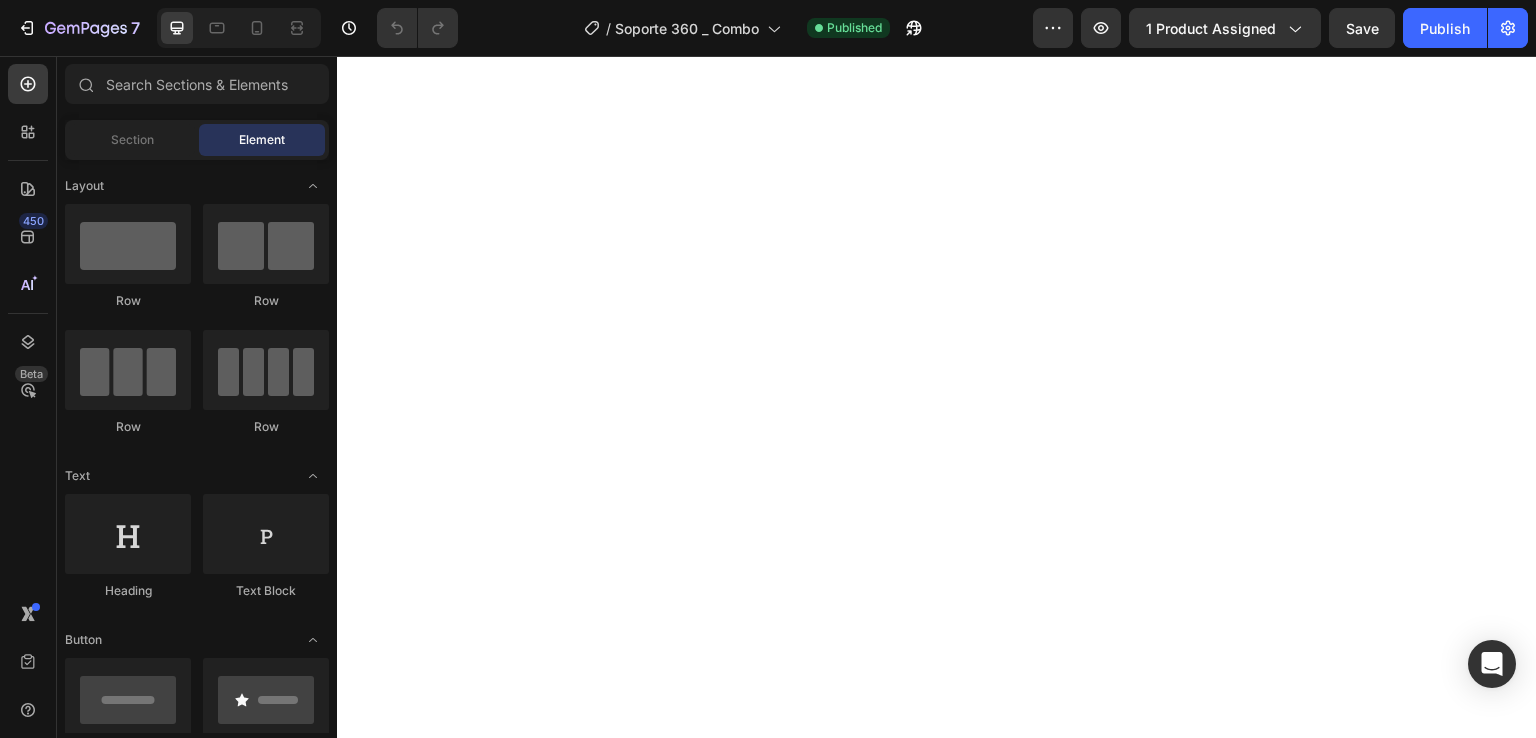 scroll, scrollTop: 0, scrollLeft: 0, axis: both 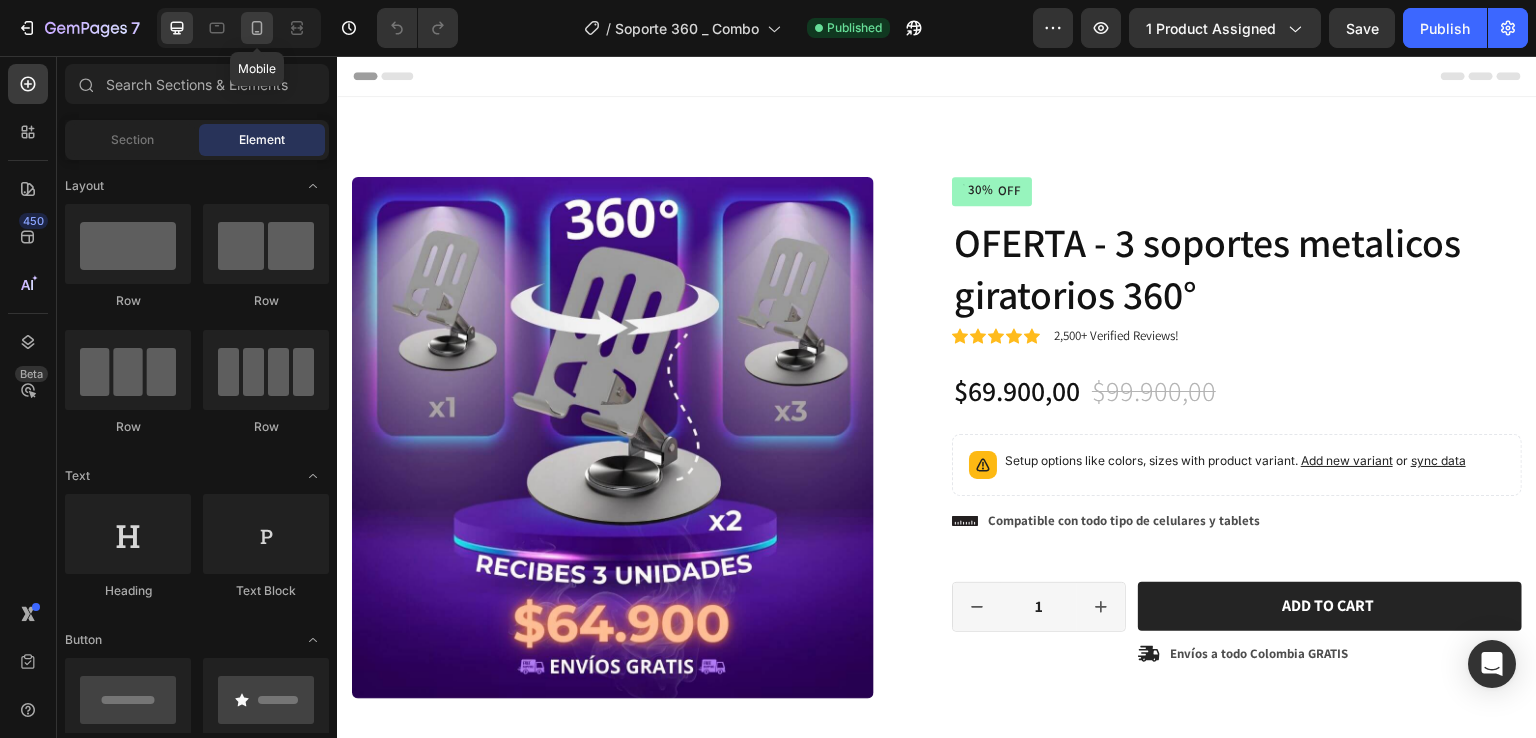 click 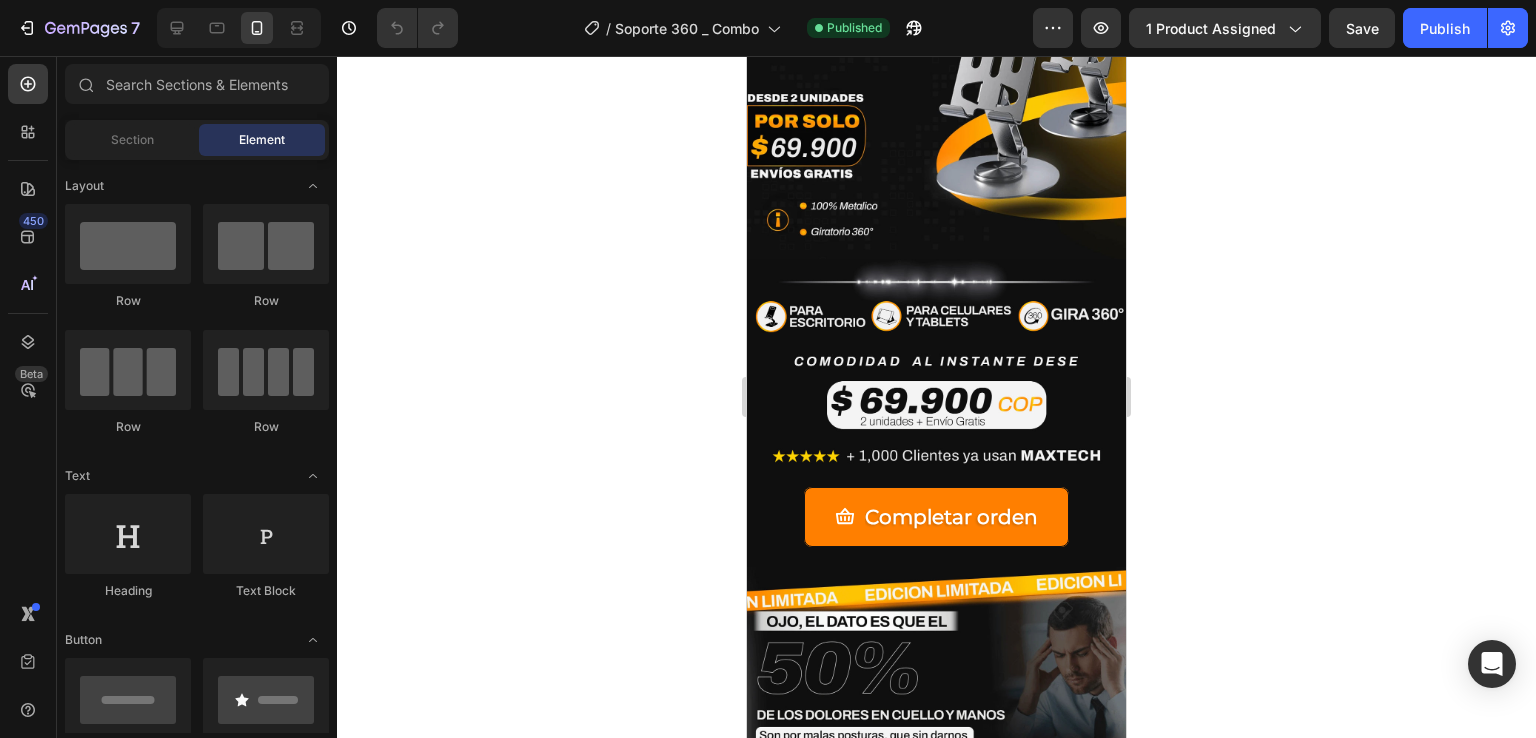 scroll, scrollTop: 956, scrollLeft: 0, axis: vertical 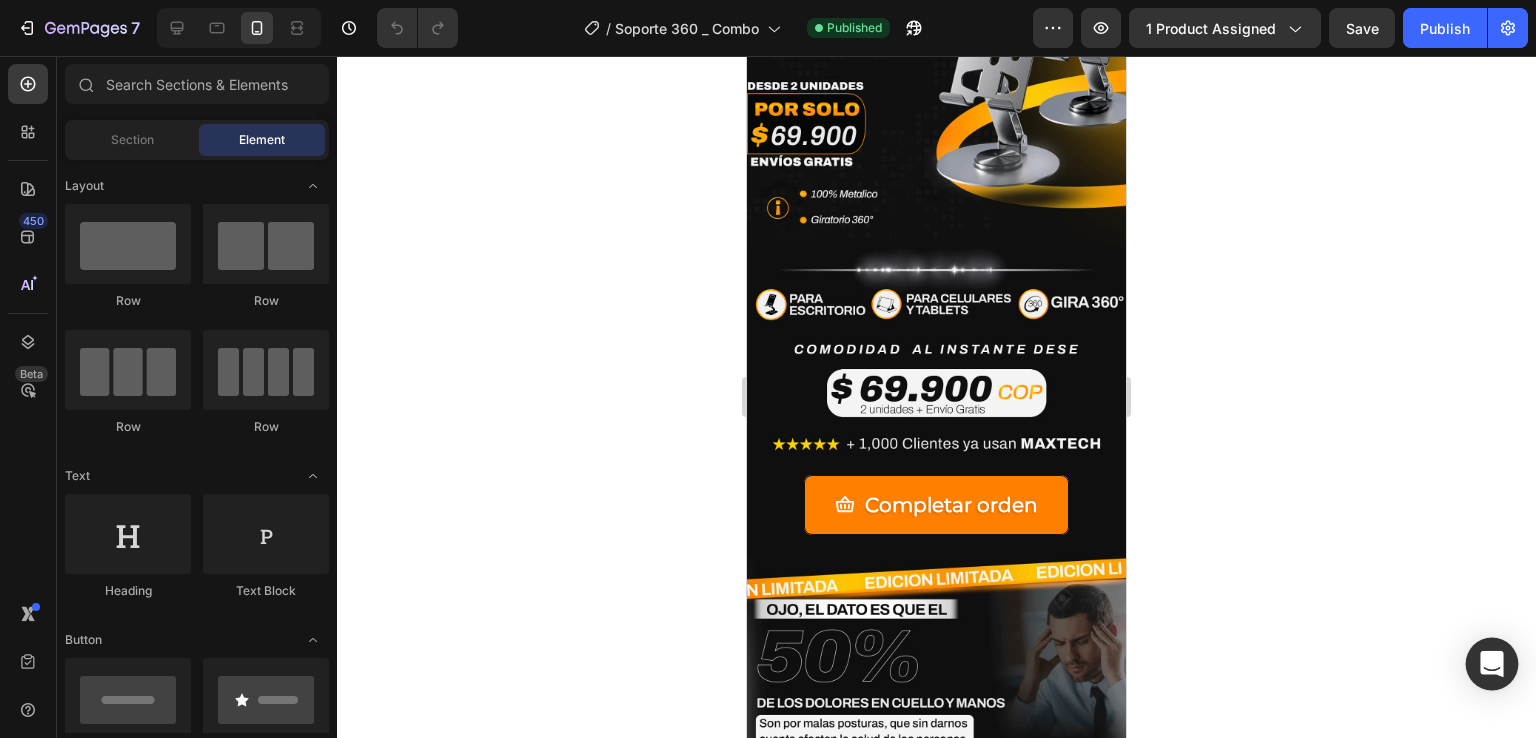 click at bounding box center [1492, 664] 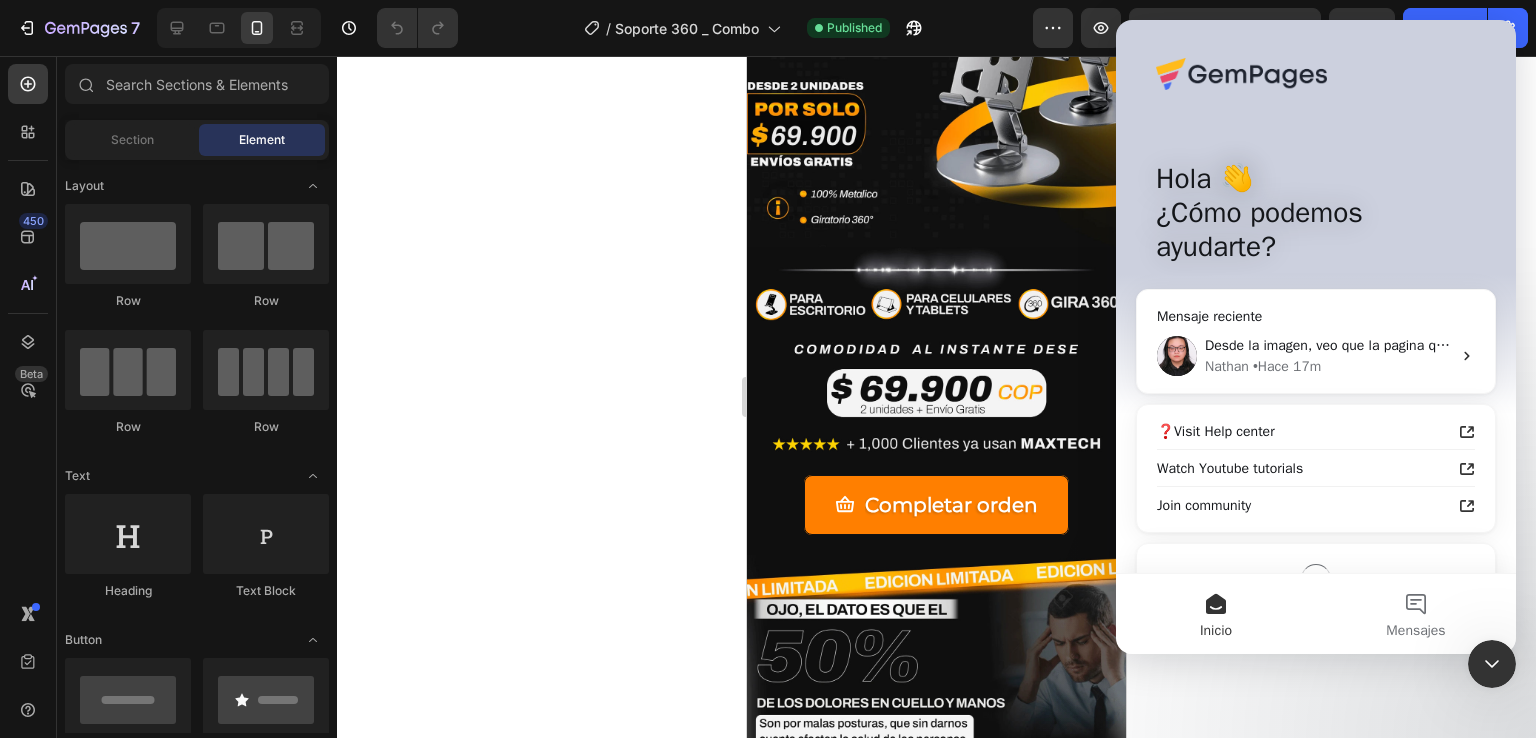 scroll, scrollTop: 0, scrollLeft: 0, axis: both 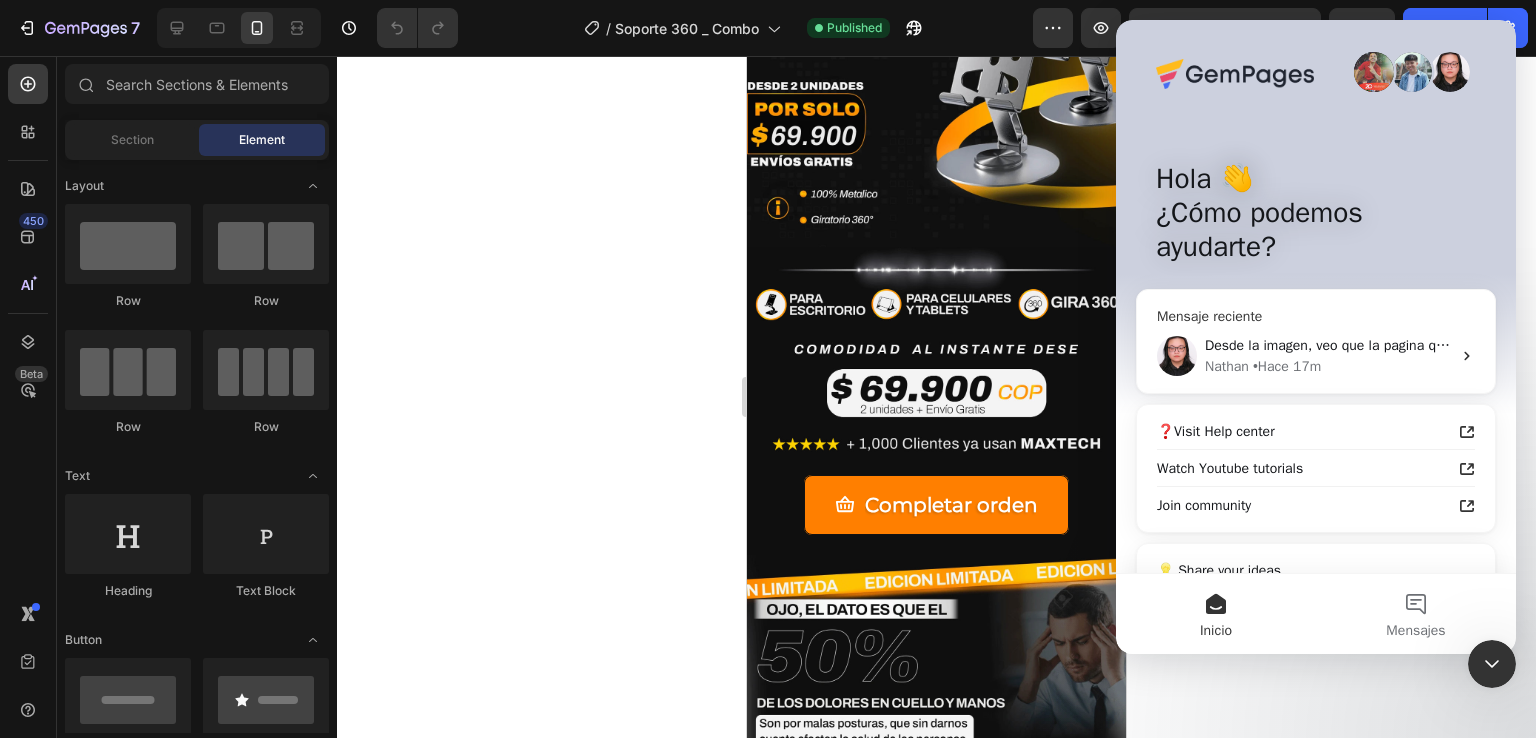 click on "Nathan •  Hace 17m" at bounding box center (1328, 366) 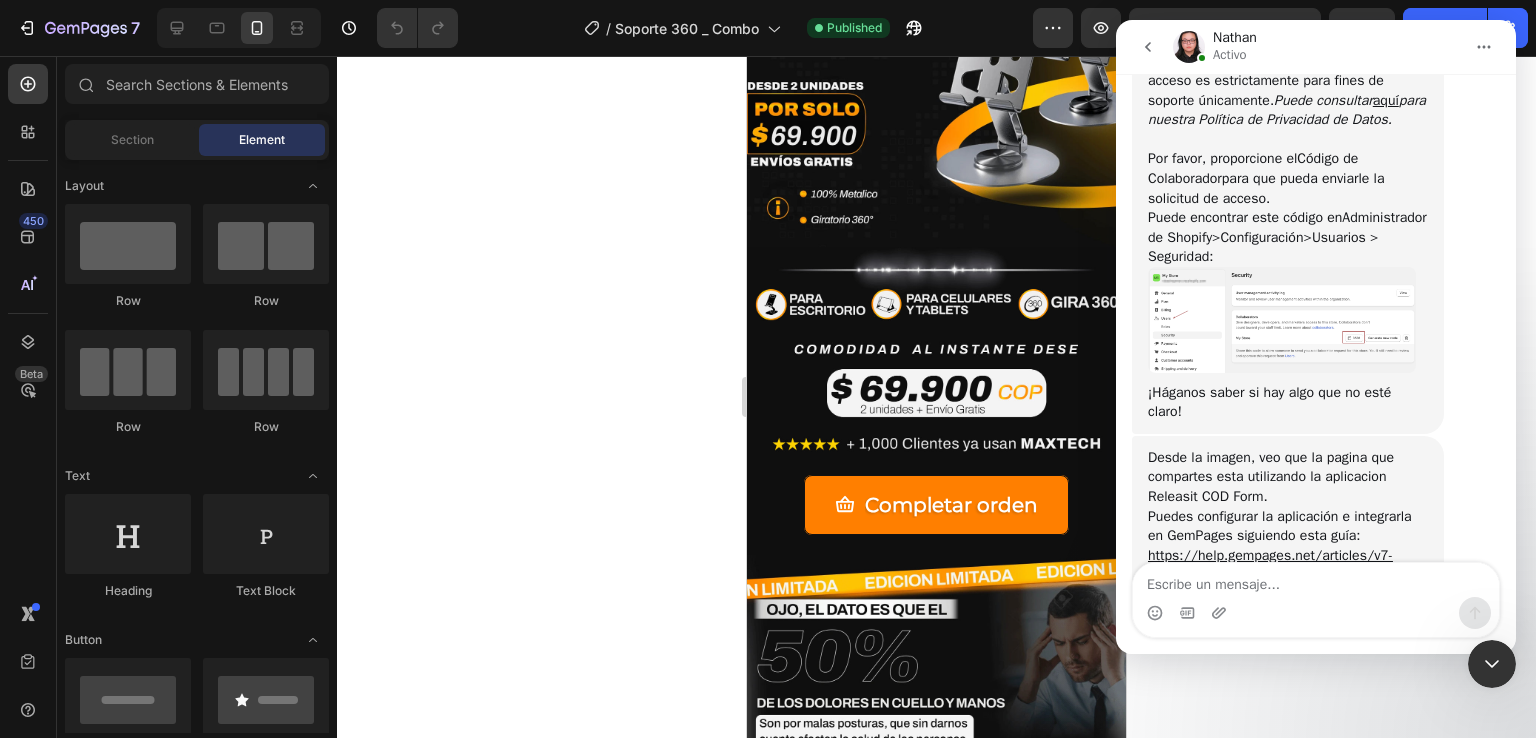 scroll, scrollTop: 5832, scrollLeft: 0, axis: vertical 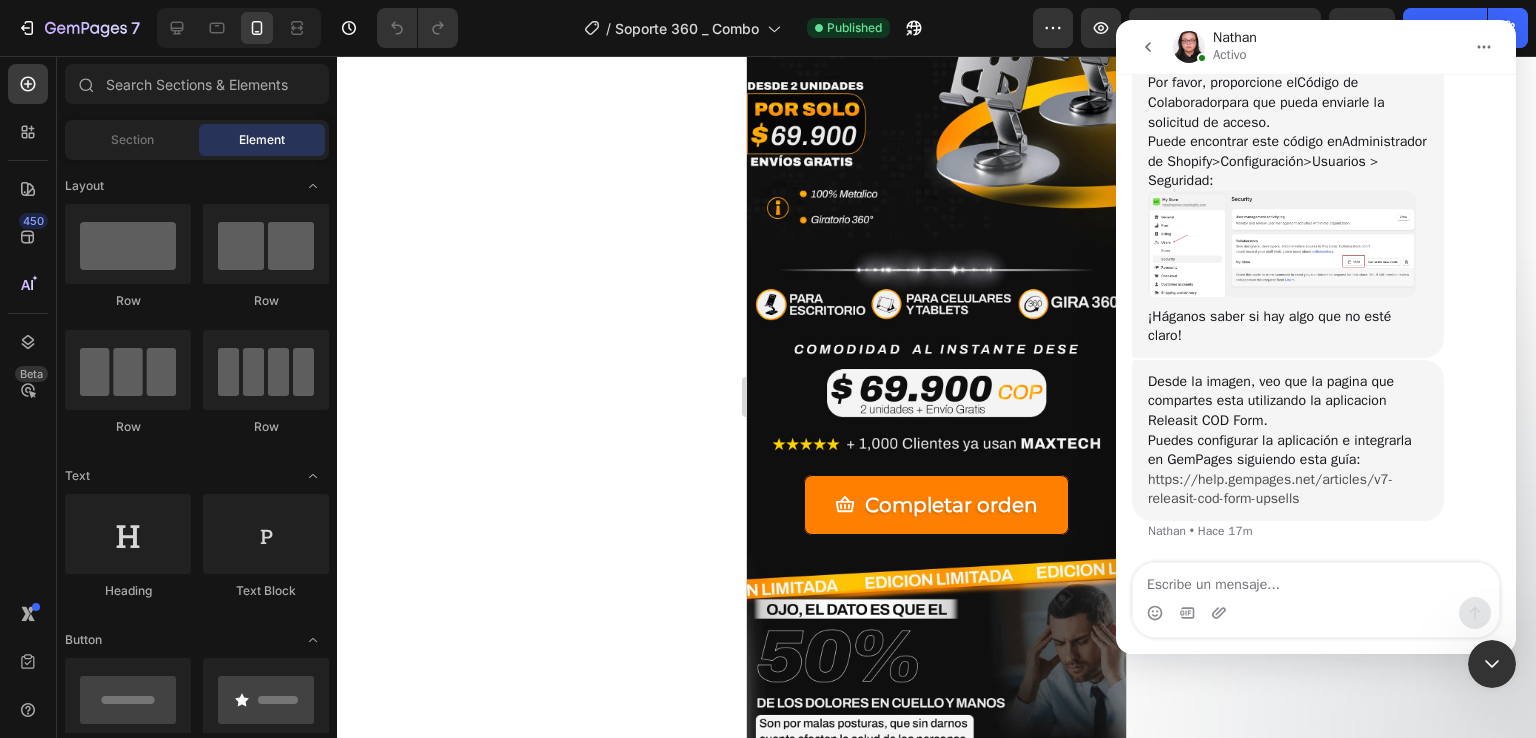click on "https://help.gempages.net/articles/v7-releasit-cod-form-upsells" at bounding box center (1270, 489) 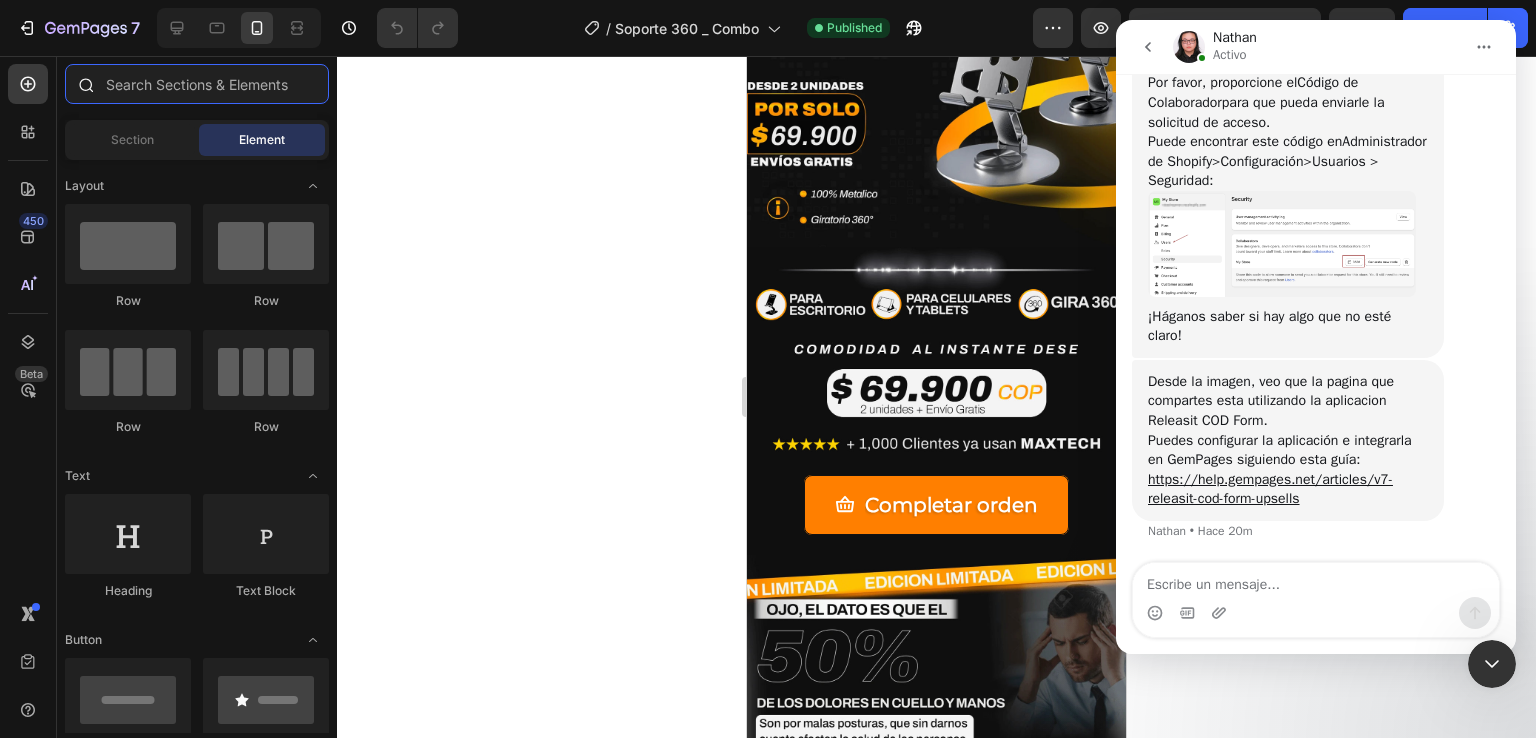 click at bounding box center (197, 84) 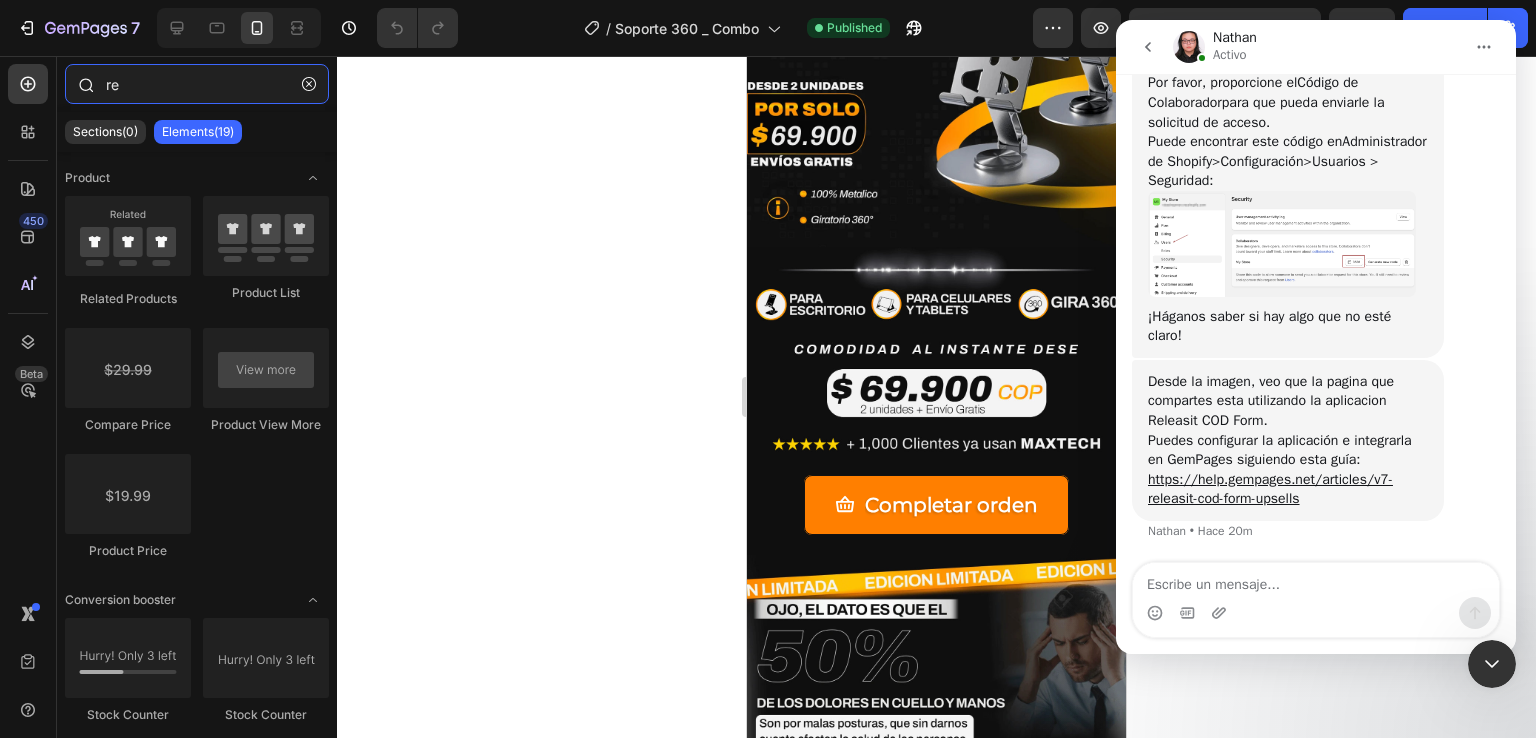 type on "r" 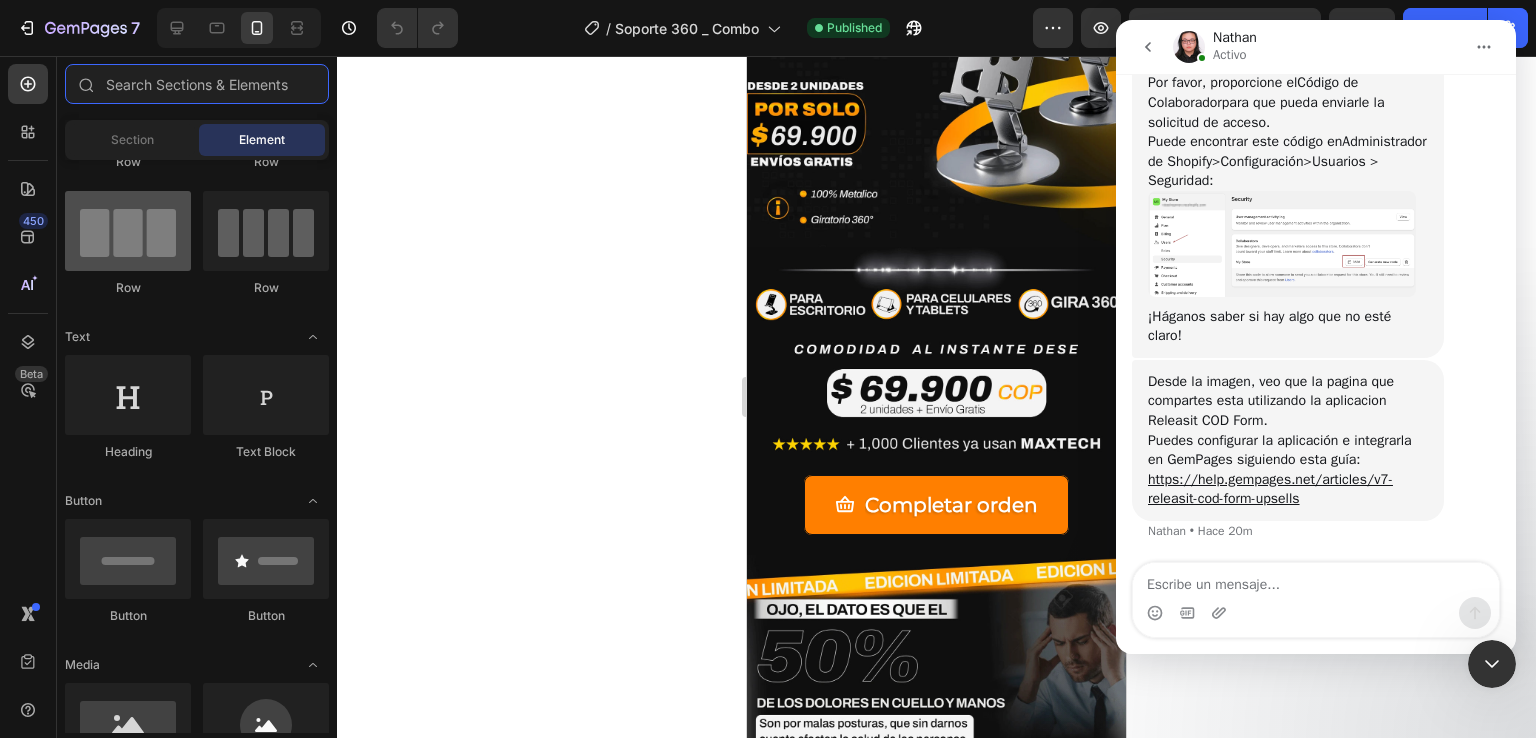 scroll, scrollTop: 0, scrollLeft: 0, axis: both 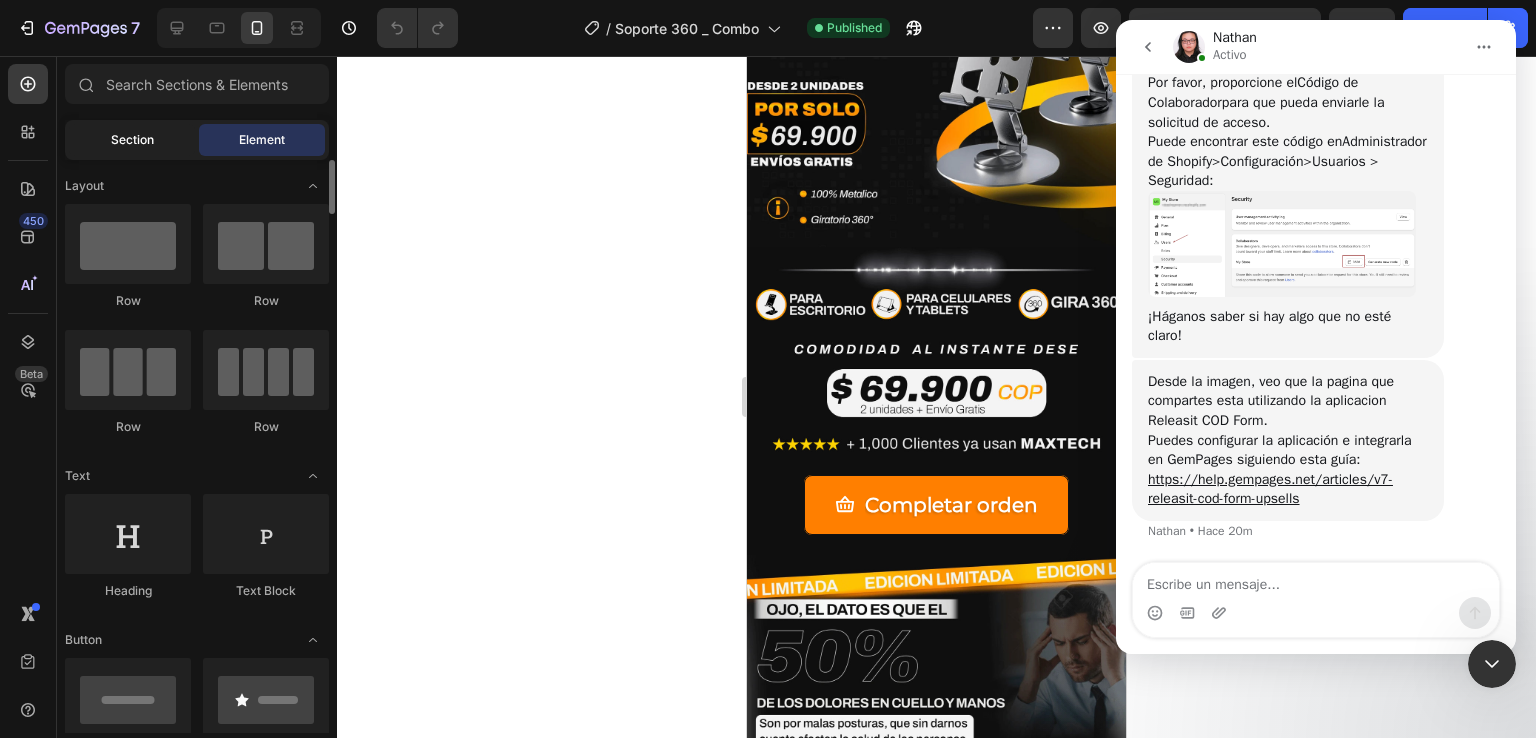 click on "Section" at bounding box center (132, 140) 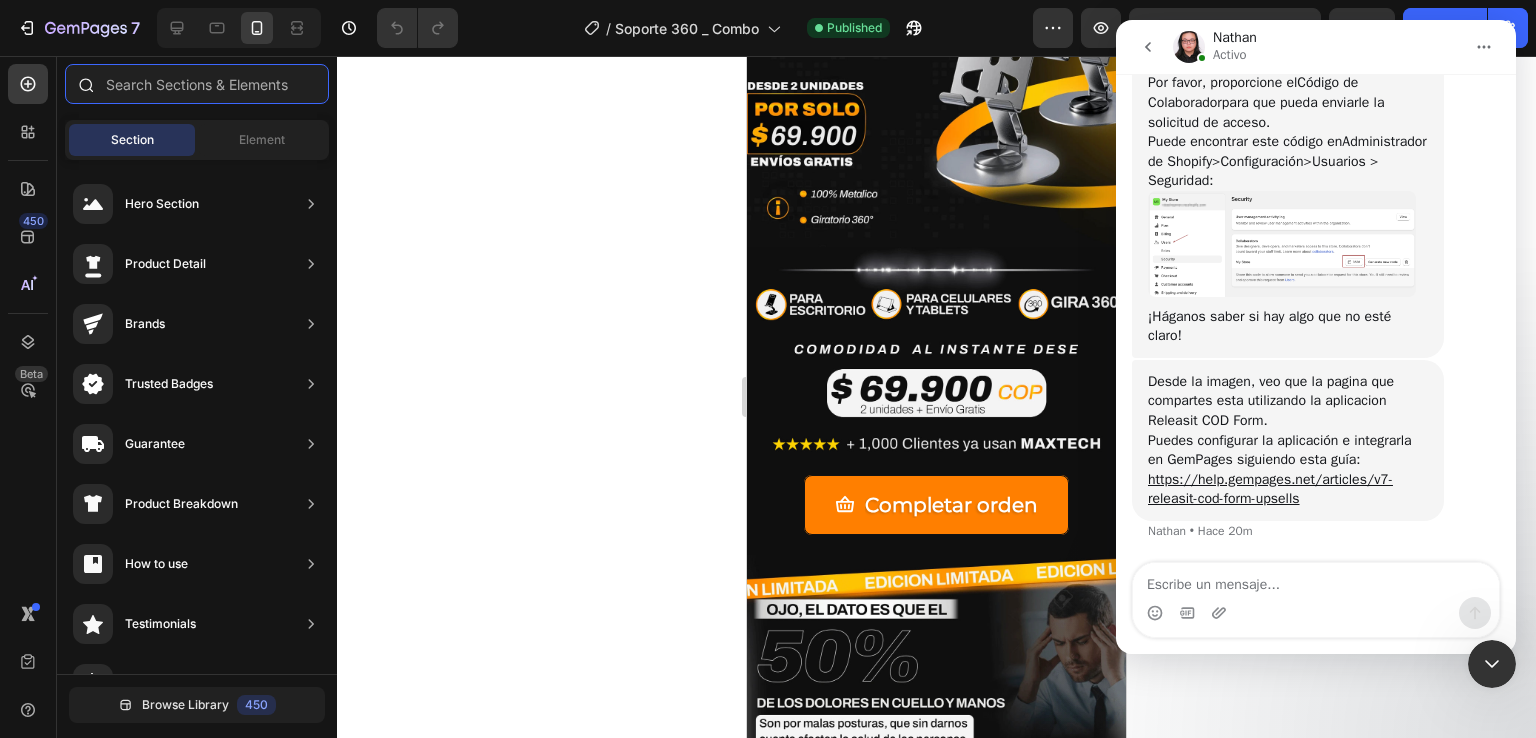 click at bounding box center (197, 84) 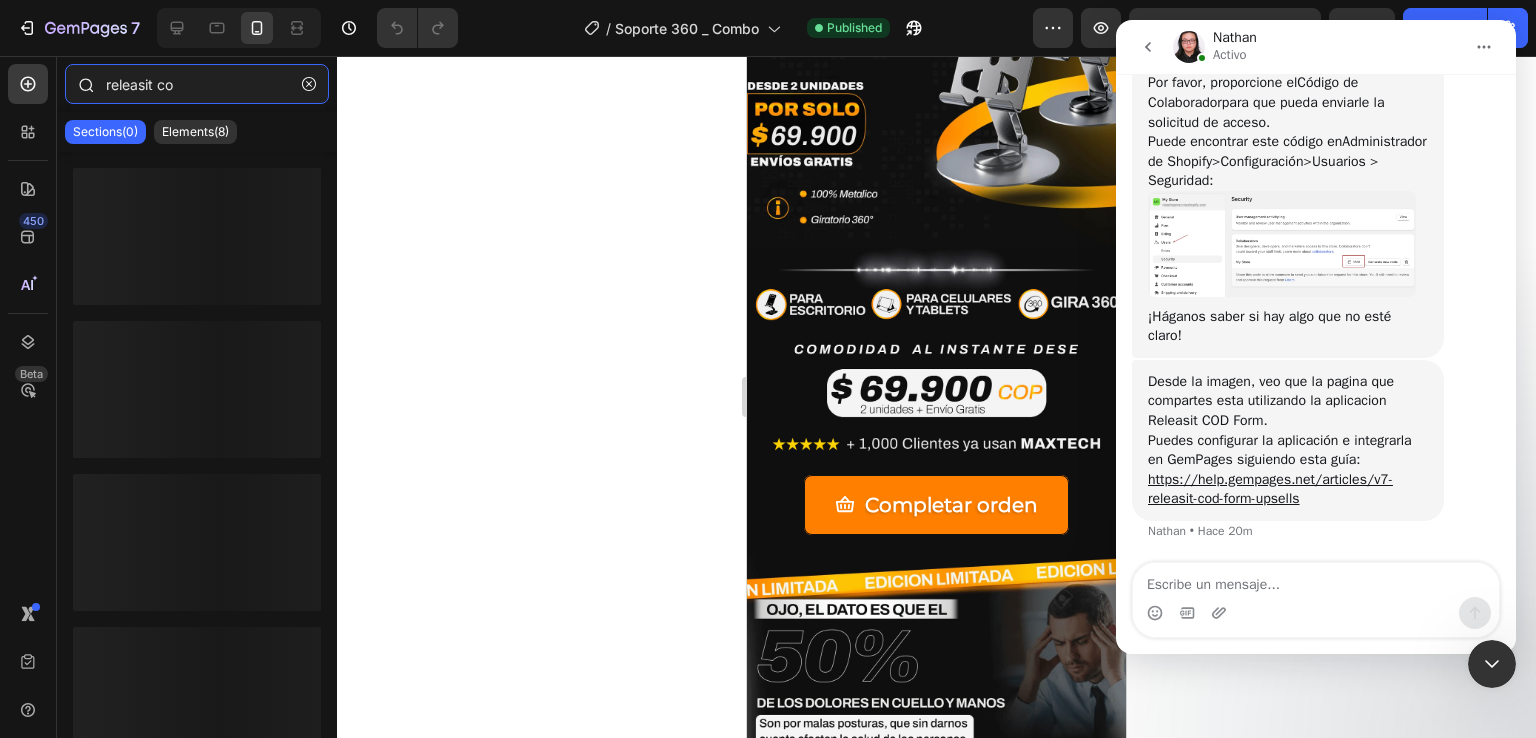 type on "releasit cod" 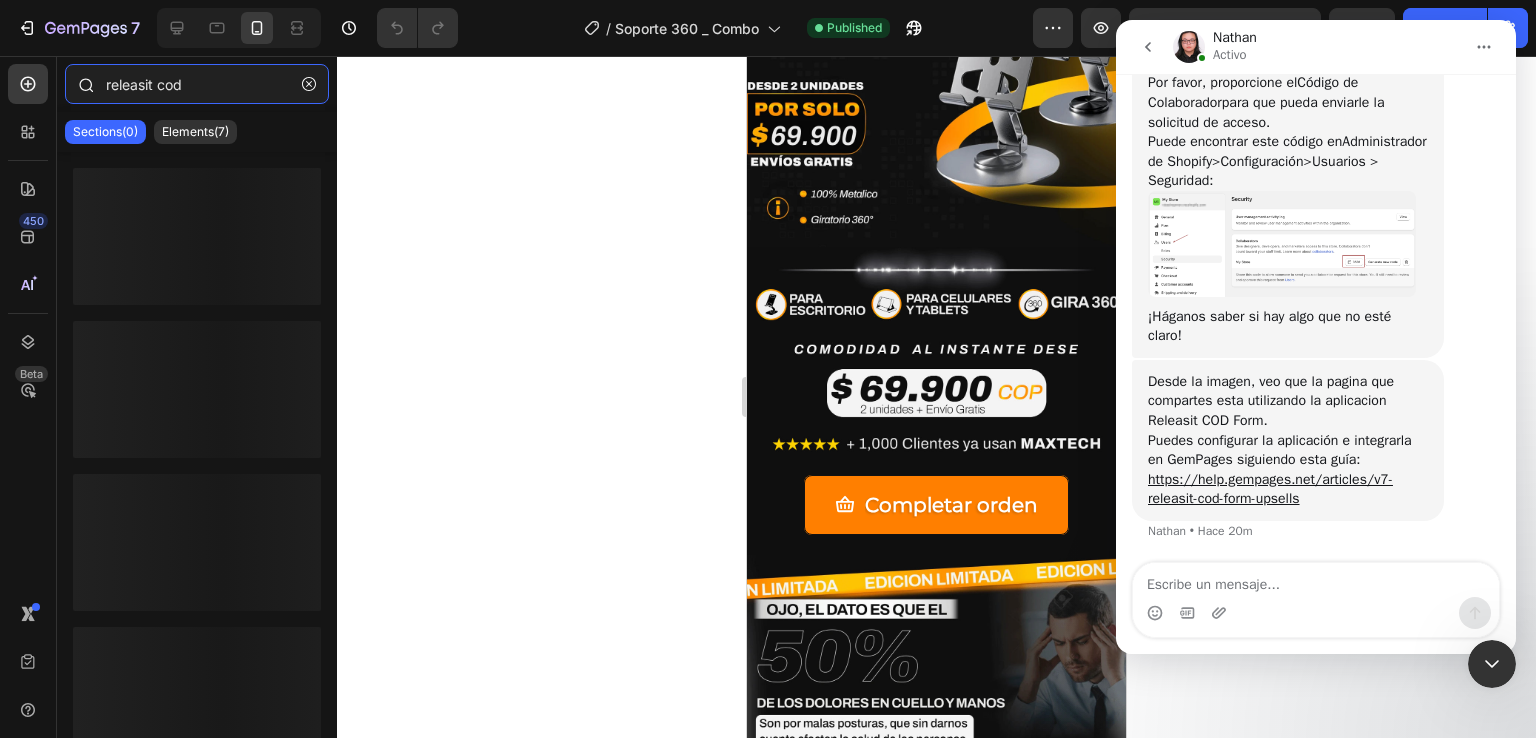 click on "releasit cod" at bounding box center [197, 84] 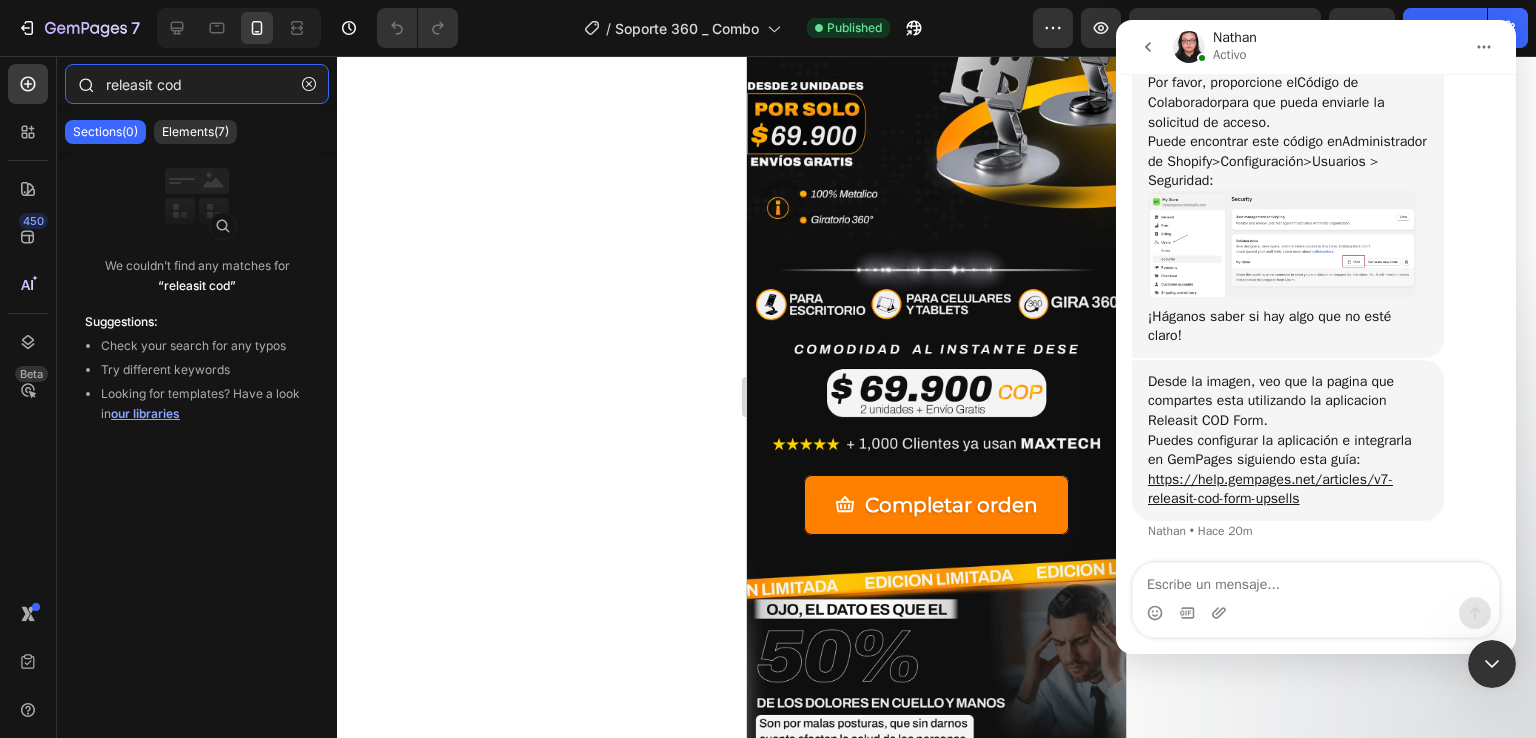 click on "releasit cod" at bounding box center (197, 84) 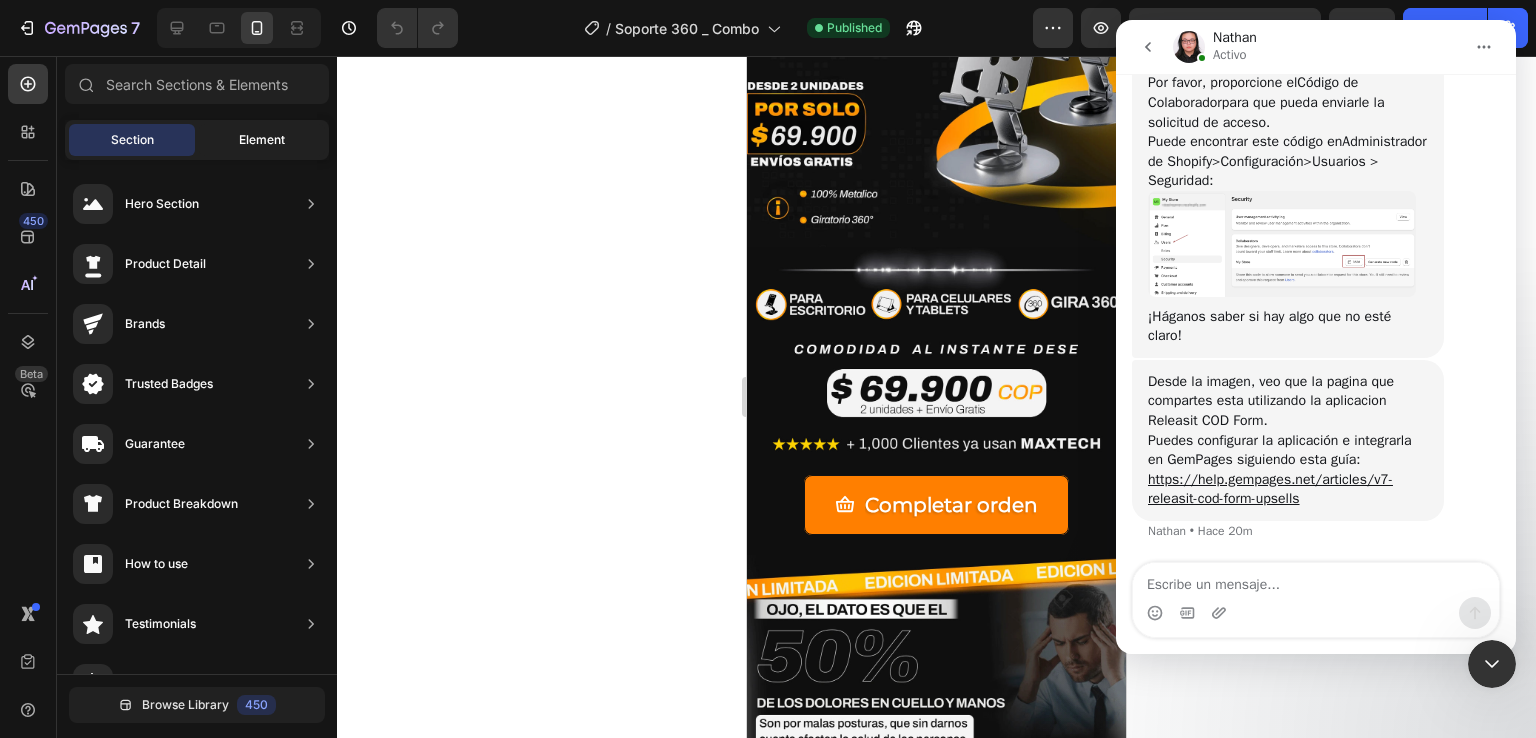 click on "Element" 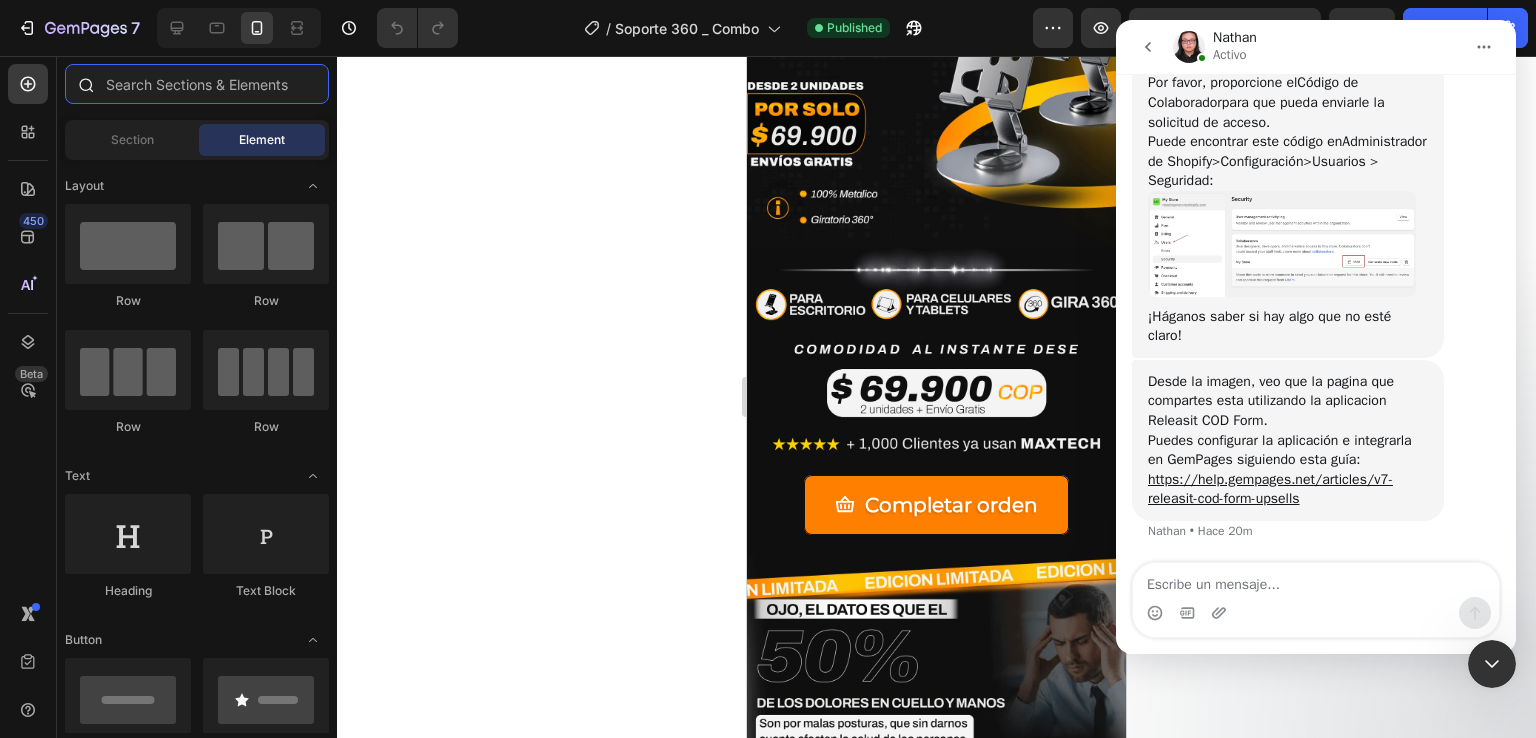 click at bounding box center (197, 84) 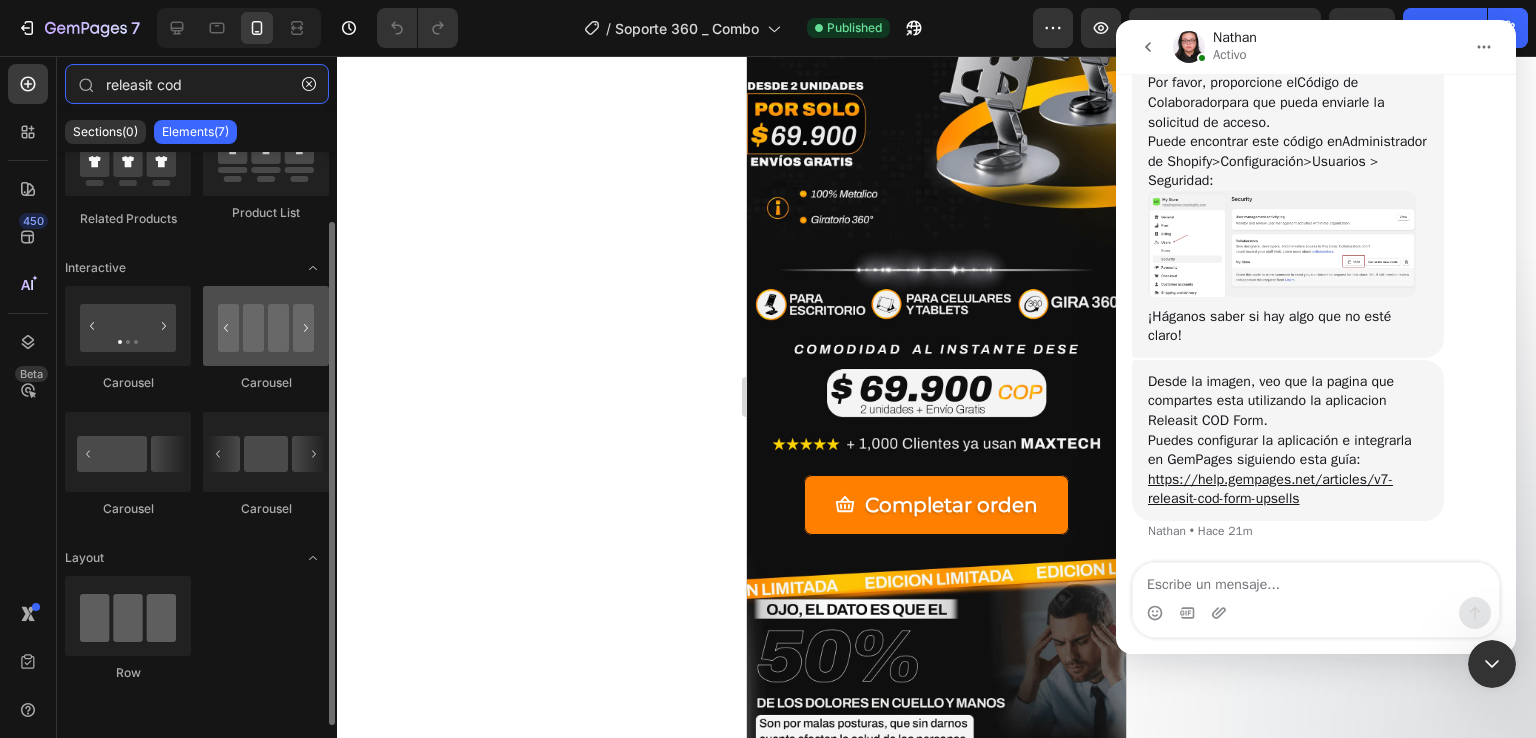 scroll, scrollTop: 0, scrollLeft: 0, axis: both 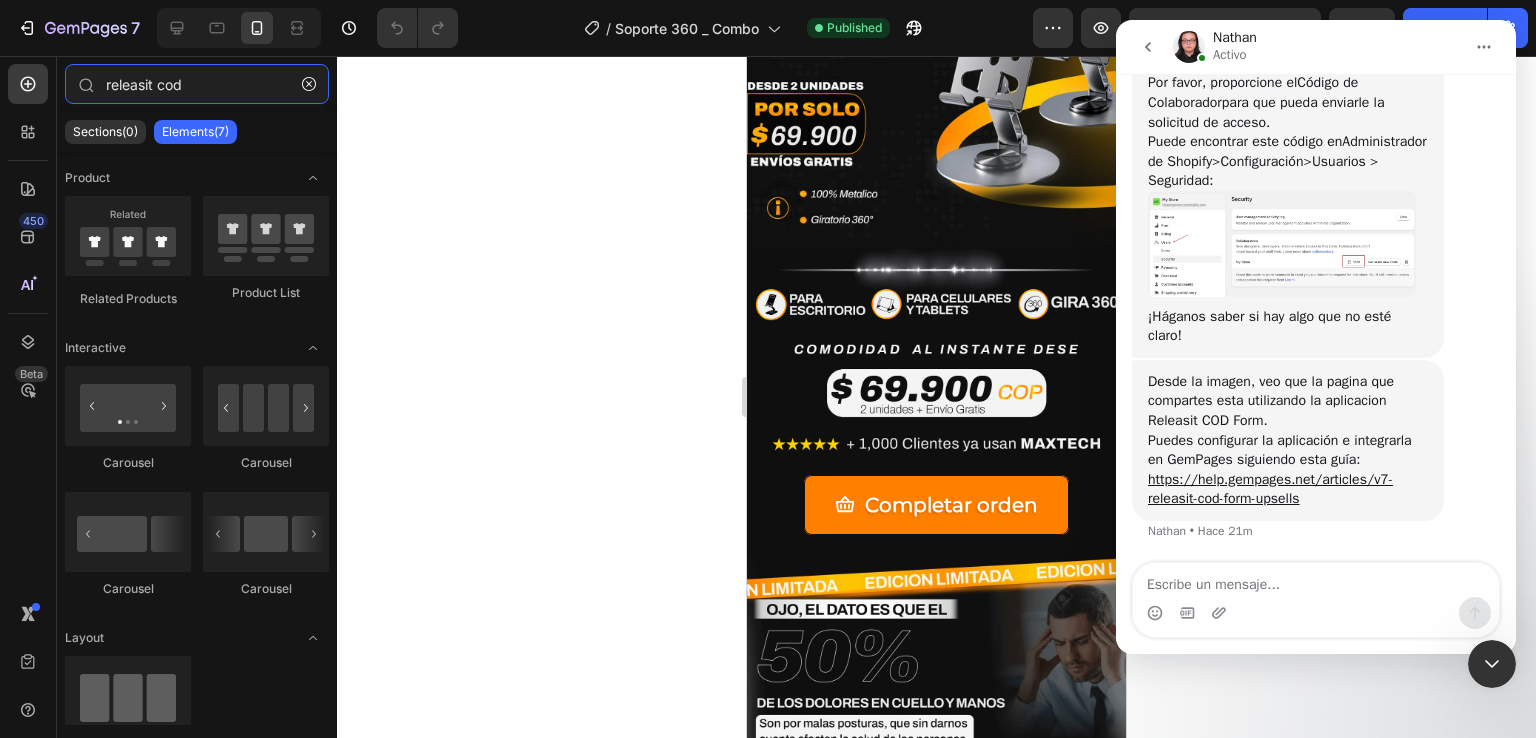 type on "releasit cod" 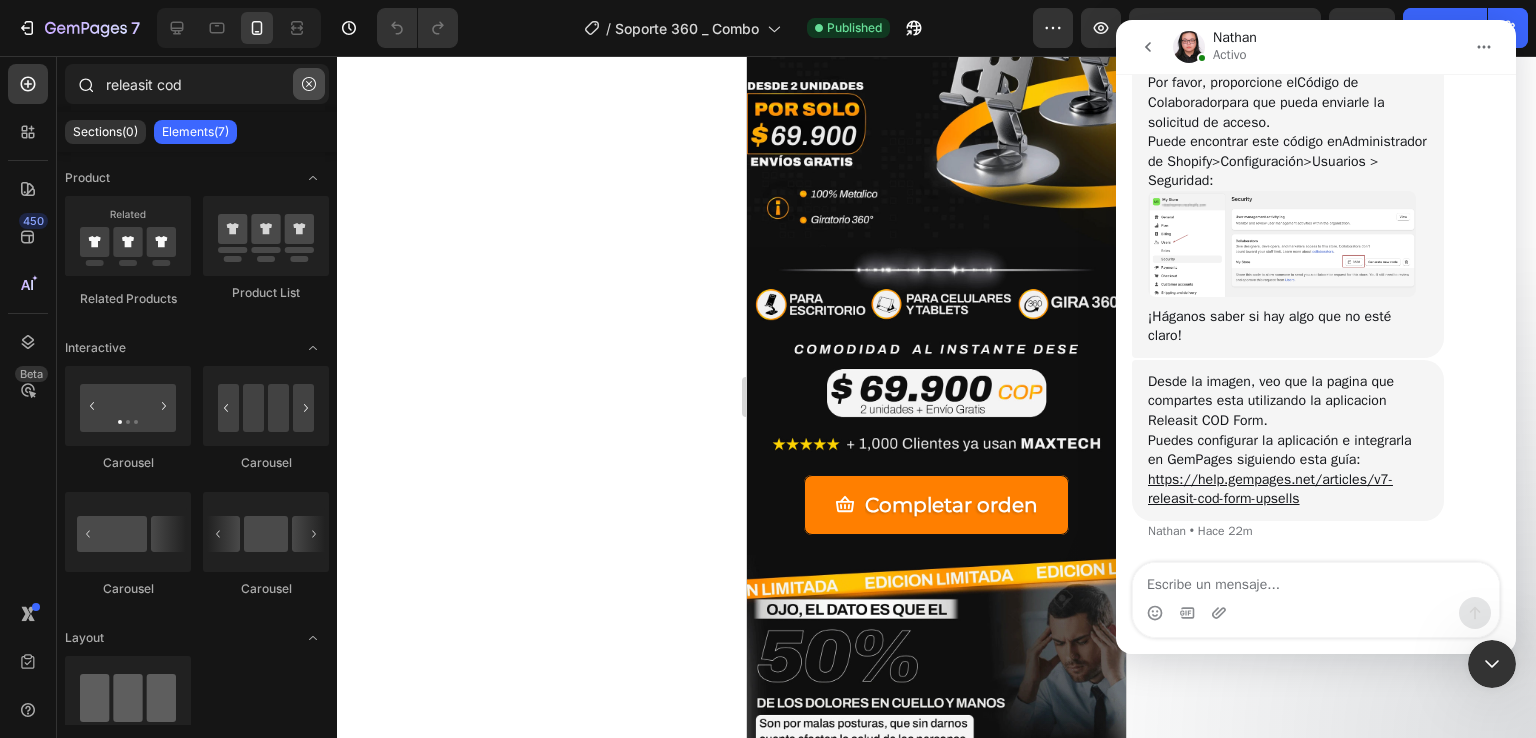 click at bounding box center [309, 84] 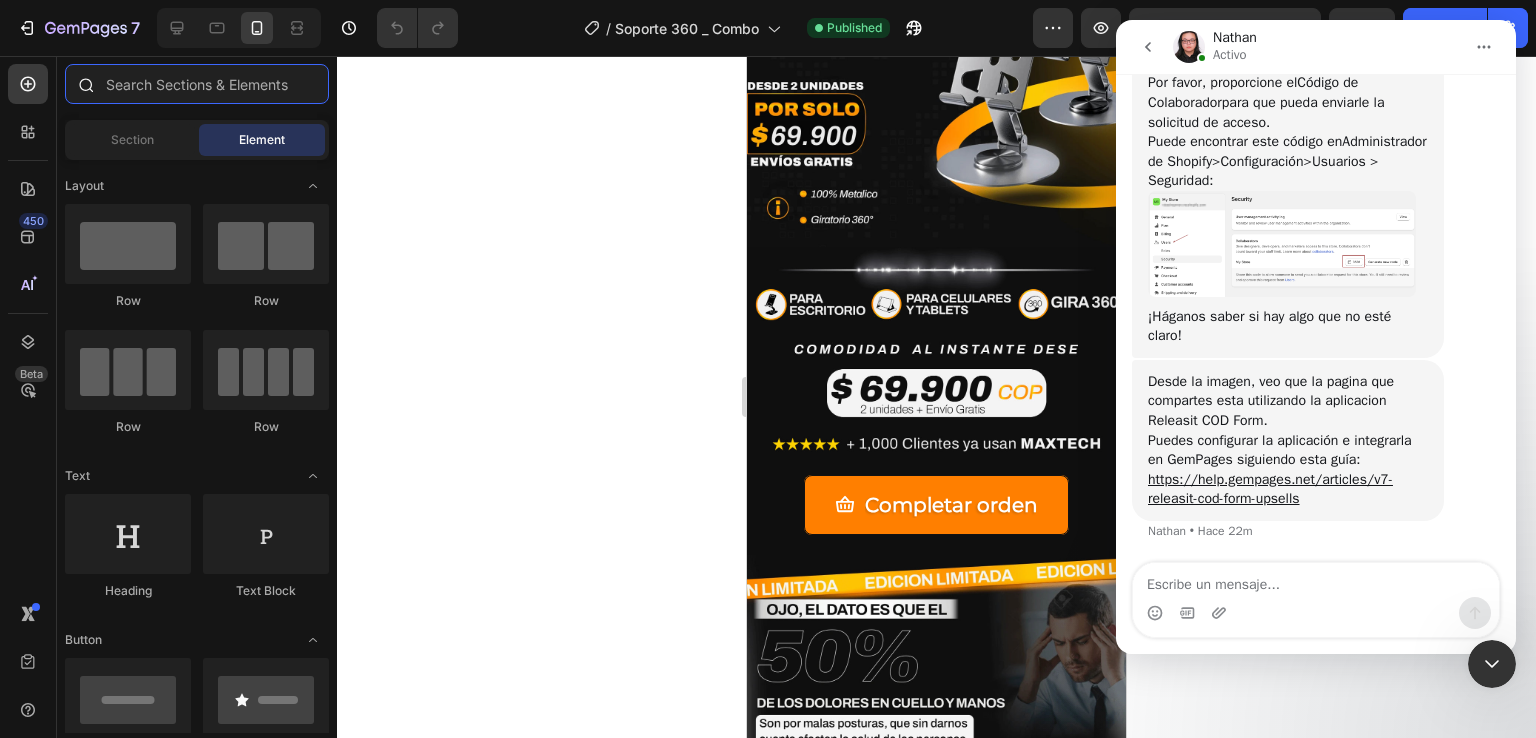 click at bounding box center [197, 84] 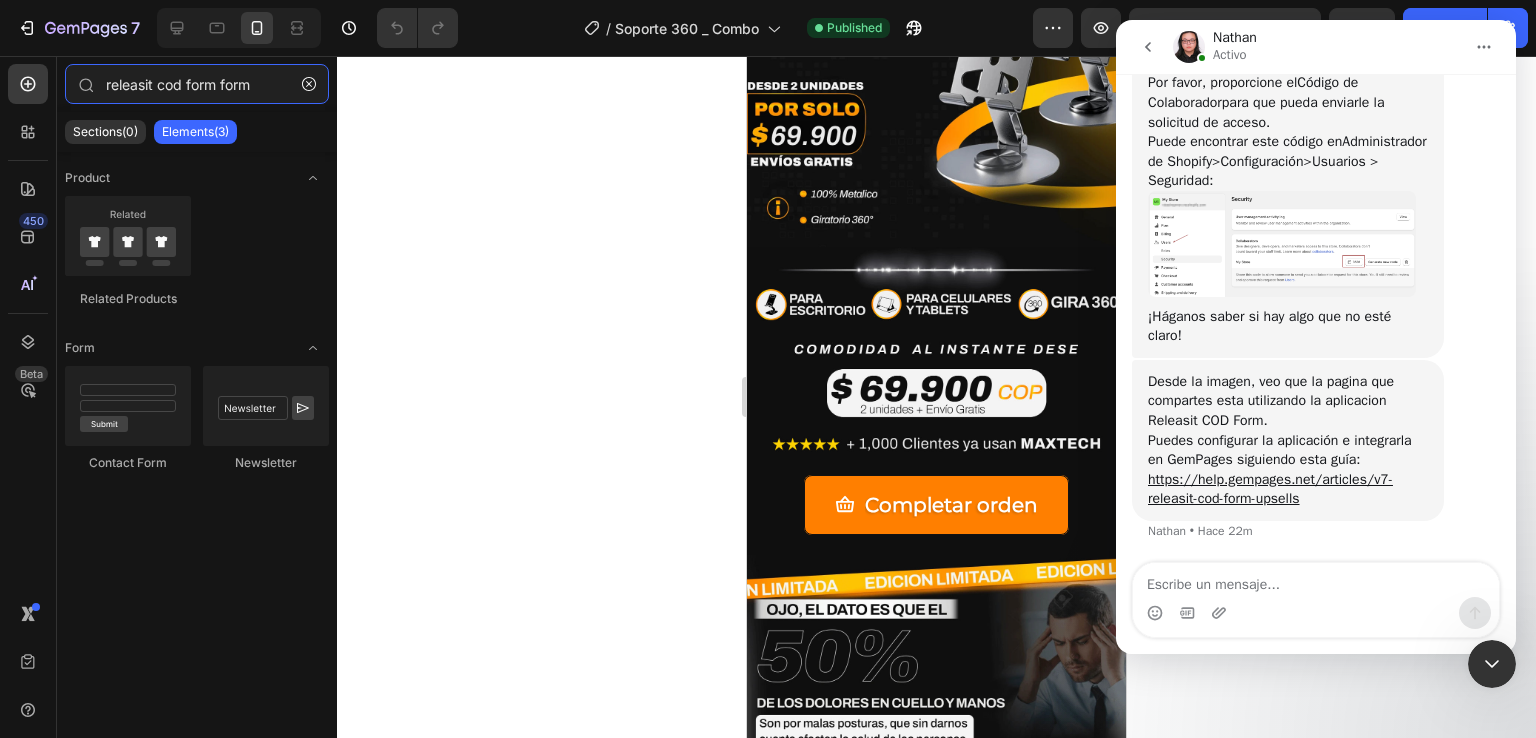 type on "releasit cod form form" 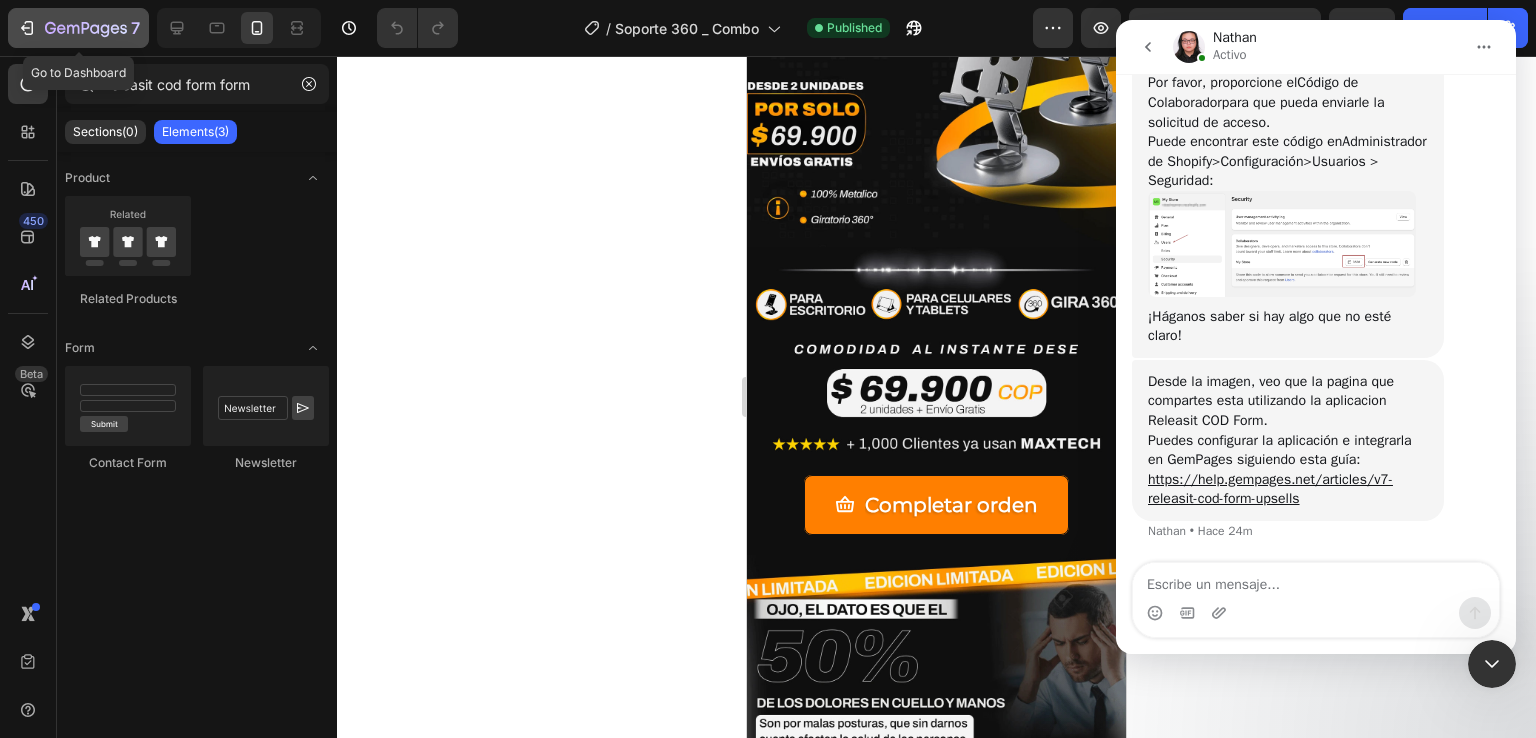 click on "7" 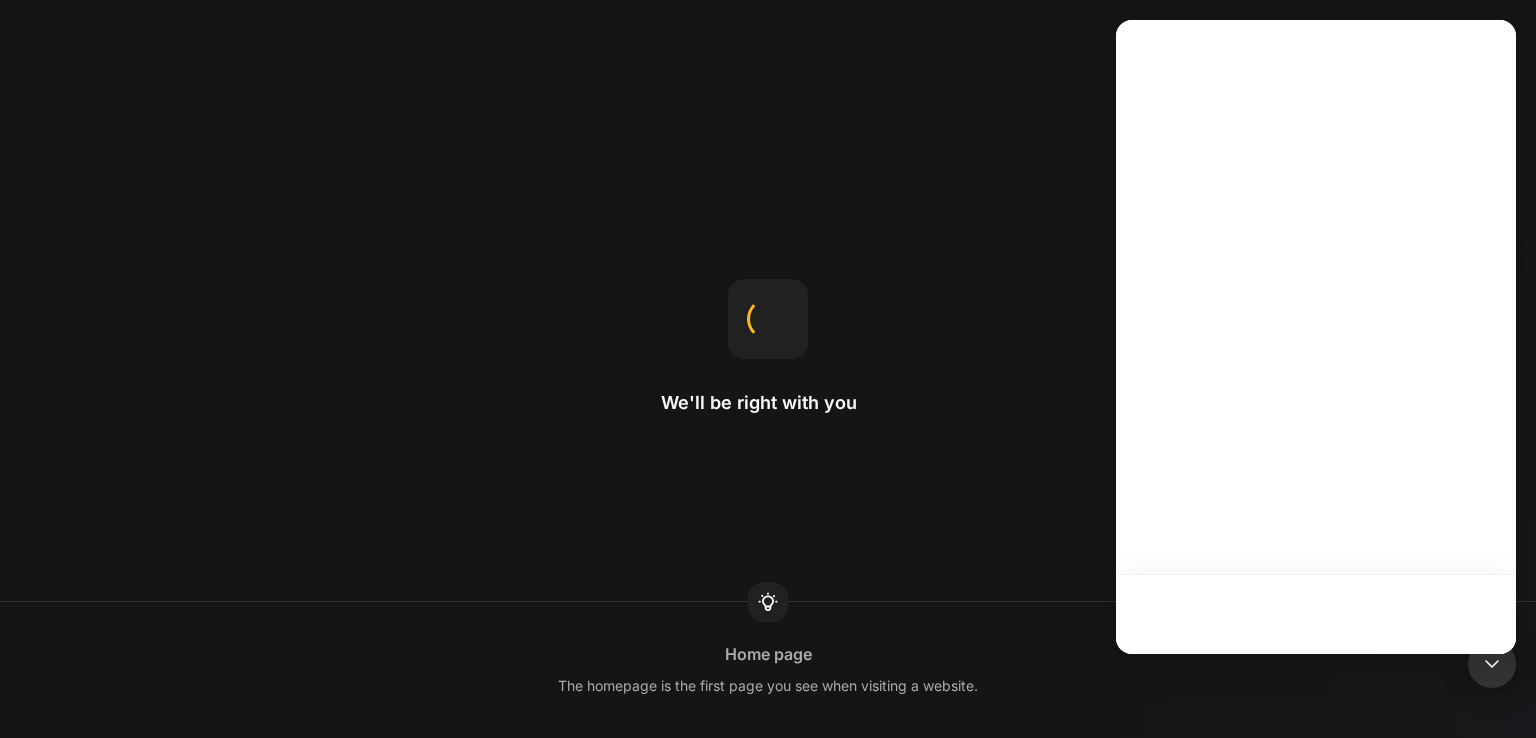 scroll, scrollTop: 0, scrollLeft: 0, axis: both 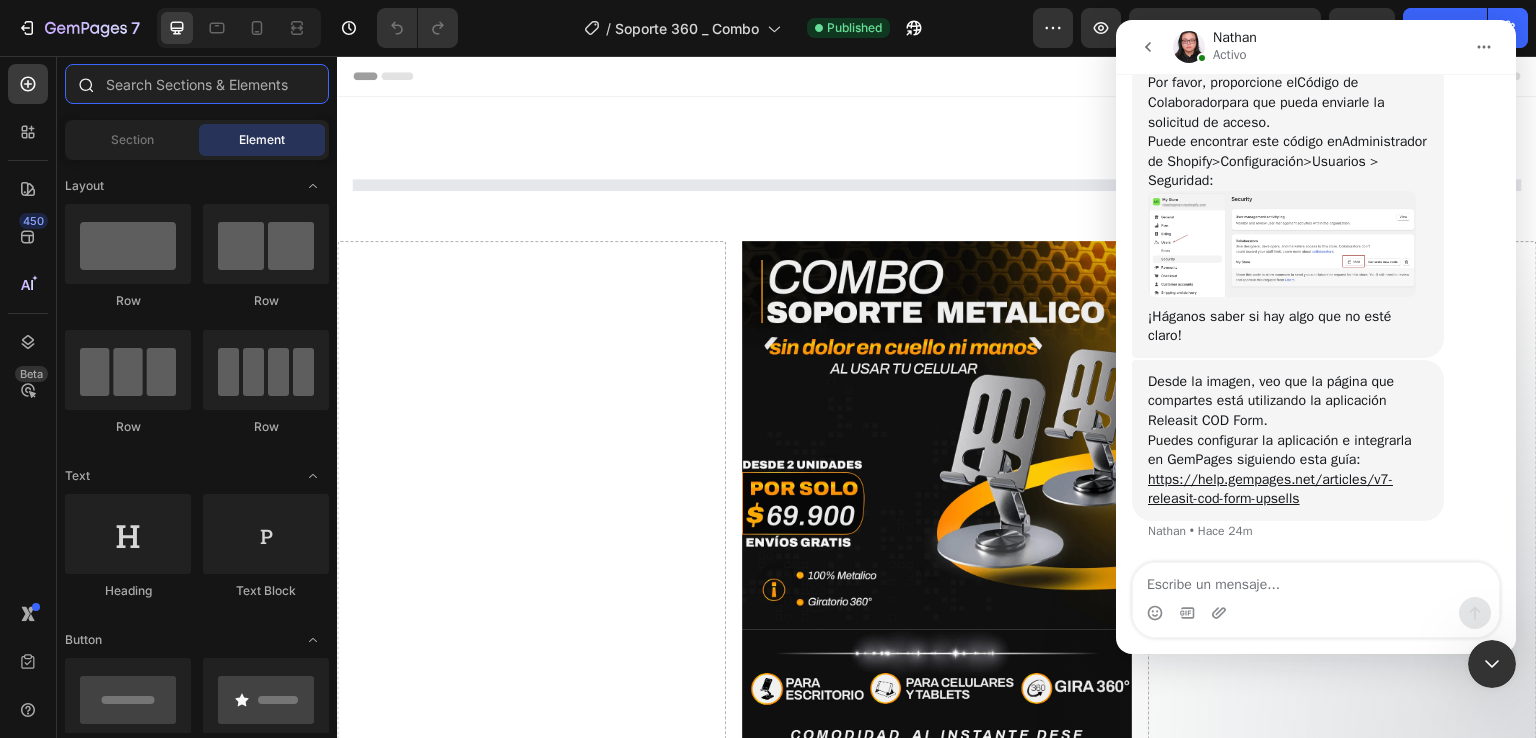 click at bounding box center [197, 84] 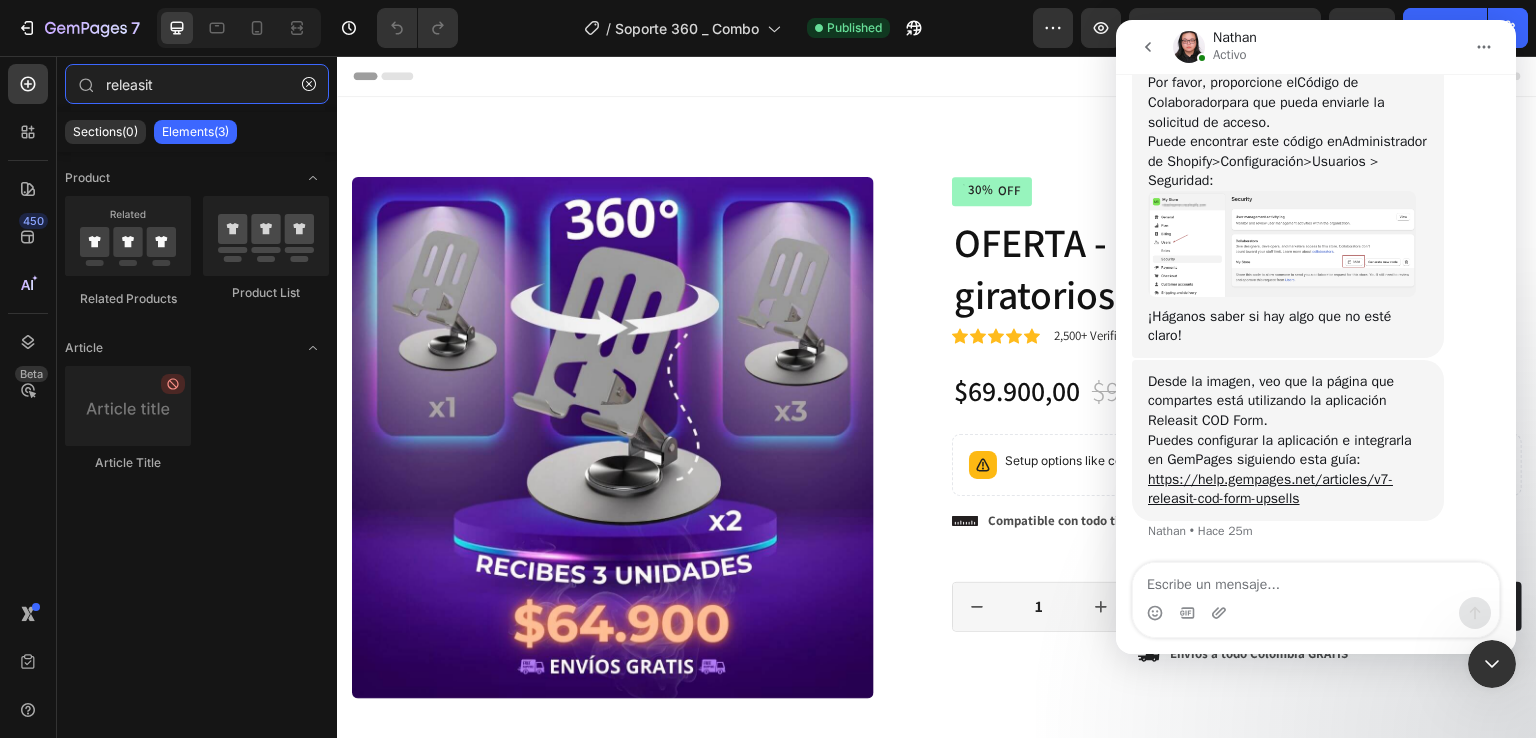 type on "releasit" 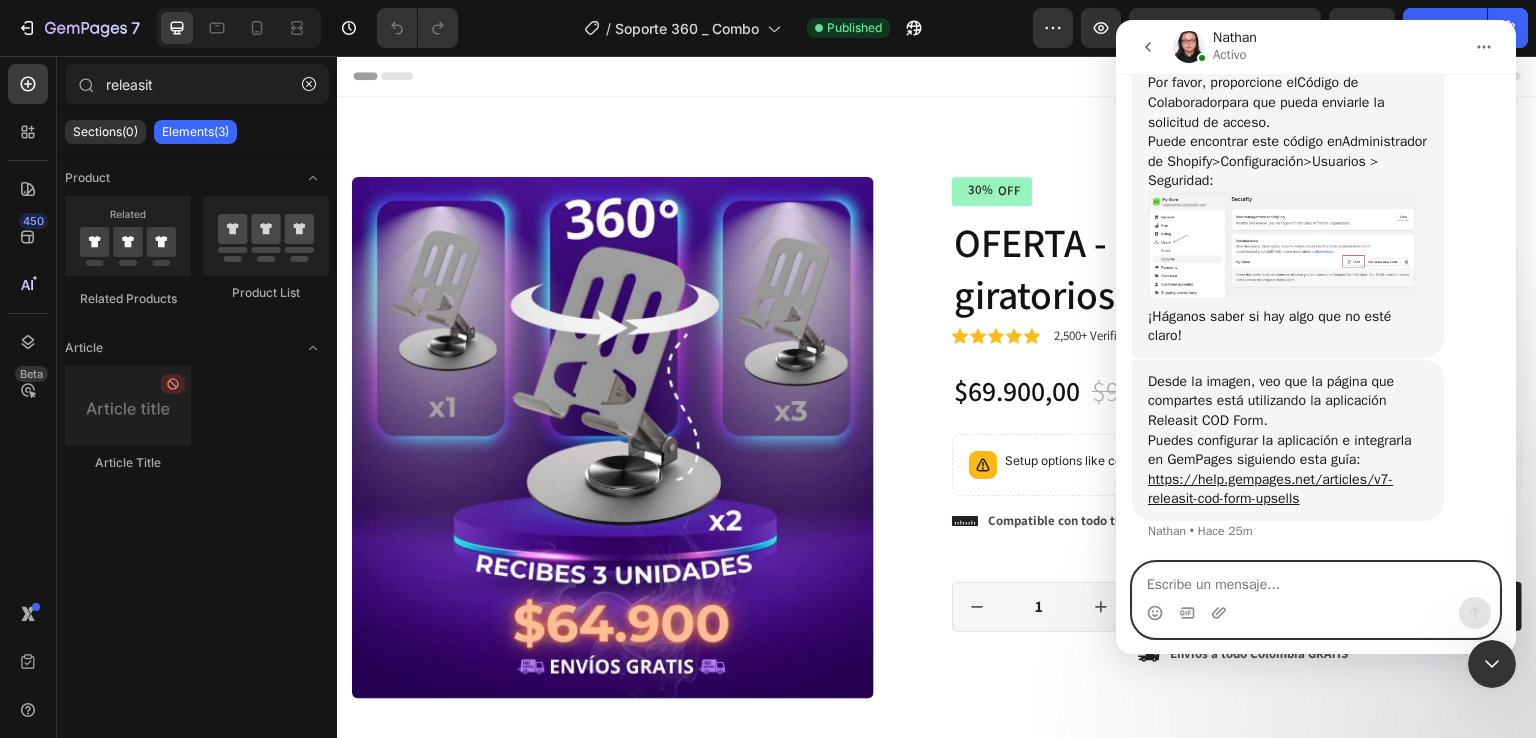 click at bounding box center [1316, 580] 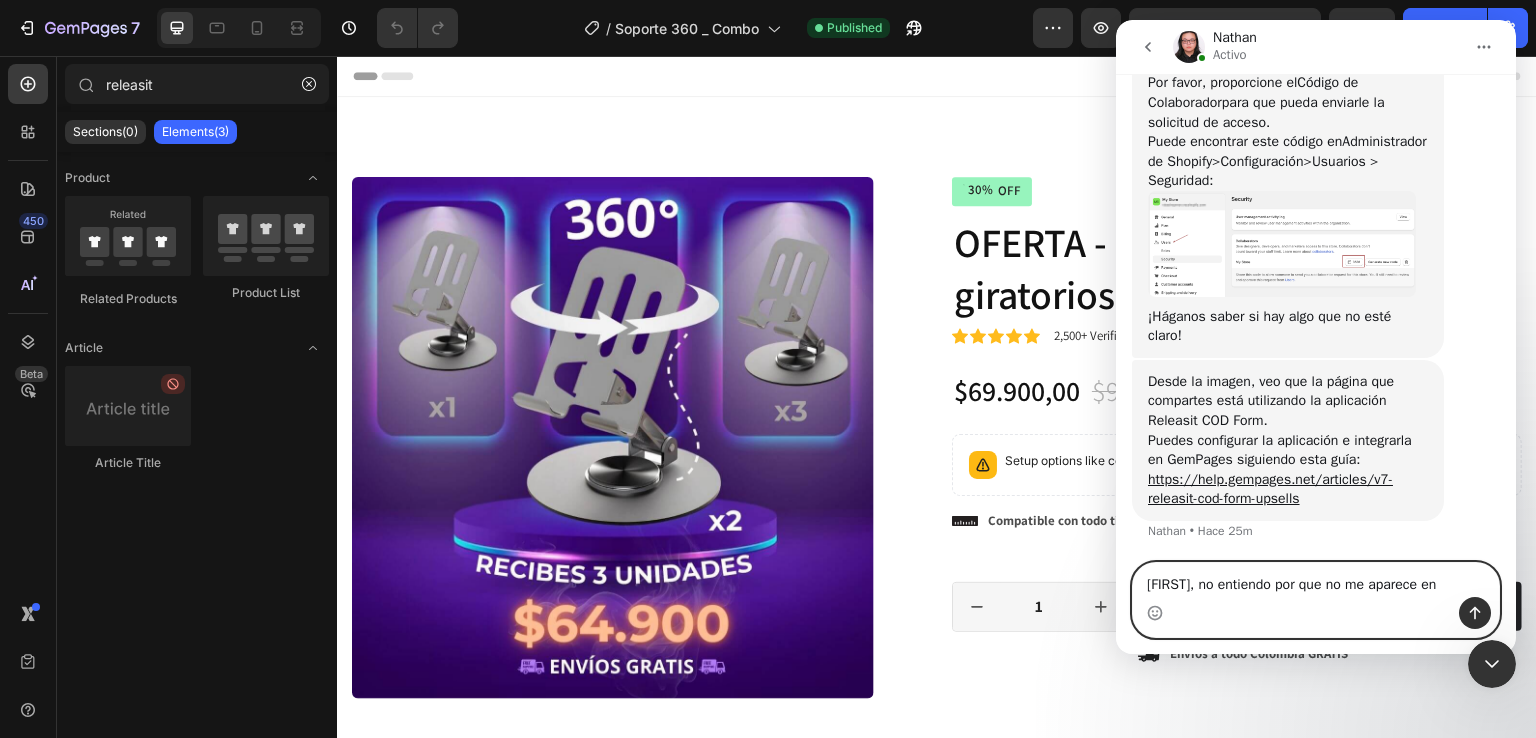 scroll, scrollTop: 5852, scrollLeft: 0, axis: vertical 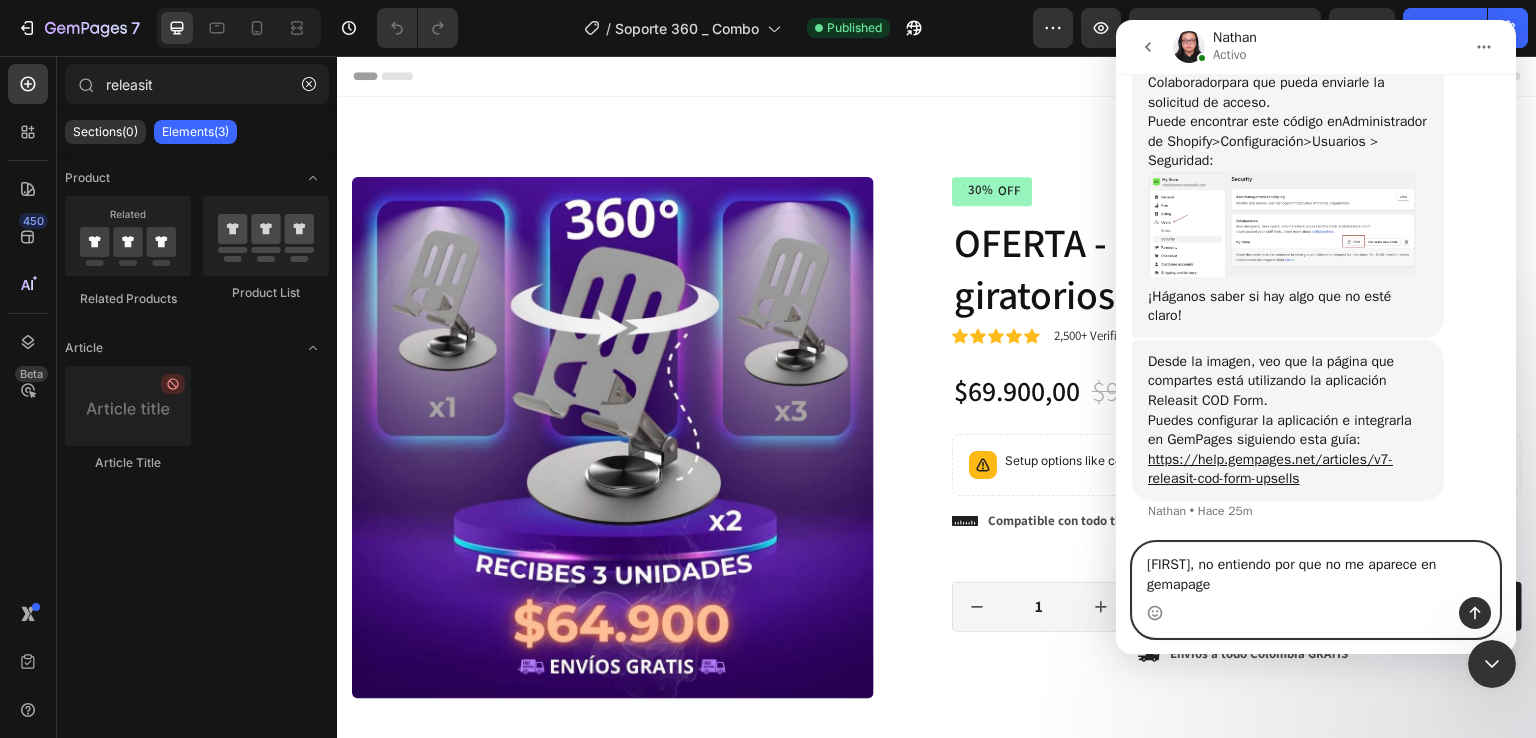 type on "[FIRST], no entiendo por que no me aparece en gemapages" 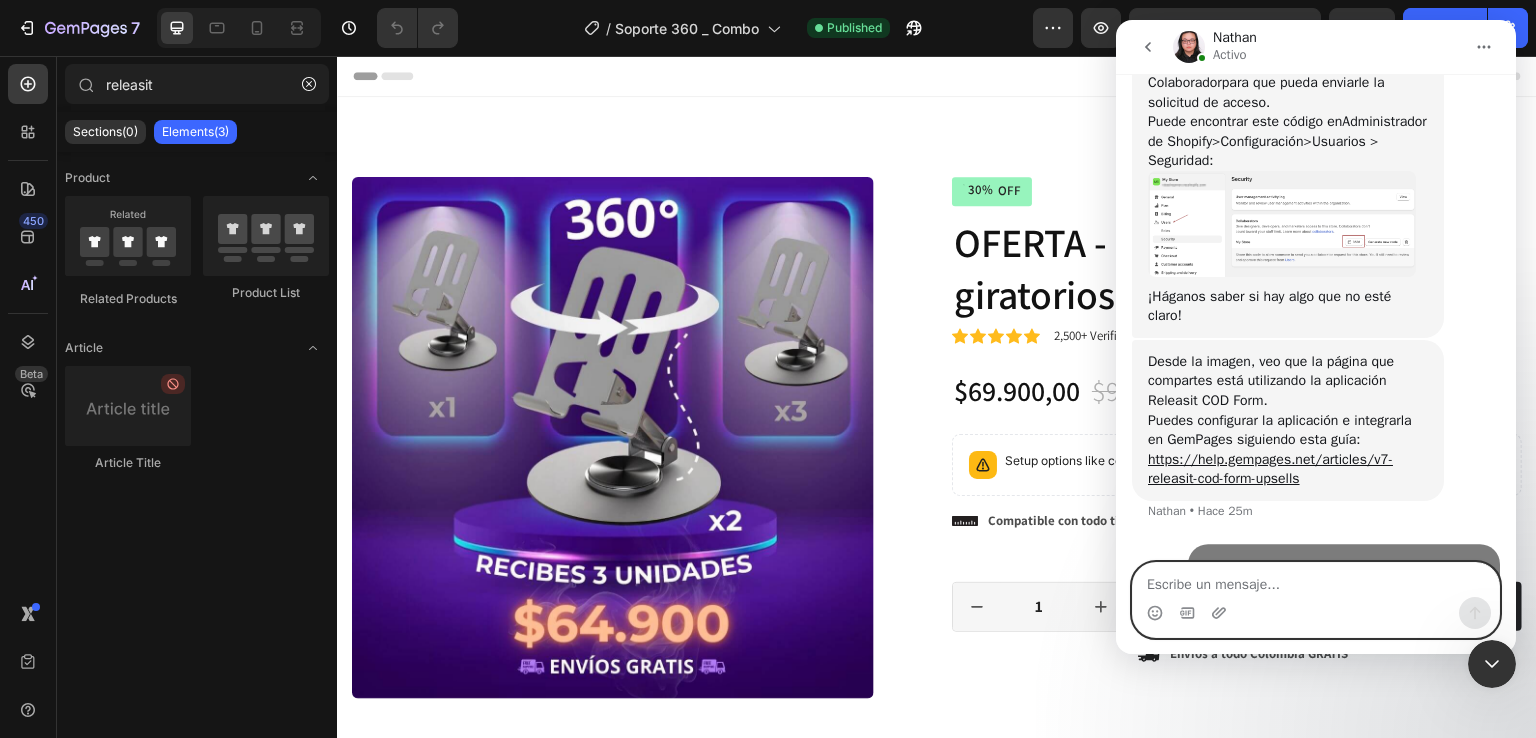 scroll, scrollTop: 5912, scrollLeft: 0, axis: vertical 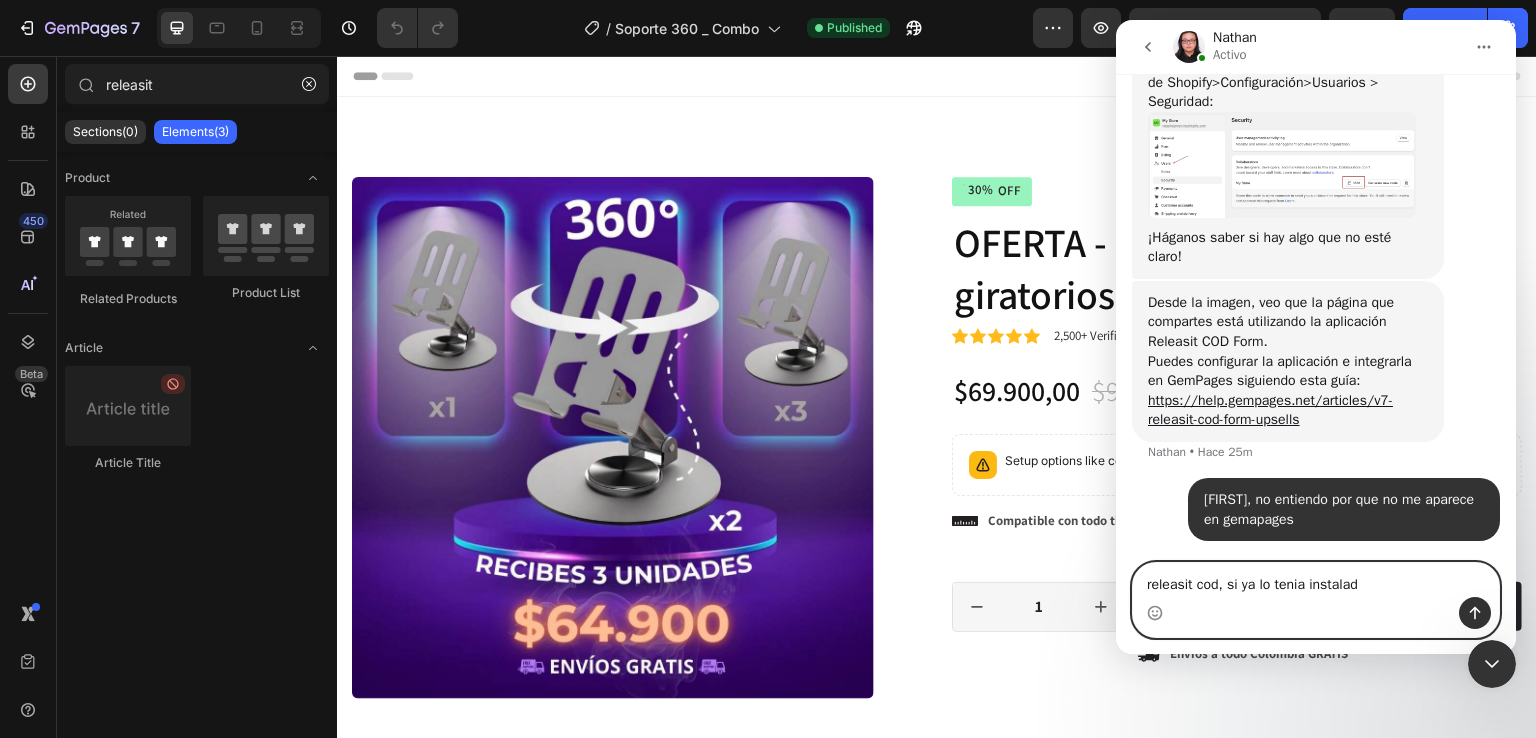 type on "releasit cod, si ya lo tenia instalado" 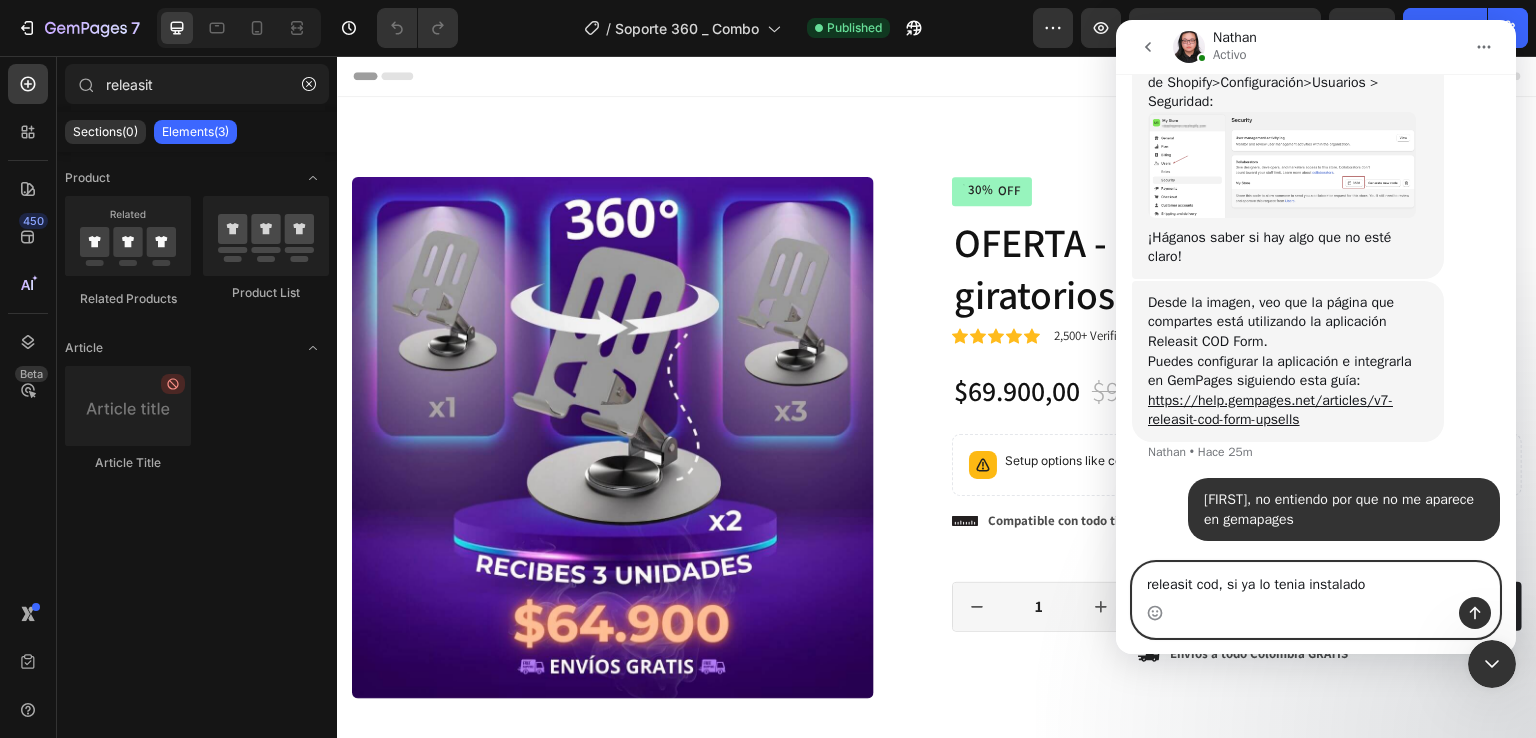 type 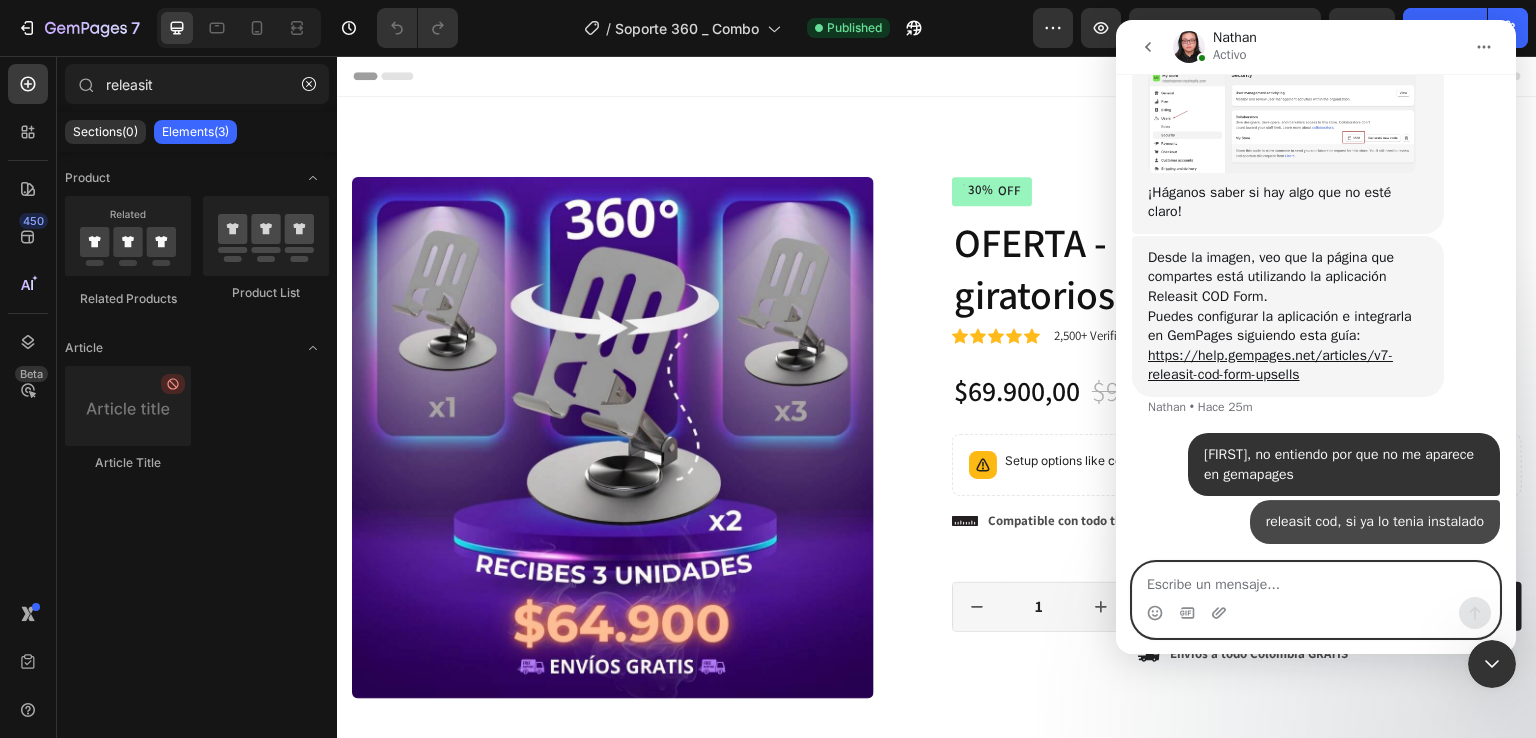 scroll, scrollTop: 5957, scrollLeft: 0, axis: vertical 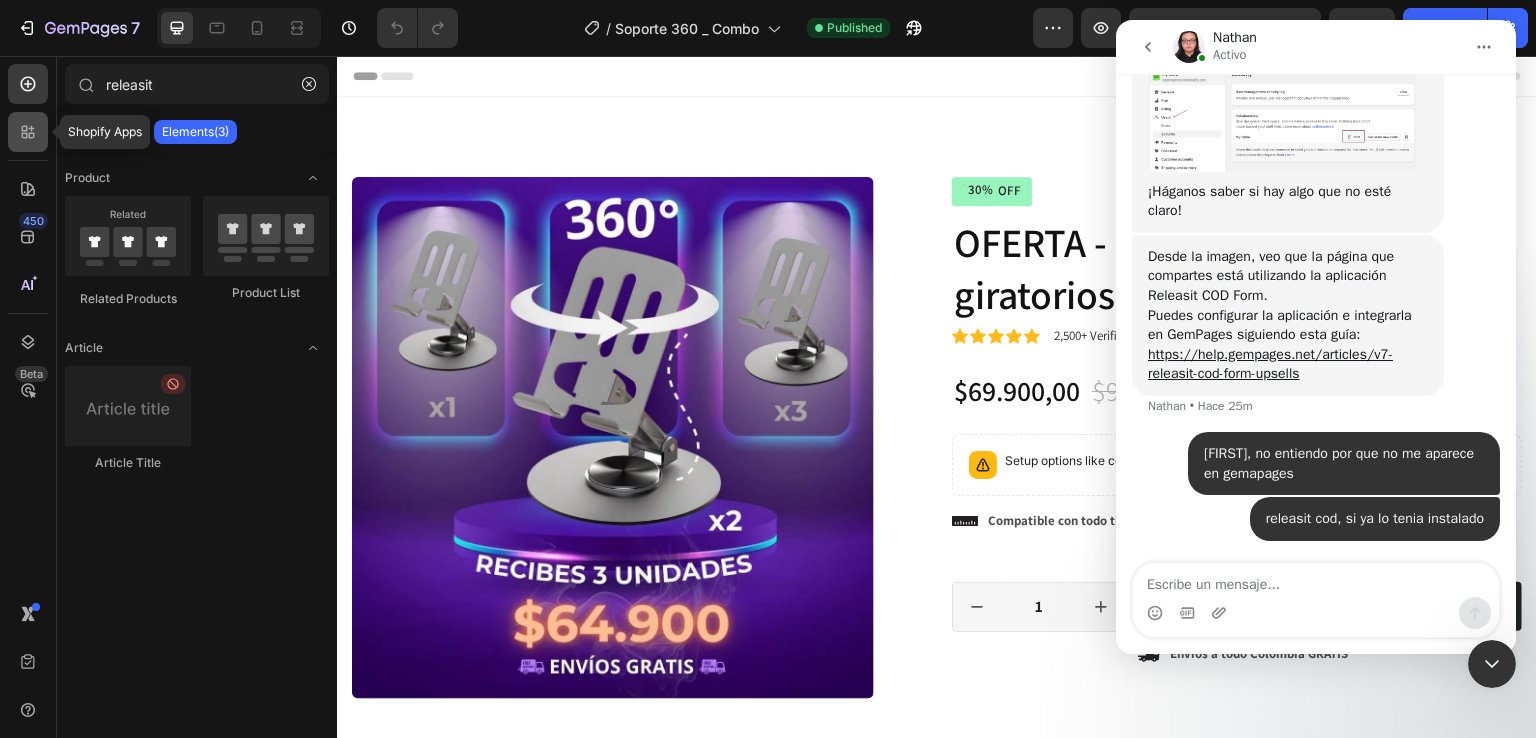 click 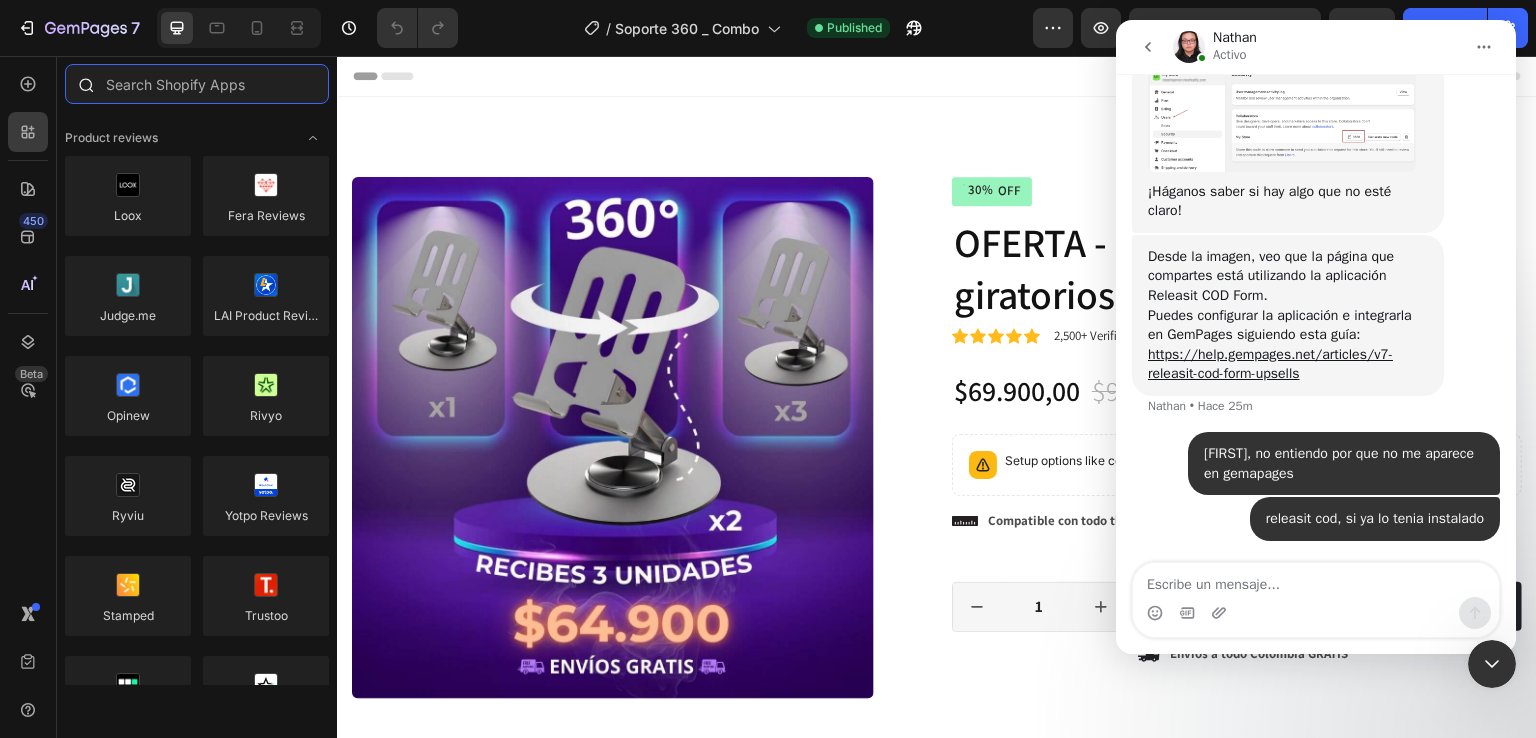 click at bounding box center (197, 84) 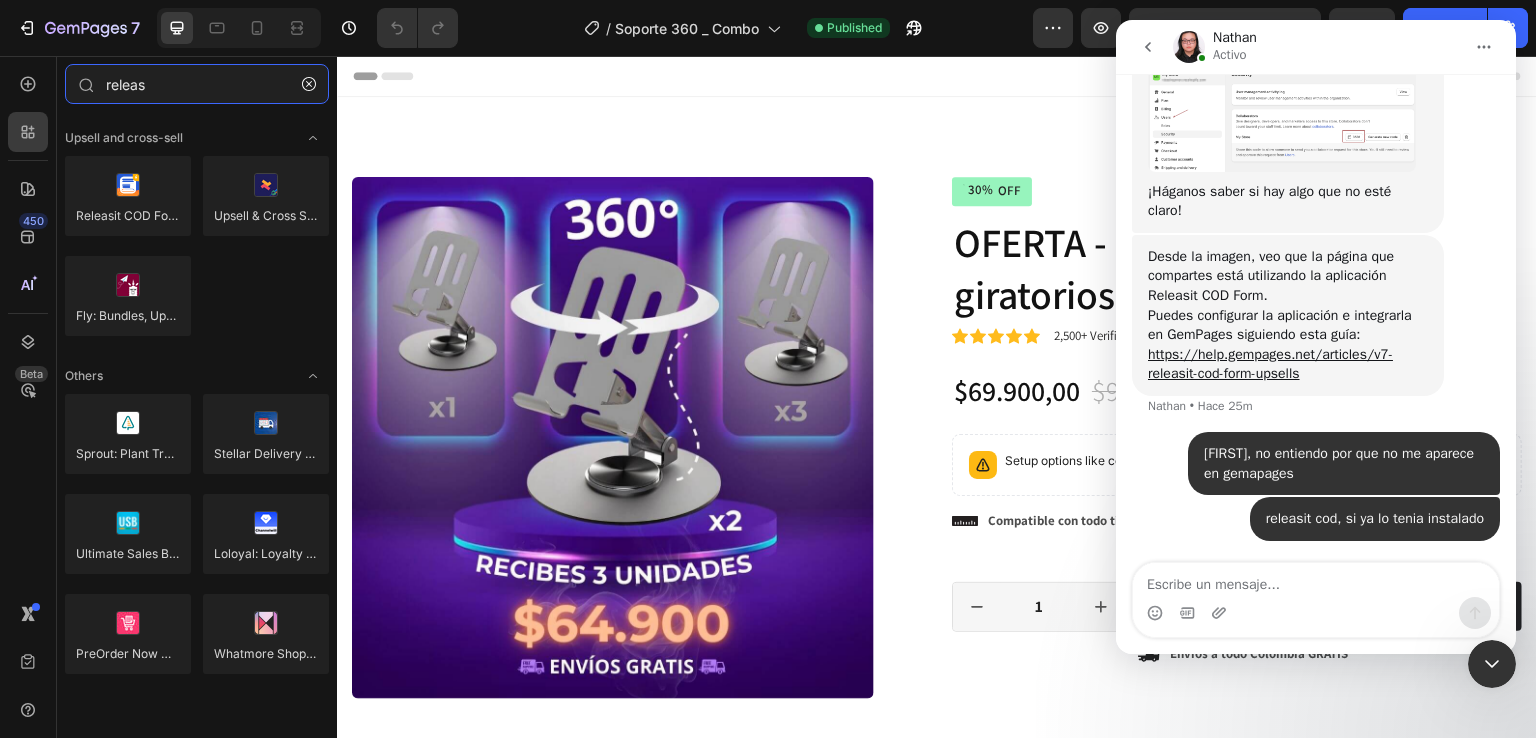 type on "releas" 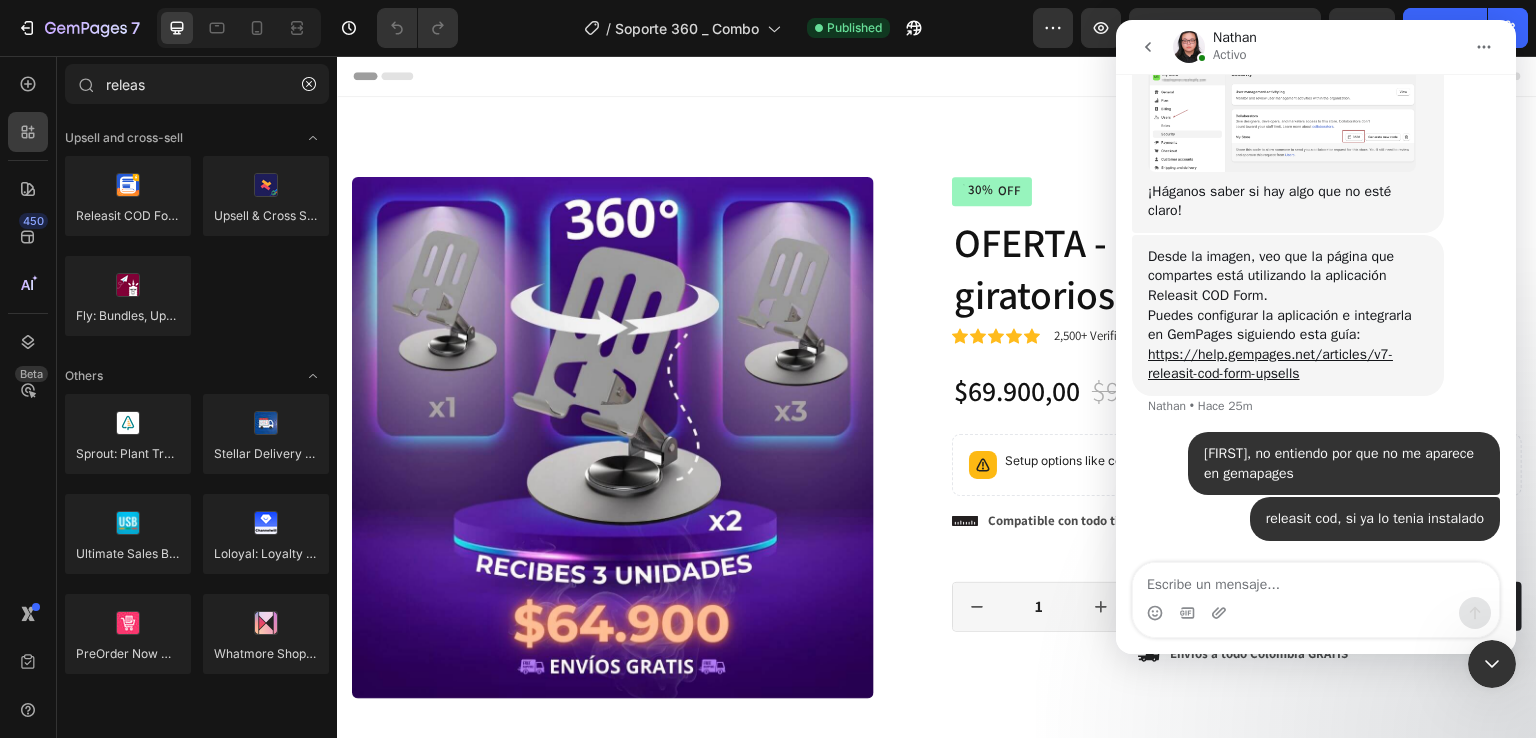click at bounding box center [1492, 664] 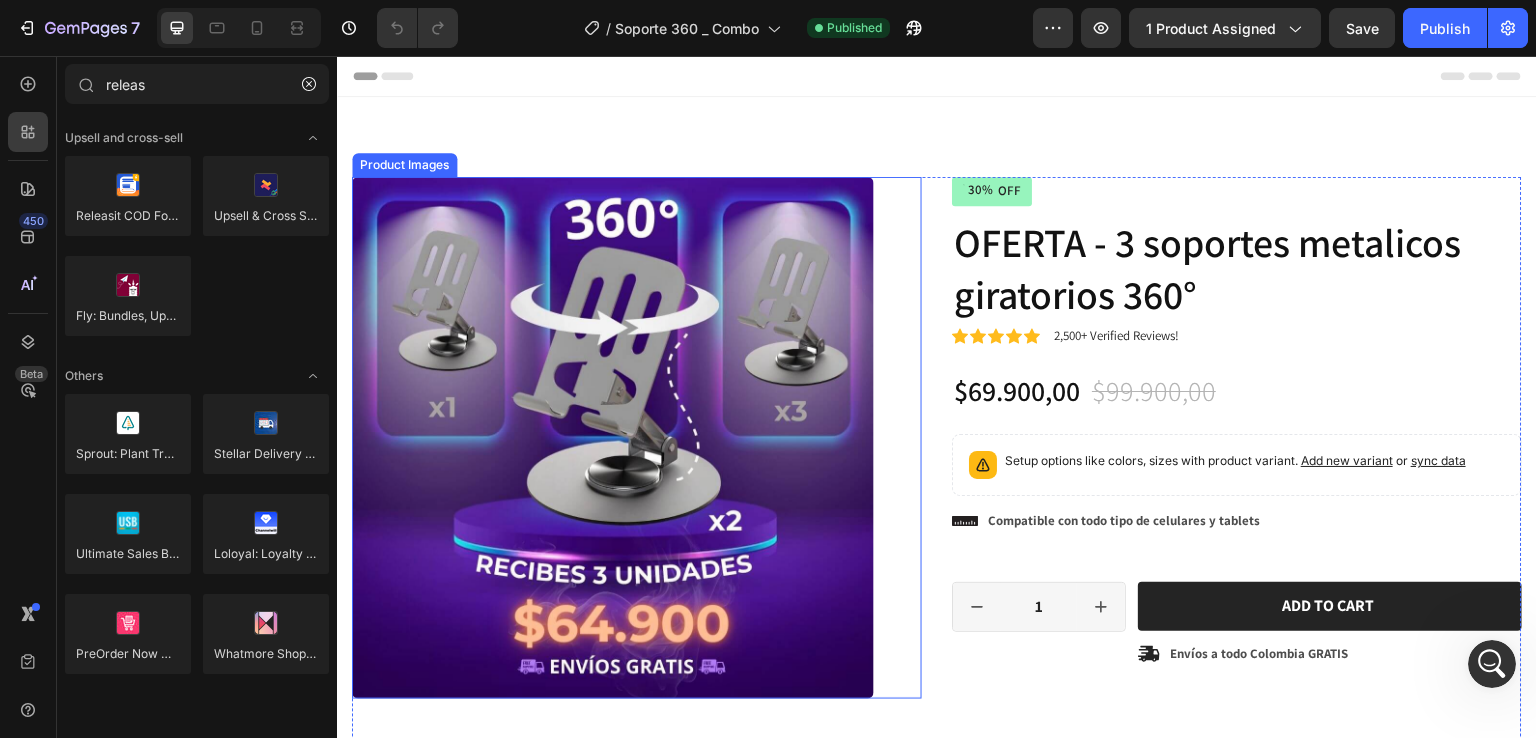 scroll, scrollTop: 0, scrollLeft: 0, axis: both 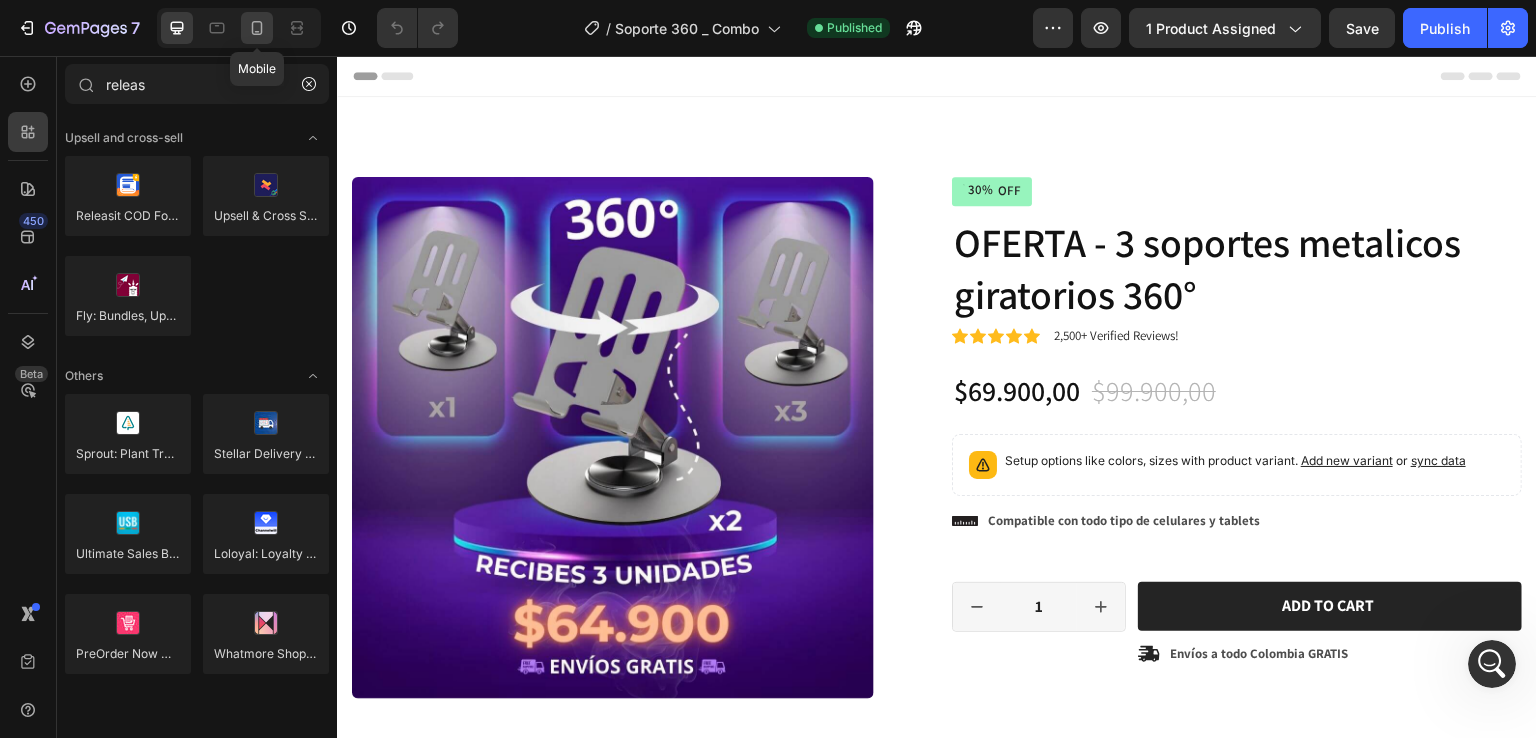 click 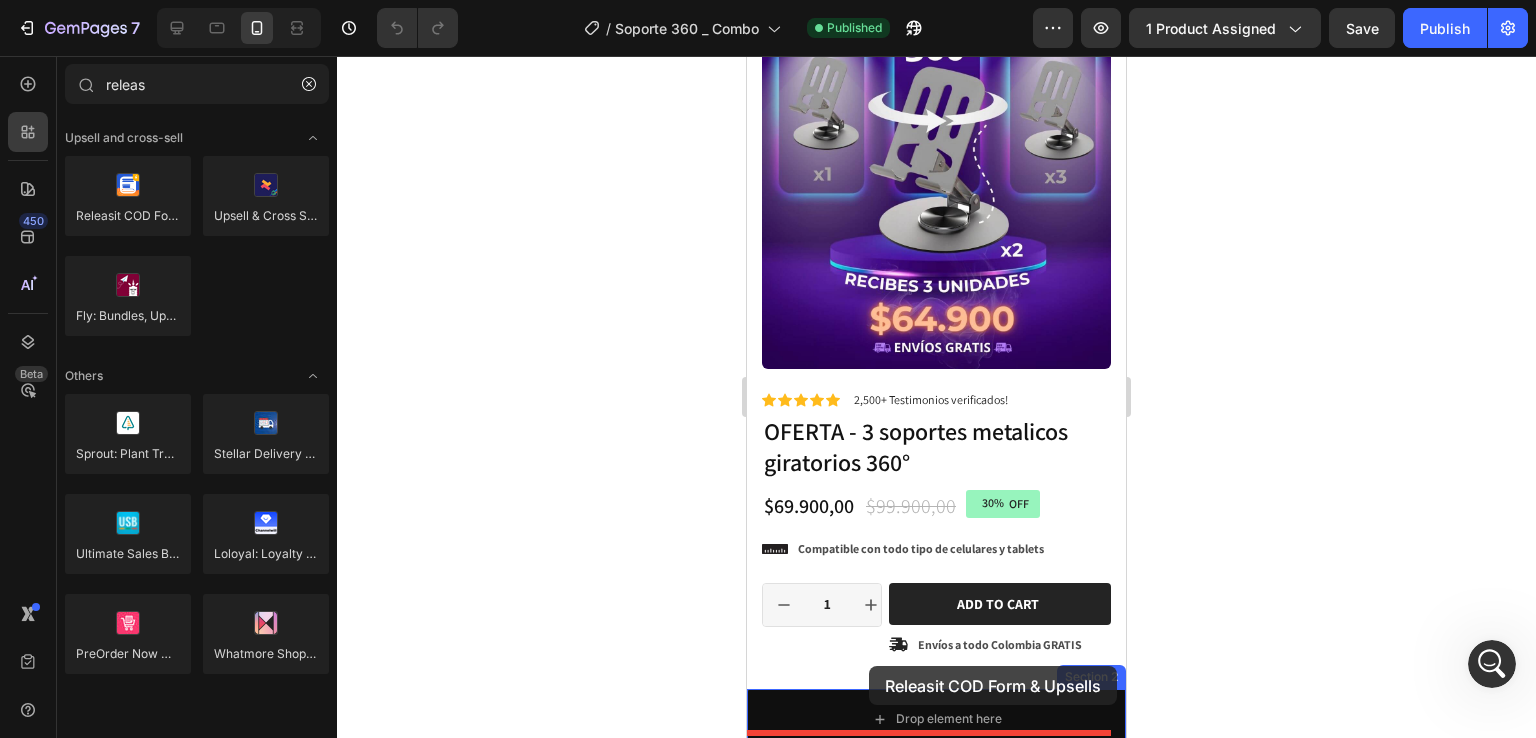 scroll, scrollTop: 267, scrollLeft: 0, axis: vertical 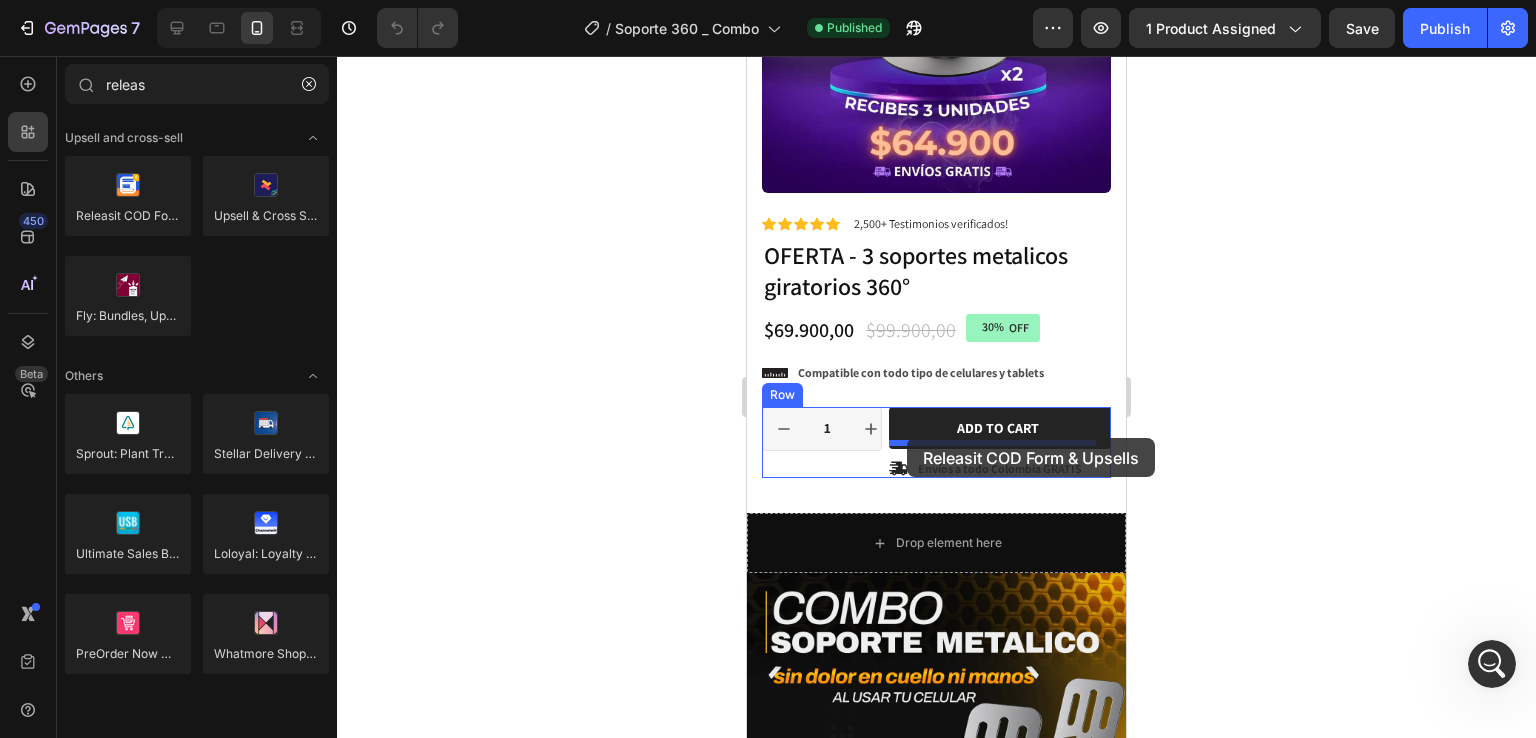 drag, startPoint x: 892, startPoint y: 239, endPoint x: 907, endPoint y: 438, distance: 199.56453 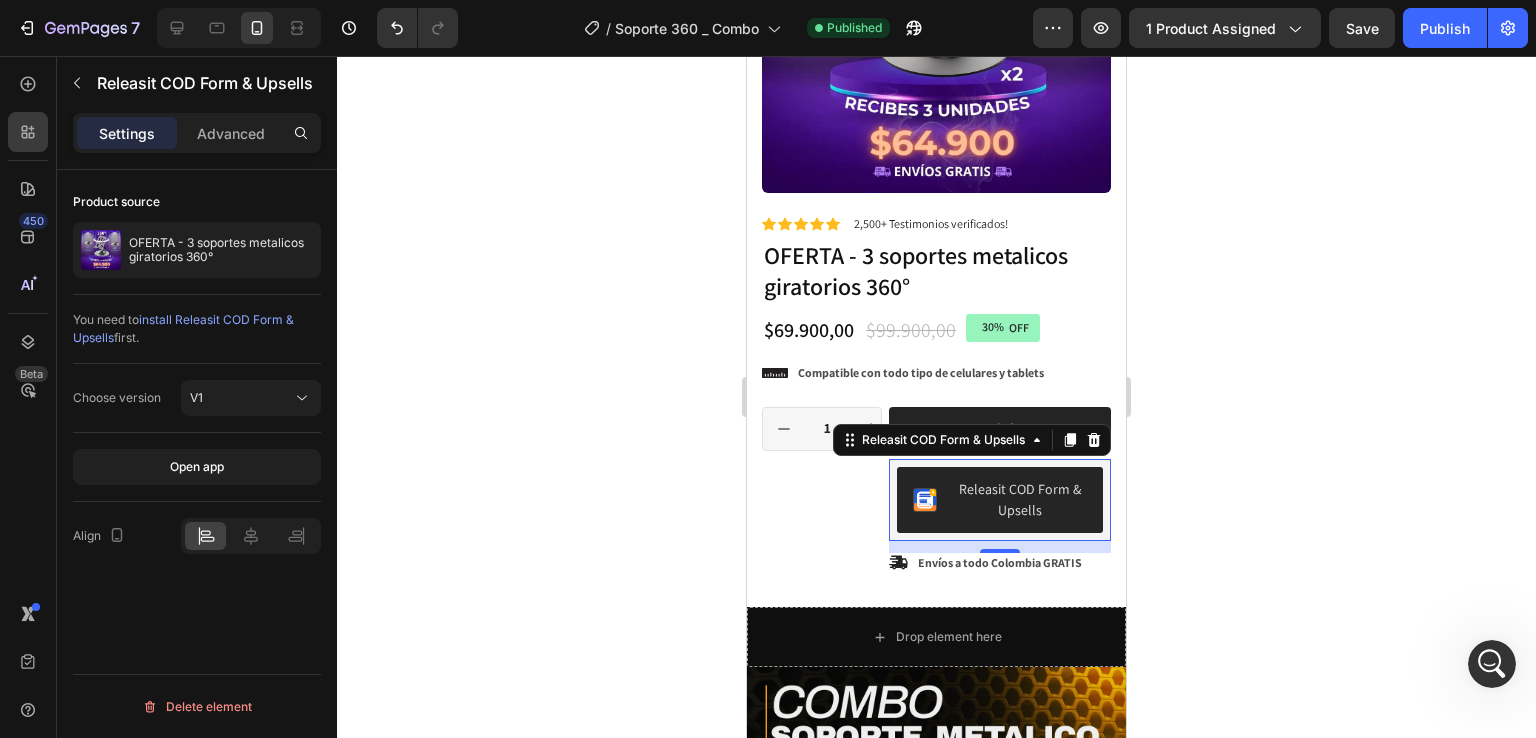 click on "Releasit COD Form & Upsells" at bounding box center (1020, 500) 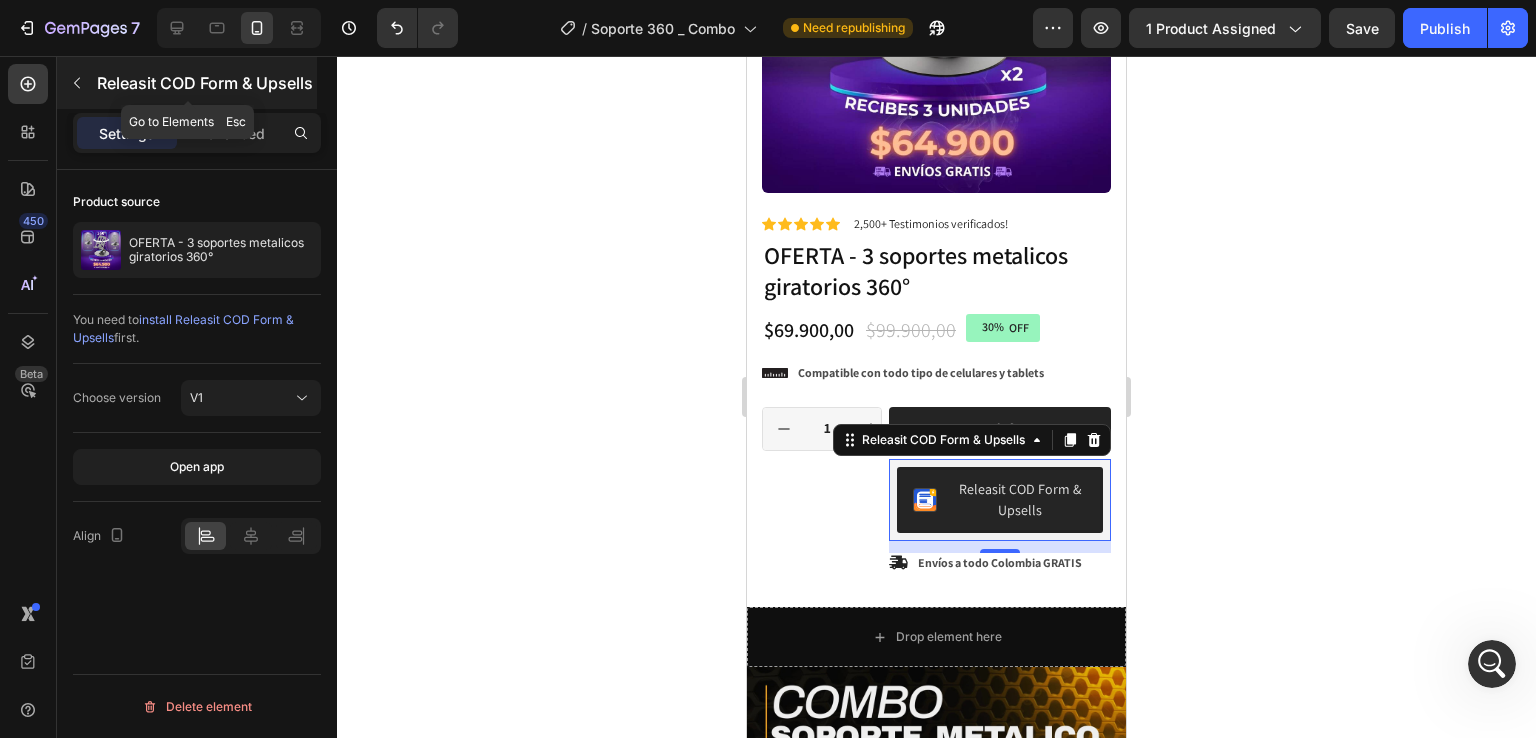 click at bounding box center [77, 83] 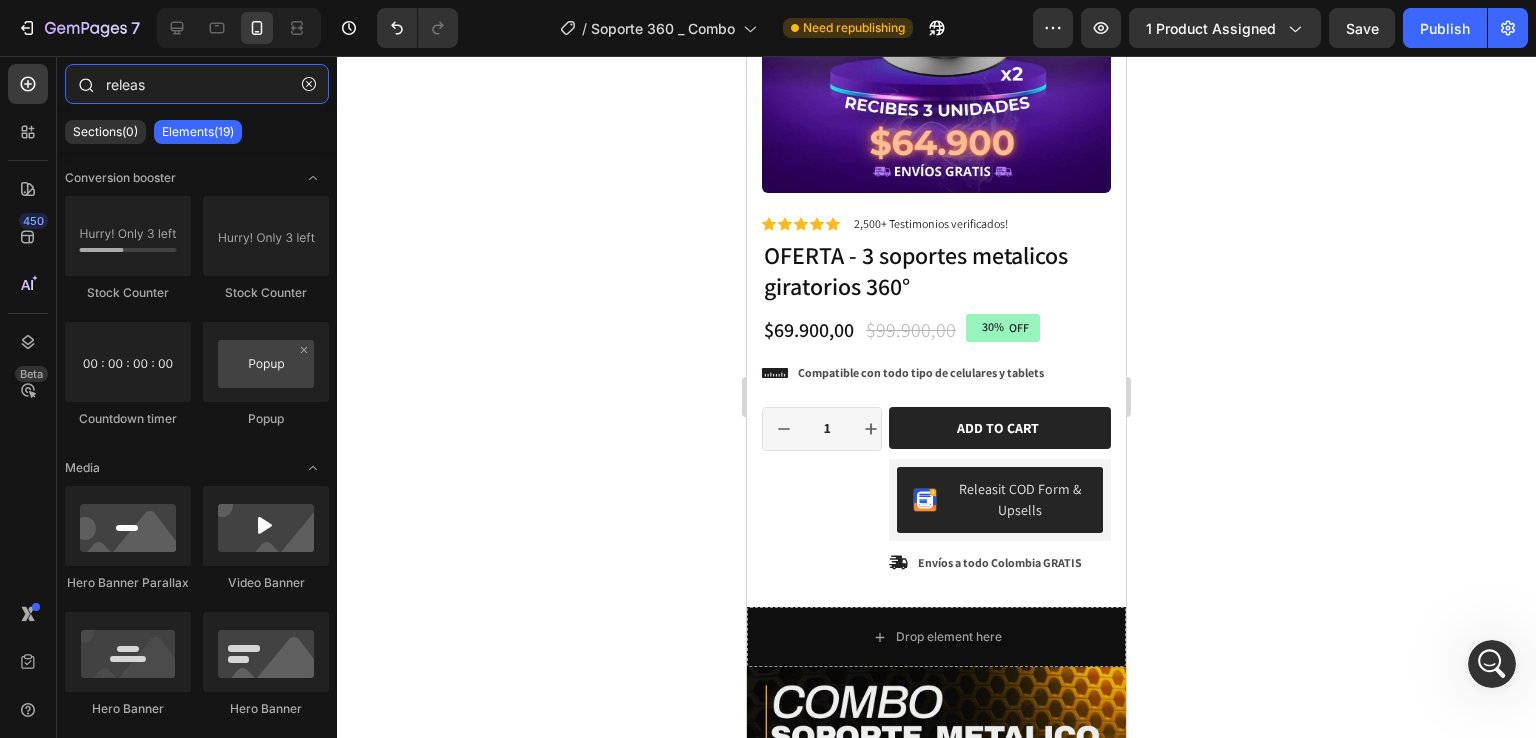 click on "releas" at bounding box center [197, 84] 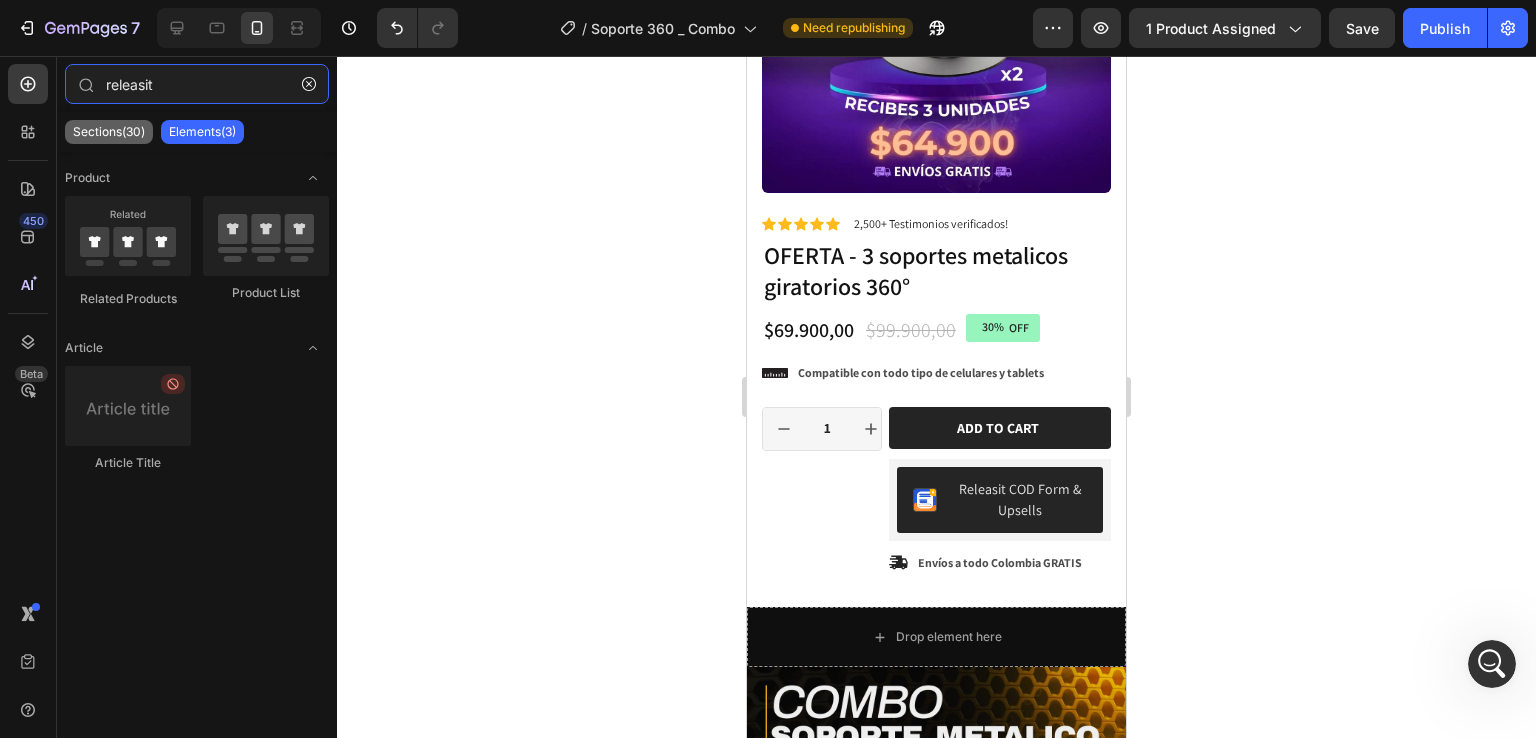 type on "releasit" 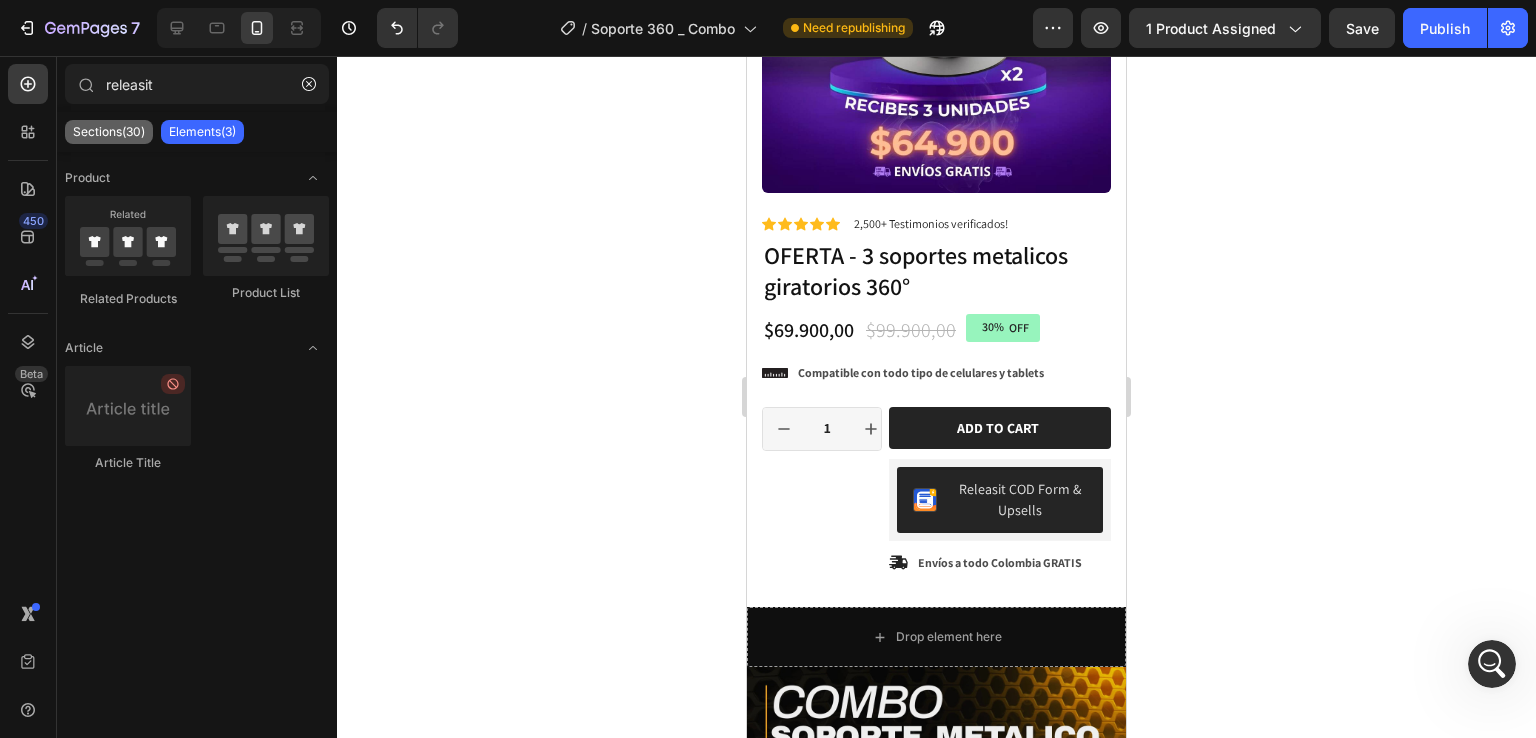 click on "Sections(30)" at bounding box center [109, 132] 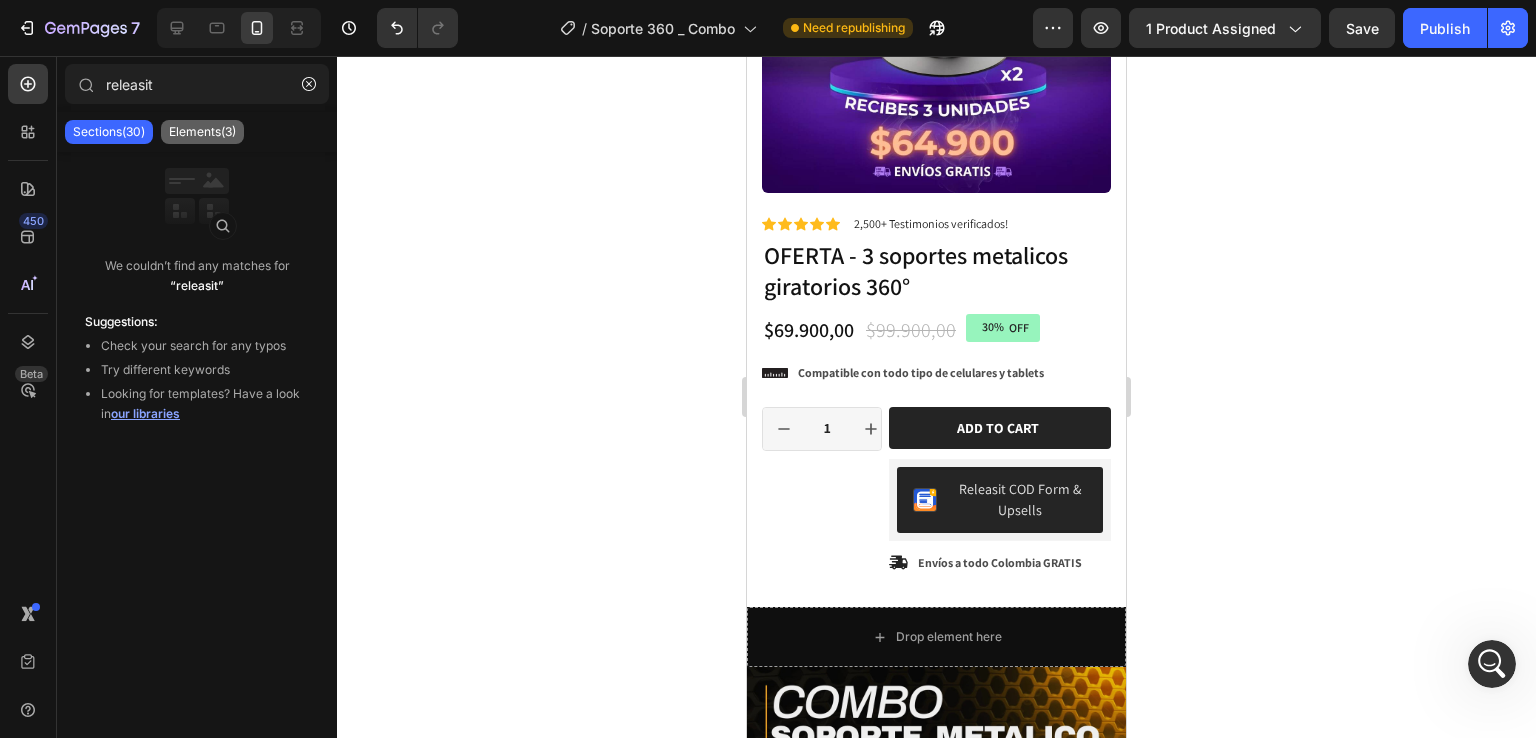 click on "Elements(3)" at bounding box center [202, 132] 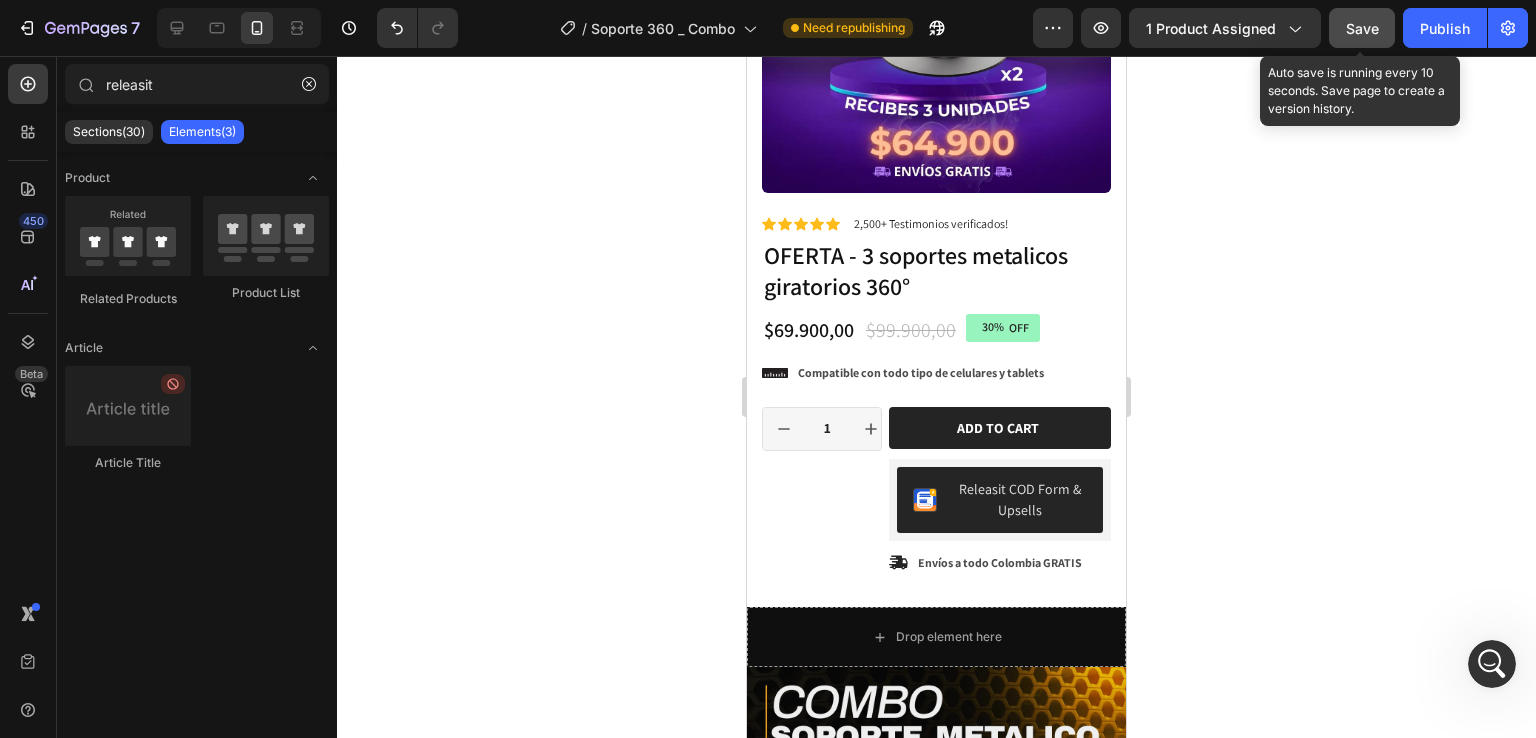 click on "Save" 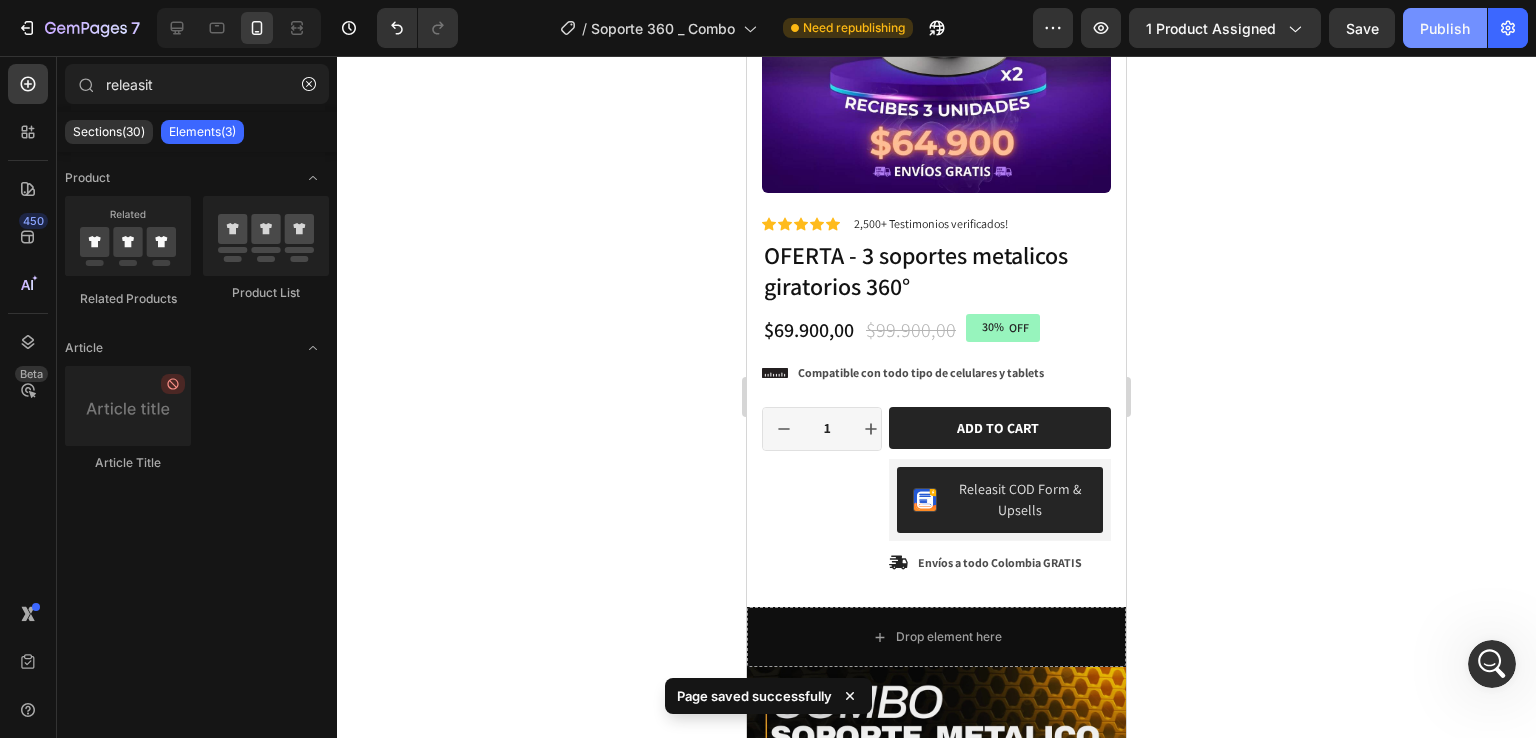 click on "Publish" 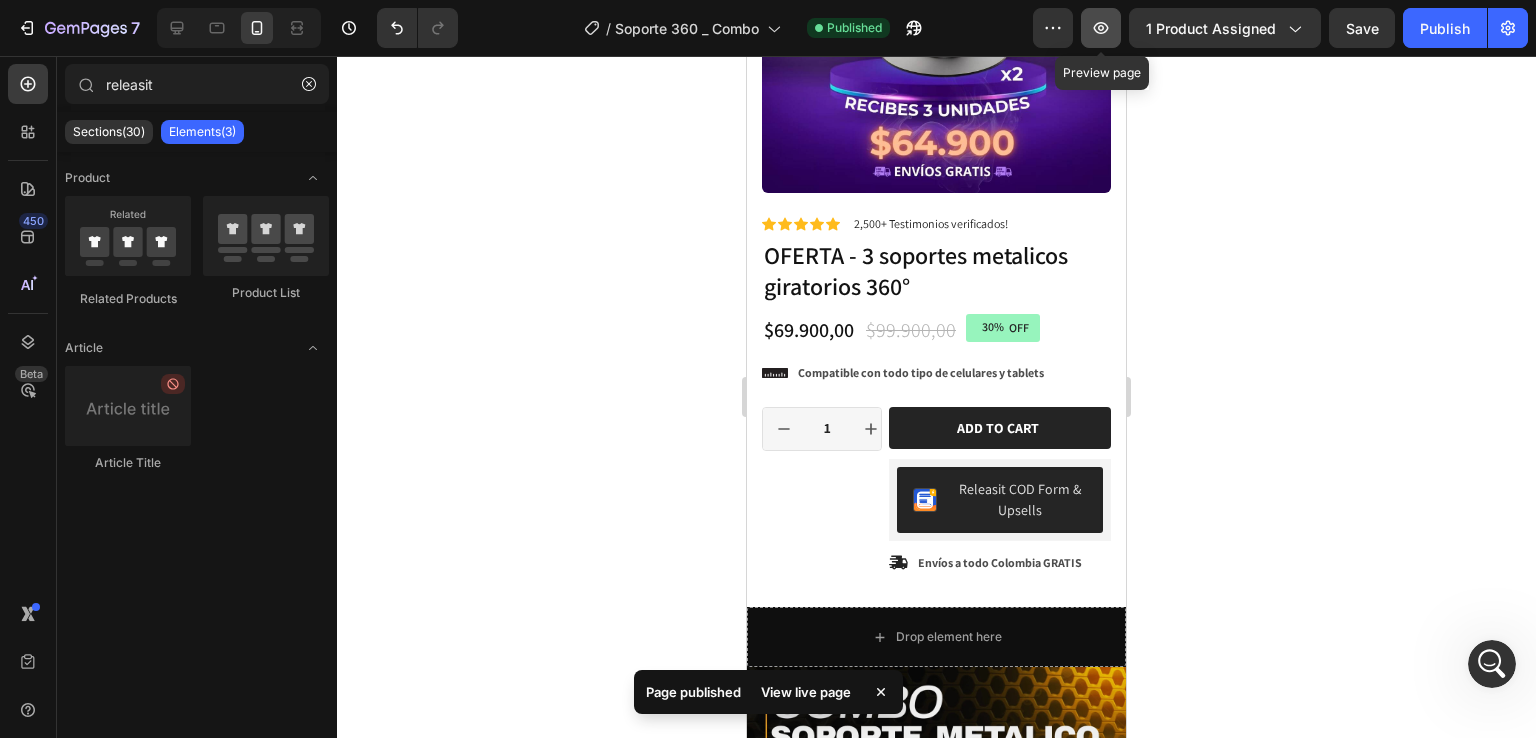 click 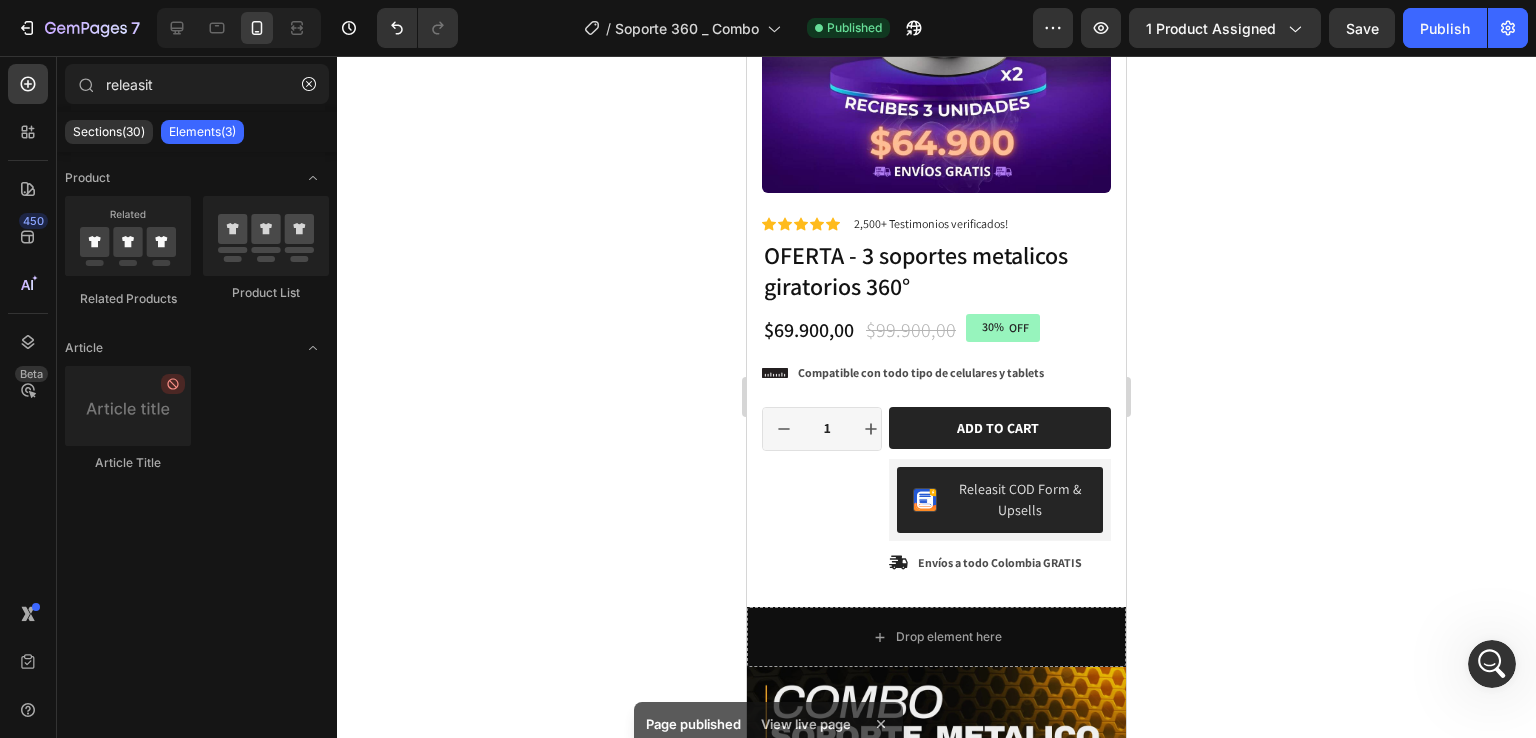 scroll, scrollTop: 6033, scrollLeft: 0, axis: vertical 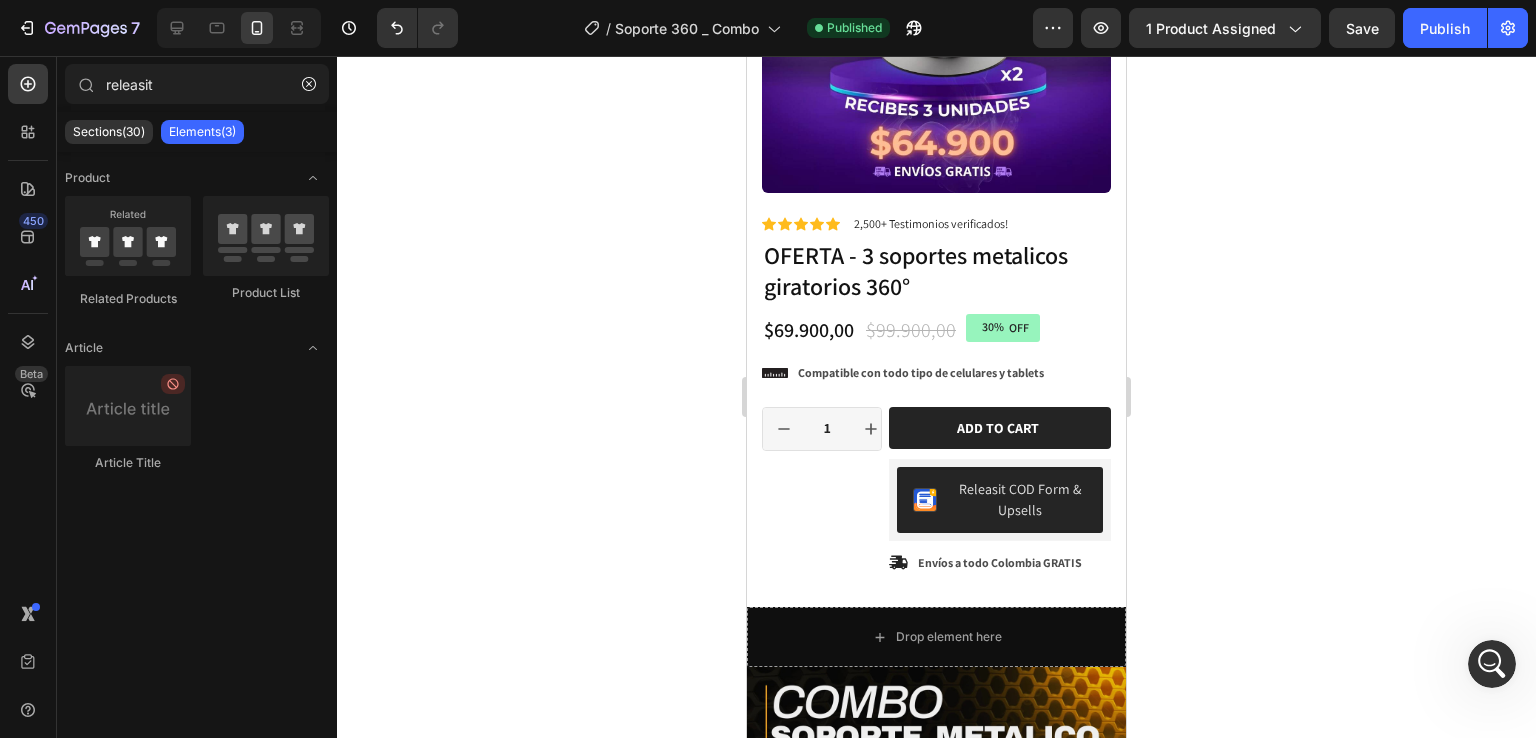 click at bounding box center (1492, 664) 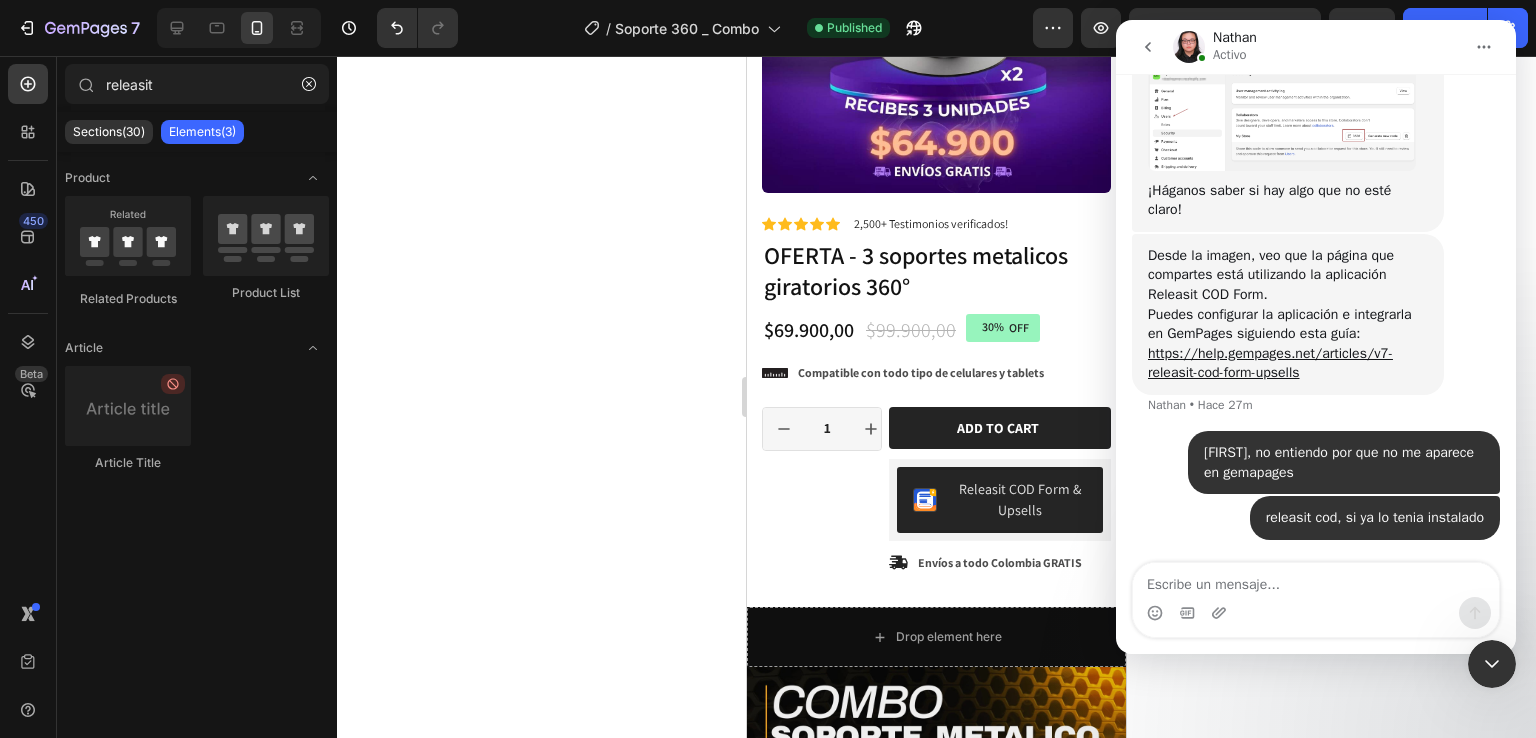 scroll, scrollTop: 6034, scrollLeft: 0, axis: vertical 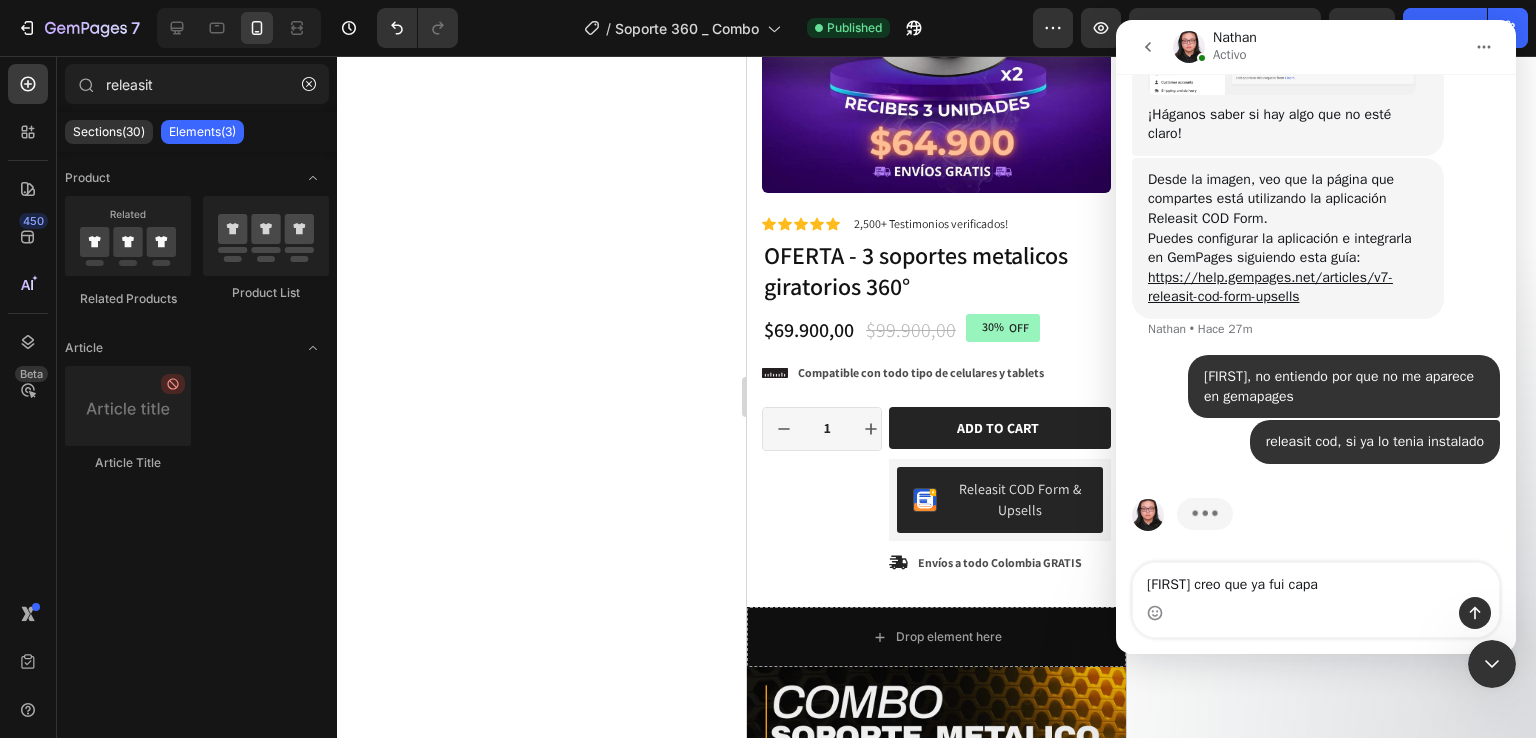 type on "[FIRST] creo que ya fui capaz" 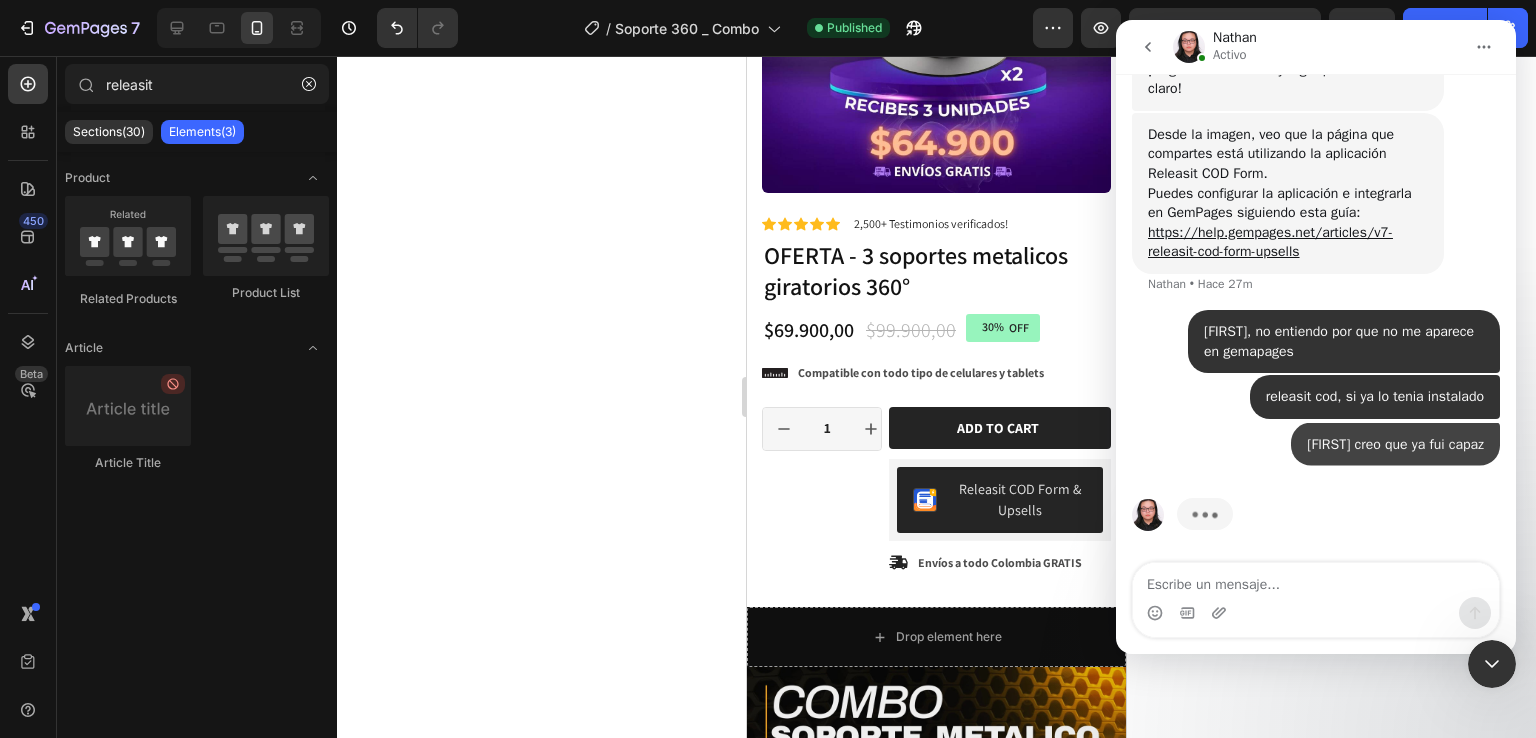 scroll, scrollTop: 6080, scrollLeft: 0, axis: vertical 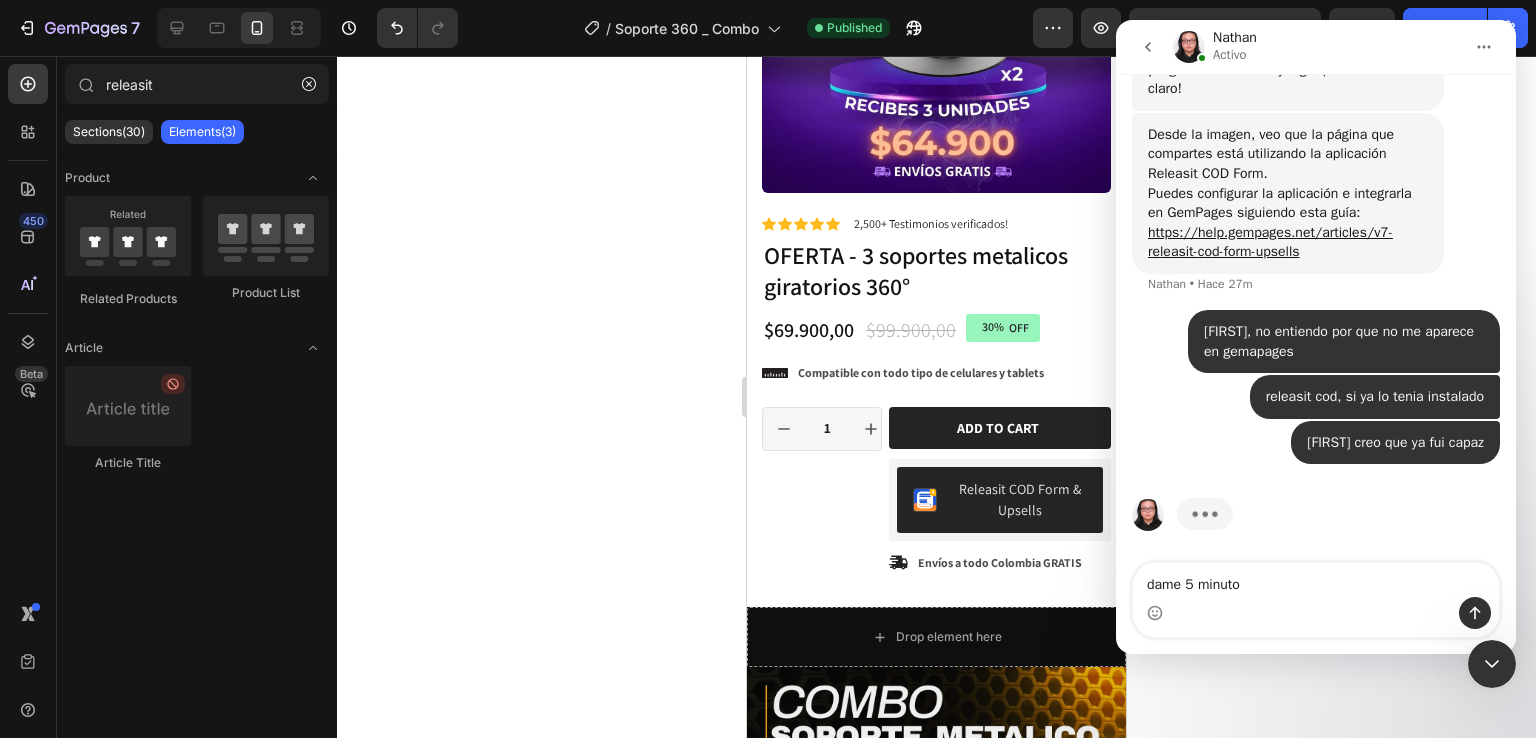 type on "dame 5 minutos" 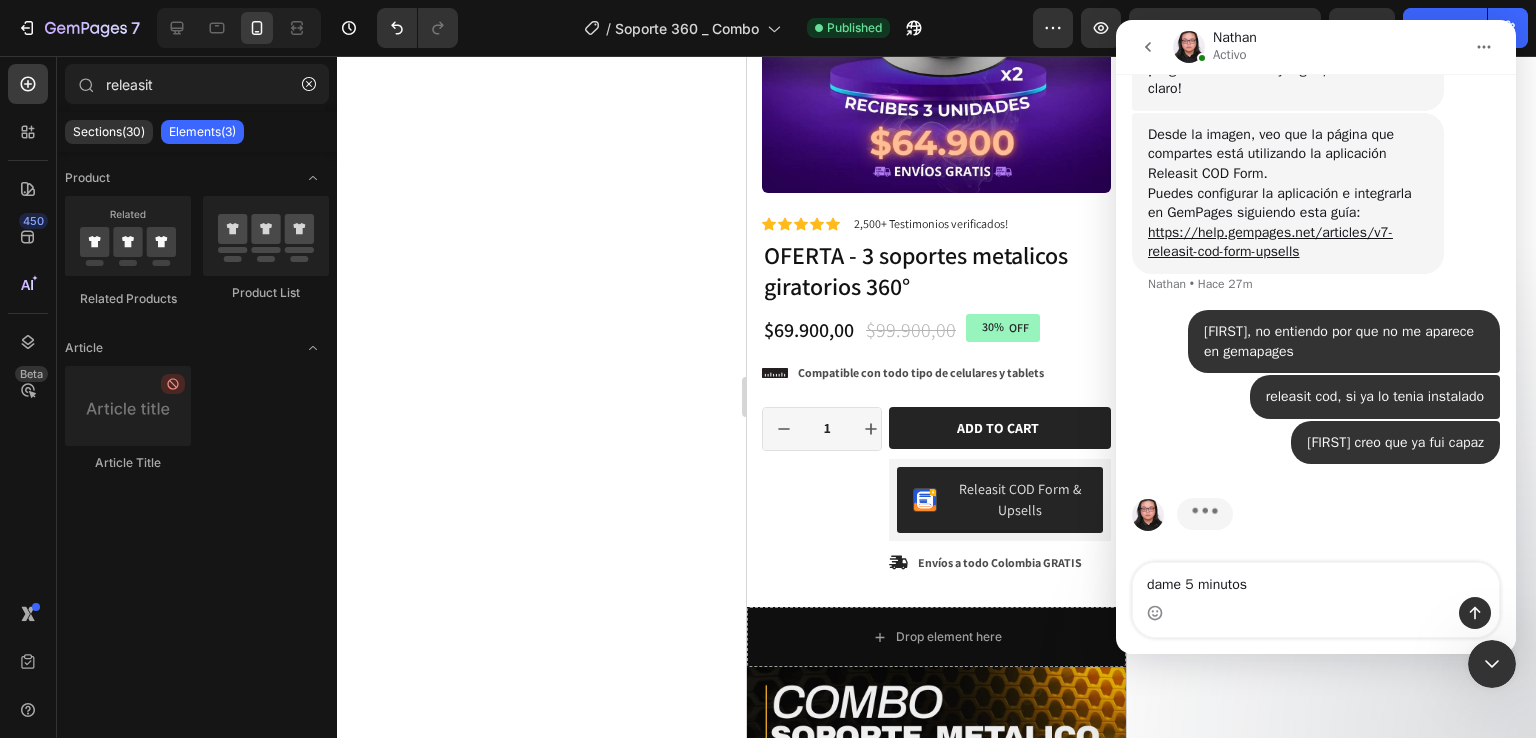 type 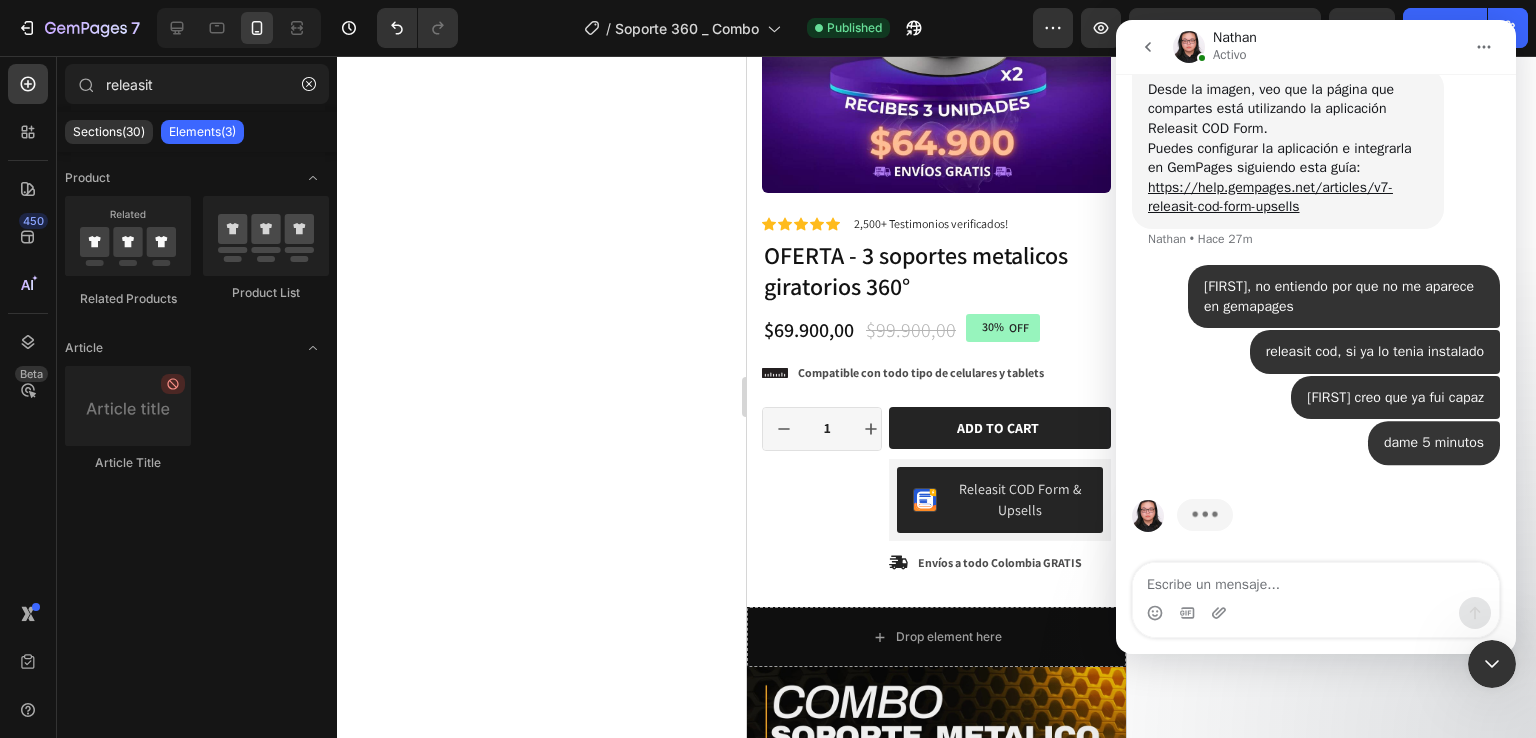 scroll, scrollTop: 6125, scrollLeft: 0, axis: vertical 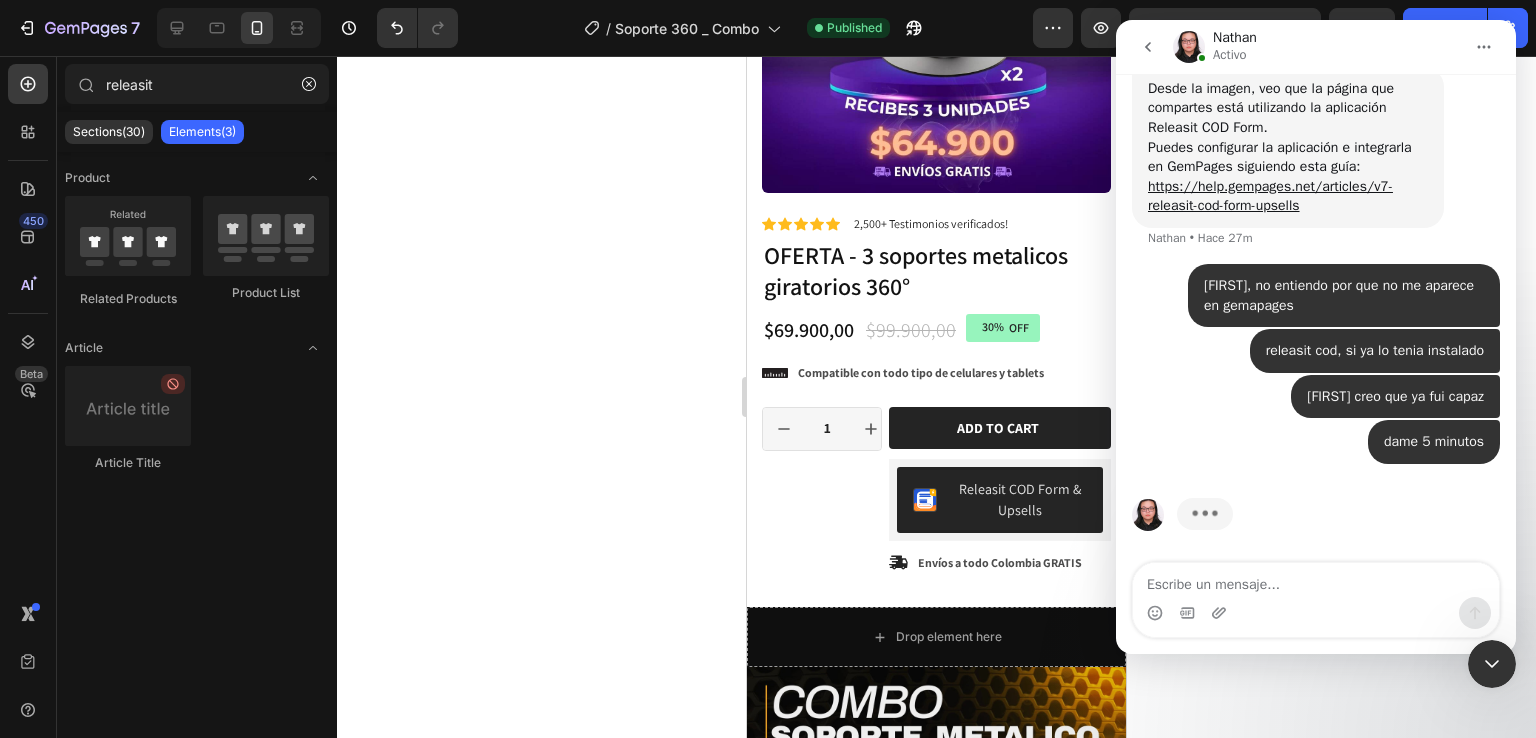 click 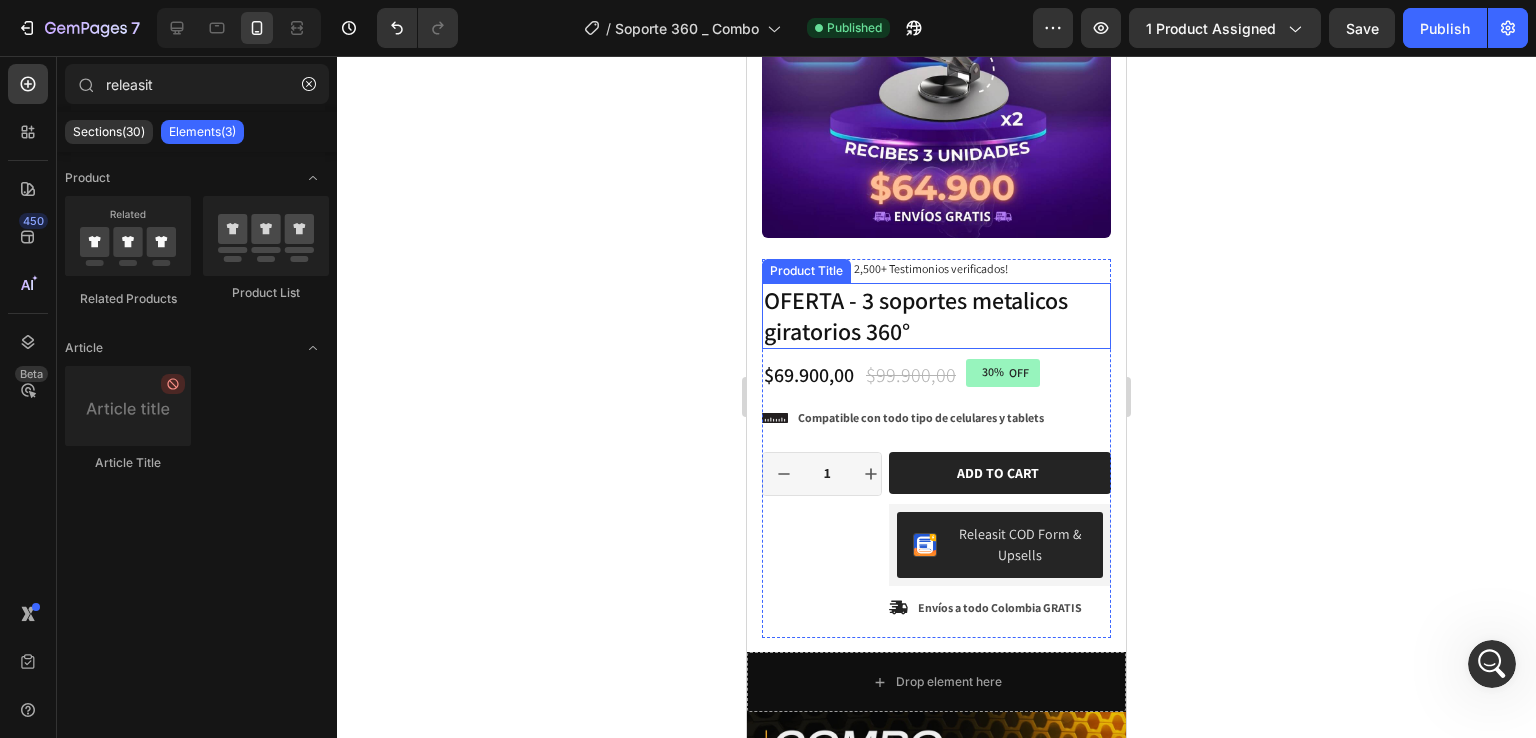 scroll, scrollTop: 223, scrollLeft: 0, axis: vertical 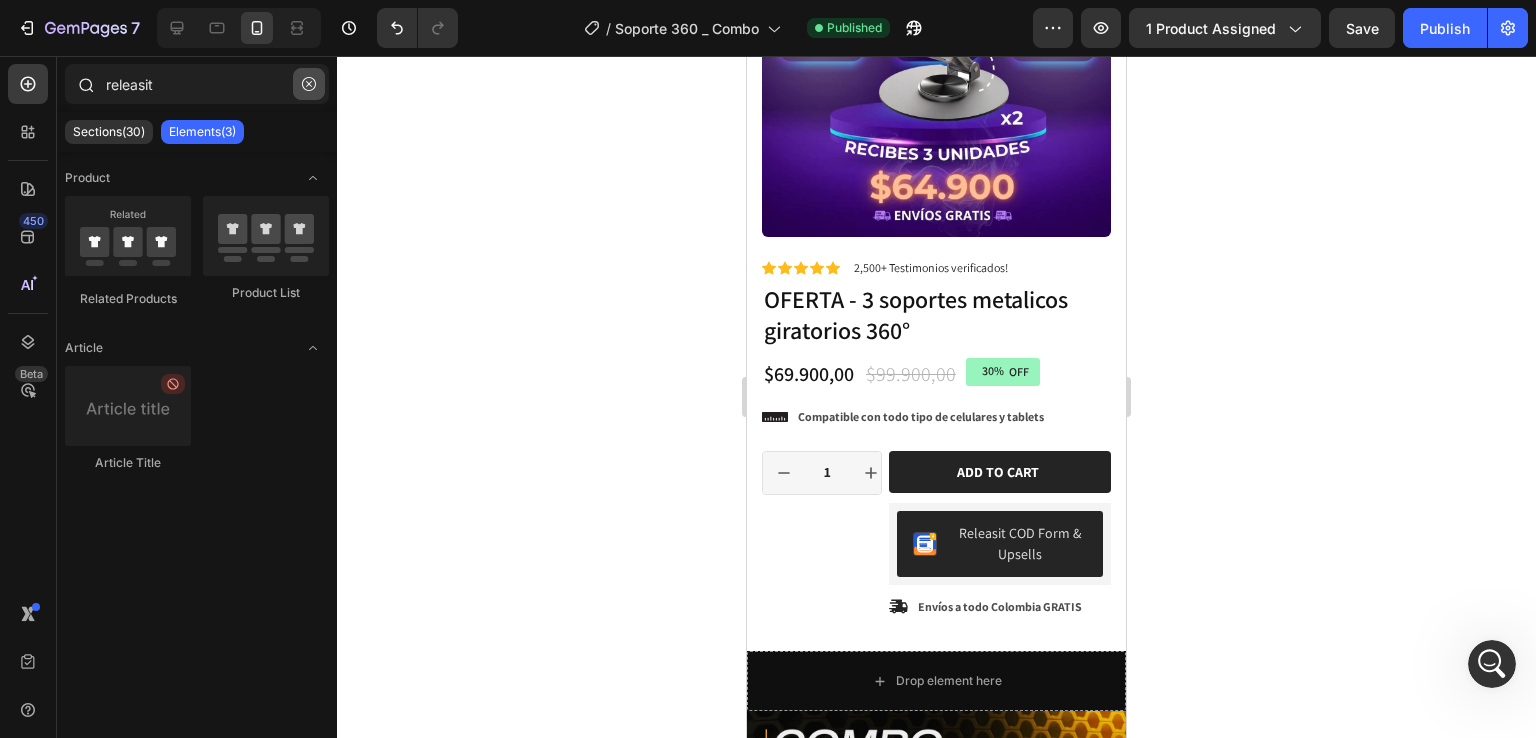 click at bounding box center [309, 84] 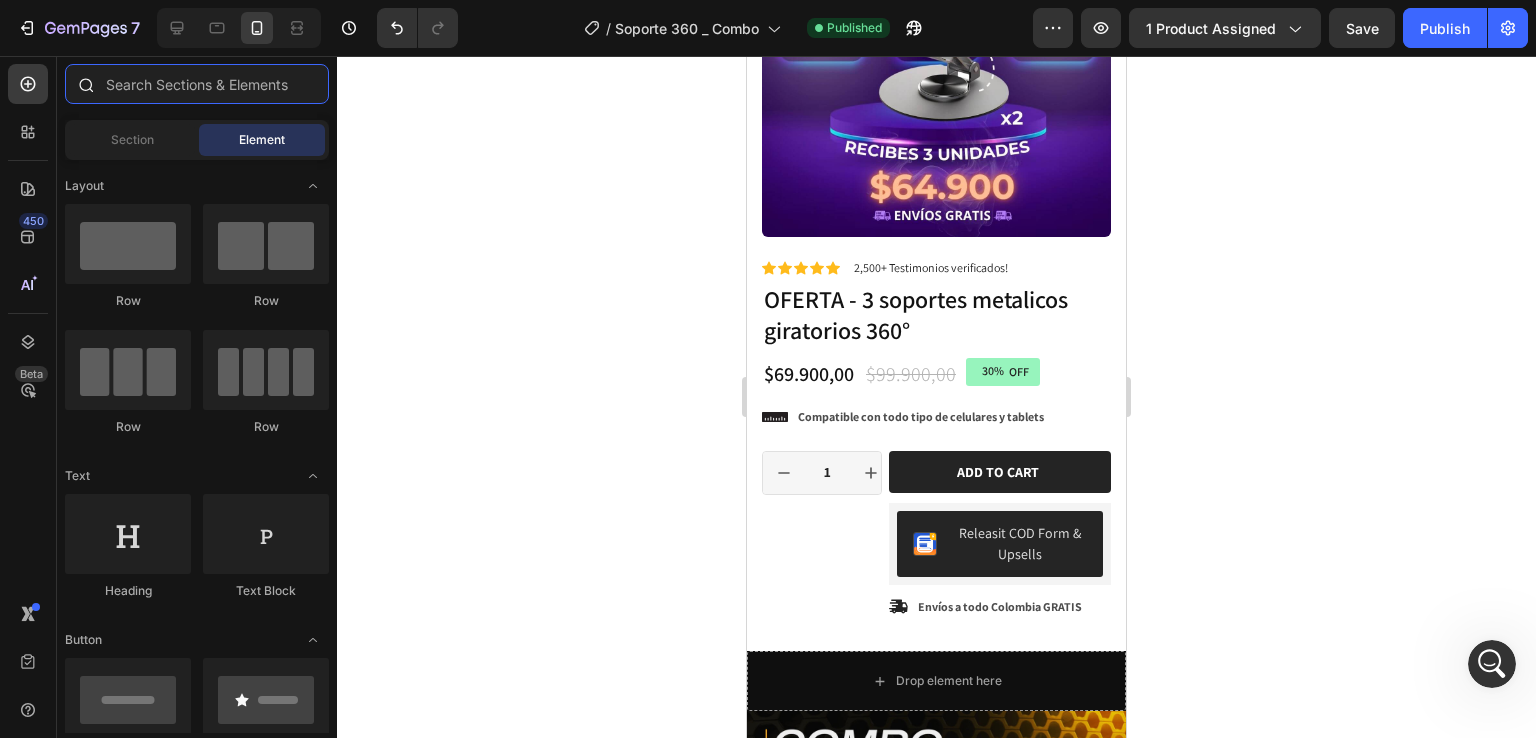 click at bounding box center (197, 84) 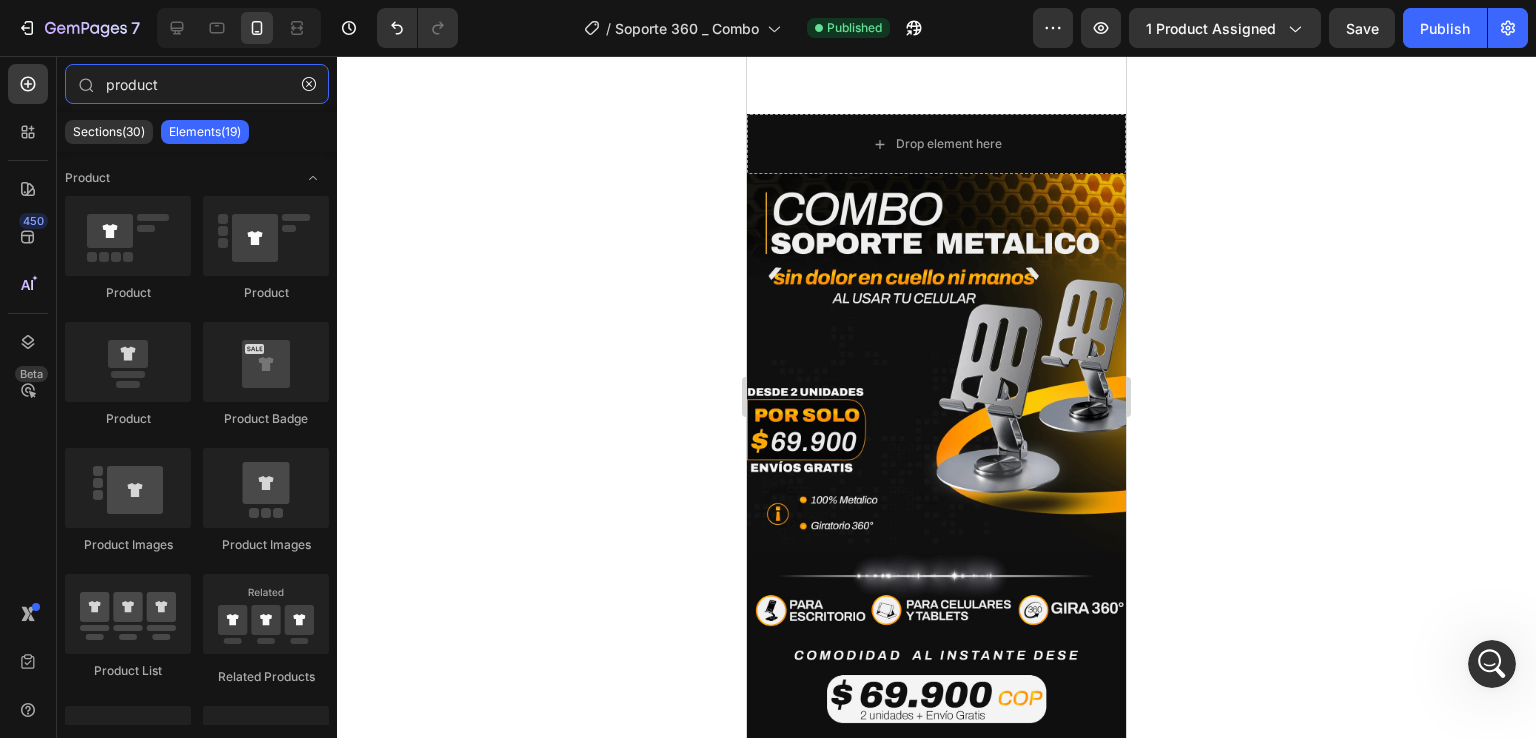 scroll, scrollTop: 1014, scrollLeft: 0, axis: vertical 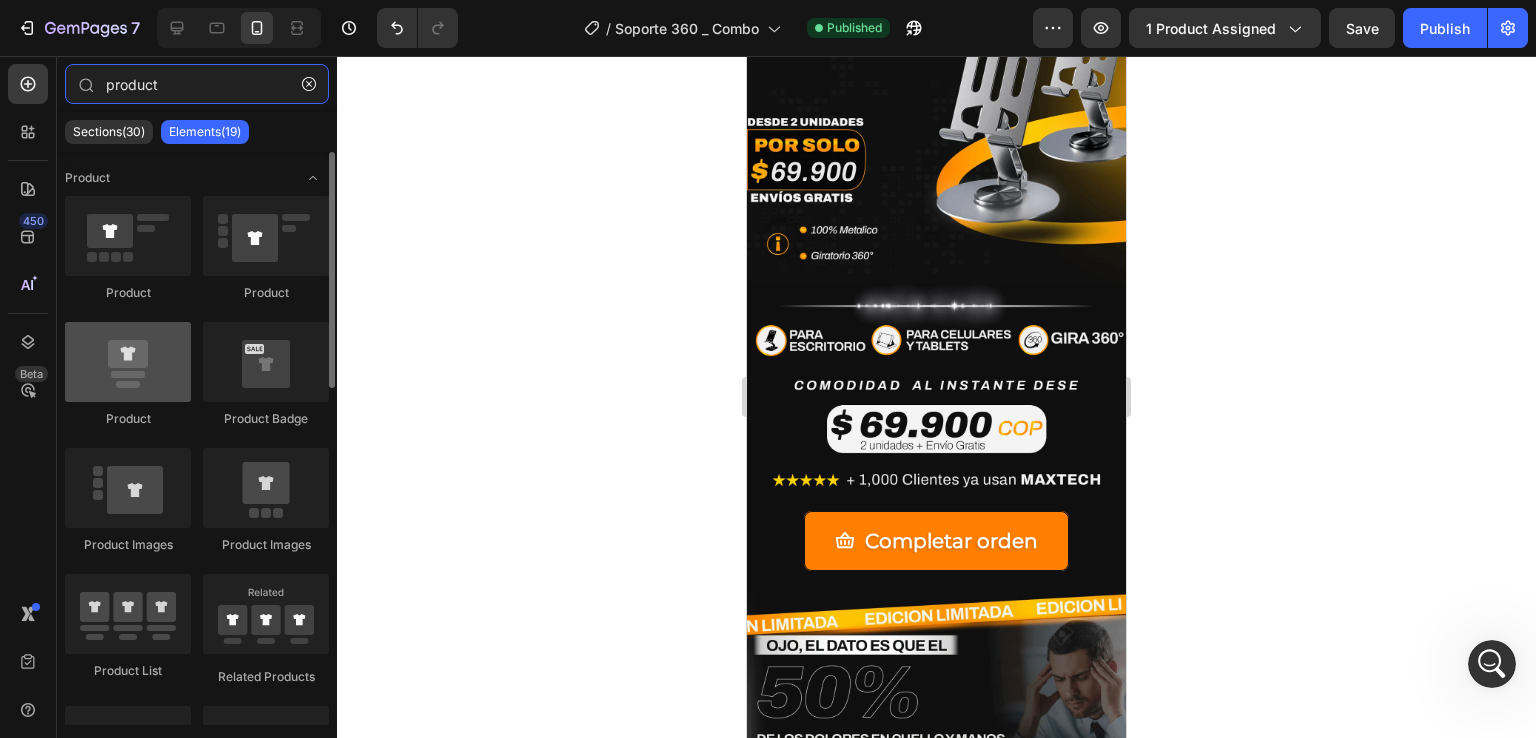 type on "product" 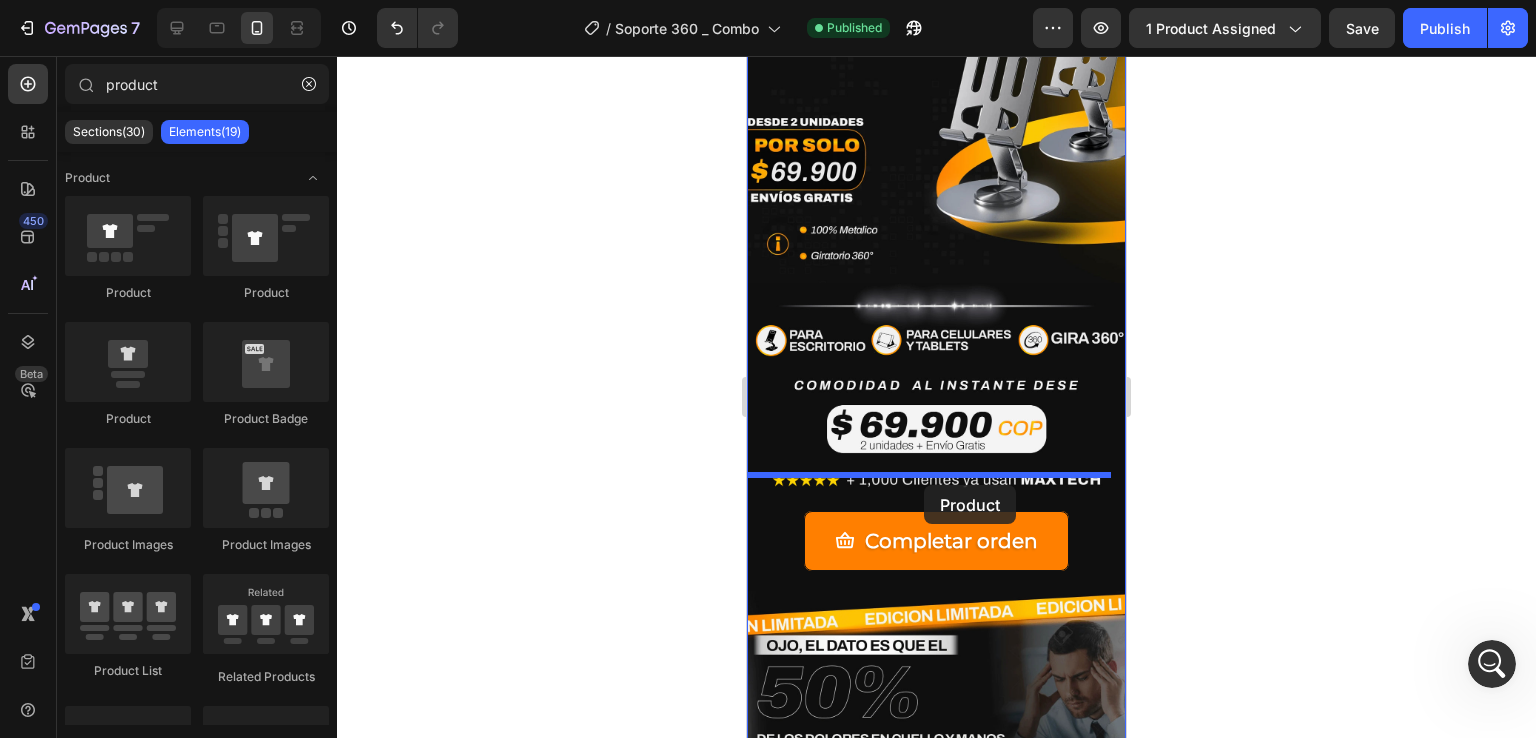 drag, startPoint x: 888, startPoint y: 442, endPoint x: 924, endPoint y: 485, distance: 56.0803 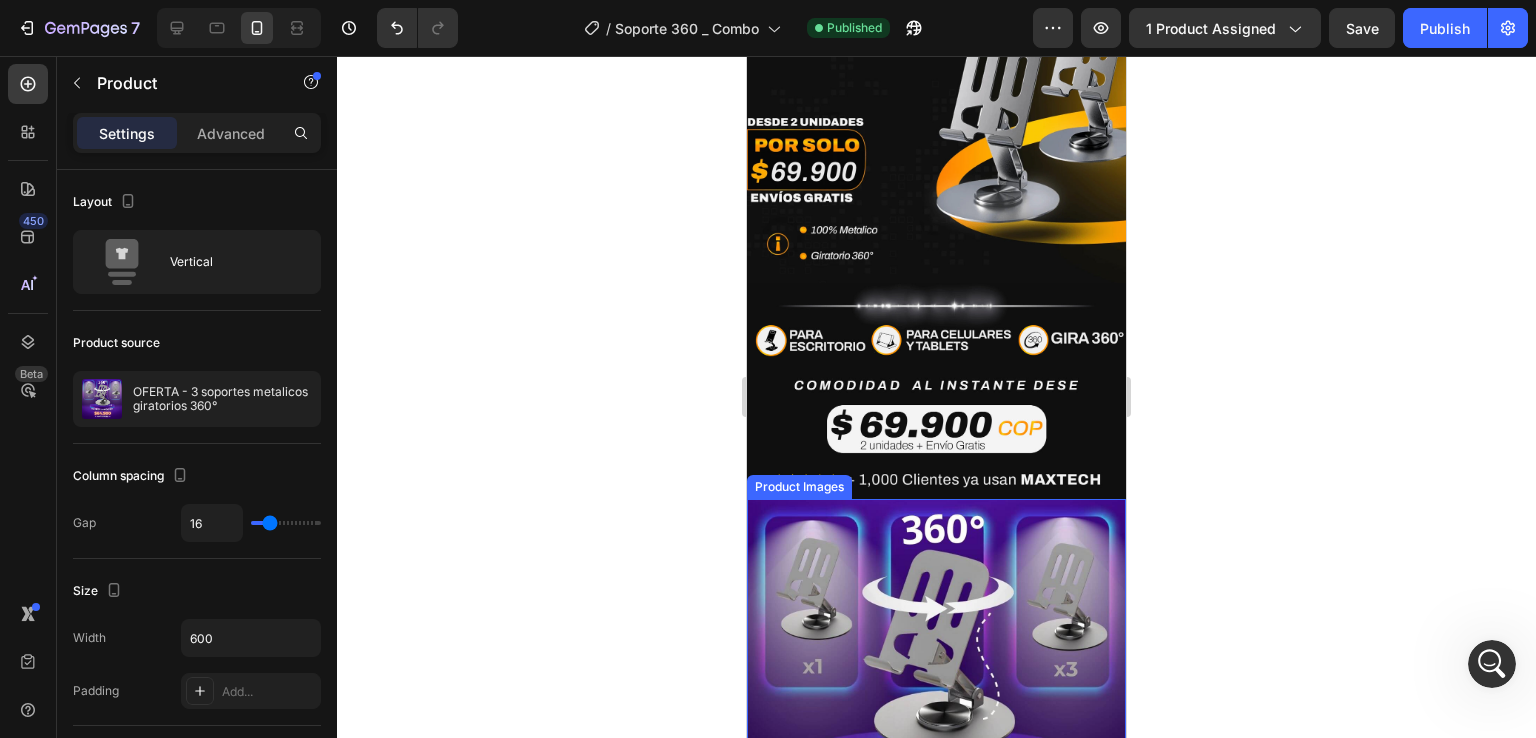 click at bounding box center (936, 688) 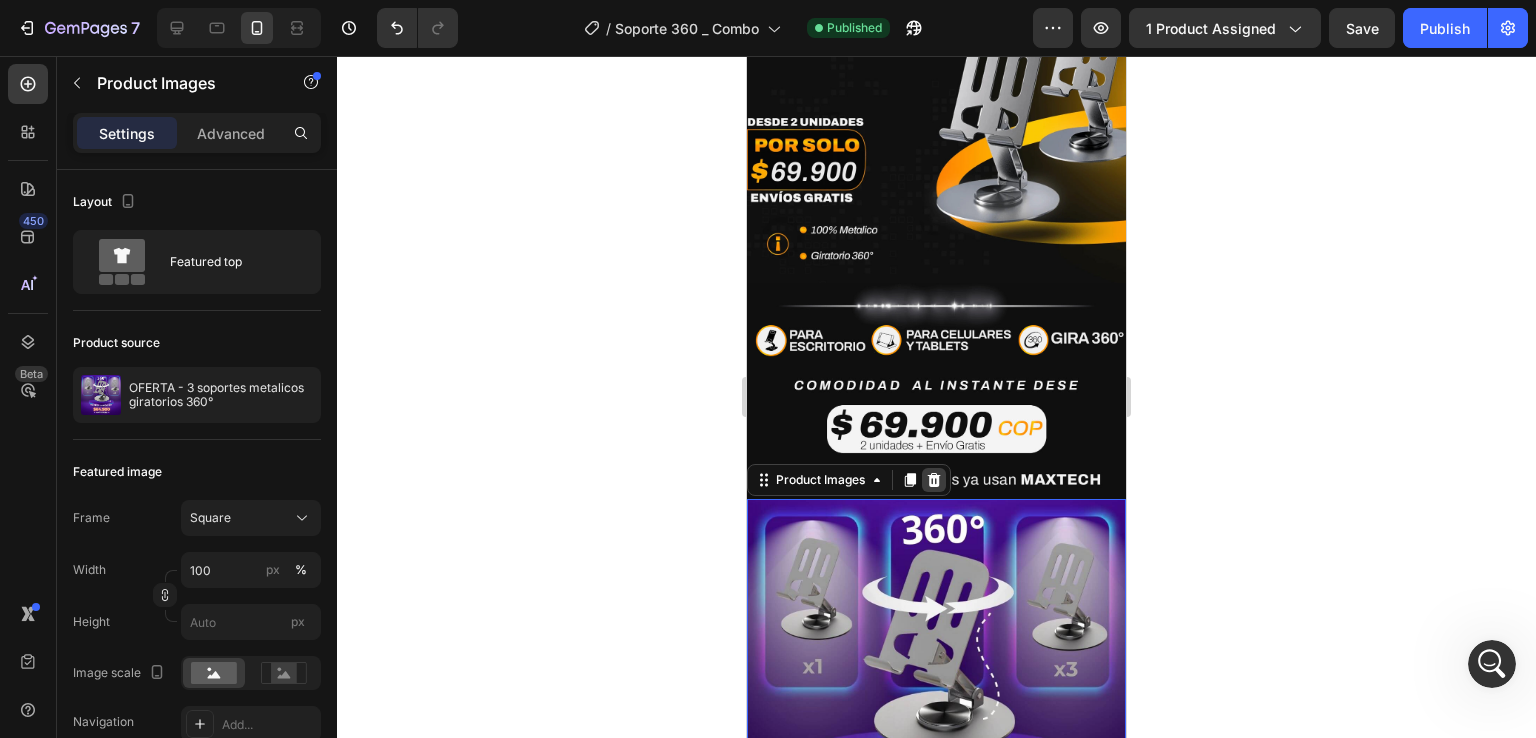 click 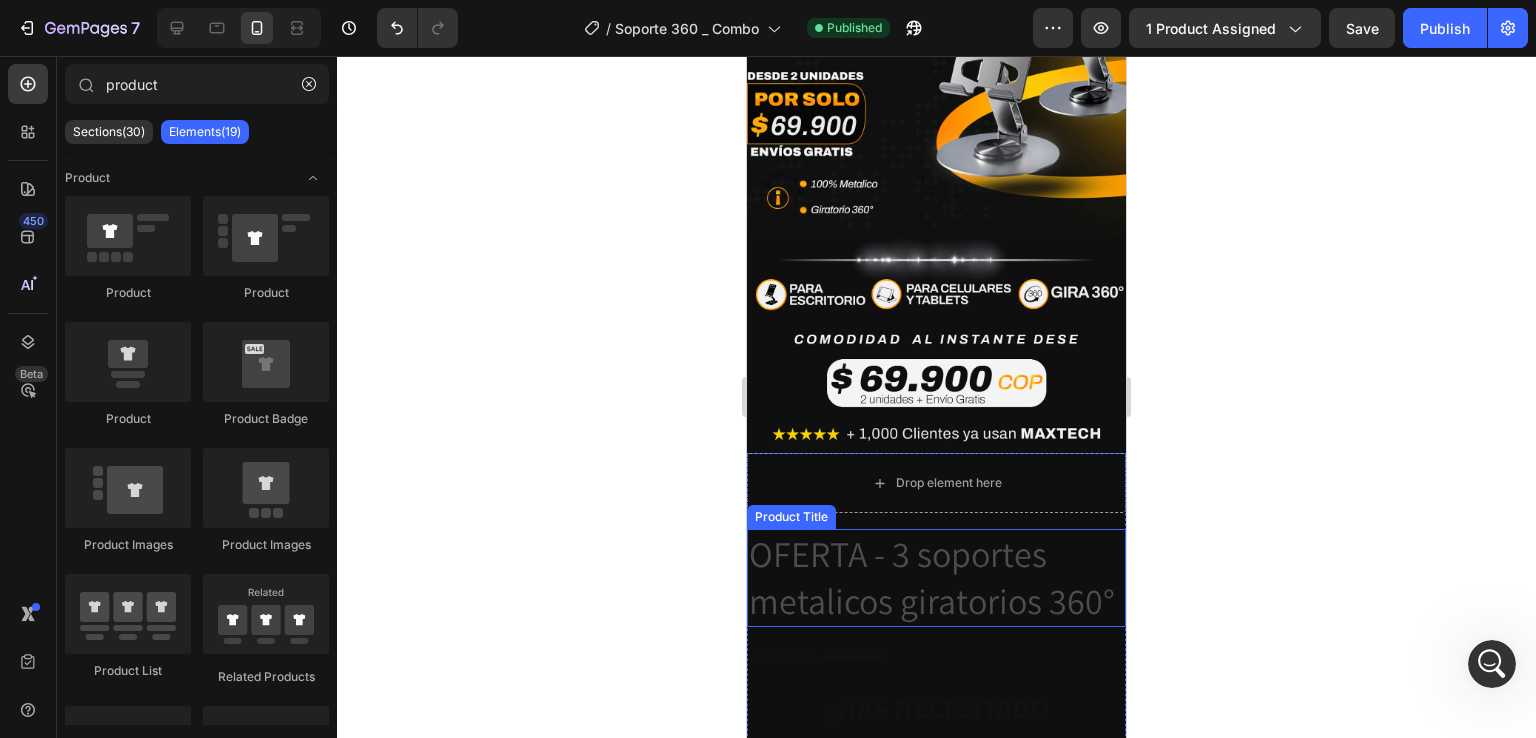 scroll, scrollTop: 1064, scrollLeft: 0, axis: vertical 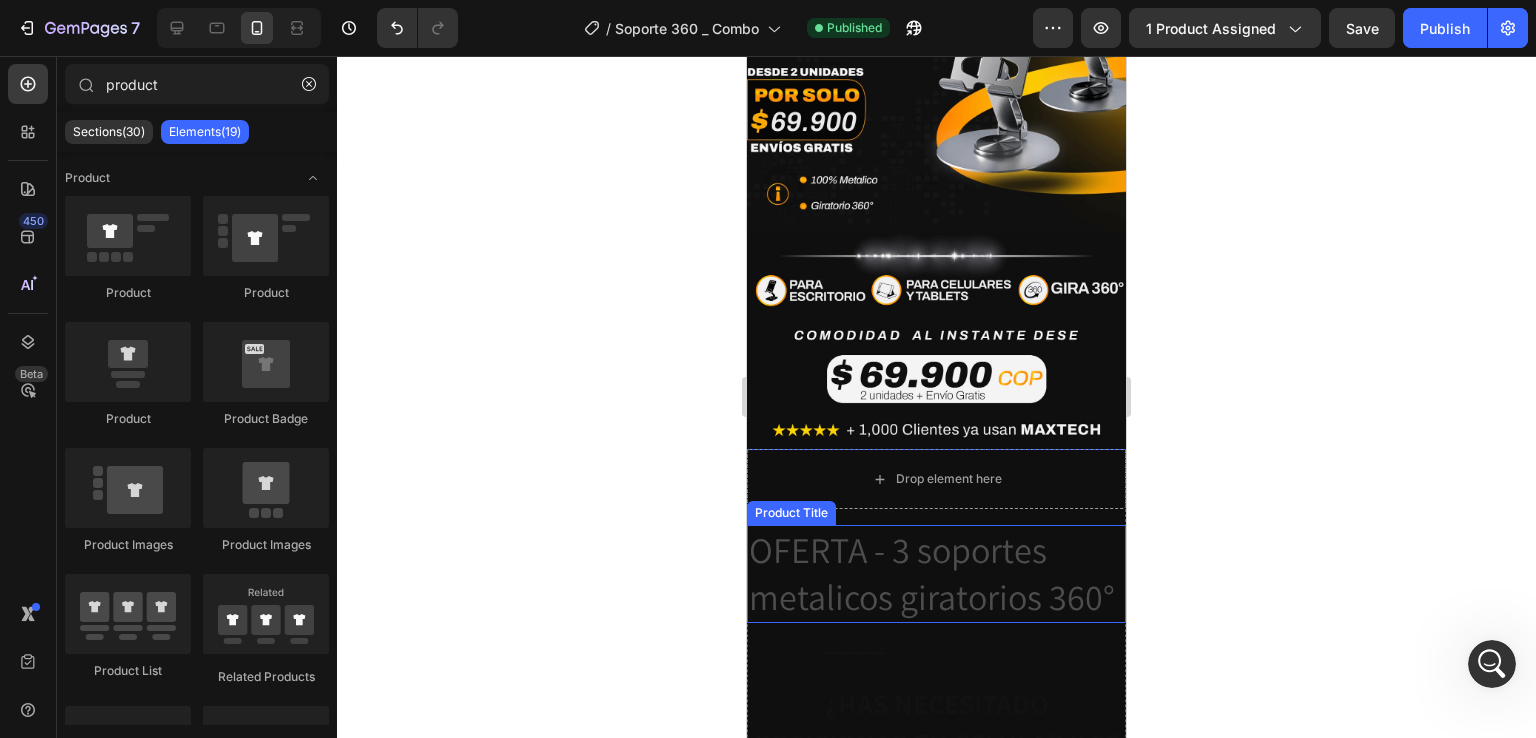 click on "OFERTA - 3 soportes metalicos giratorios 360°" at bounding box center (936, 574) 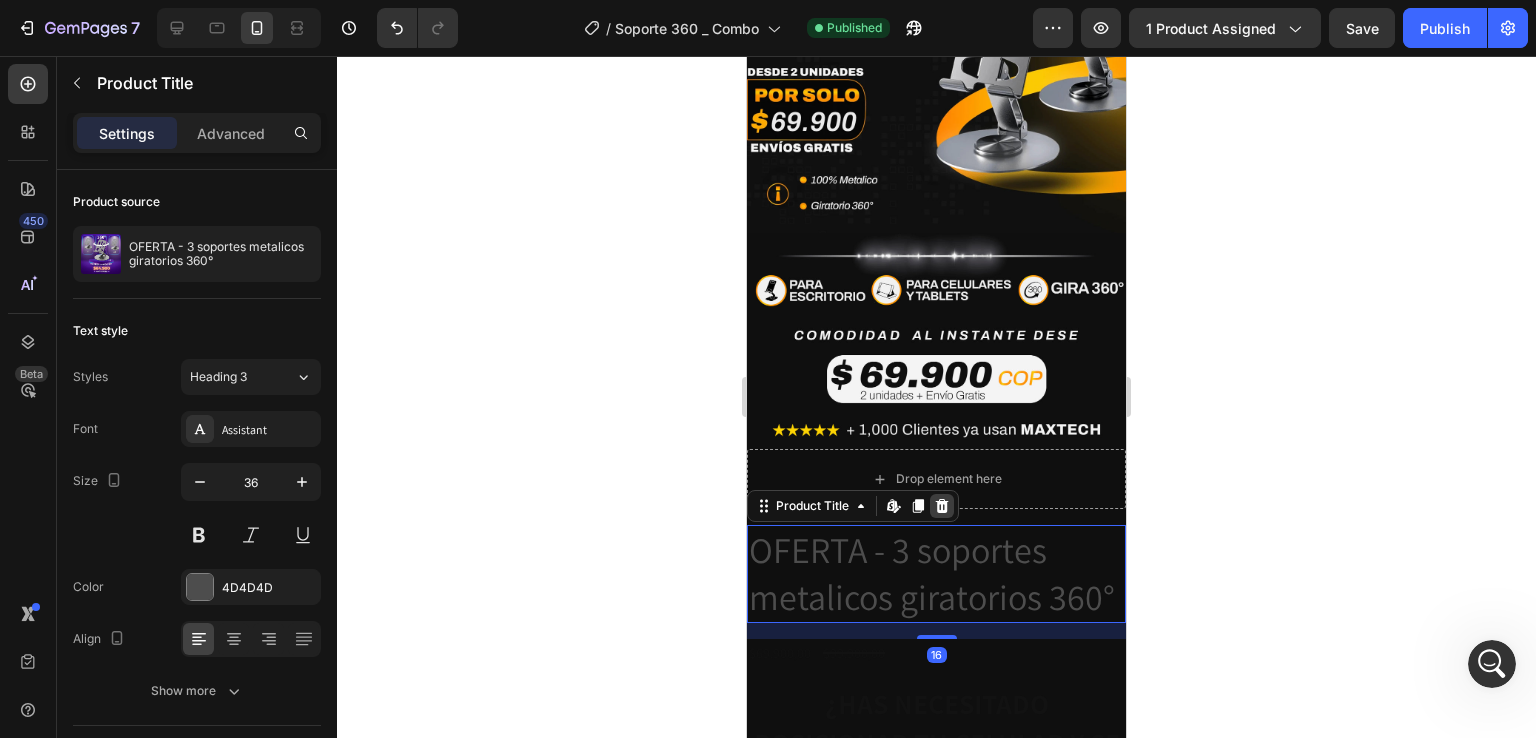 click 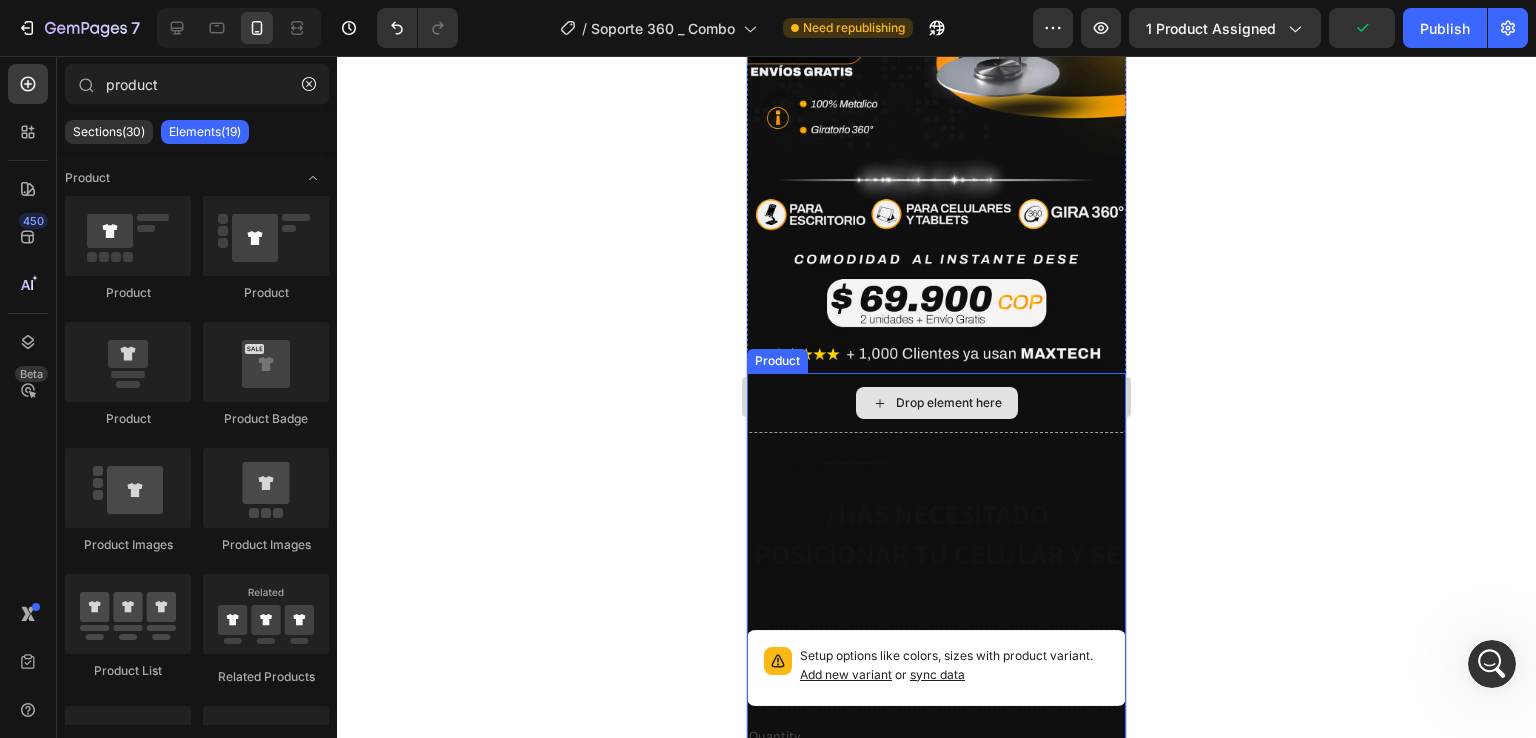 scroll, scrollTop: 1151, scrollLeft: 0, axis: vertical 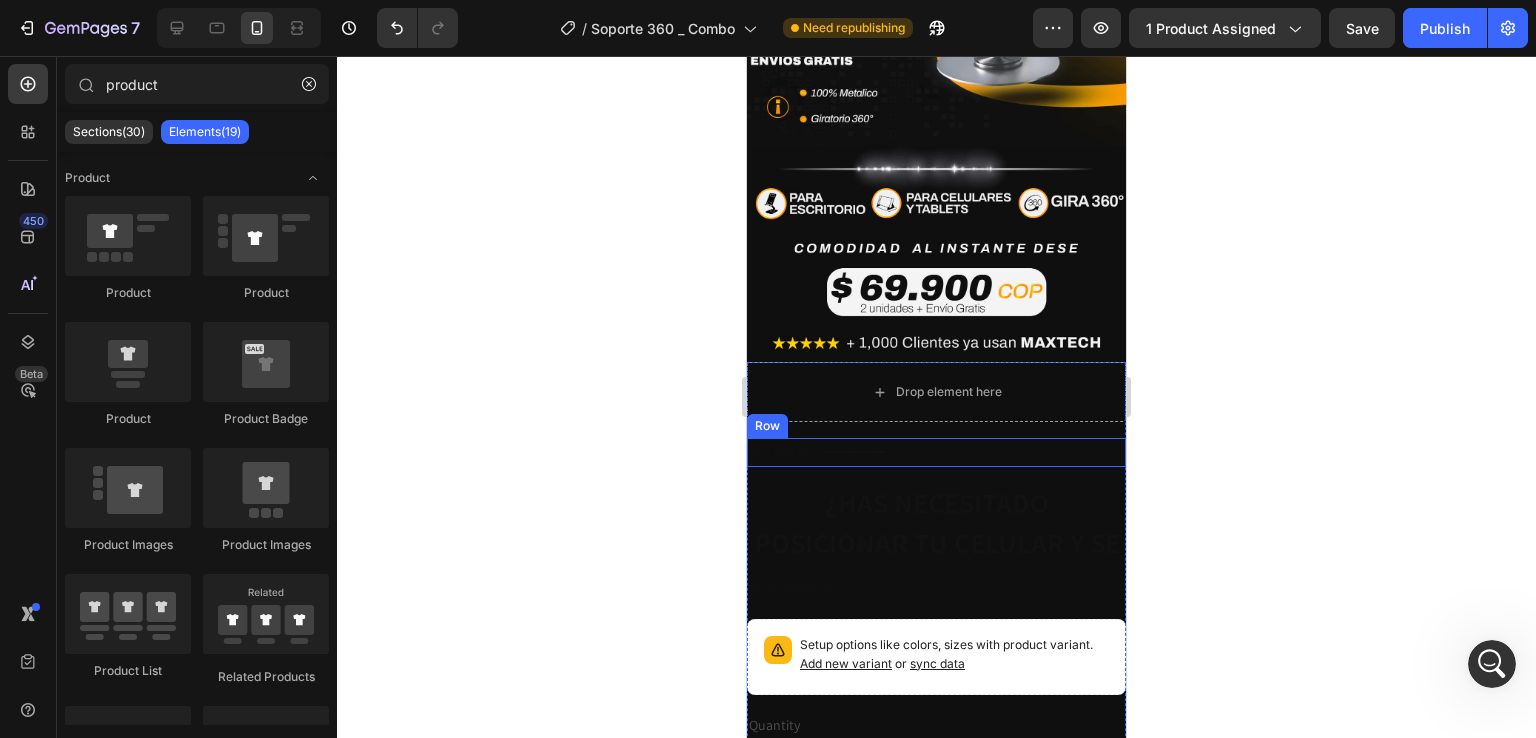 click on "$69.900,00 Product Price Product Price $99.900,00 Product Price Product Price Row" at bounding box center [936, 452] 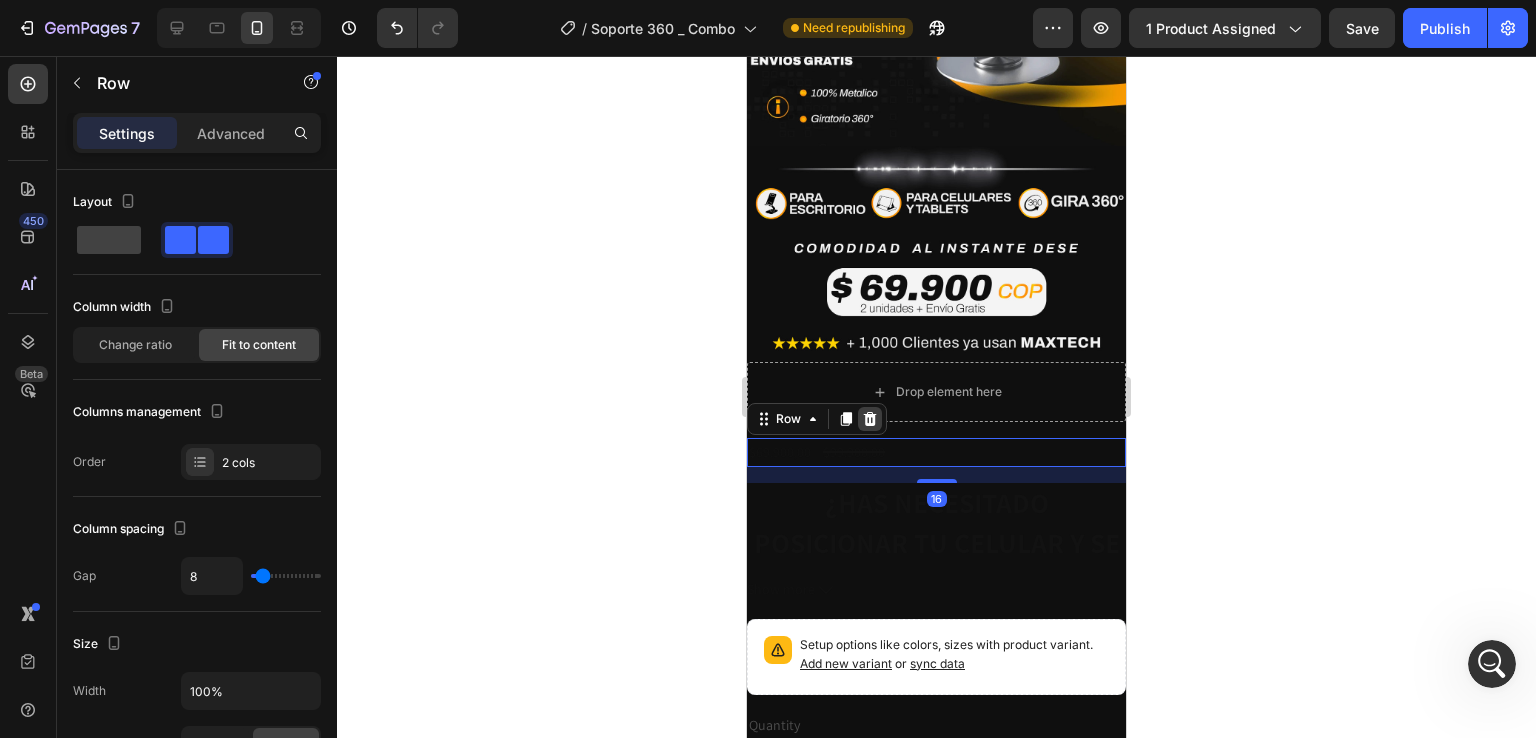 click at bounding box center [870, 419] 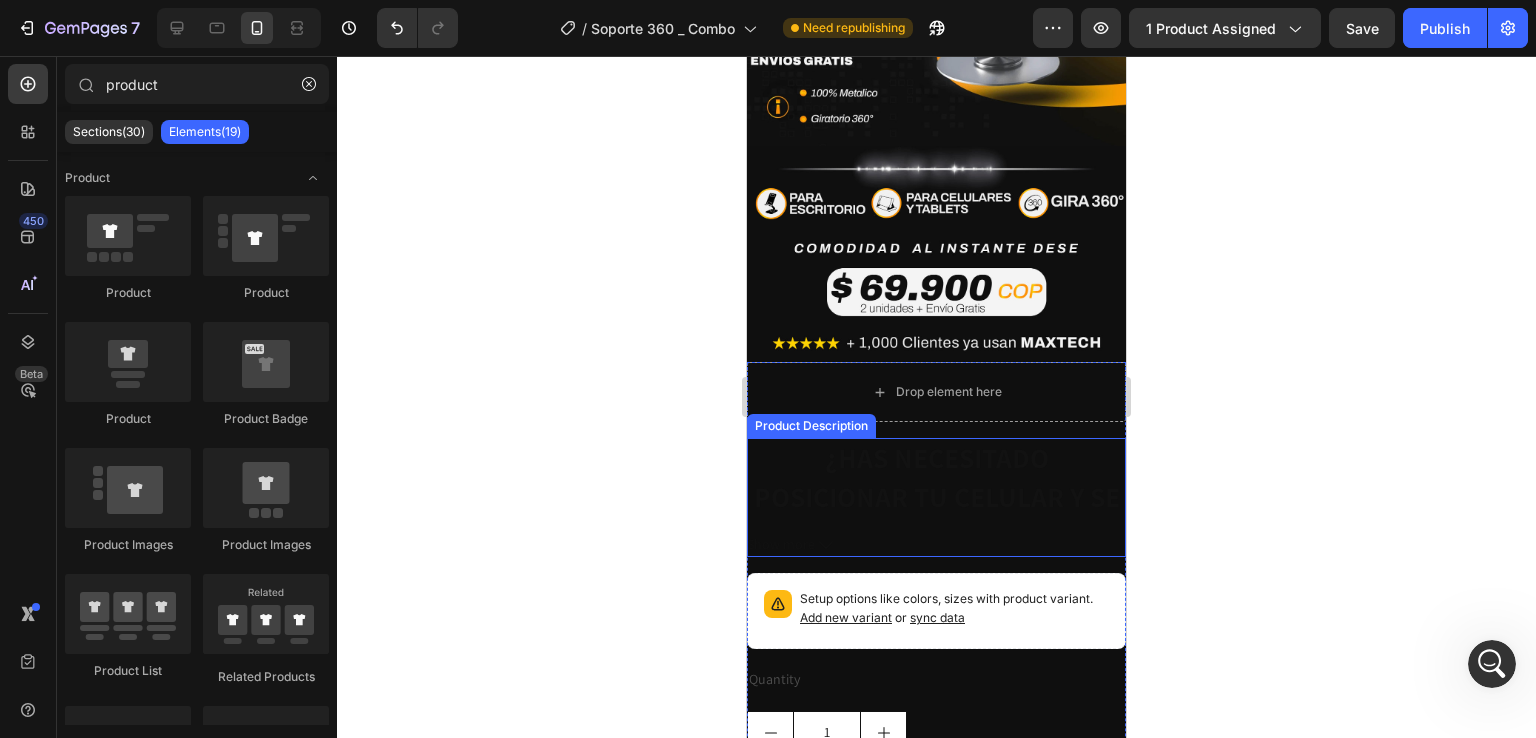click on "¿HAS NECESITADO POSICIONAR TU CELULAR Y SE TE CAE?" at bounding box center (936, 497) 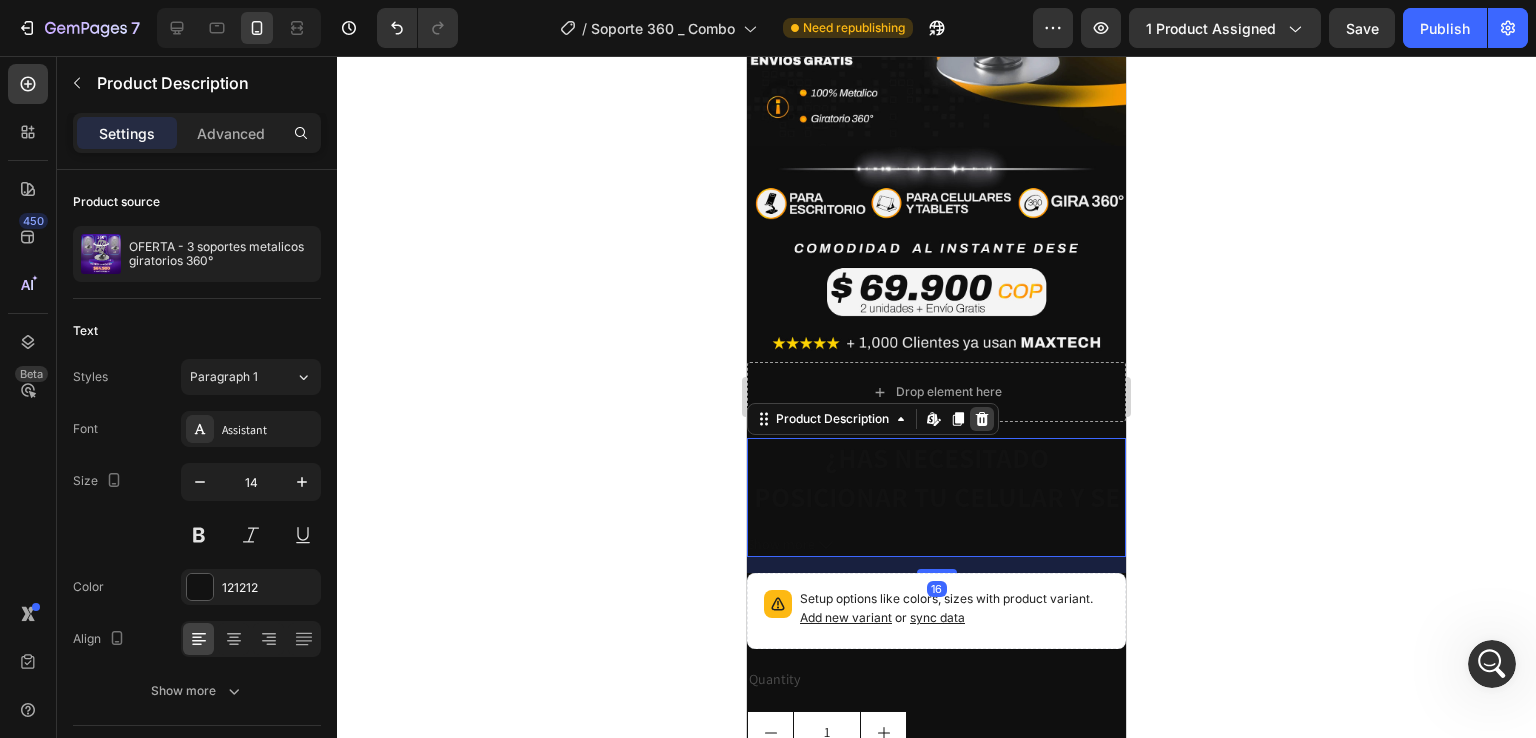 click 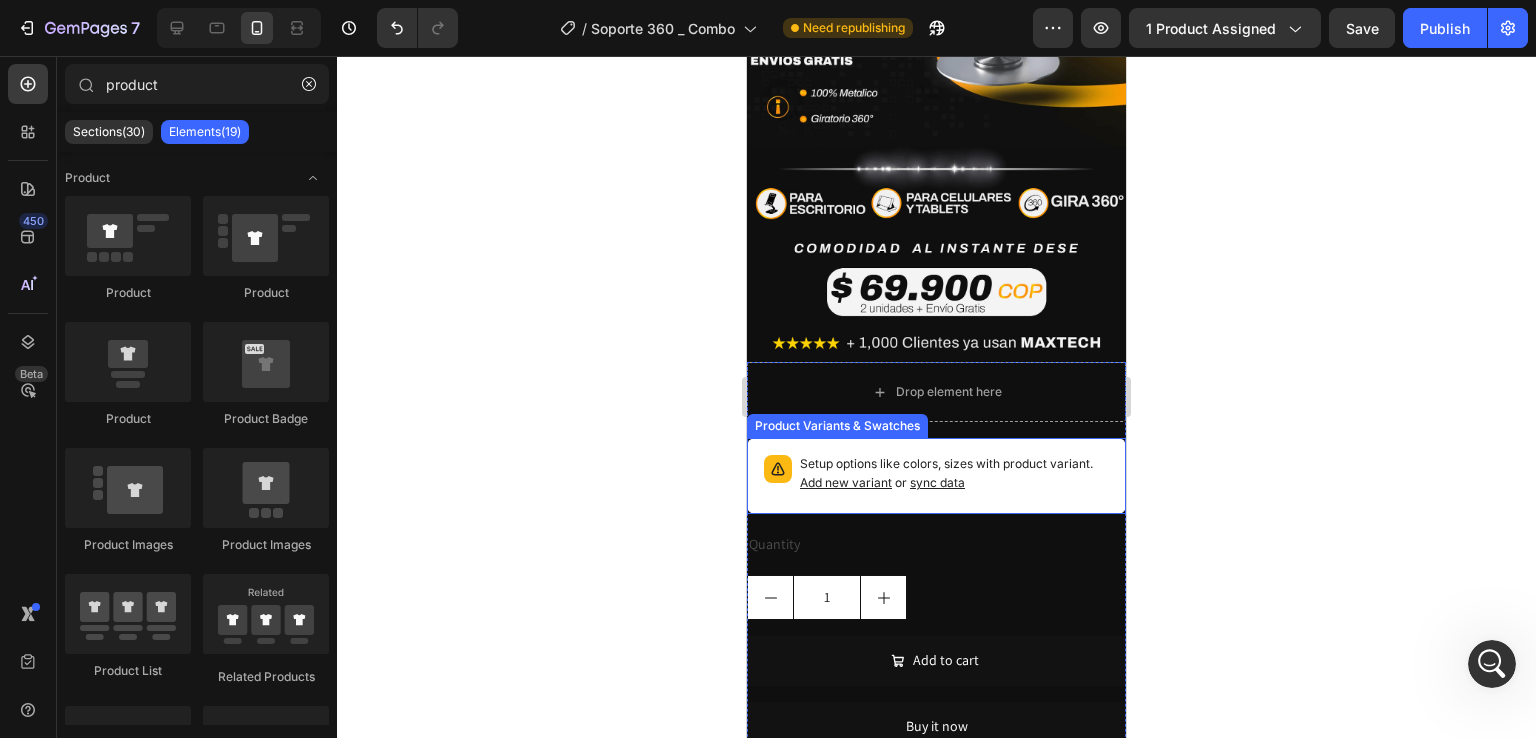 click on "Setup options like colors, sizes with product variant.       Add new variant   or   sync data" at bounding box center [954, 474] 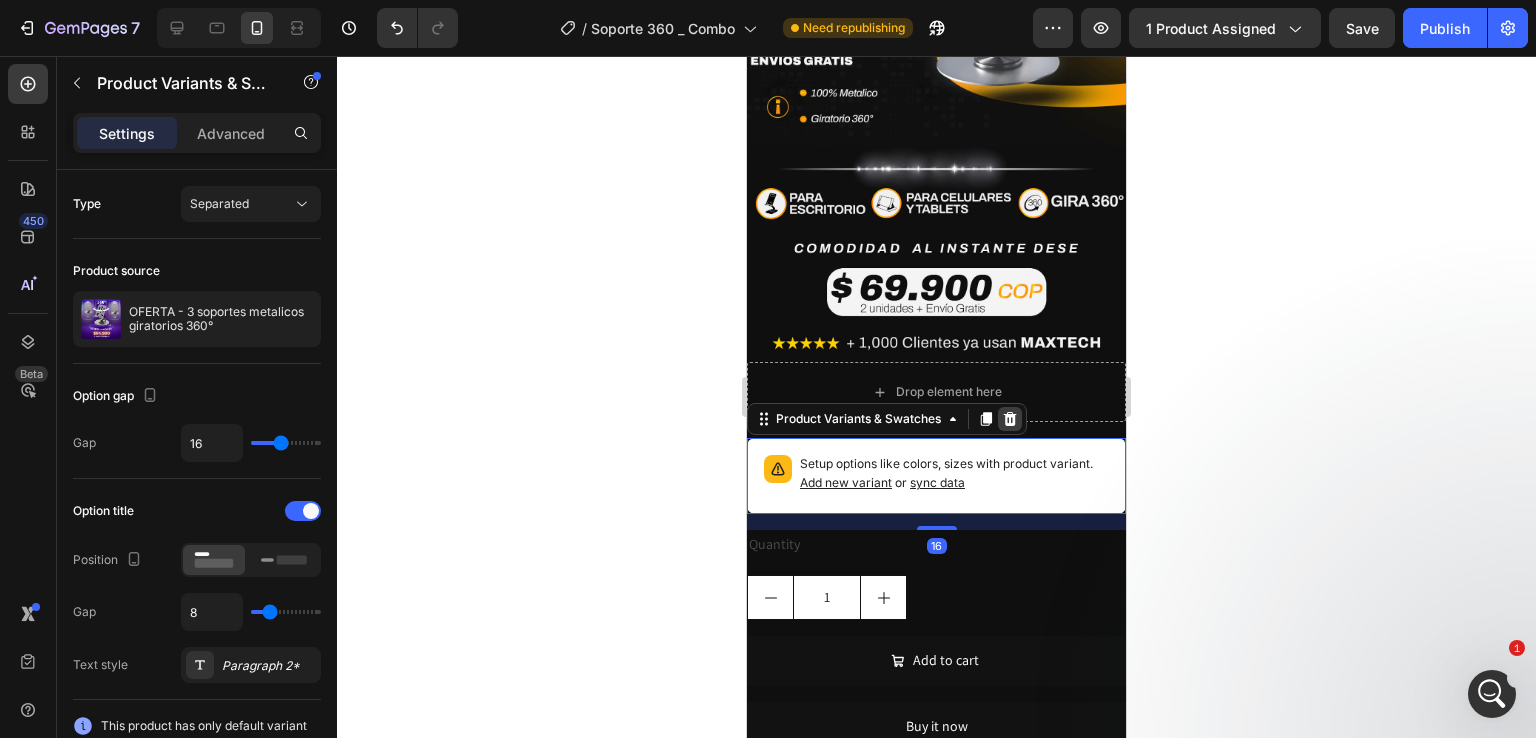 click 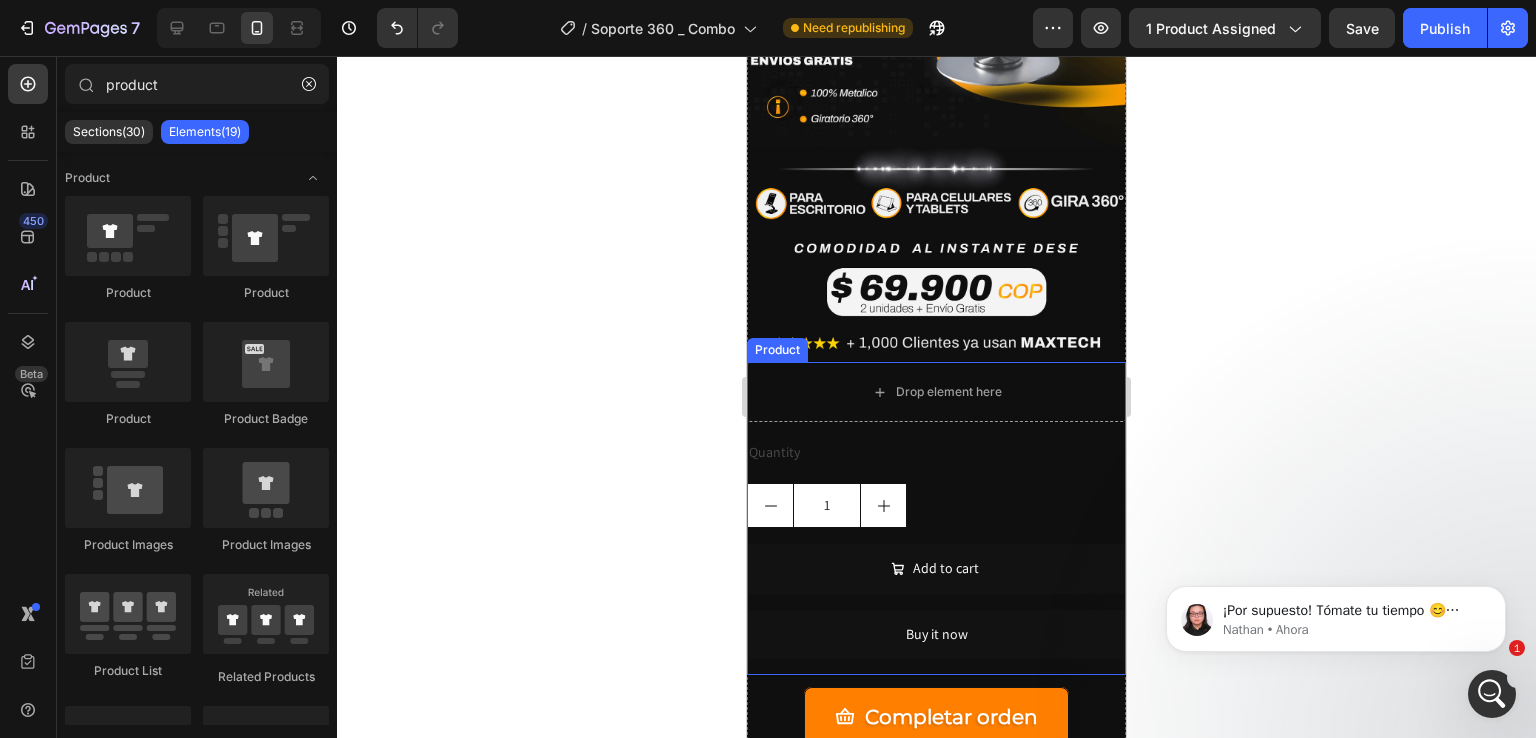 scroll, scrollTop: 0, scrollLeft: 0, axis: both 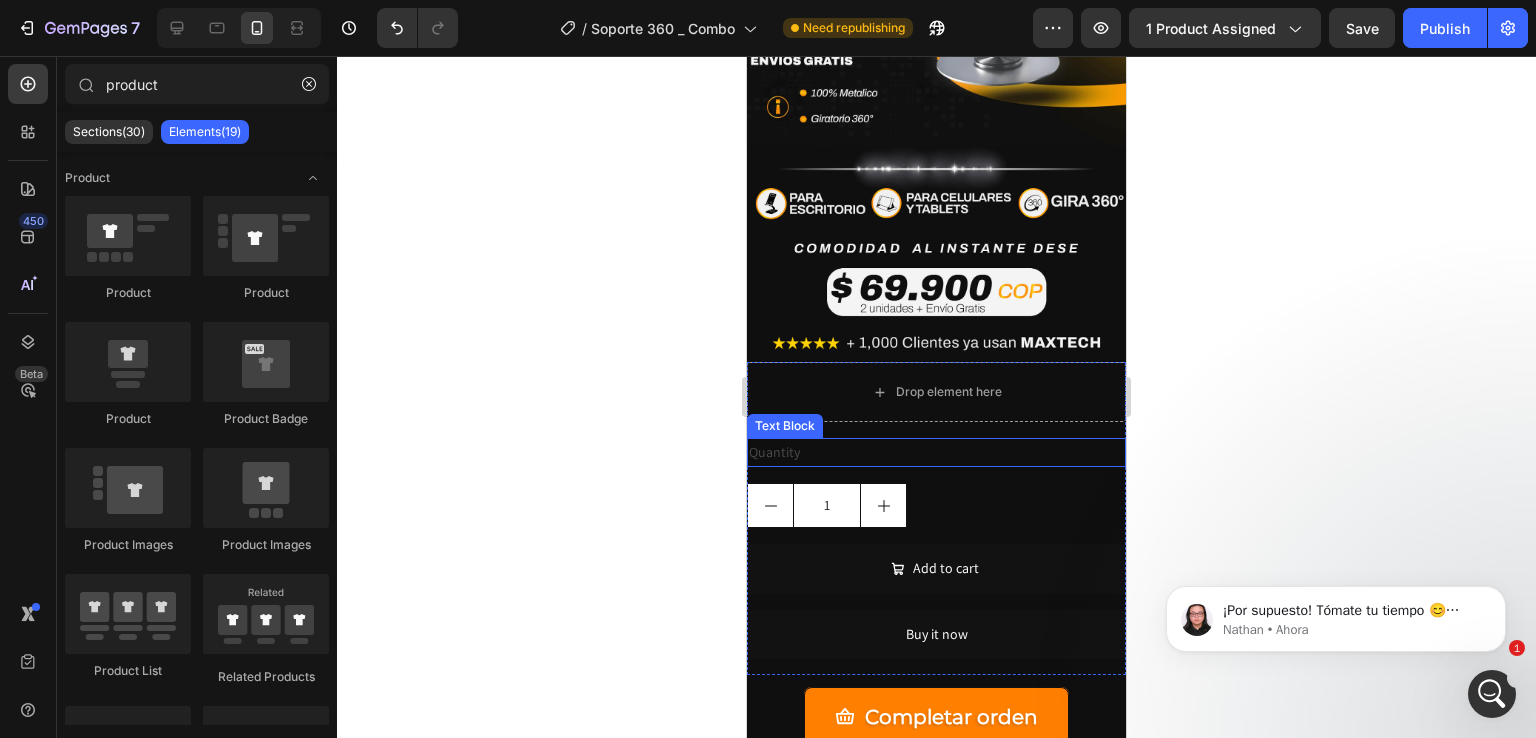 click on "Quantity" at bounding box center (936, 452) 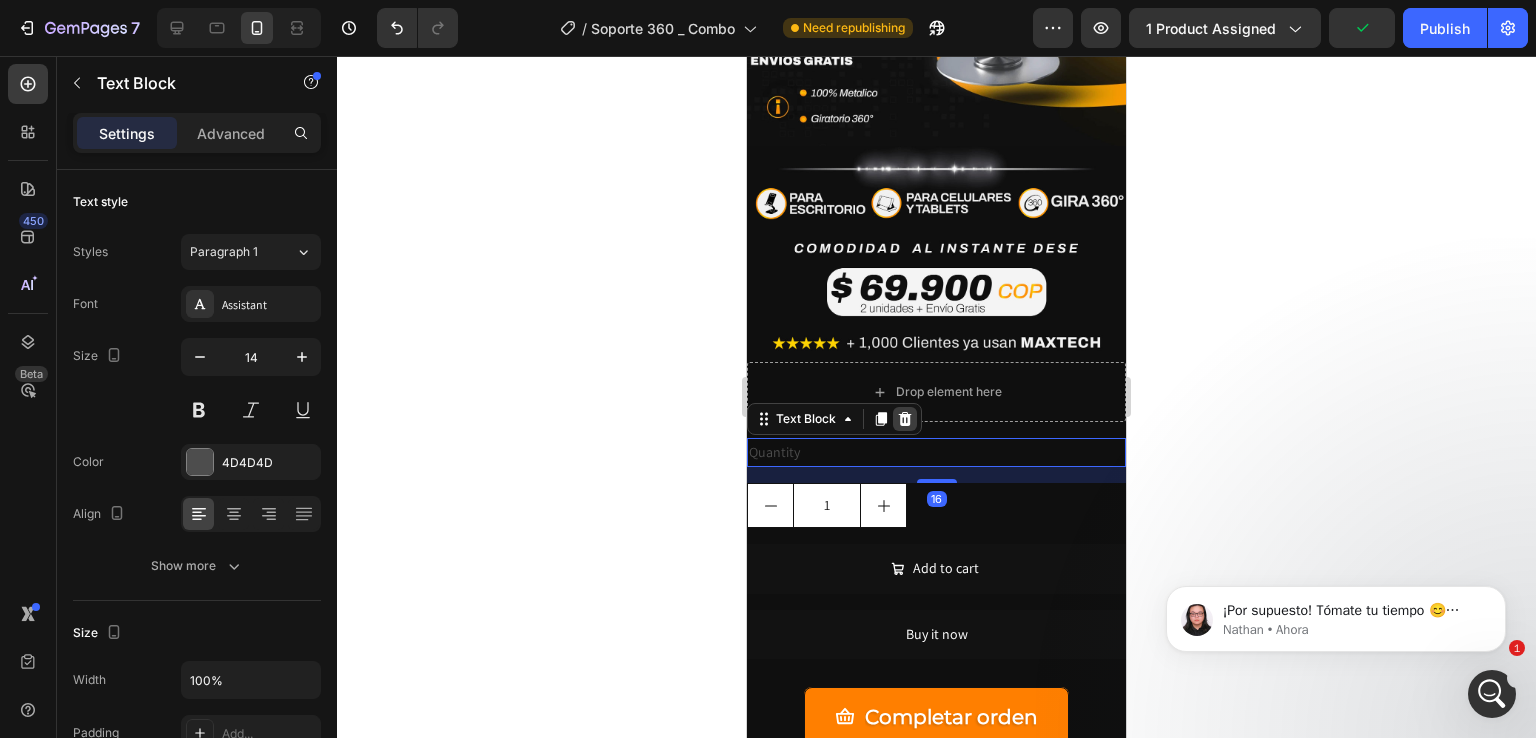 click 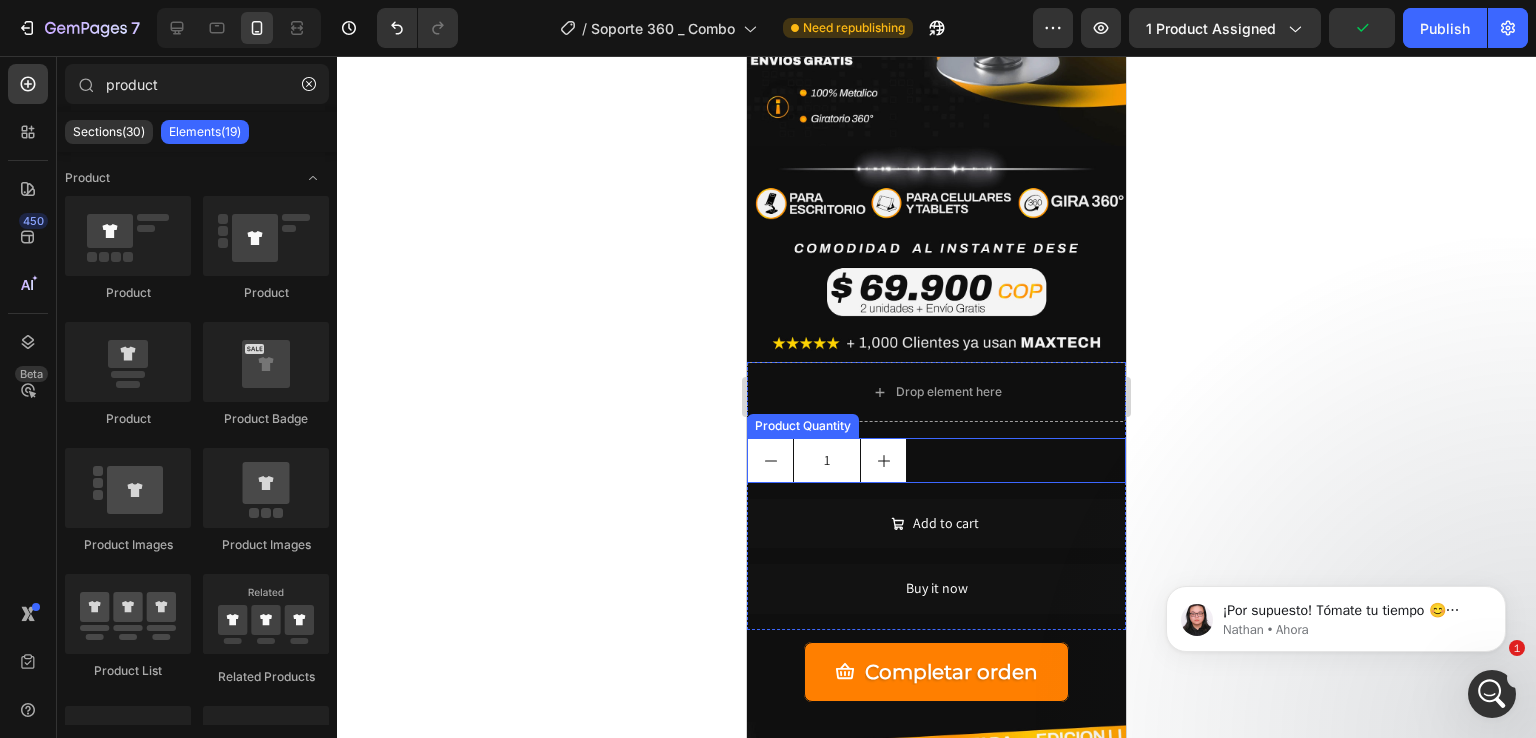click on "1" at bounding box center [936, 460] 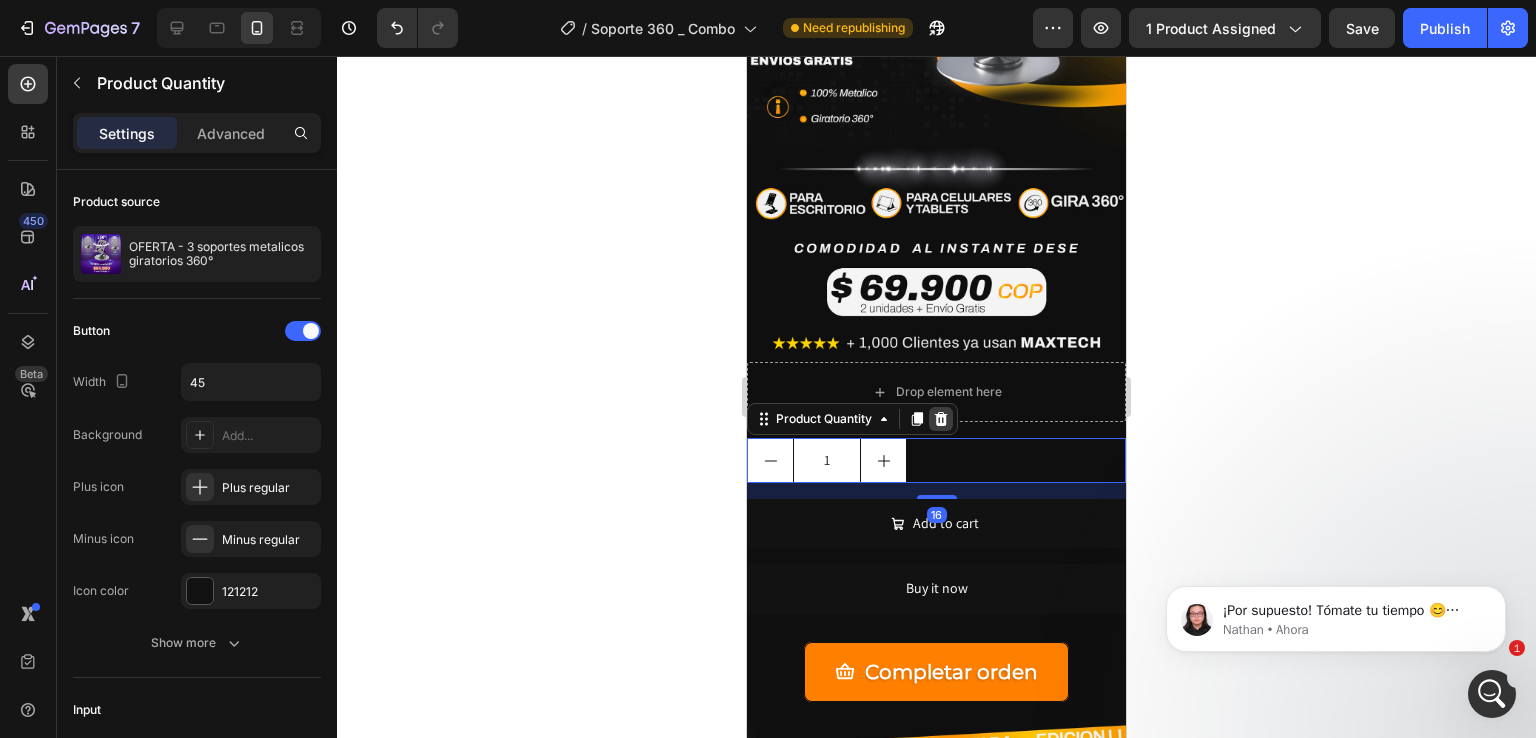 click 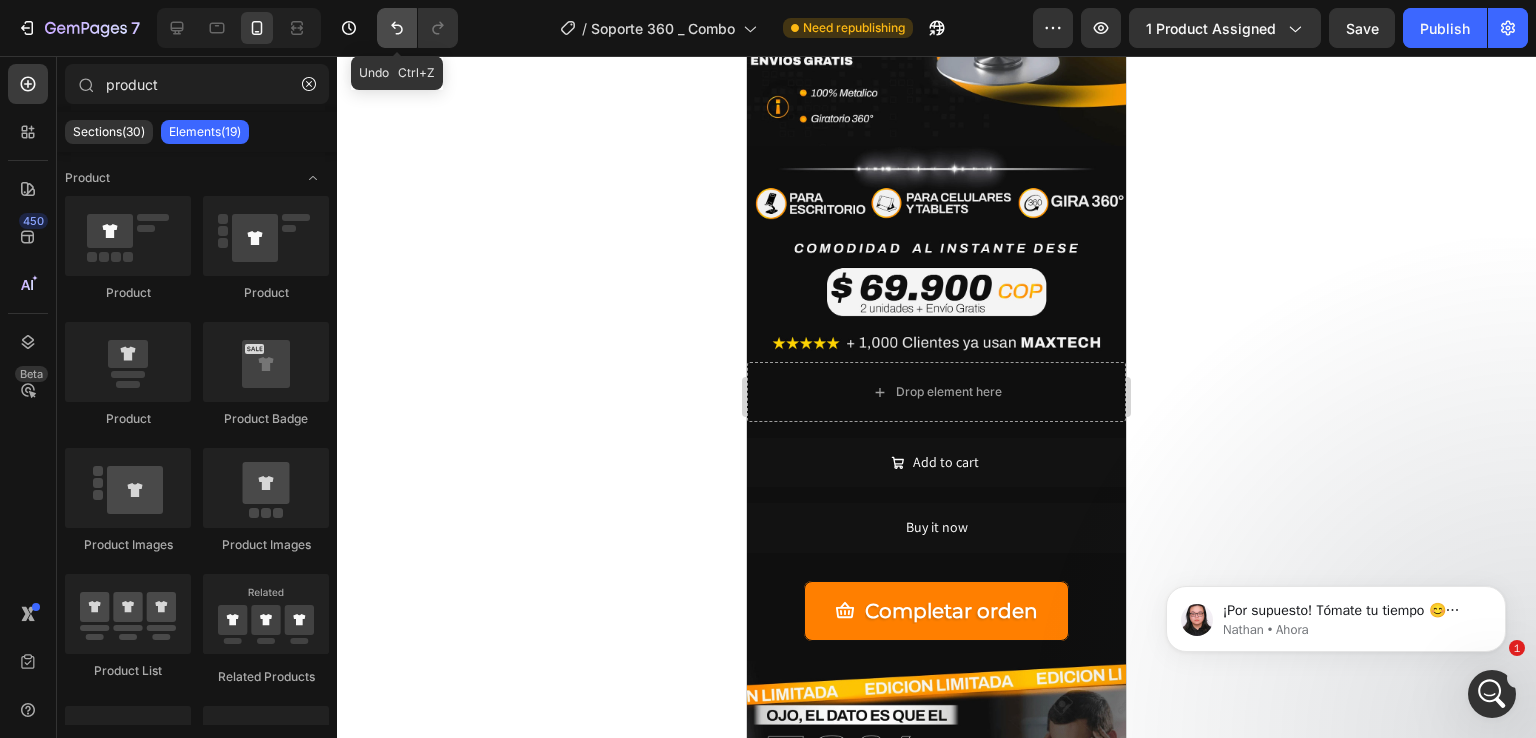 click 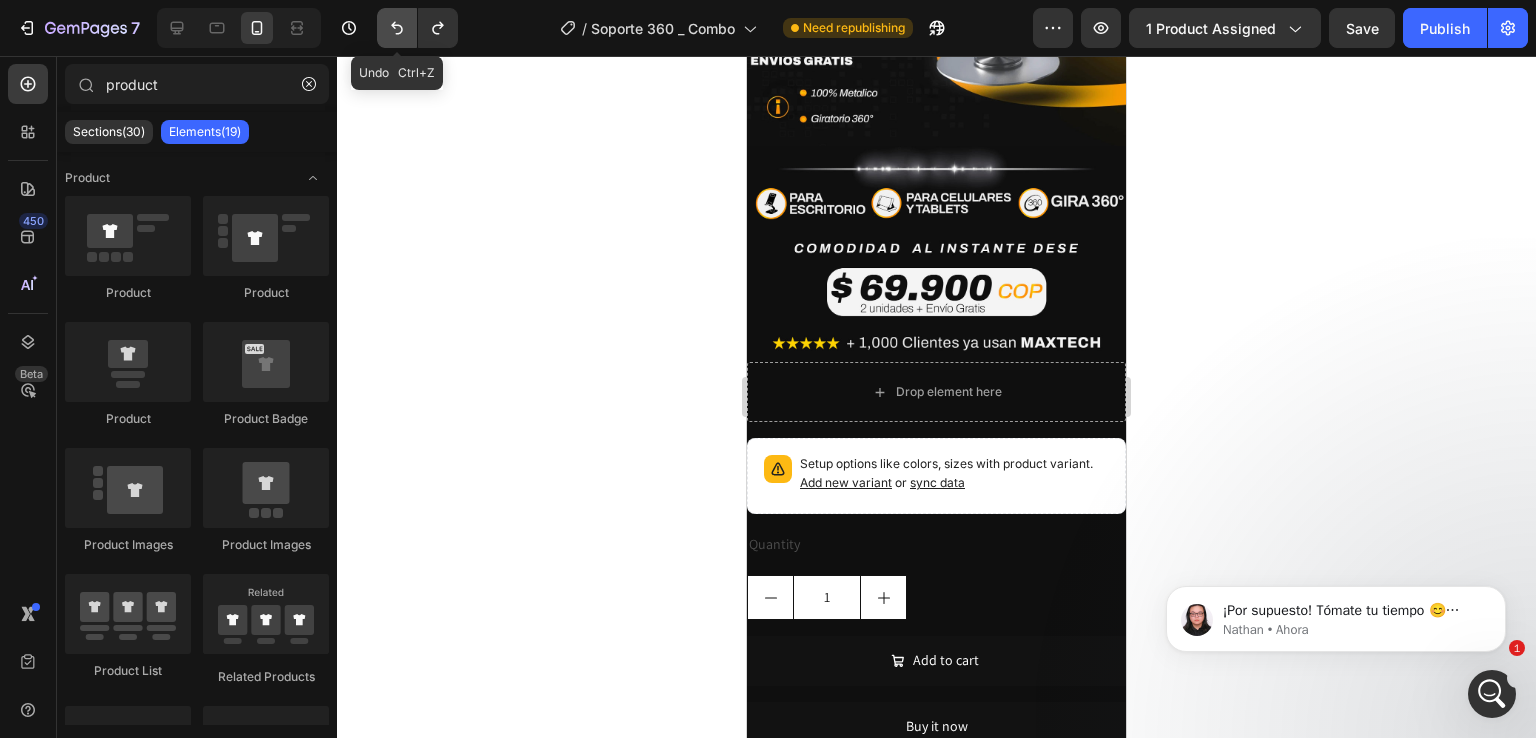 click 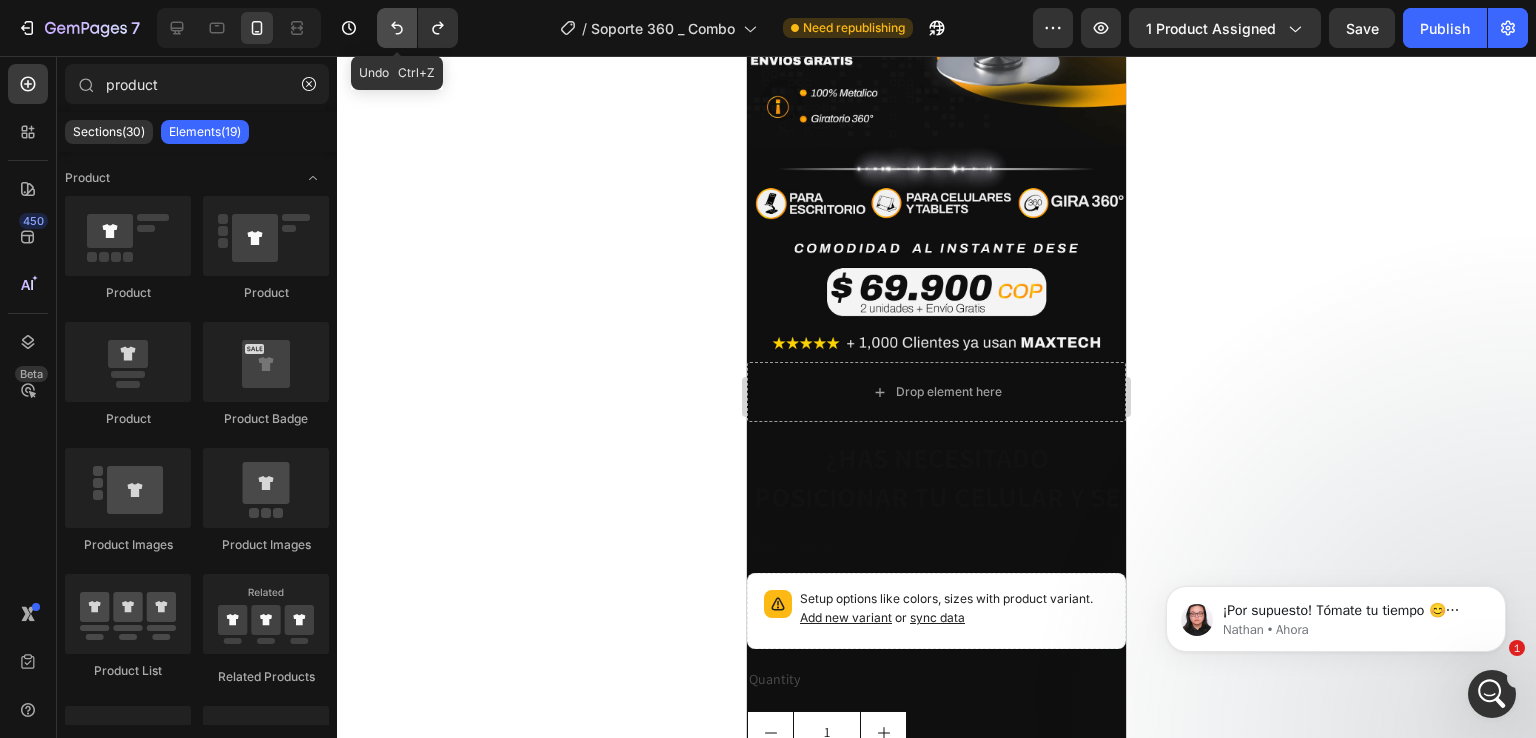 click 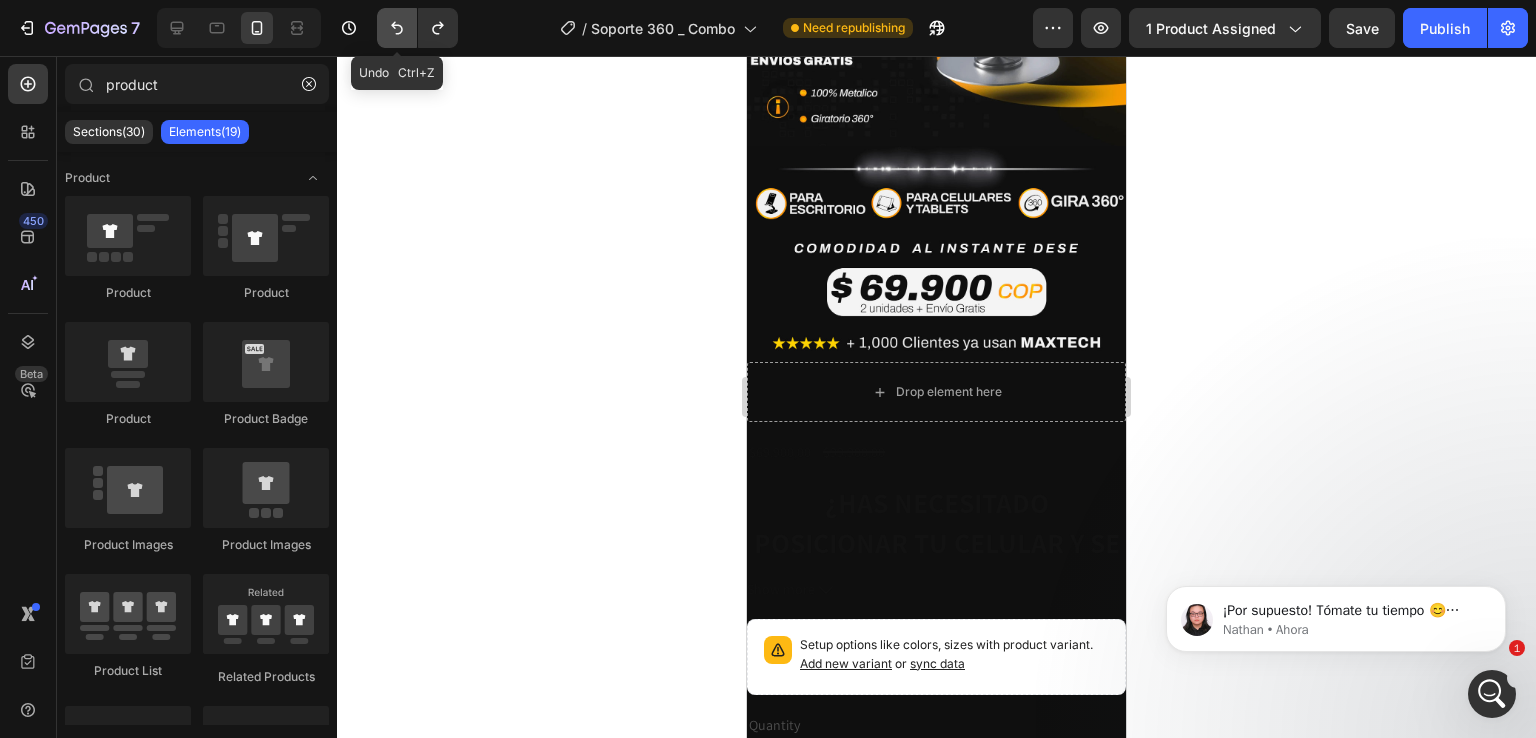 click 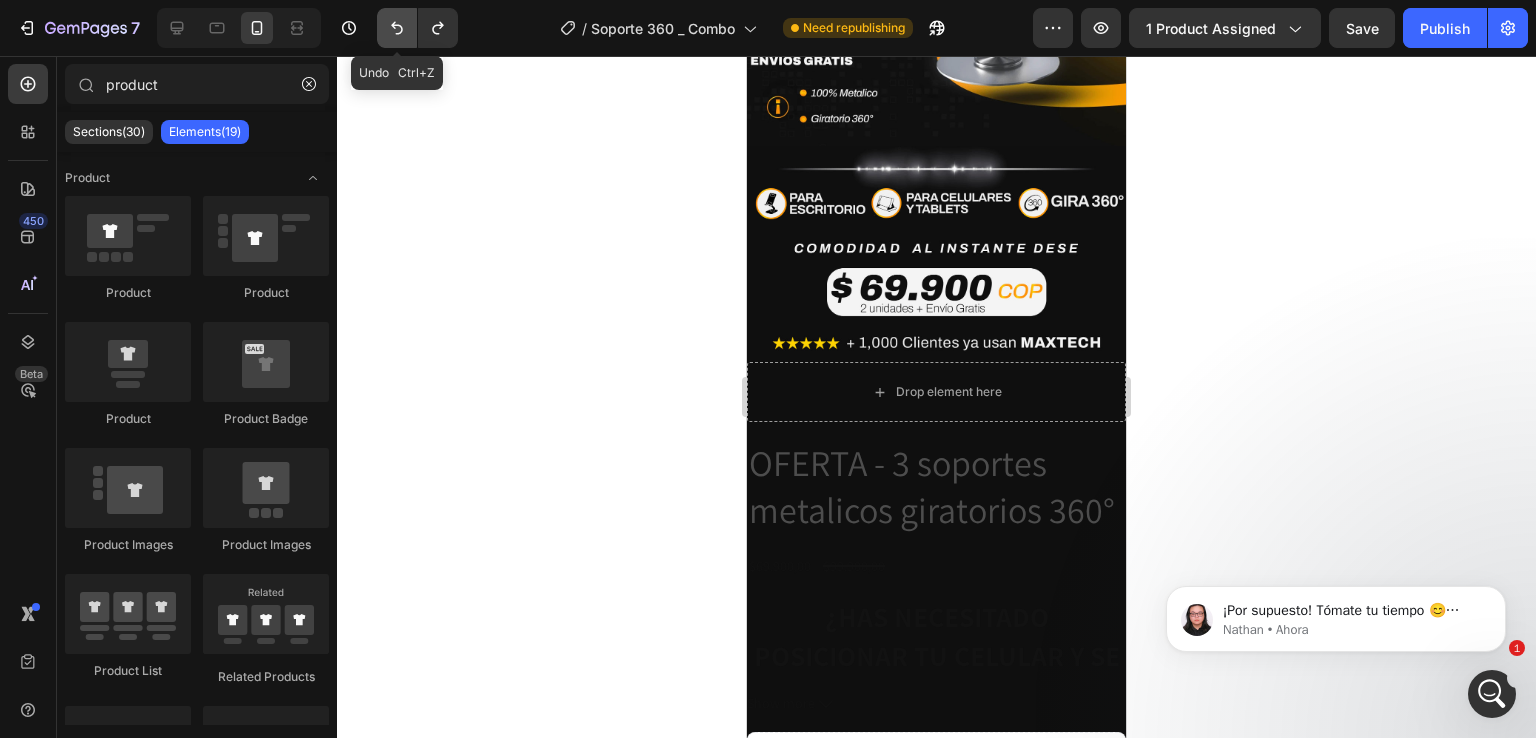 click 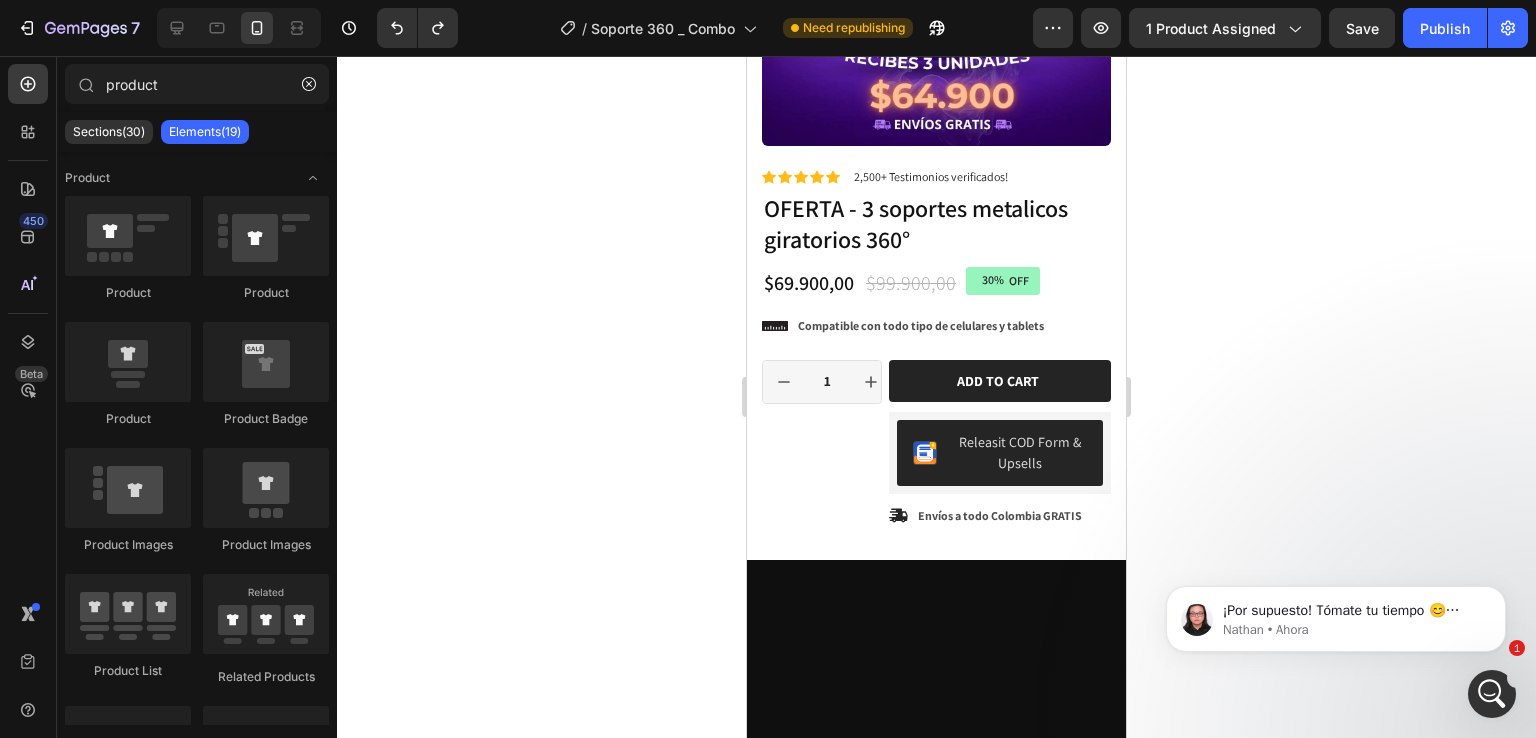 scroll, scrollTop: 0, scrollLeft: 0, axis: both 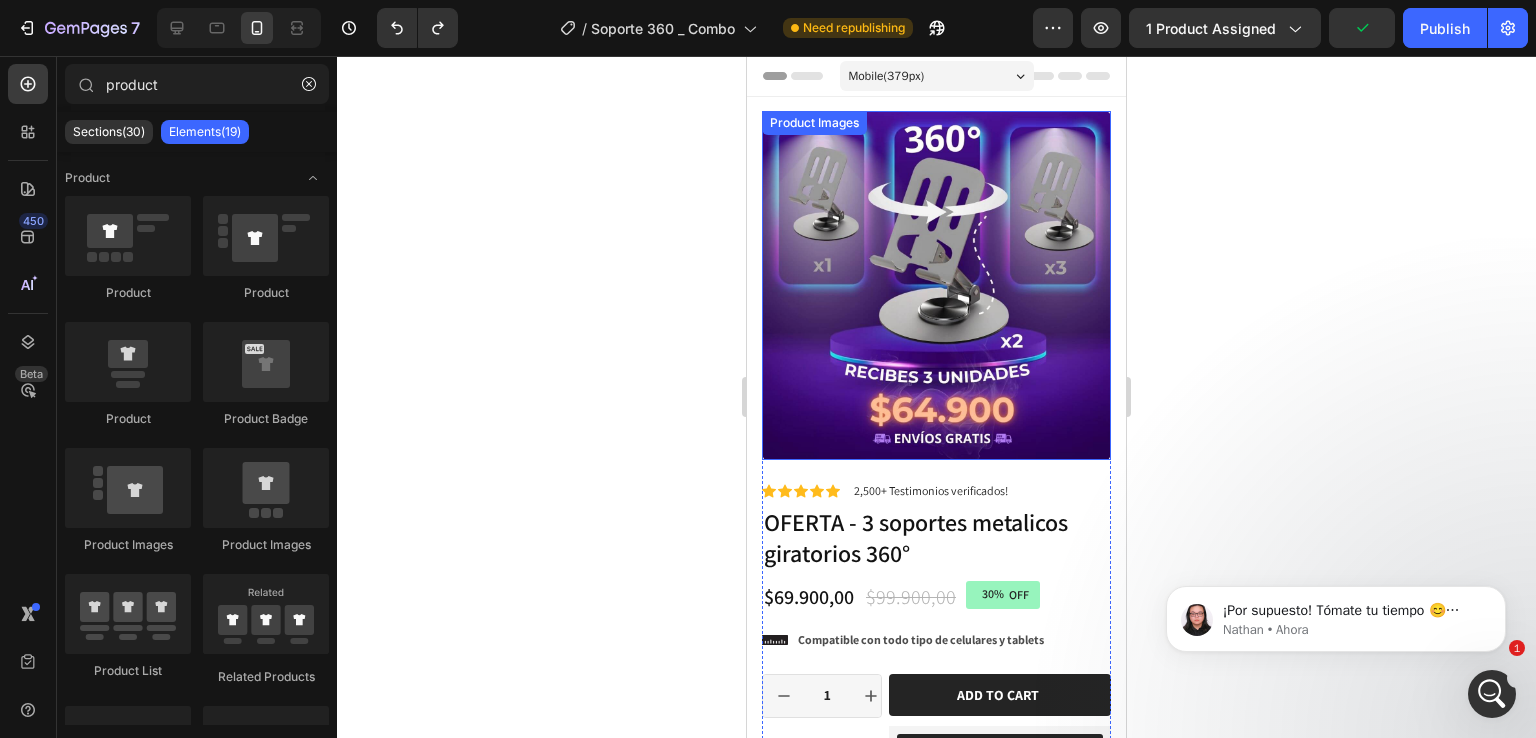 click on "Product Images" at bounding box center (936, 285) 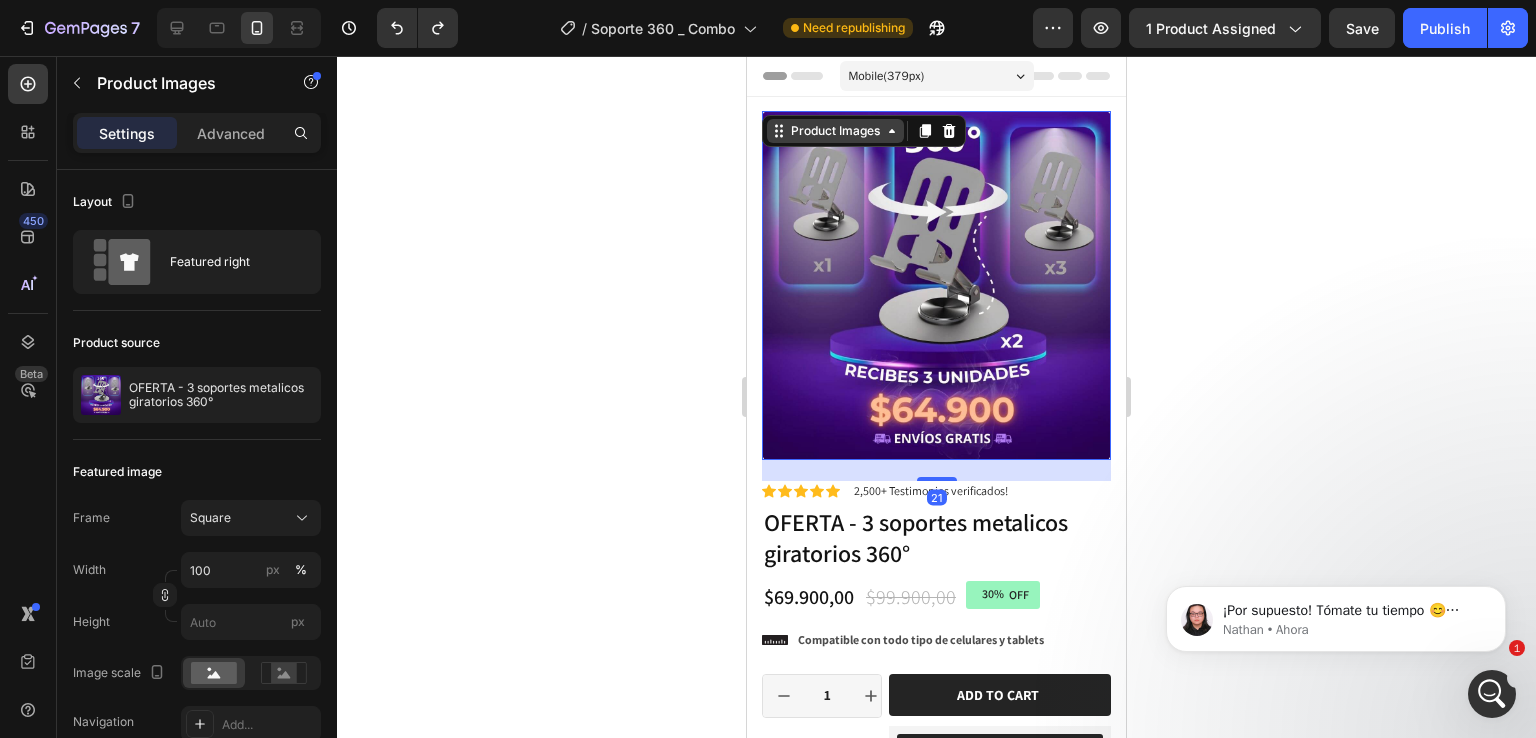 click on "Product Images" at bounding box center [835, 131] 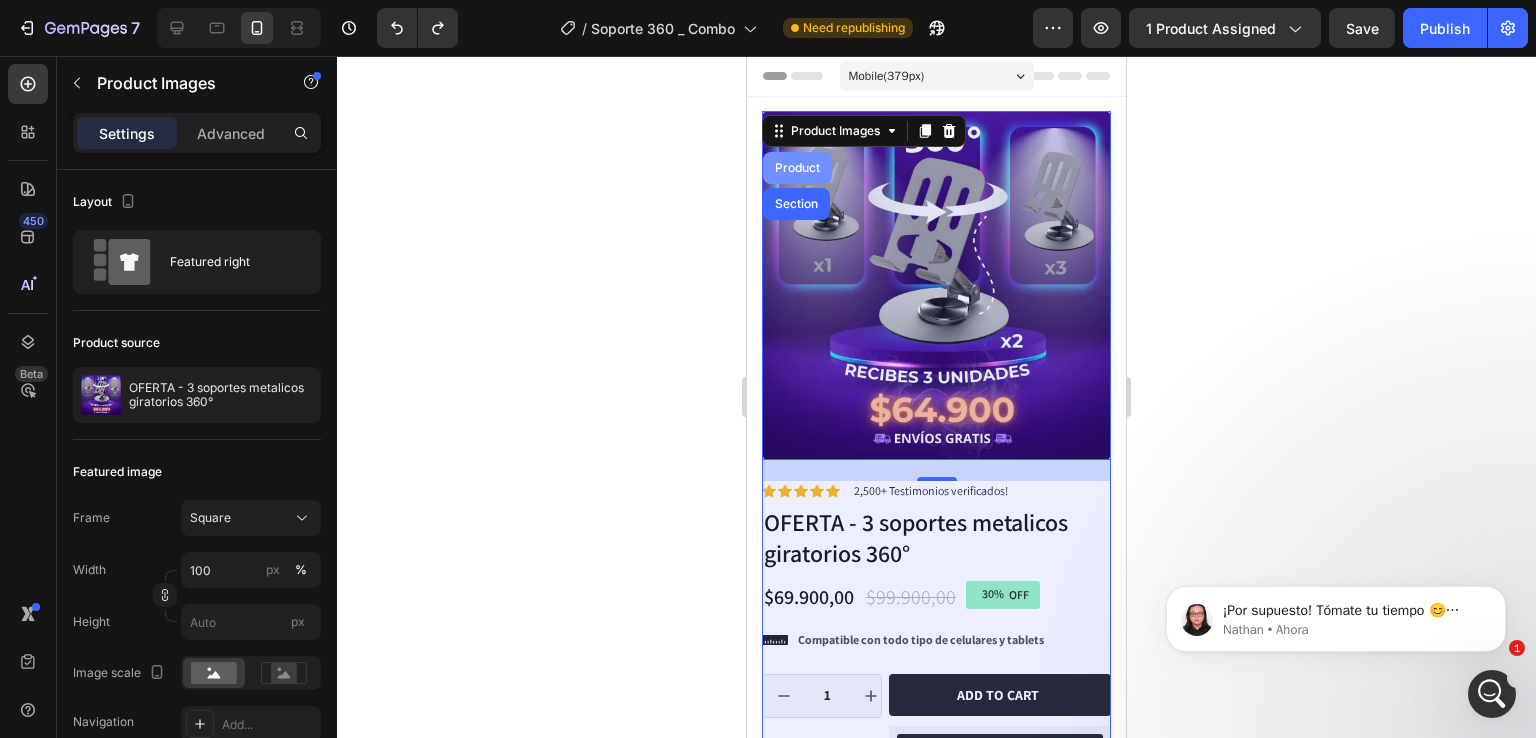 click on "Product" at bounding box center (797, 168) 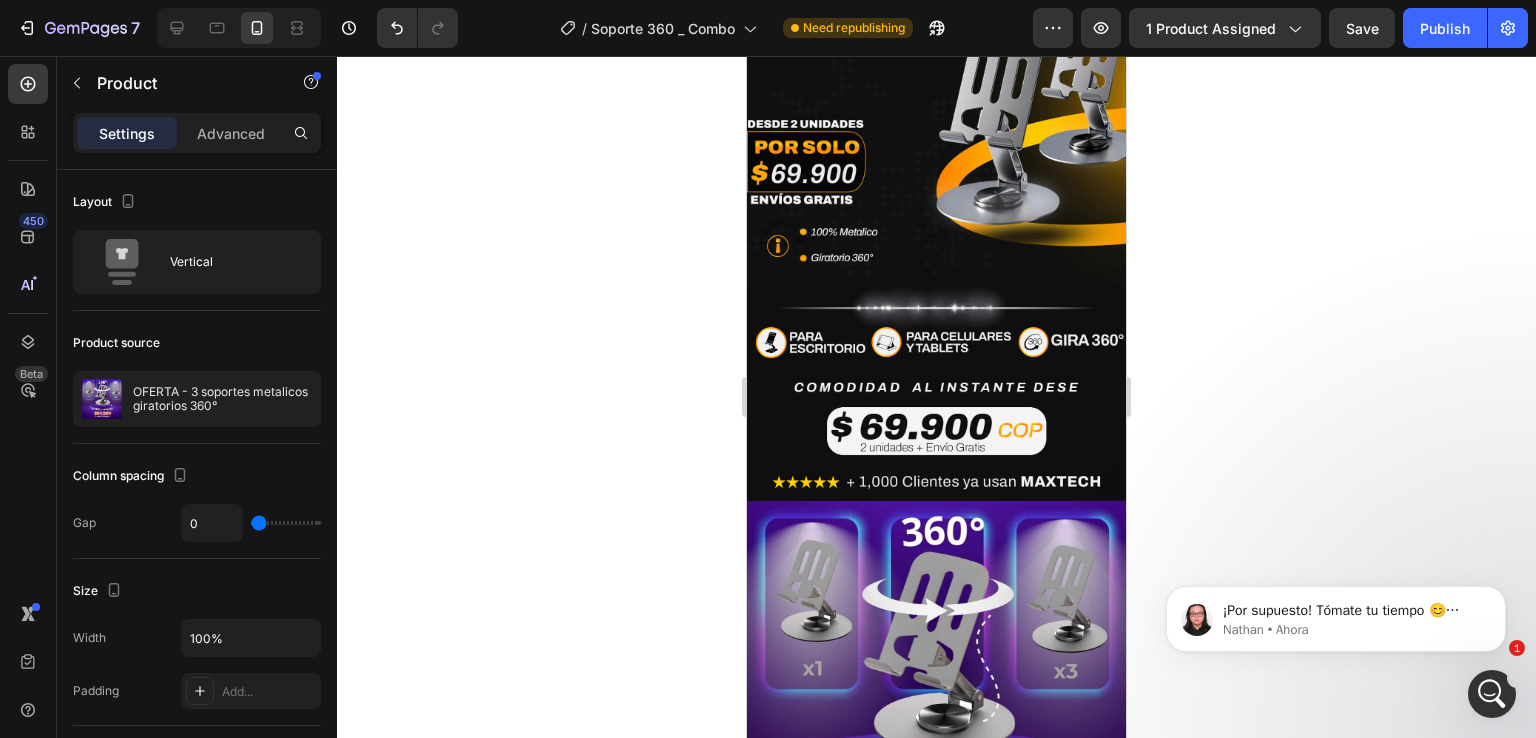 scroll, scrollTop: 1015, scrollLeft: 0, axis: vertical 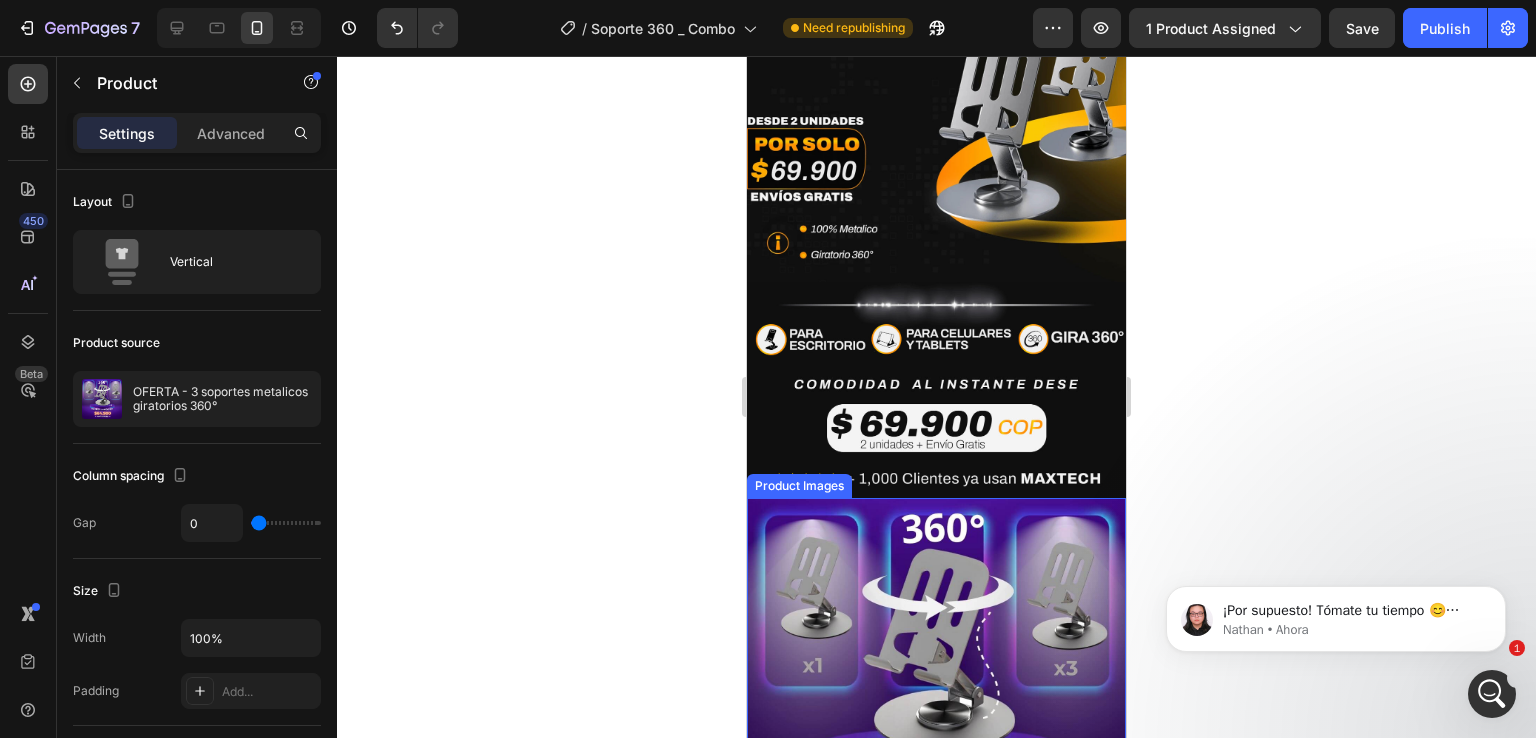 click on "Product Images" at bounding box center [799, 486] 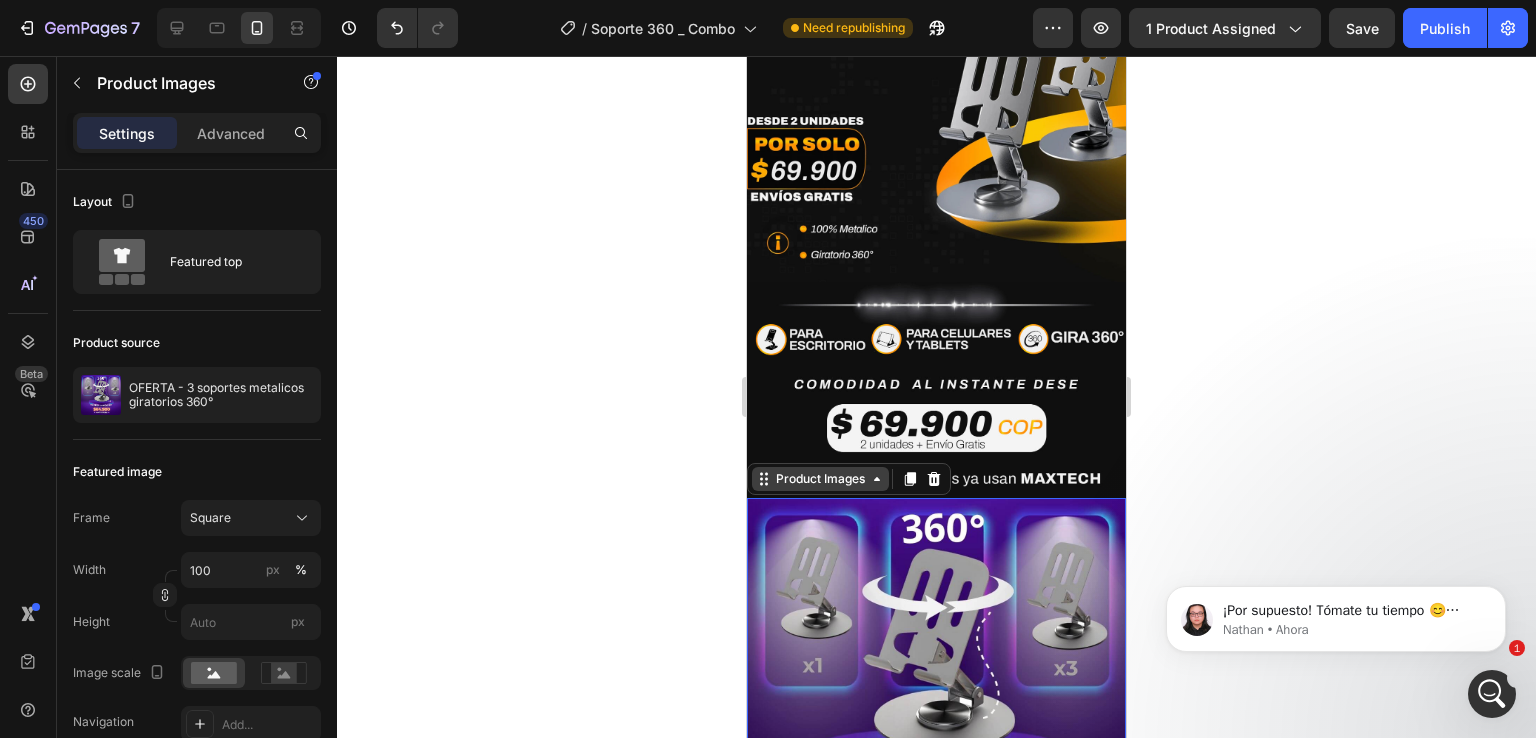 click on "Product Images" at bounding box center [820, 479] 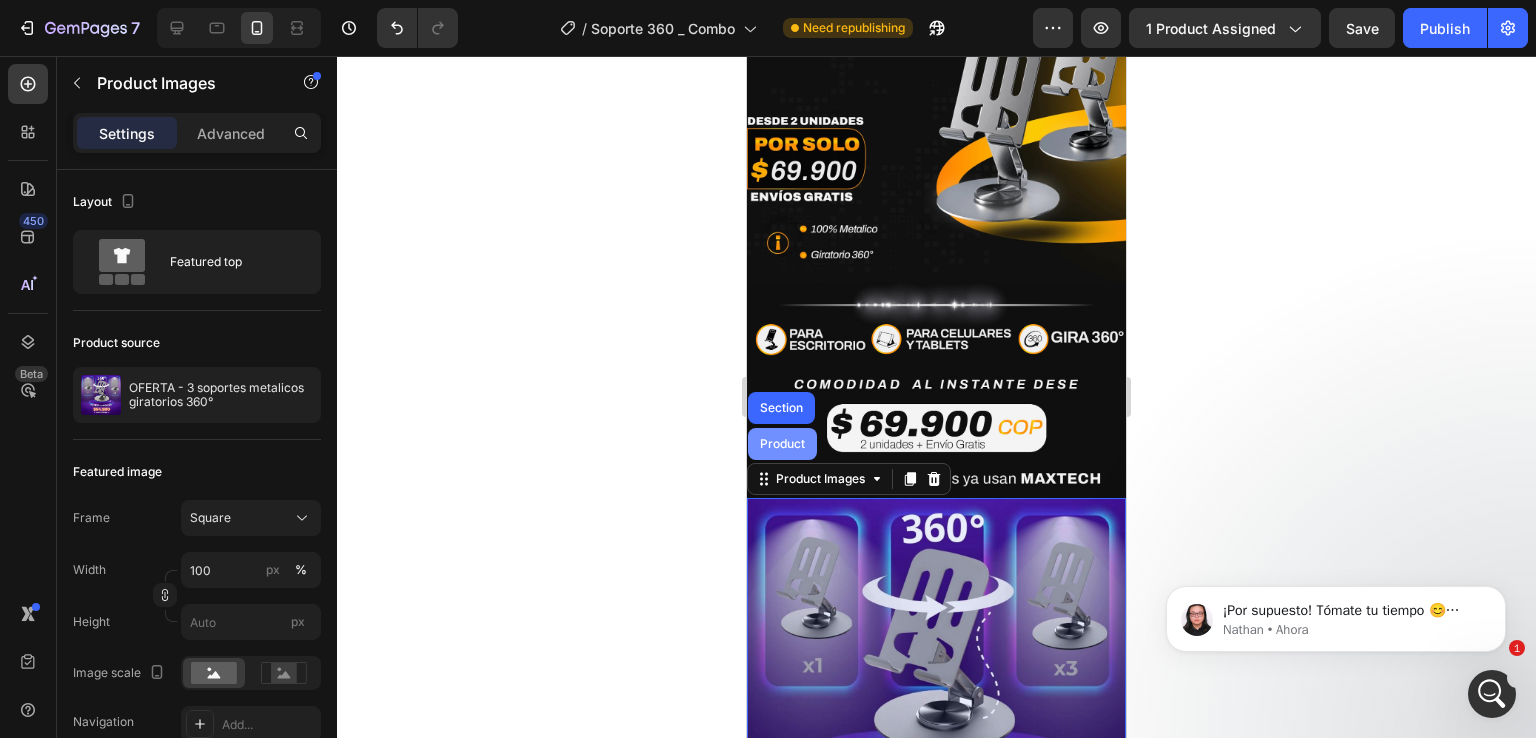 click on "Product" at bounding box center [782, 444] 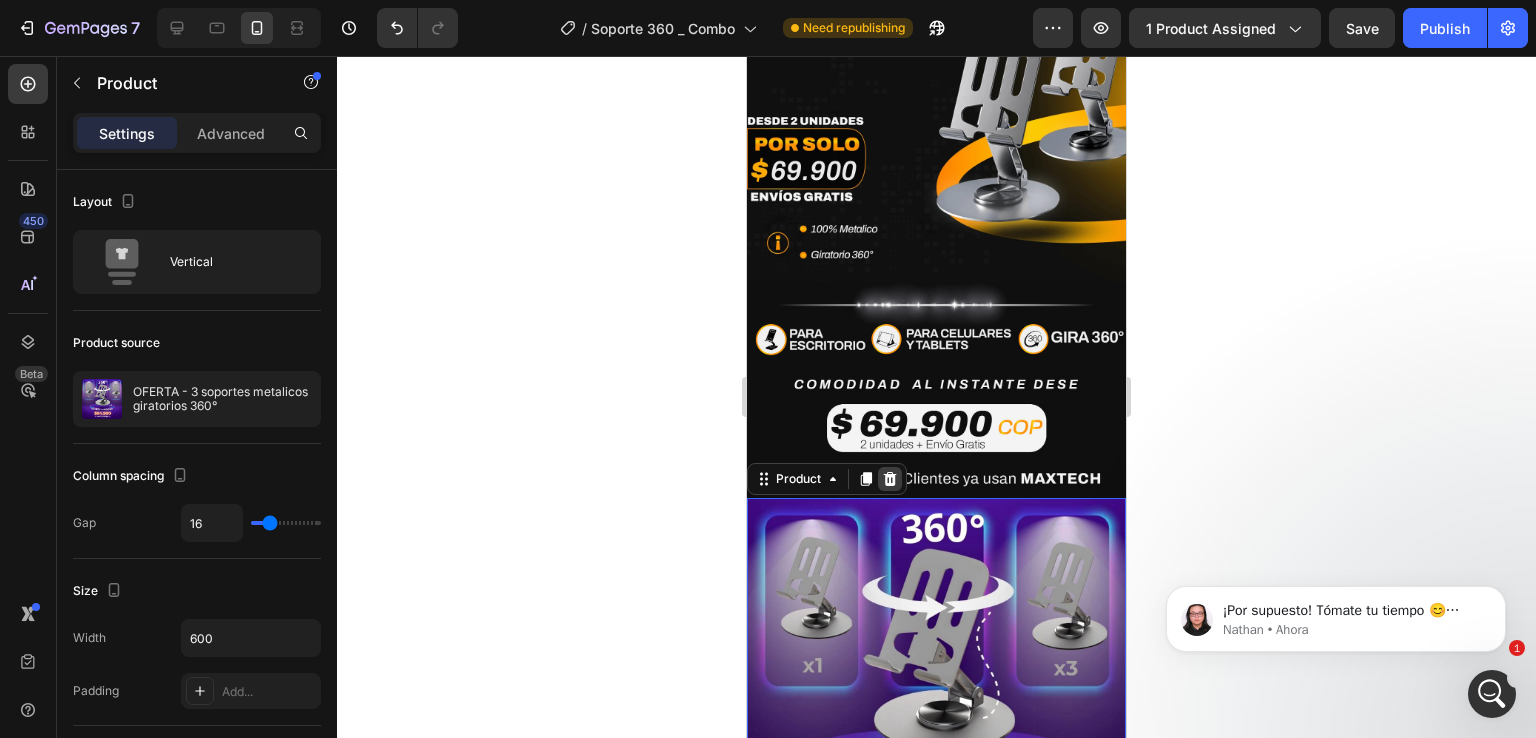 click 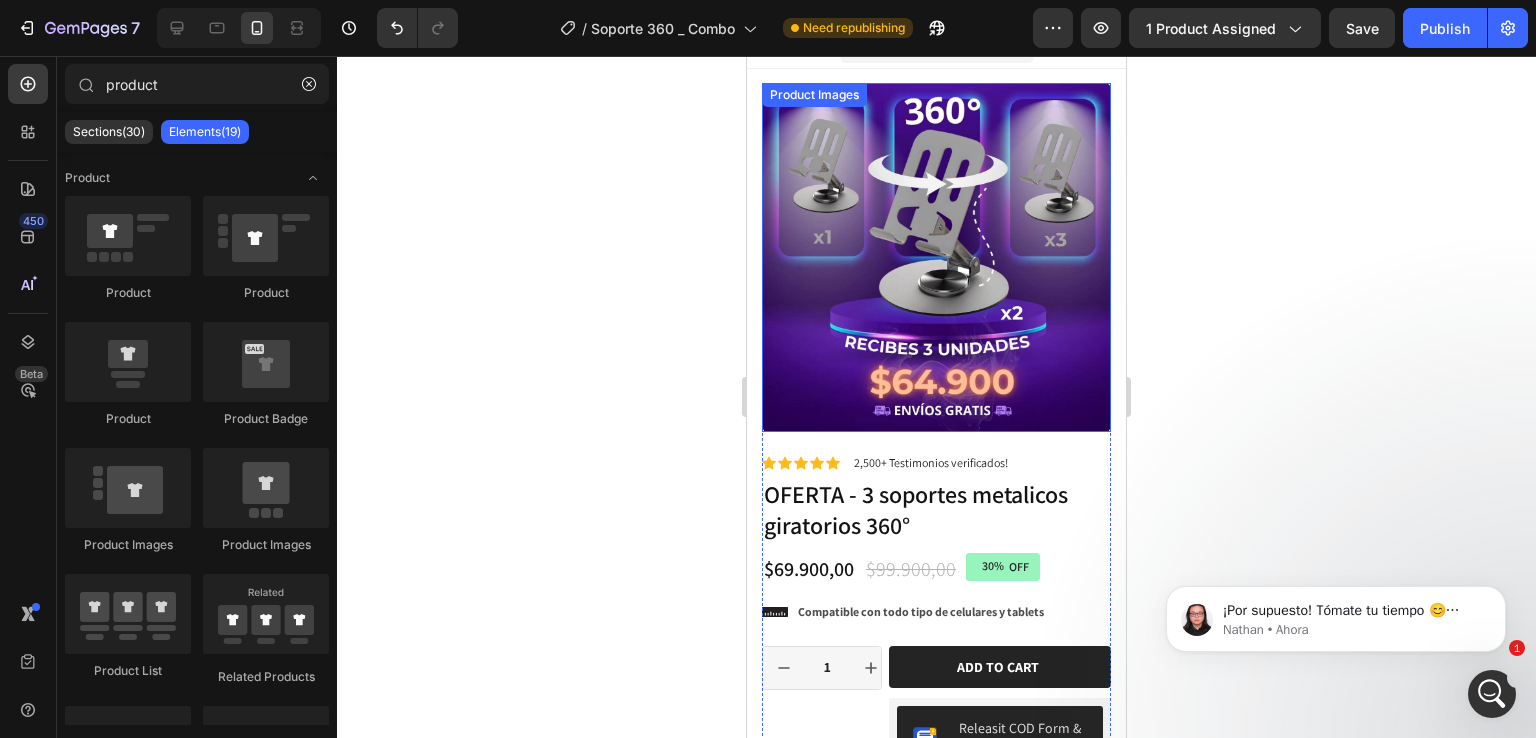 scroll, scrollTop: 0, scrollLeft: 0, axis: both 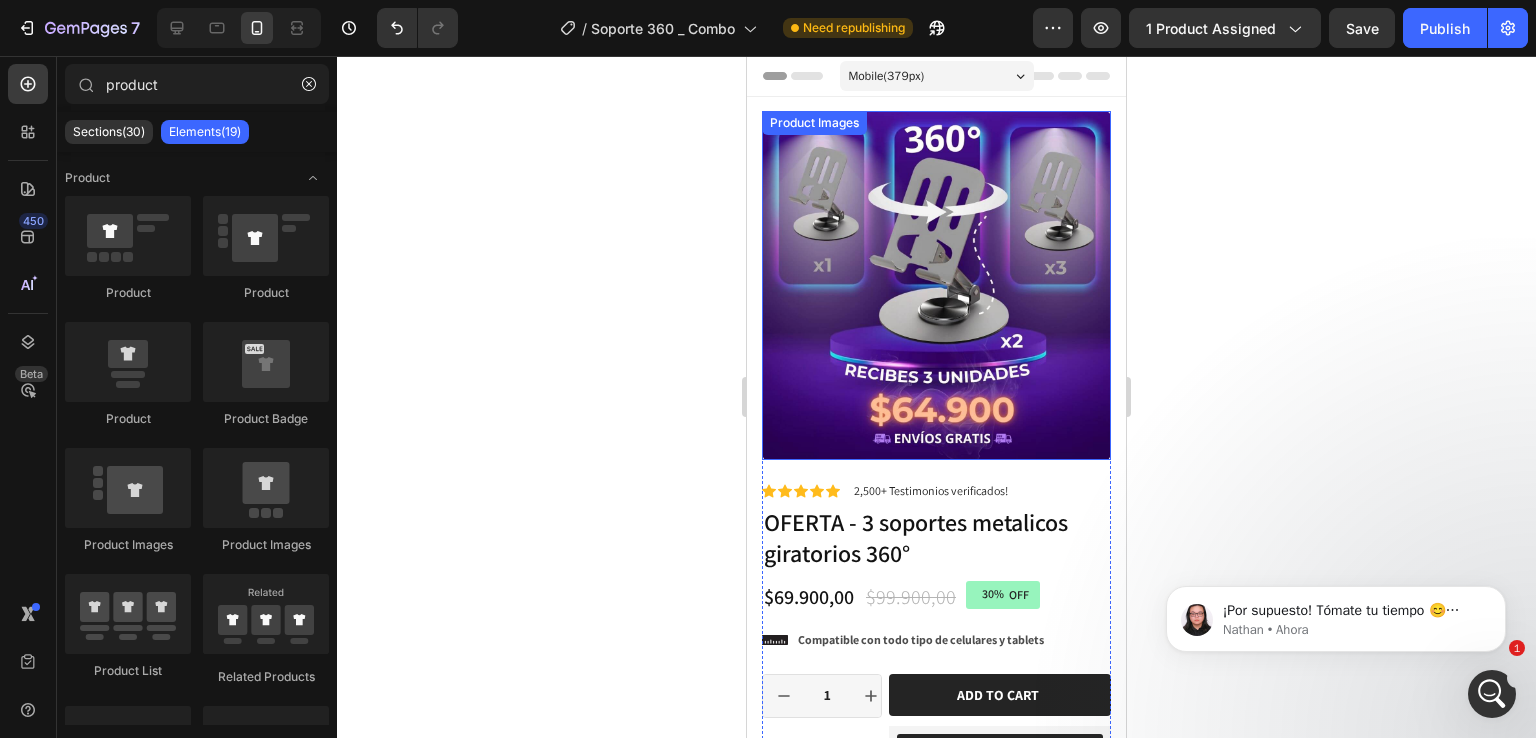 click on "Product Images" at bounding box center [814, 123] 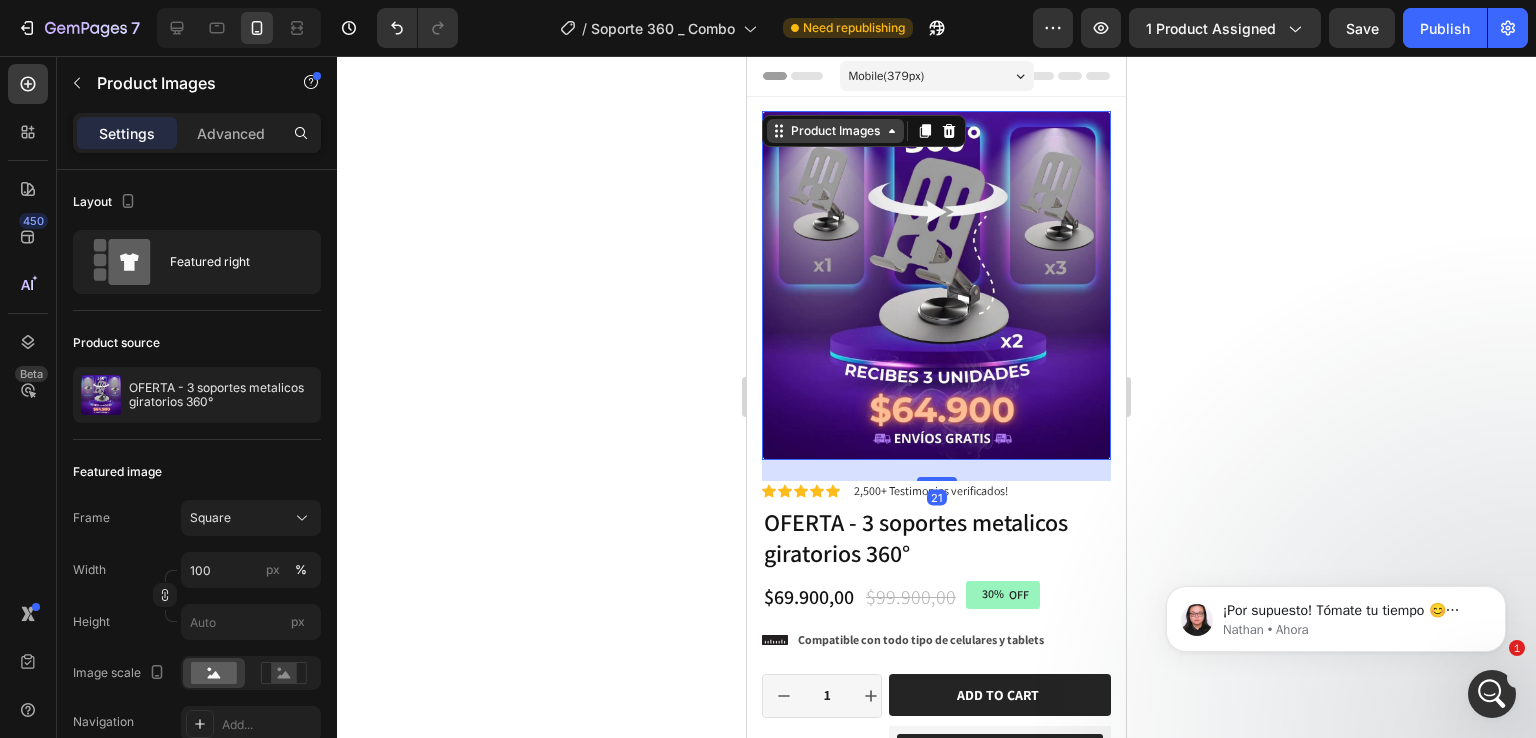 click on "Product Images" at bounding box center (835, 131) 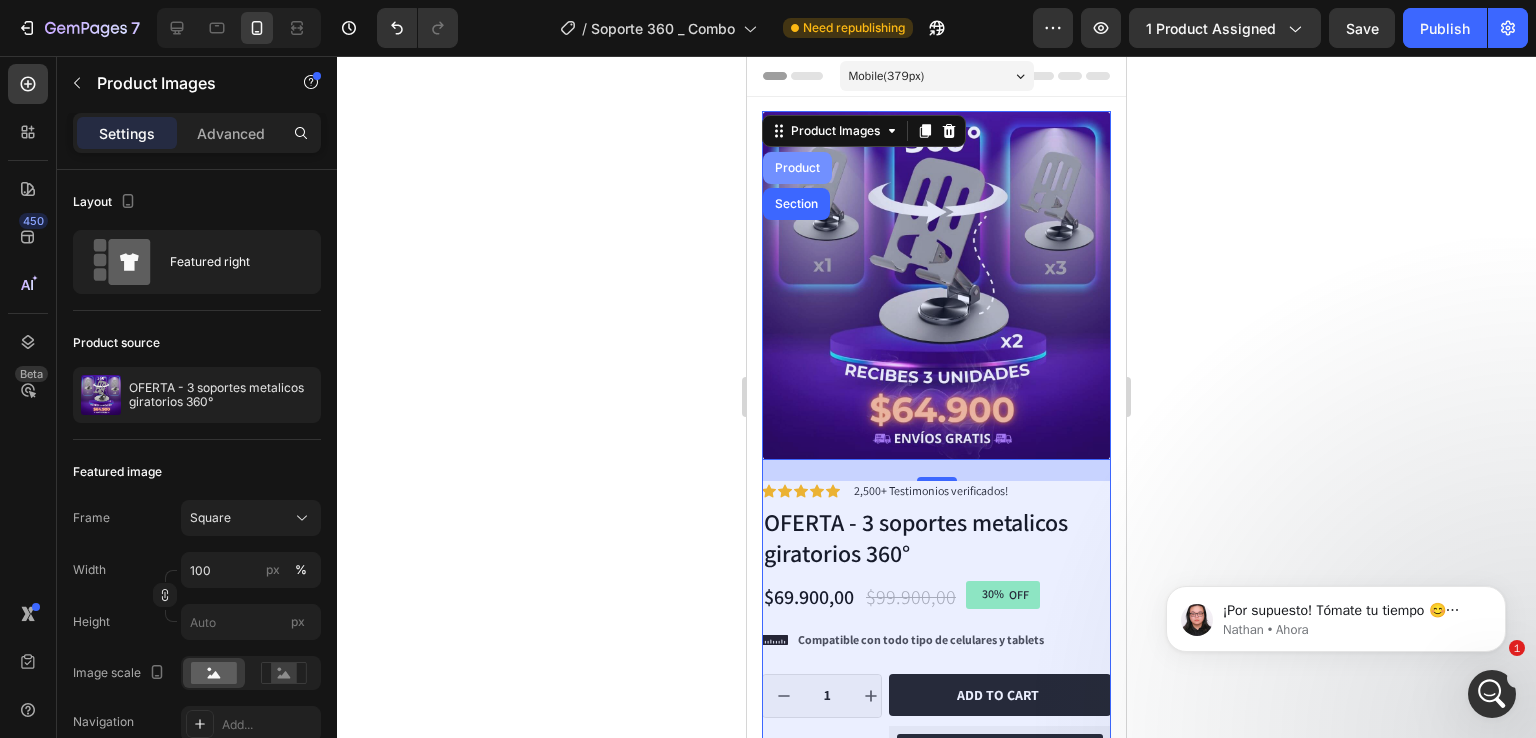 click on "Product" at bounding box center [797, 168] 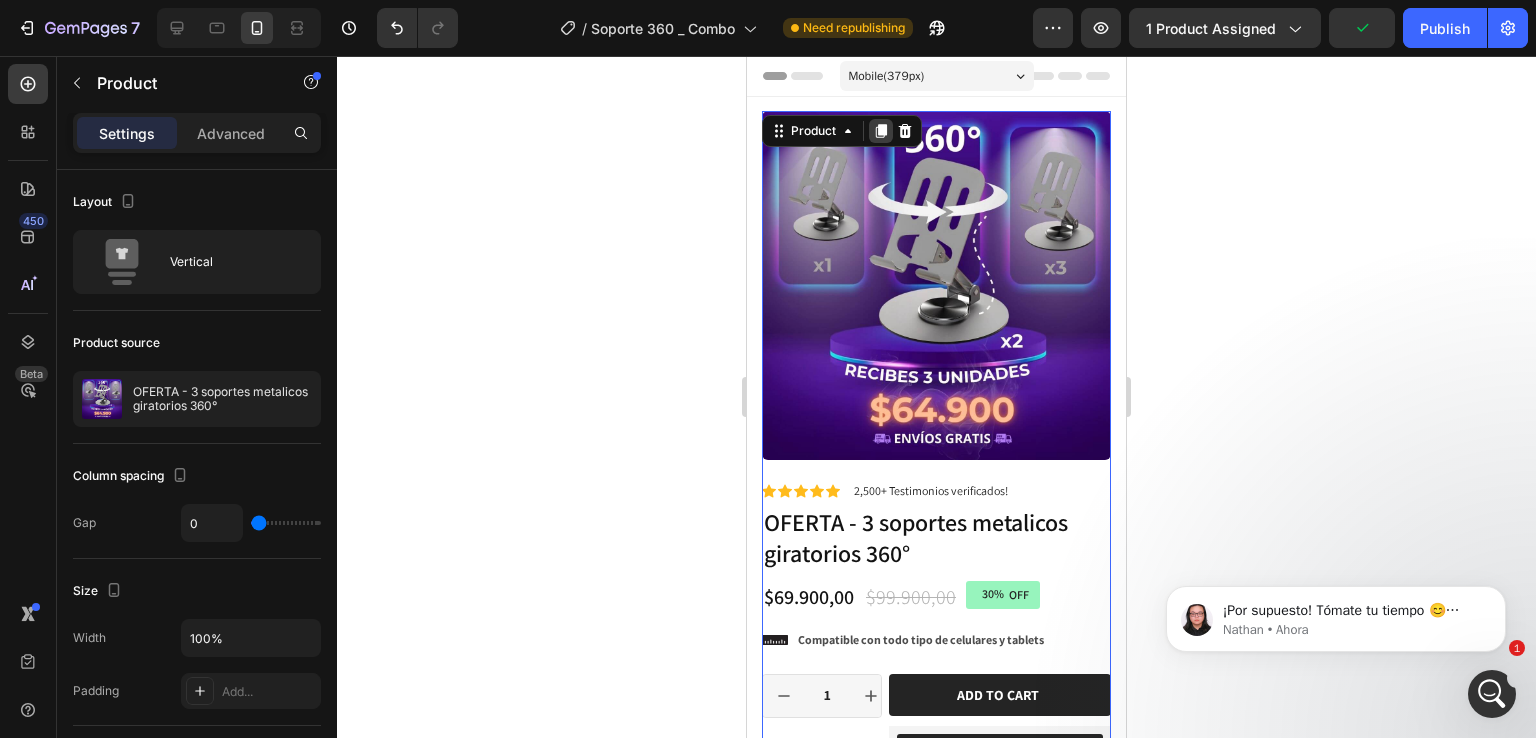click 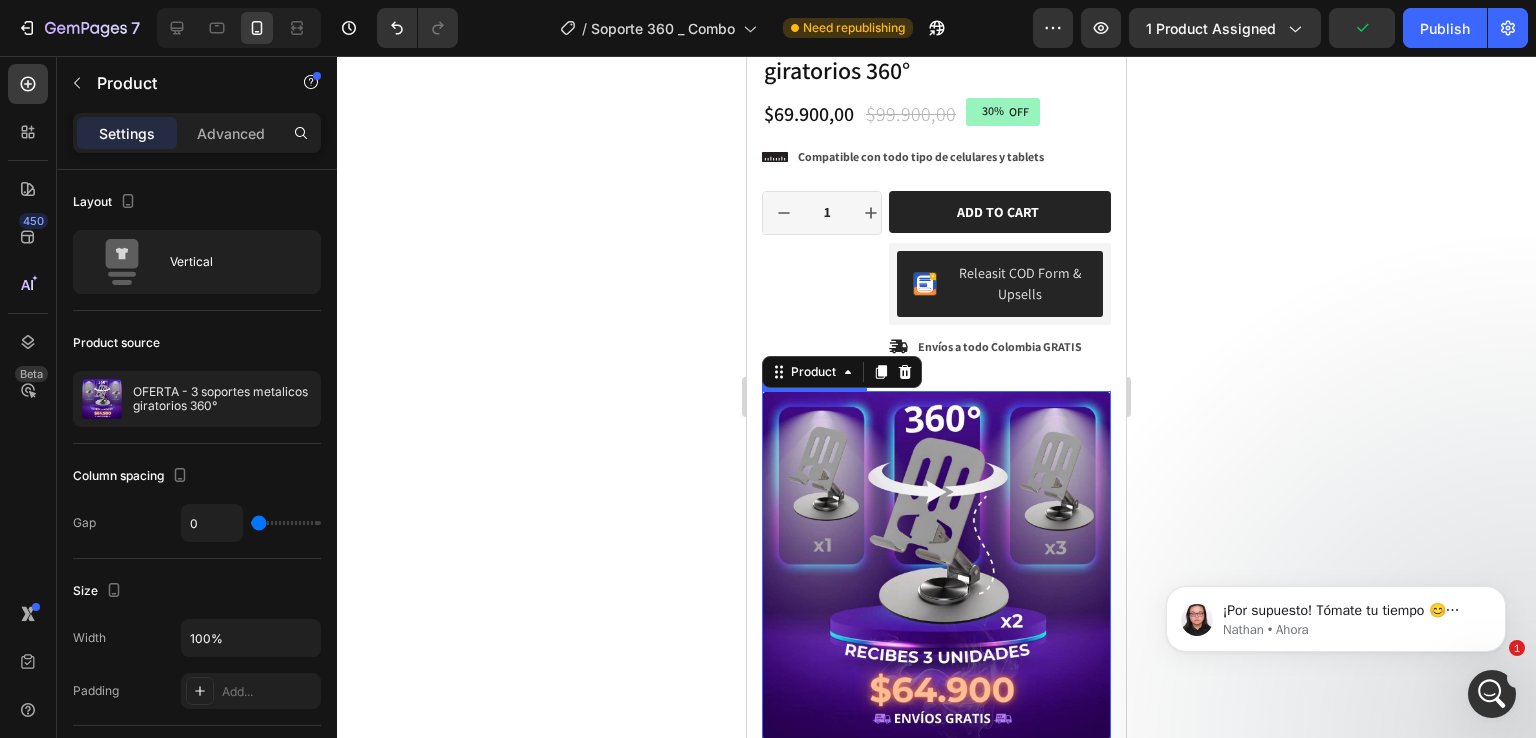 scroll, scrollTop: 732, scrollLeft: 0, axis: vertical 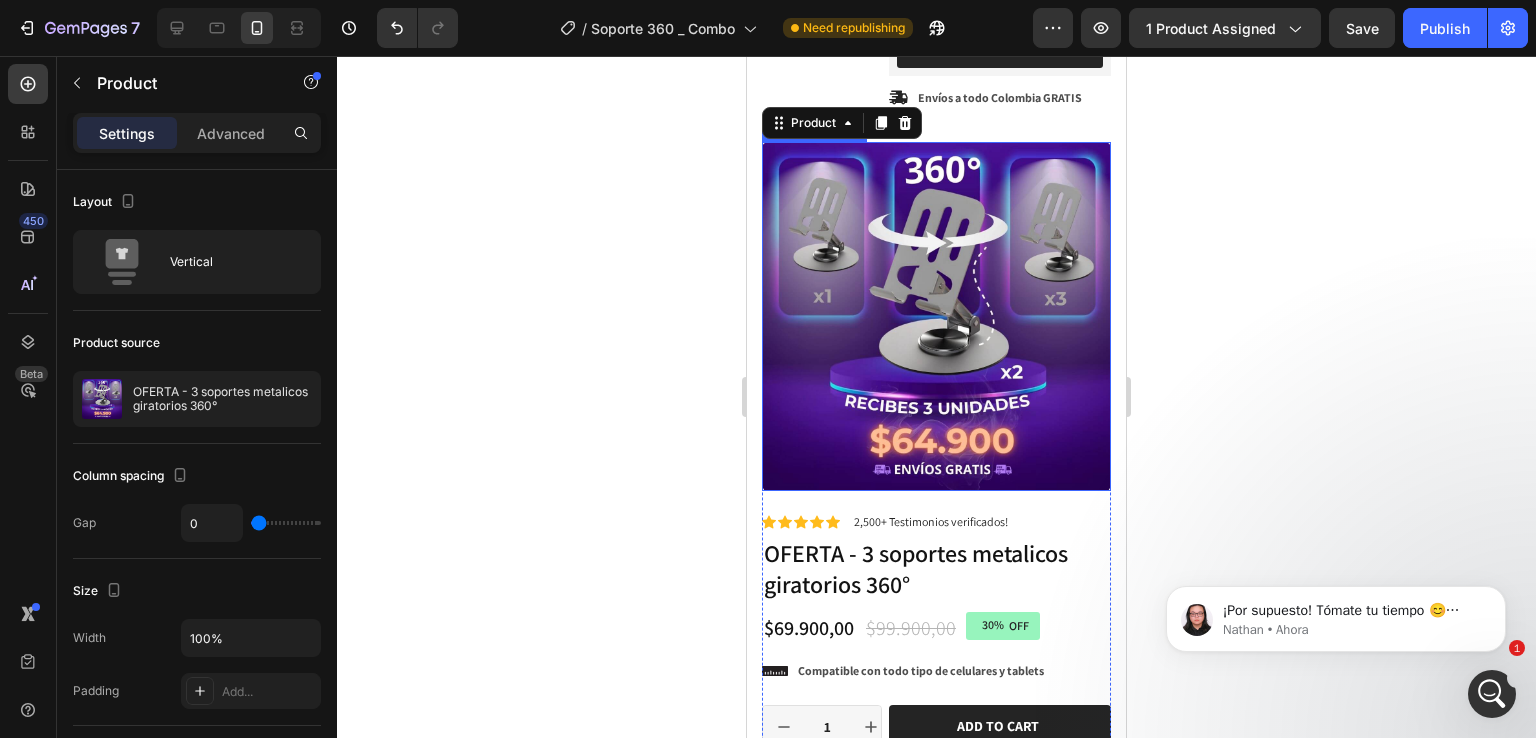 click at bounding box center (936, 316) 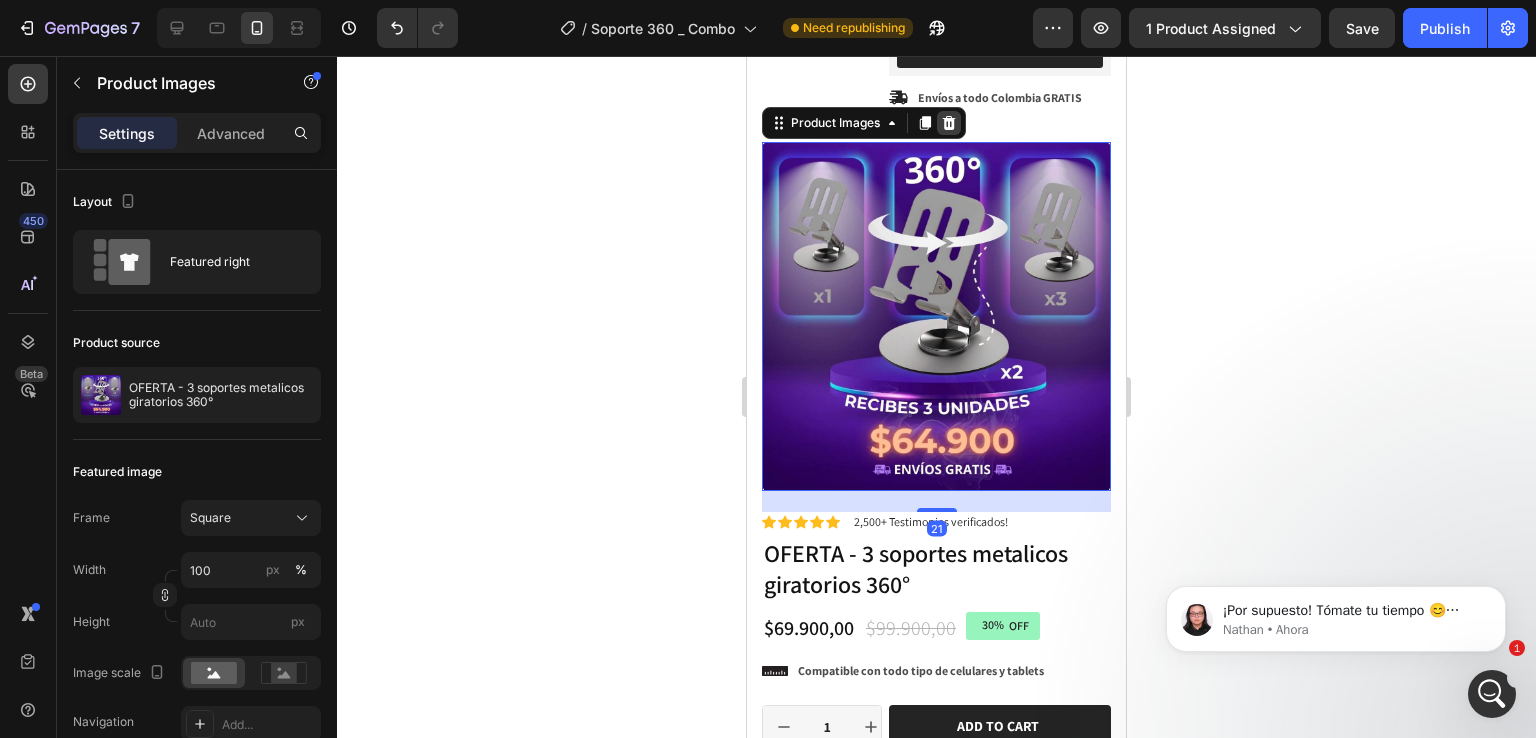 click 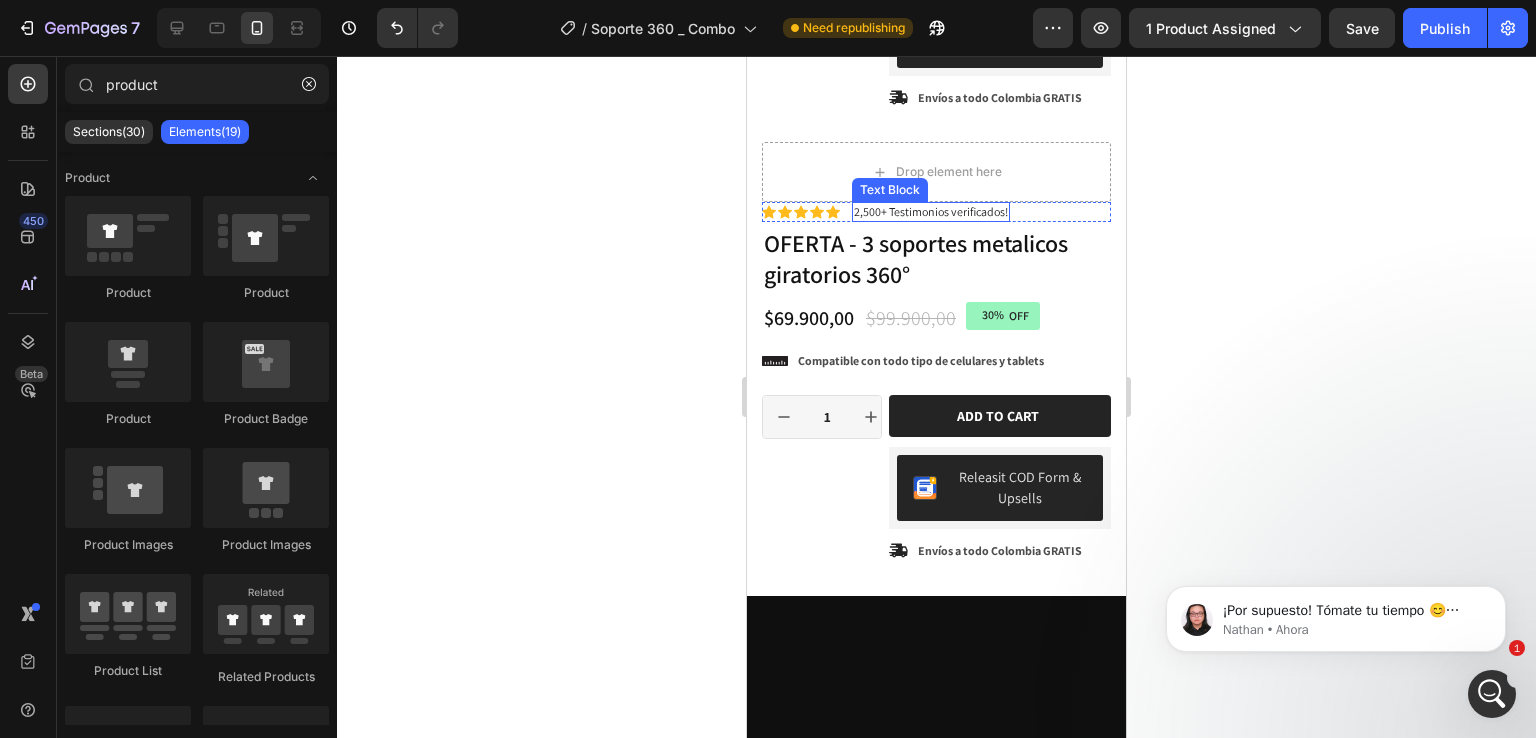 click on "2,500+ Testimonios verificados!" at bounding box center (931, 212) 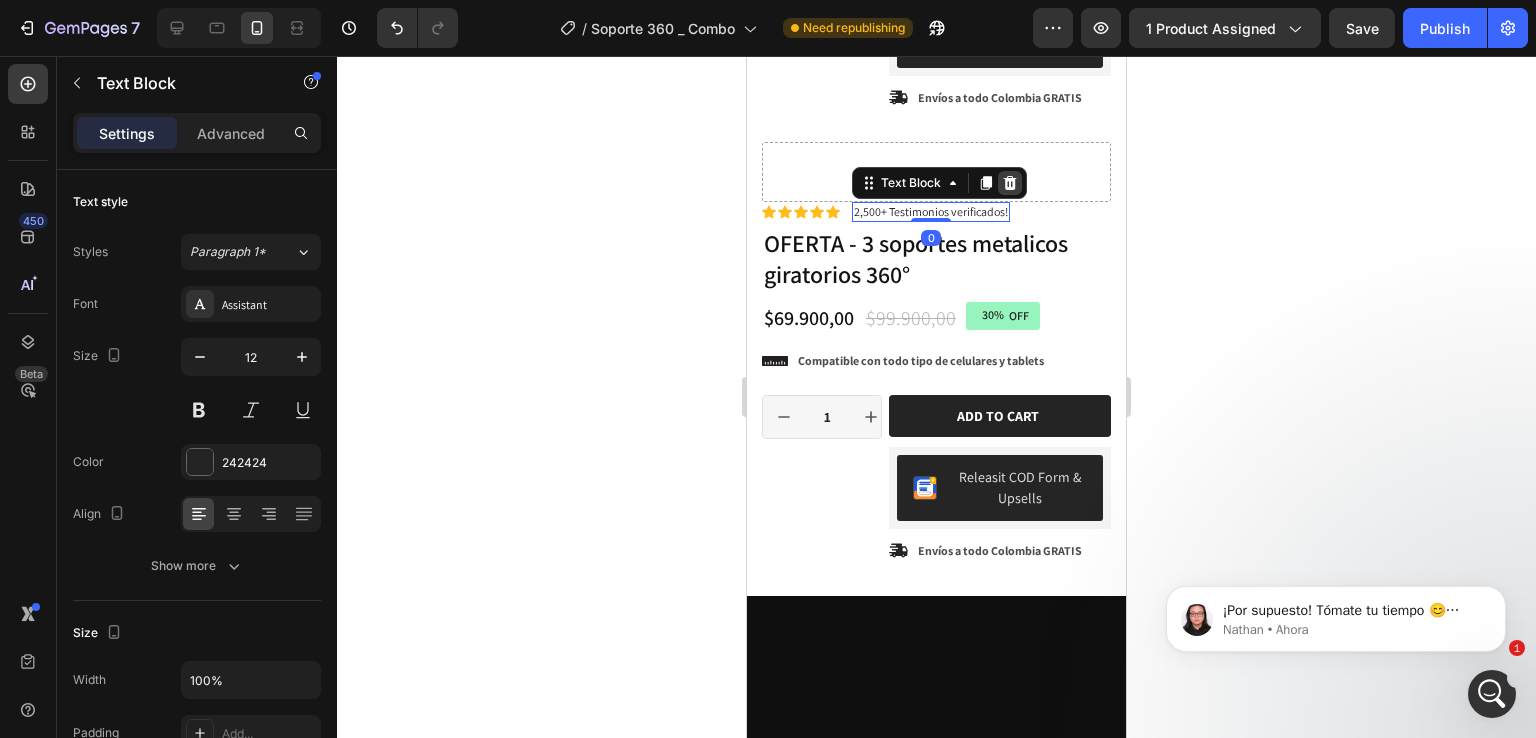click 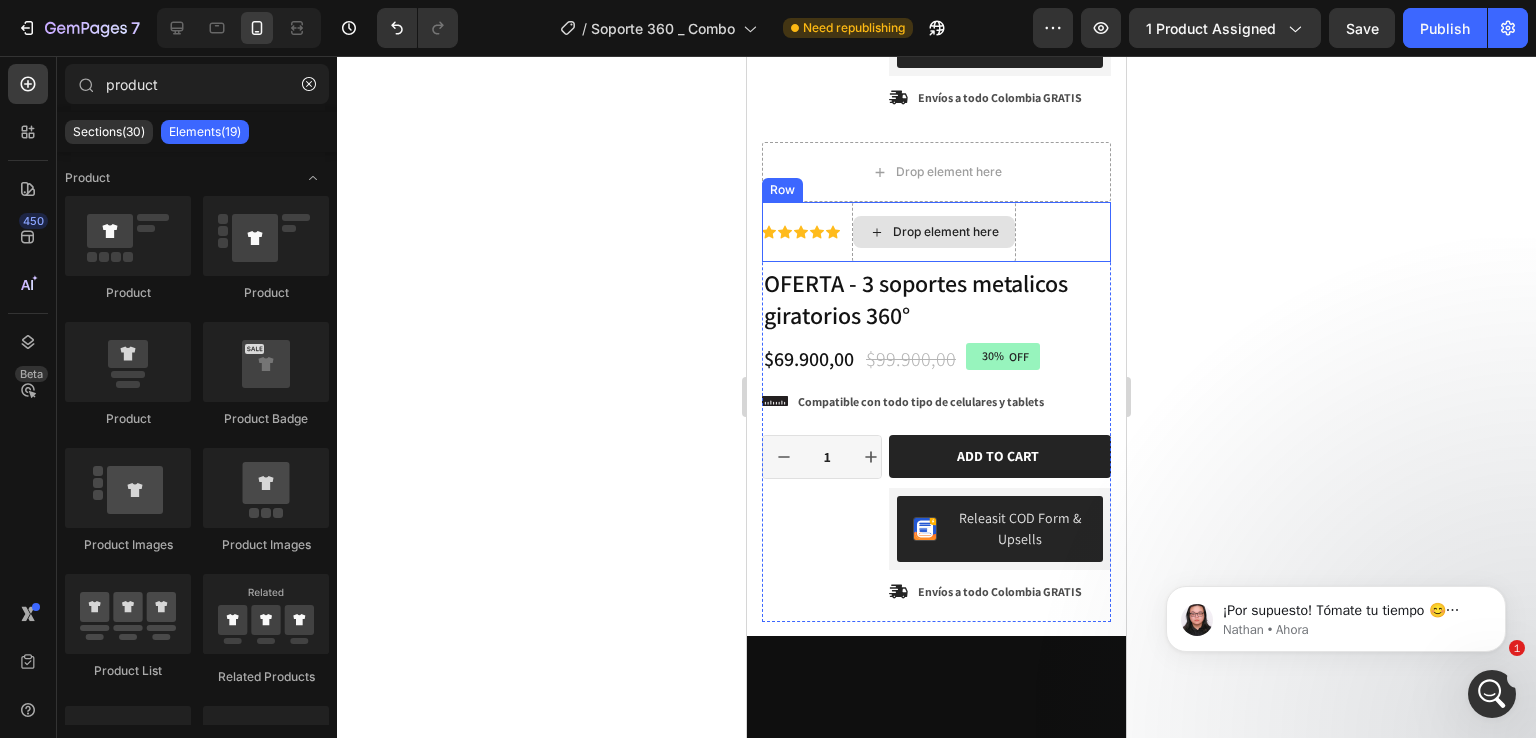 click on "Drop element here" at bounding box center (934, 232) 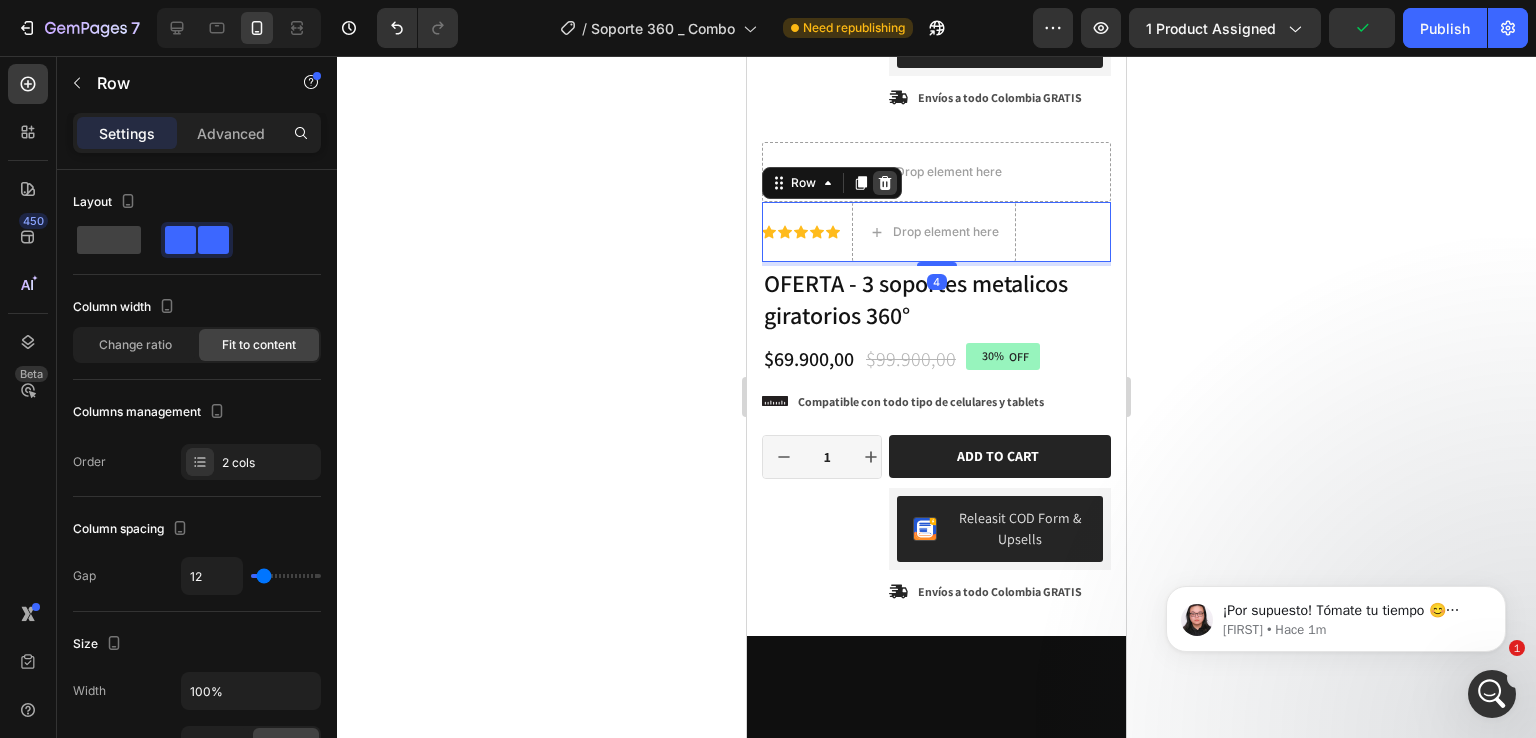 click 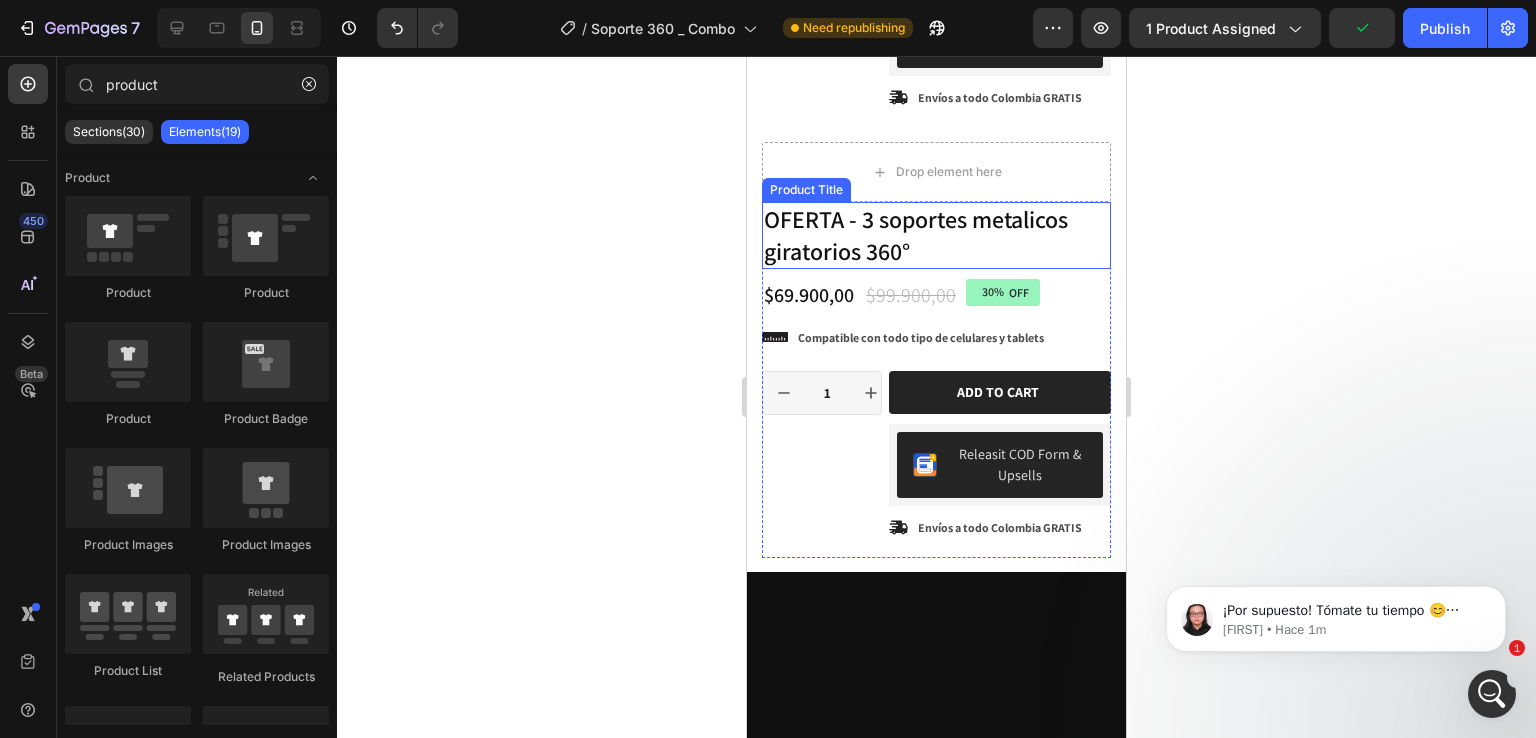 click on "OFERTA - 3 soportes metalicos giratorios 360°" at bounding box center (936, 235) 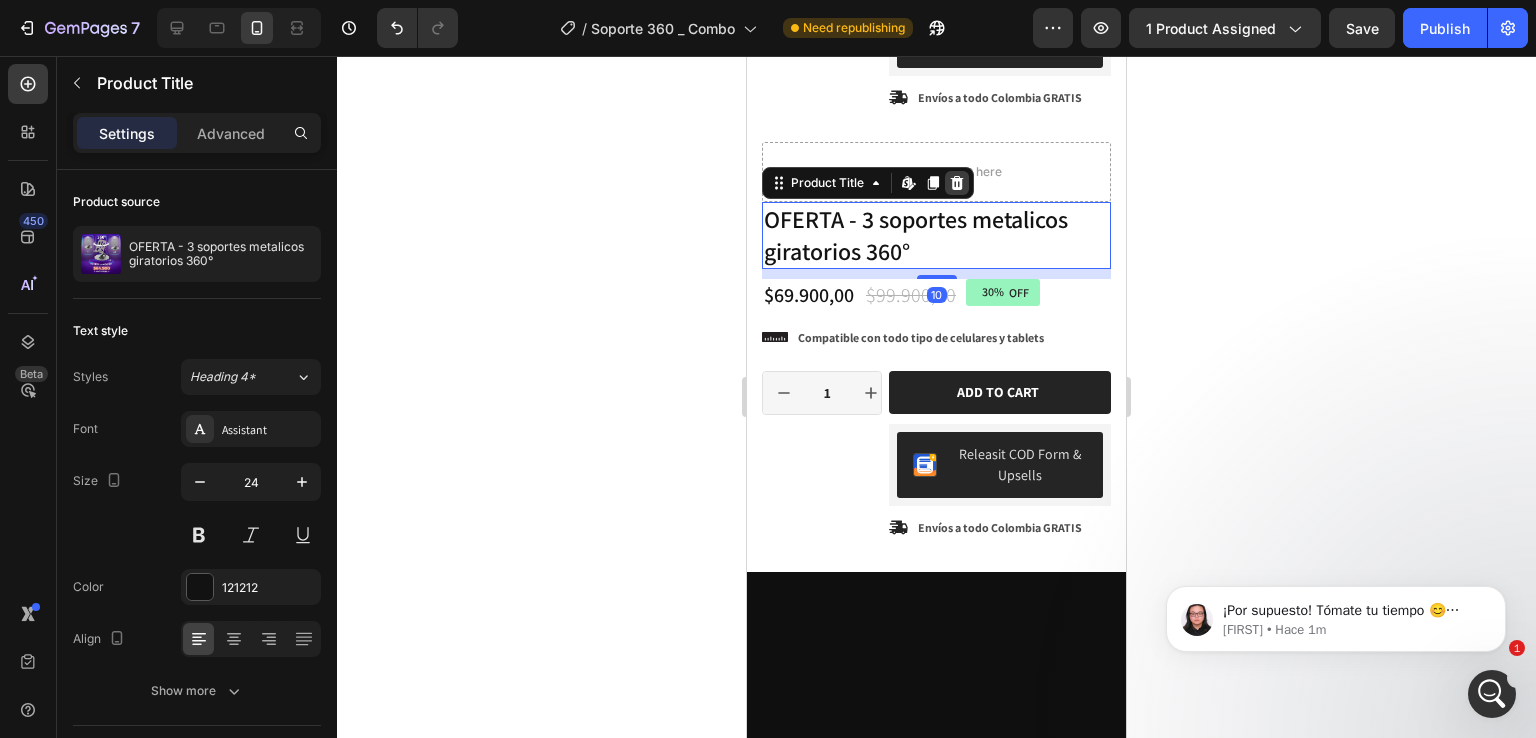 click 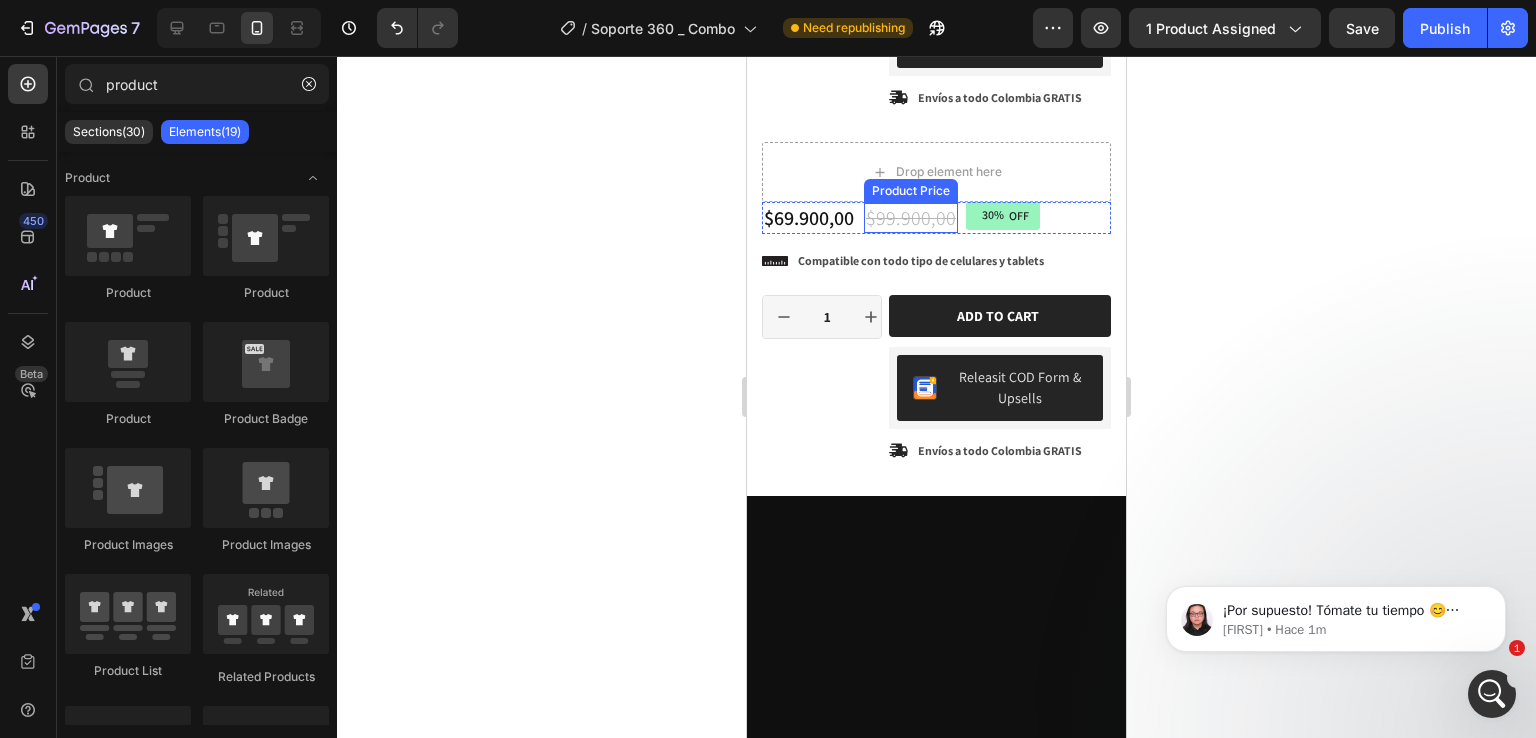 click on "$99.900,00" at bounding box center (911, 218) 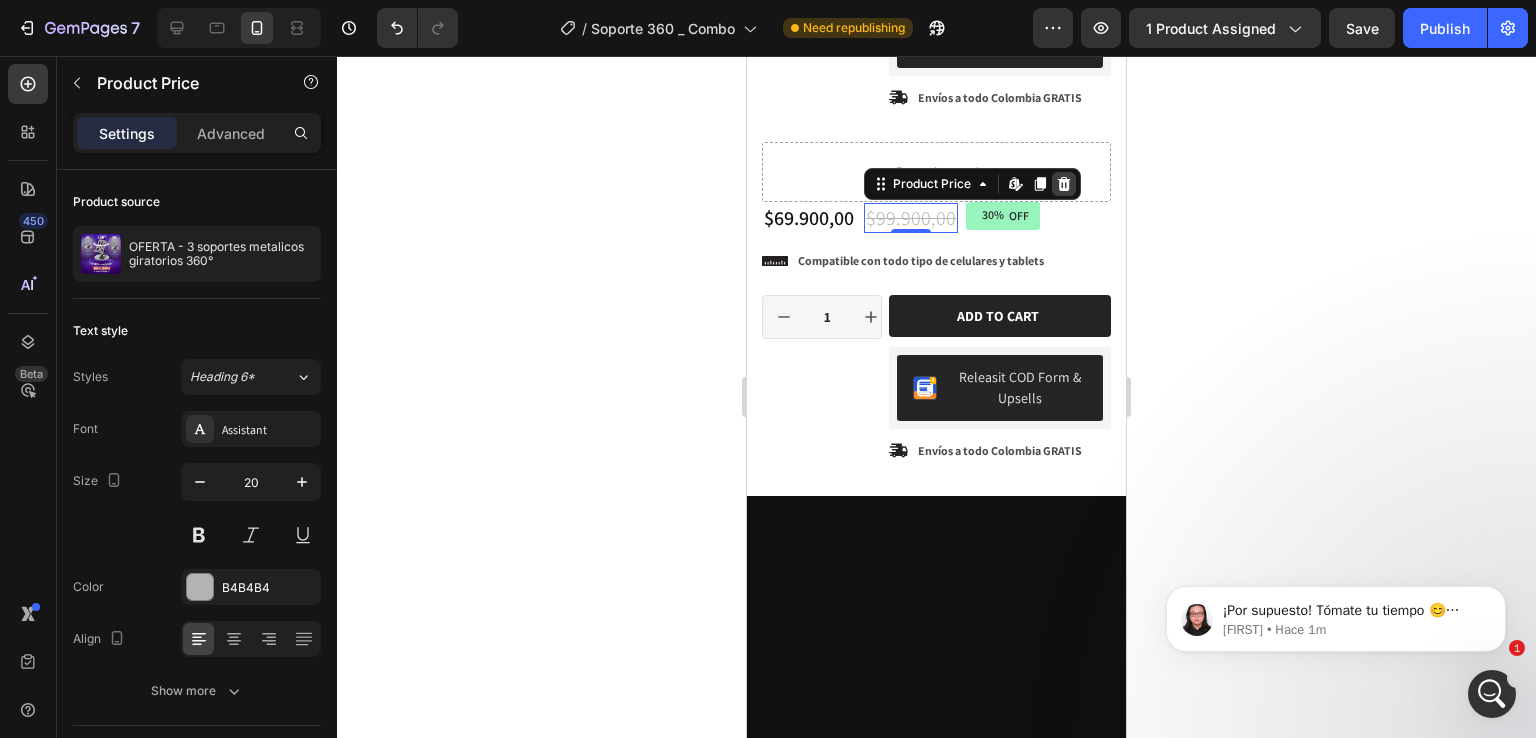 click 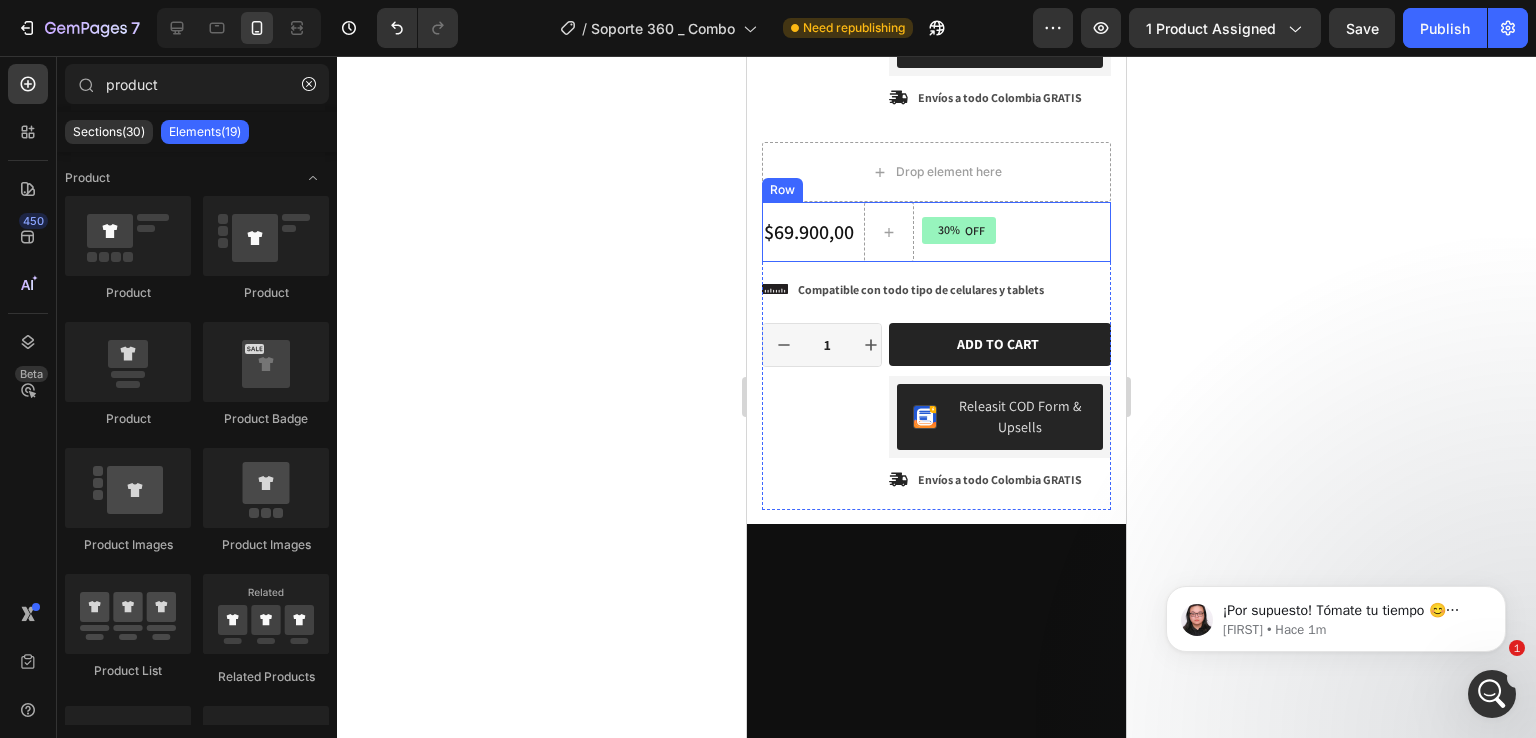 click on "$69.900,00 Product Price Product Price
30% OFF Discount Tag Row" at bounding box center (936, 232) 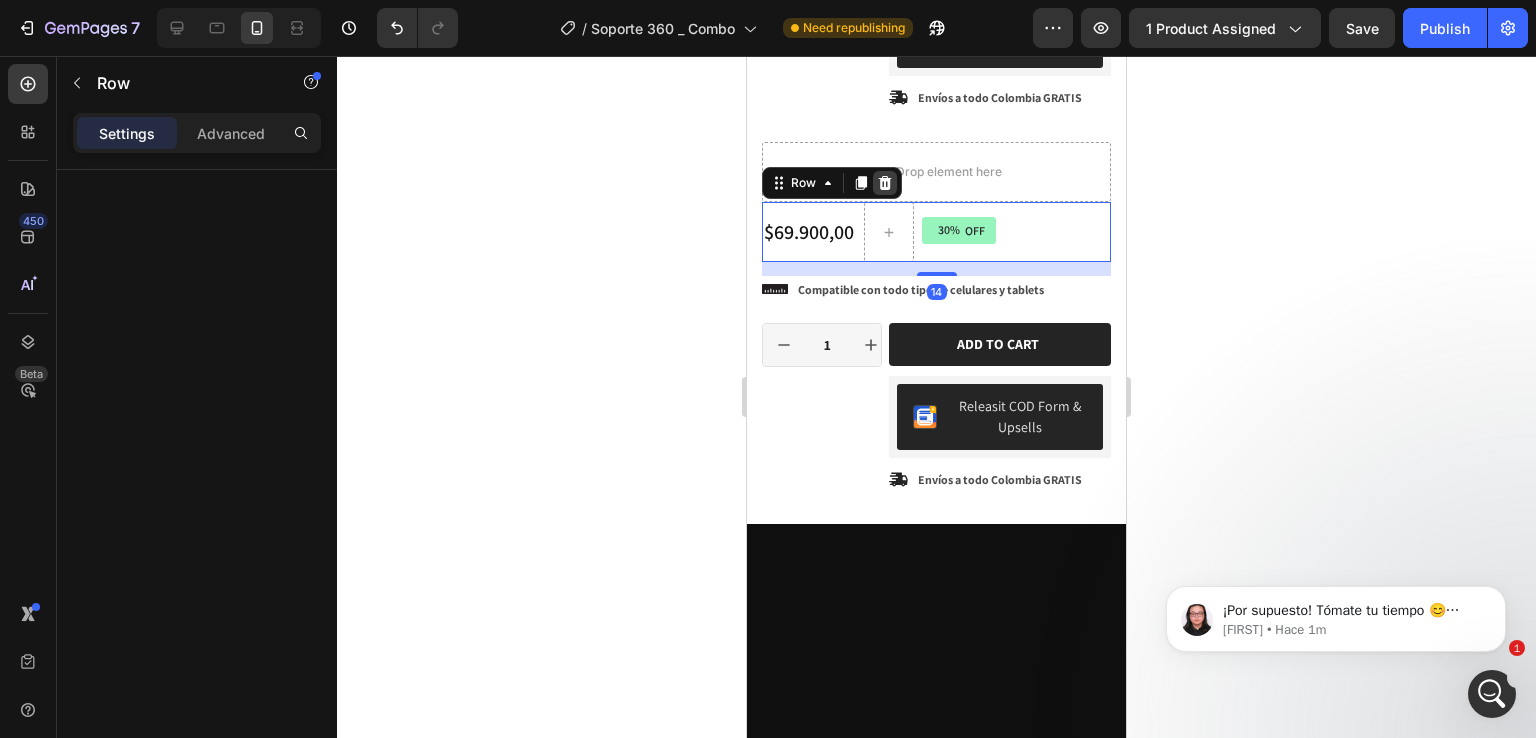 click 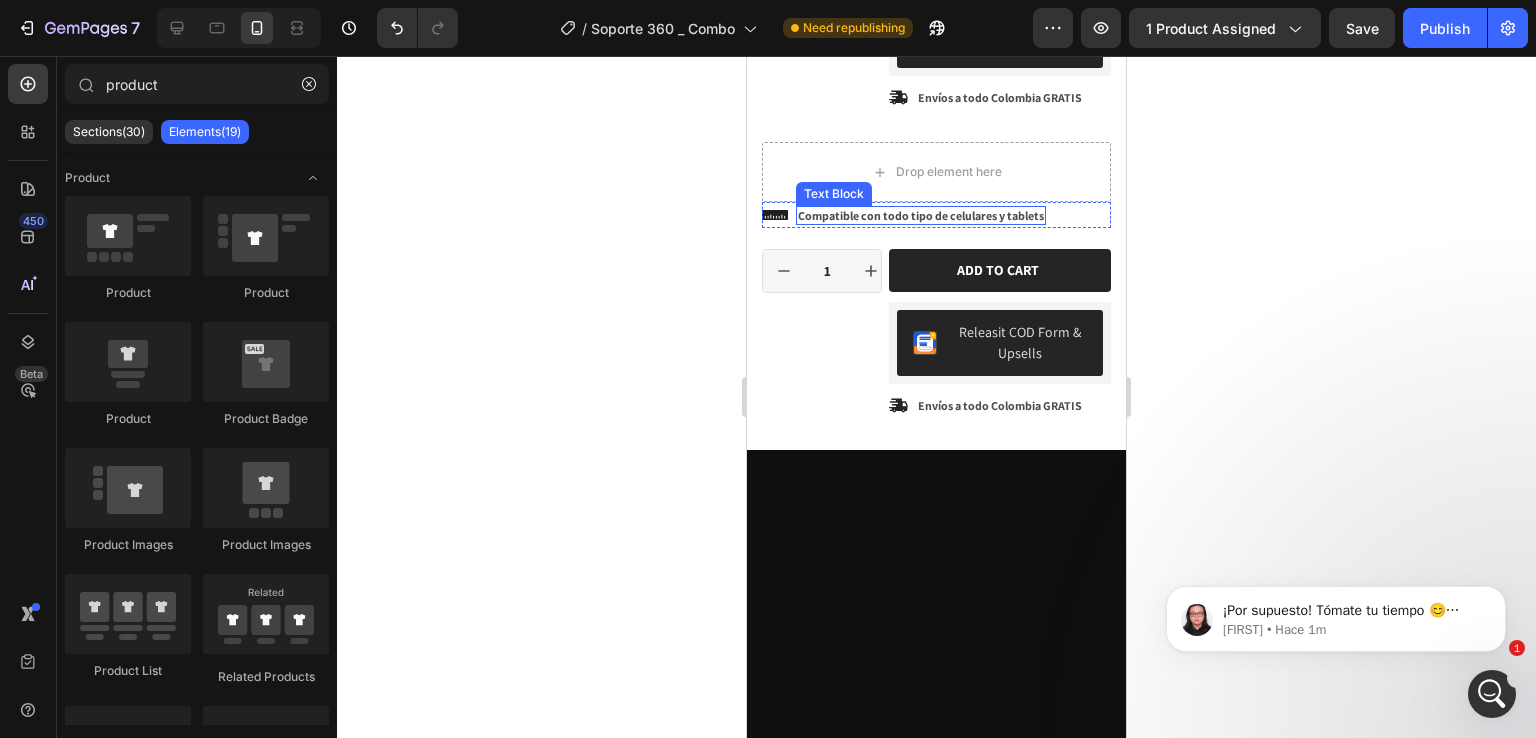 click on "Compatible con todo tipo de celulares y tablets" at bounding box center [921, 216] 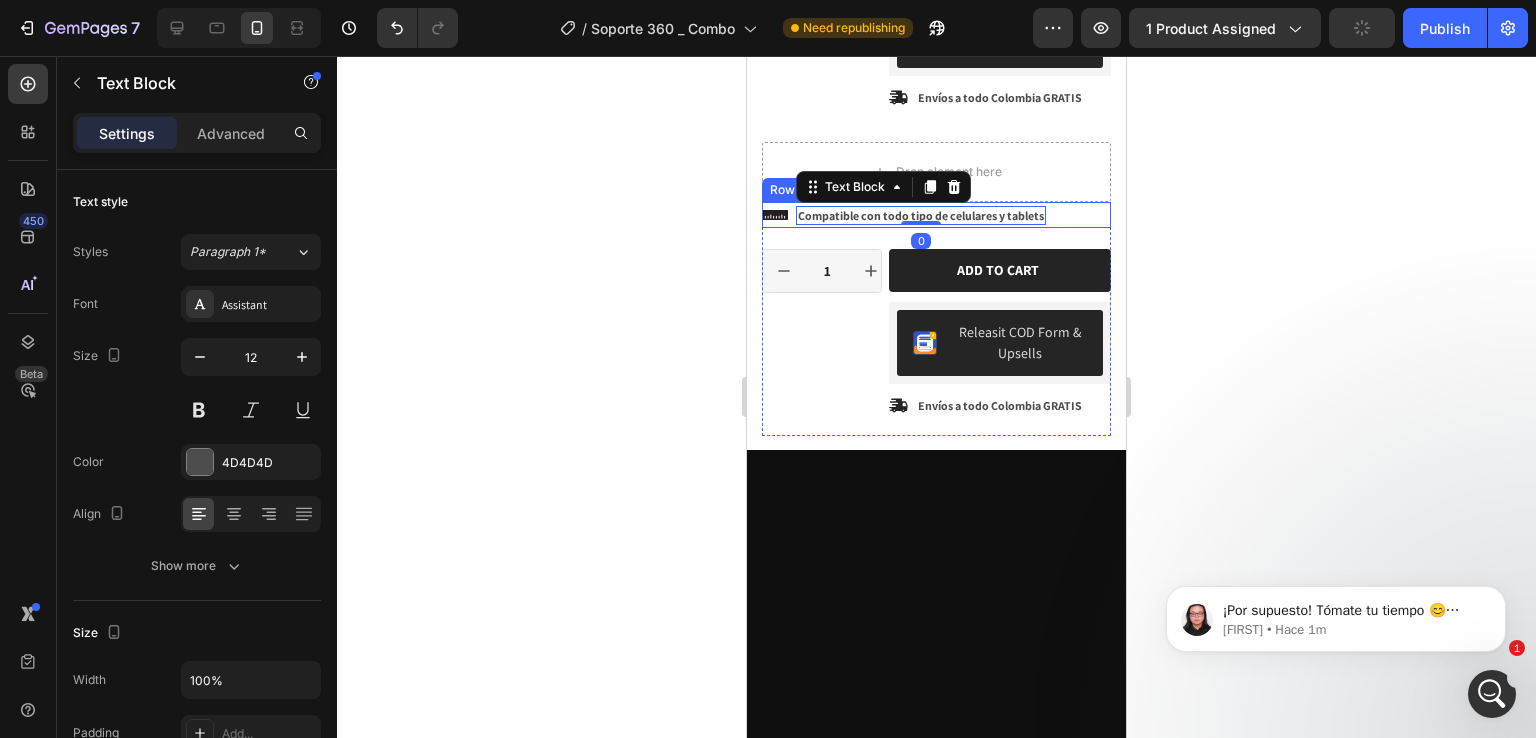 click on "Icon Compatible con todo tipo de celulares y tablets Text Block   0 Row" at bounding box center (936, 215) 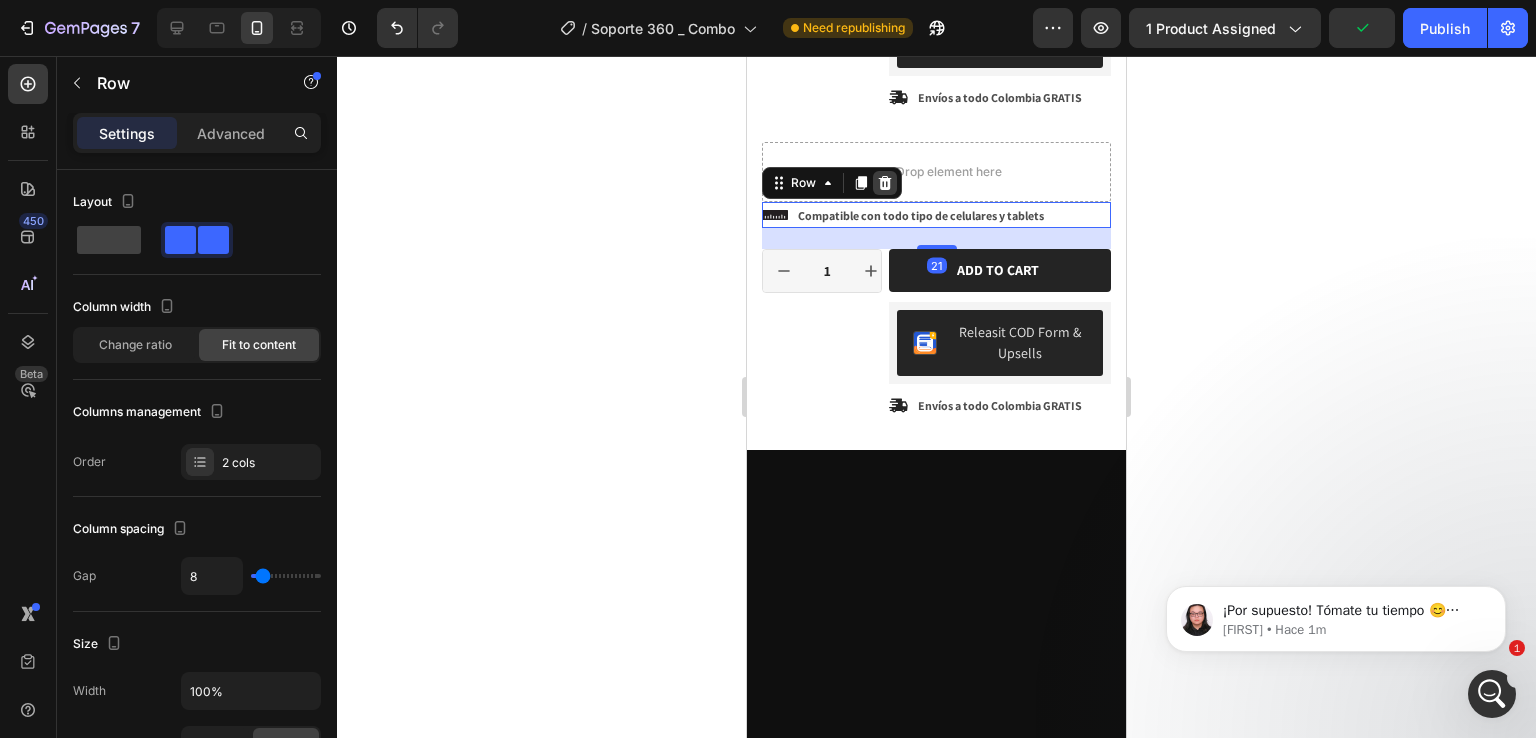 click 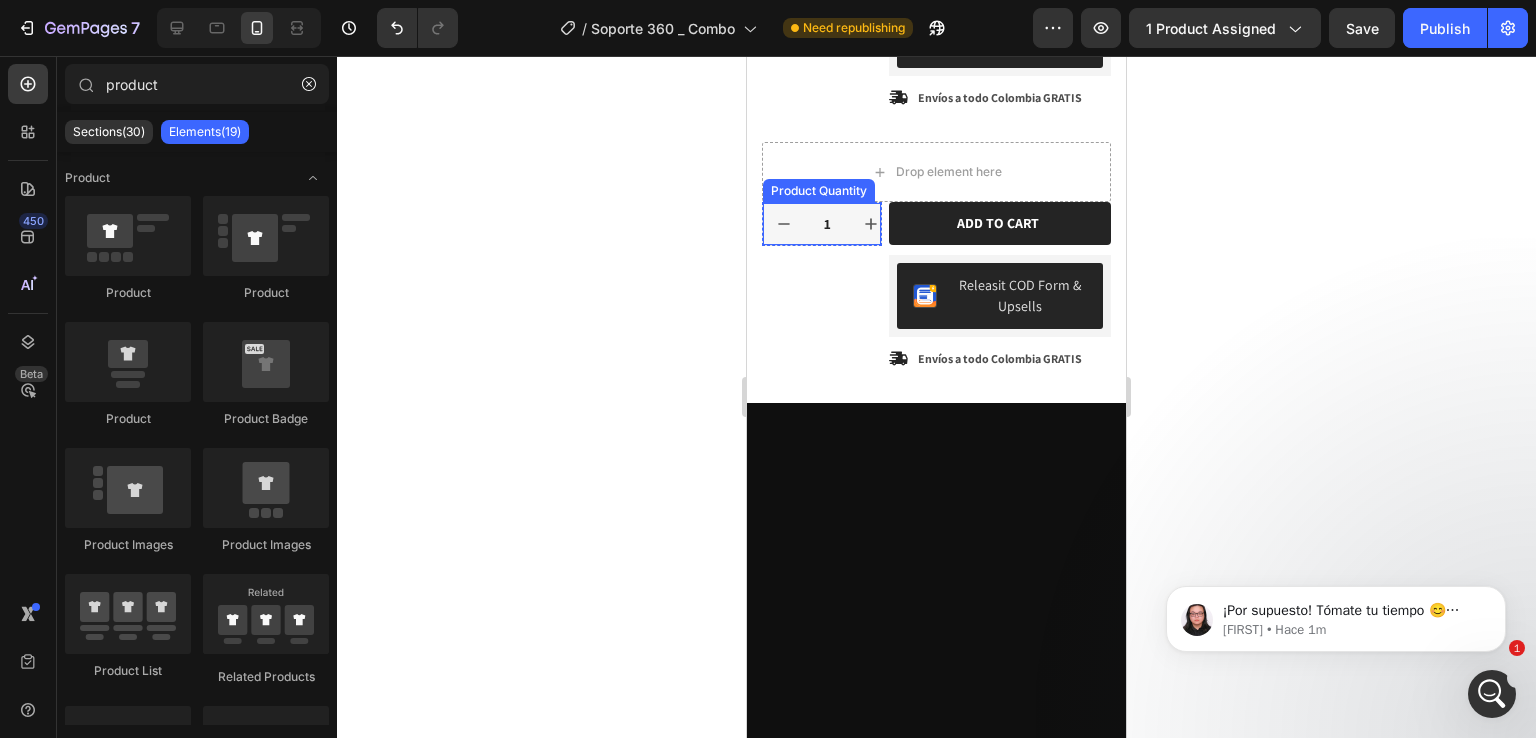 click at bounding box center [871, 224] 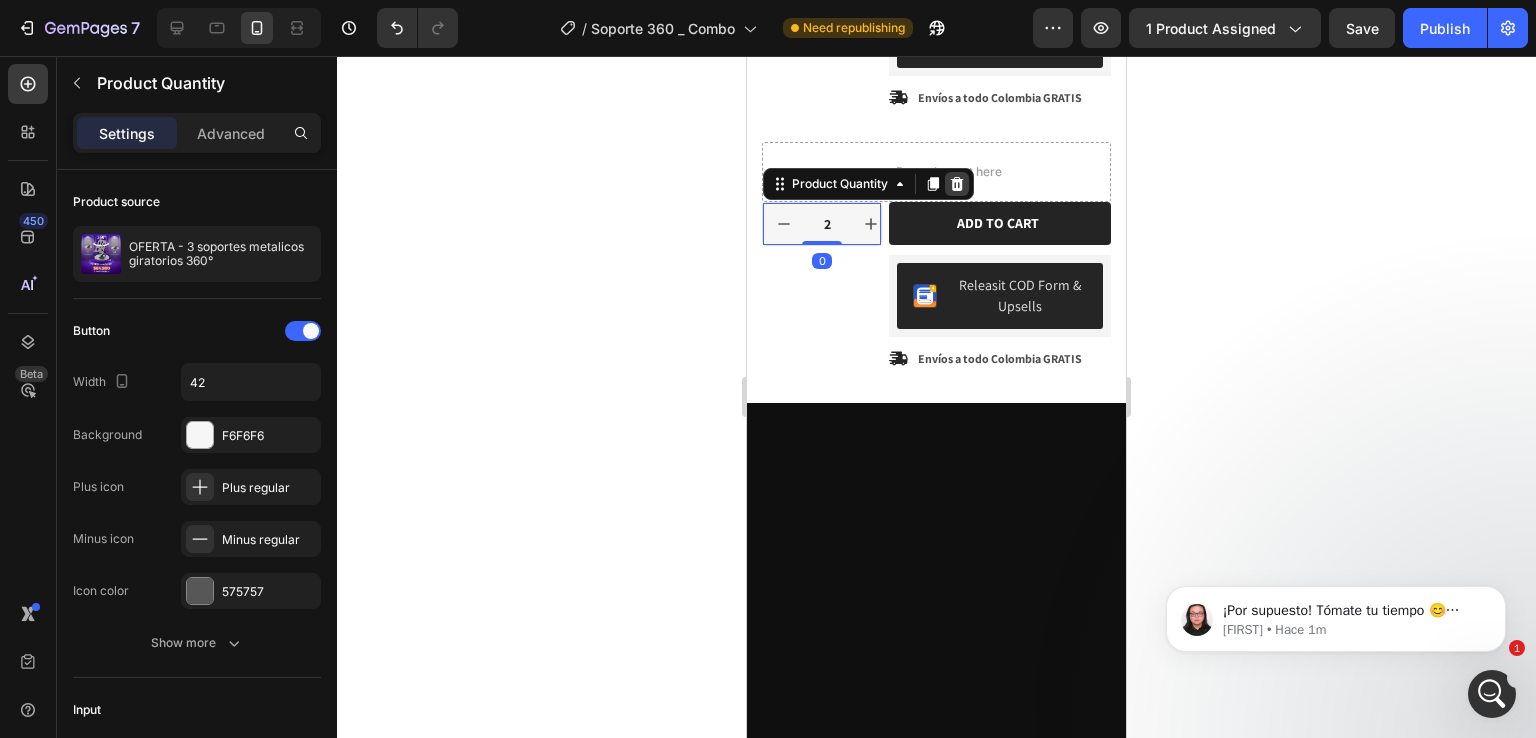click 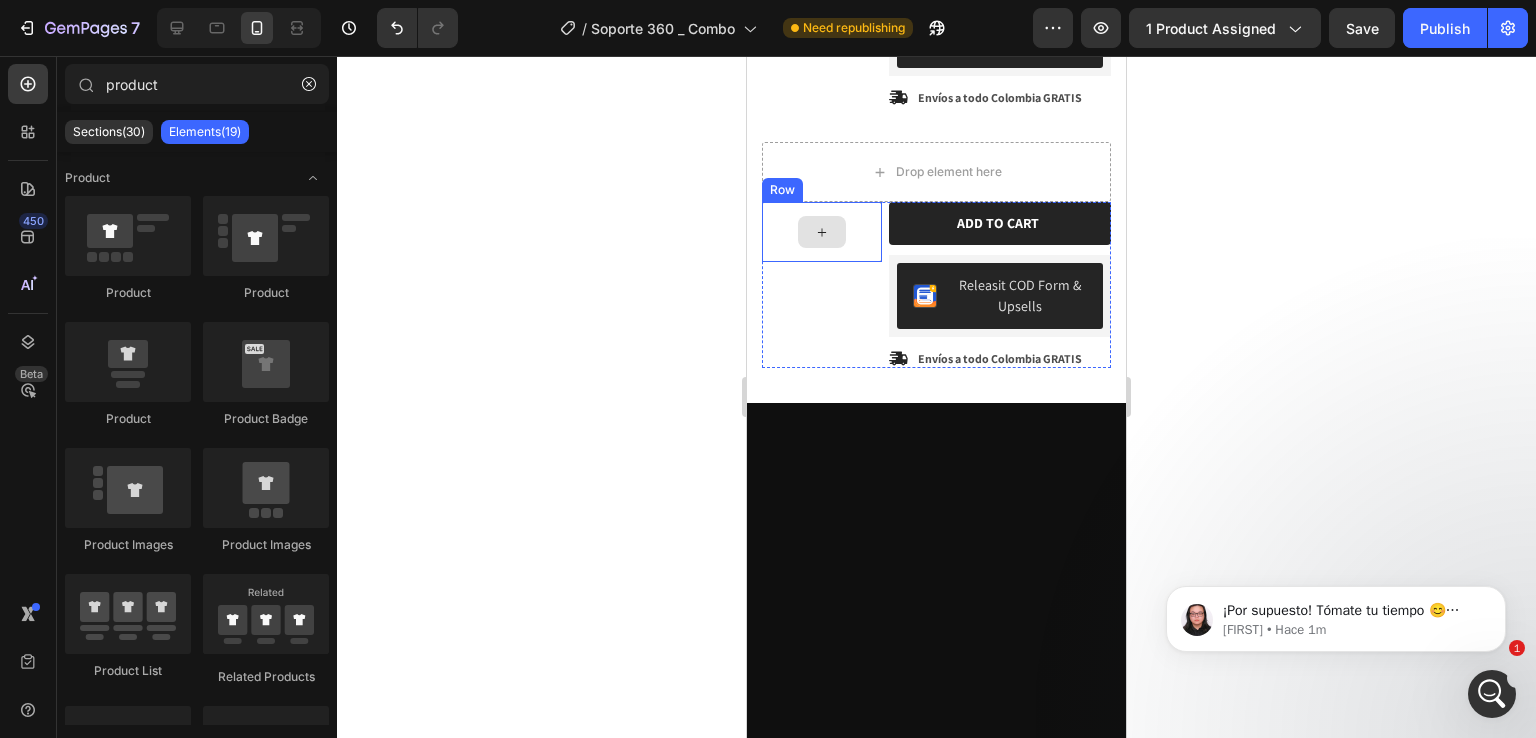 click at bounding box center (822, 232) 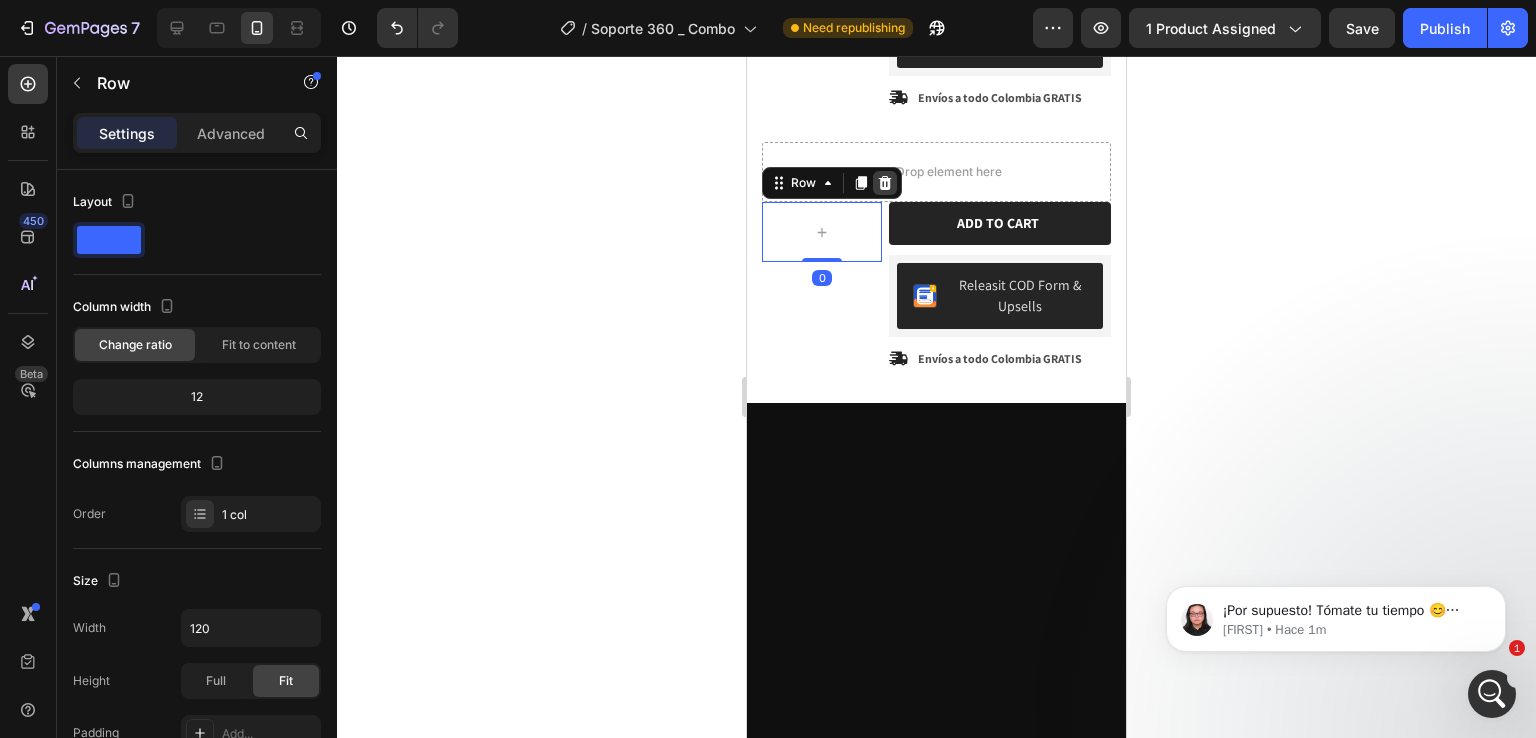 click 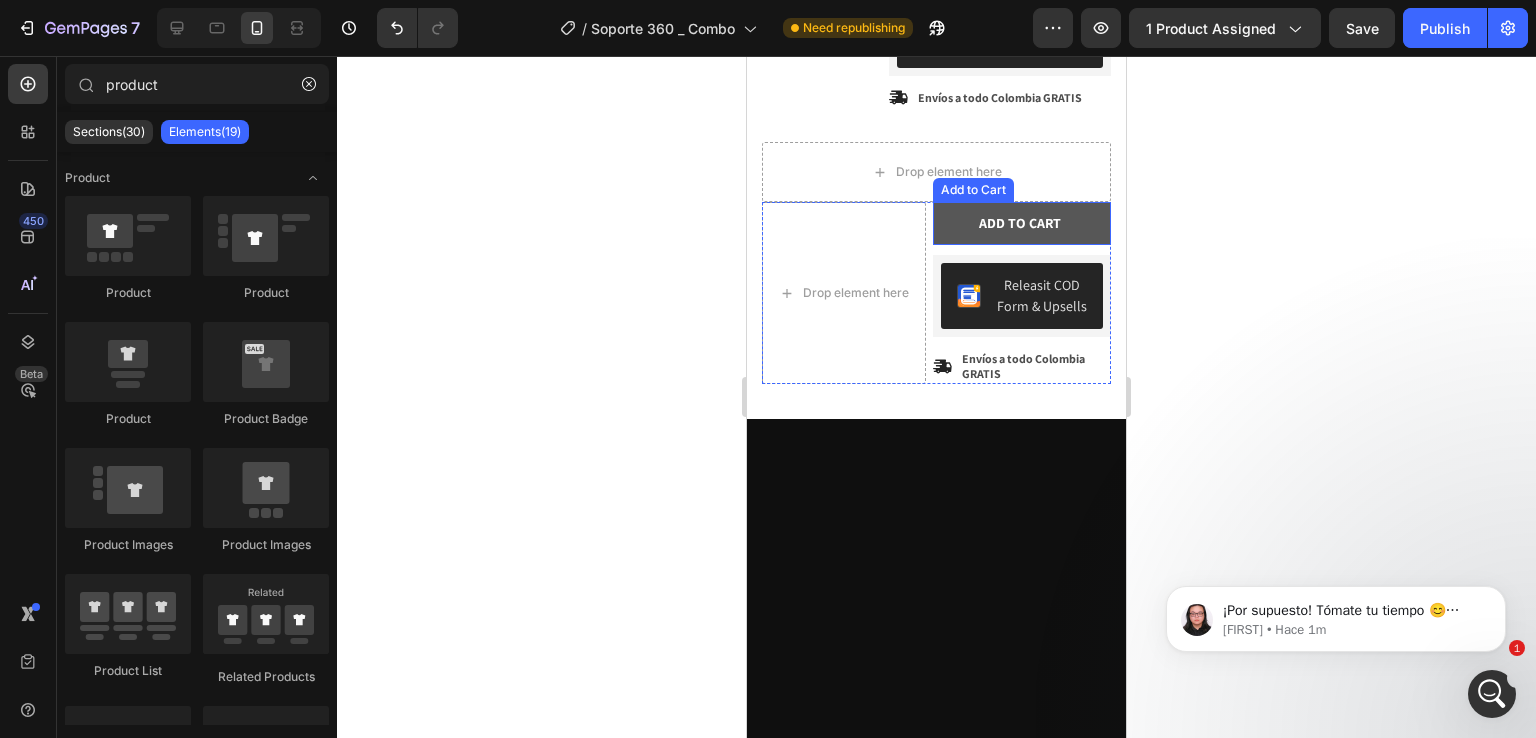 click on "Add to cart" at bounding box center [1022, 223] 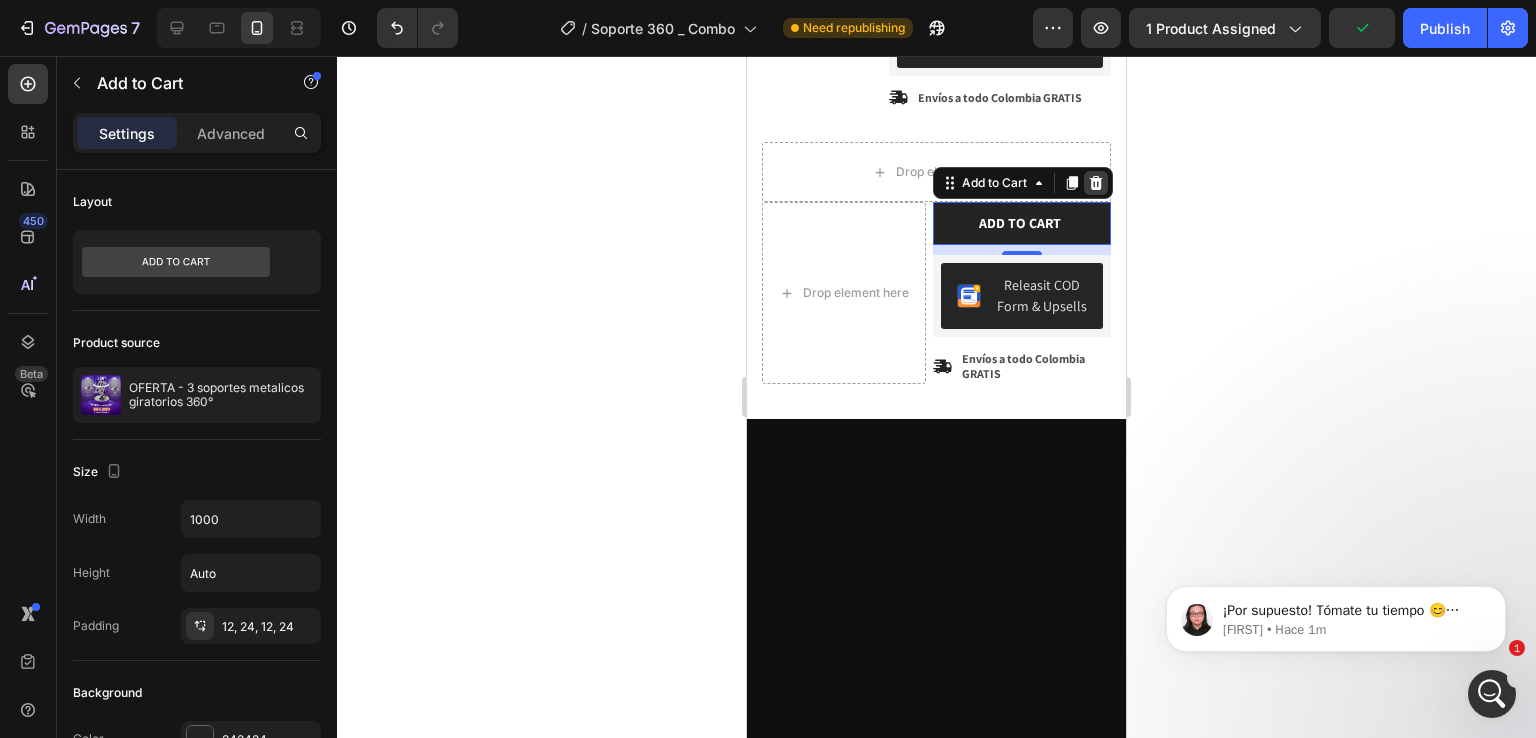 click 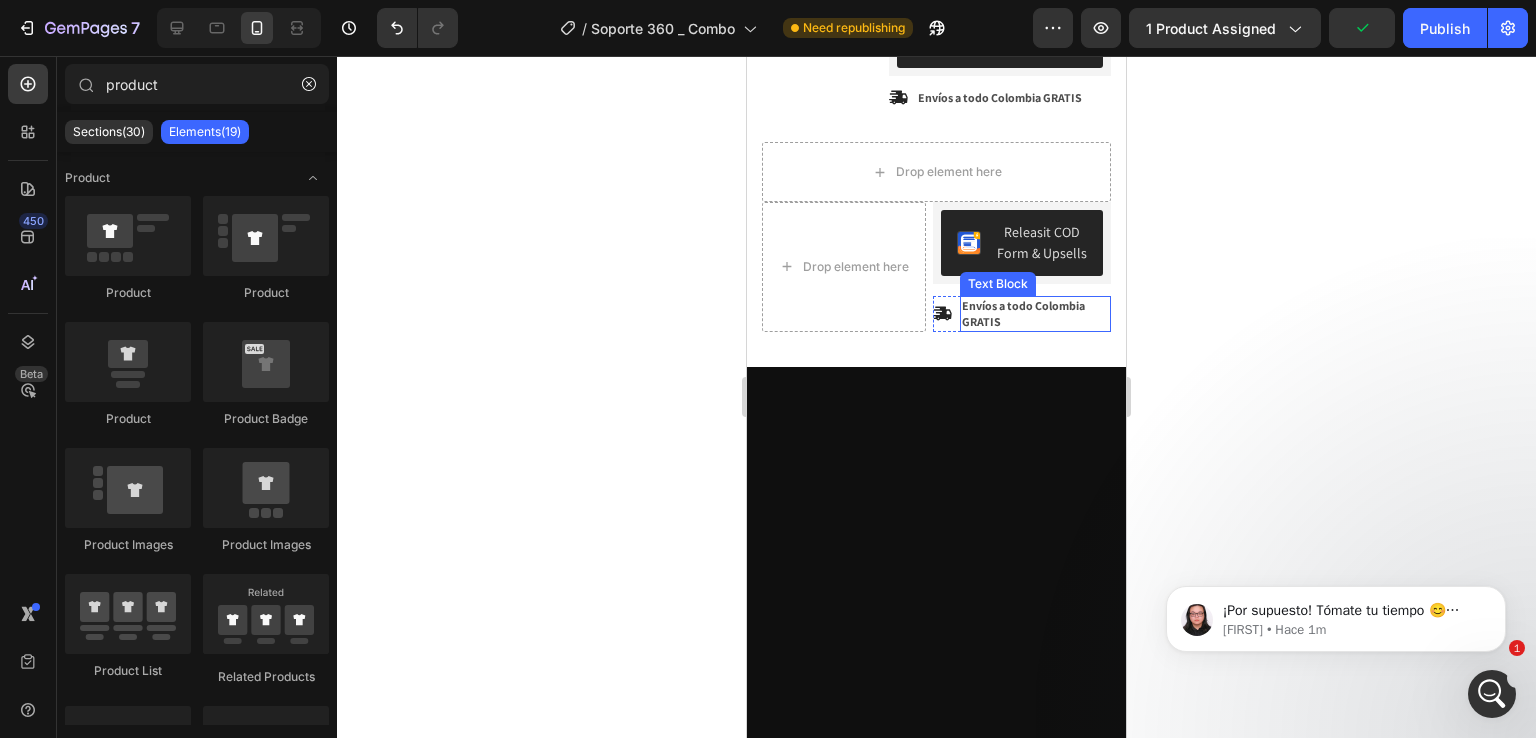 click on "Envíos a todo Colombia GRATIS" at bounding box center (1035, 313) 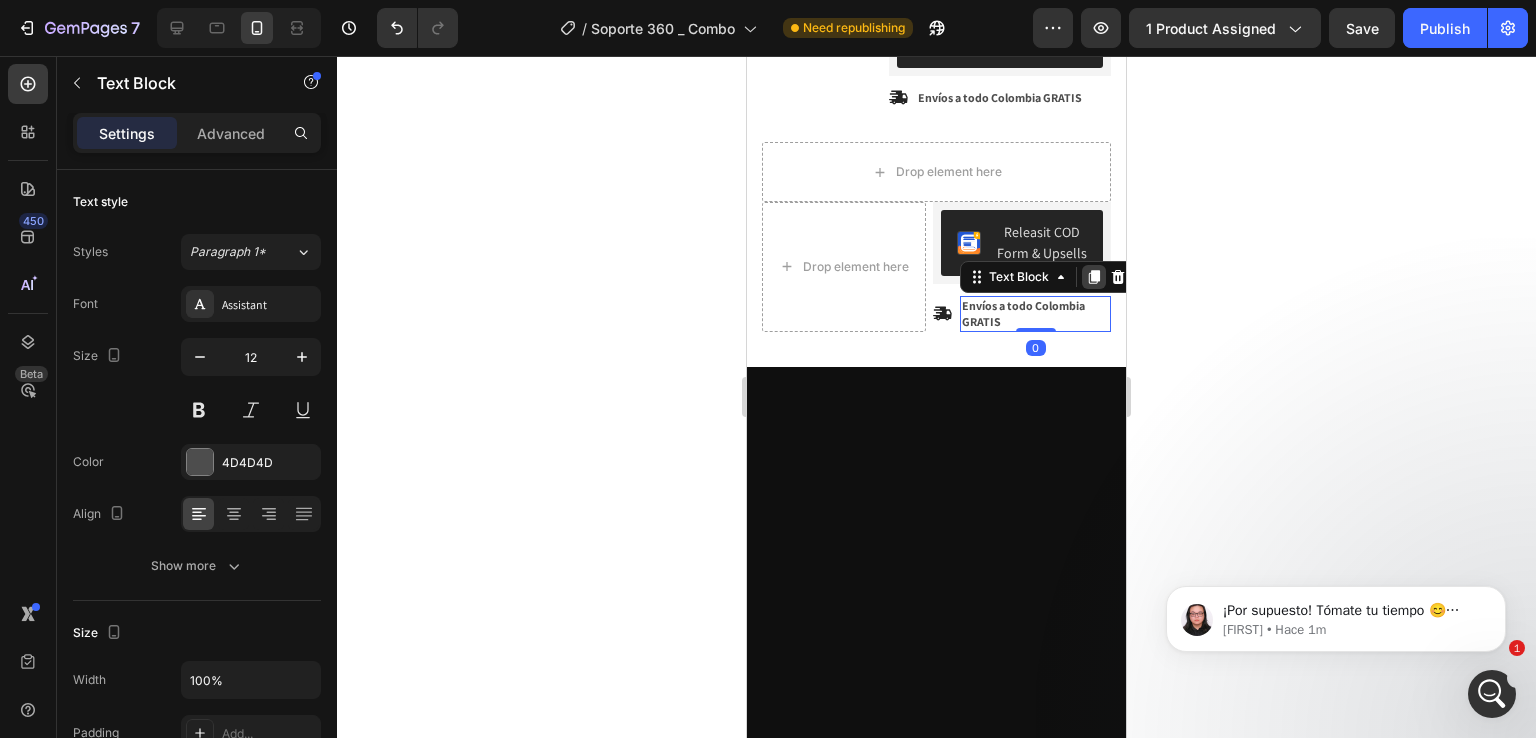 click 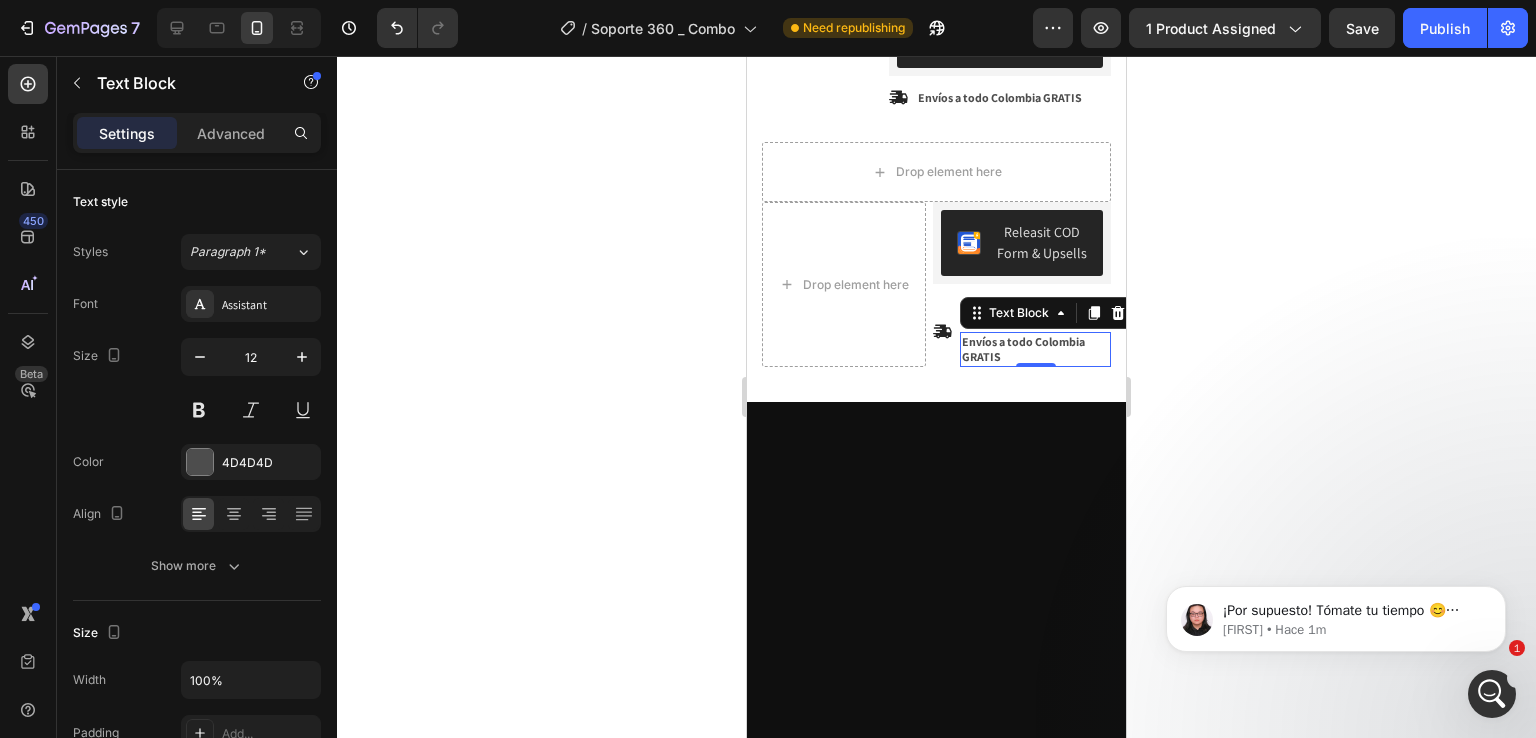 click on "Envíos a todo Colombia GRATIS" at bounding box center (1035, 349) 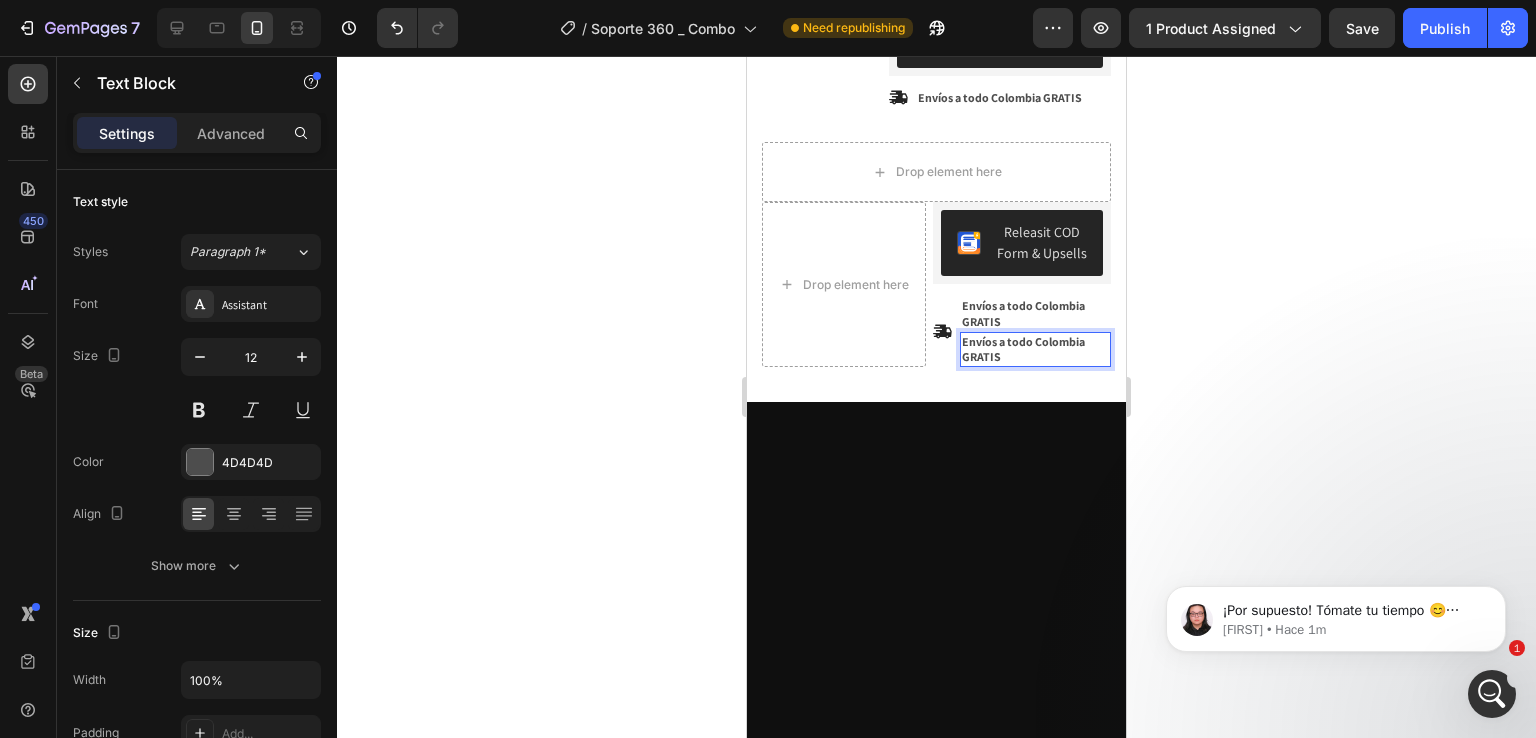click 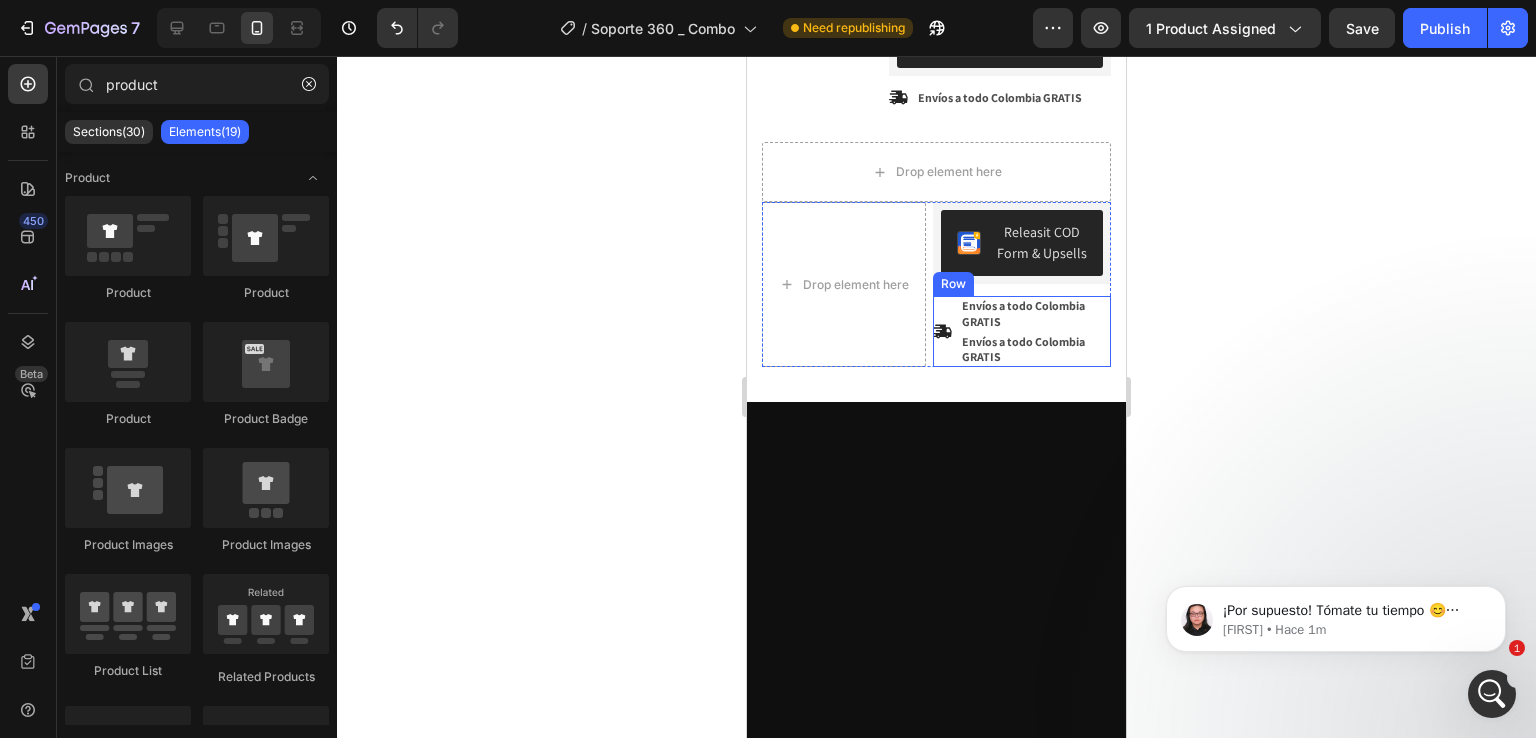click on "Icon" at bounding box center [942, 331] 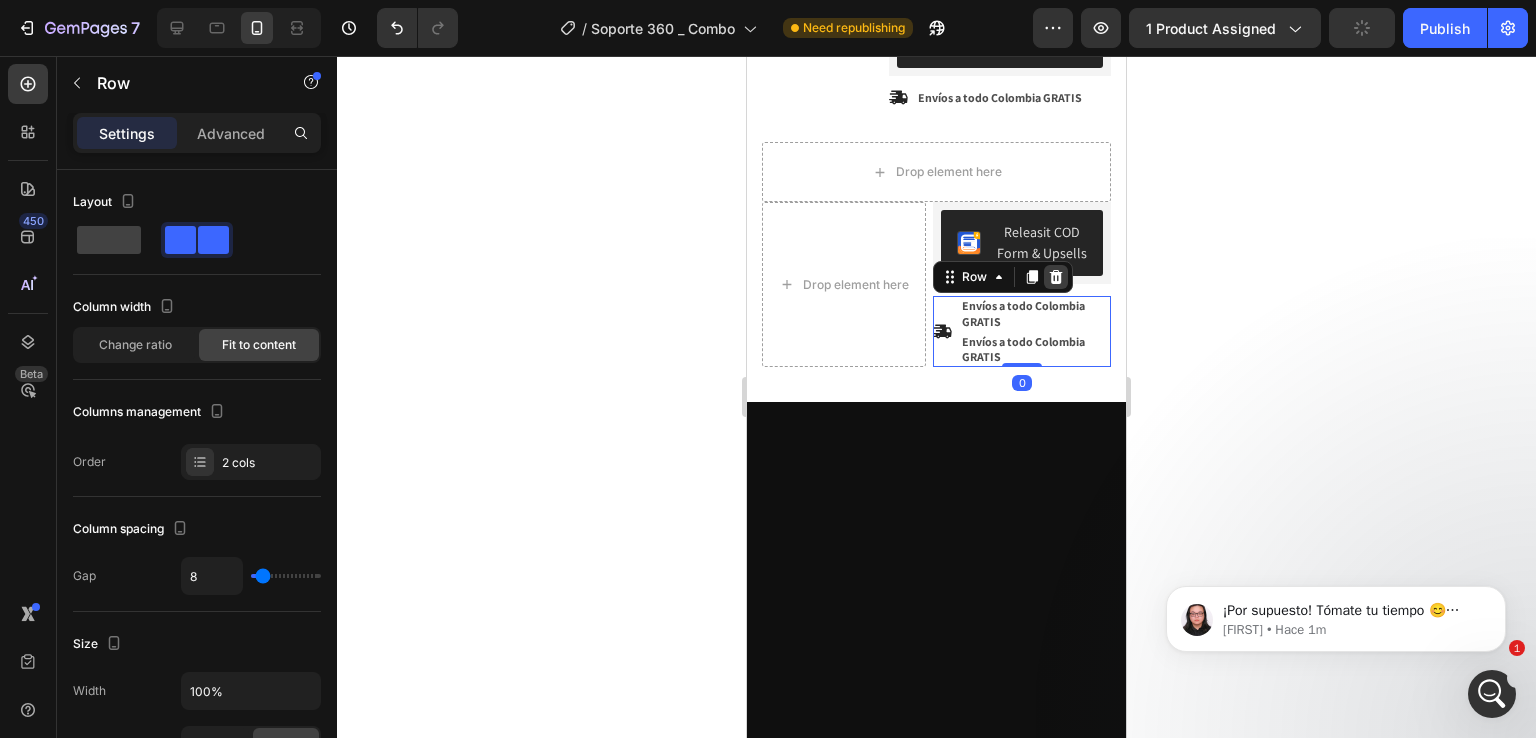 click 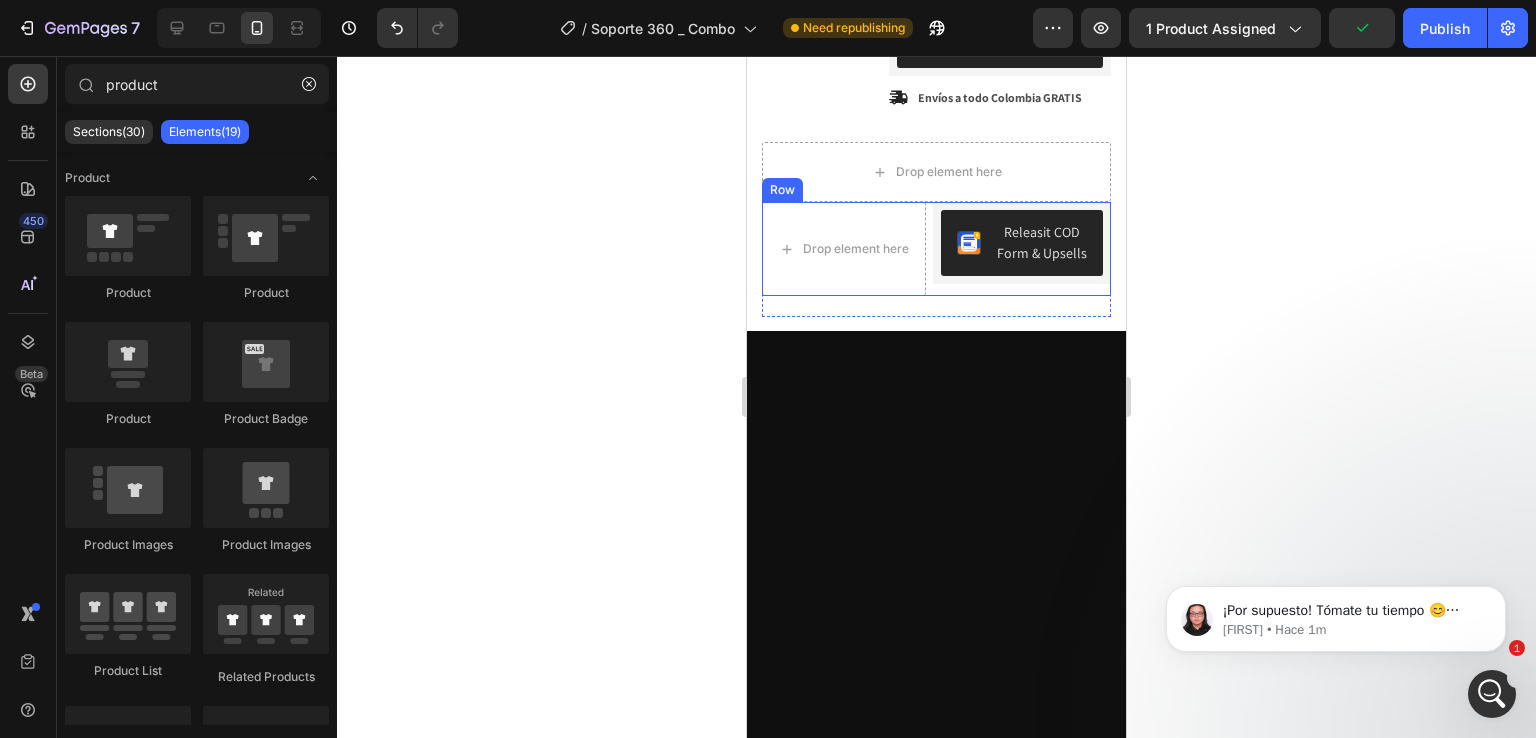 click on "Drop element here Releasit COD Form & Upsells Releasit COD Form & Upsells Row" at bounding box center [936, 249] 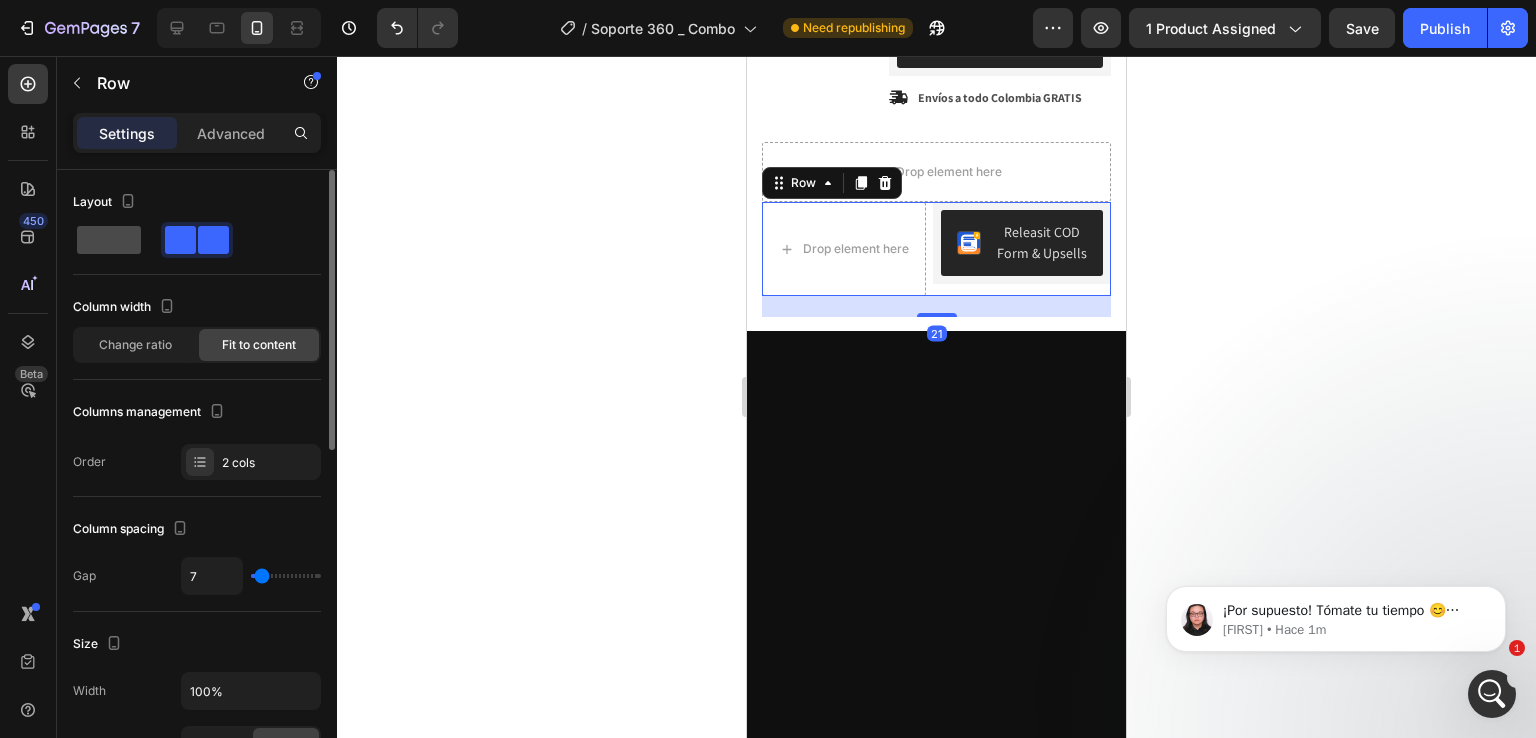click 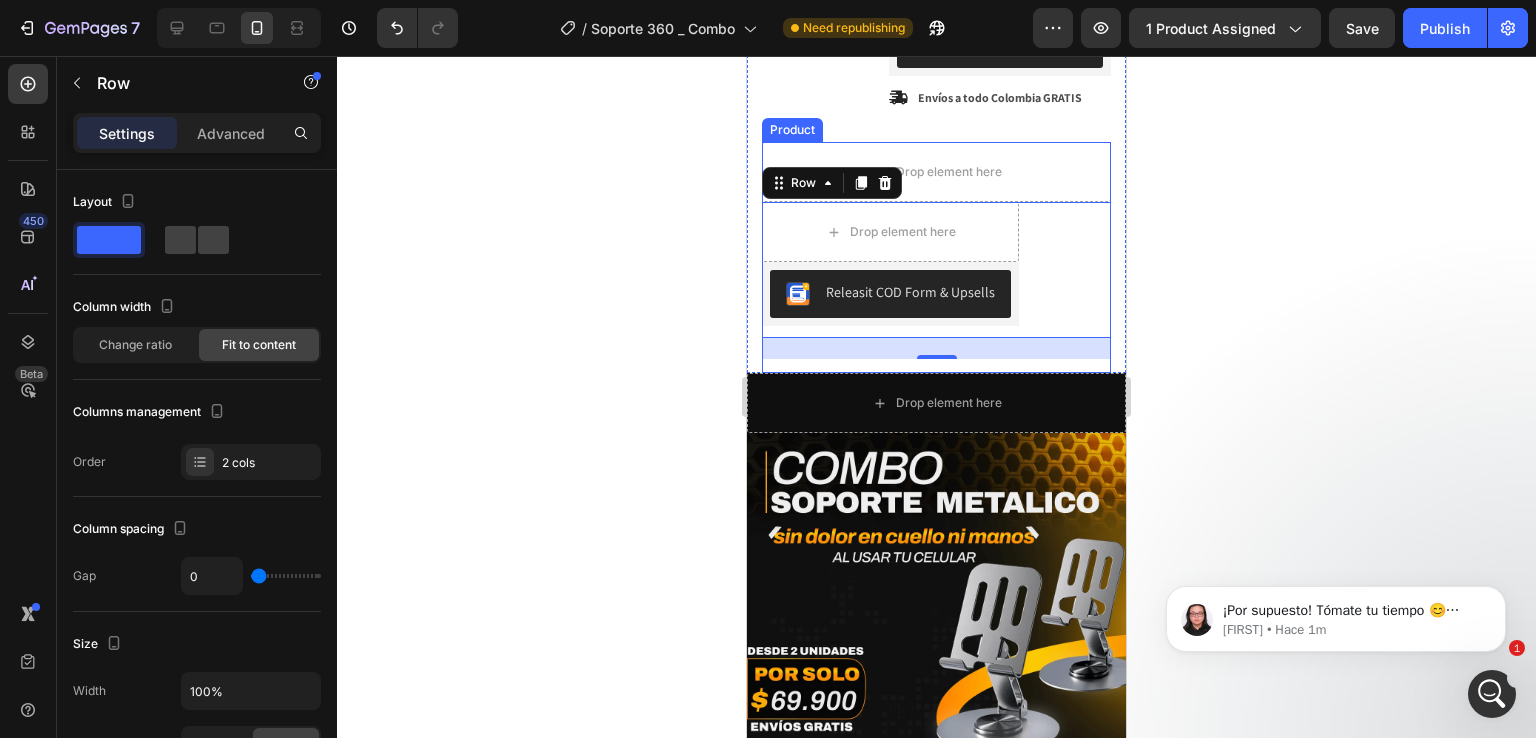 scroll, scrollTop: 640, scrollLeft: 0, axis: vertical 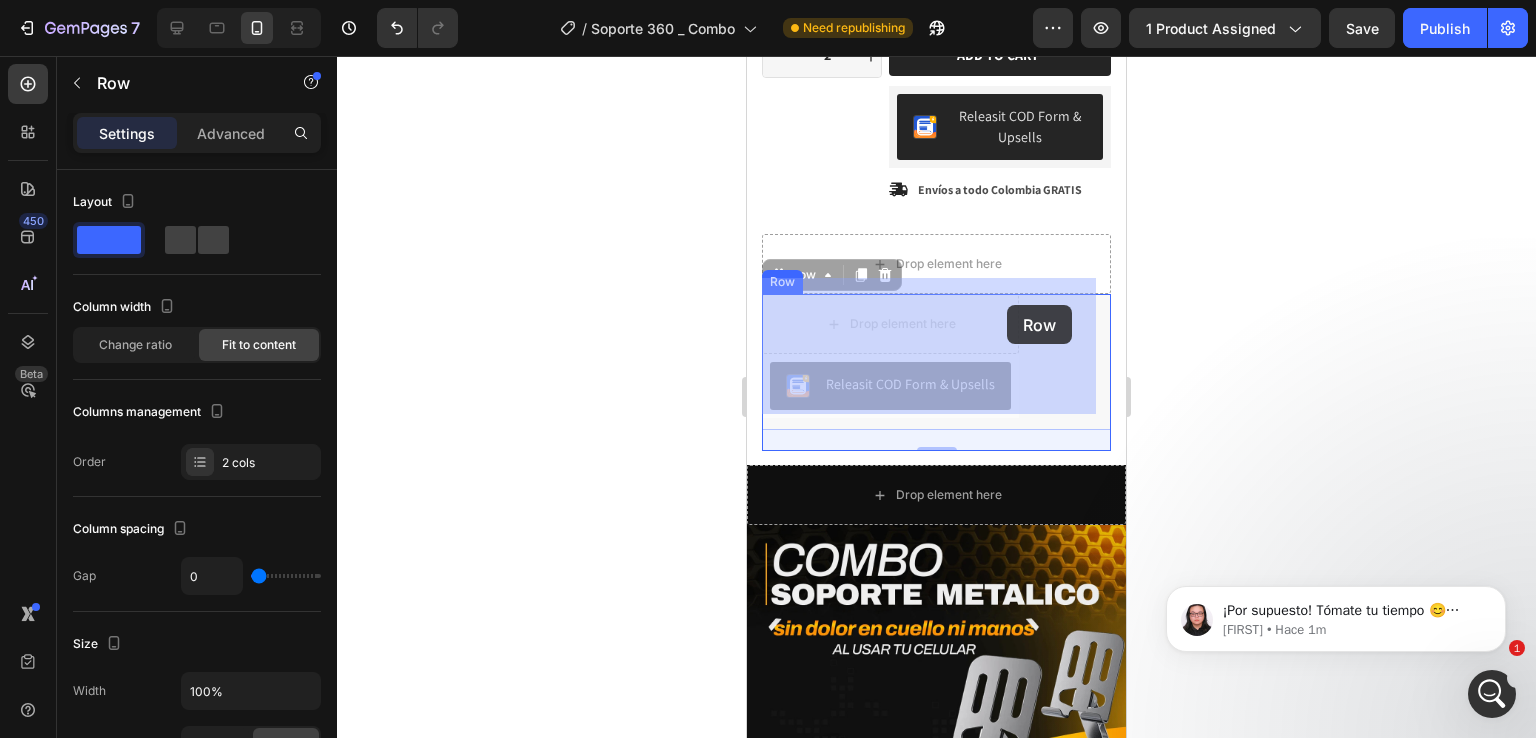 drag, startPoint x: 1036, startPoint y: 286, endPoint x: 1007, endPoint y: 305, distance: 34.669872 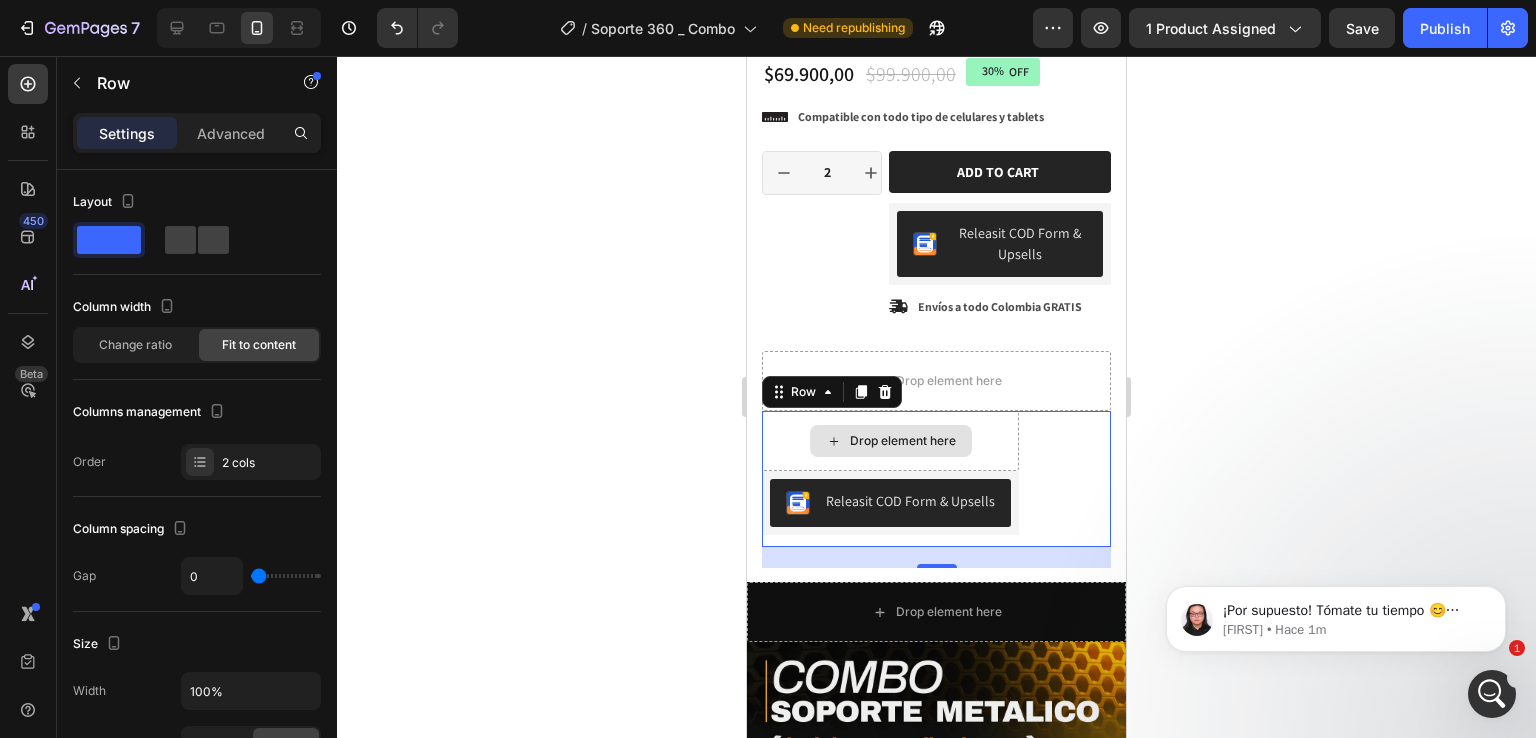 scroll, scrollTop: 519, scrollLeft: 0, axis: vertical 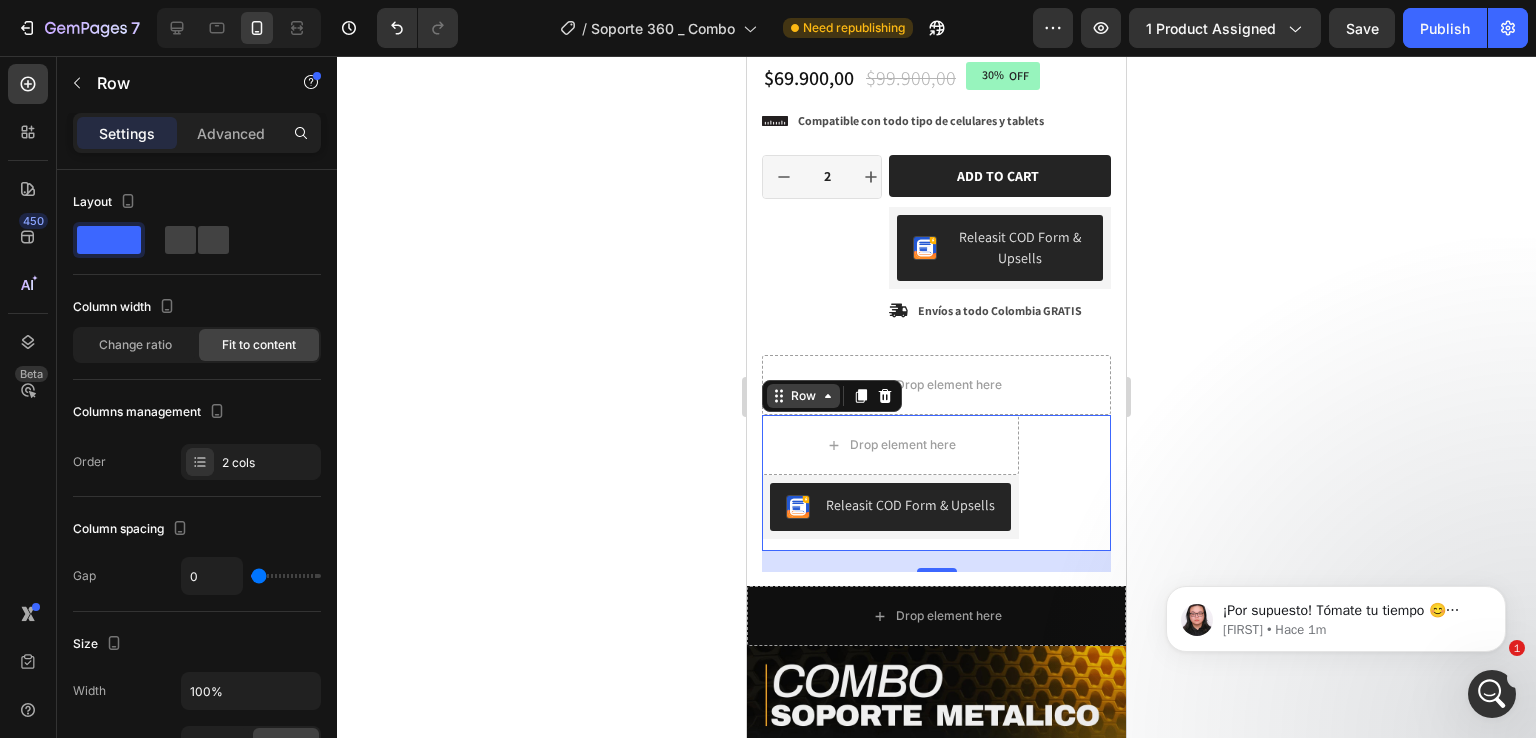 click on "Row" at bounding box center [803, 396] 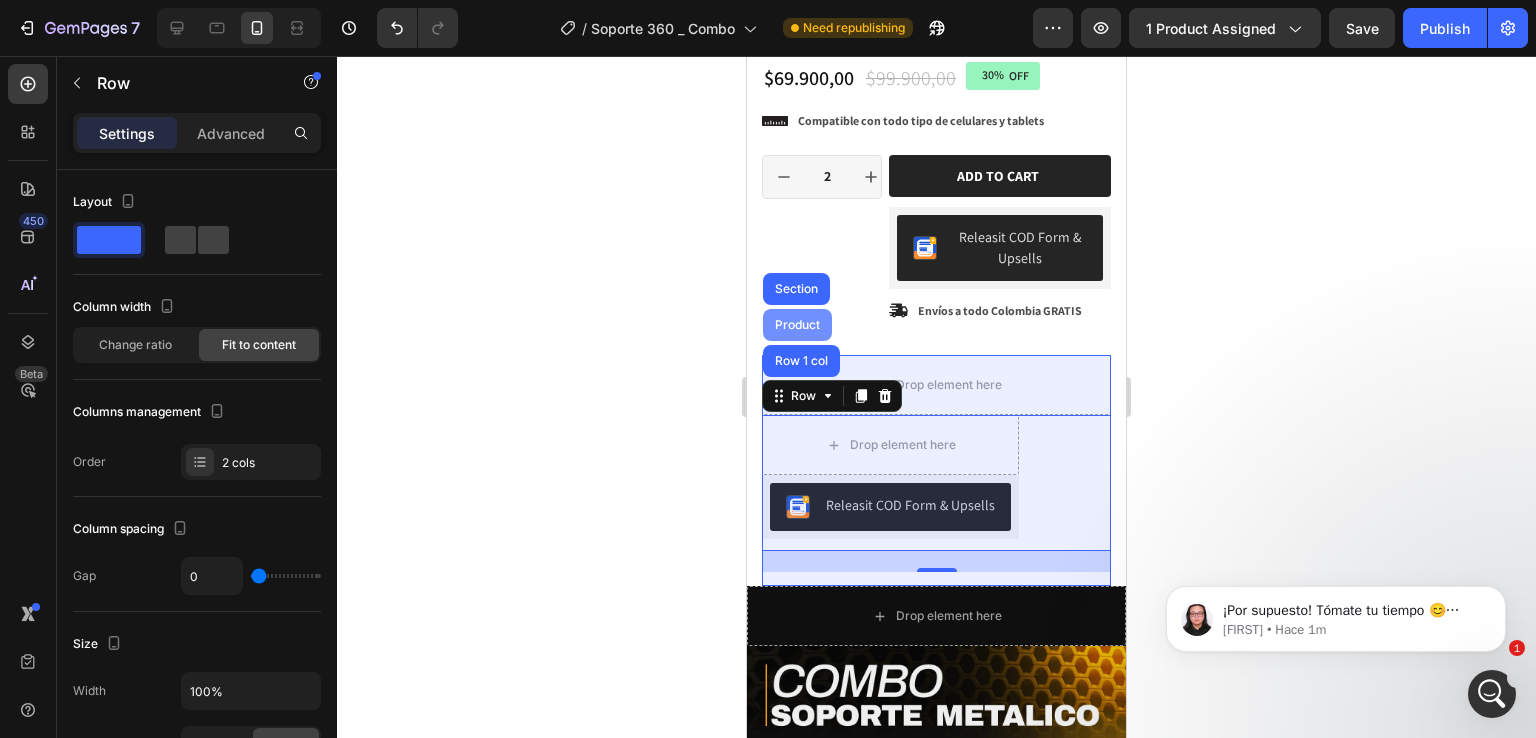 click on "Product" at bounding box center (797, 325) 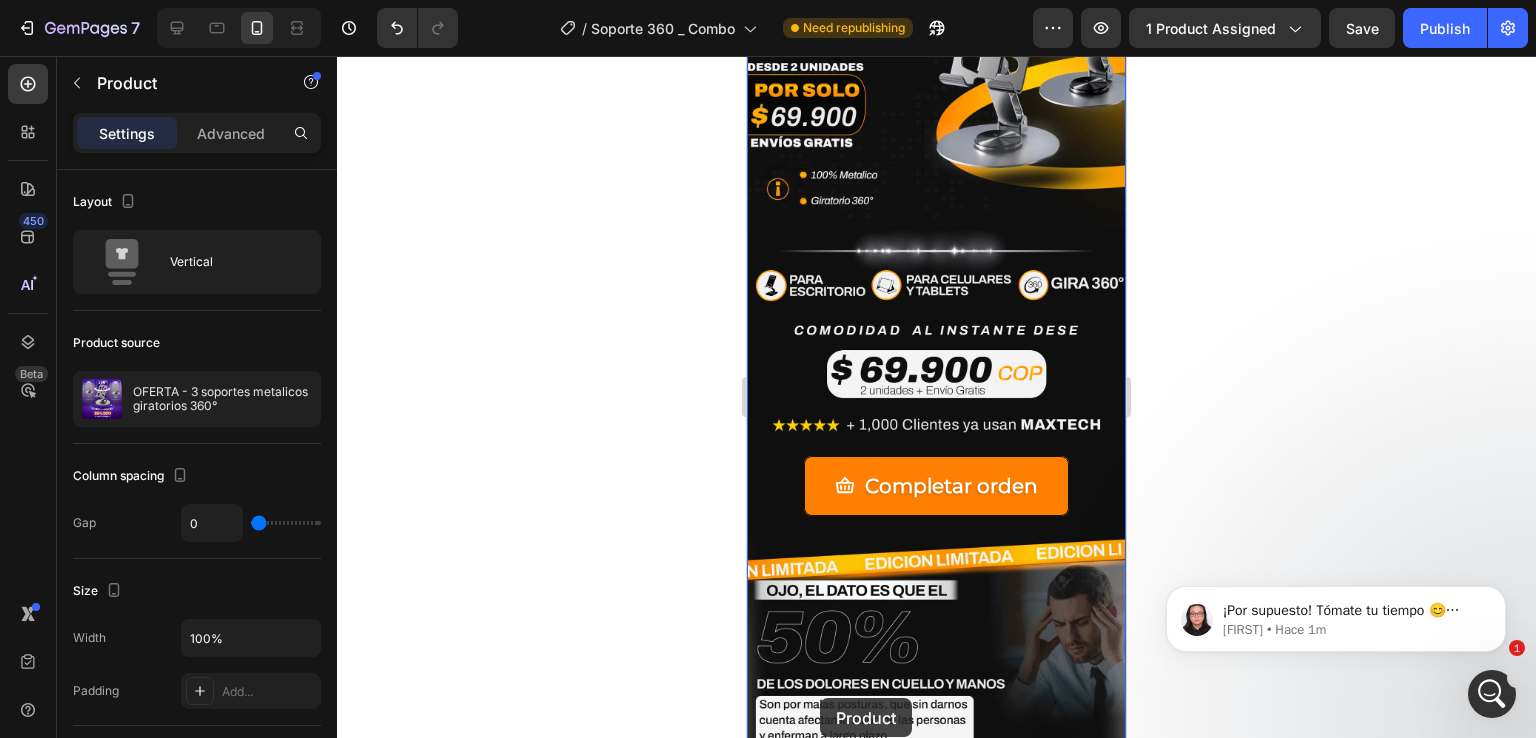 scroll, scrollTop: 1325, scrollLeft: 0, axis: vertical 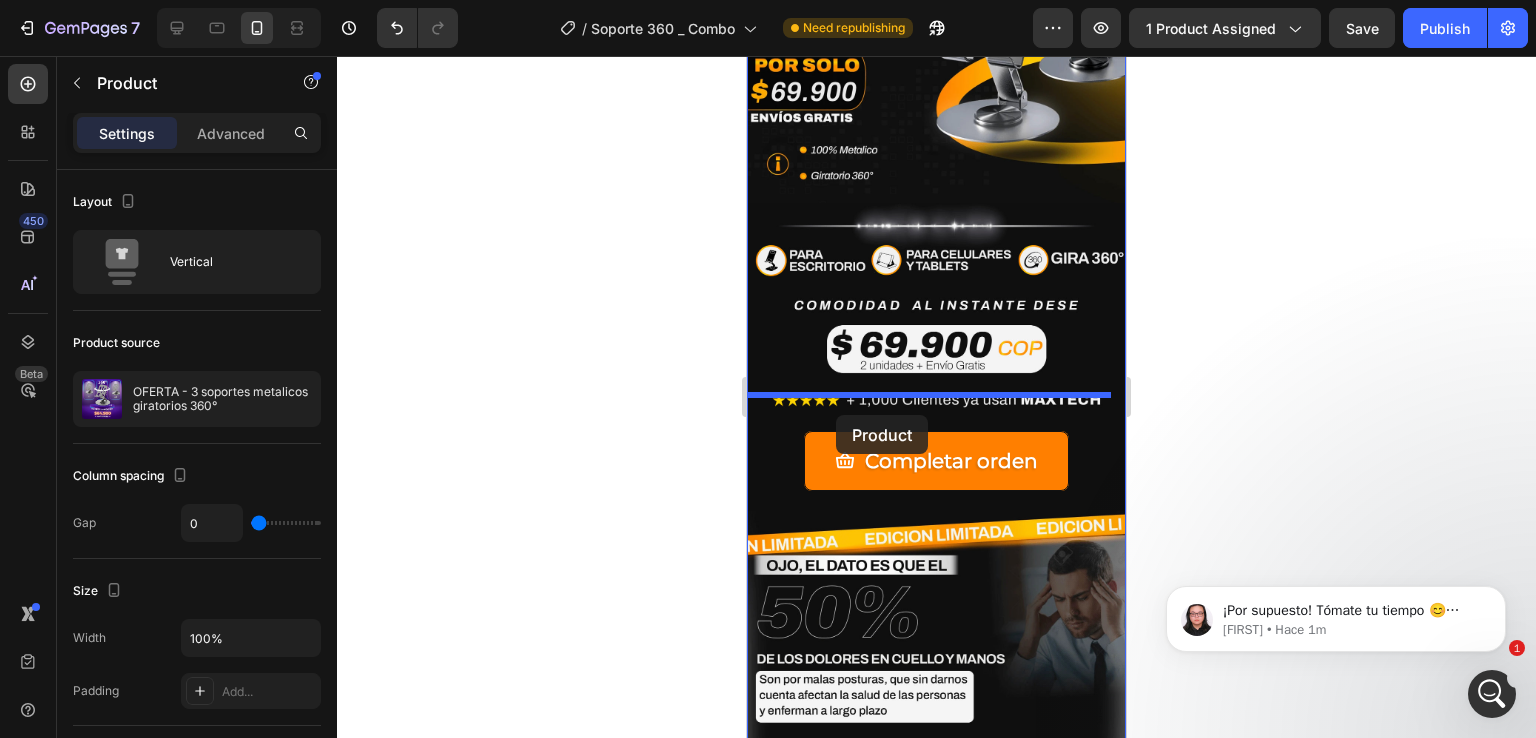 drag, startPoint x: 835, startPoint y: 341, endPoint x: 836, endPoint y: 415, distance: 74.00676 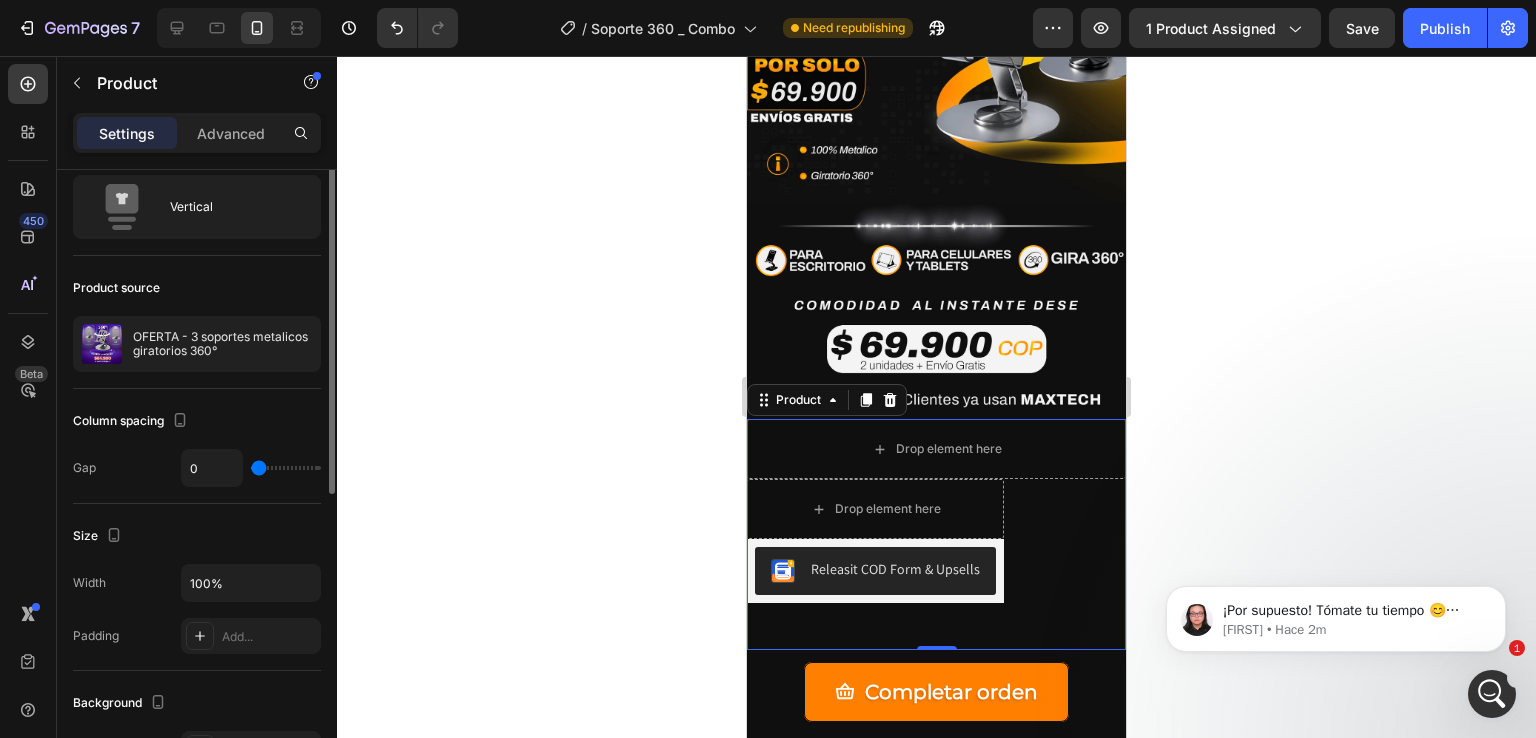 scroll, scrollTop: 0, scrollLeft: 0, axis: both 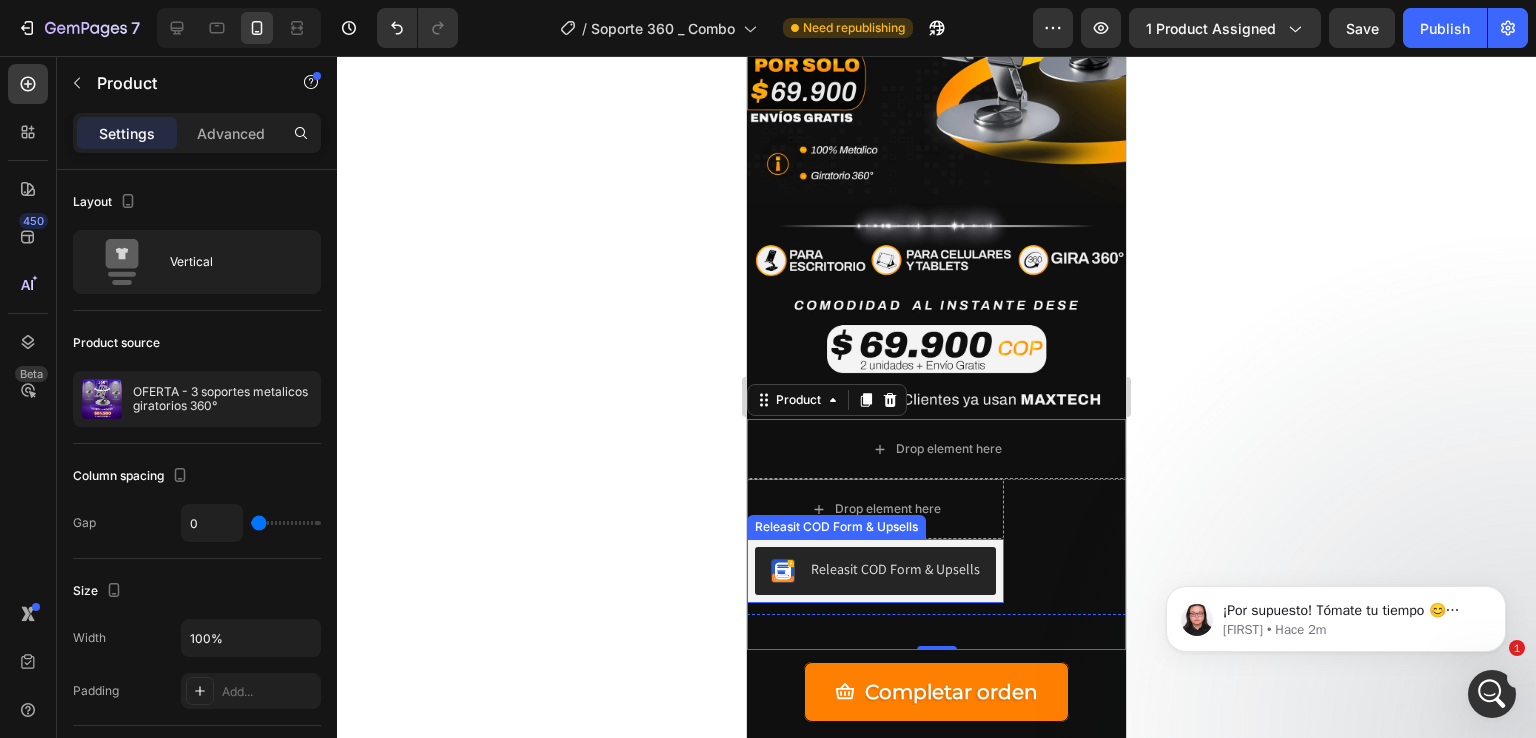 click on "Releasit COD Form & Upsells" at bounding box center (895, 569) 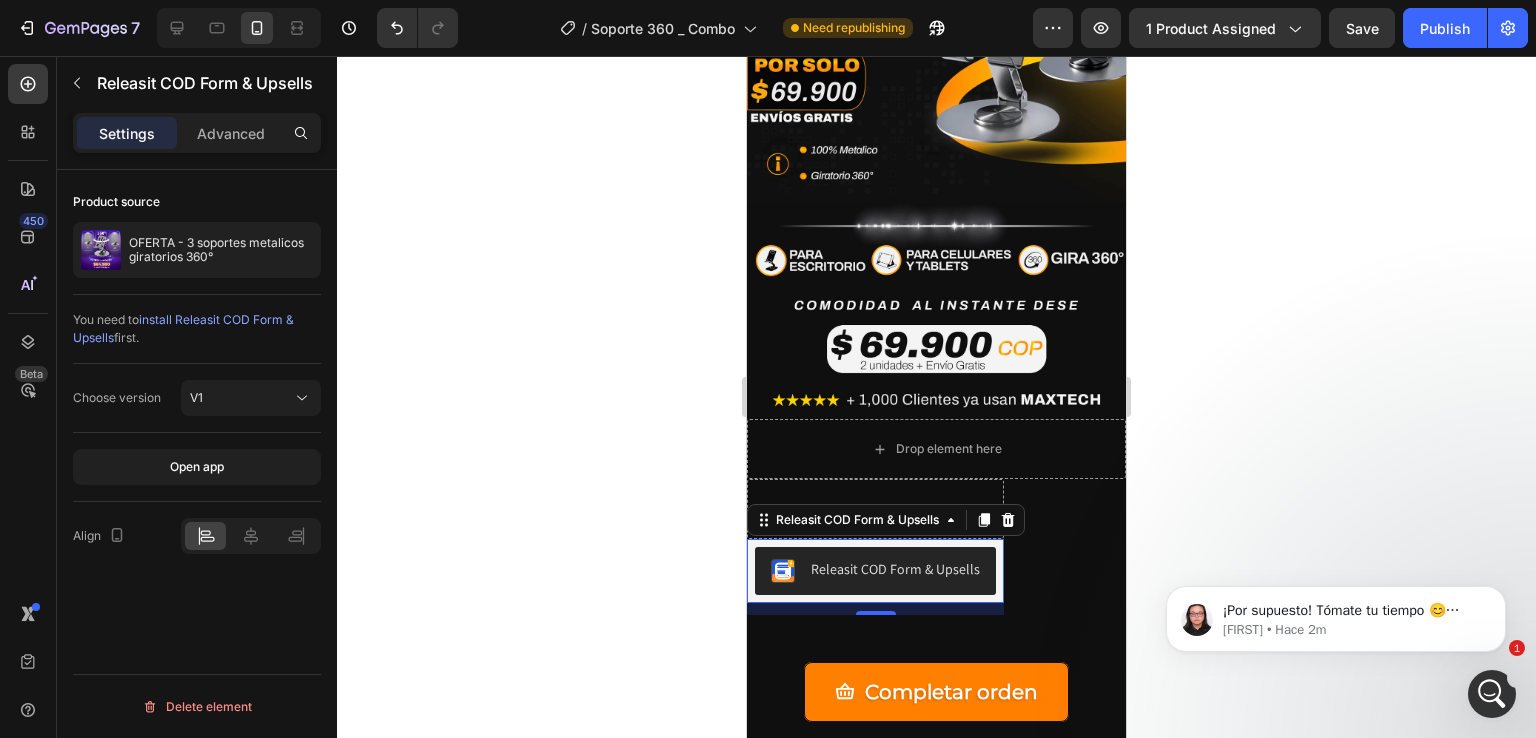 click 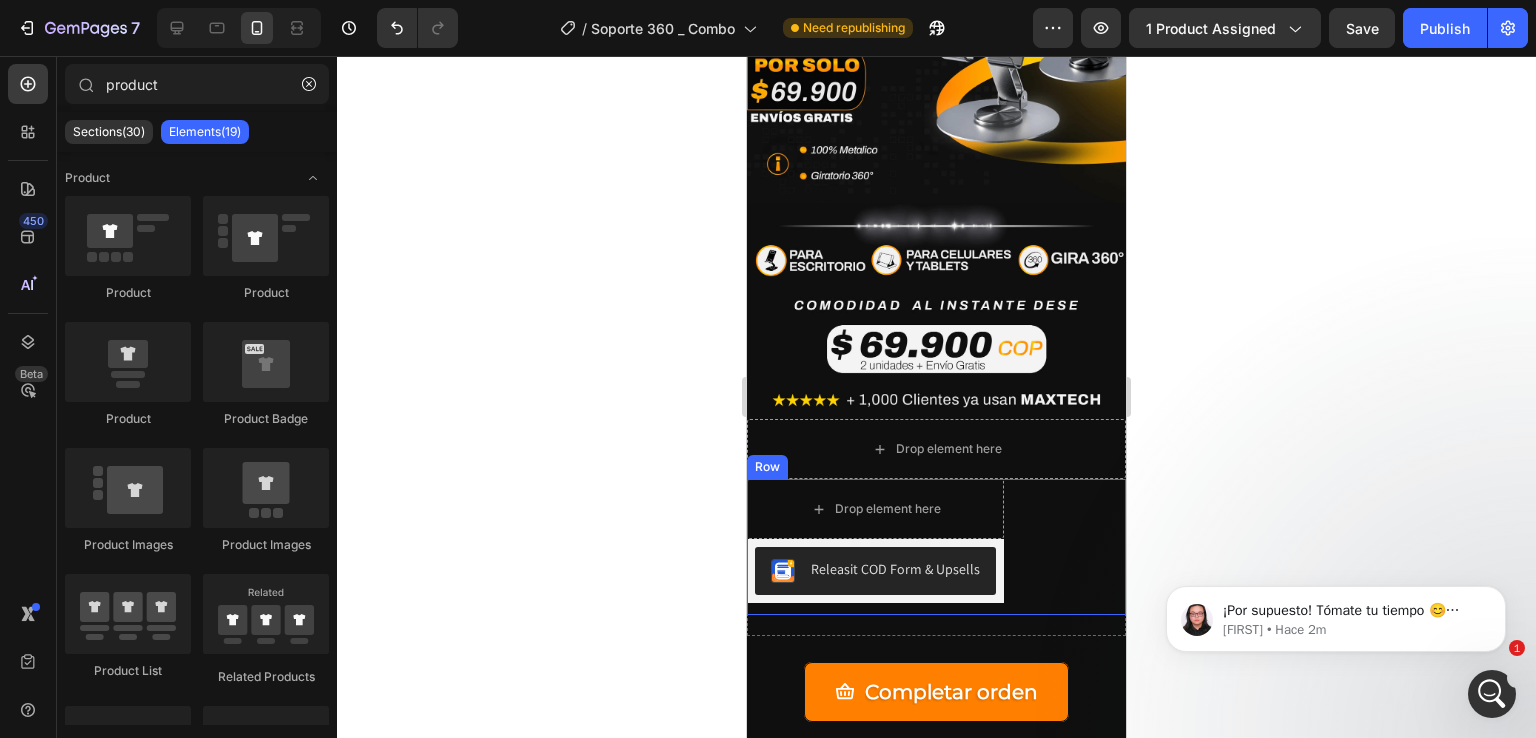 click on "Drop element here Releasit COD Form & Upsells Releasit COD Form & Upsells Row" at bounding box center (936, 547) 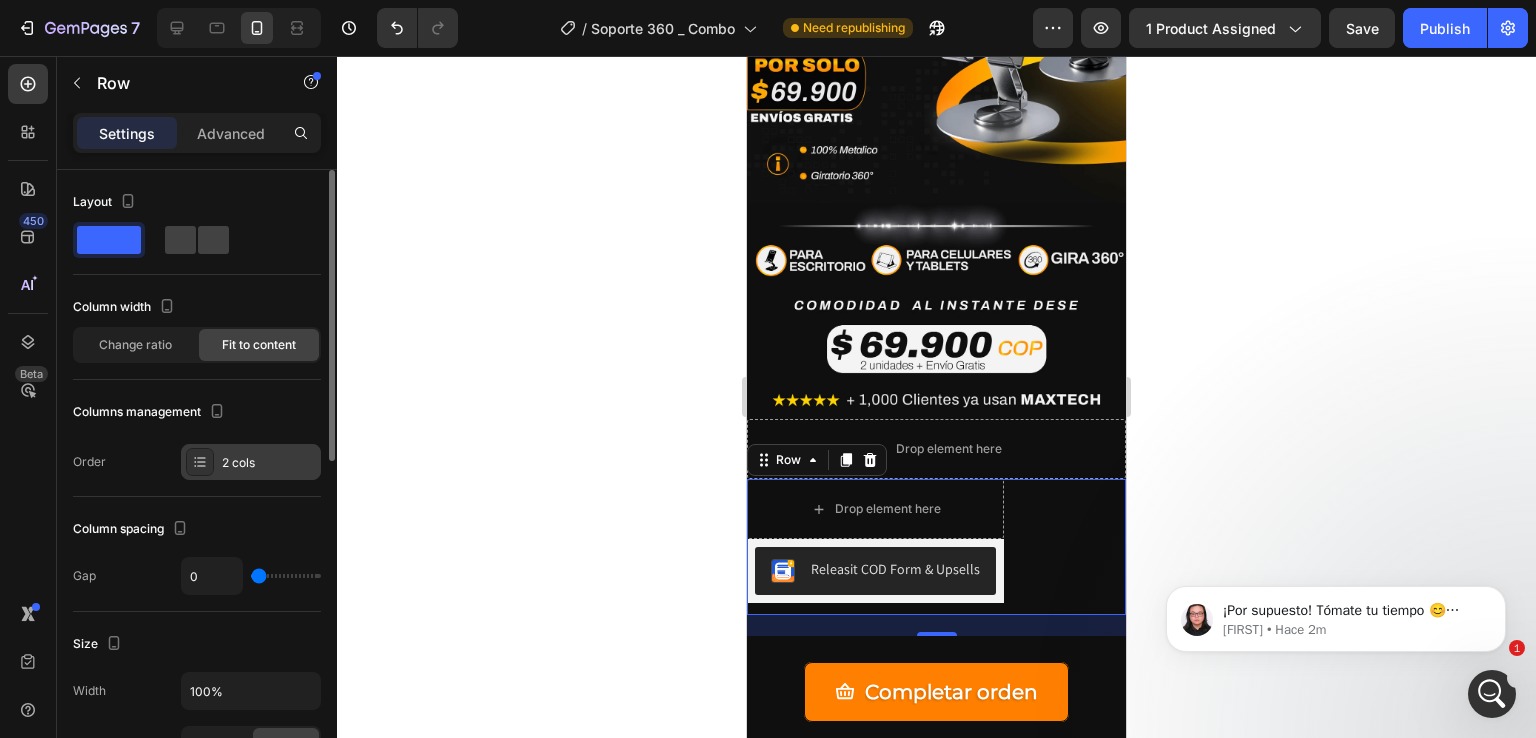 click 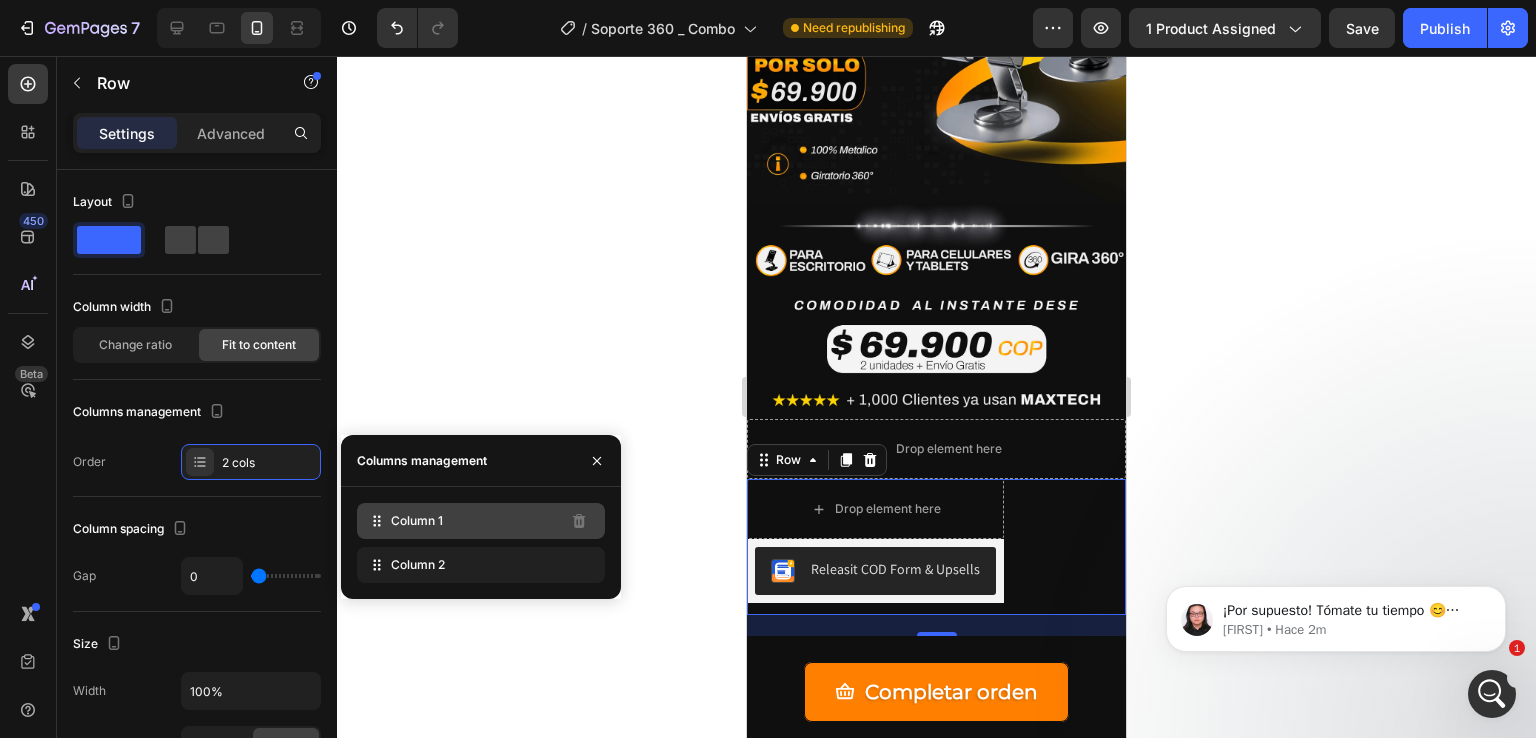 click on "Column 1" at bounding box center [417, 521] 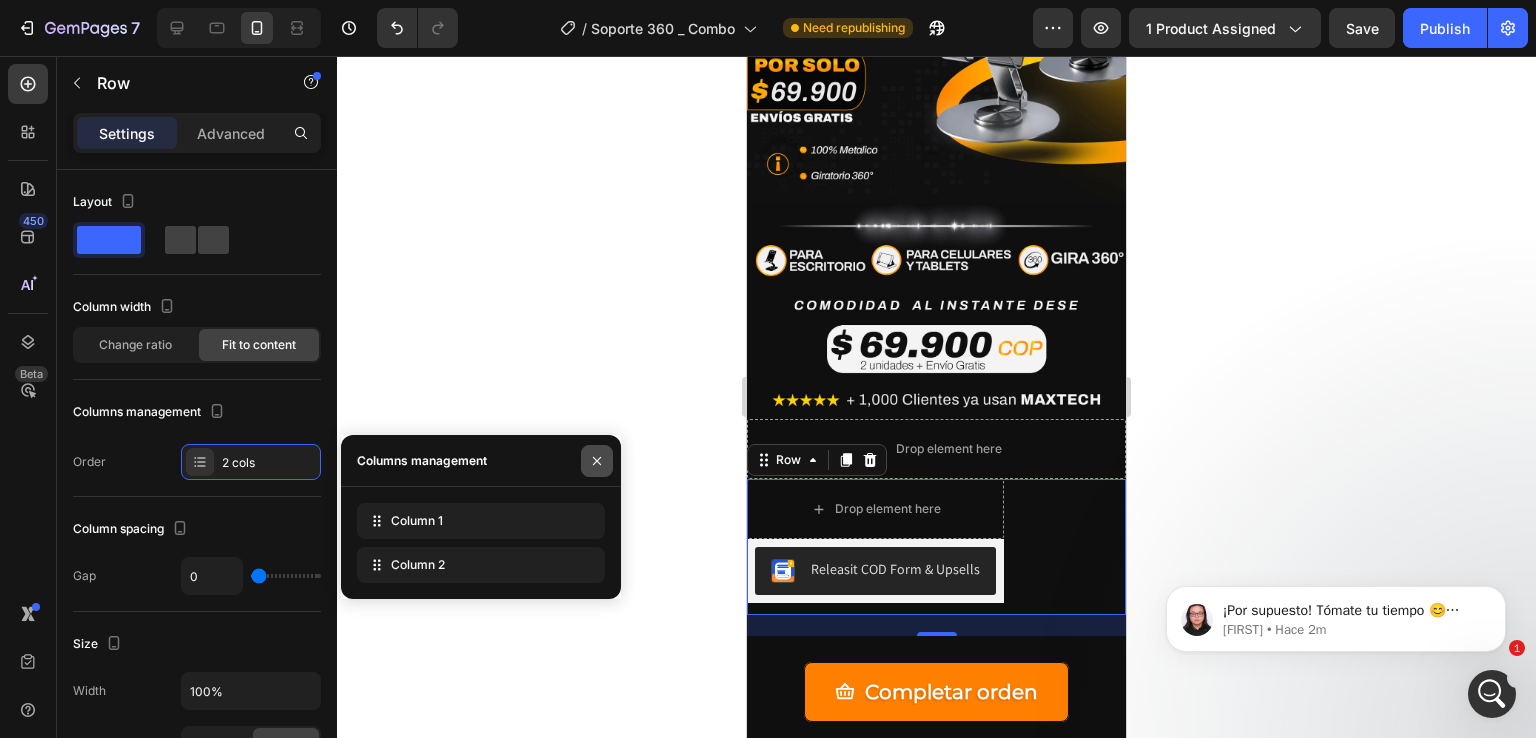 click 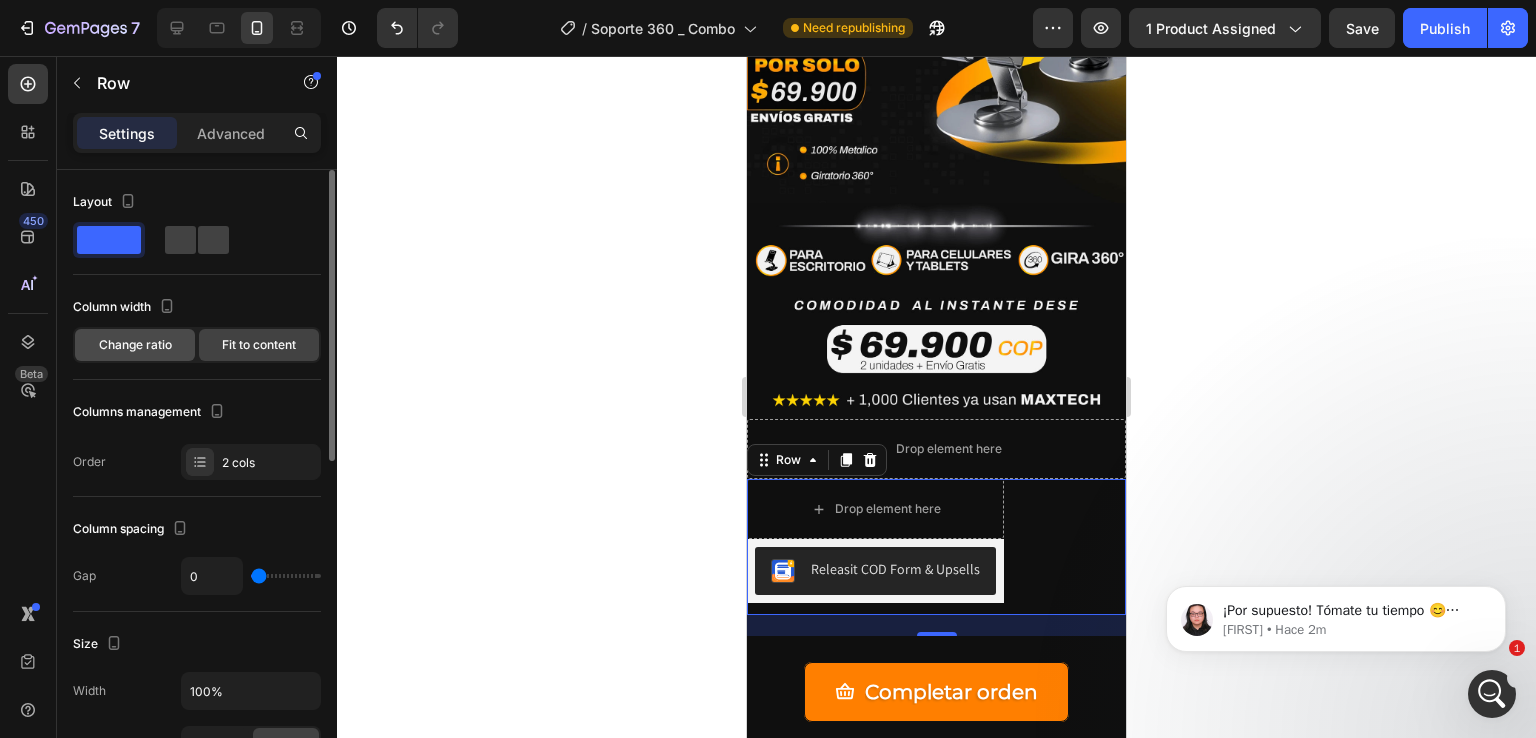 click on "Change ratio" 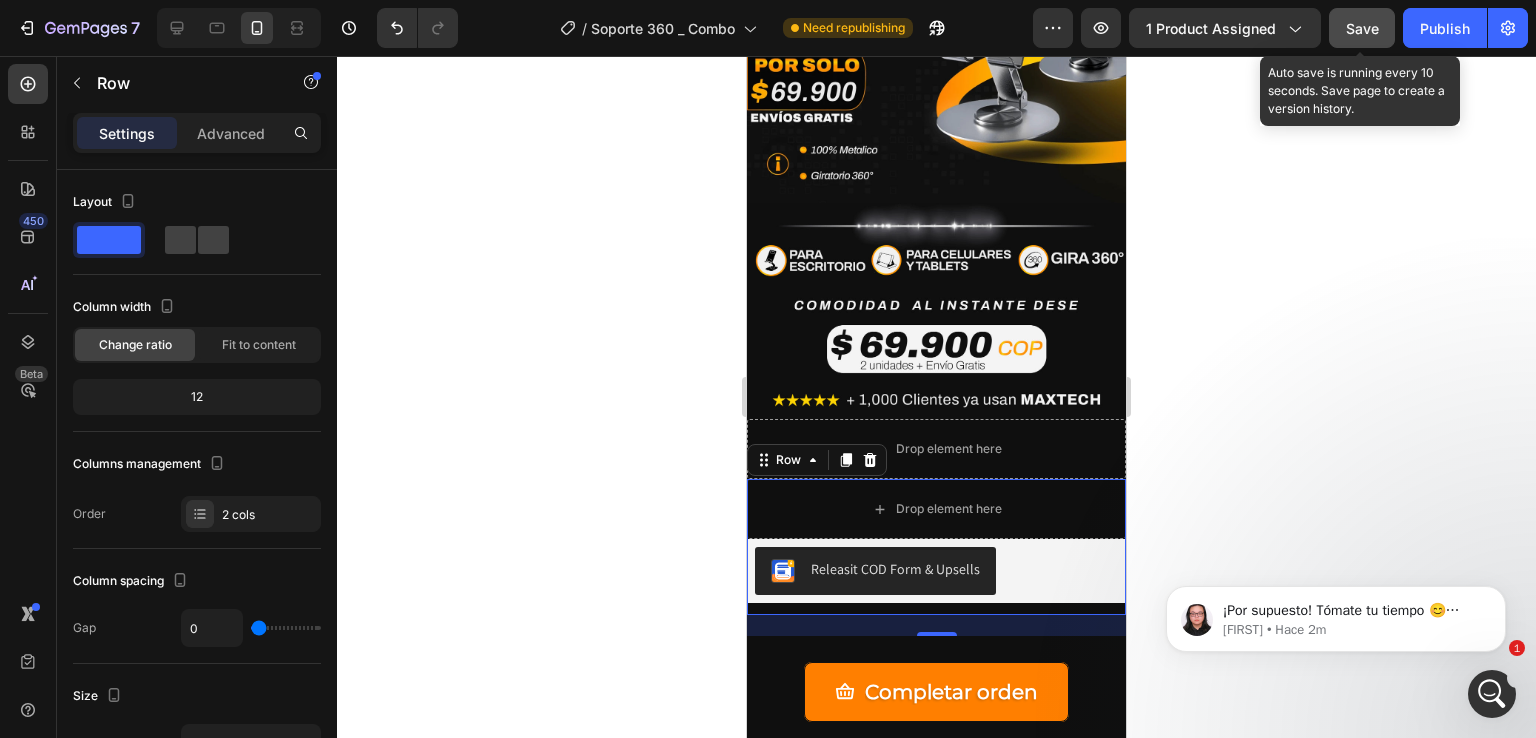 click on "Save" at bounding box center (1362, 28) 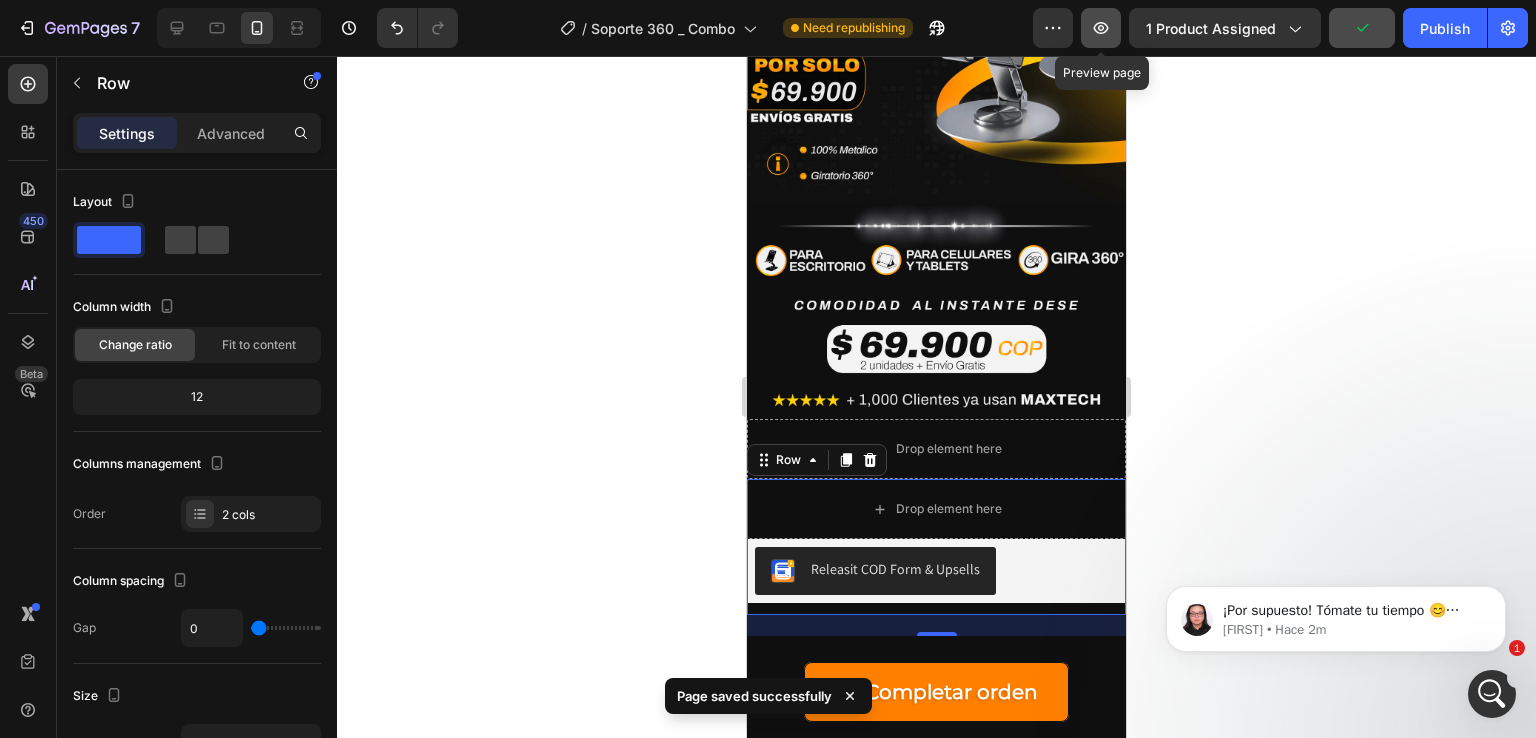 click 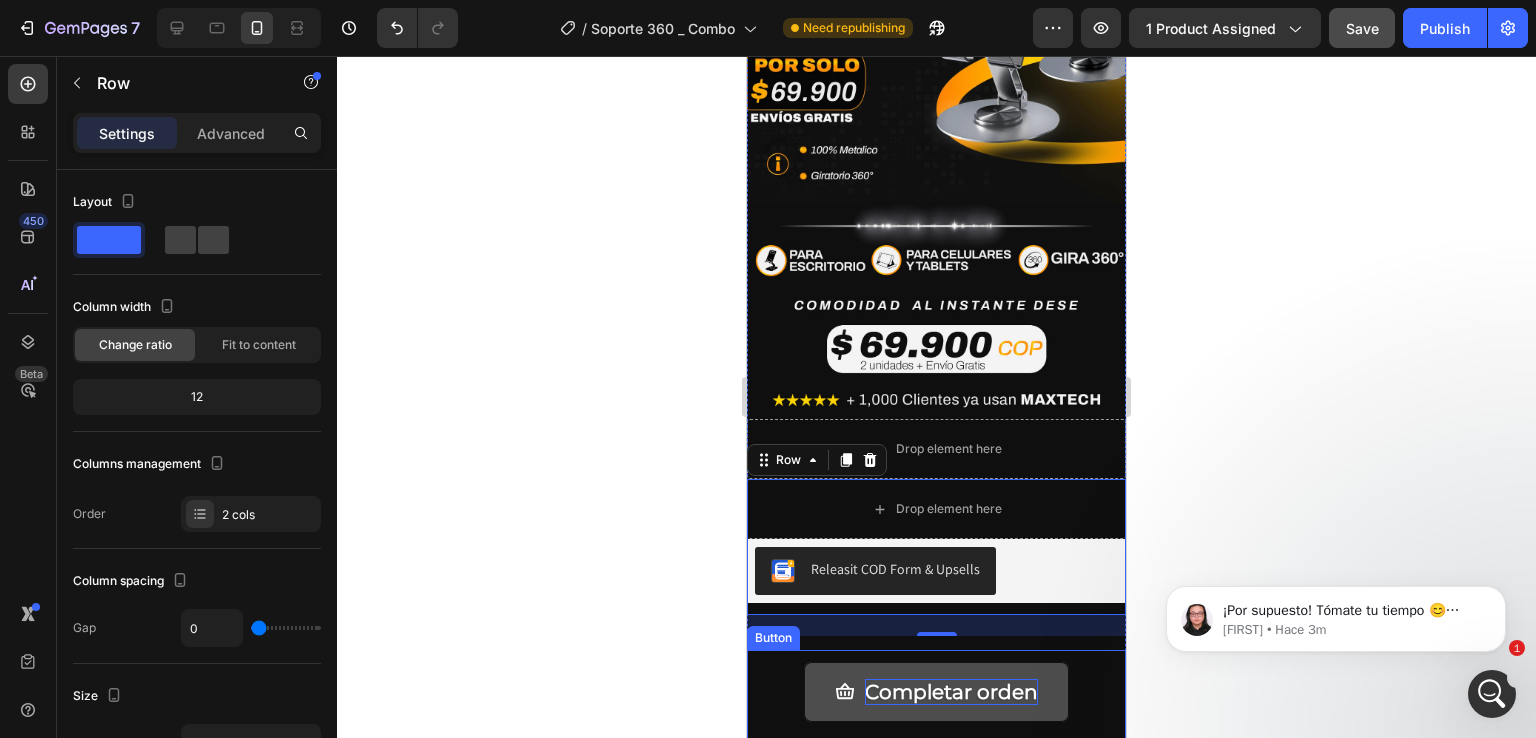 click on "Completar orden" at bounding box center (951, 692) 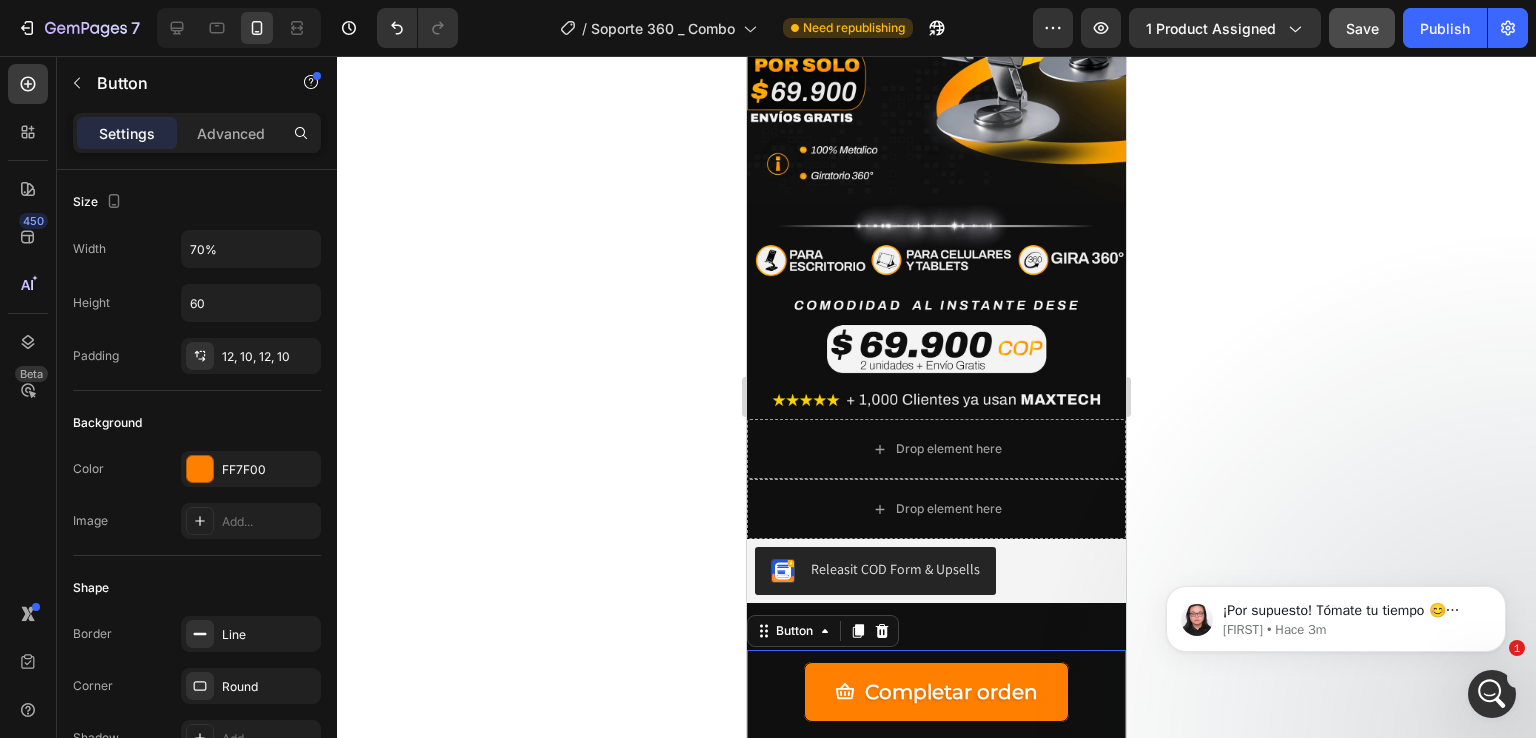 click on "Completar orden Button   0" at bounding box center (936, 696) 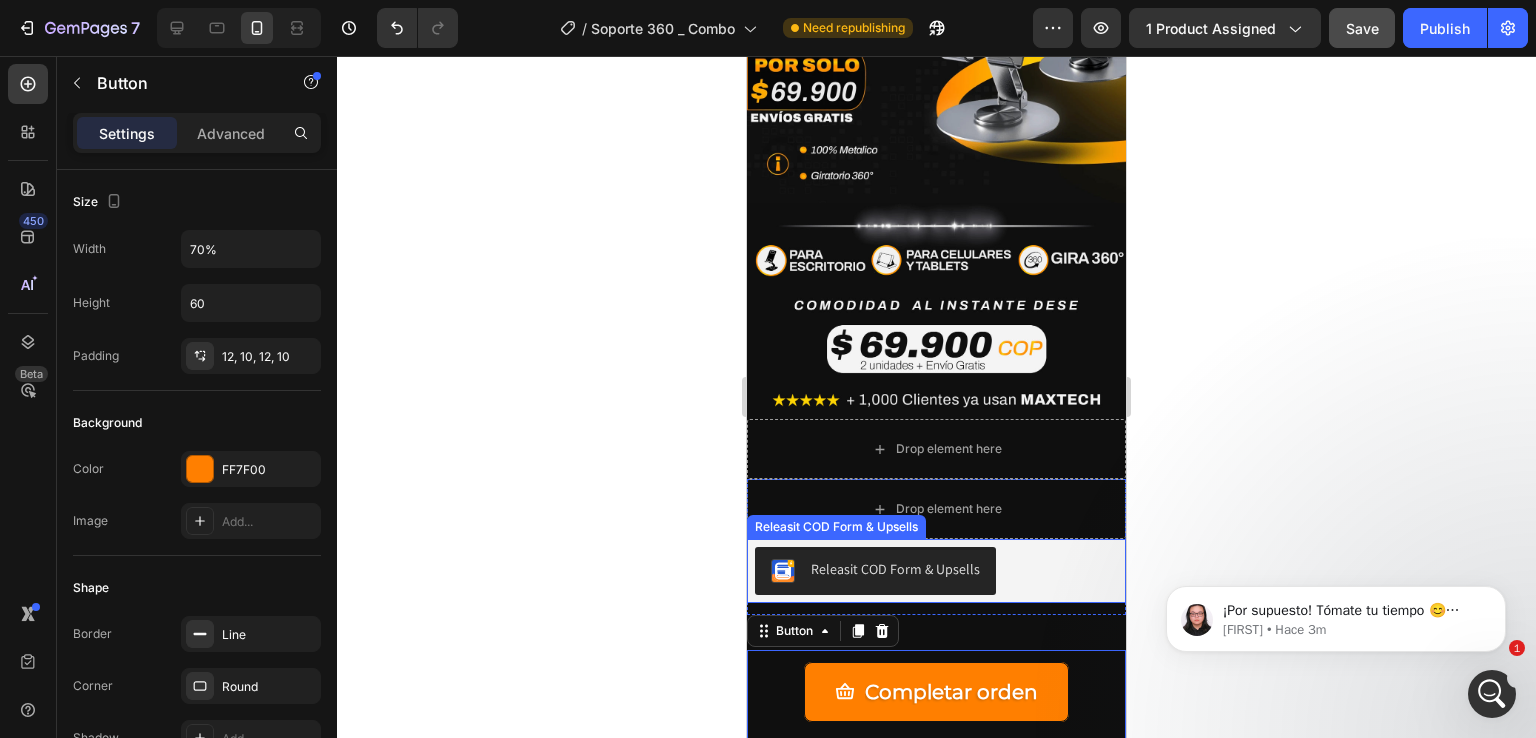 click on "Releasit COD Form & Upsells" at bounding box center [936, 571] 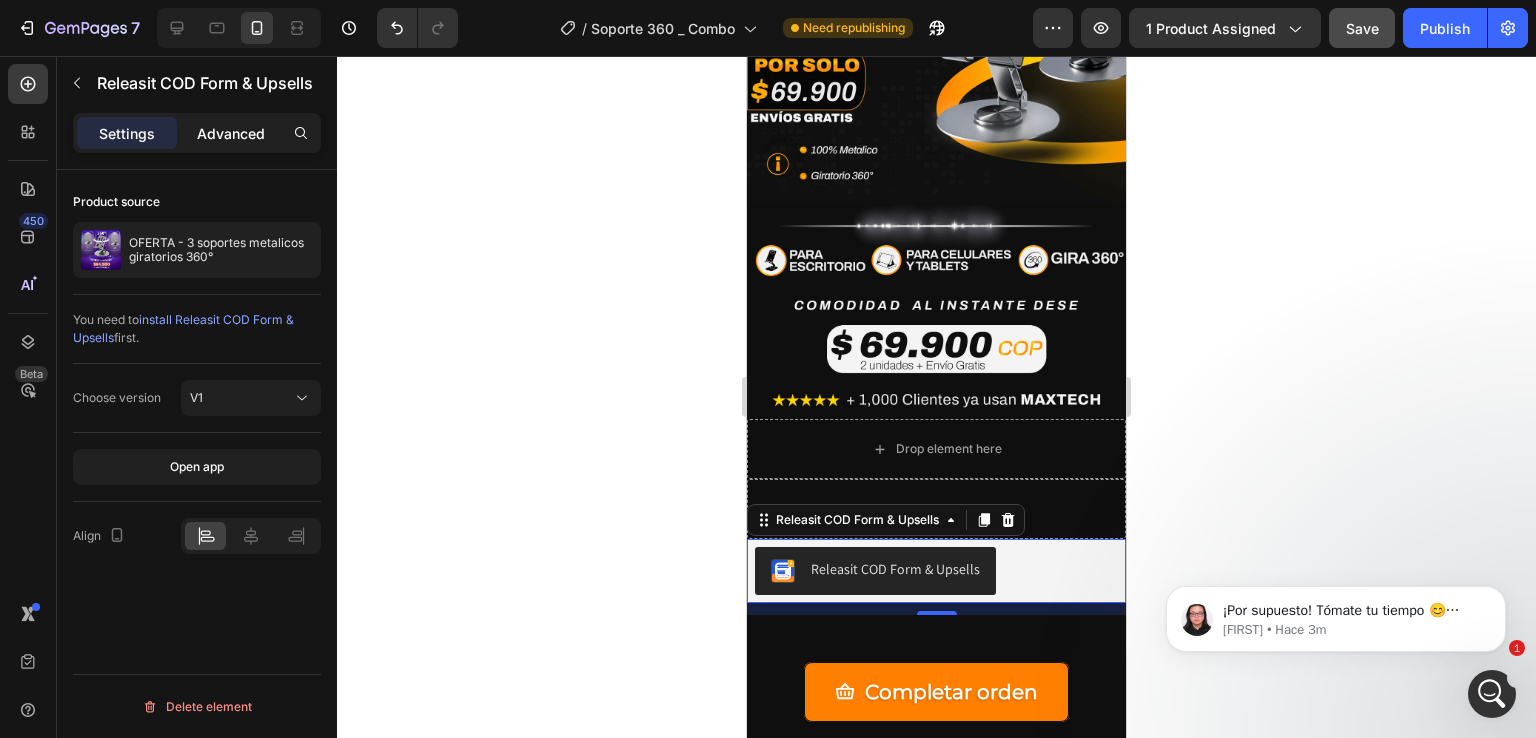 click on "Advanced" at bounding box center [231, 133] 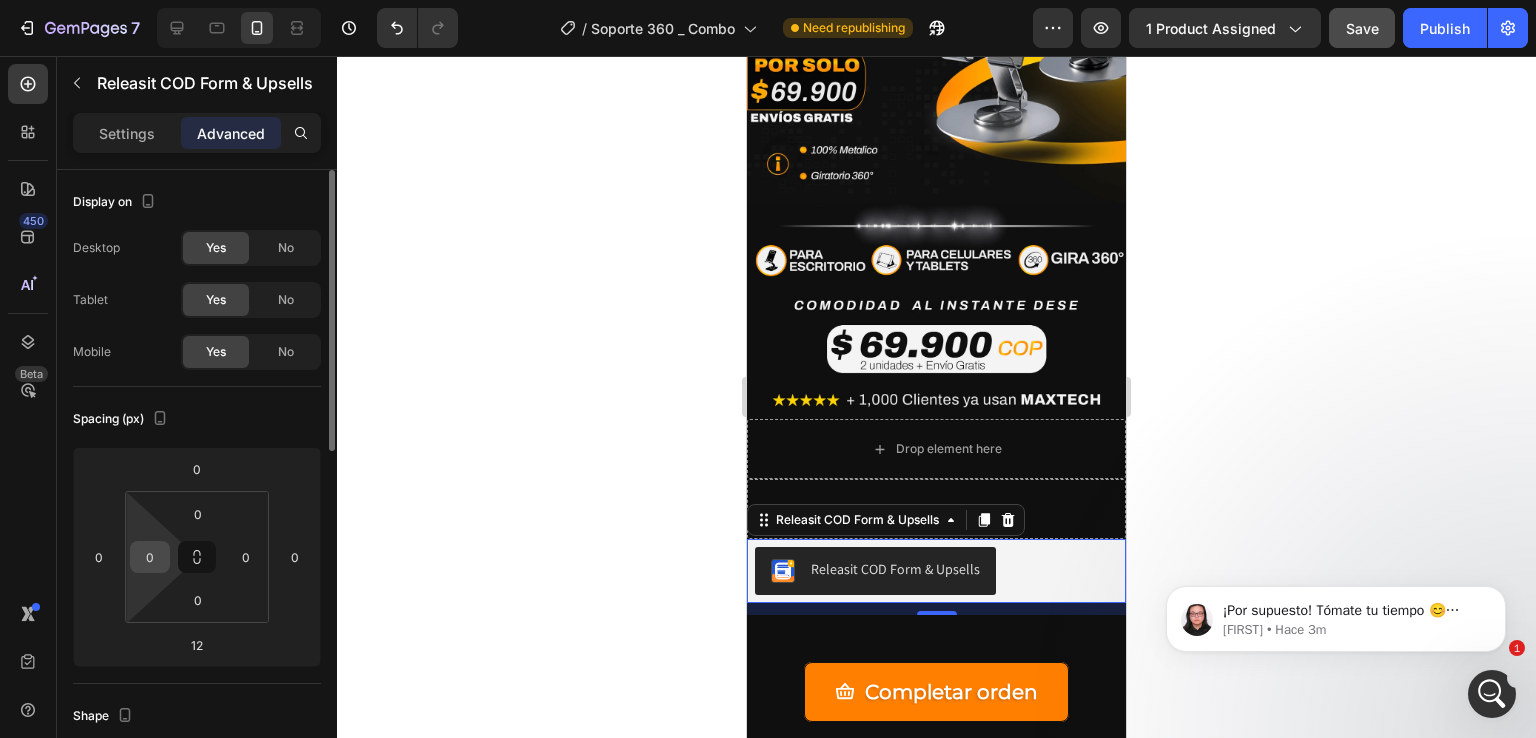 click on "0" at bounding box center [150, 557] 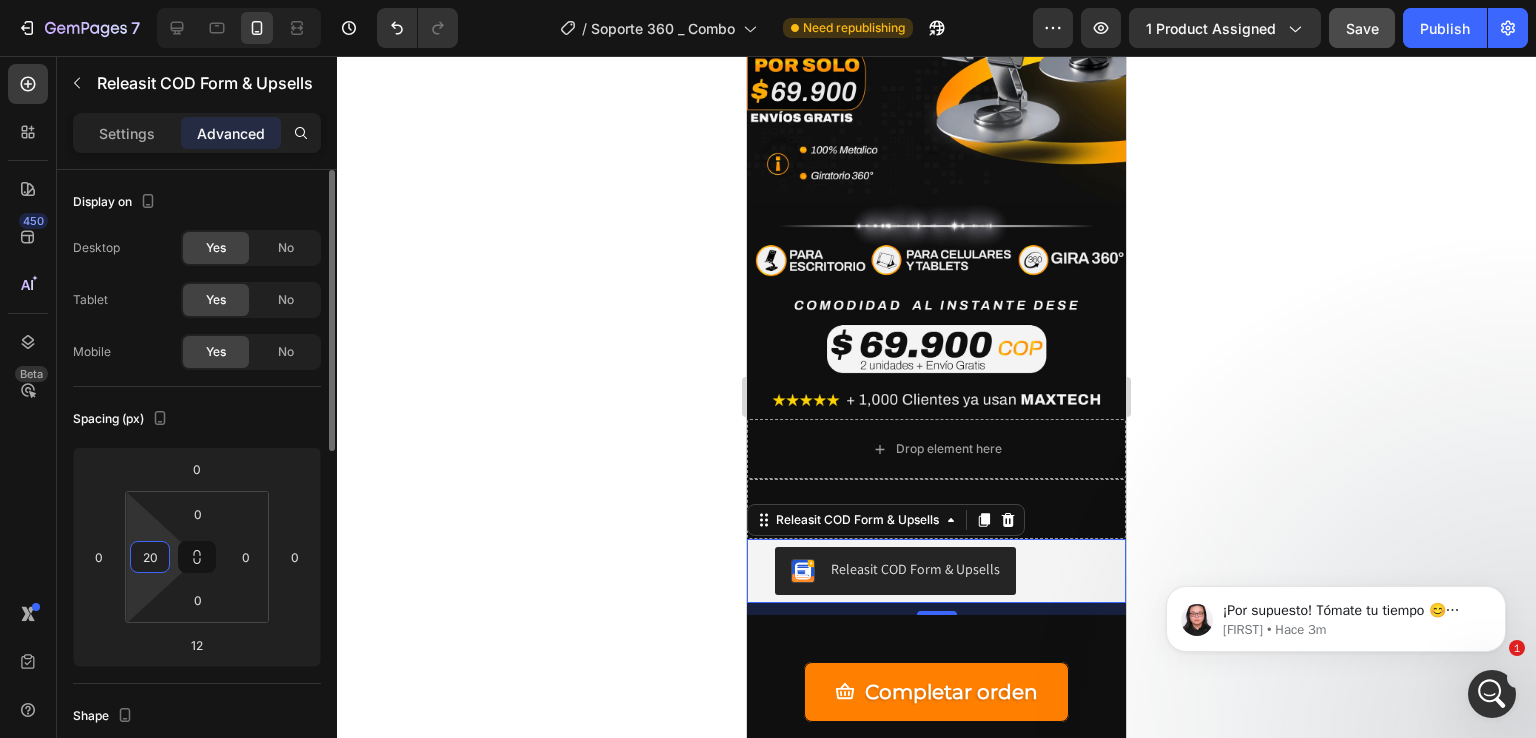 type on "20" 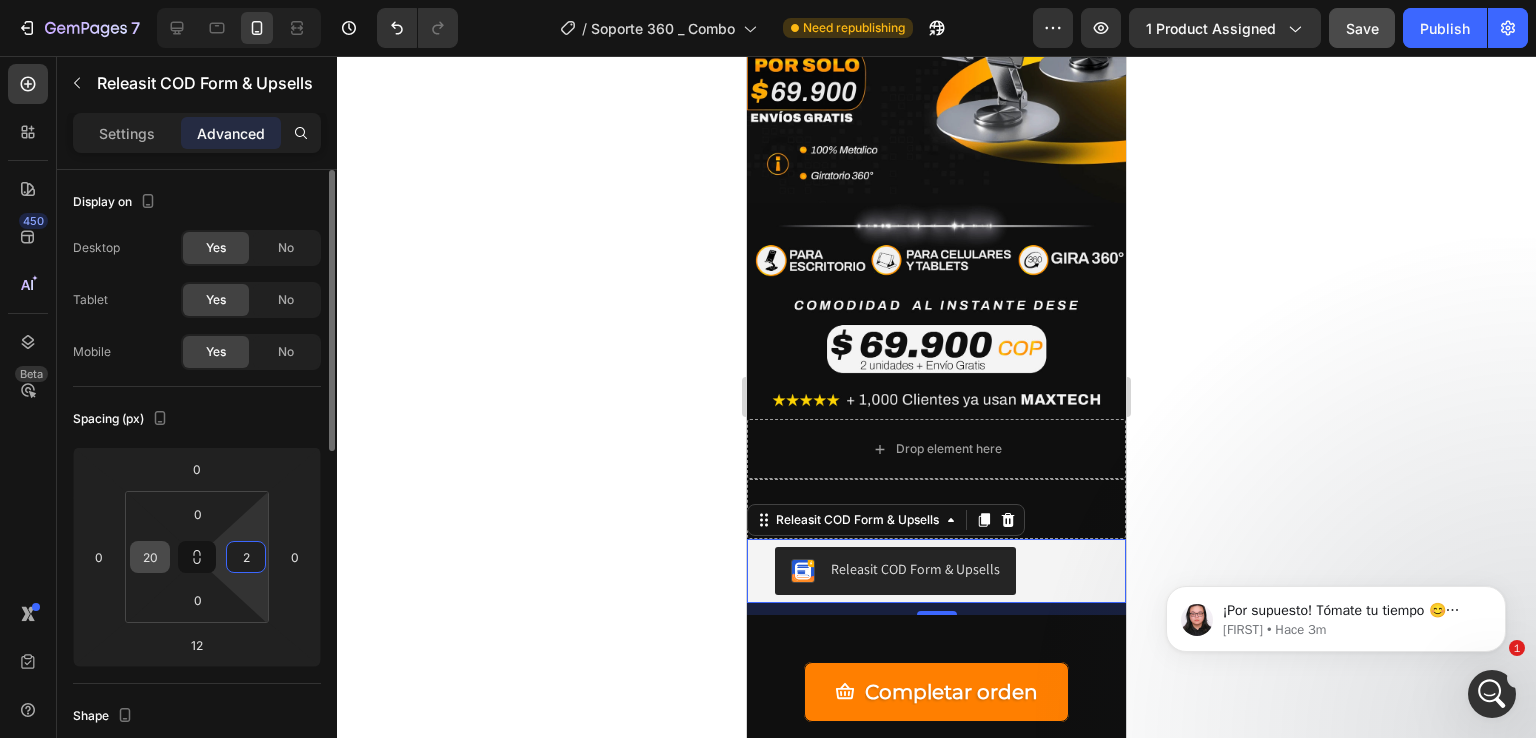 type on "20" 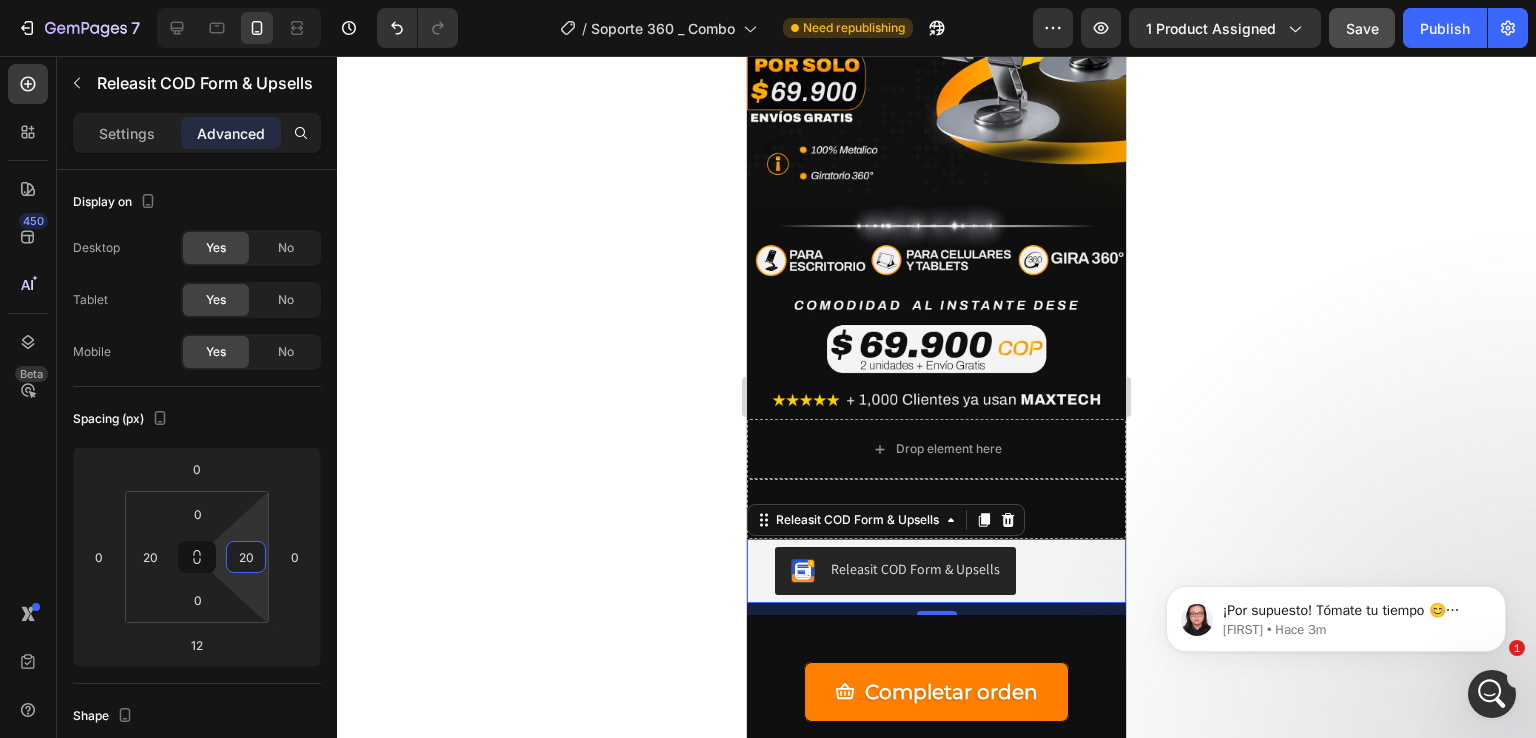 click 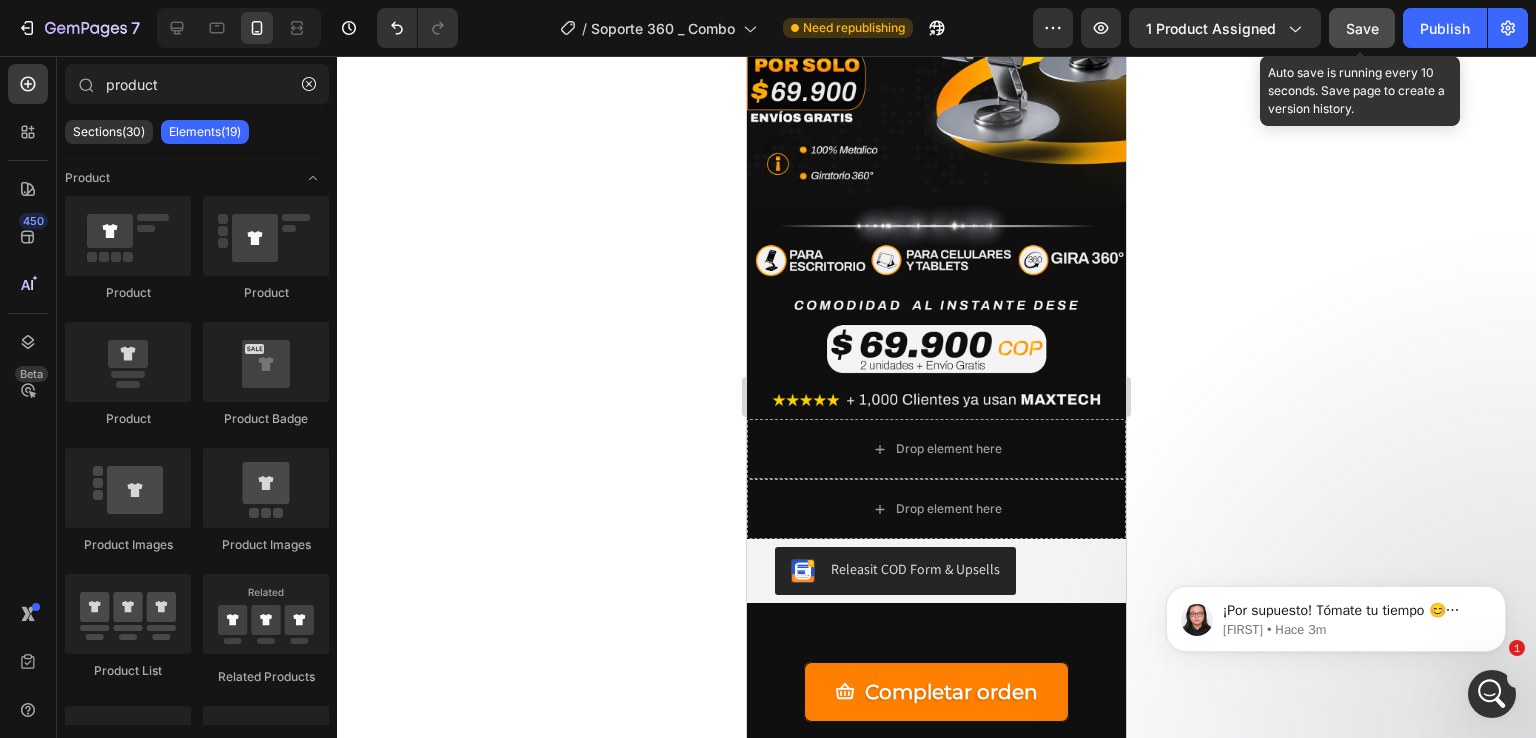 click on "Save" 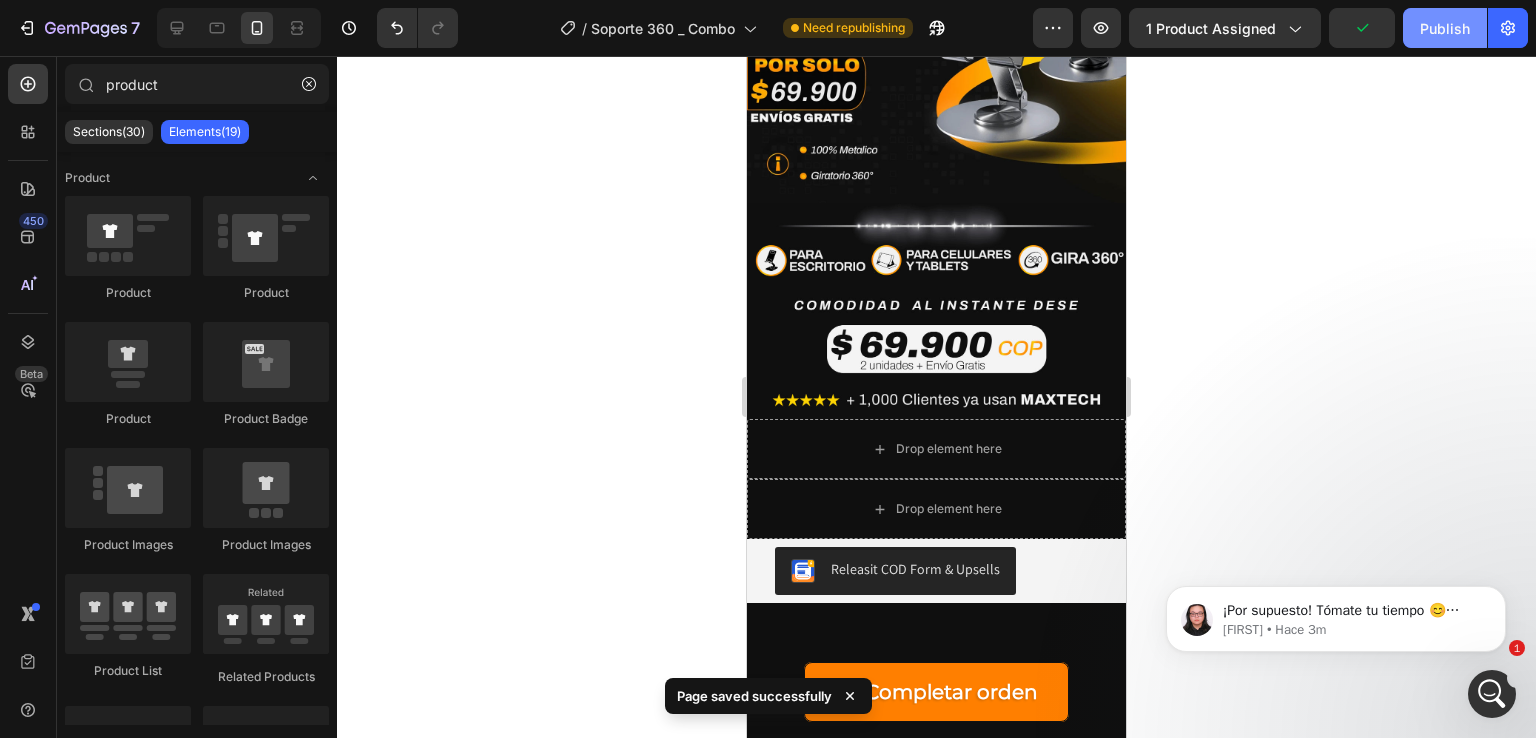 click on "Publish" at bounding box center [1445, 28] 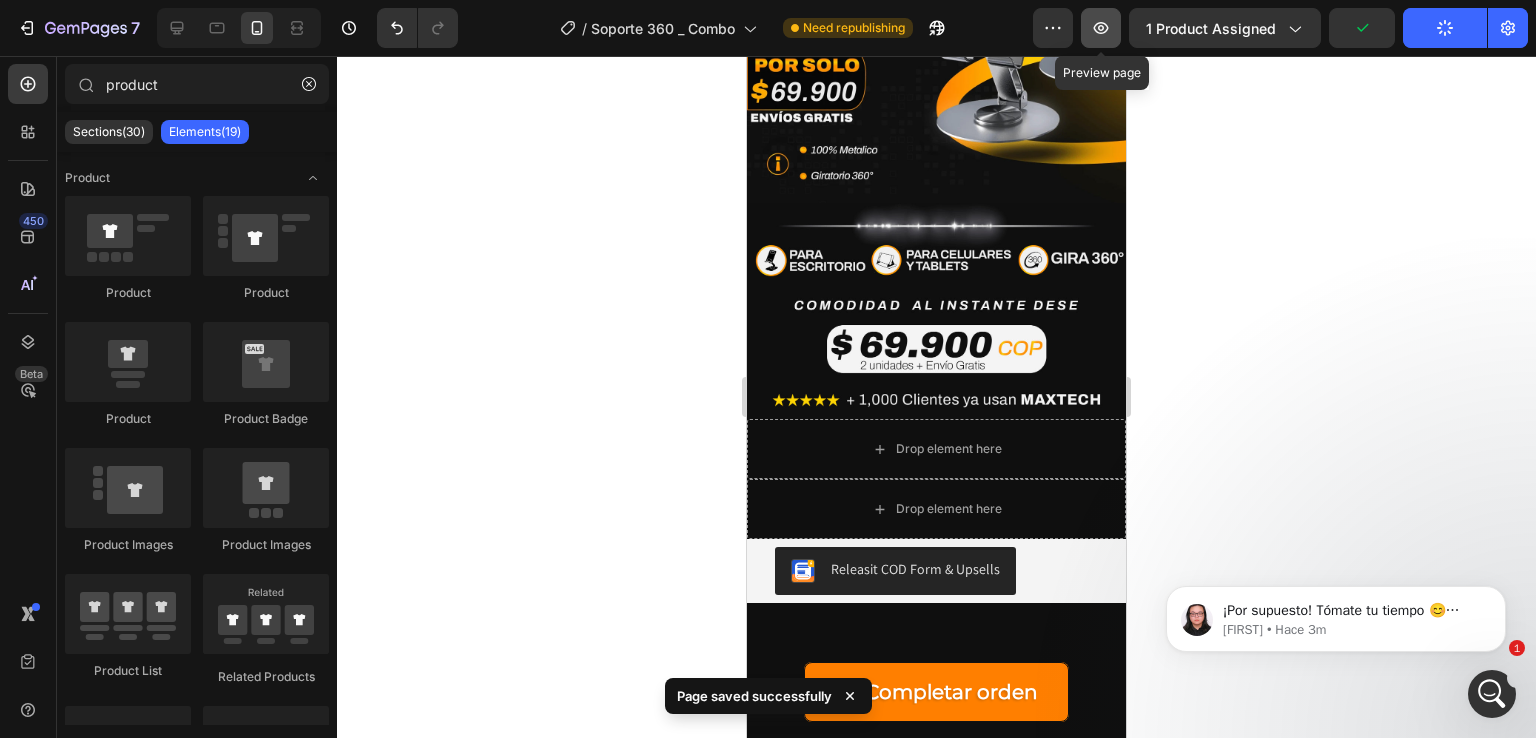 click 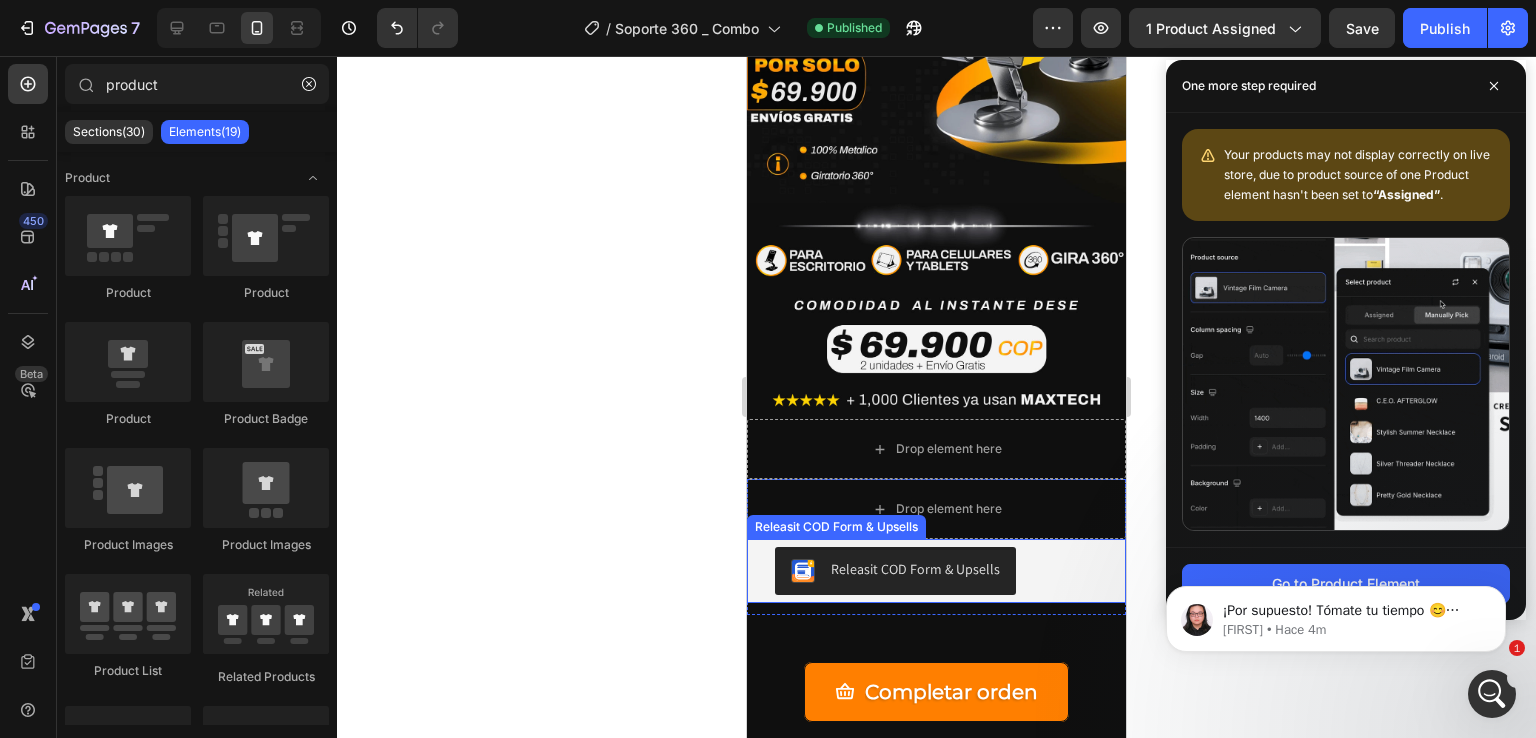 click on "Releasit COD Form & Upsells" at bounding box center (936, 571) 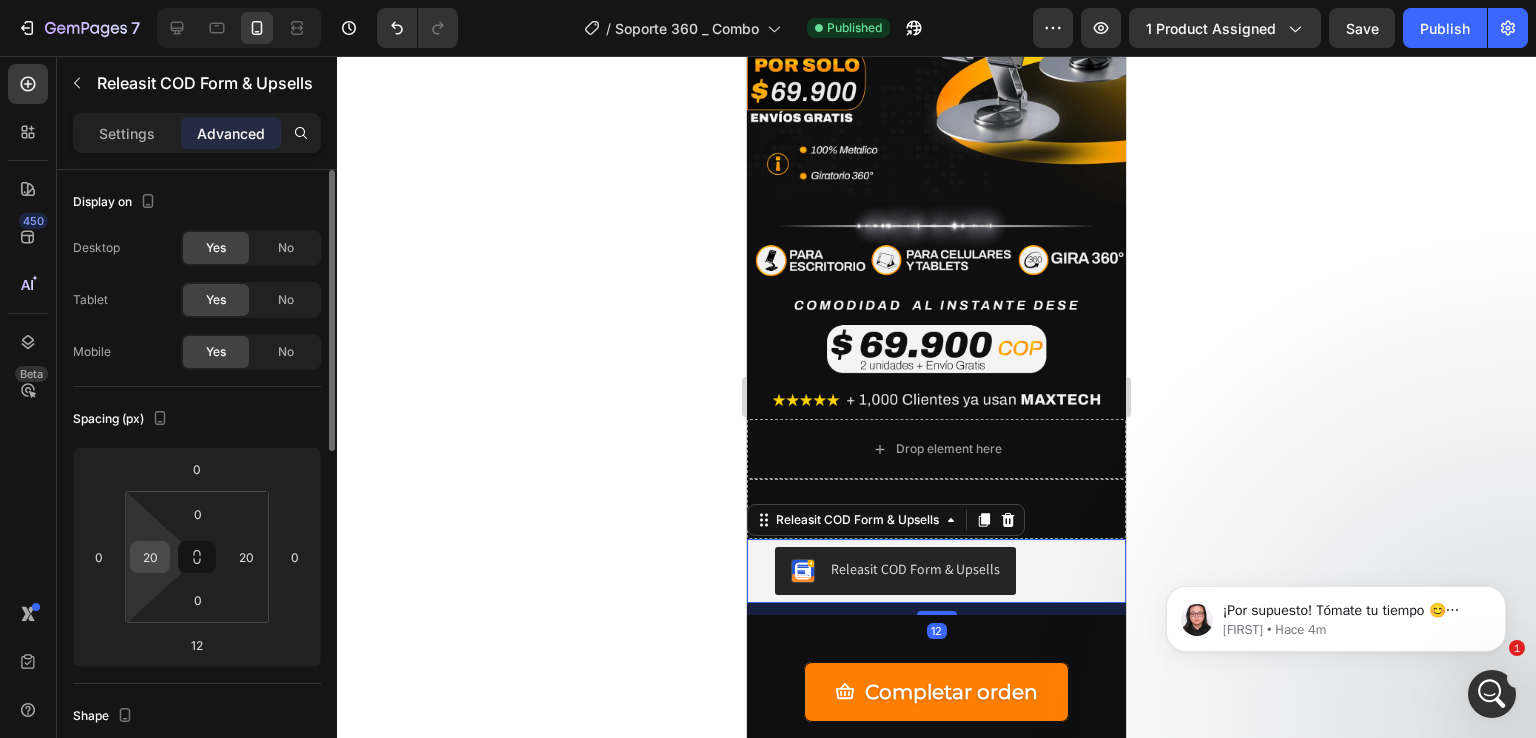click on "20" at bounding box center (150, 557) 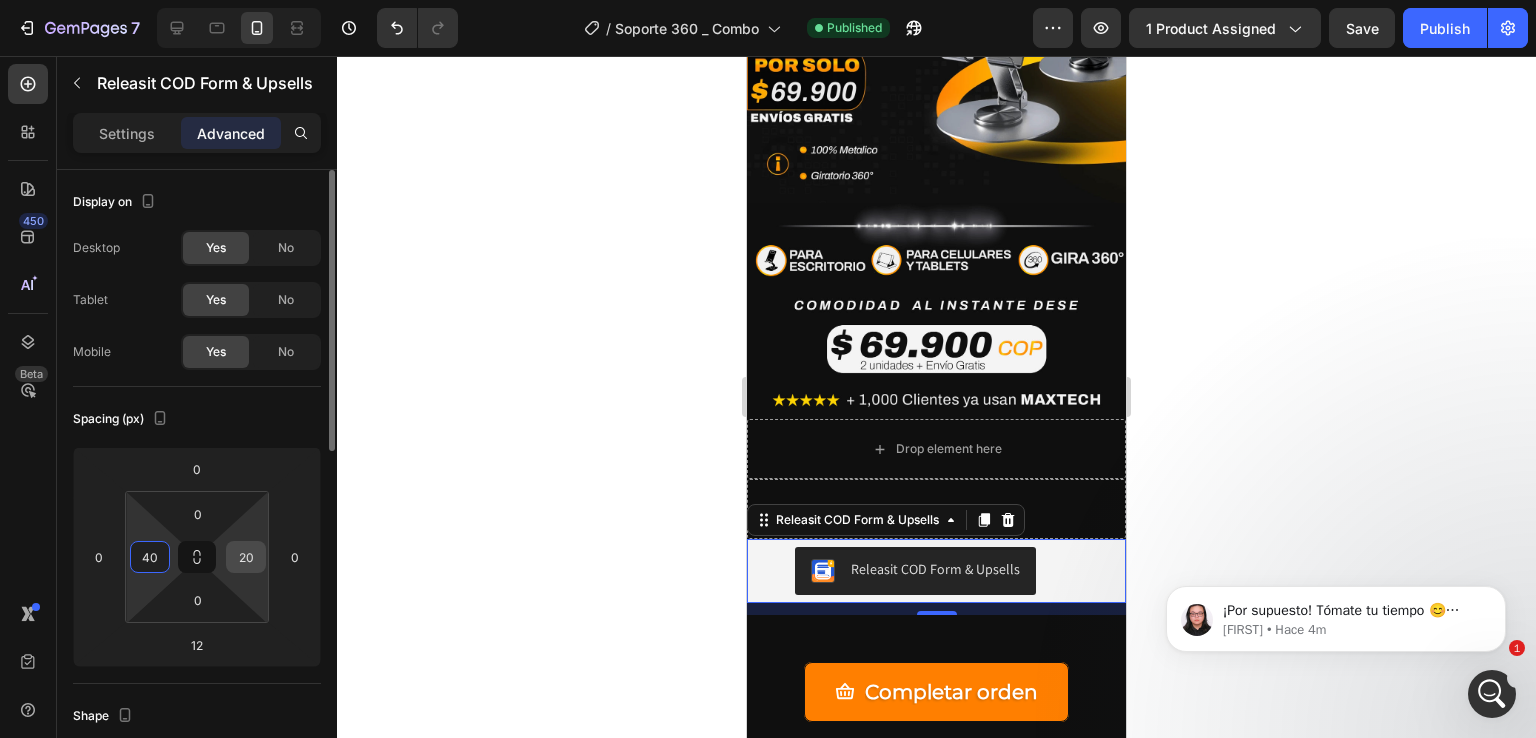 type on "40" 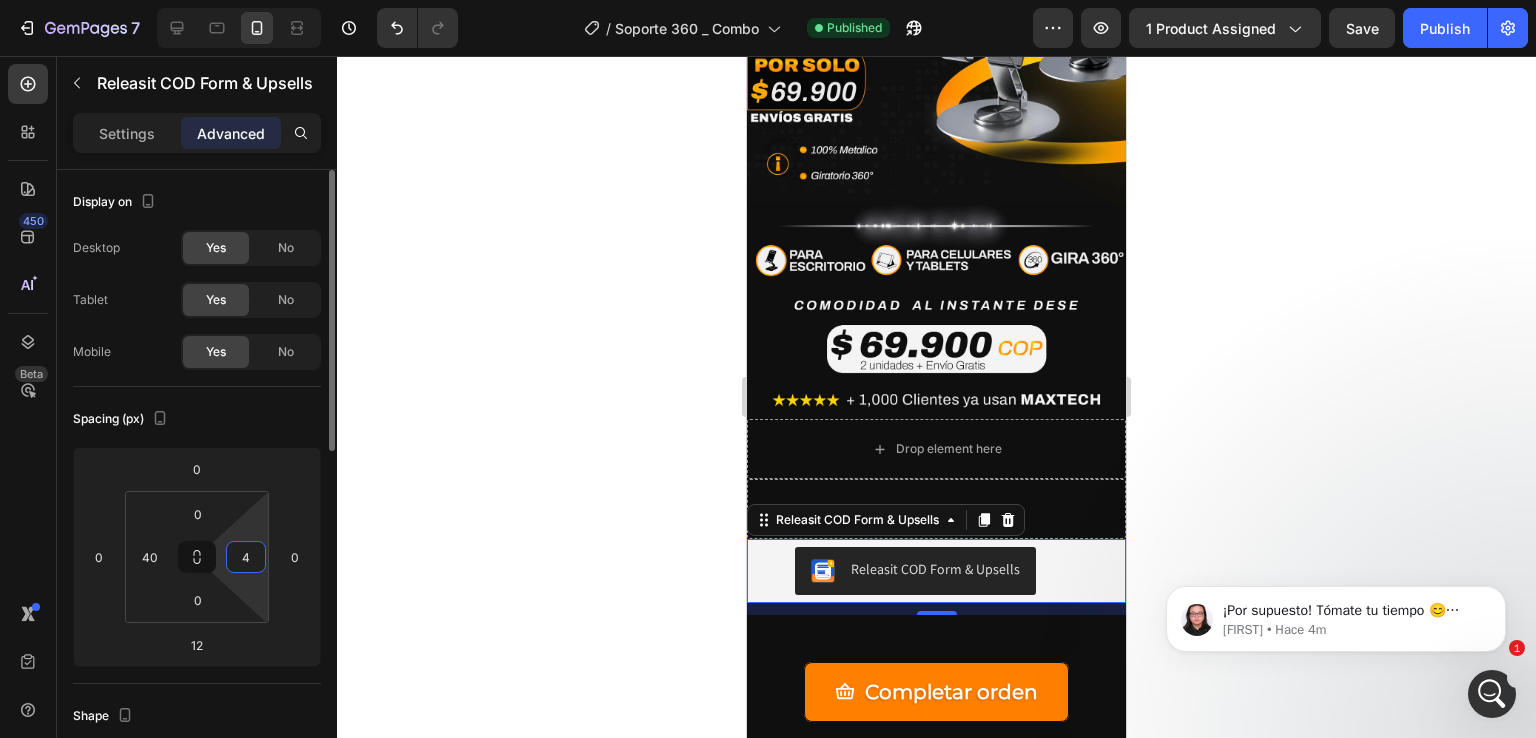 type on "40" 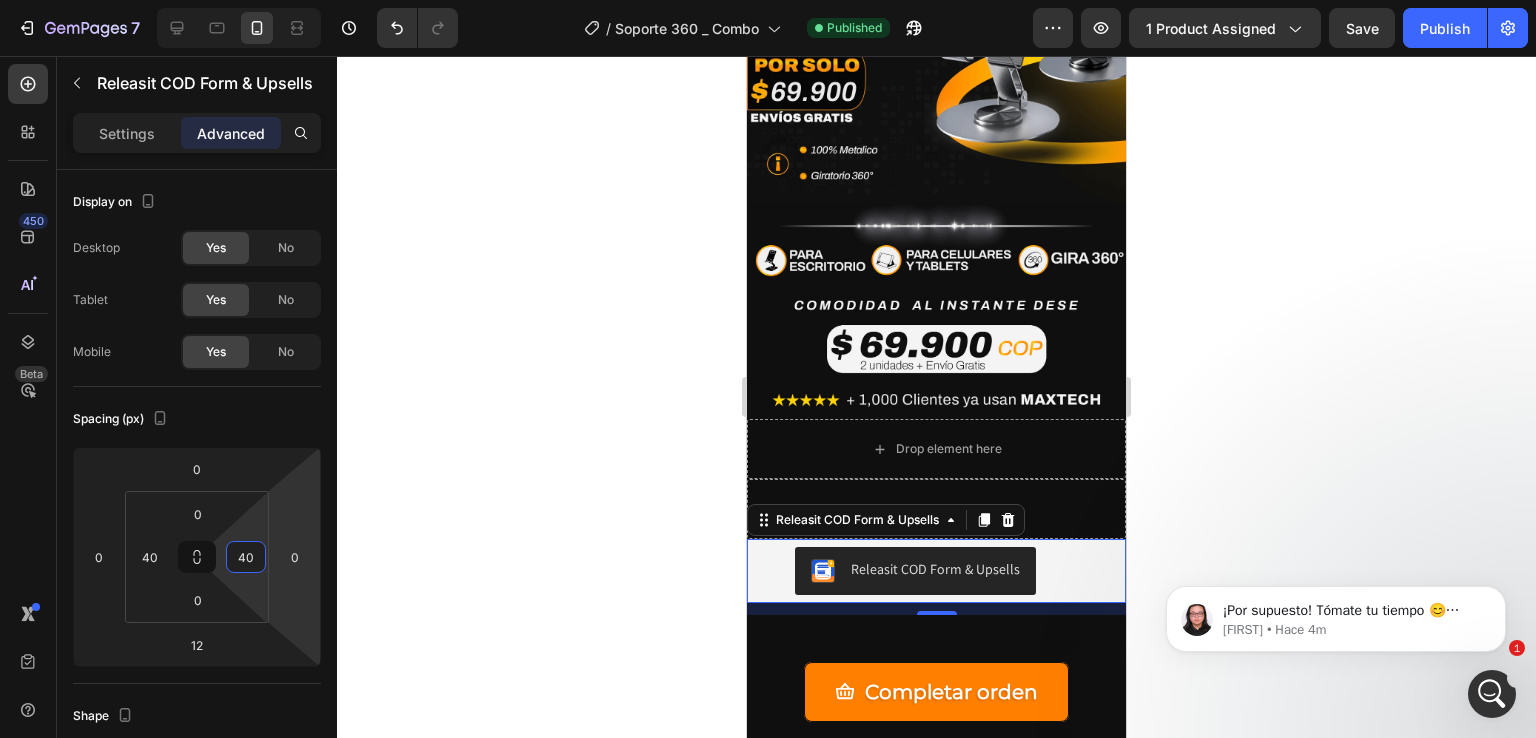 click 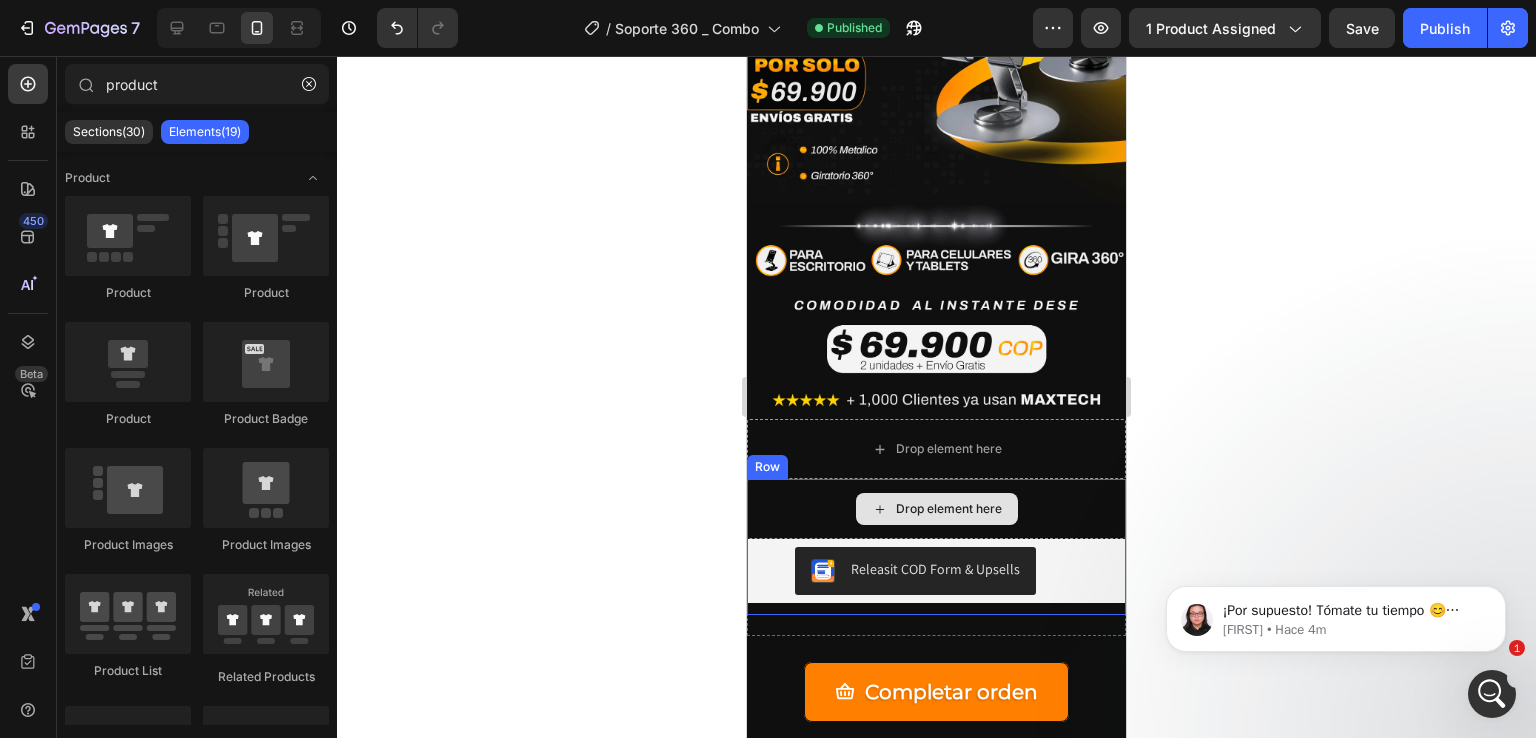 click on "Drop element here" at bounding box center (936, 509) 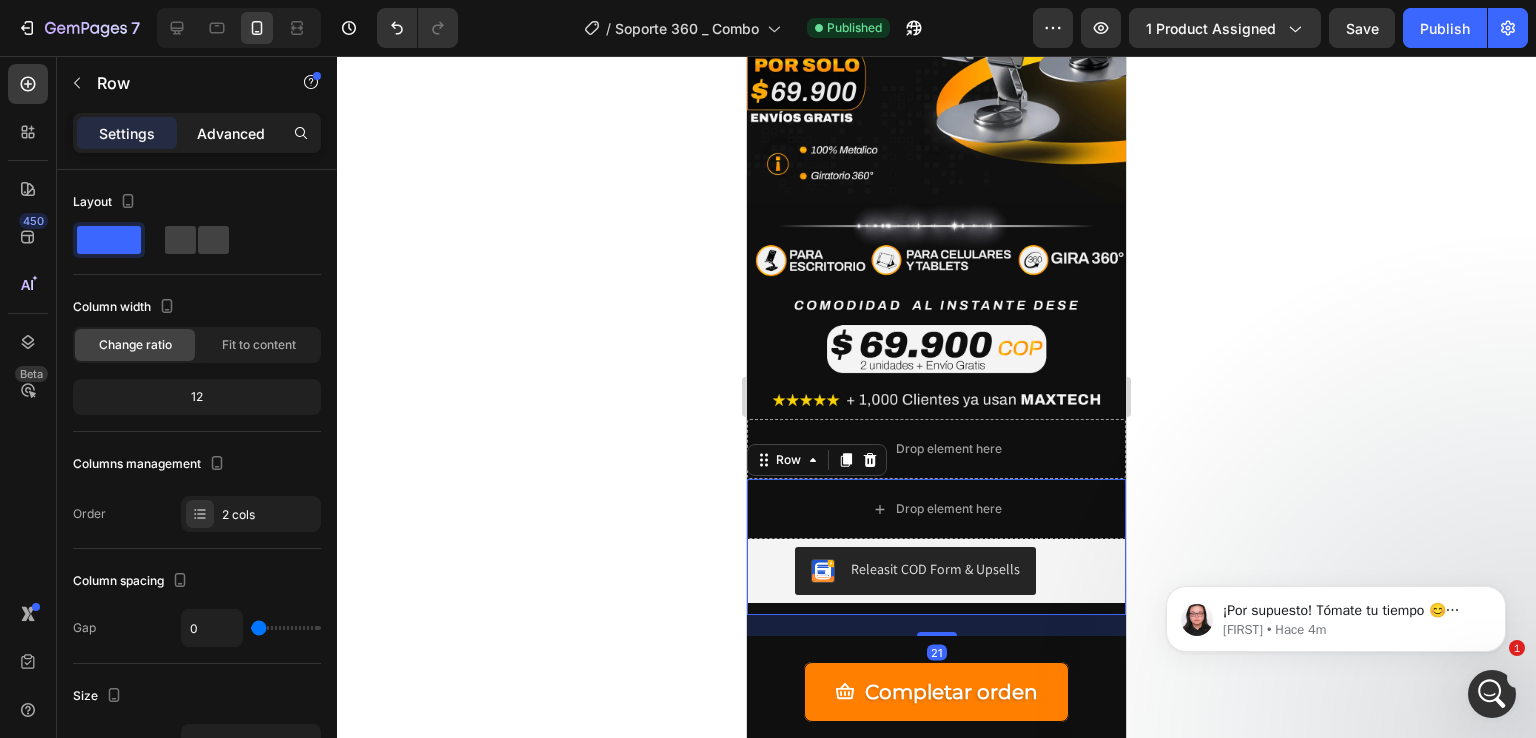 click on "Advanced" at bounding box center [231, 133] 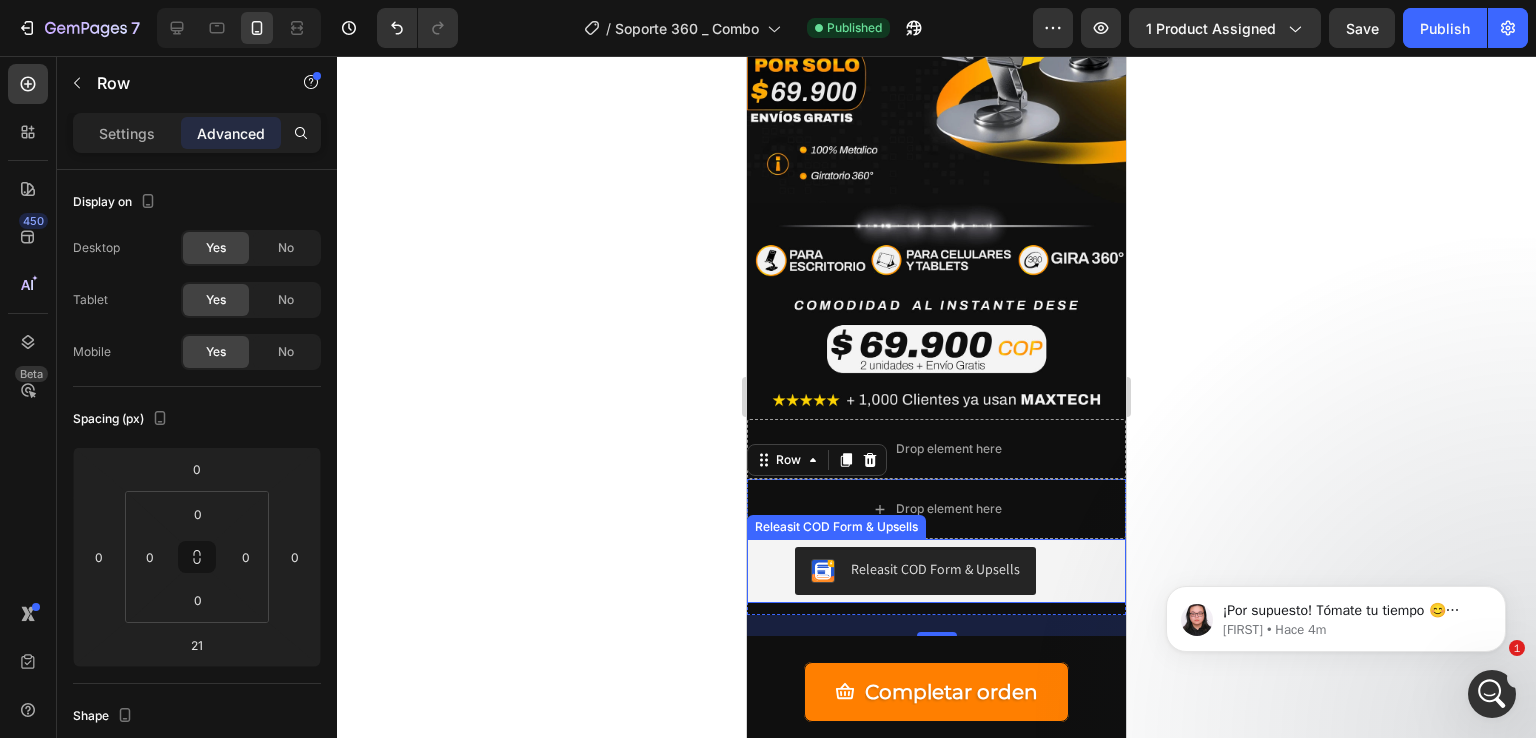 click on "Releasit COD Form & Upsells Releasit COD Form & Upsells" at bounding box center (936, 571) 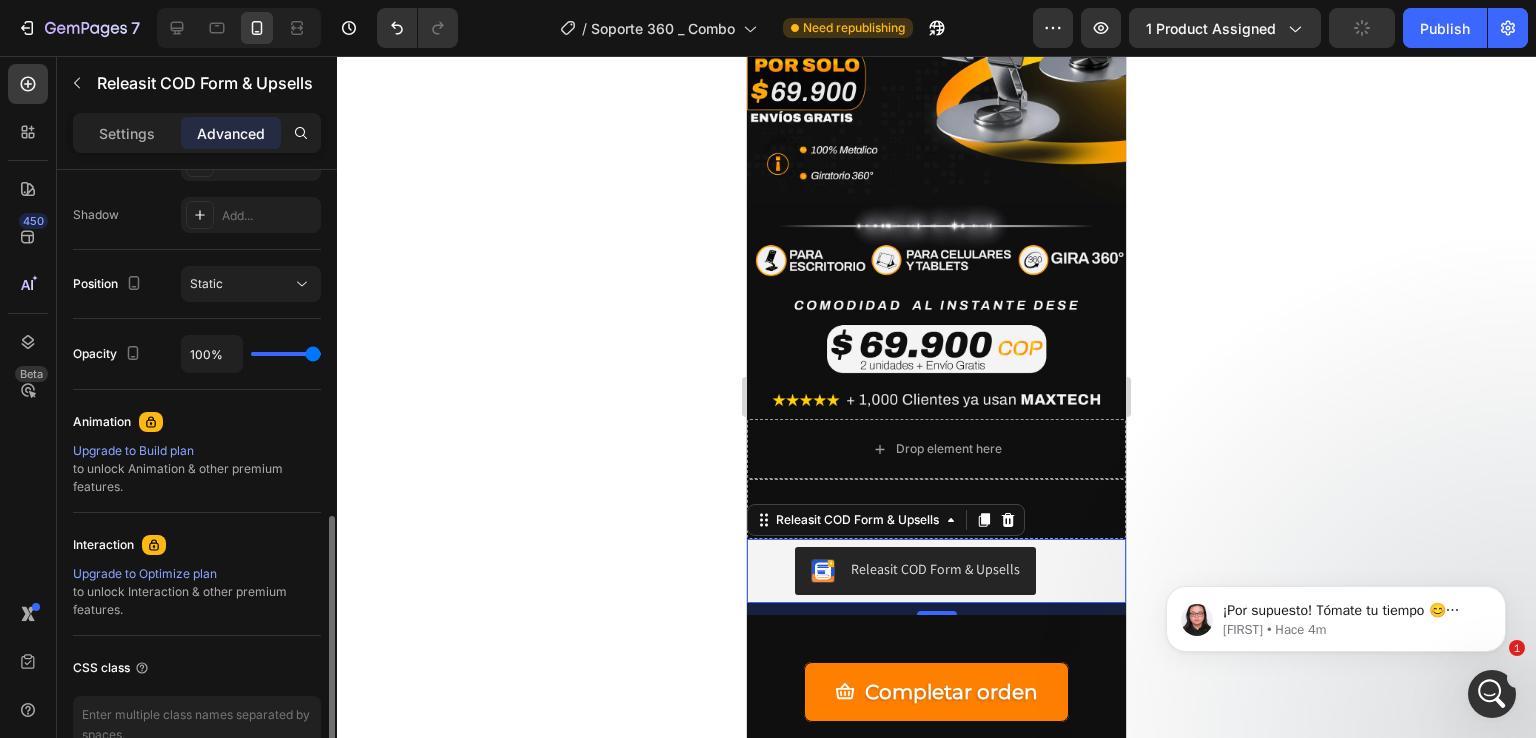 scroll, scrollTop: 761, scrollLeft: 0, axis: vertical 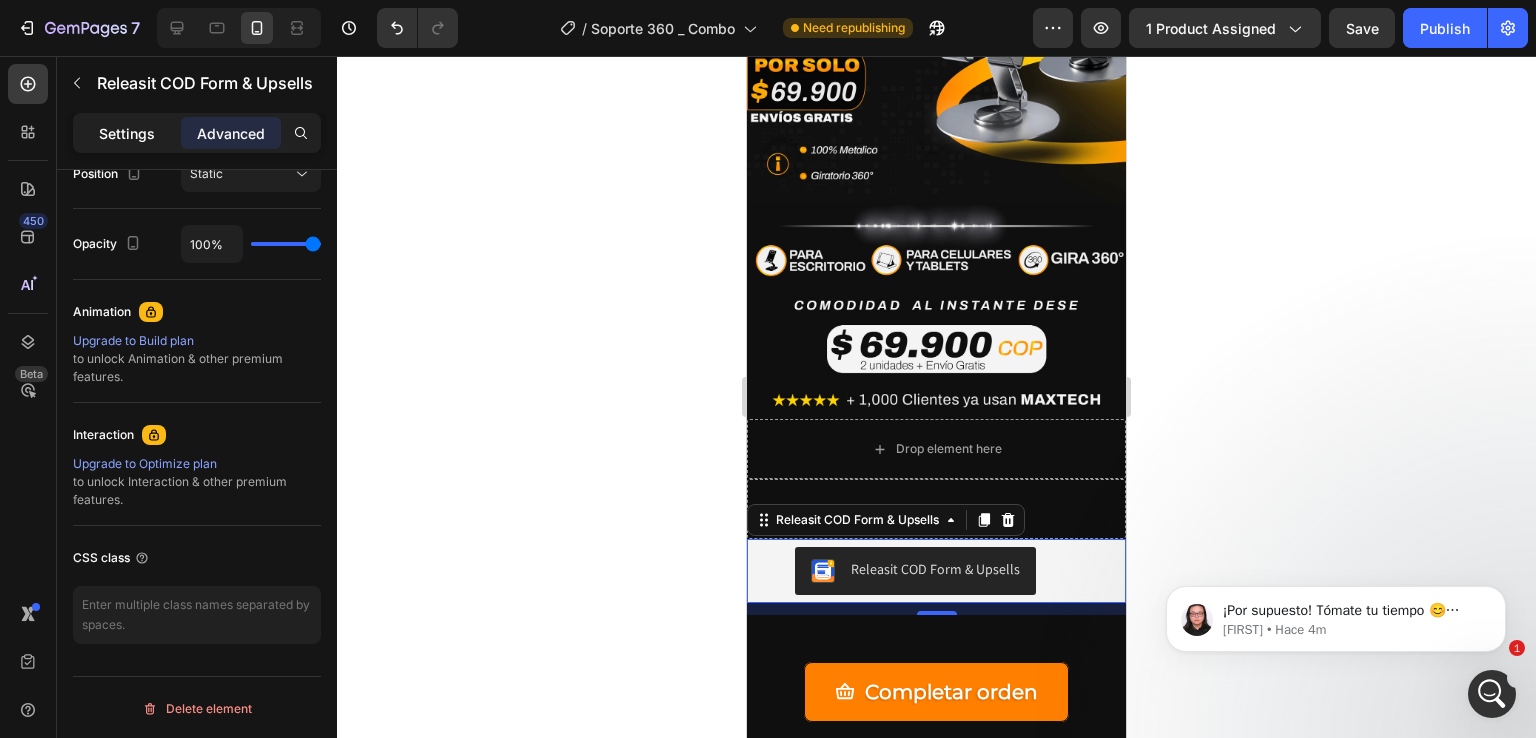 click on "Settings" at bounding box center [127, 133] 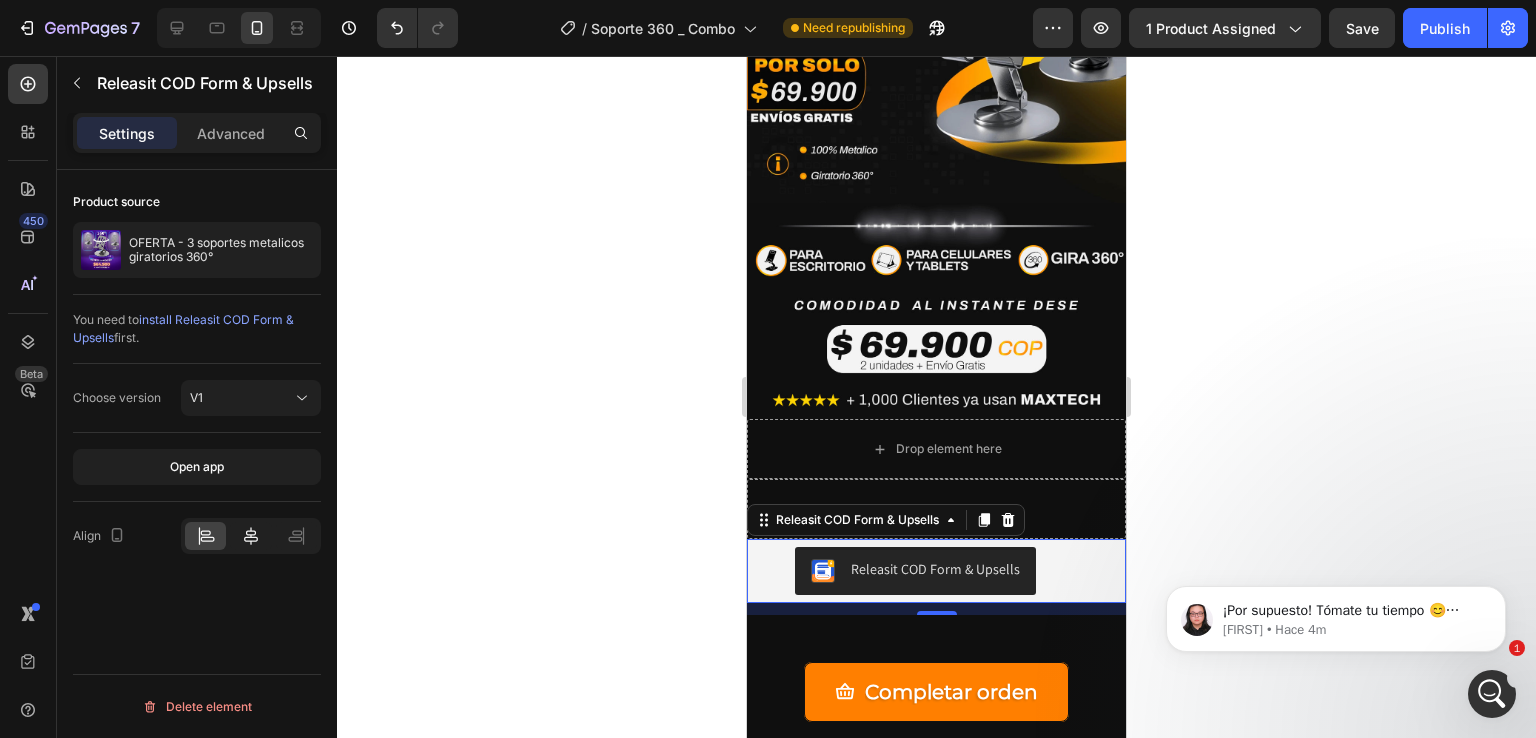 click 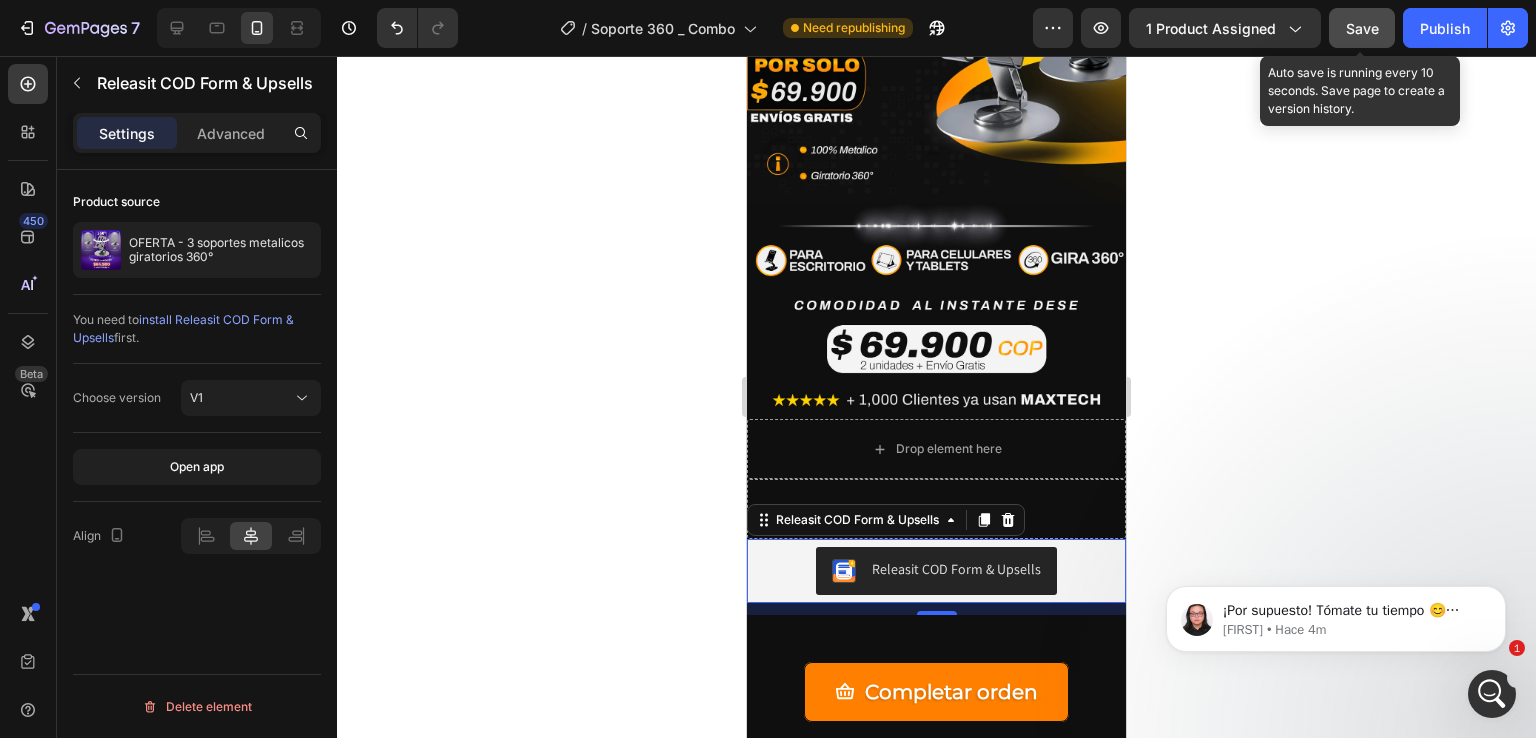 click on "Save" 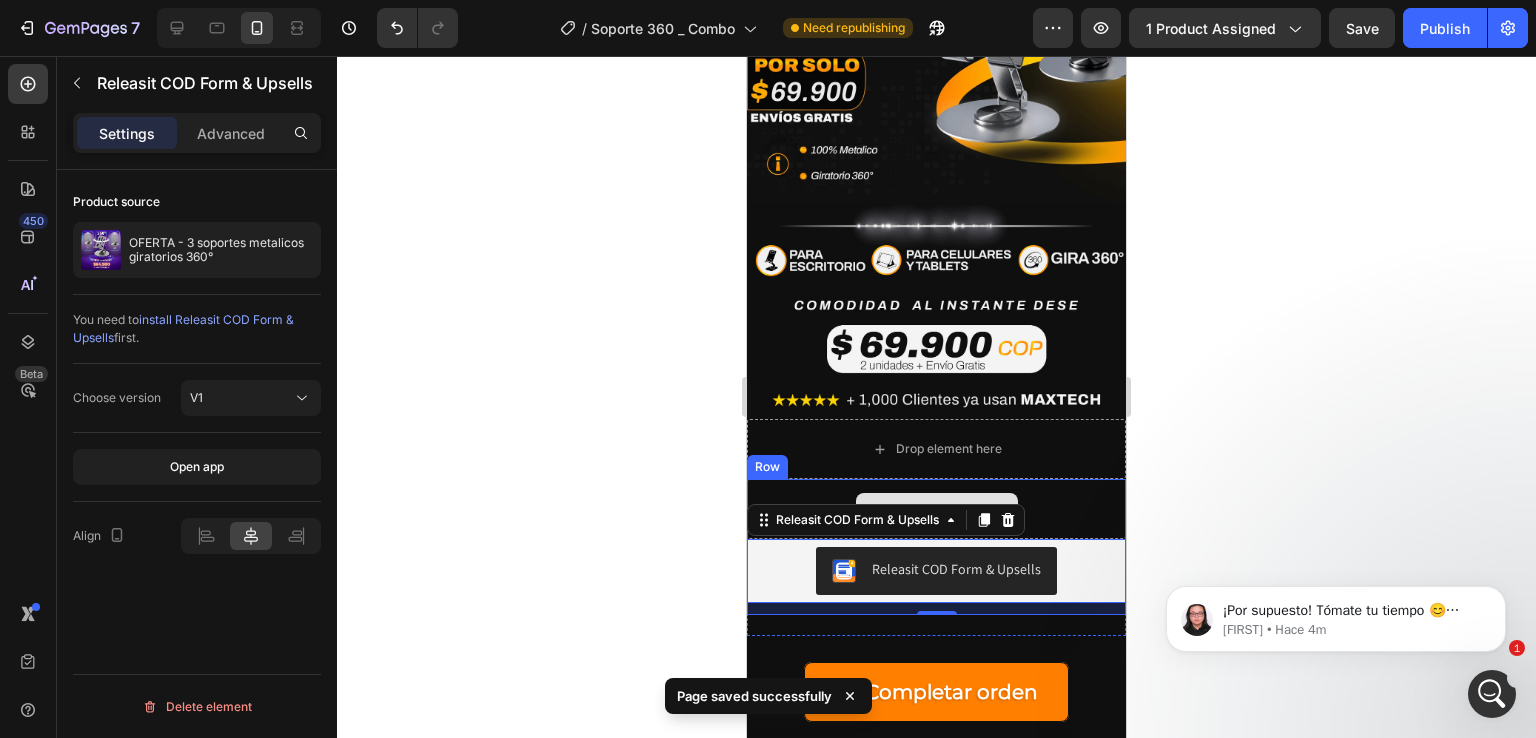 scroll, scrollTop: 1483, scrollLeft: 0, axis: vertical 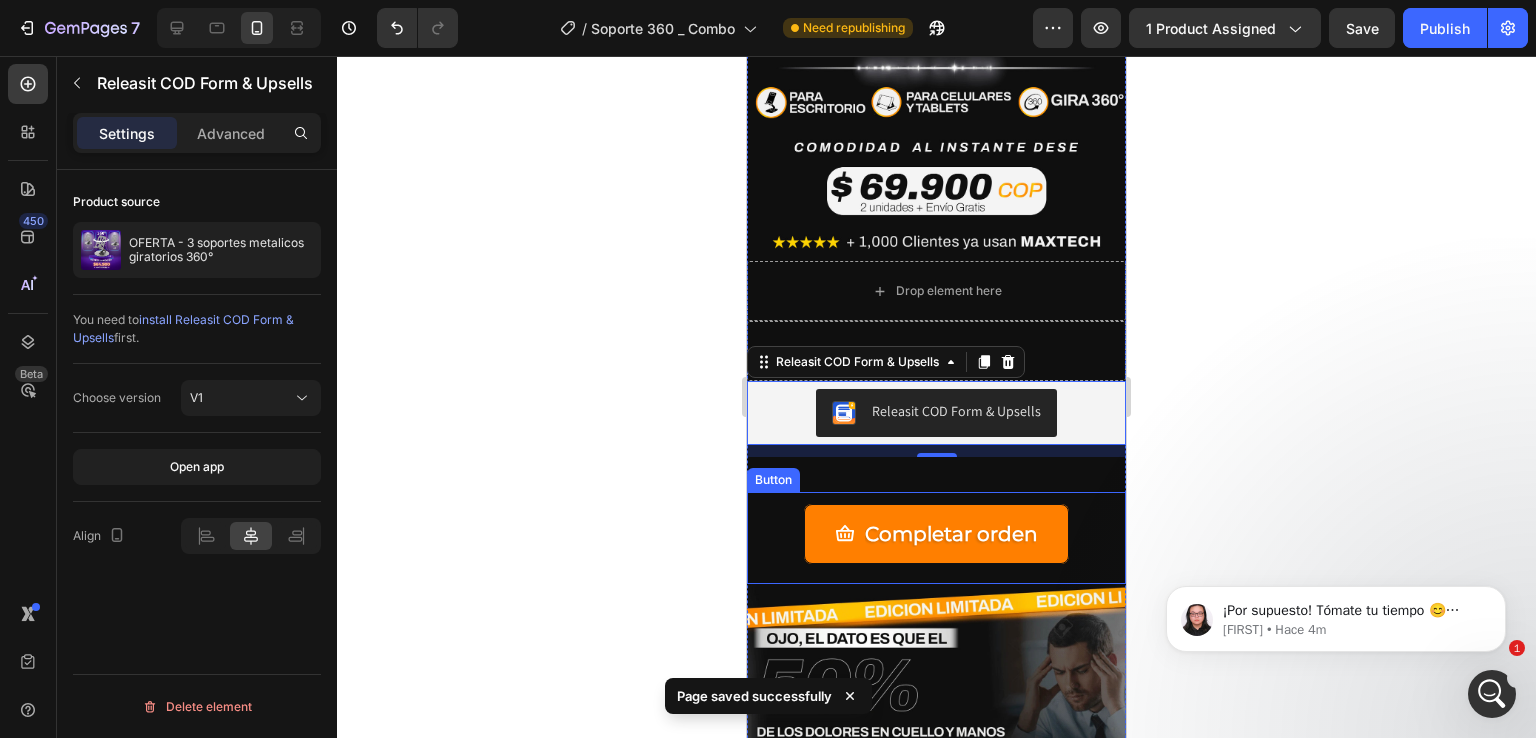 click on "Completar orden Button" at bounding box center (936, 538) 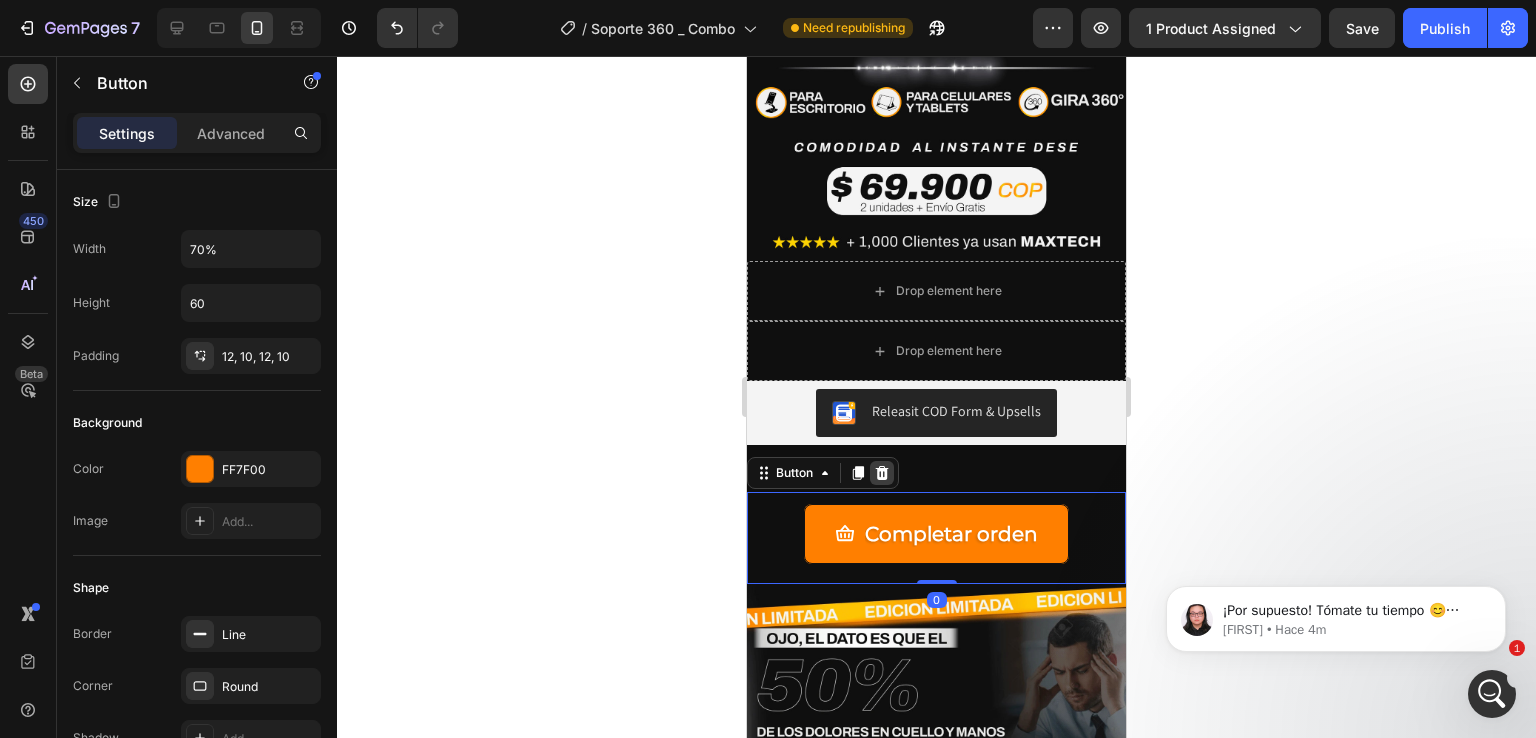 click at bounding box center [882, 473] 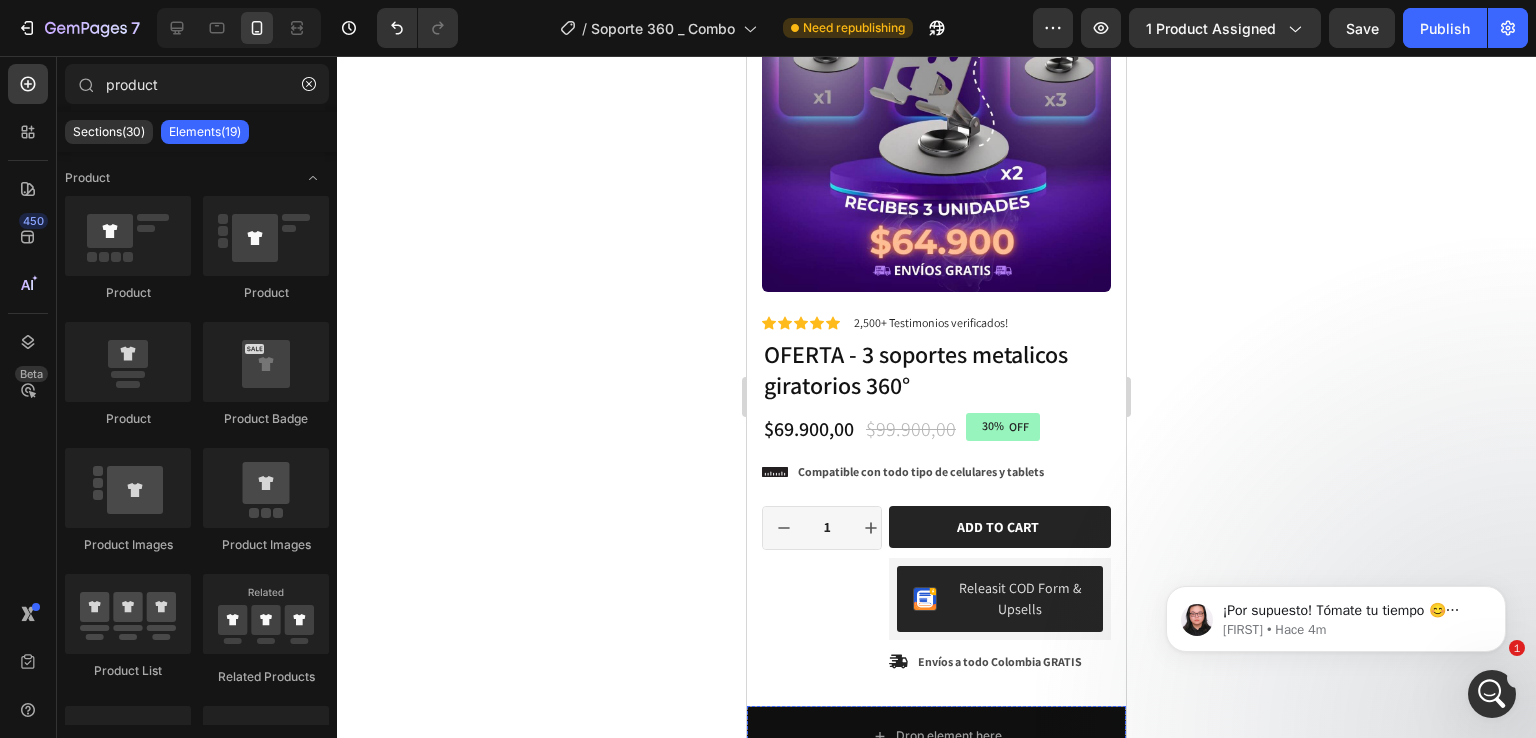 scroll, scrollTop: 0, scrollLeft: 0, axis: both 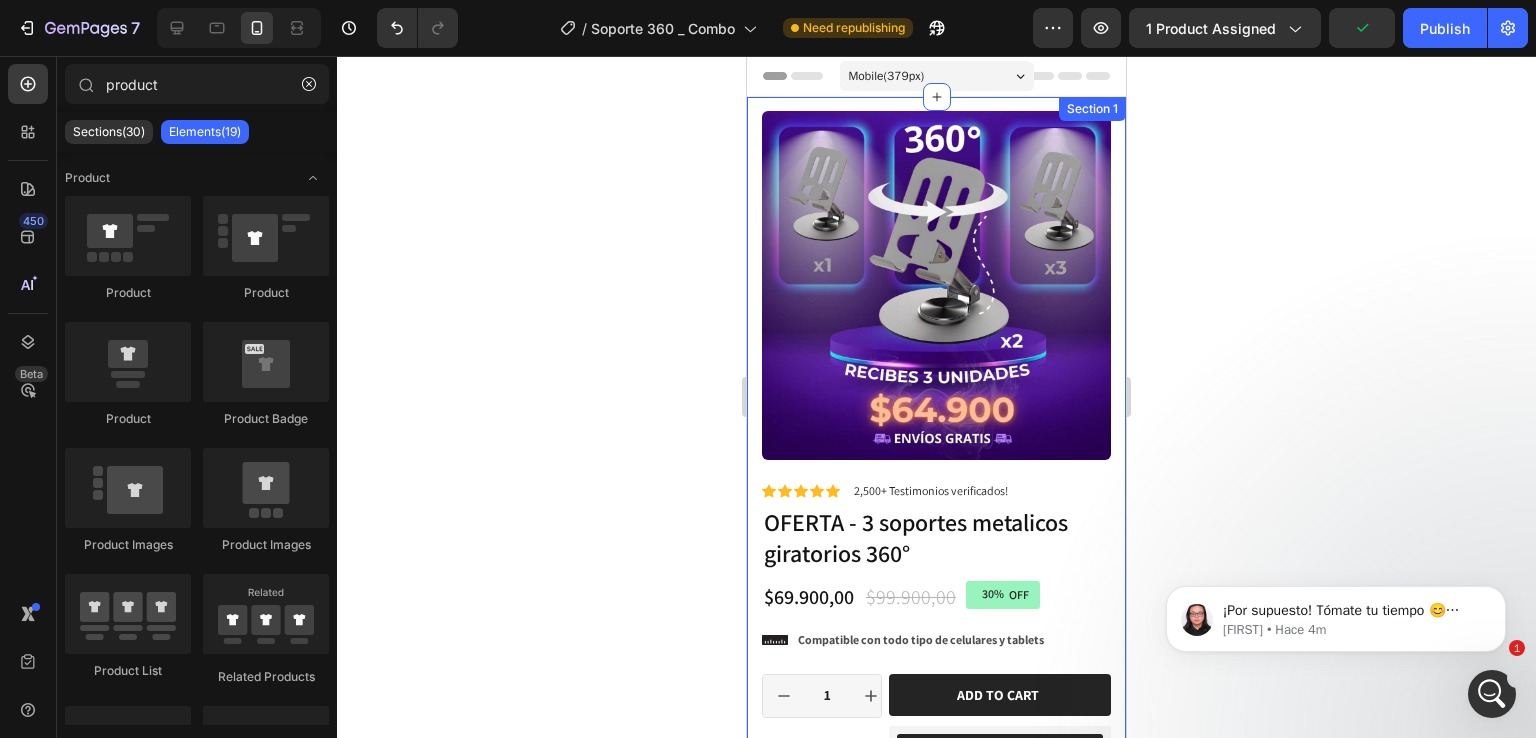 click on "Section 1" at bounding box center [1092, 109] 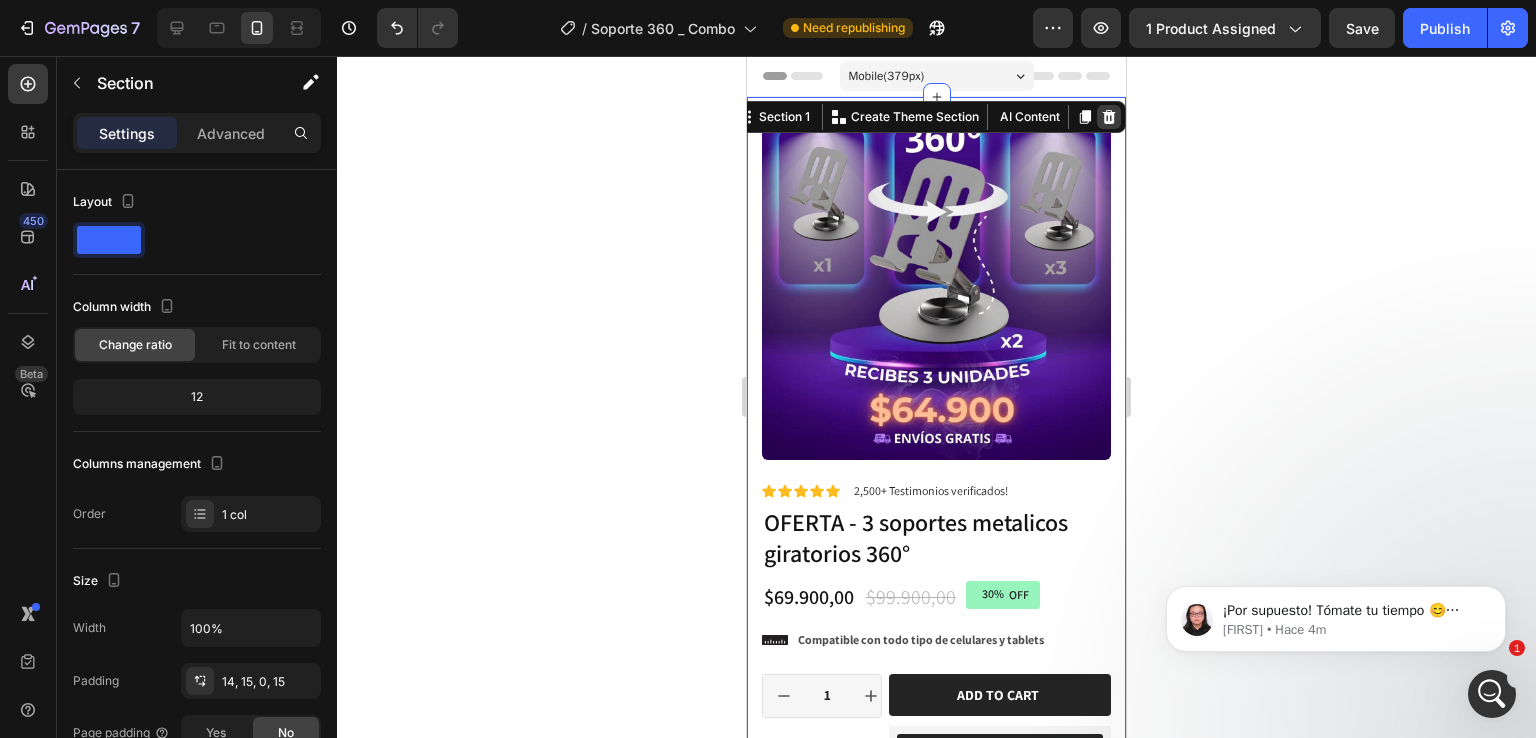 click 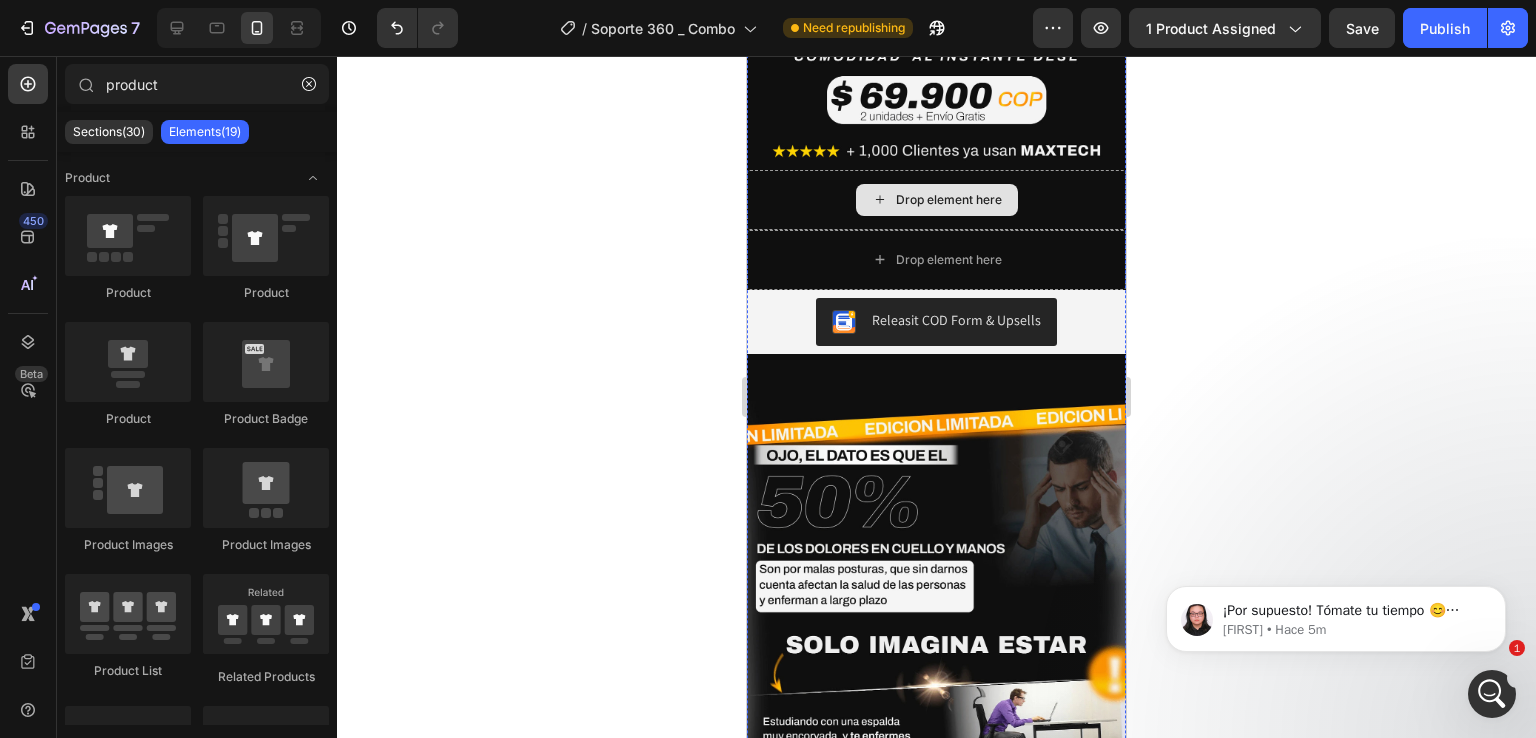 scroll, scrollTop: 584, scrollLeft: 0, axis: vertical 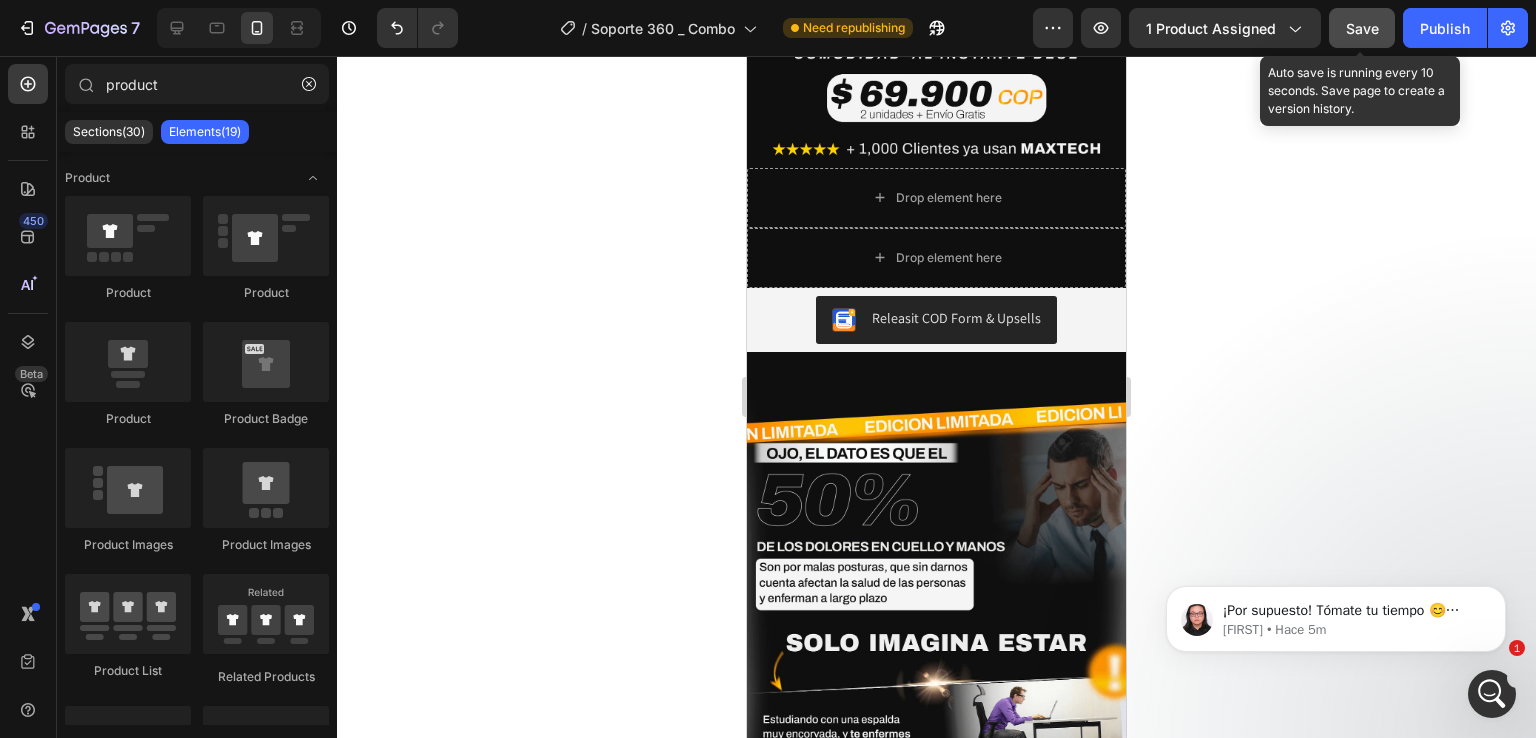 click on "Save" 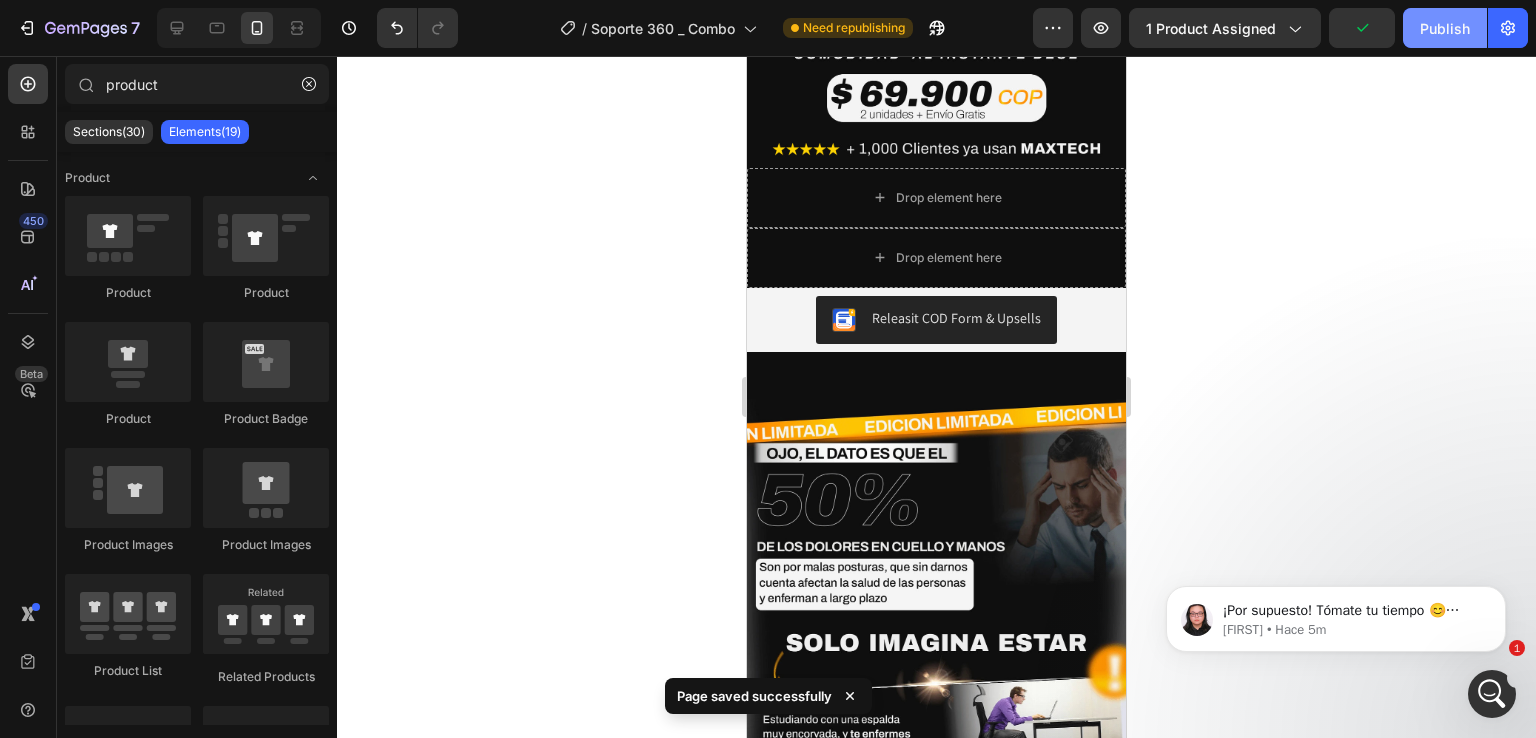 click on "Publish" at bounding box center (1445, 28) 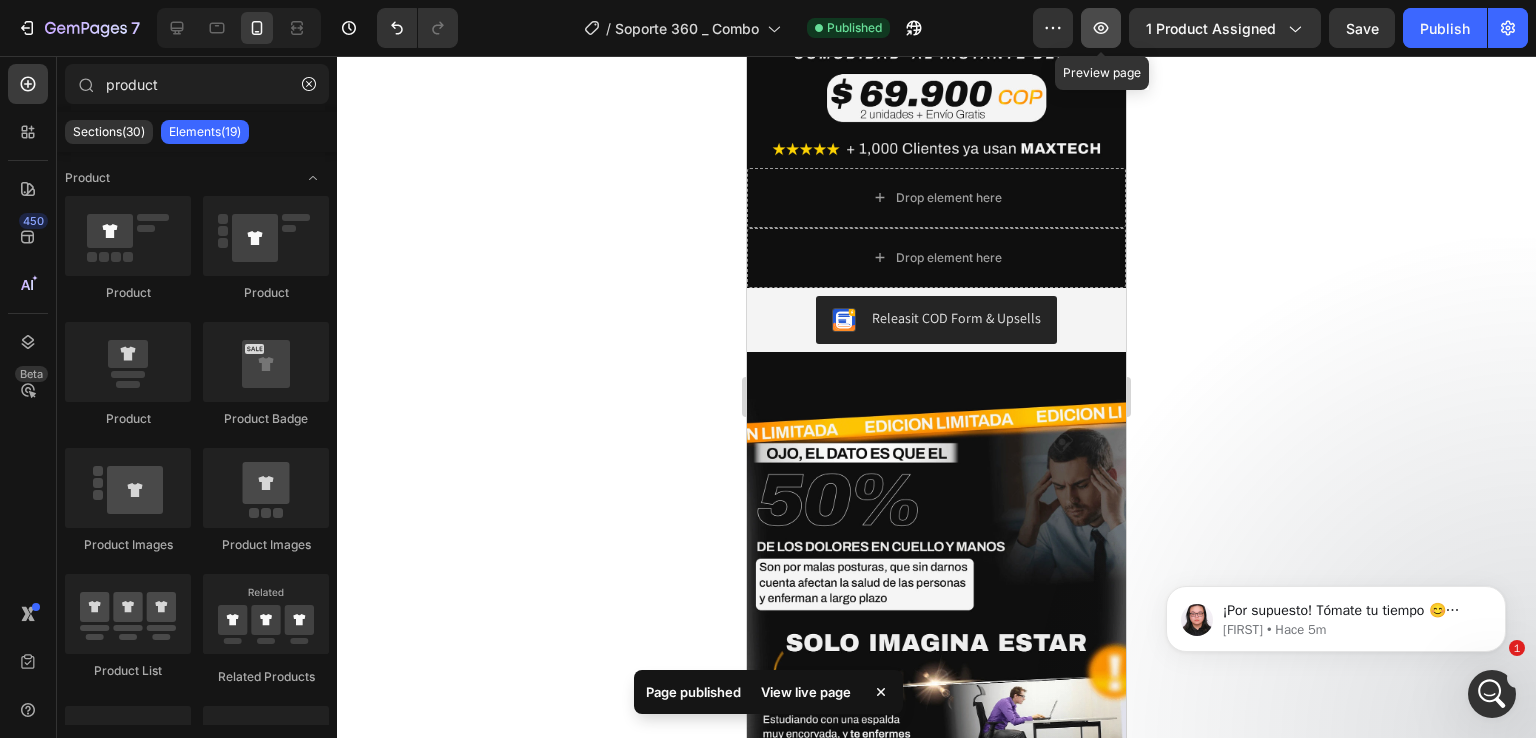 click 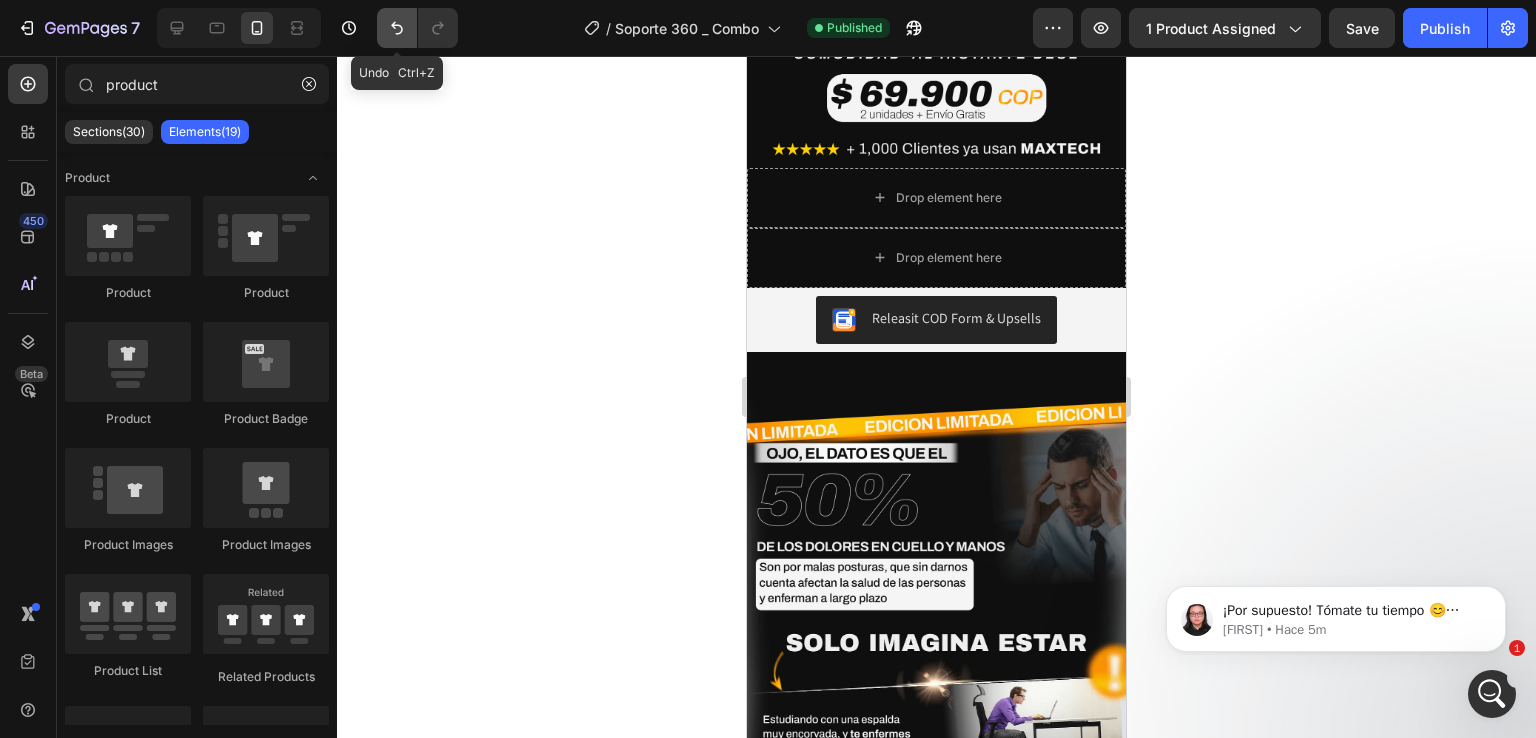 click 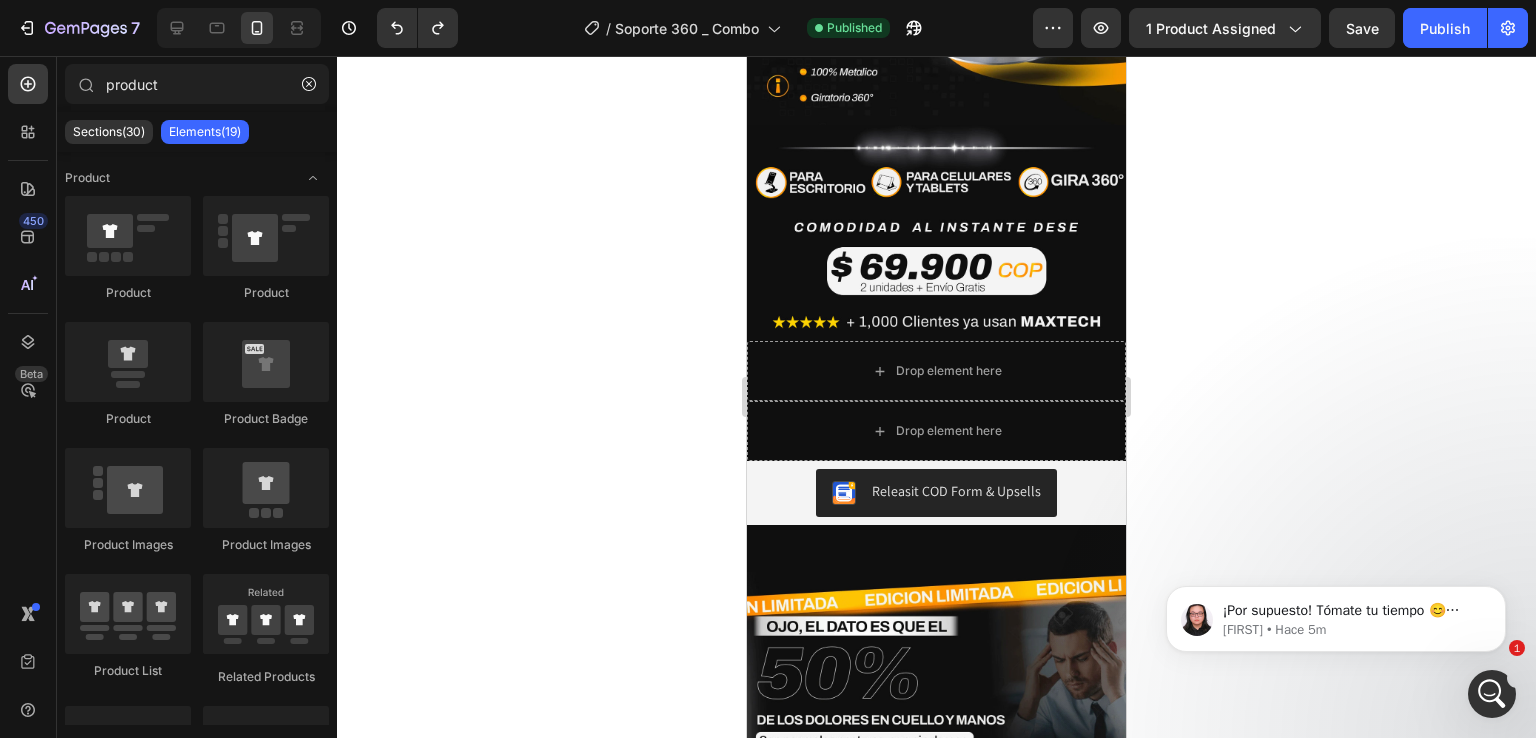 scroll, scrollTop: 1191, scrollLeft: 0, axis: vertical 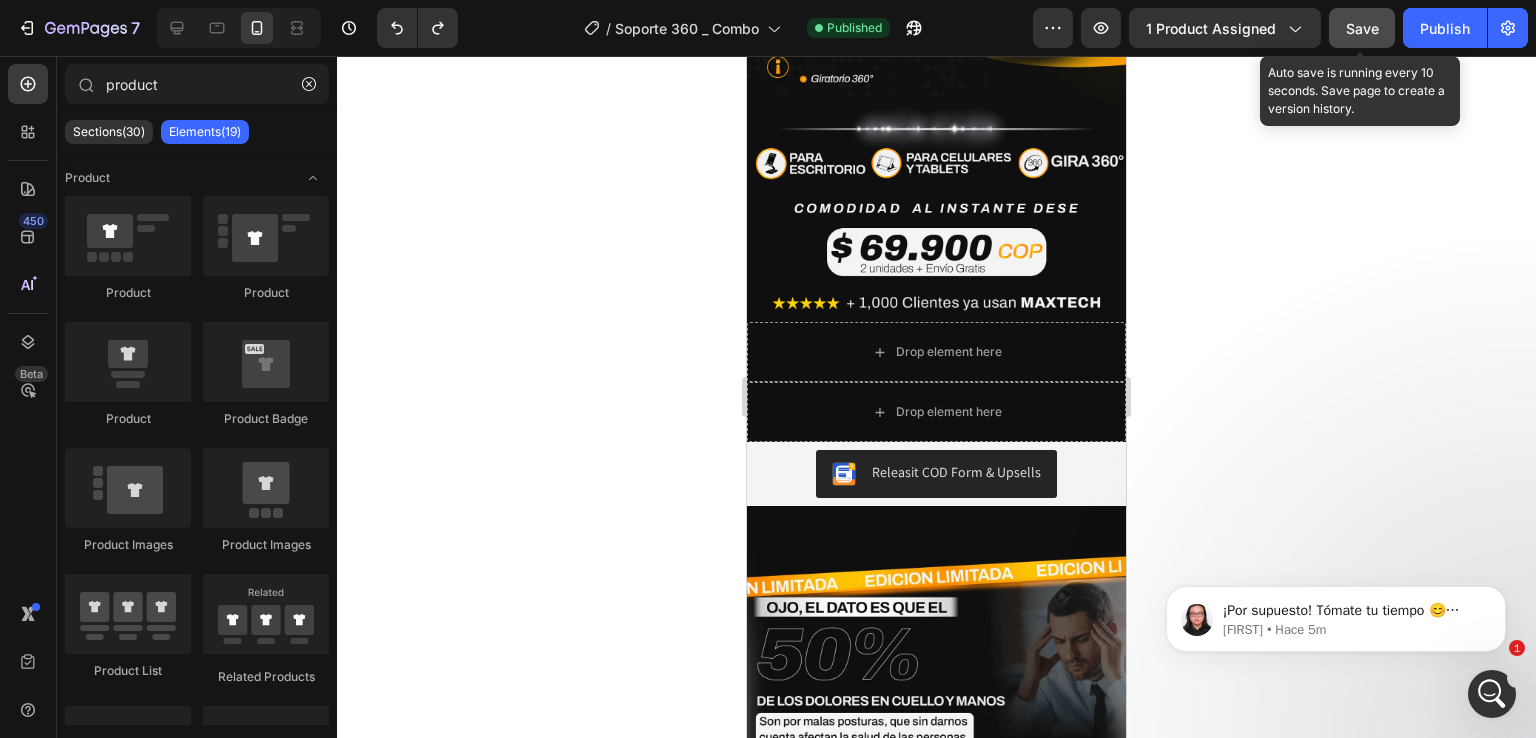 click on "Save" 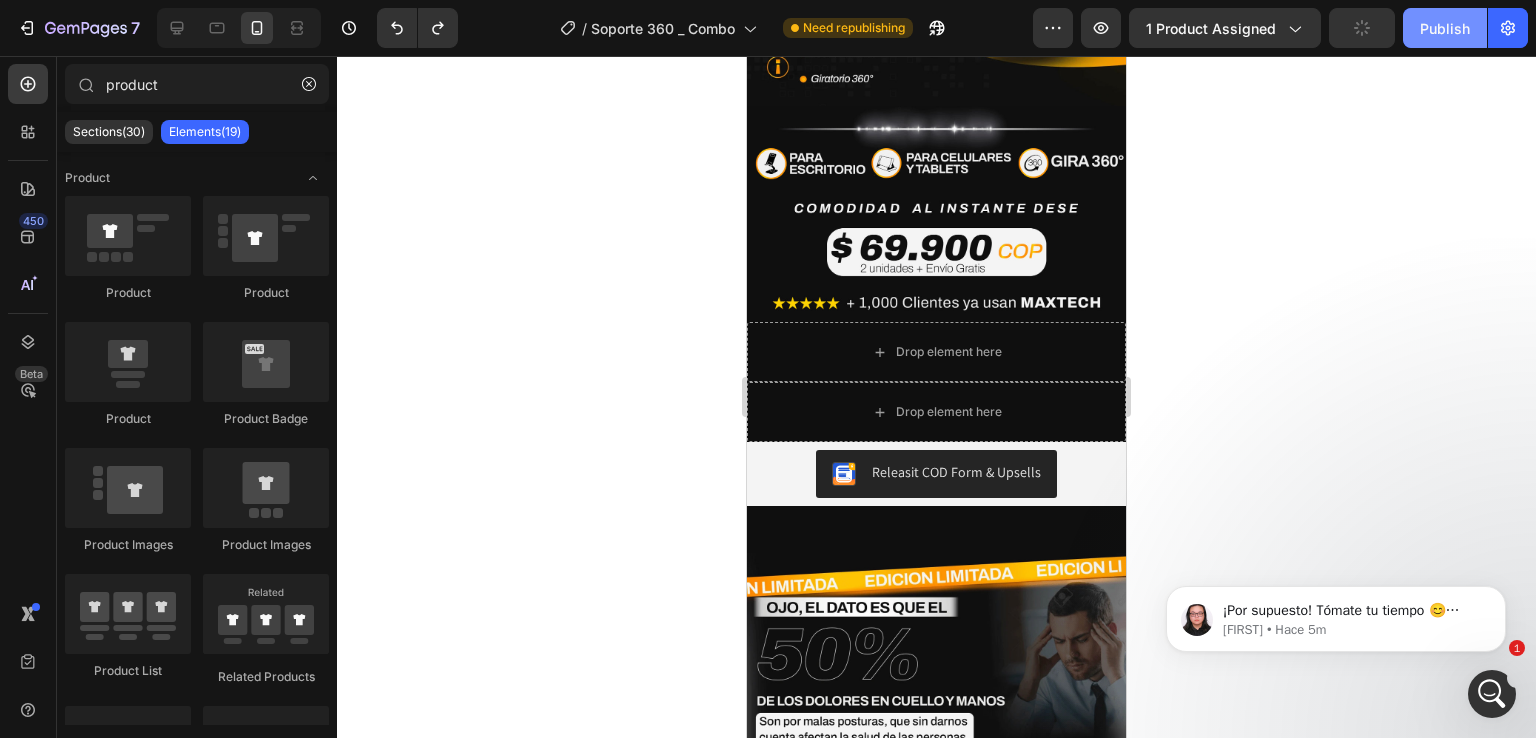 click on "Publish" 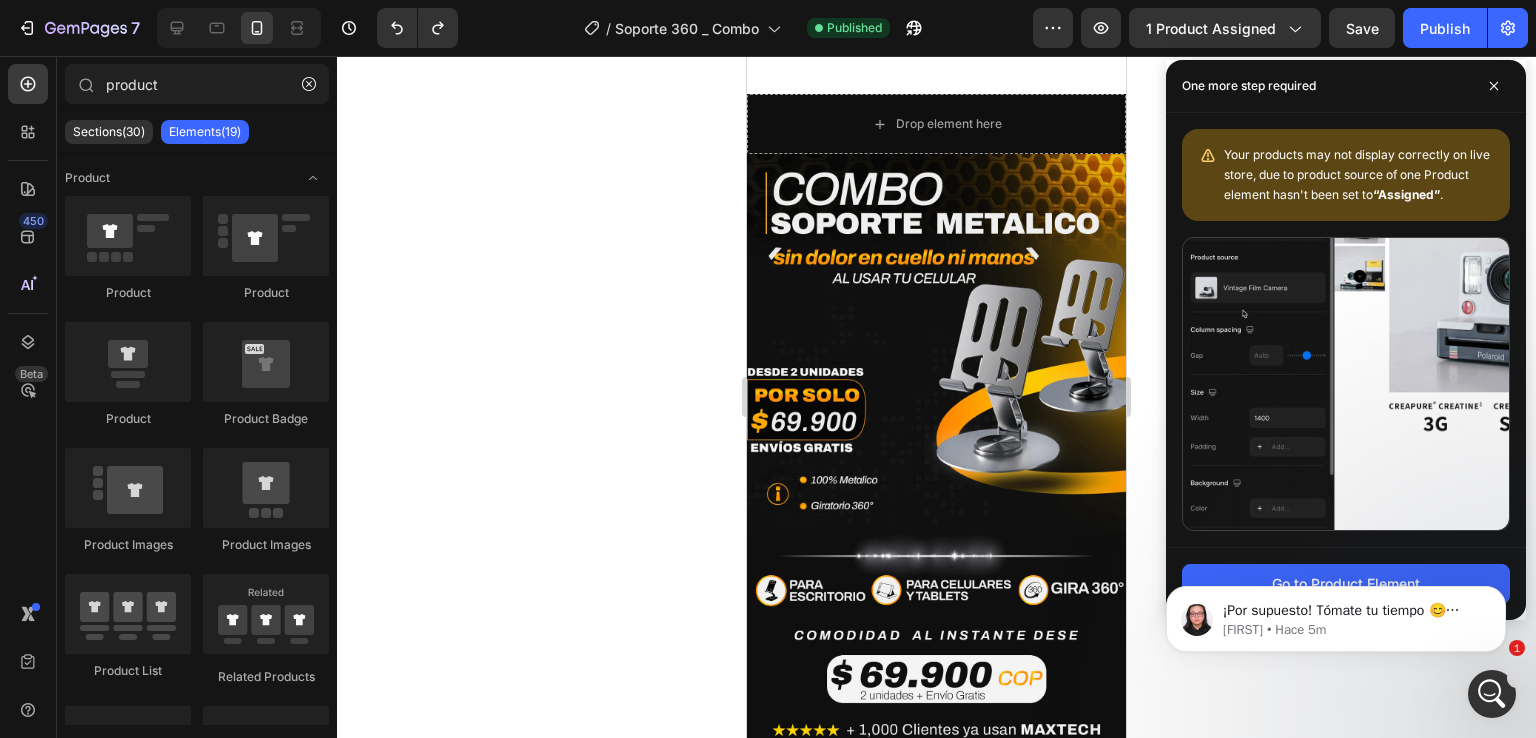 scroll, scrollTop: 0, scrollLeft: 0, axis: both 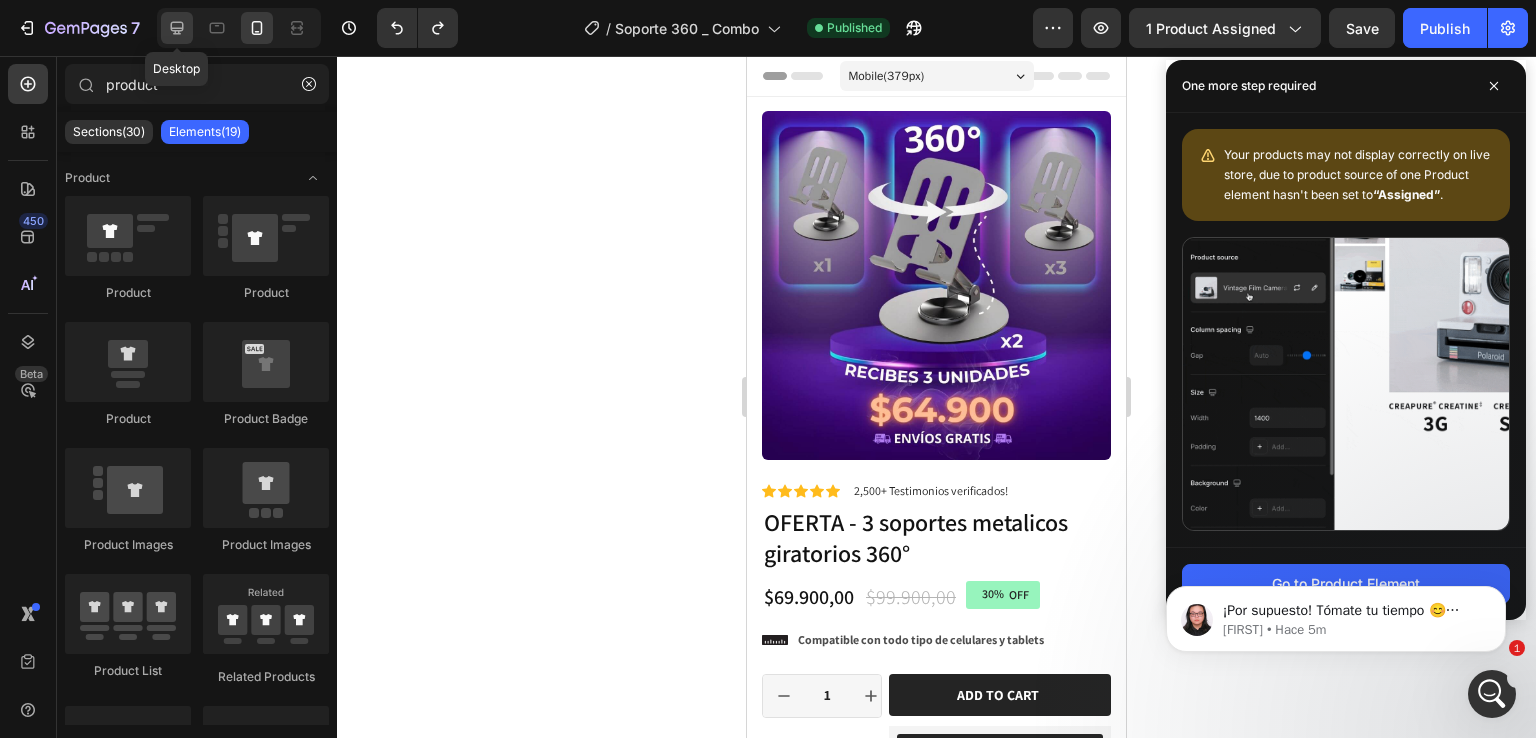 click 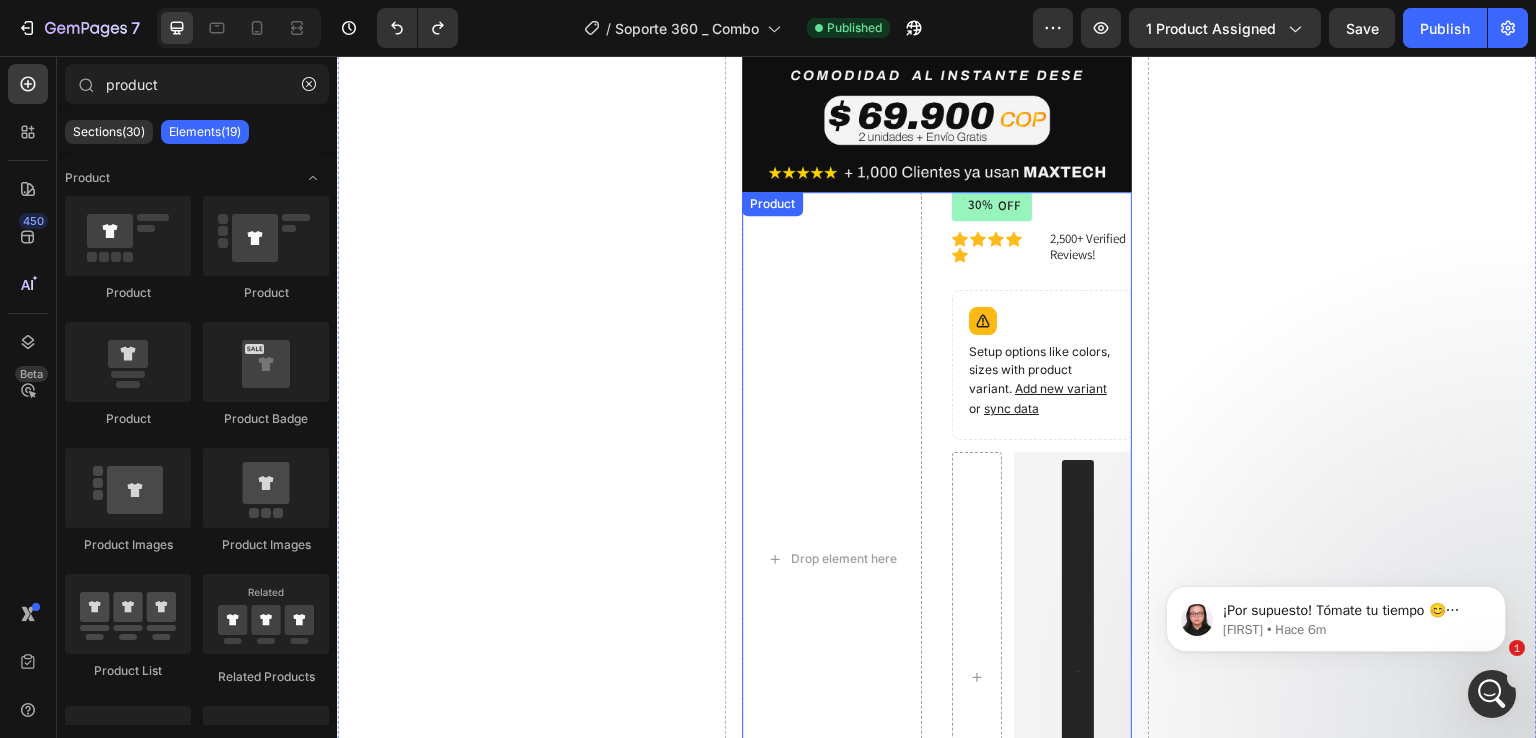 scroll, scrollTop: 1226, scrollLeft: 0, axis: vertical 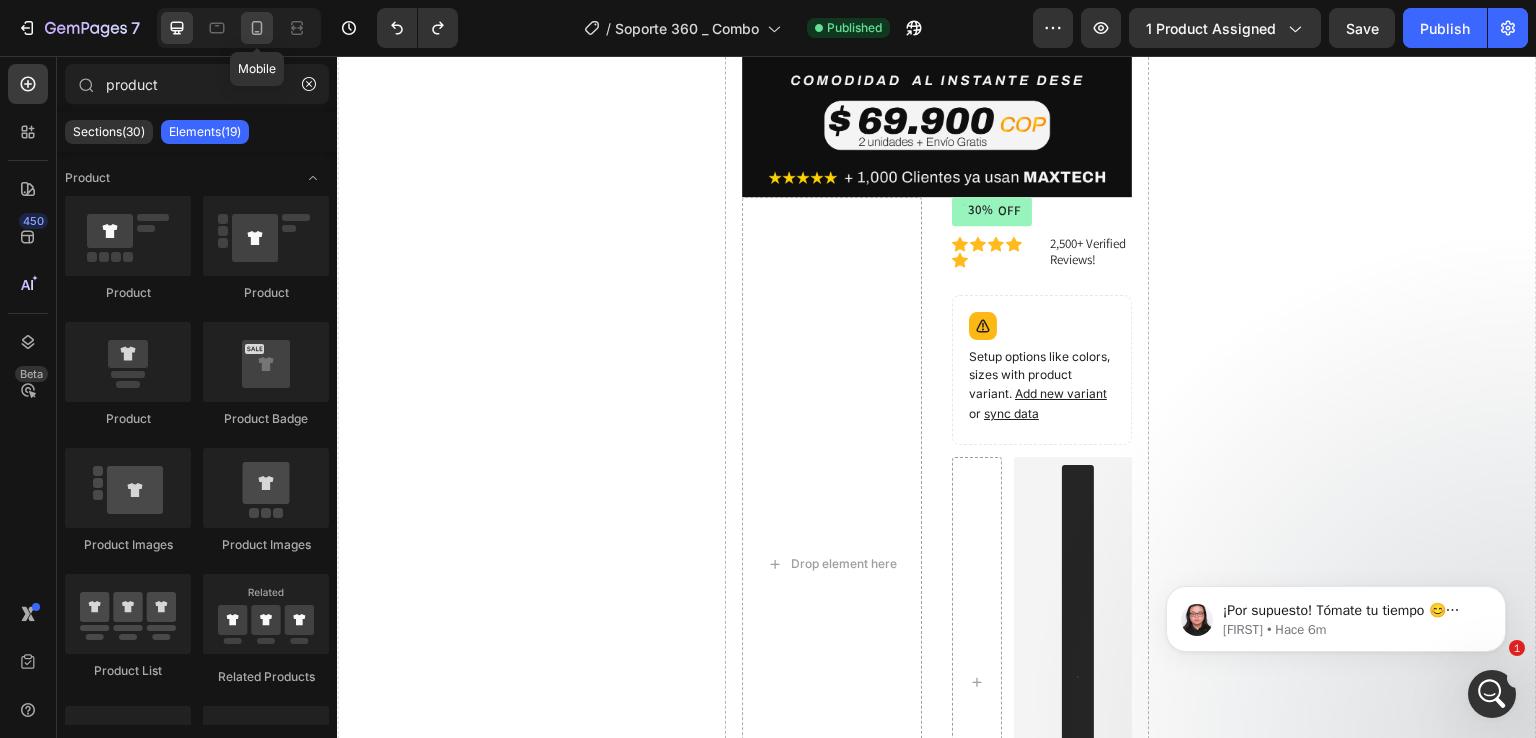 click 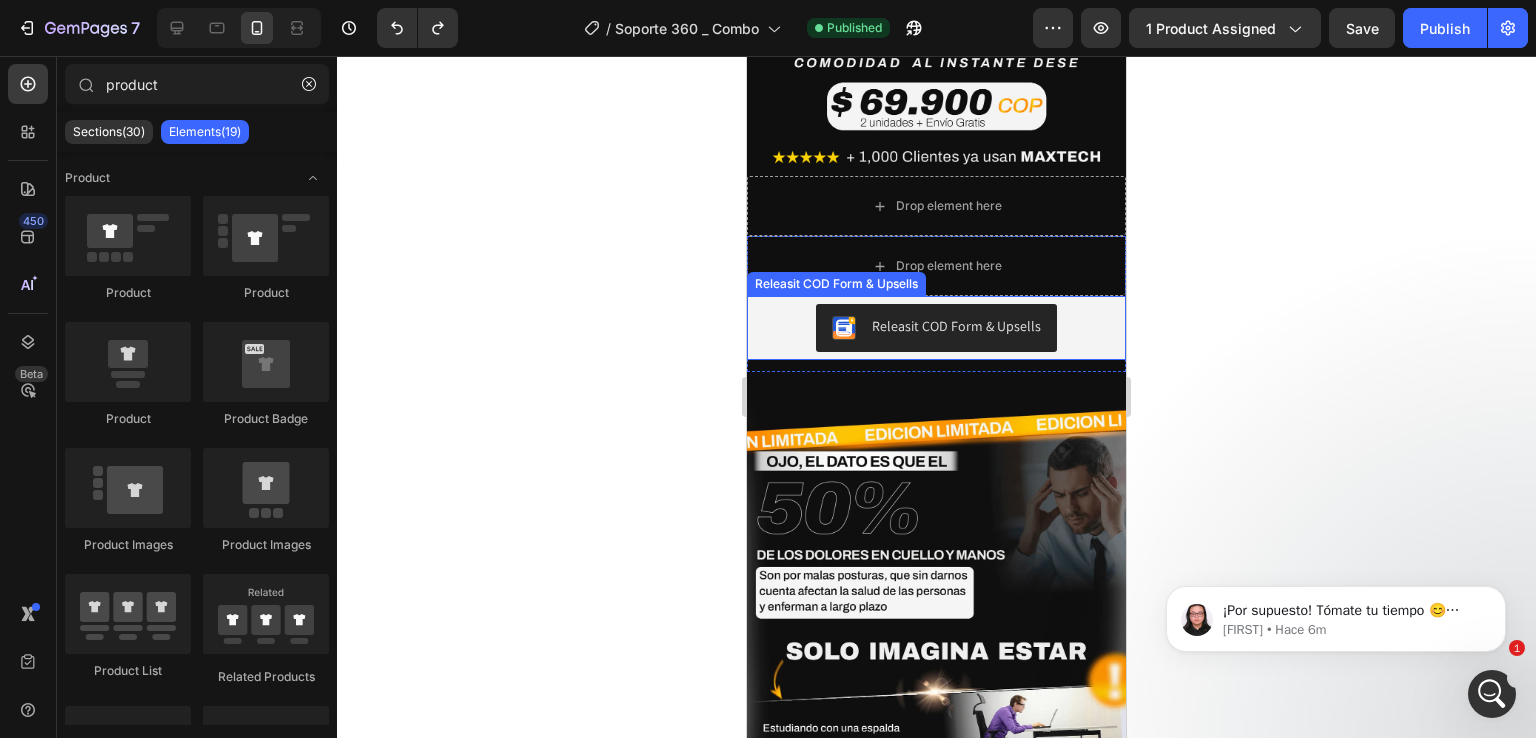 click on "Releasit COD Form & Upsells Releasit COD Form & Upsells" at bounding box center (936, 328) 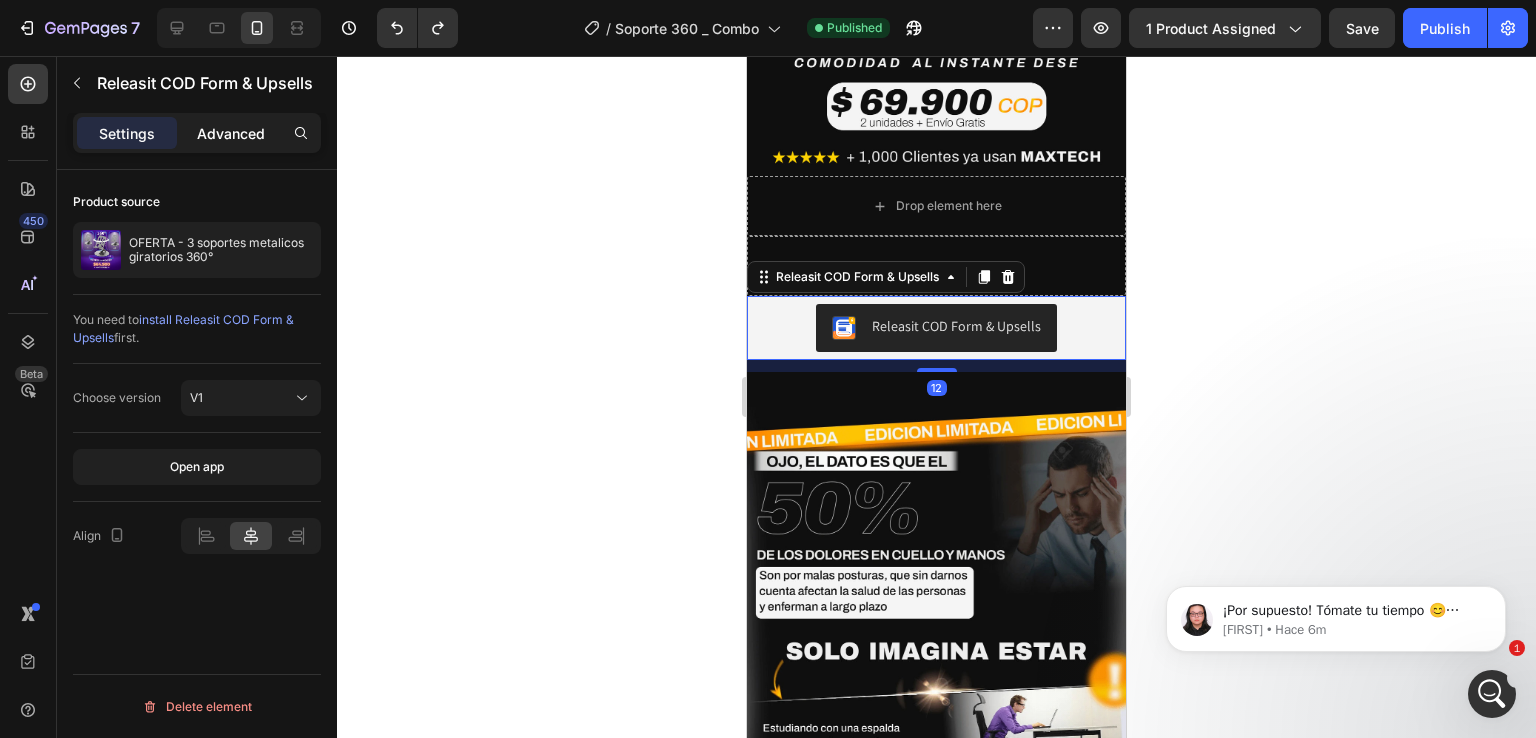 click on "Advanced" at bounding box center (231, 133) 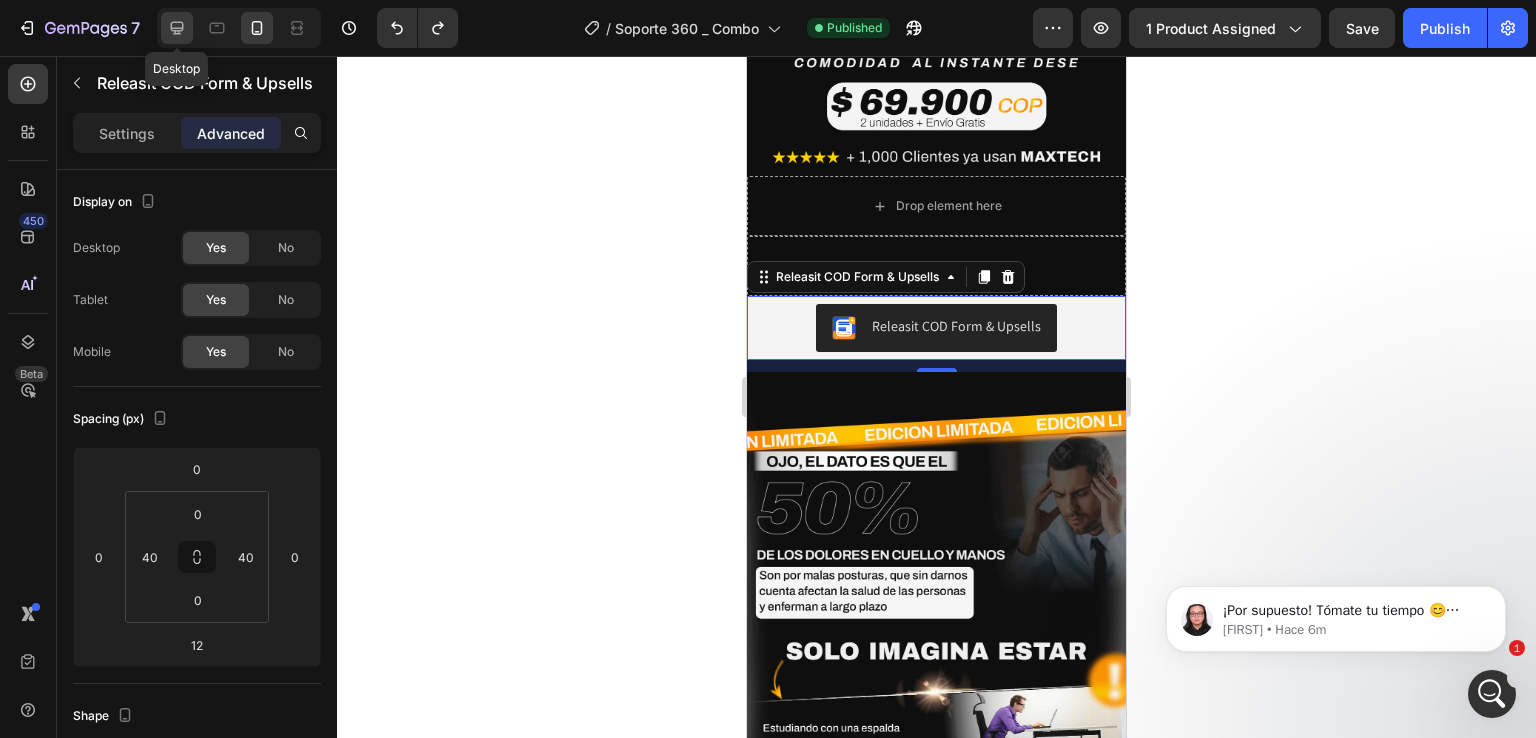 click 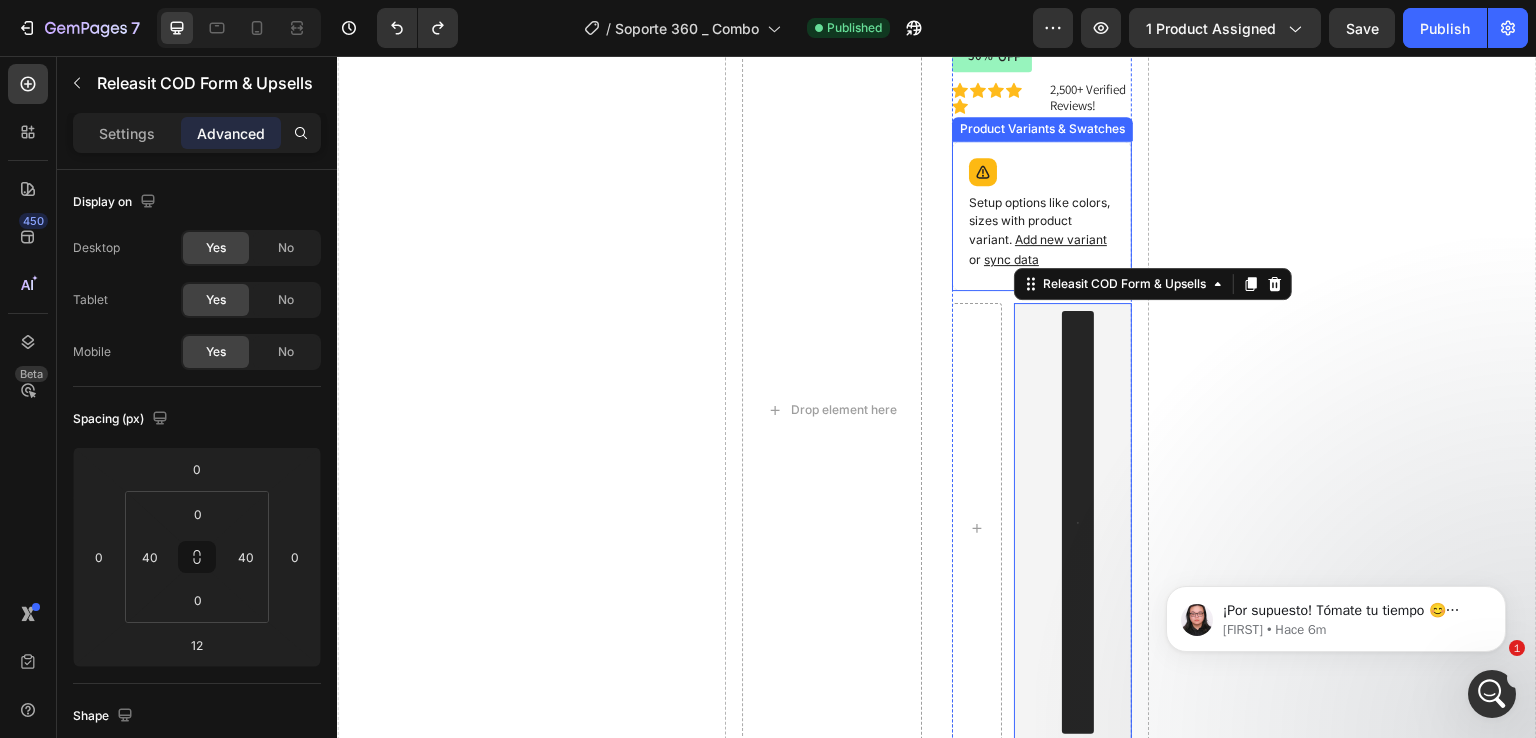 scroll, scrollTop: 1326, scrollLeft: 0, axis: vertical 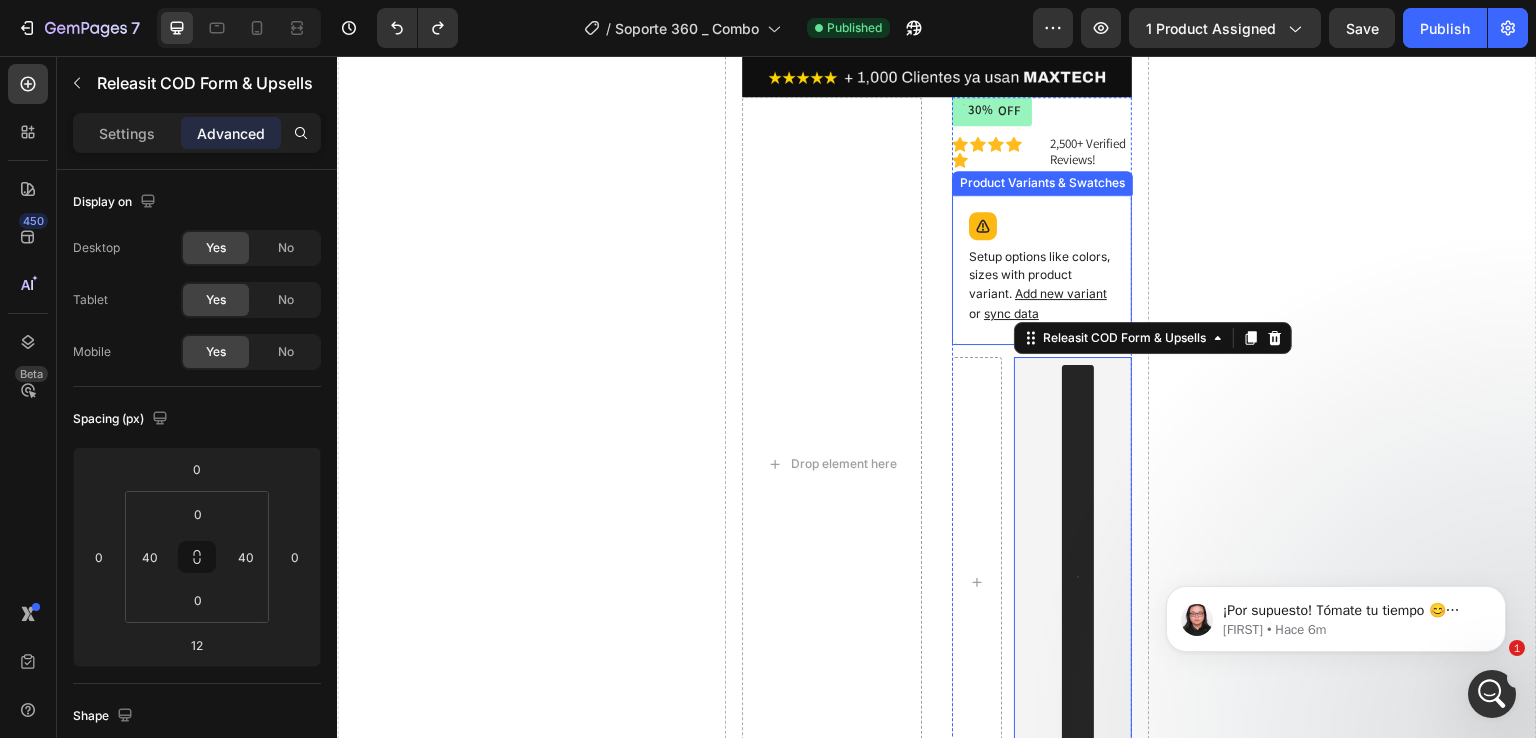 click on "Setup options like colors, sizes with product variant.       Add new variant   or   sync data" at bounding box center (1042, 286) 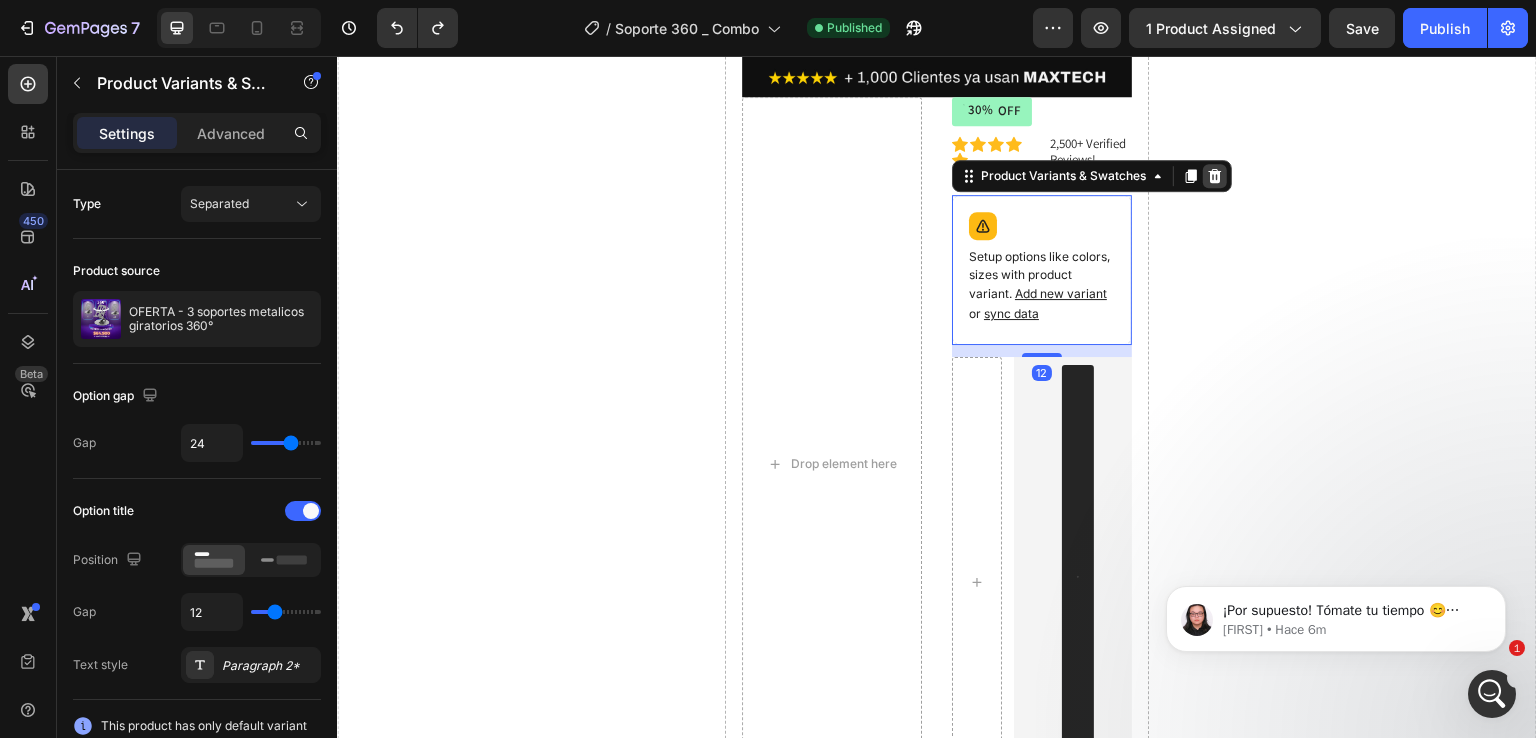 click 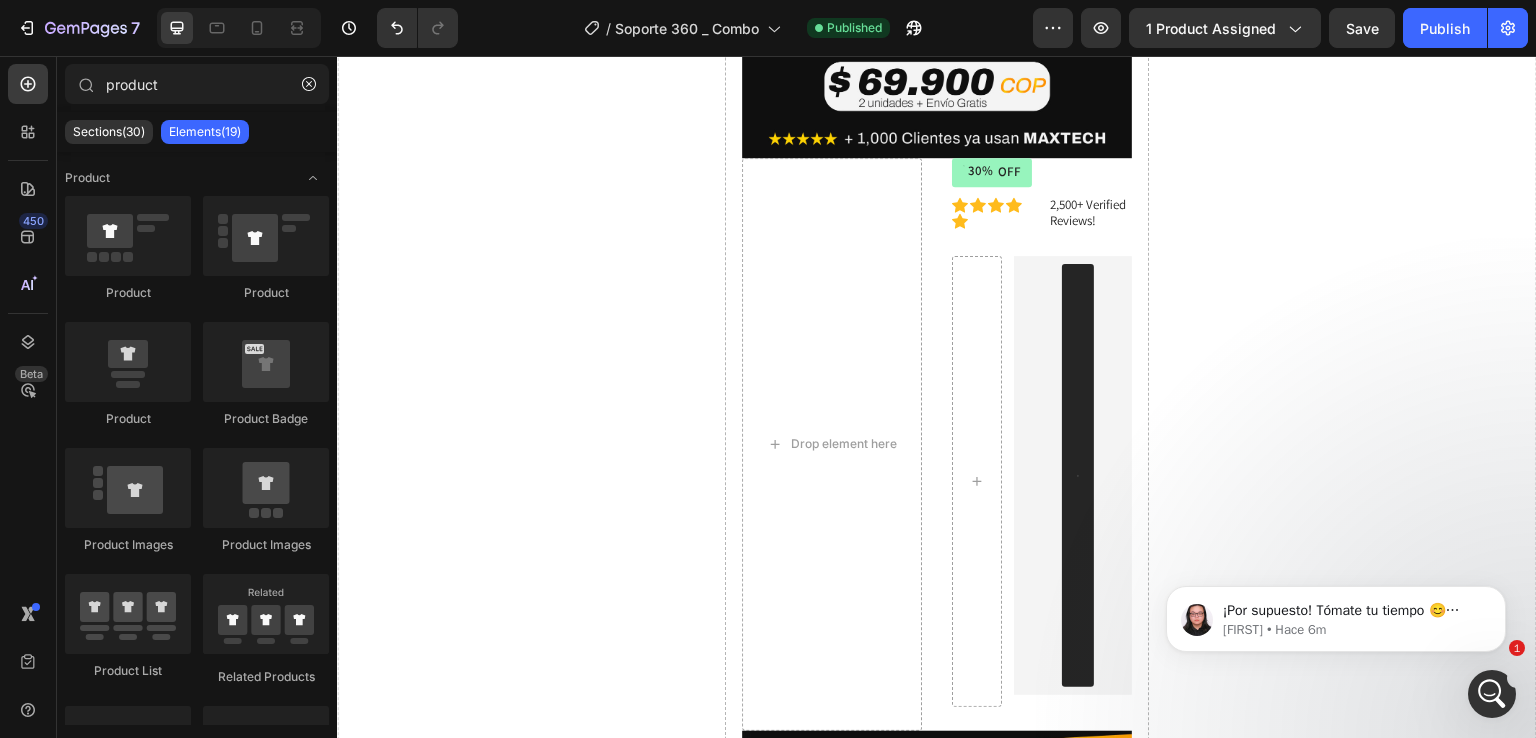 scroll, scrollTop: 1254, scrollLeft: 0, axis: vertical 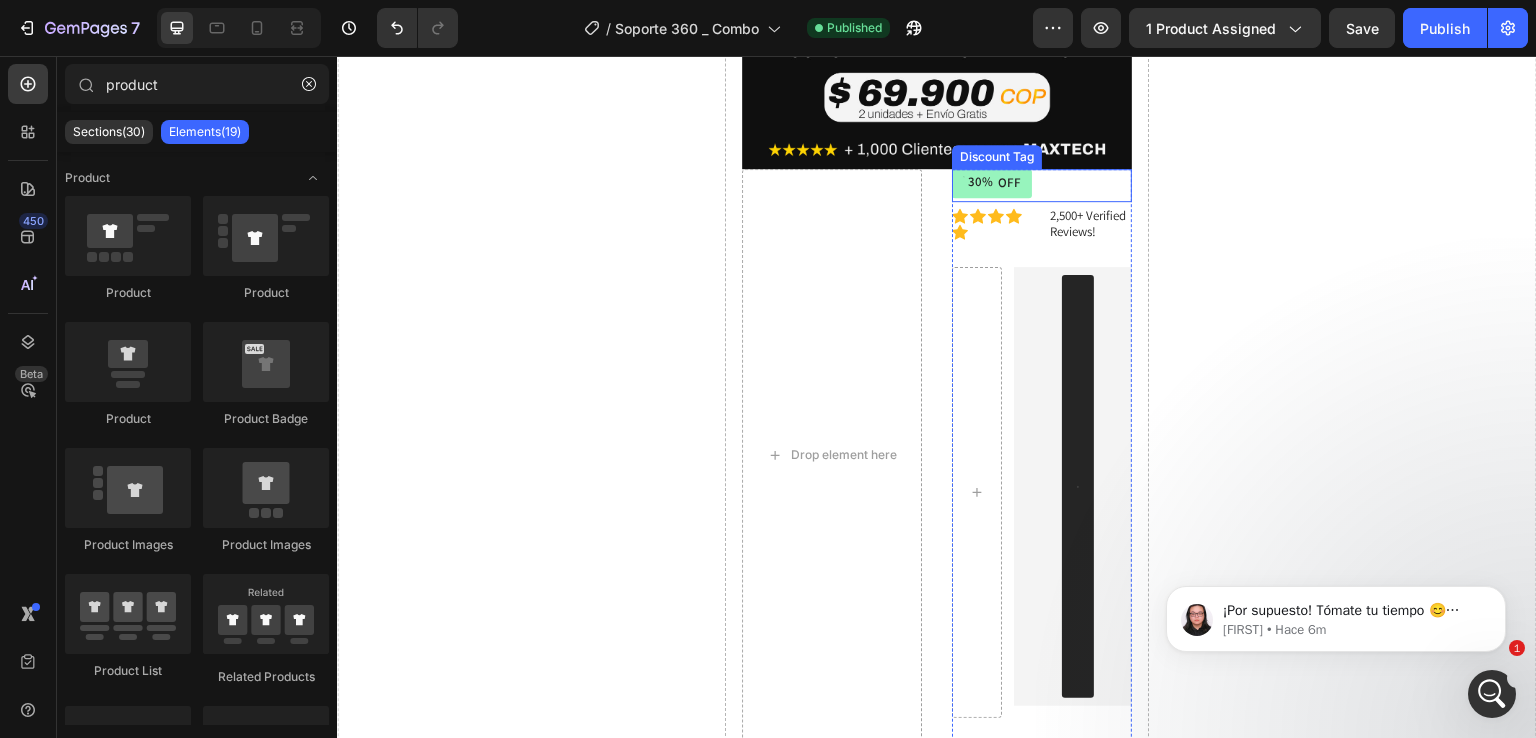 click on "30% OFF" at bounding box center [1042, 185] 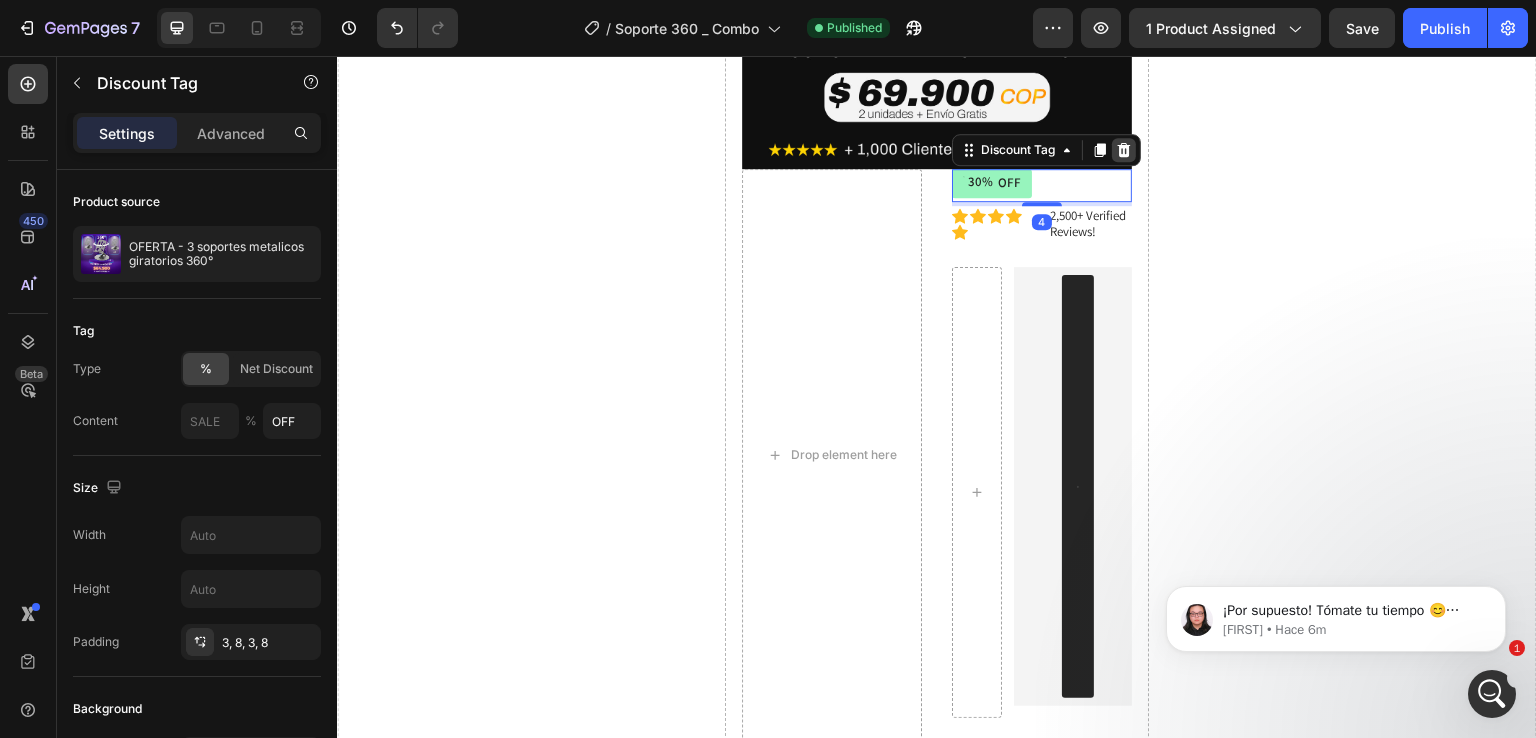 click 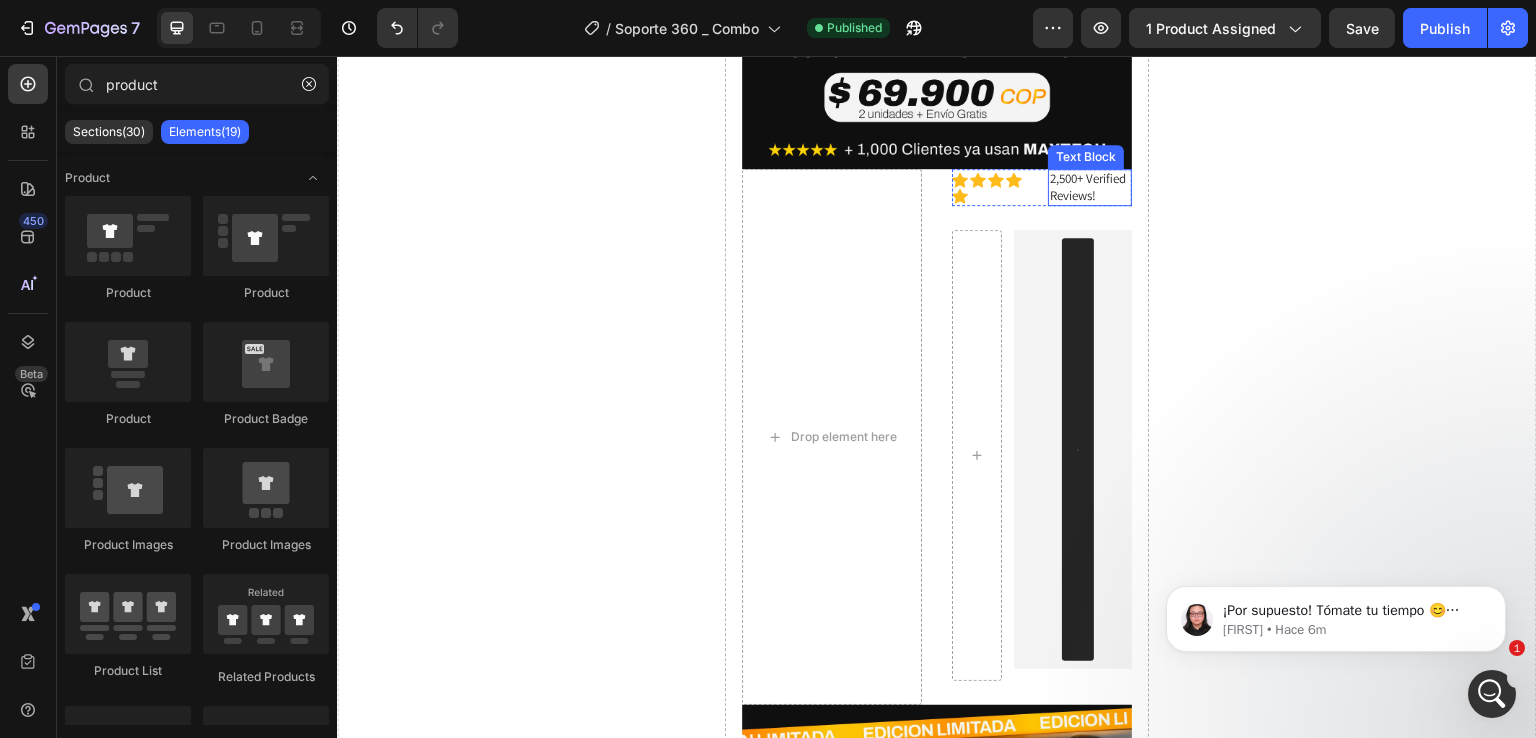 click on "2,500+ Verified Reviews!" at bounding box center [1090, 188] 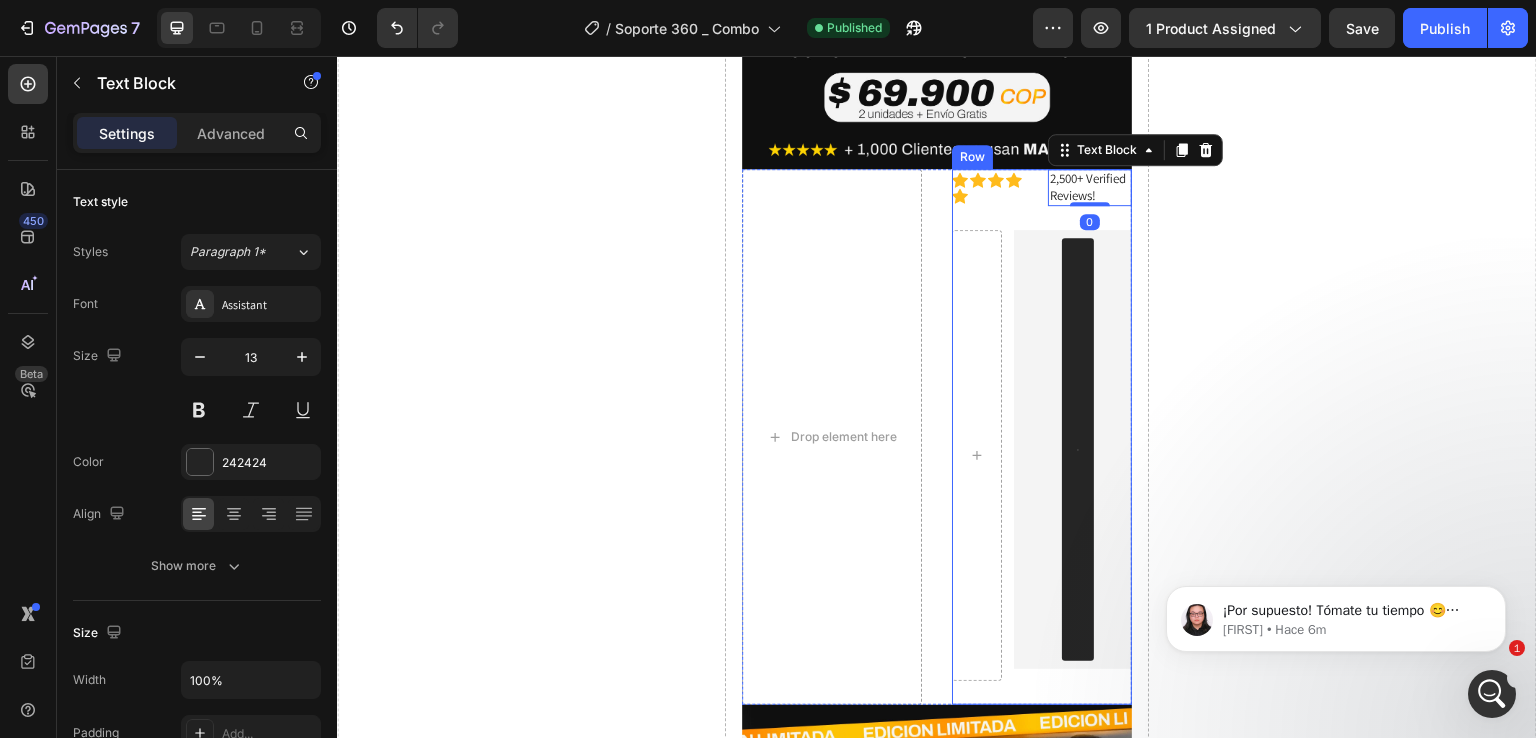 click on "Icon Icon Icon Icon Icon Icon List 2,500+ Verified Reviews! Text Block   0 Row
Releasit COD Form & Upsells Releasit COD Form & Upsells Row" at bounding box center (1042, 437) 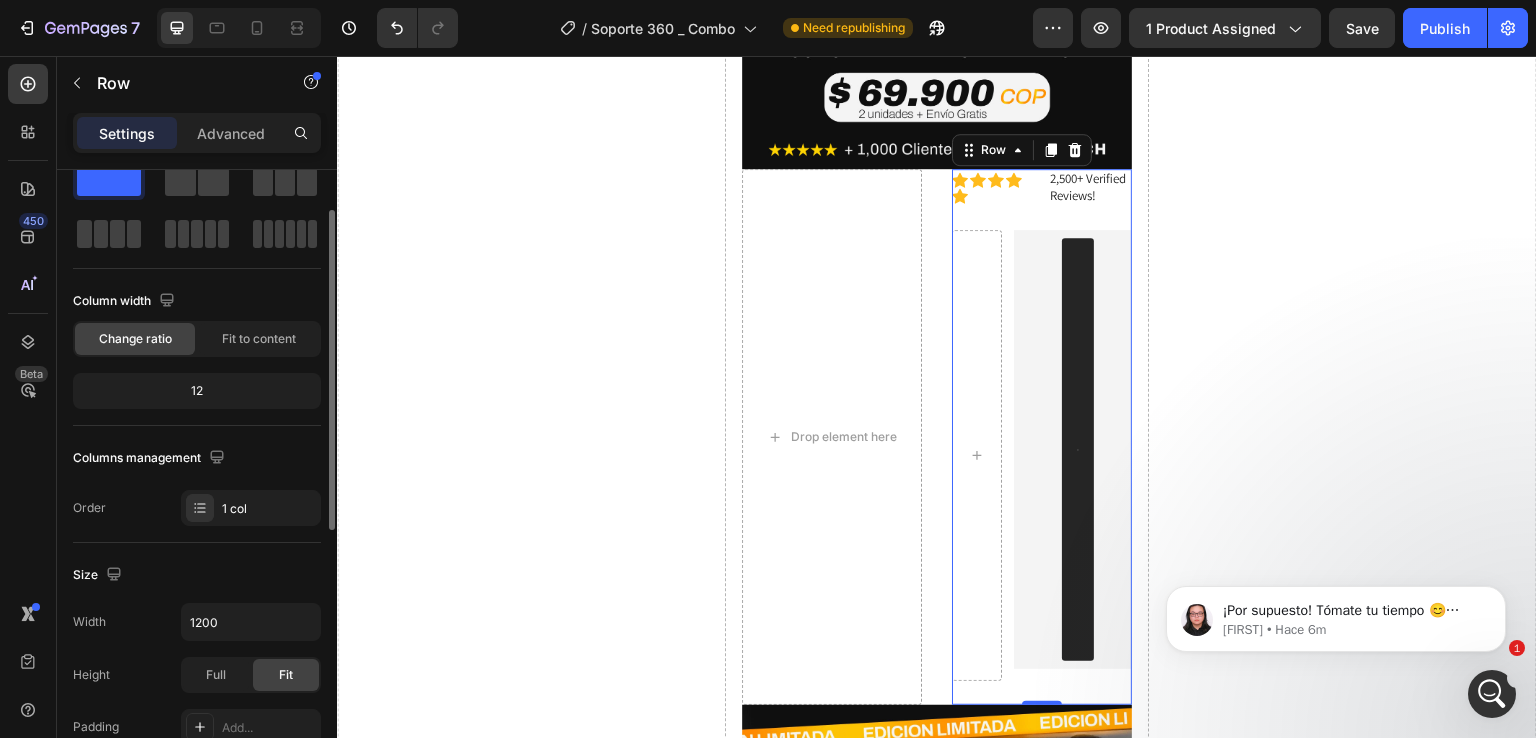 scroll, scrollTop: 53, scrollLeft: 0, axis: vertical 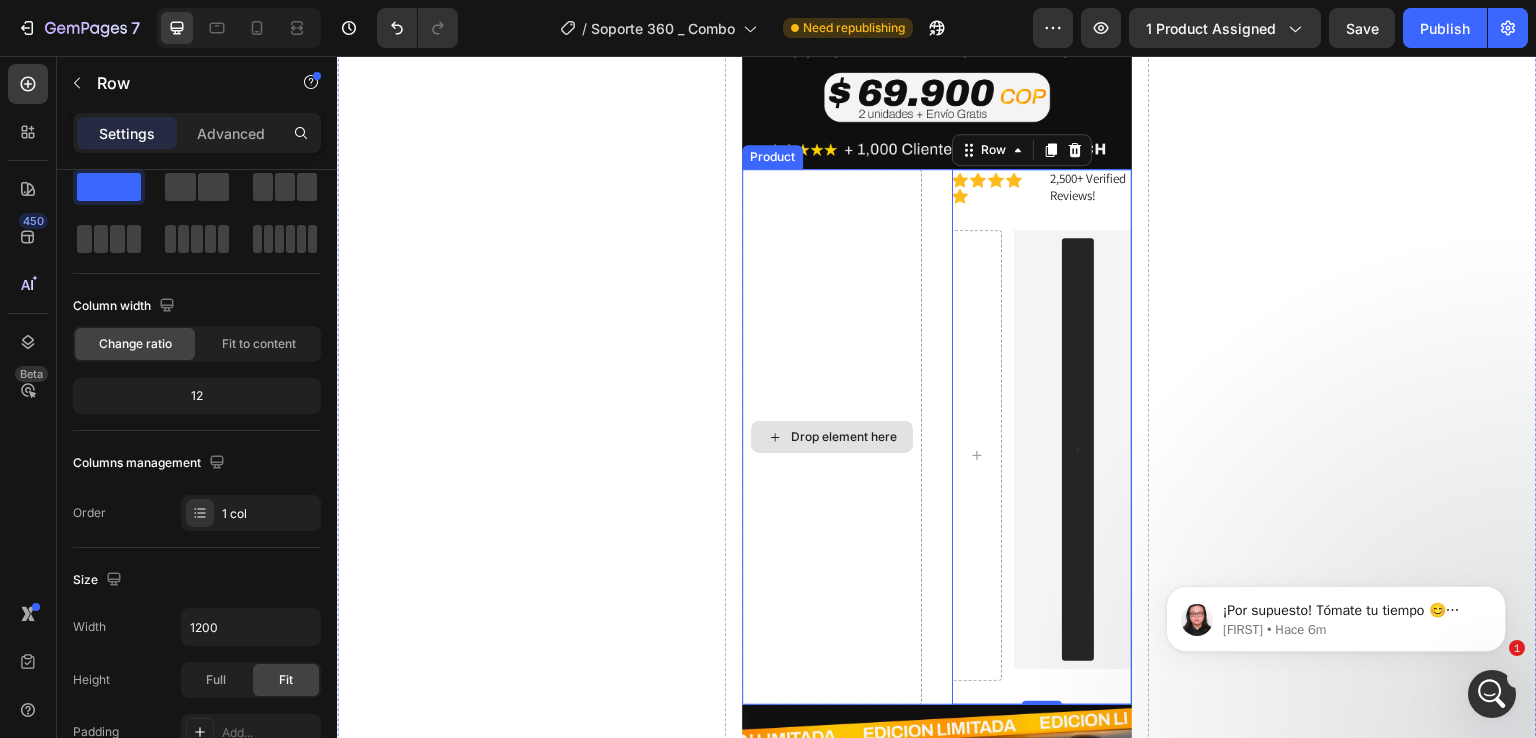 click on "Drop element here" at bounding box center [832, 437] 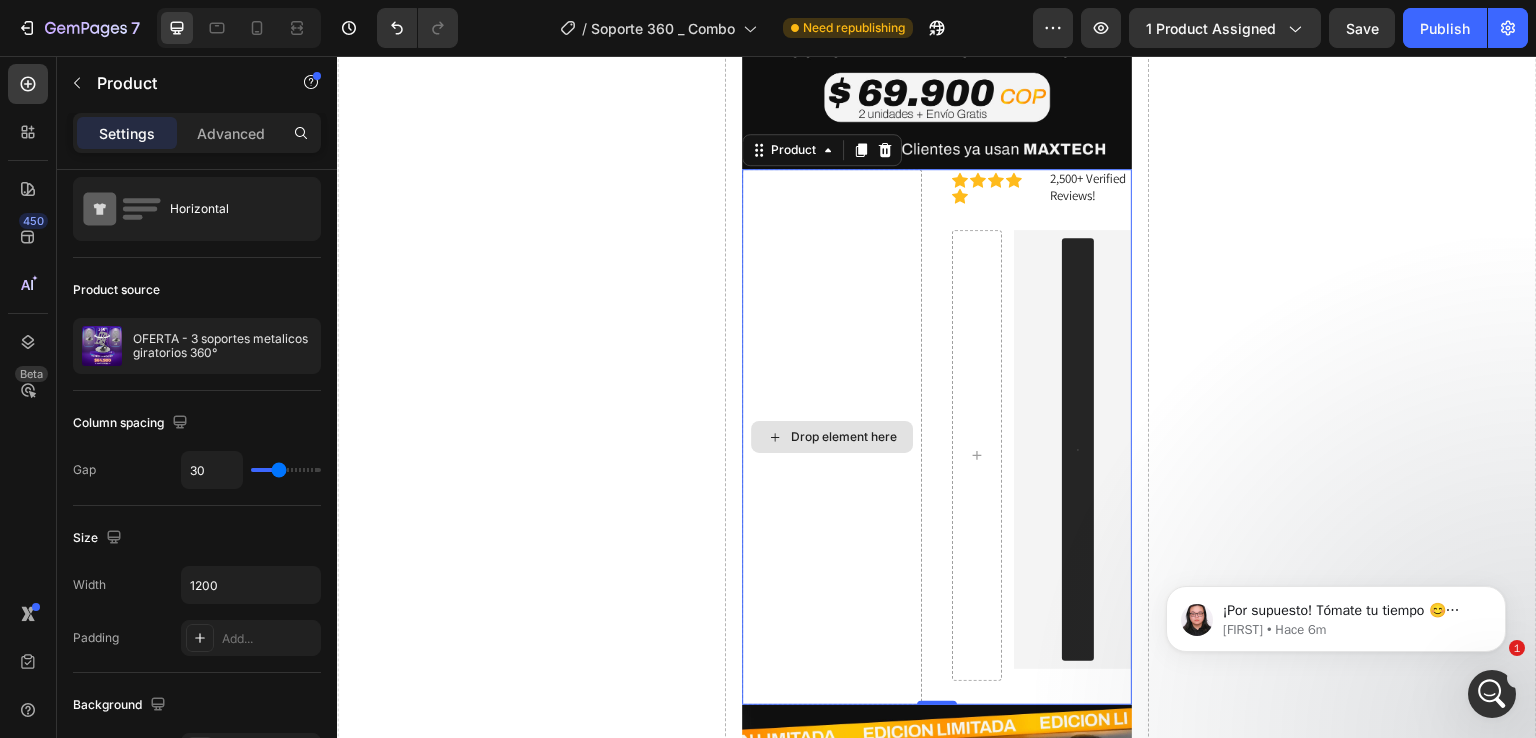 scroll, scrollTop: 0, scrollLeft: 0, axis: both 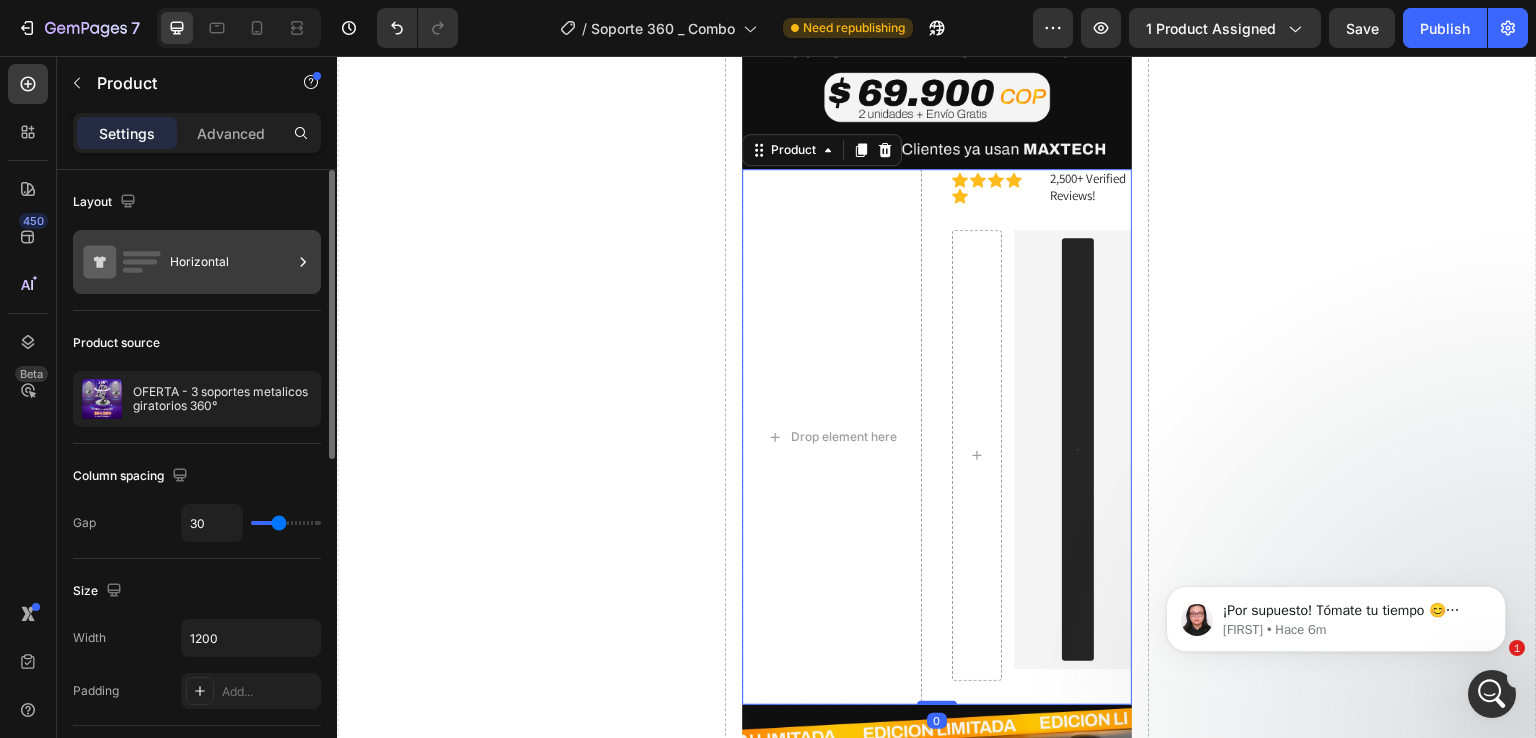 click on "Horizontal" at bounding box center [231, 262] 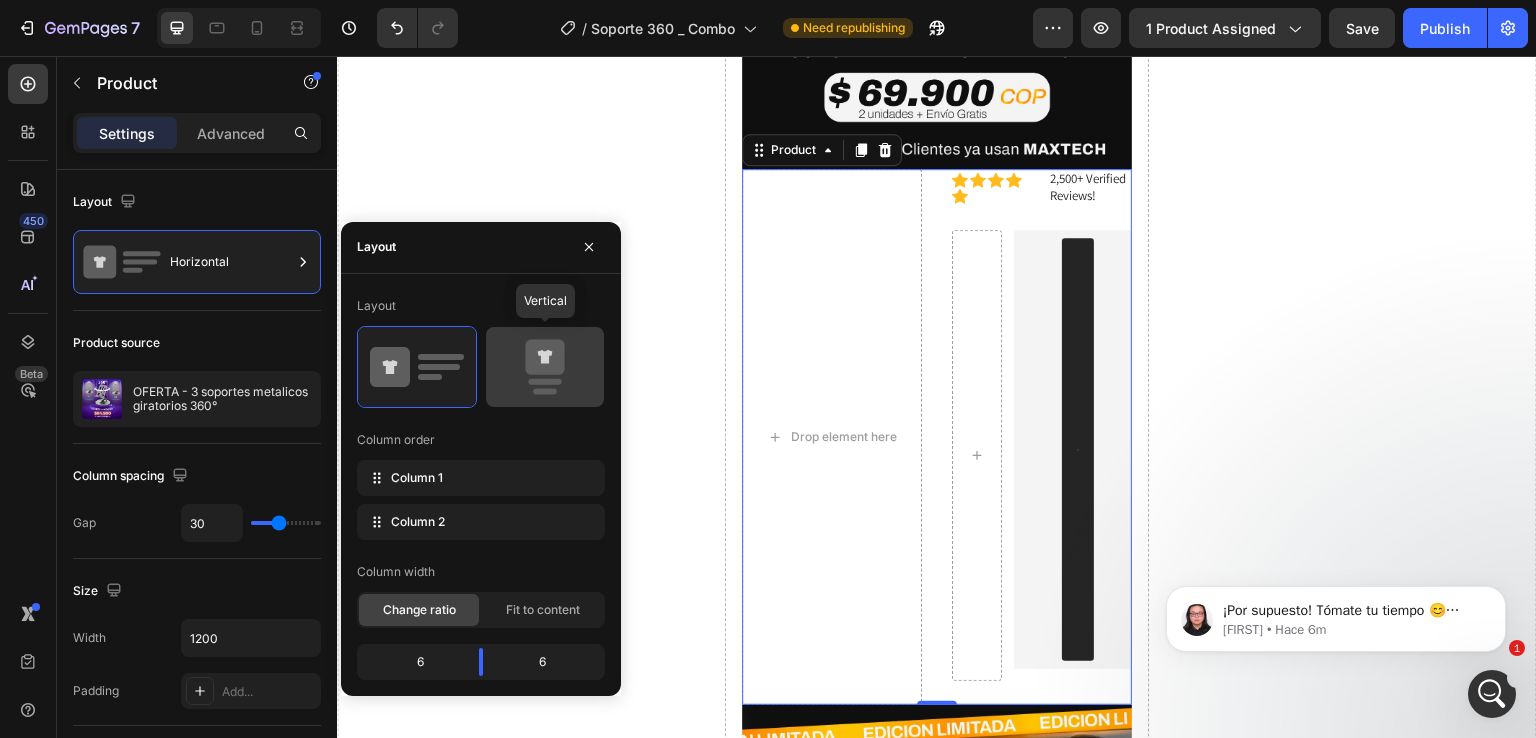 click 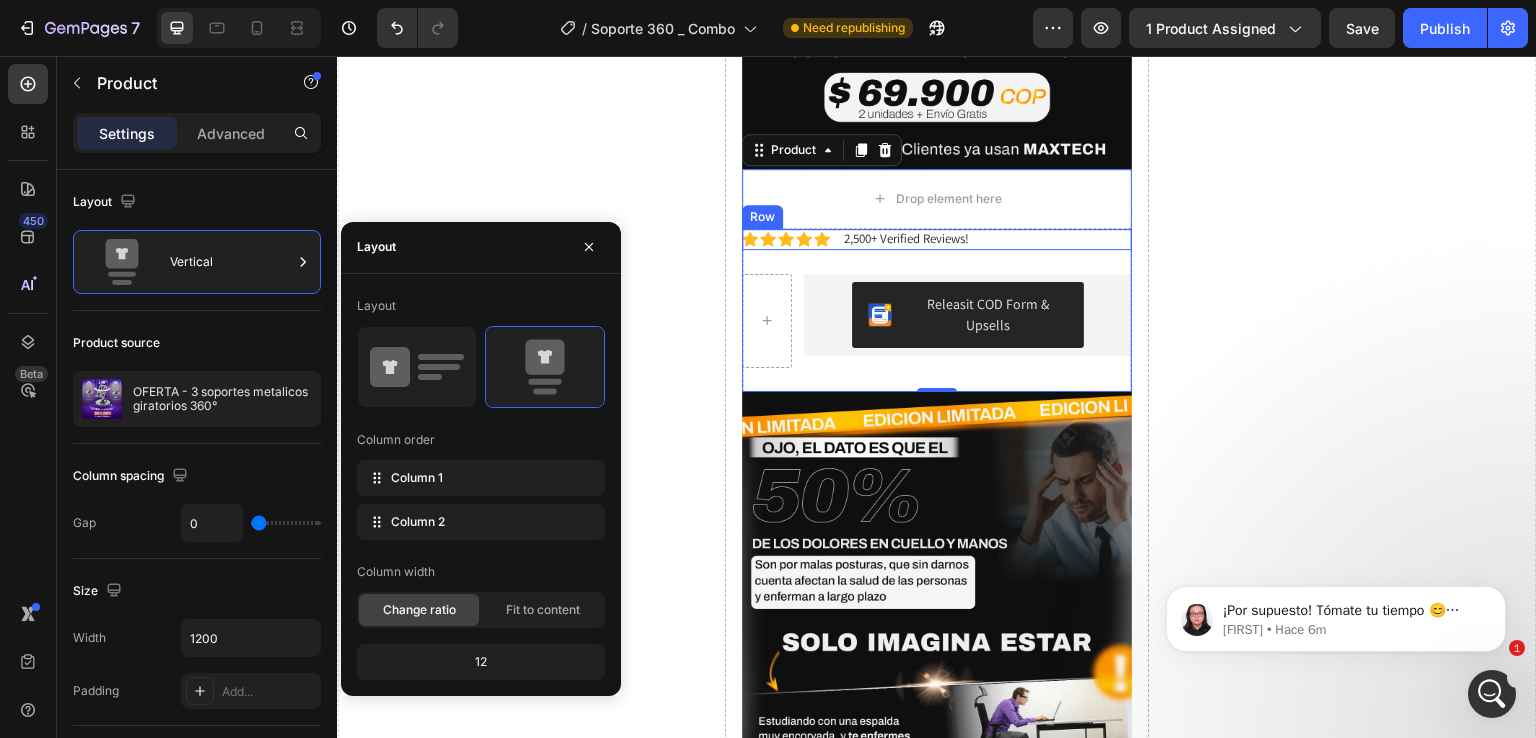 click on "Icon Icon Icon Icon Icon Icon List 2,500+ Verified Reviews! Text Block Row" at bounding box center [936, 239] 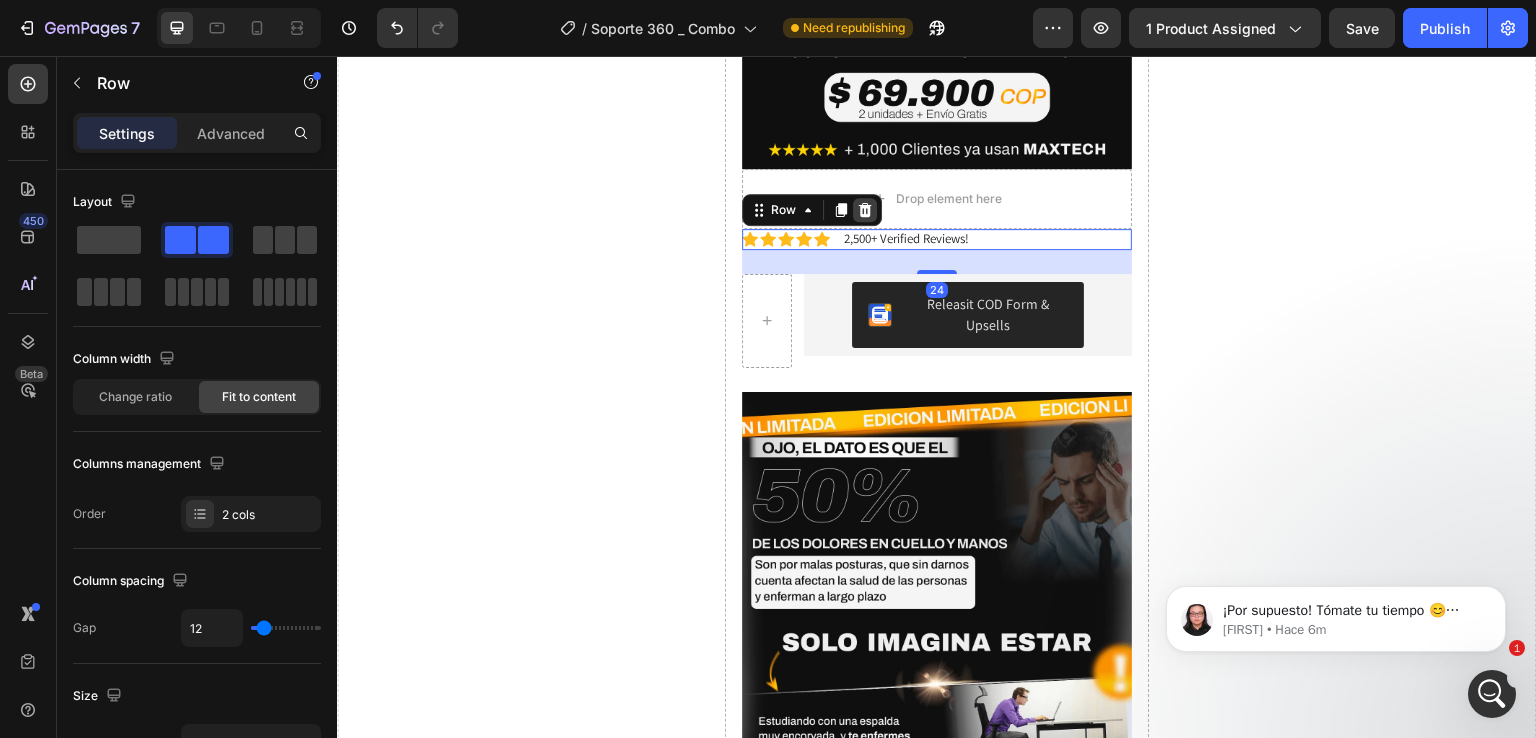 click 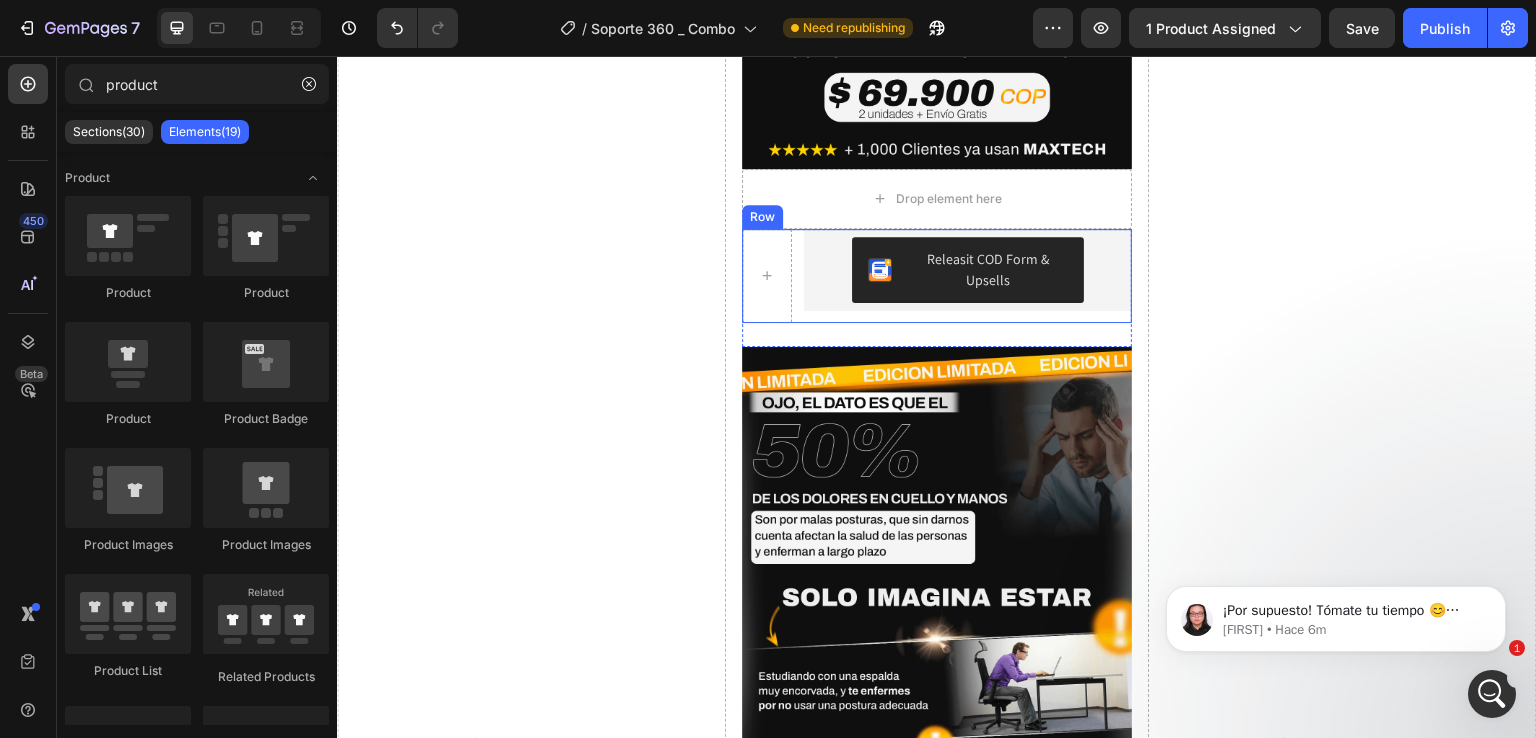 click on "Releasit COD Form & Upsells Releasit COD Form & Upsells Row" at bounding box center (936, 276) 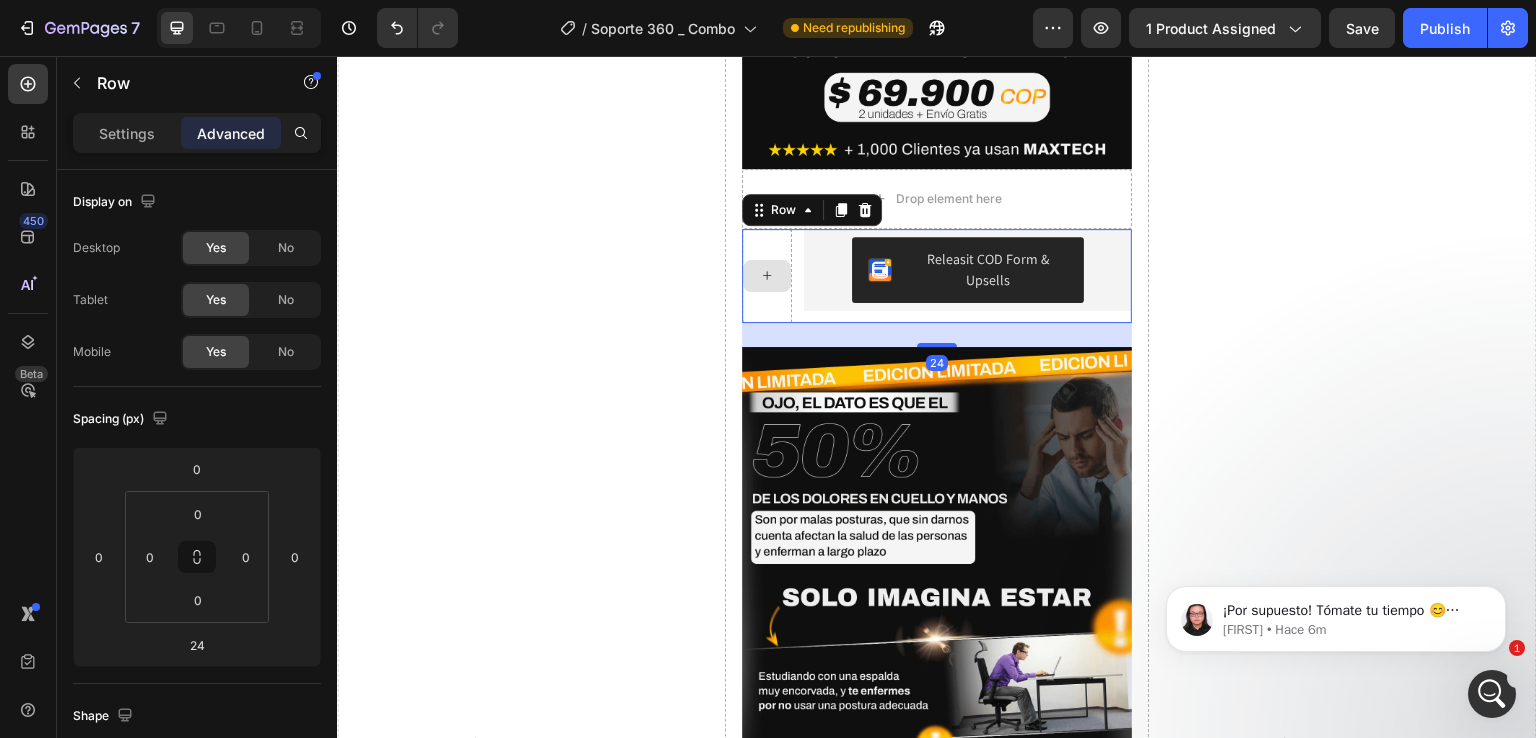 click at bounding box center (767, 276) 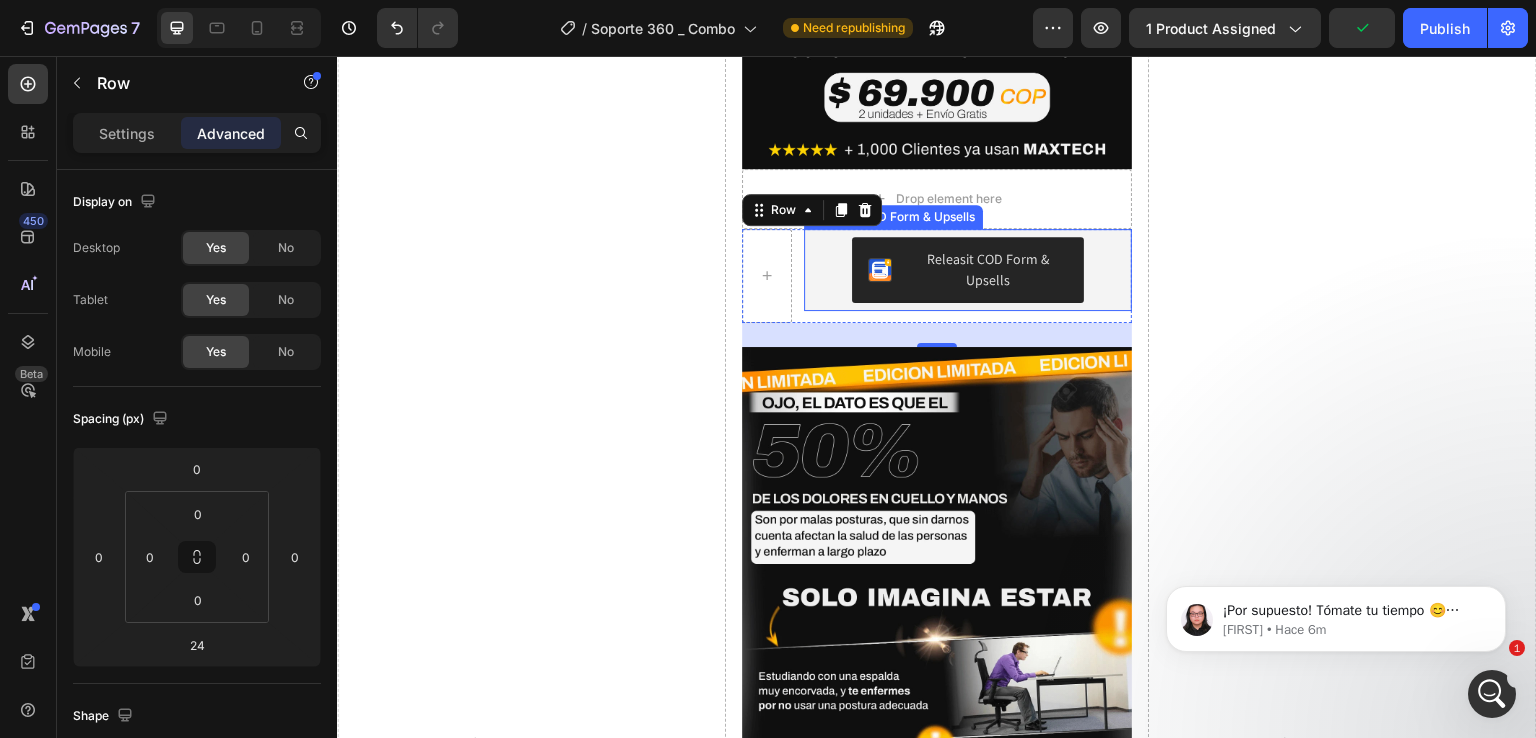 click on "Releasit COD Form & Upsells Releasit COD Form & Upsells" at bounding box center [967, 270] 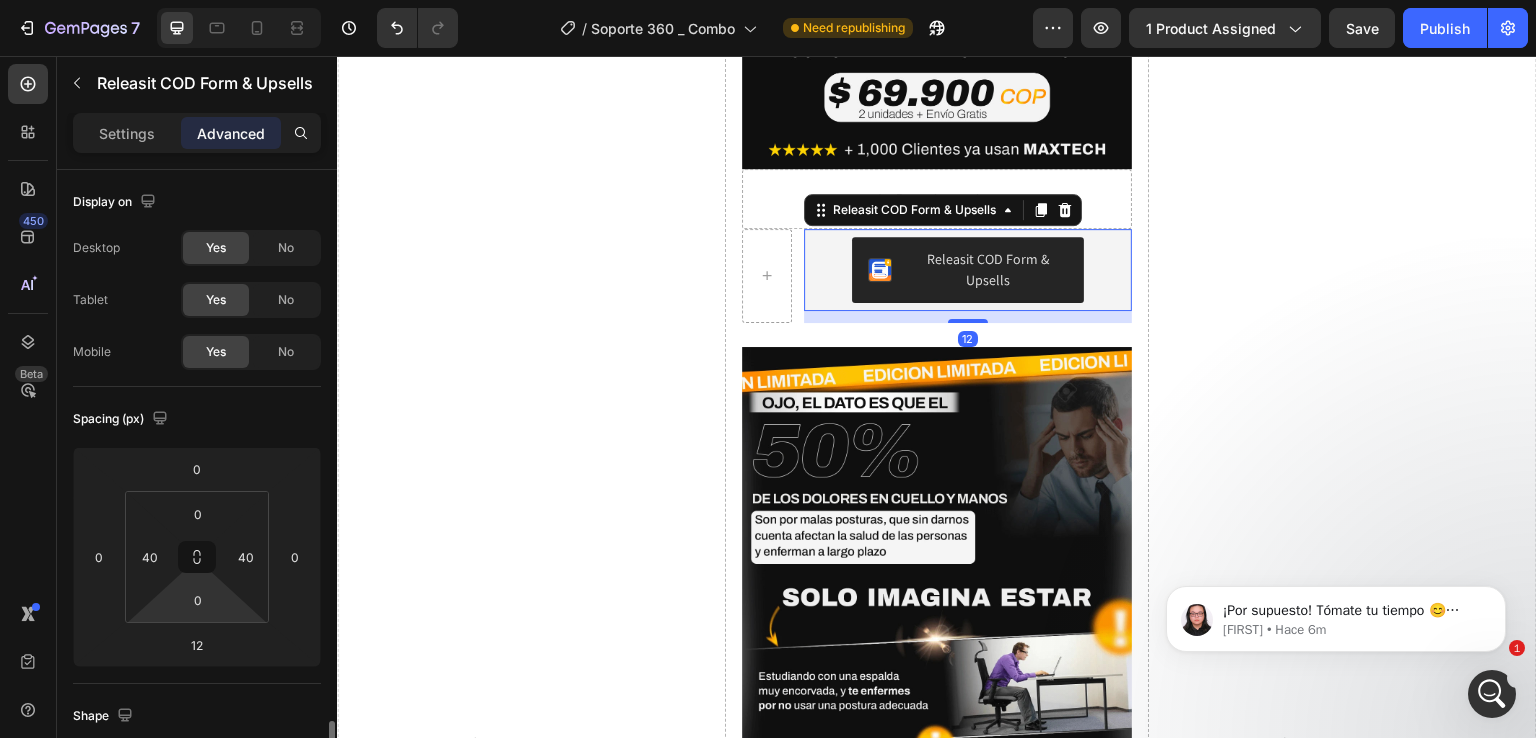 scroll, scrollTop: 393, scrollLeft: 0, axis: vertical 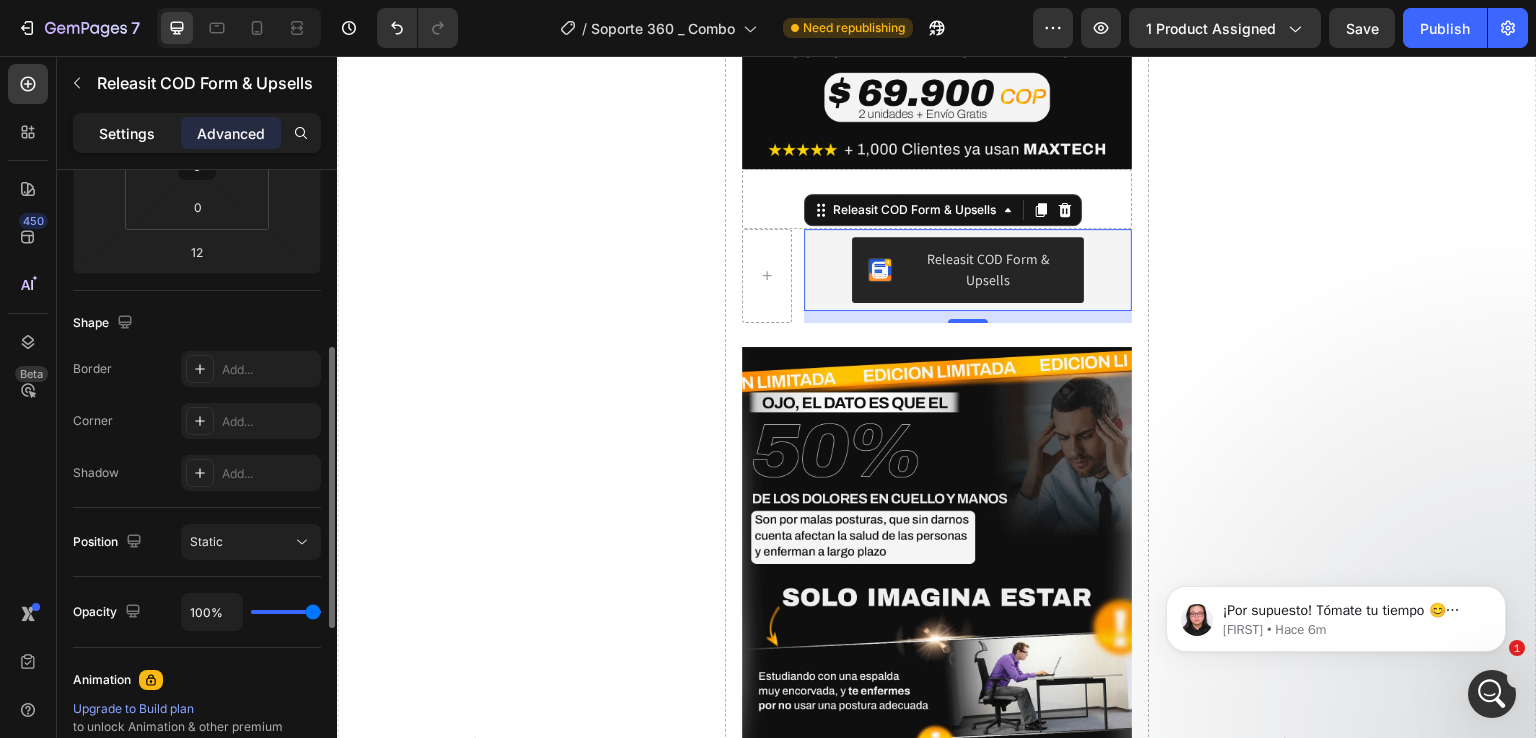 click on "Settings" at bounding box center [127, 133] 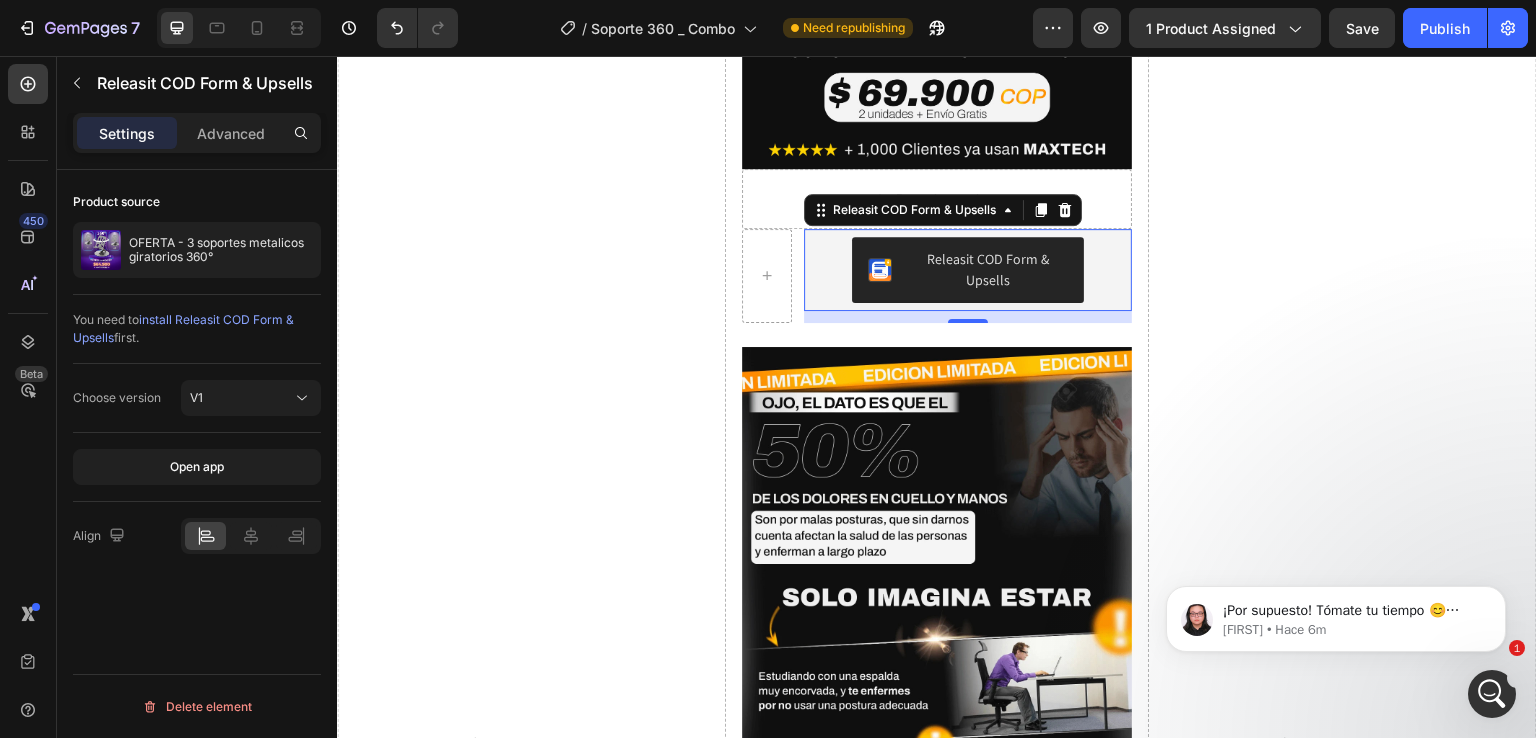 scroll, scrollTop: 0, scrollLeft: 0, axis: both 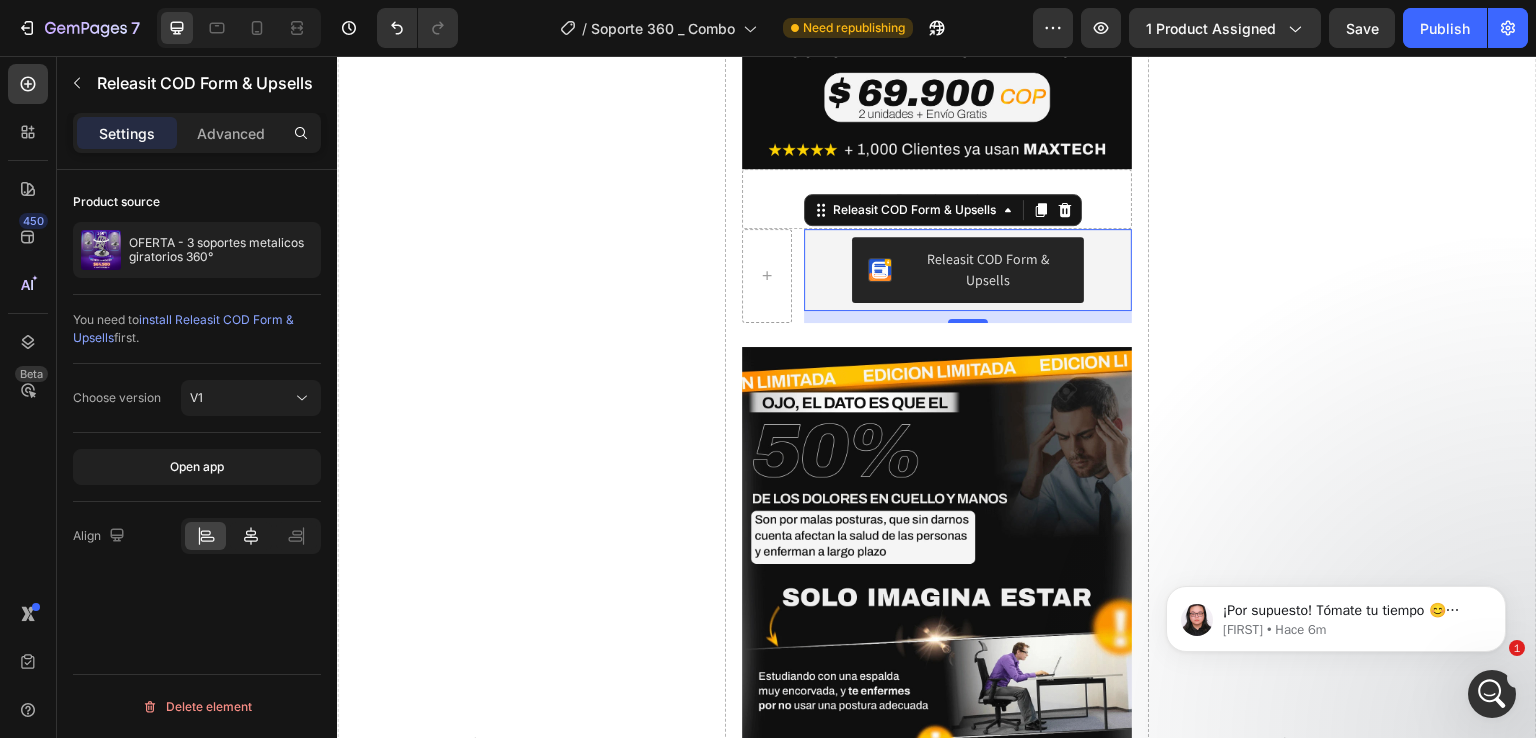 click 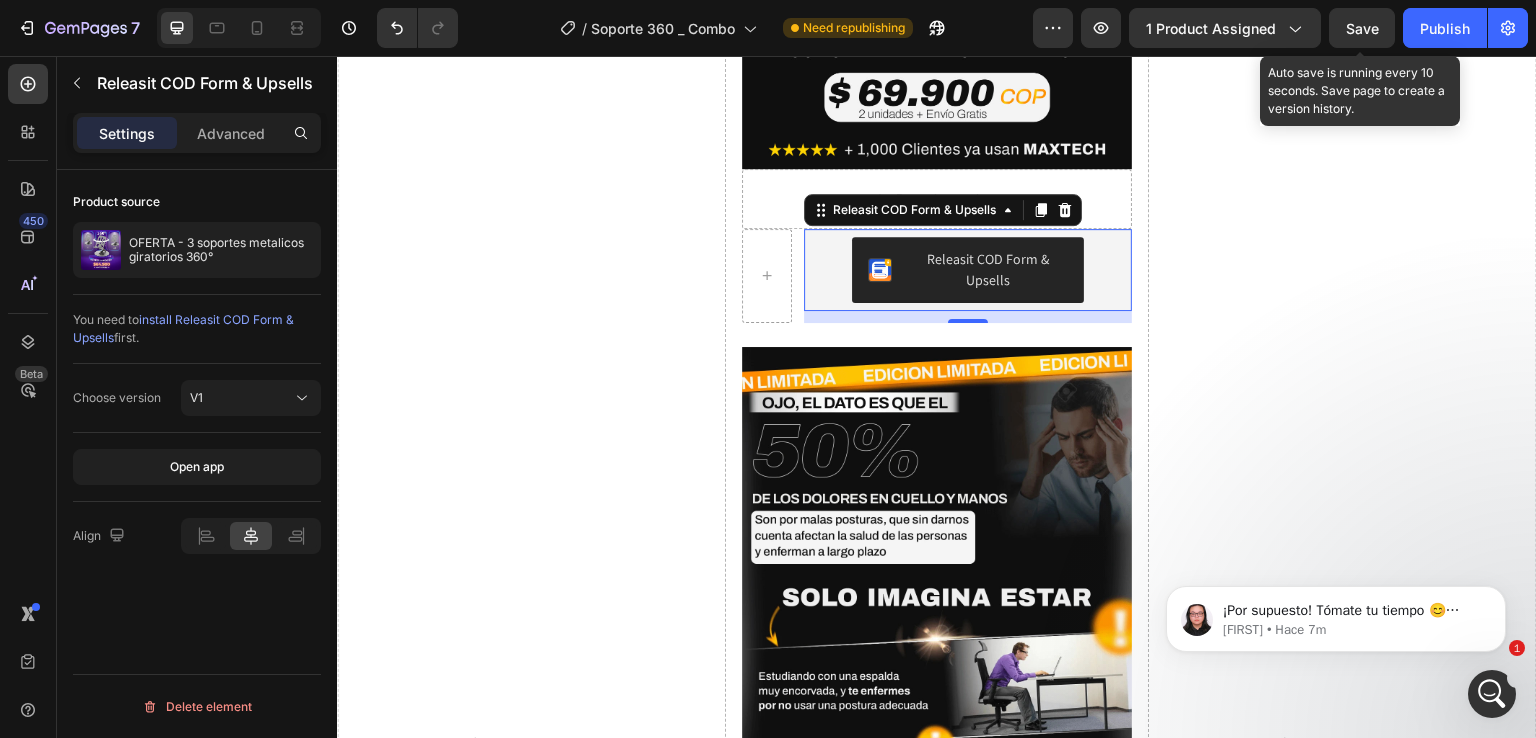click on "Save" at bounding box center [1362, 28] 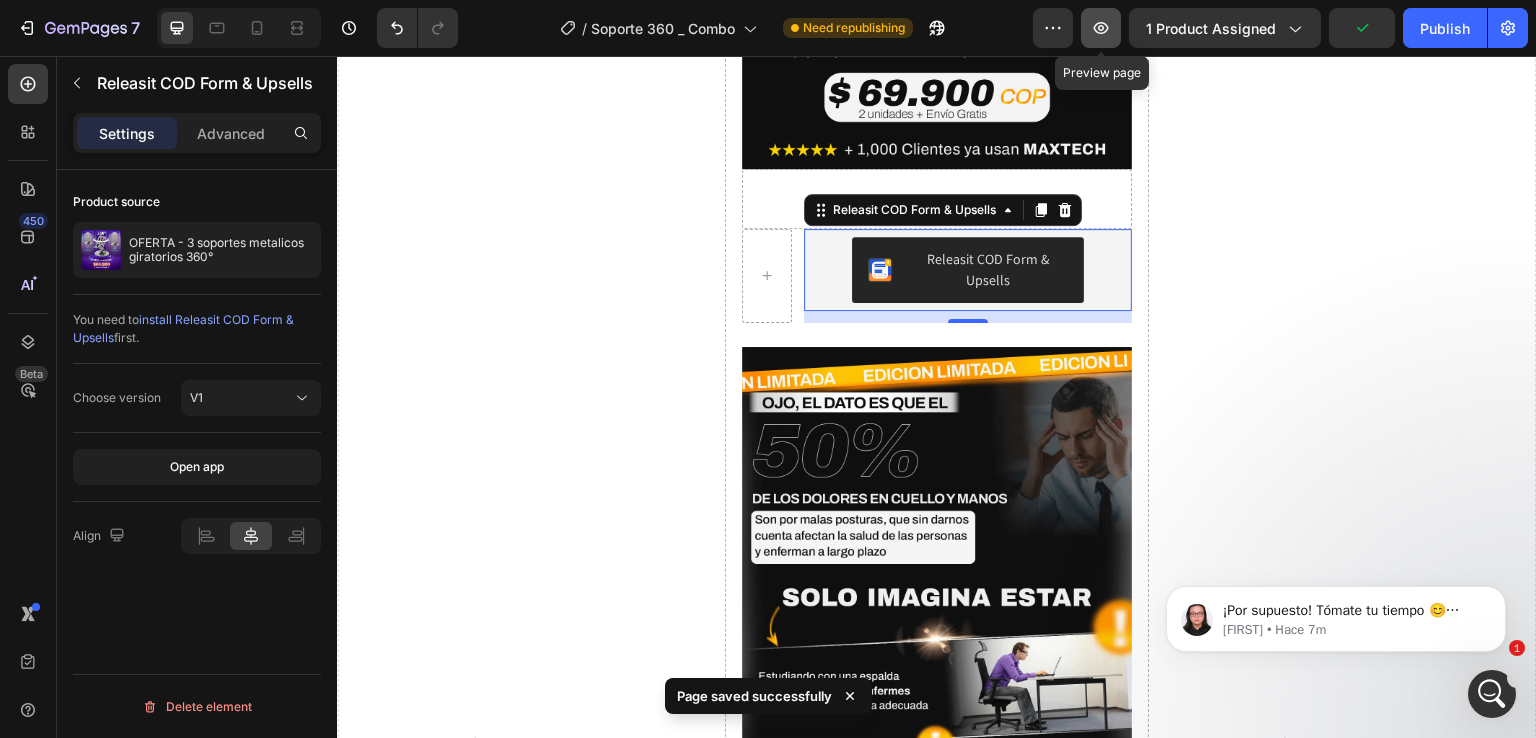 click 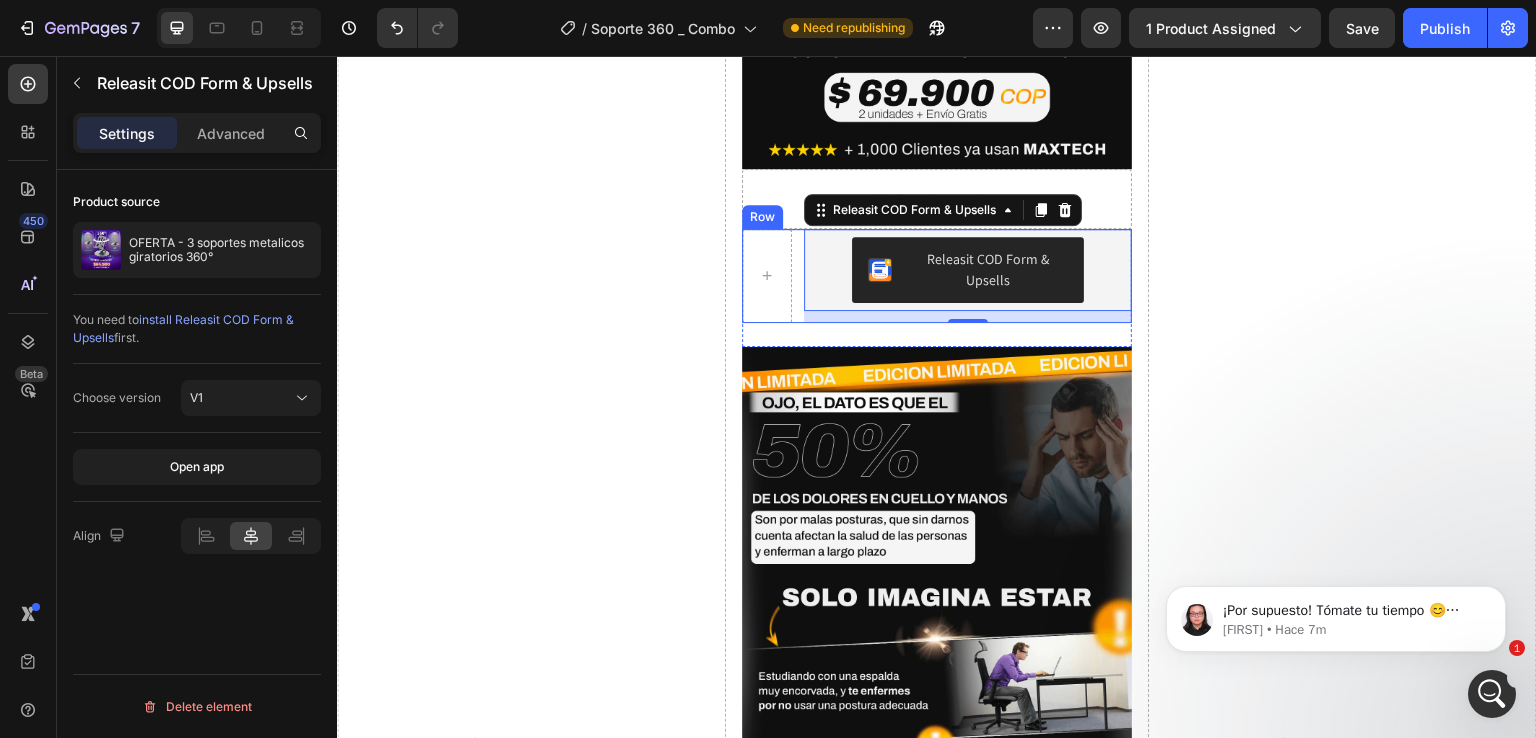 click on "Releasit COD Form & Upsells Releasit COD Form & Upsells   12 Row" at bounding box center [936, 276] 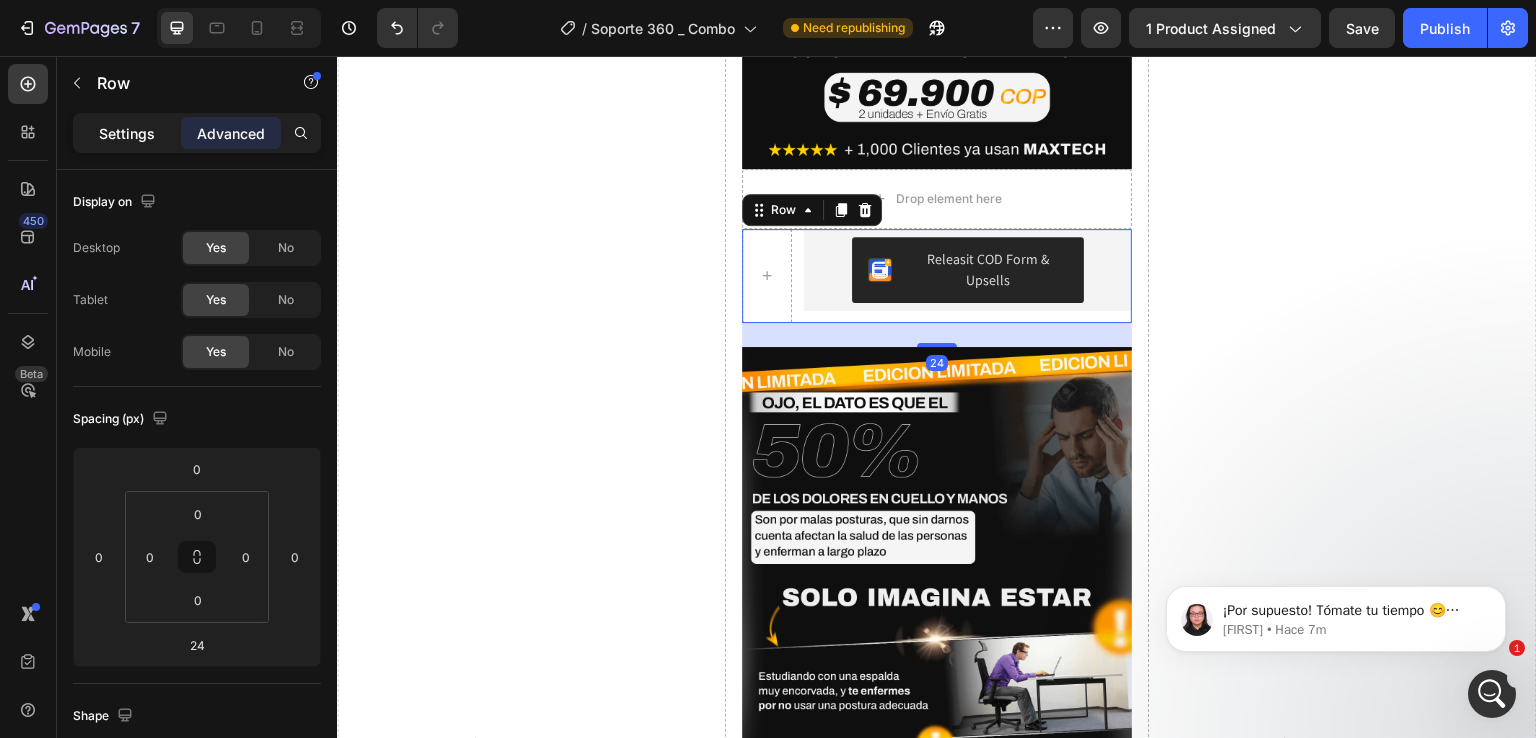 click on "Settings" 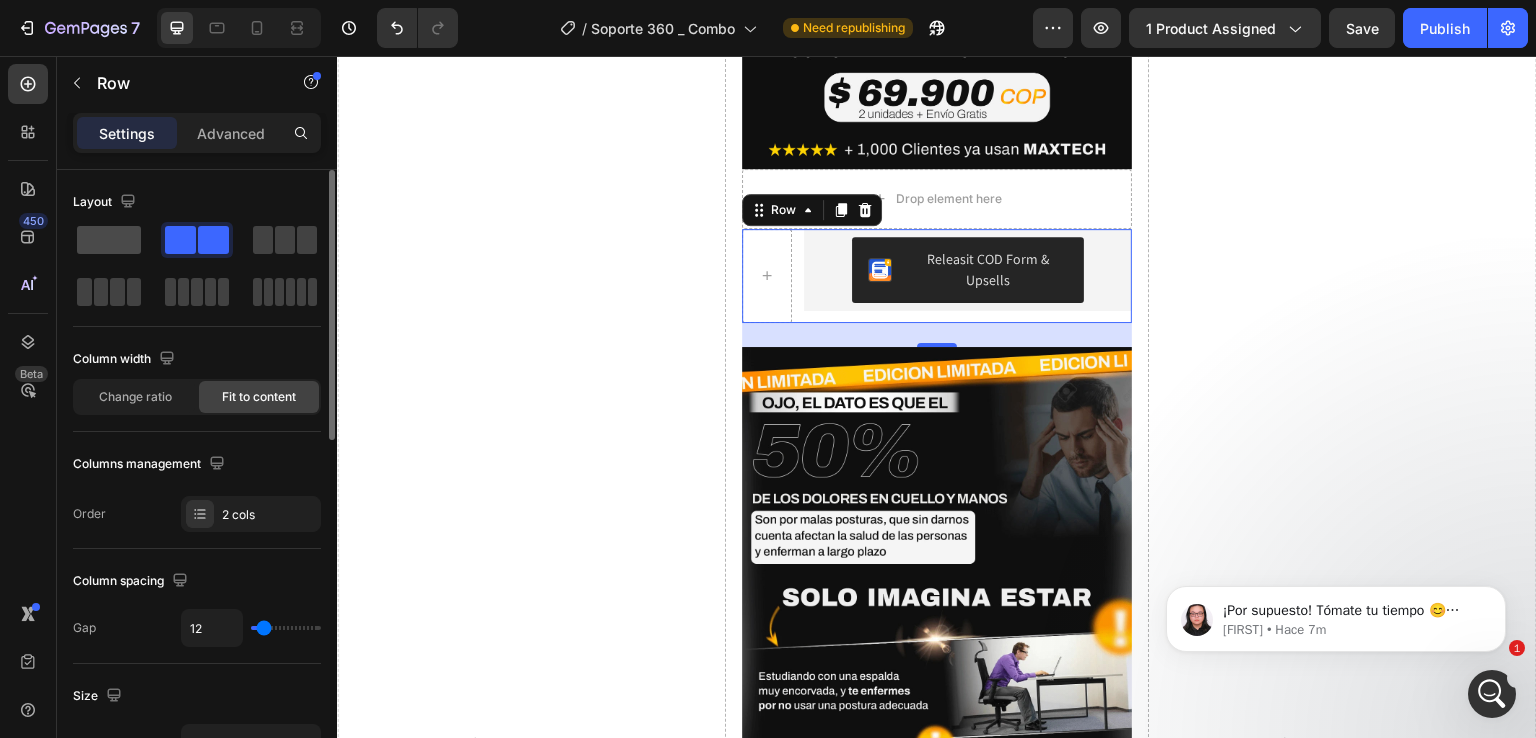 click 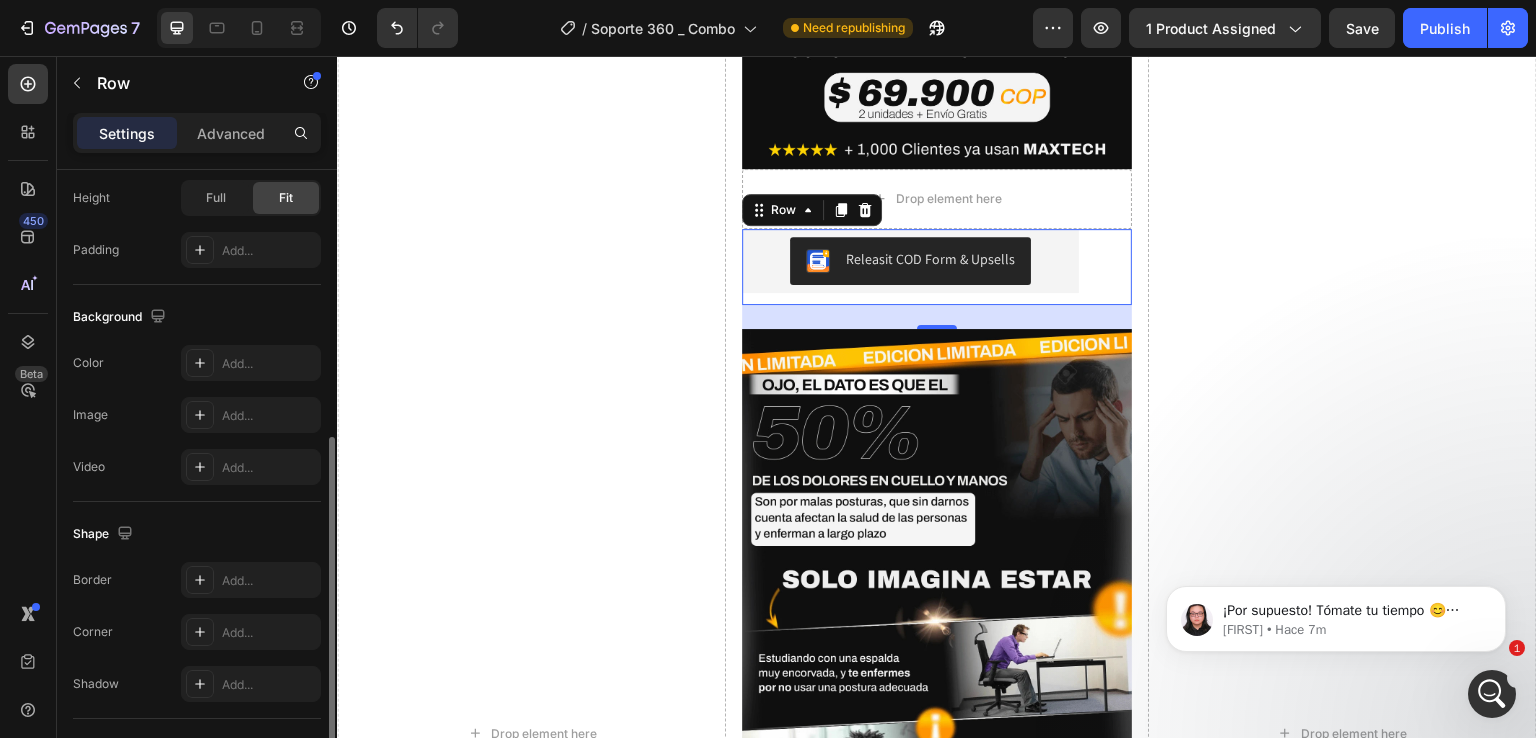 scroll, scrollTop: 654, scrollLeft: 0, axis: vertical 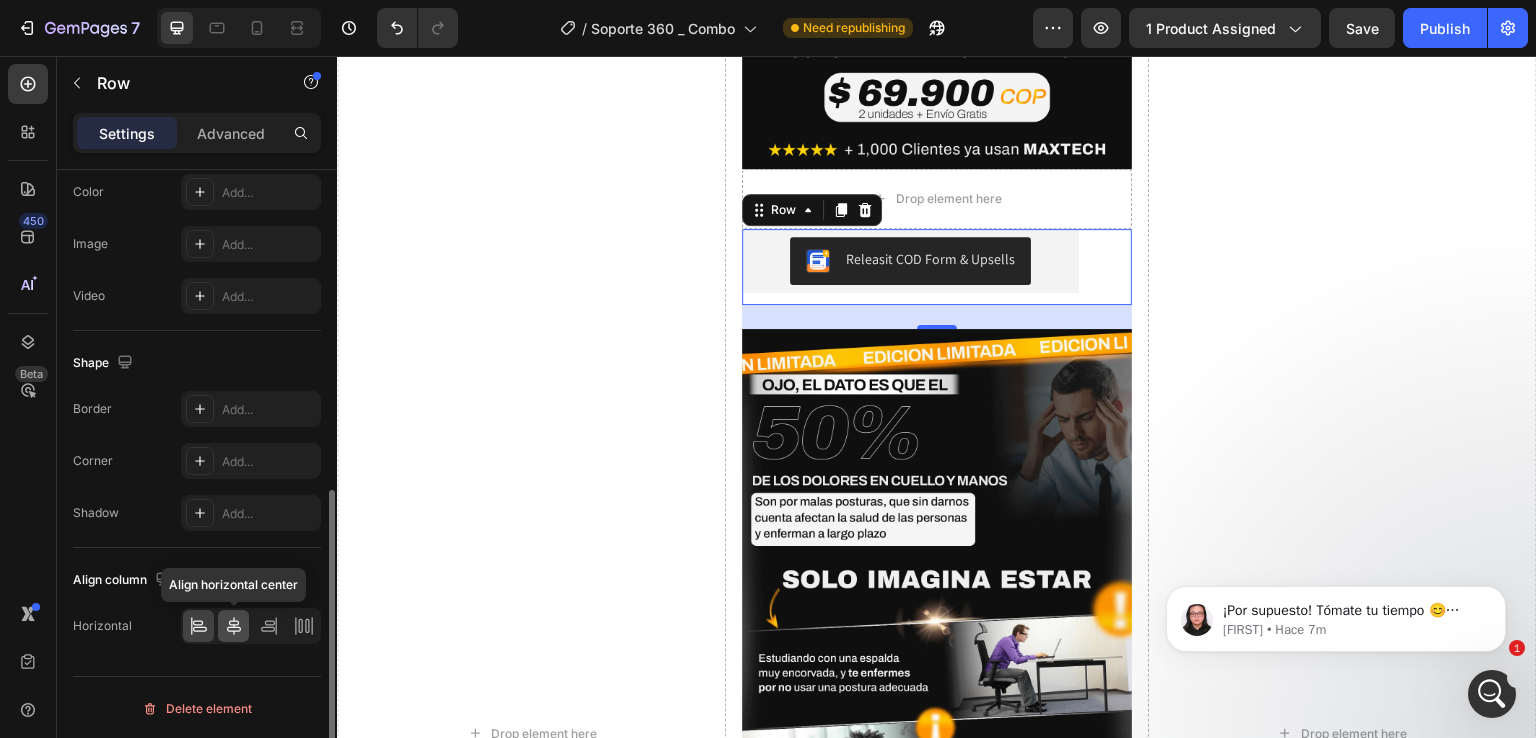 click 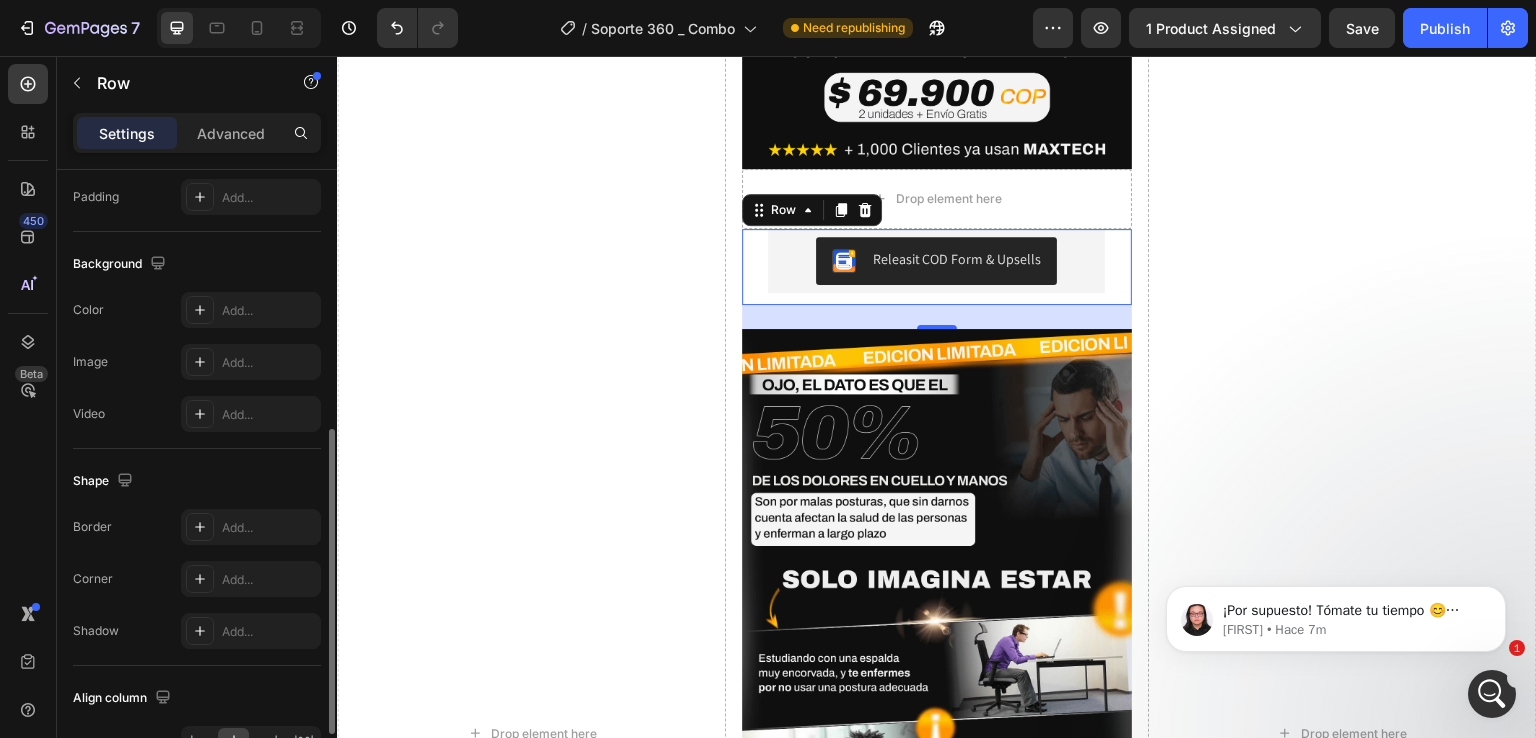 scroll, scrollTop: 530, scrollLeft: 0, axis: vertical 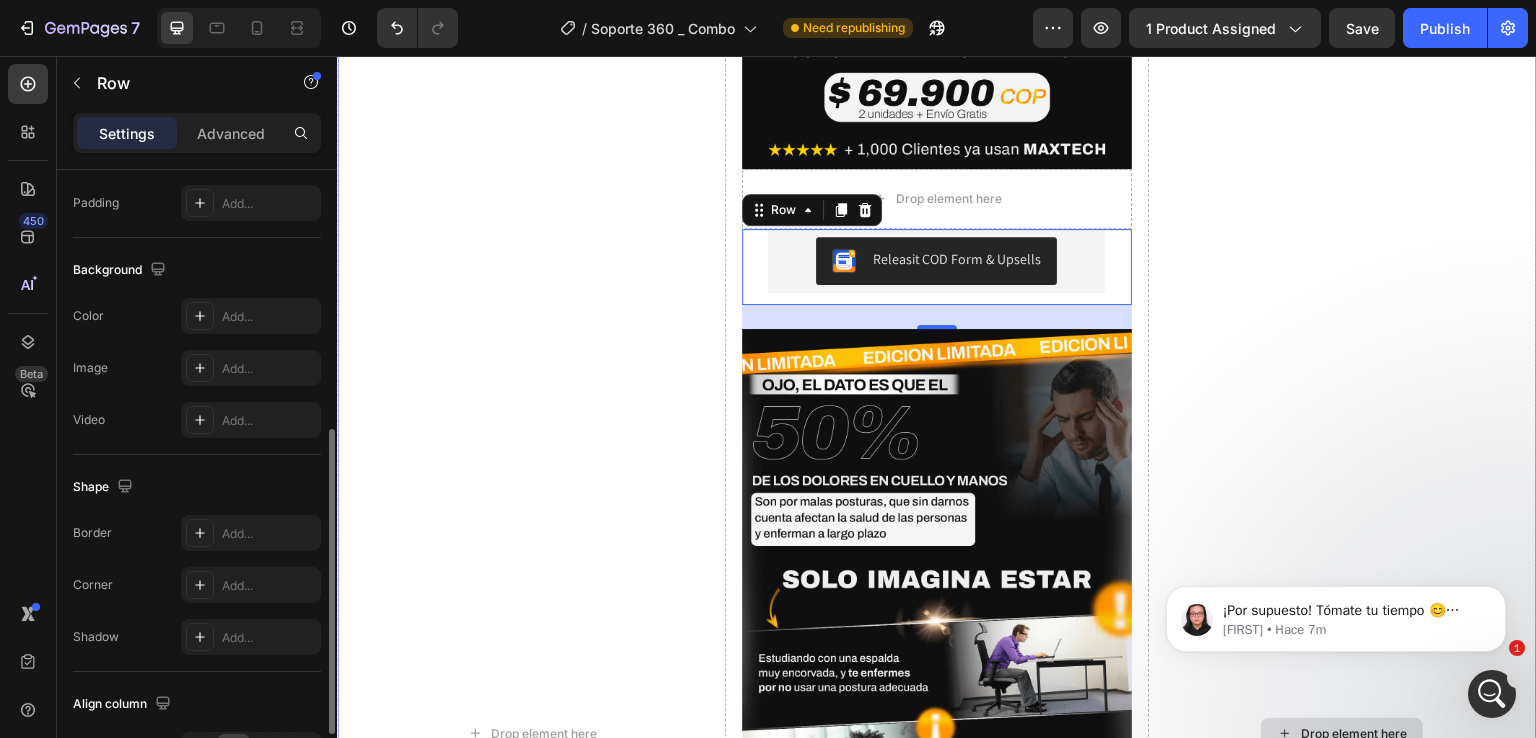 click on "Drop element here" at bounding box center [1342, 734] 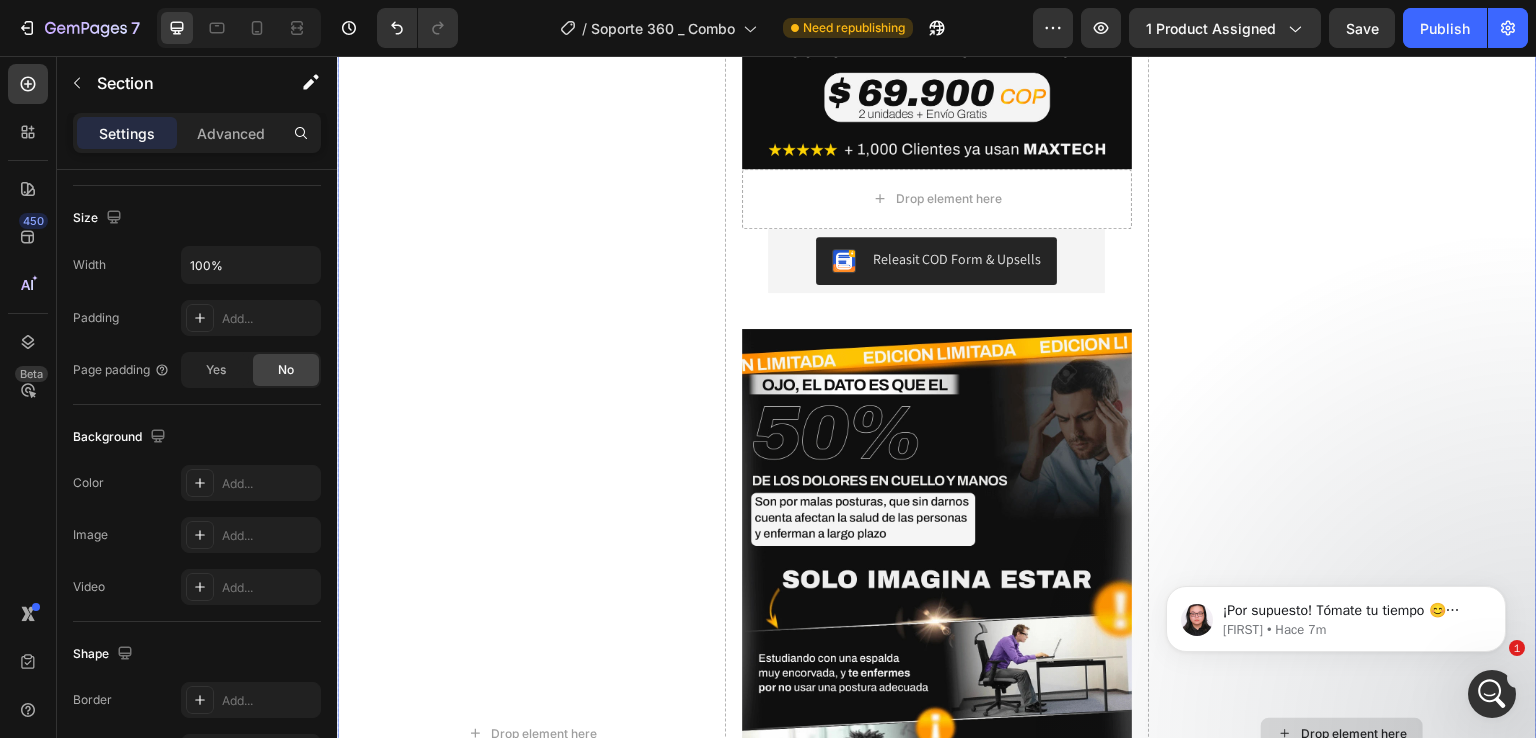 scroll, scrollTop: 0, scrollLeft: 0, axis: both 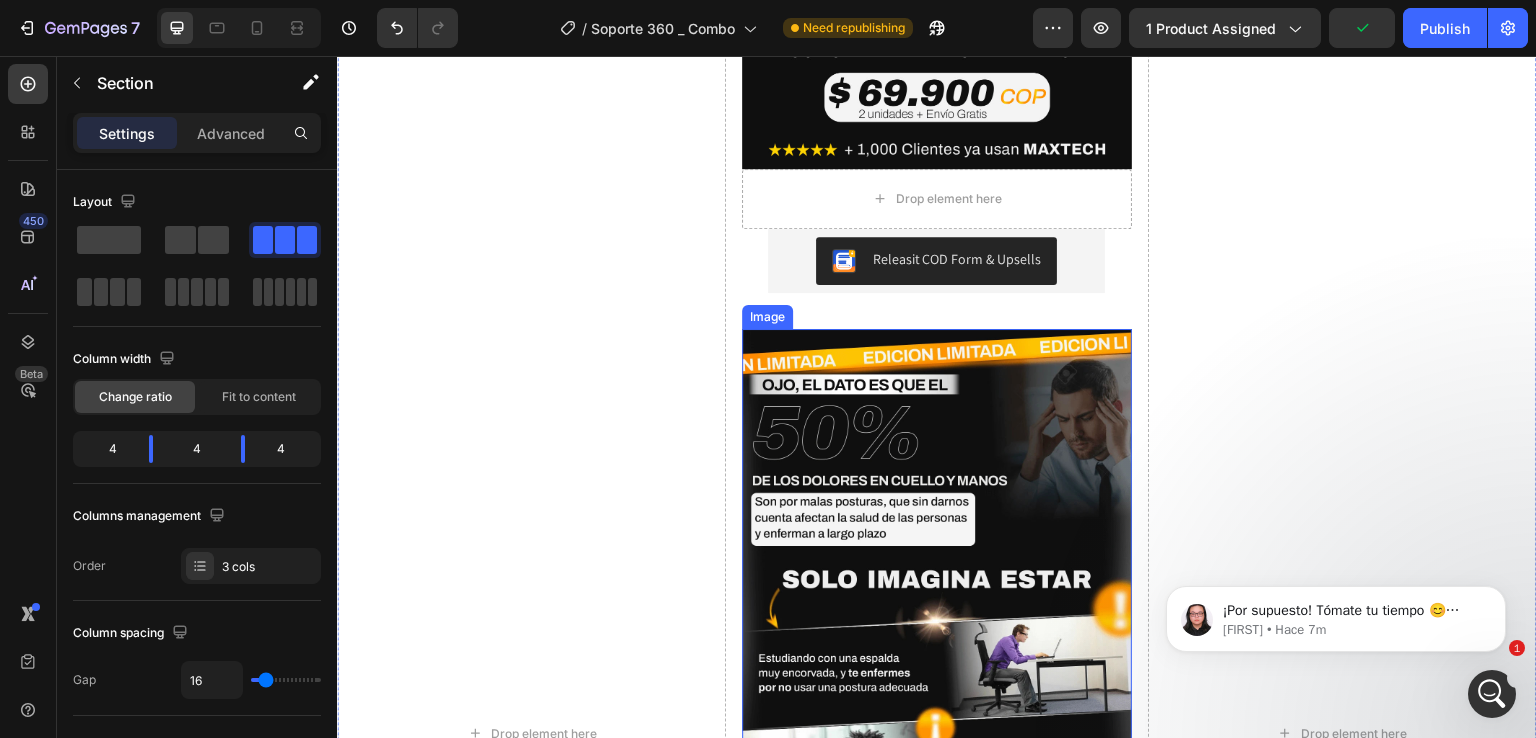 click at bounding box center [936, 626] 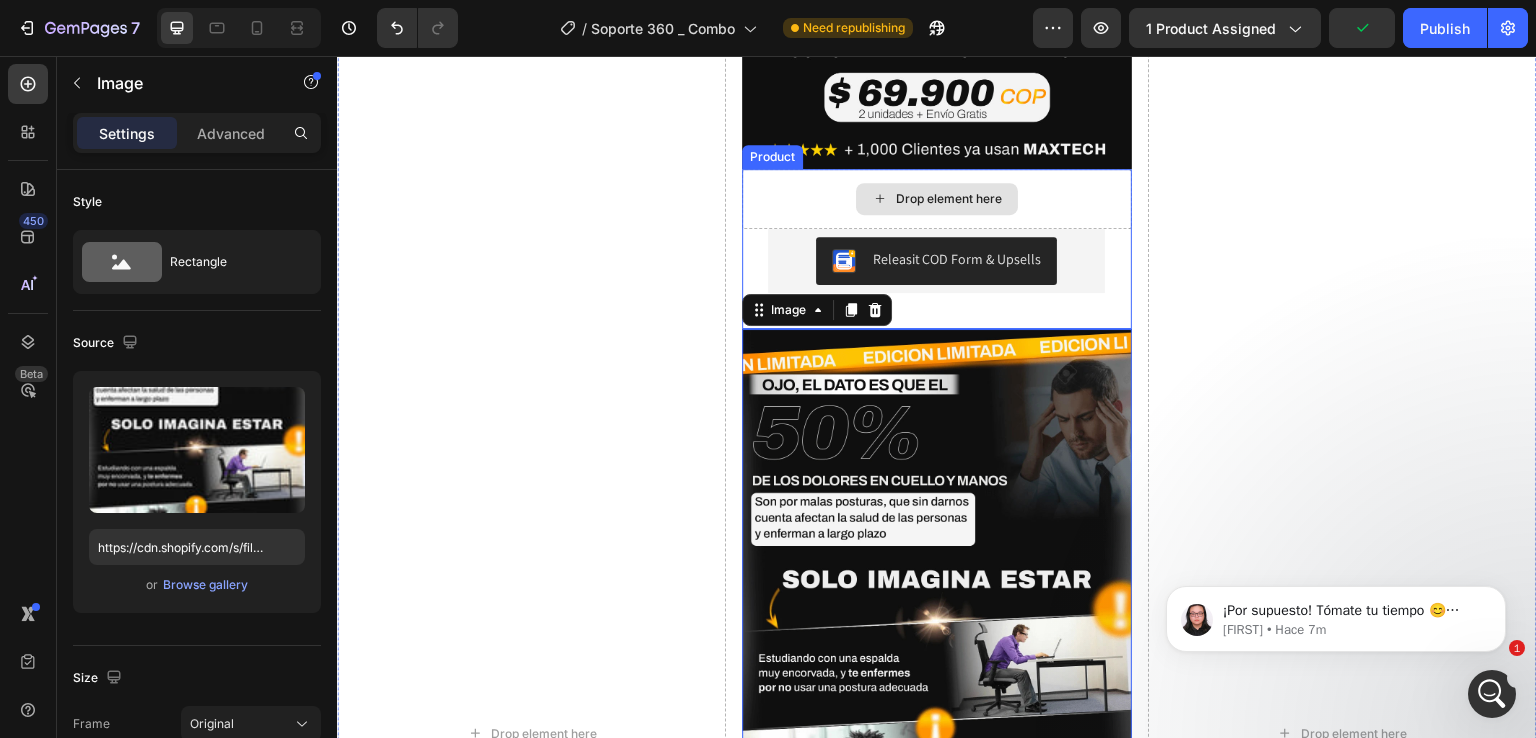 click on "Drop element here" at bounding box center [936, 199] 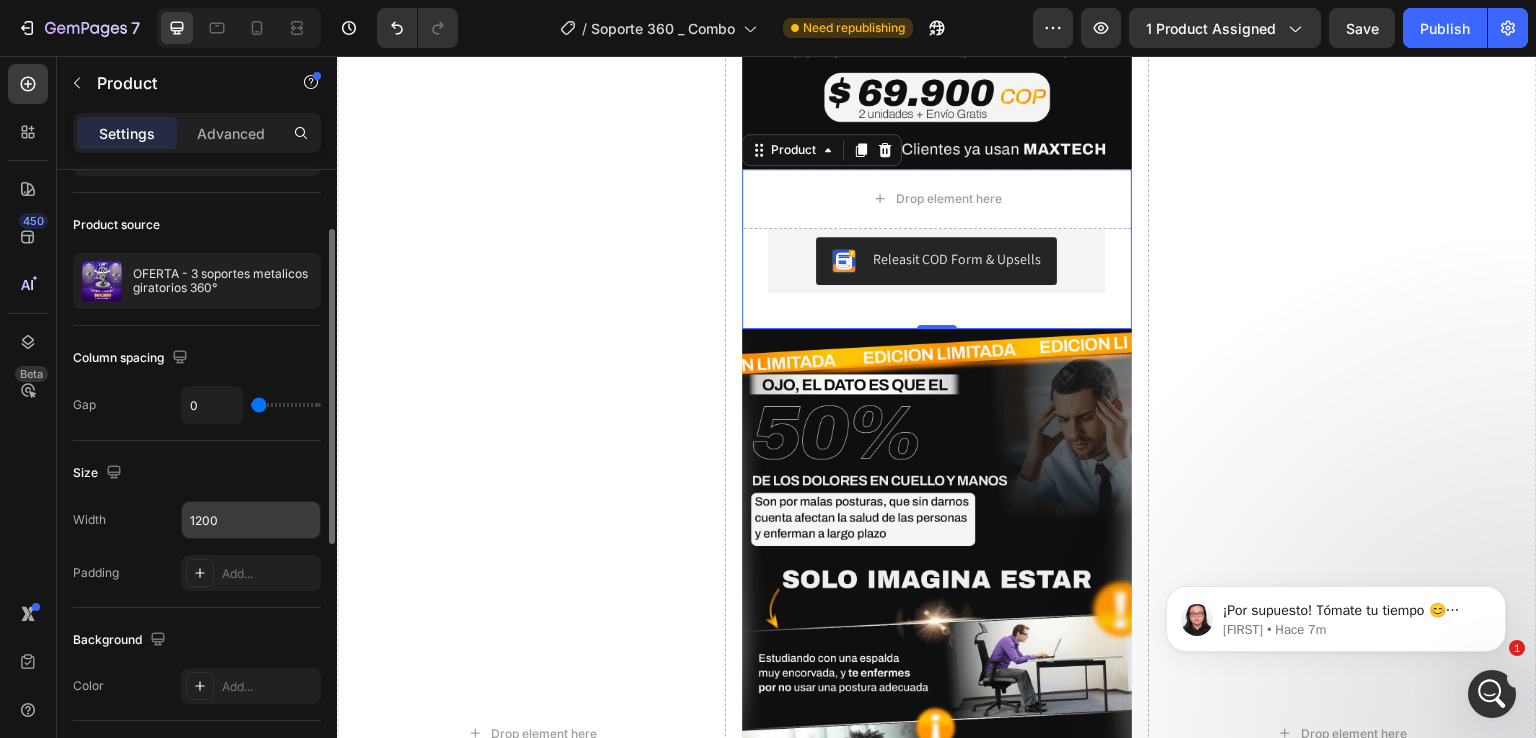 scroll, scrollTop: 0, scrollLeft: 0, axis: both 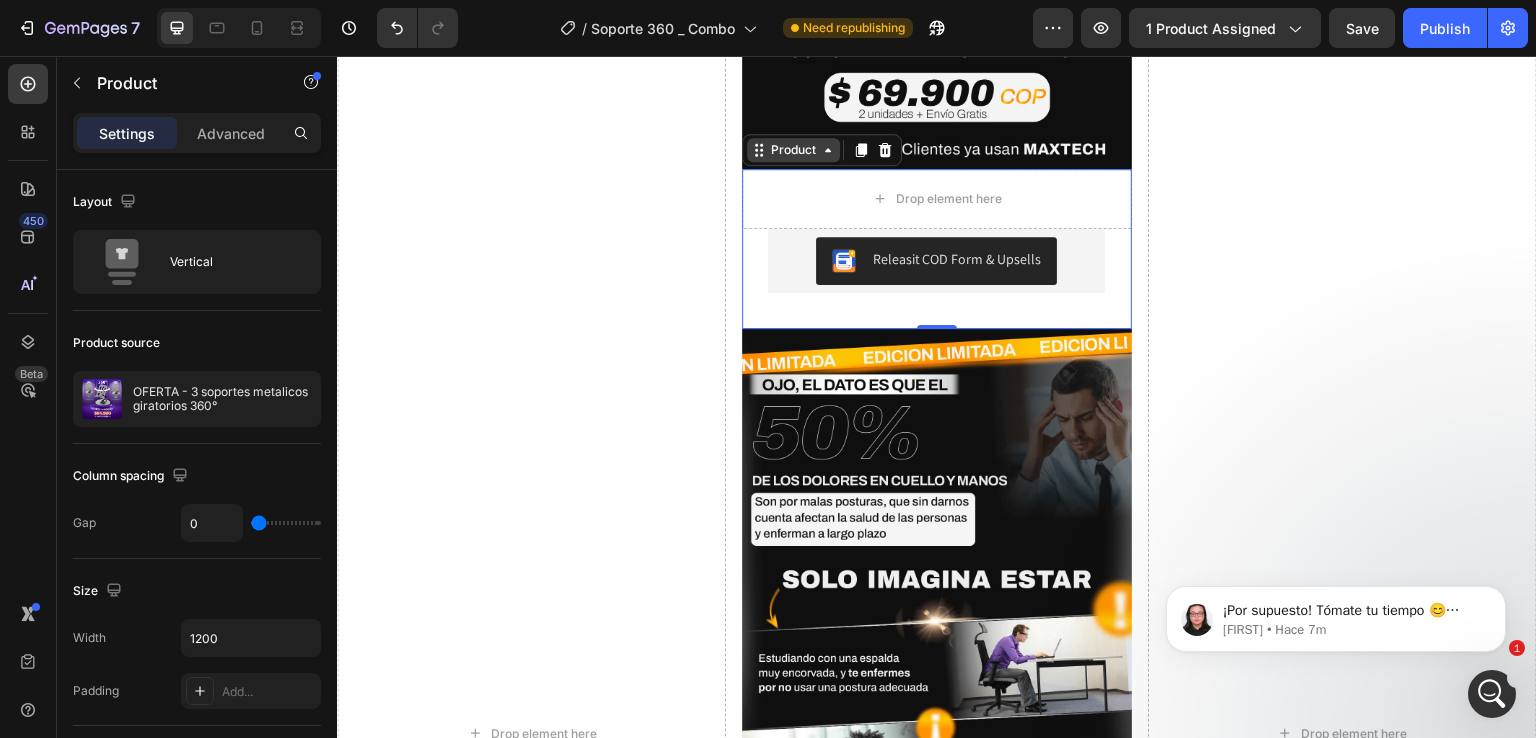 click on "Product" at bounding box center (793, 150) 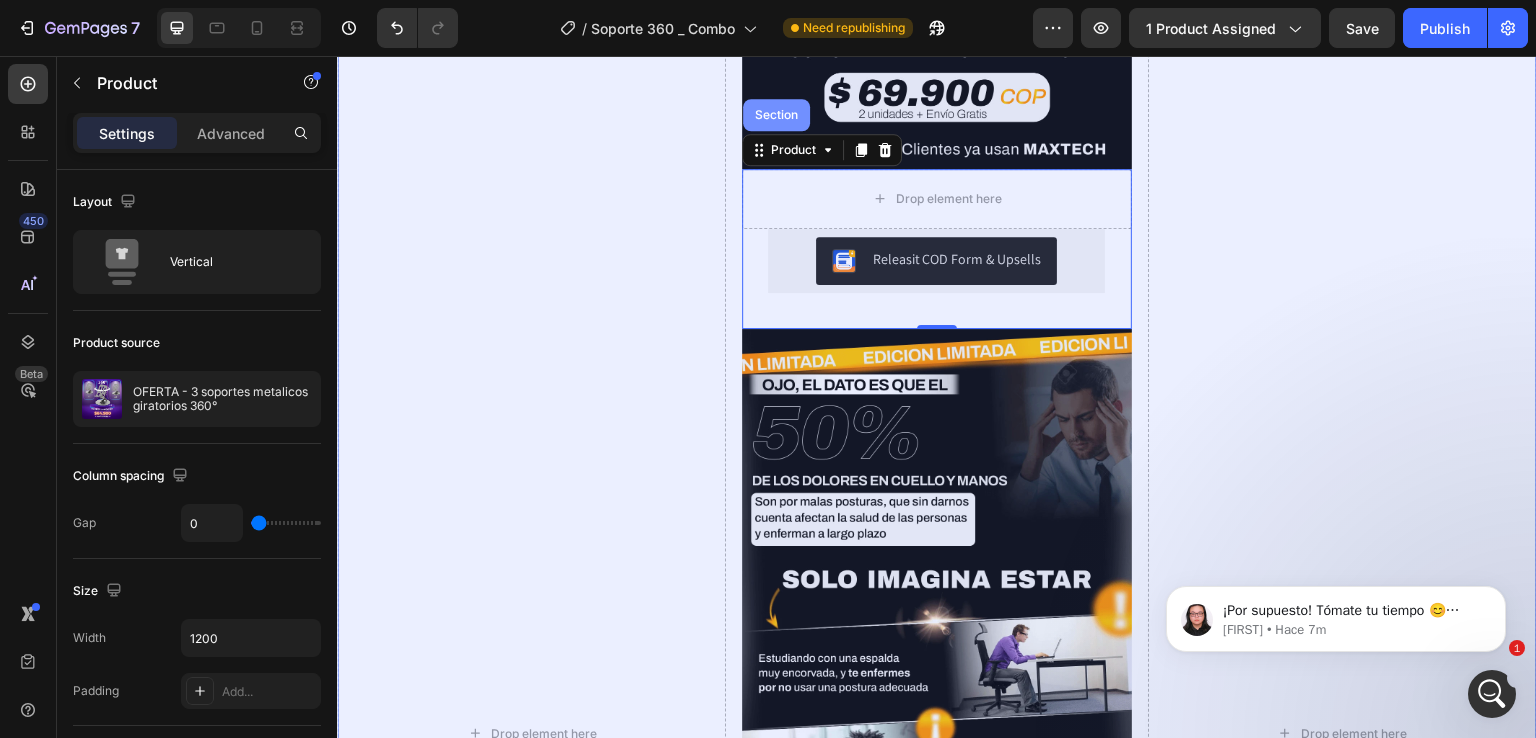 click on "Section" at bounding box center [776, 115] 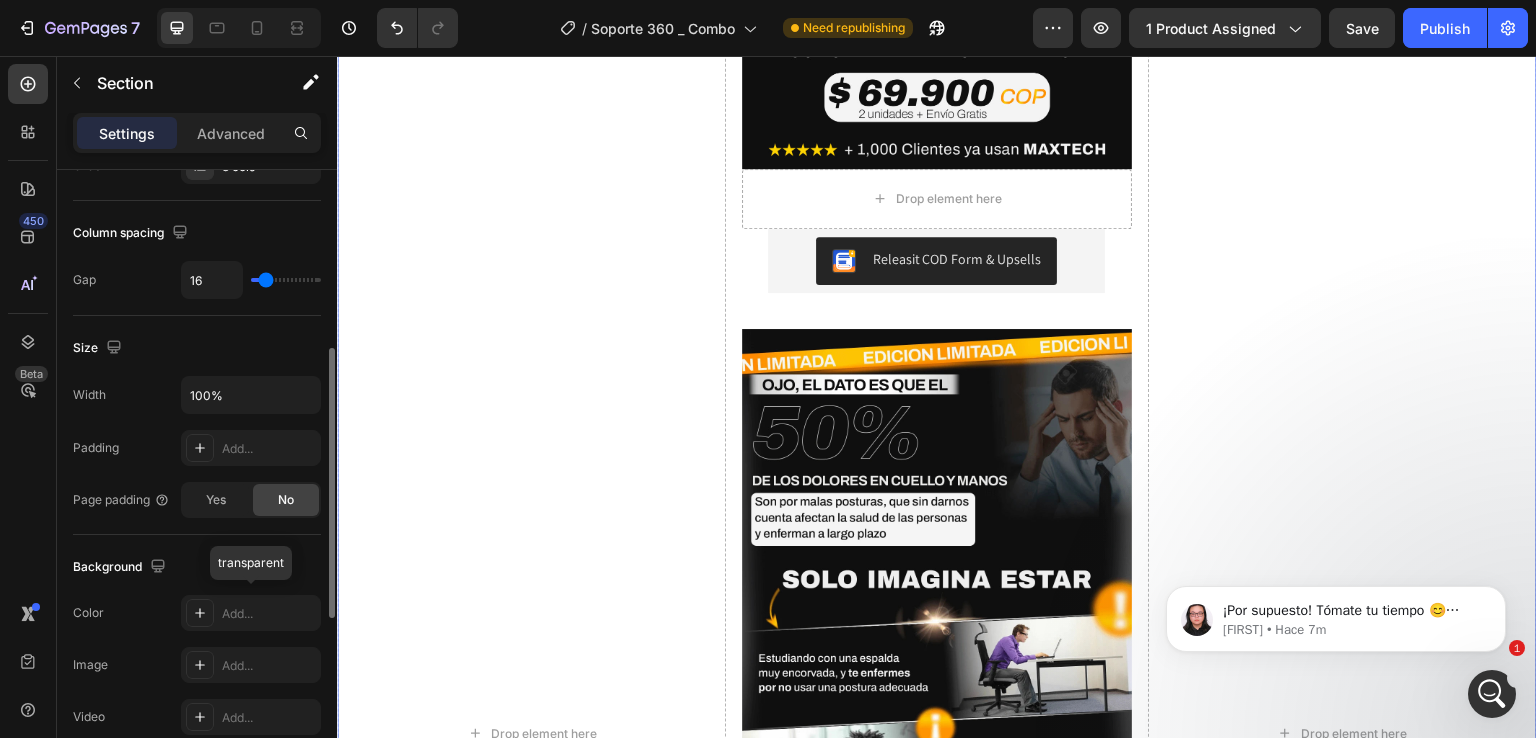 scroll, scrollTop: 458, scrollLeft: 0, axis: vertical 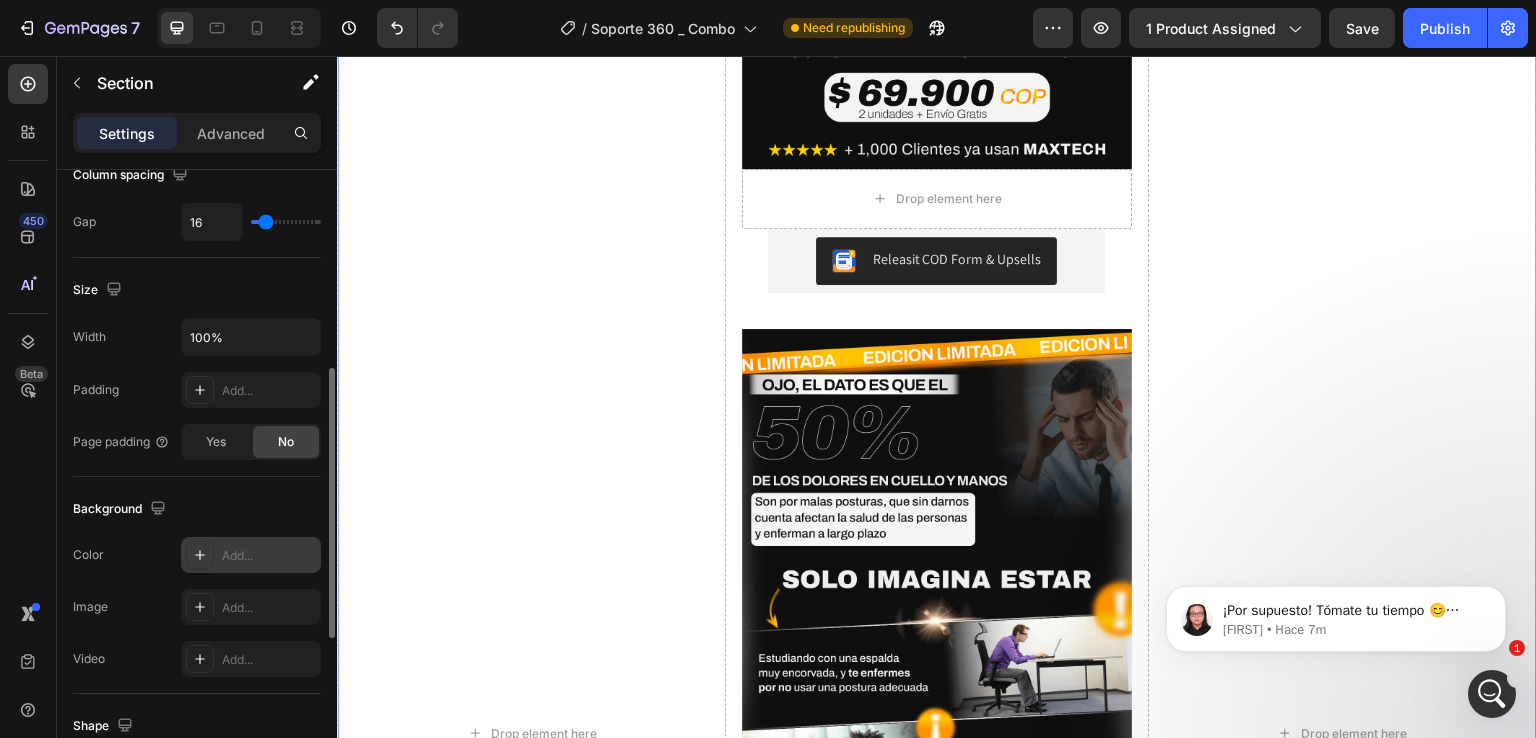 click on "Add..." at bounding box center [269, 556] 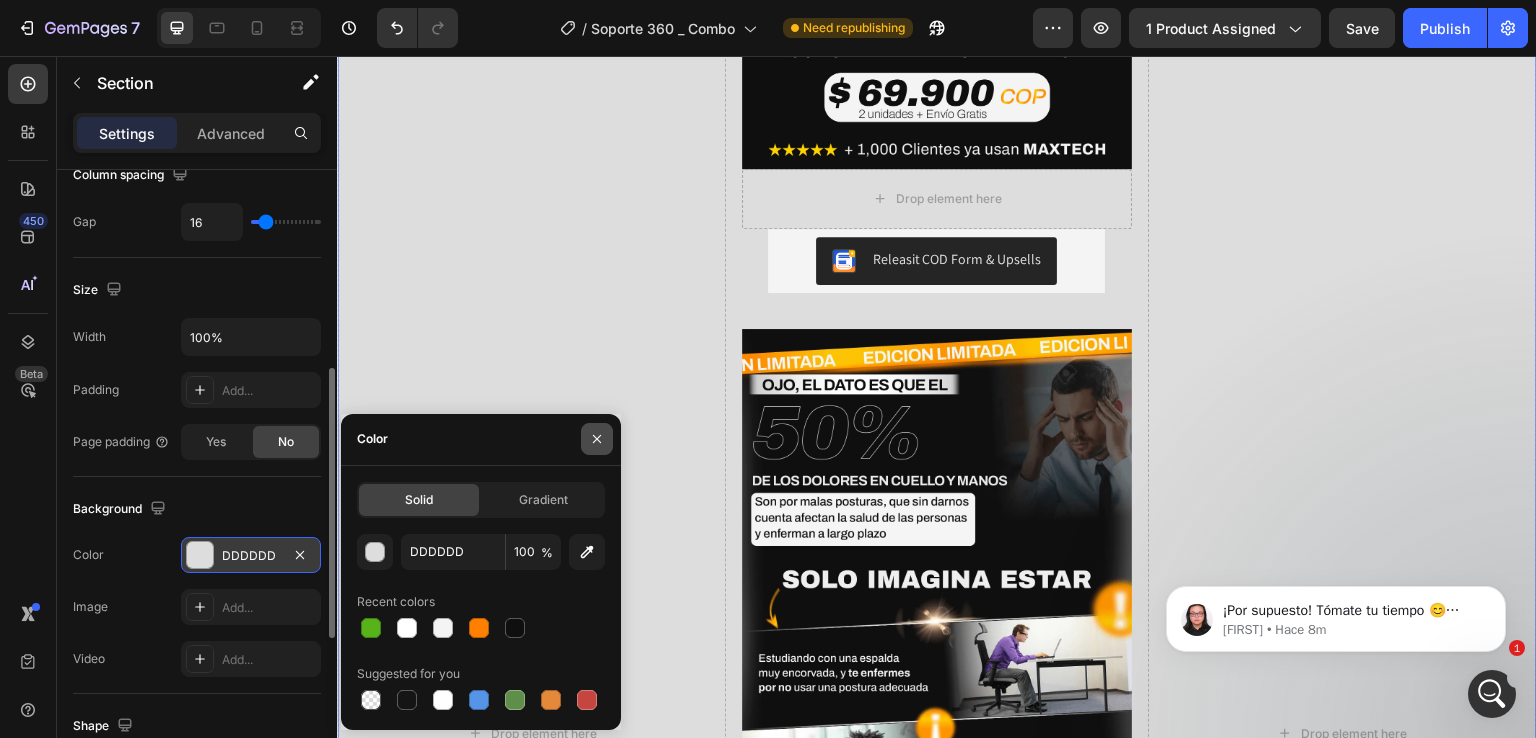 click 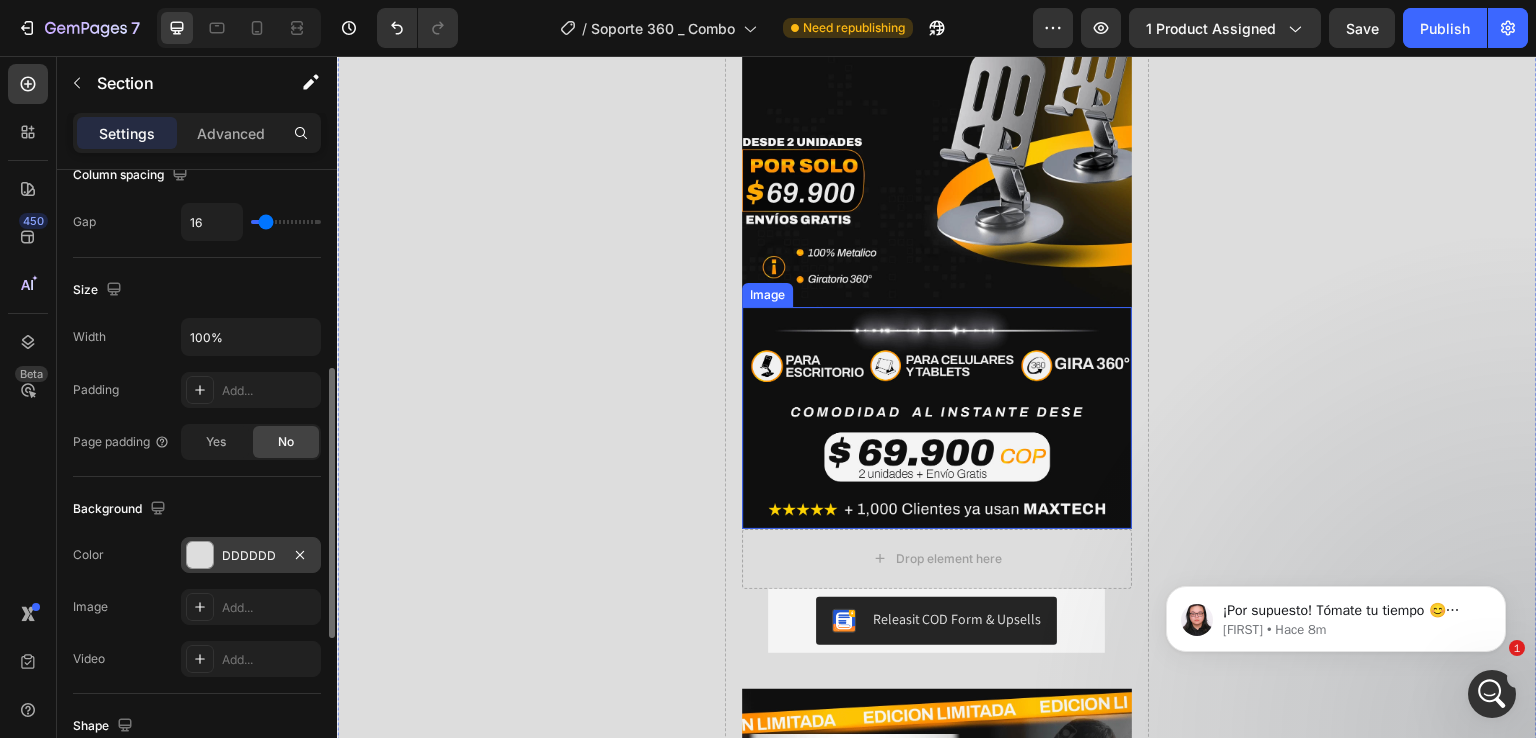 scroll, scrollTop: 900, scrollLeft: 0, axis: vertical 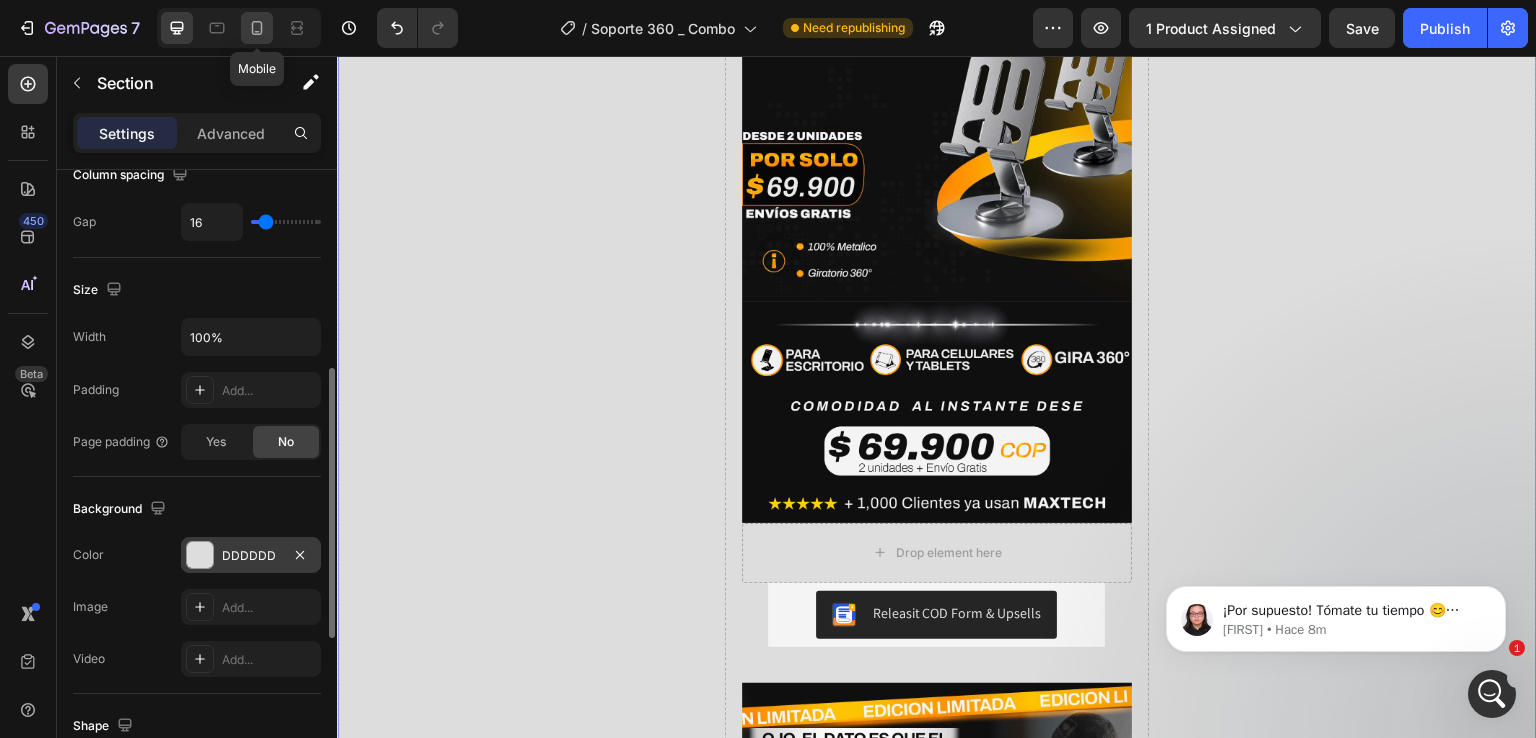 click 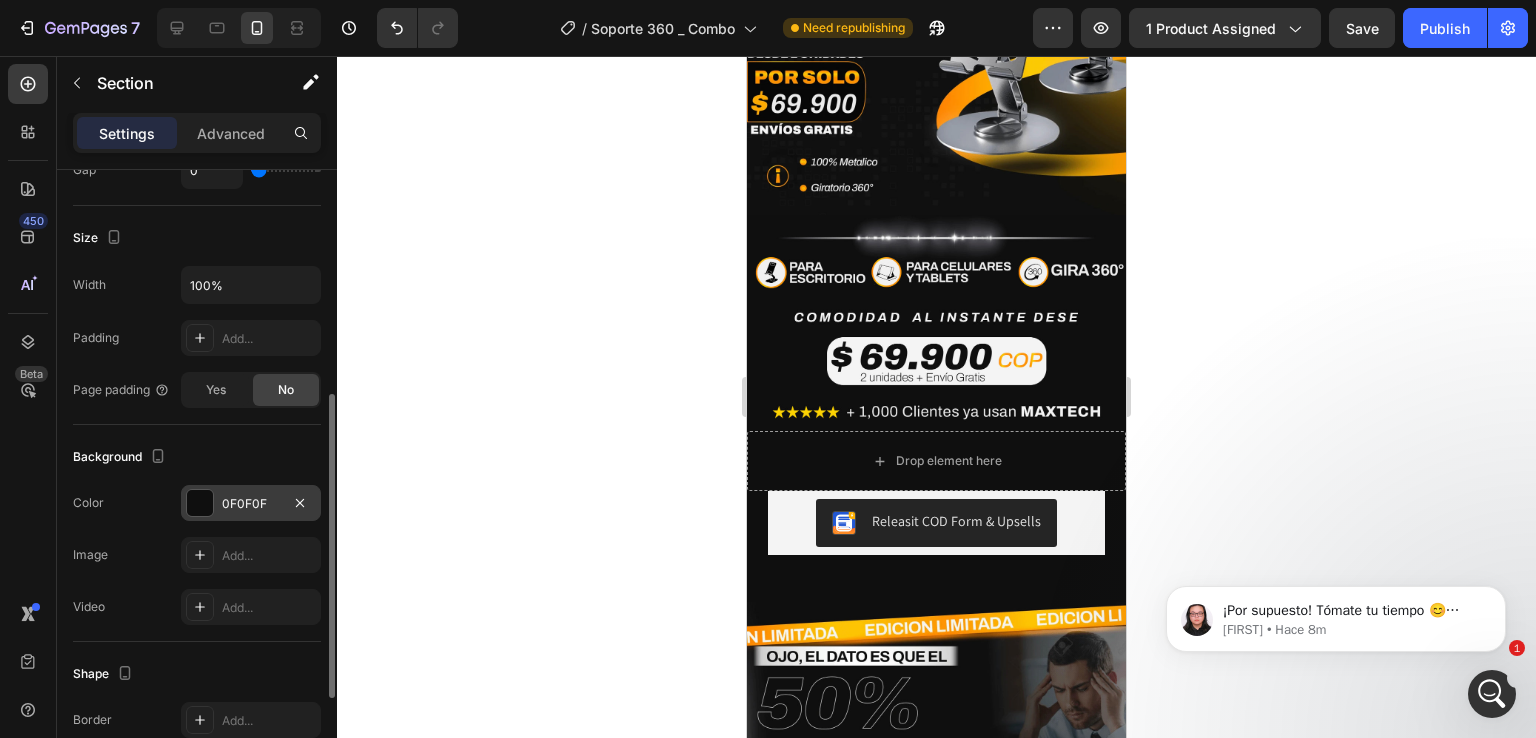scroll, scrollTop: 1096, scrollLeft: 0, axis: vertical 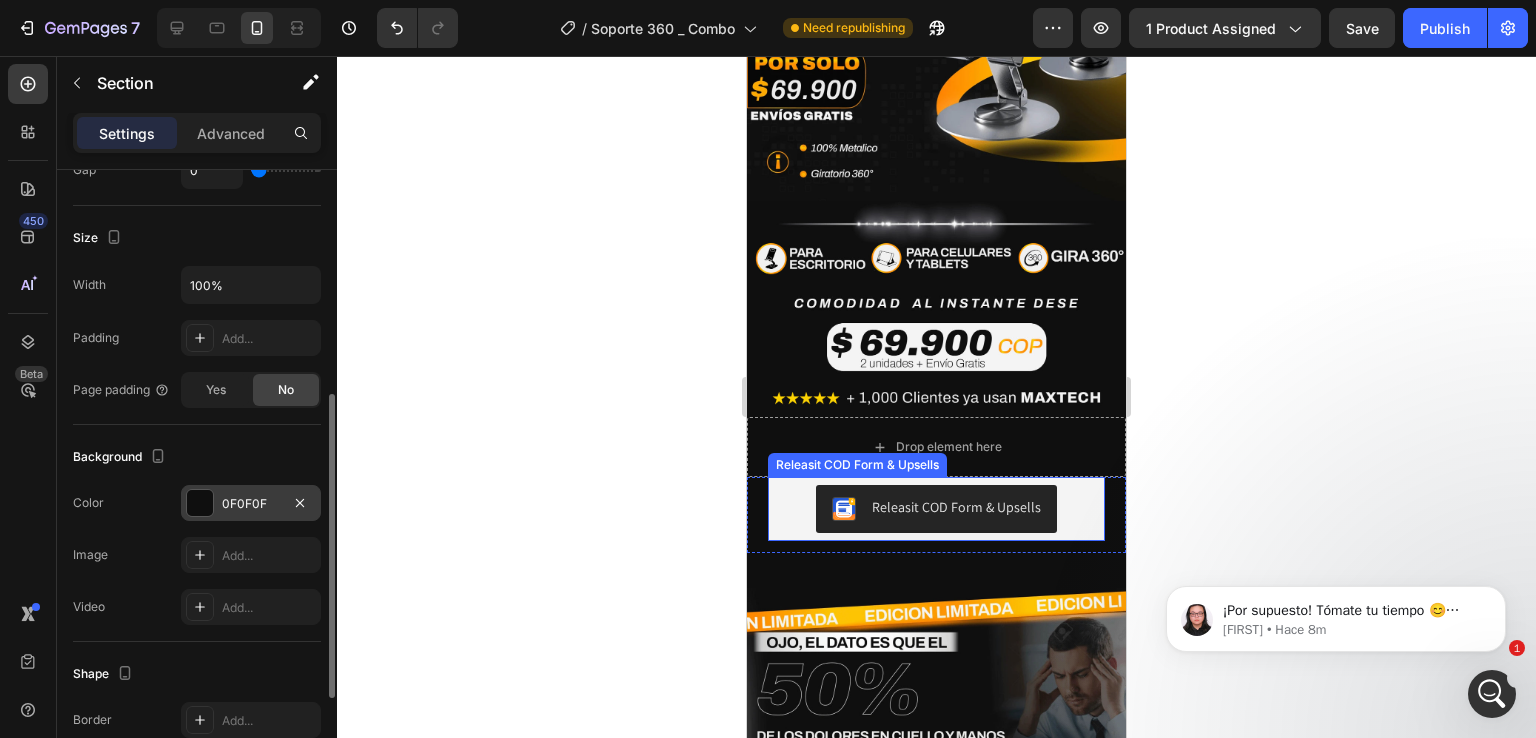 click on "Releasit COD Form & Upsells Releasit COD Form & Upsells" at bounding box center [936, 509] 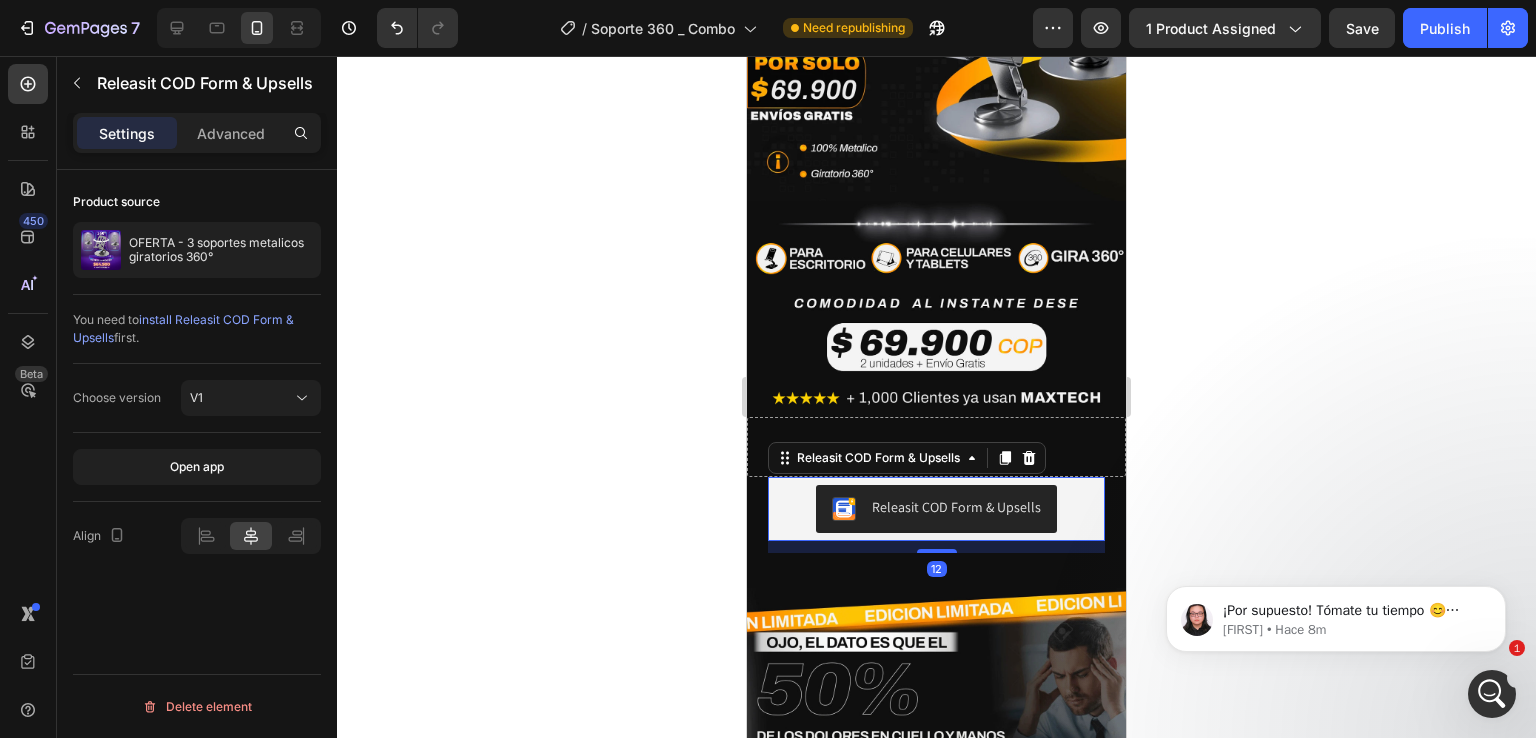scroll, scrollTop: 0, scrollLeft: 0, axis: both 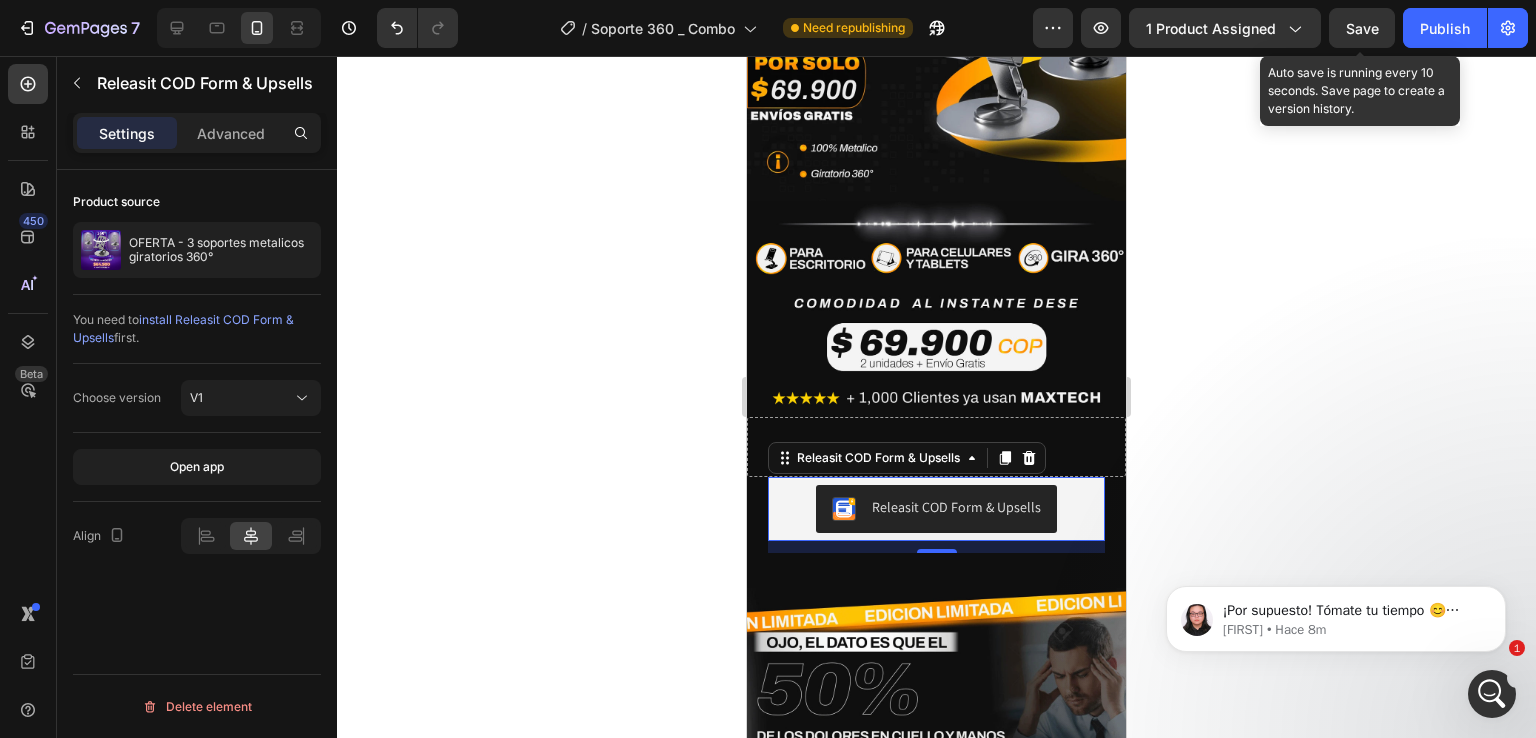 click on "Save" at bounding box center [1362, 28] 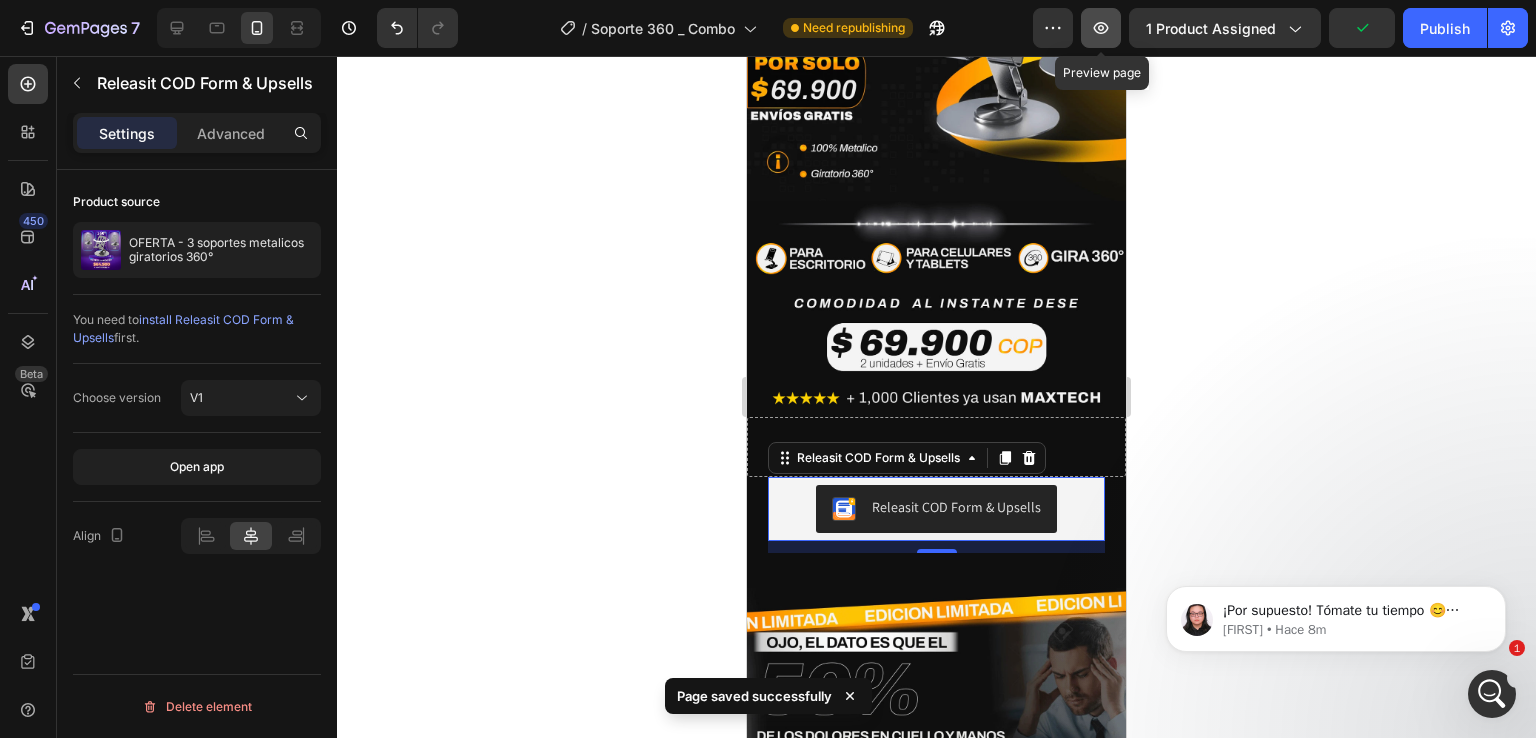 click 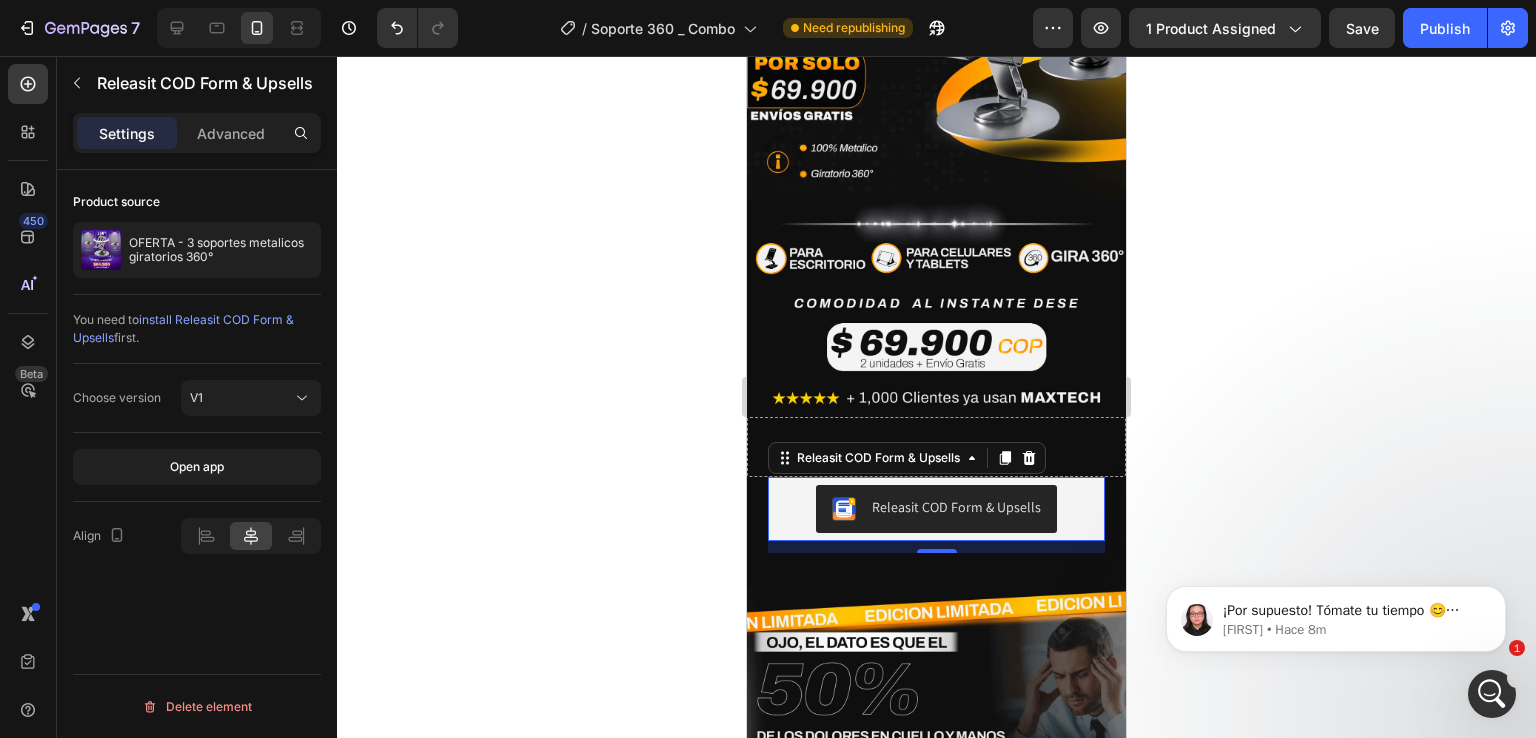 click on "Releasit COD Form & Upsells Releasit COD Form & Upsells   12" at bounding box center (936, 509) 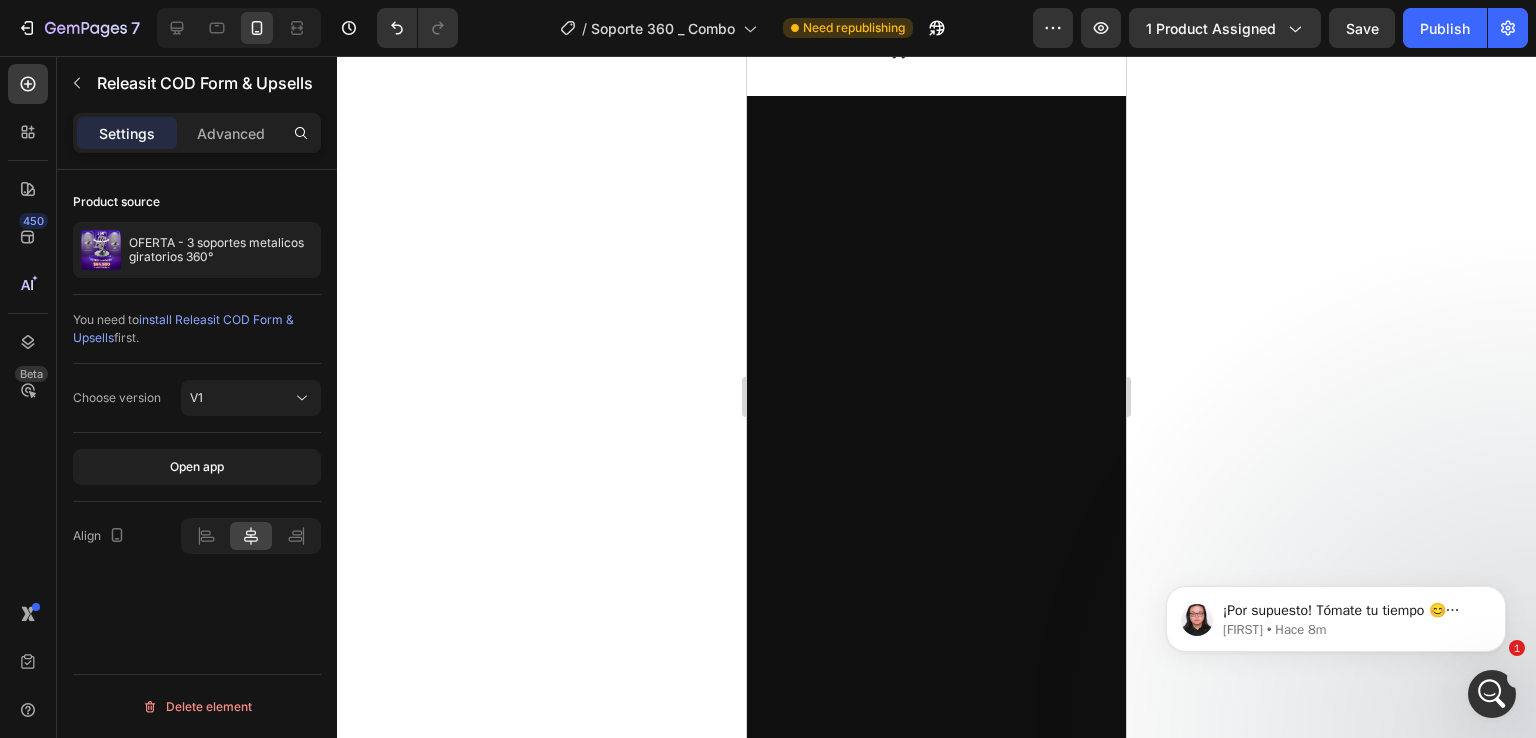 scroll, scrollTop: 0, scrollLeft: 0, axis: both 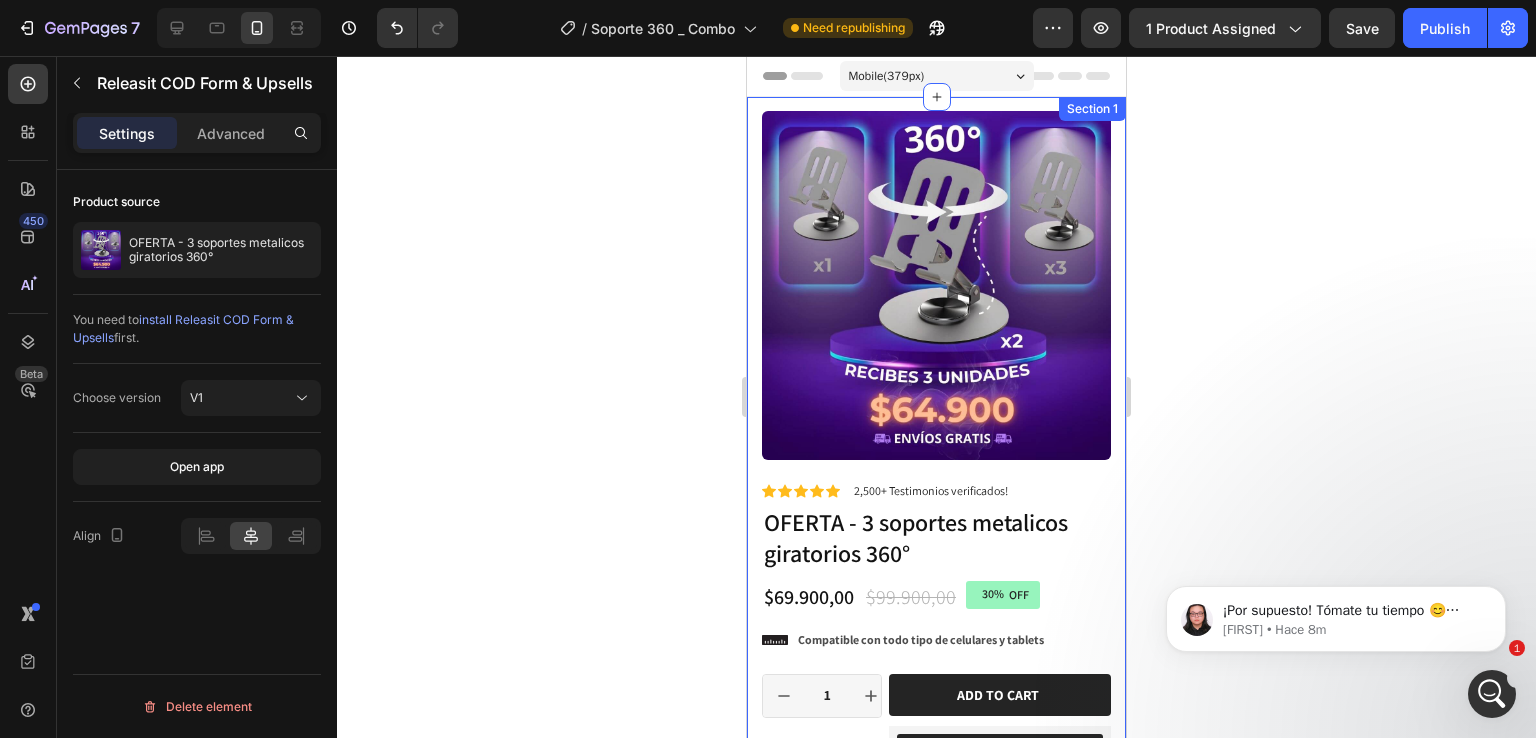 click on "Product Images Icon Icon Icon Icon Icon Icon List 2,500+ Testimonios verificados! Text Block Row 30% OFF Discount Tag OFERTA - 3 soportes metalicos giratorios 360° Product Title Icon Icon Icon Icon Icon Icon List 2,500+ Verified Reviews! Text Block Row $69.900,00 Product Price Product Price $99.900,00 Product Price Product Price 30% OFF Discount Tag Row Setup options like colors, sizes with product variant.       Add new variant   or   sync data Product Variants & Swatches
Icon Compatible con todo tipo de celulares y tablets Text Block Row
1
Product Quantity Row Add to cart Add to Cart Releasit COD Form & Upsells Releasit COD Form & Upsells
Icon Envíos a todo Colombia GRATIS Text Block Row Row Row Product Section 1" at bounding box center (936, 485) 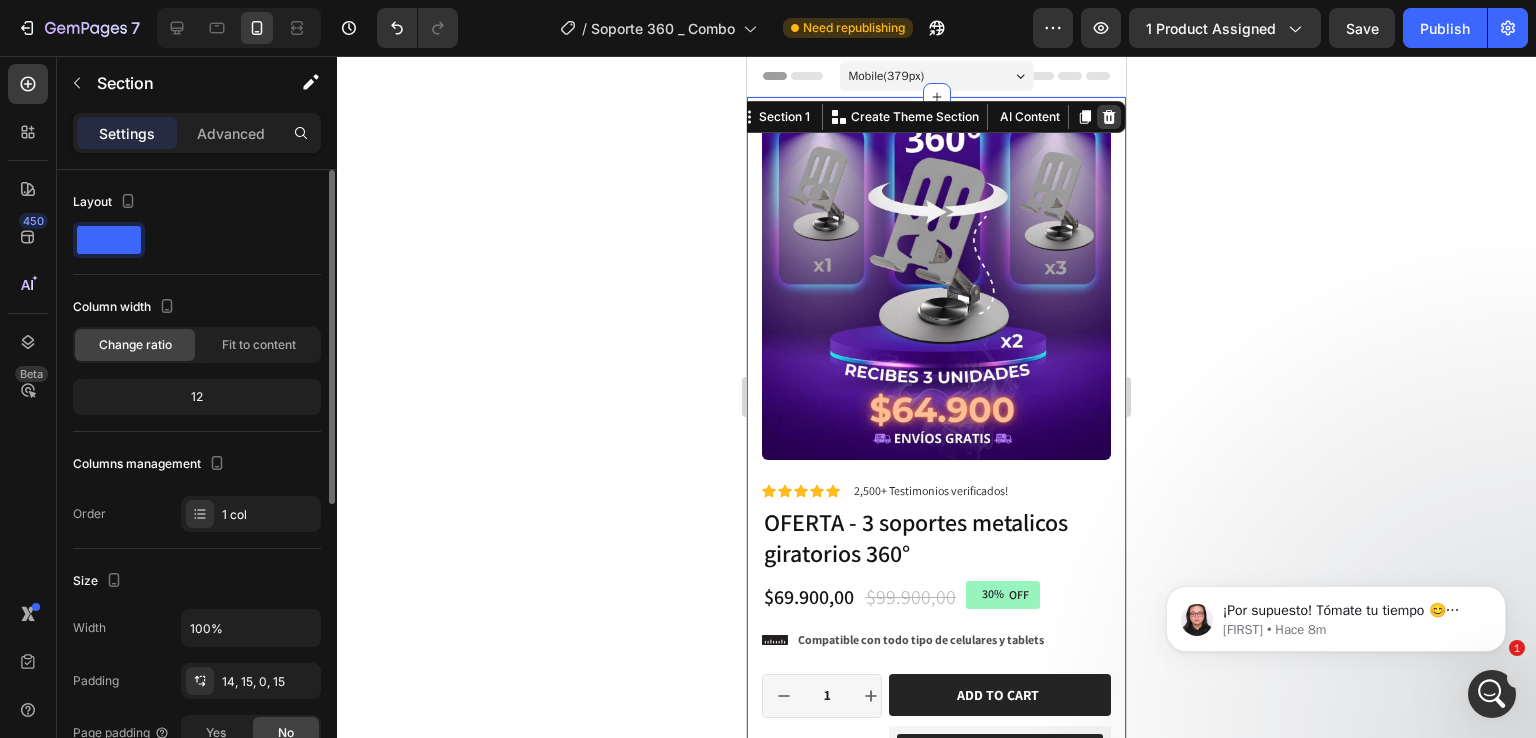 click 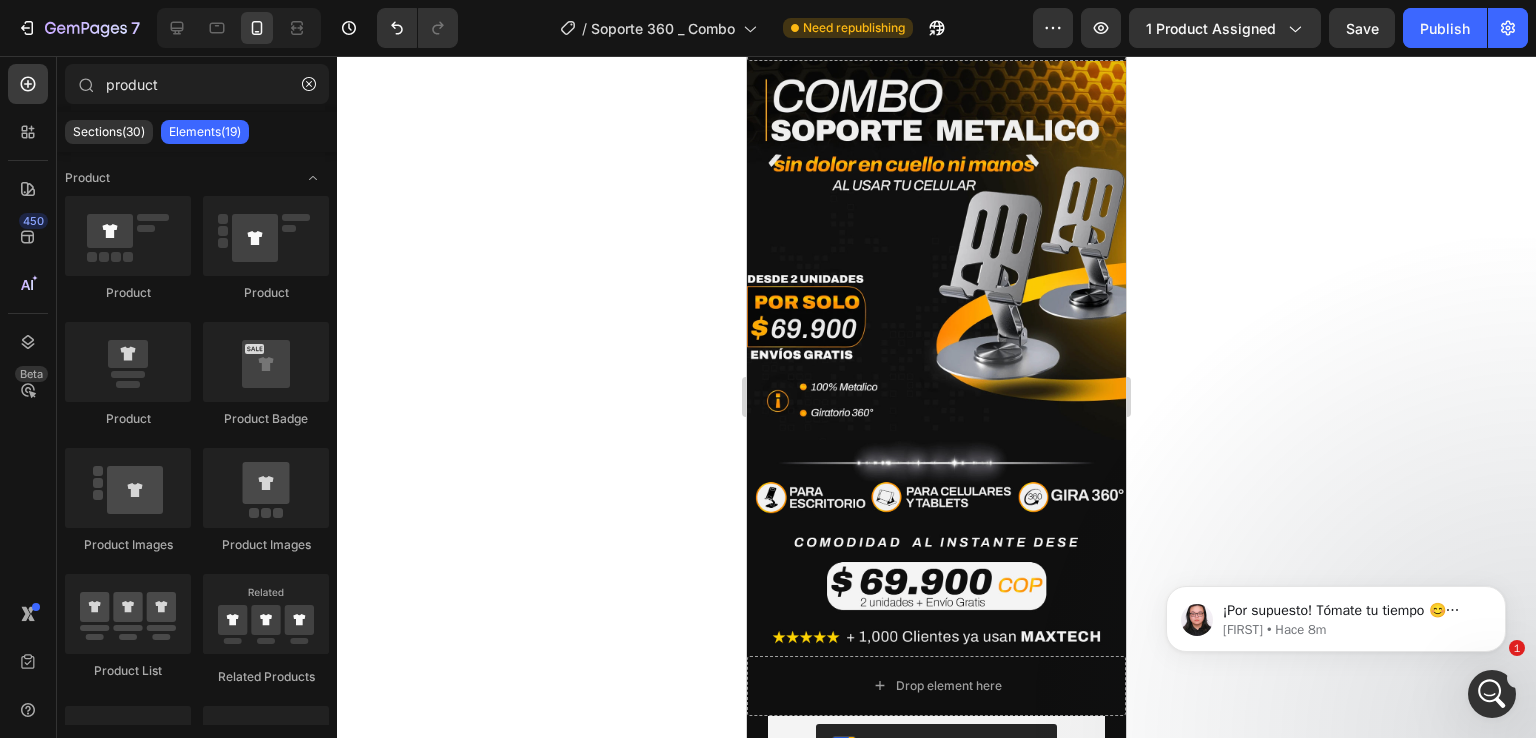scroll, scrollTop: 0, scrollLeft: 0, axis: both 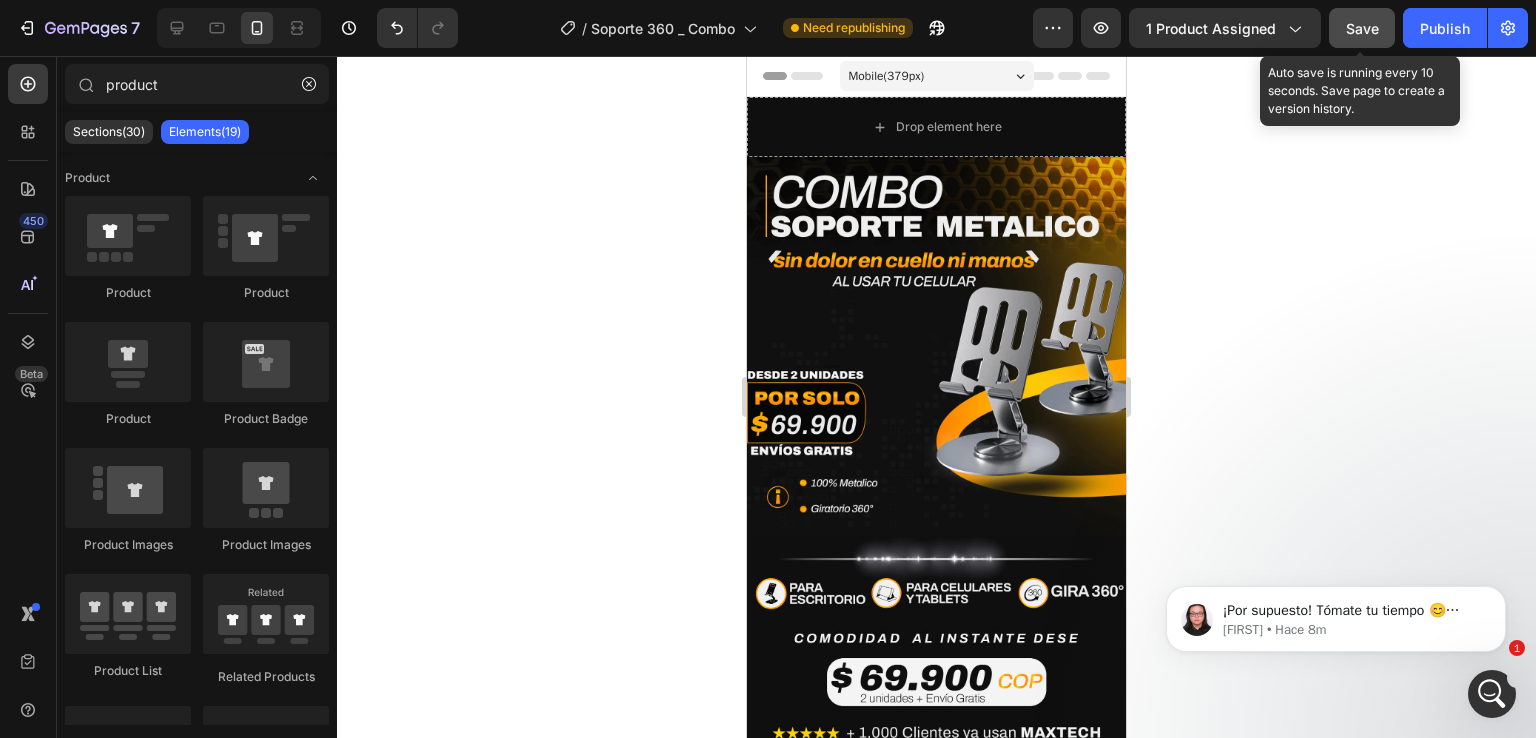click on "Save" 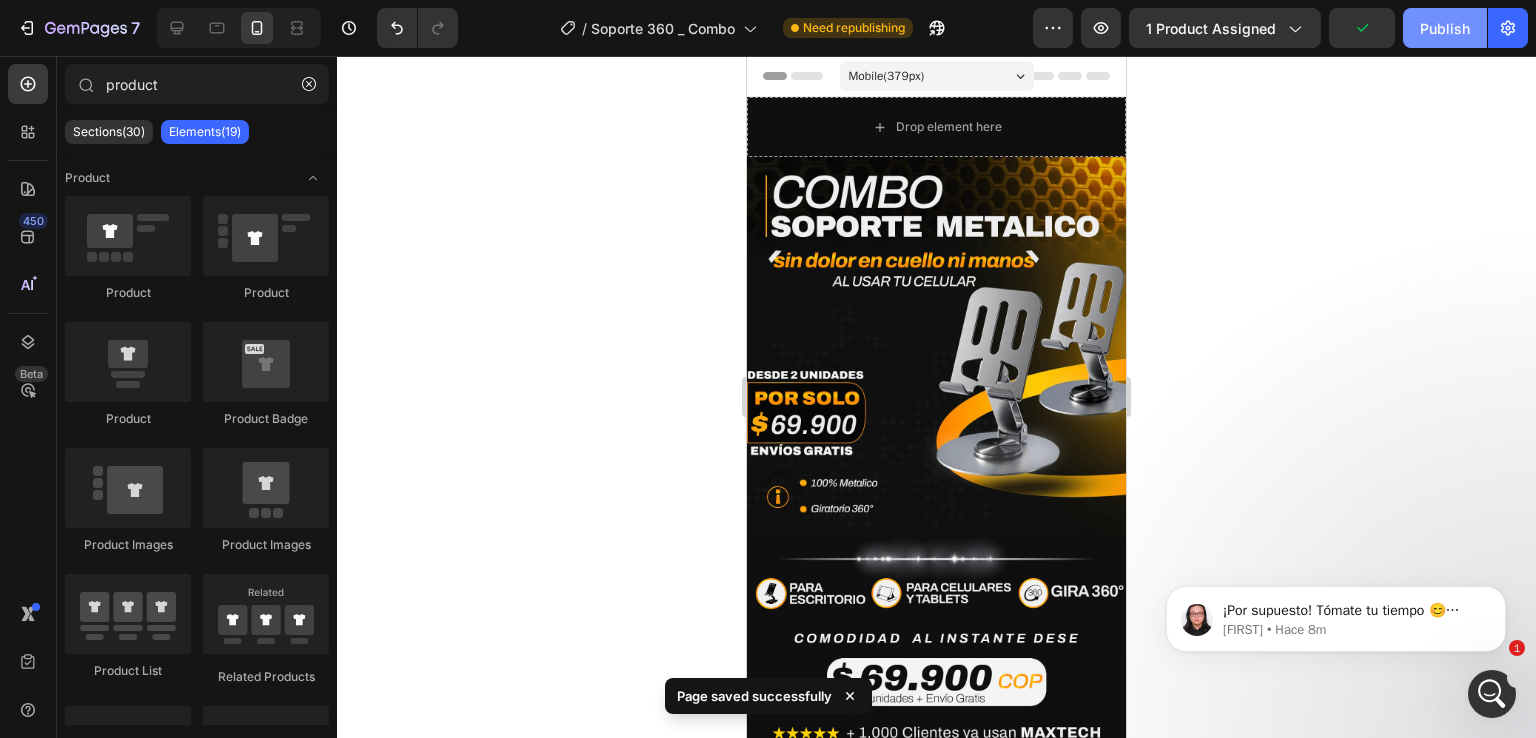 click on "Publish" at bounding box center (1445, 28) 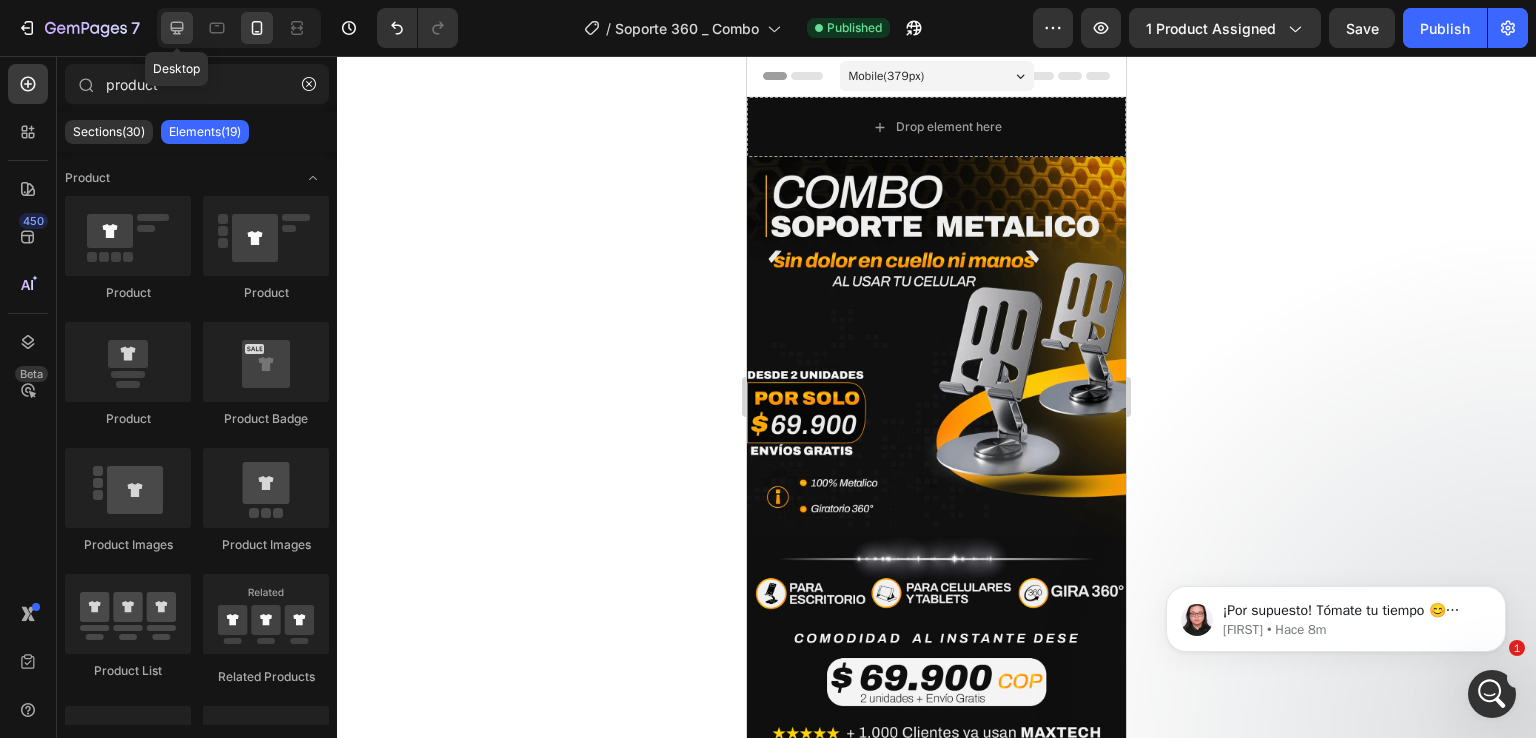 click 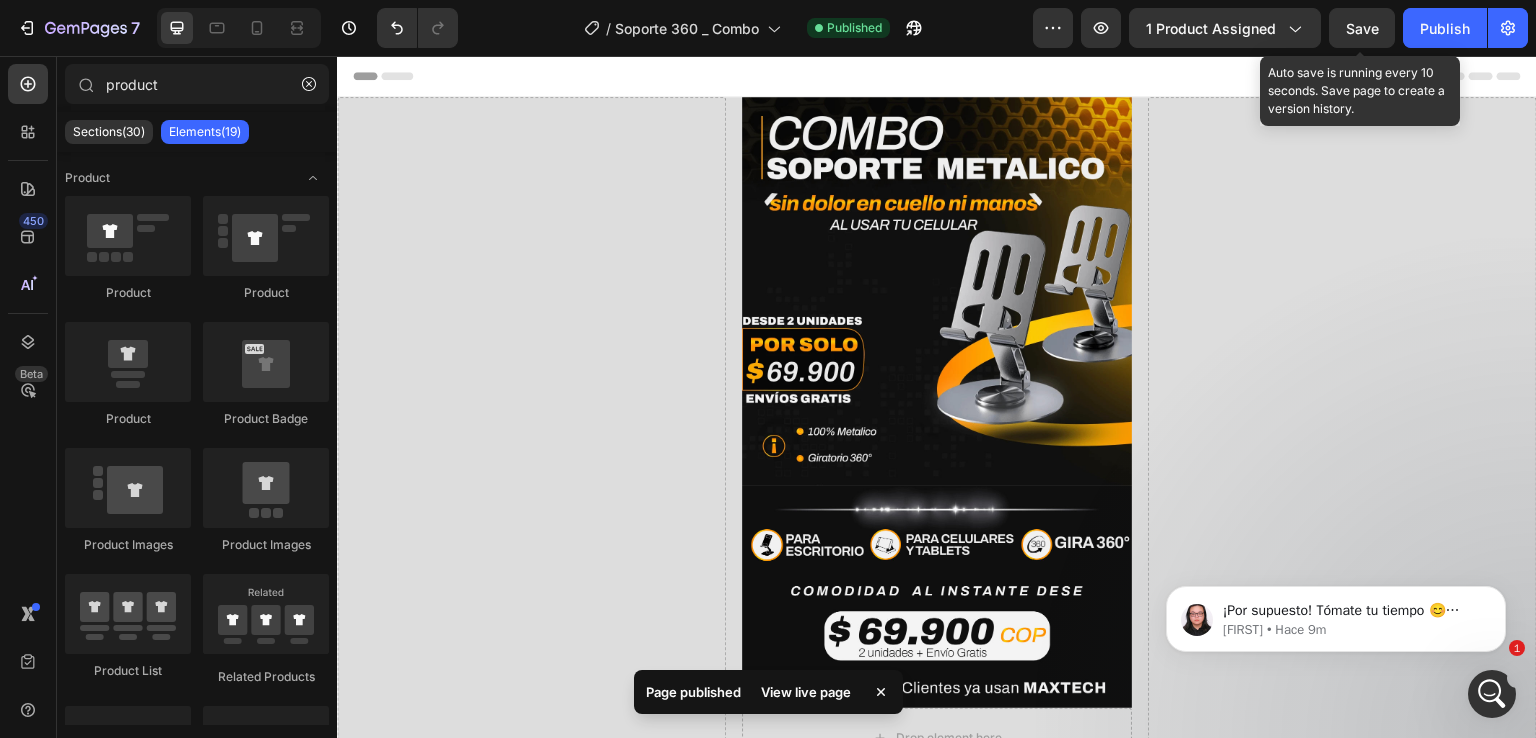 click on "Save" at bounding box center [1362, 28] 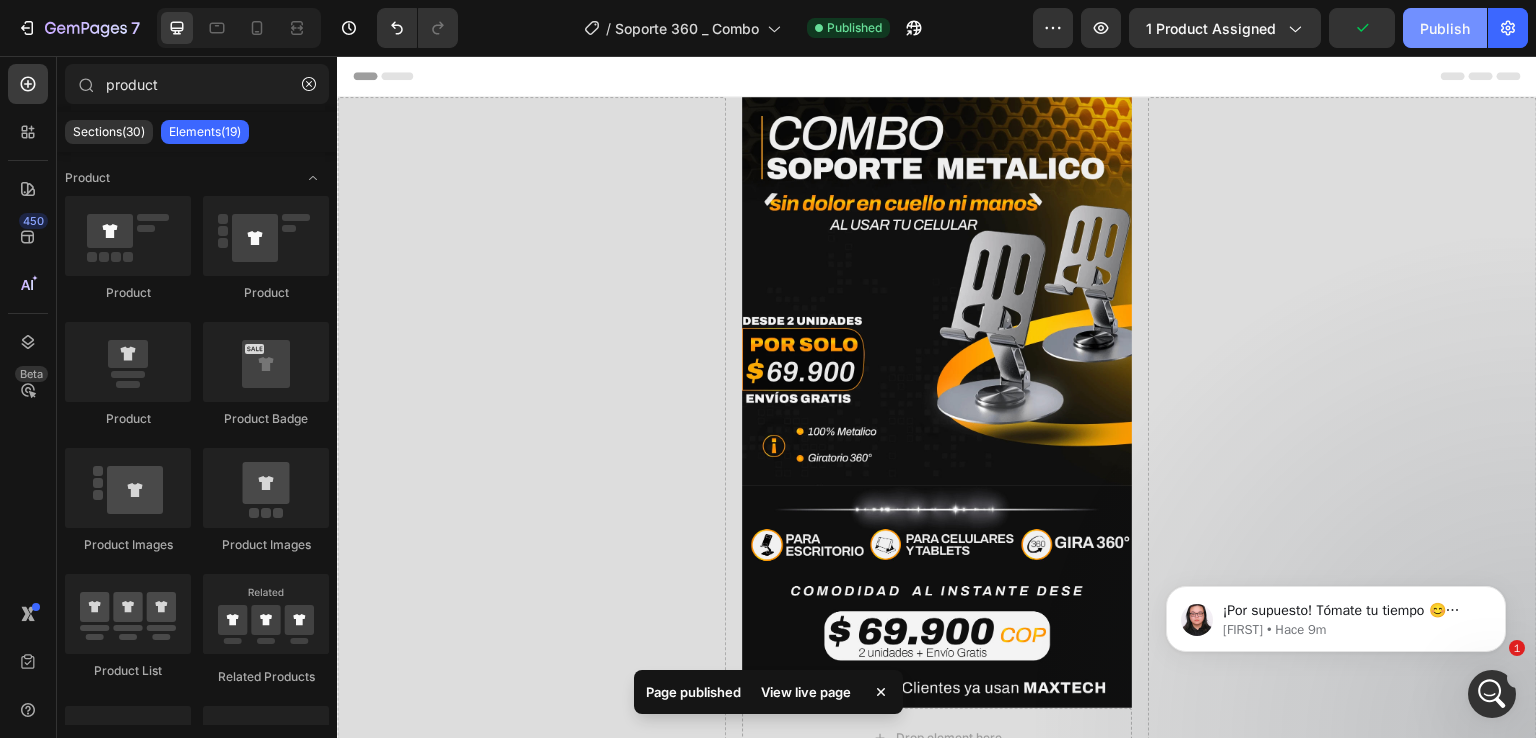 click on "Publish" 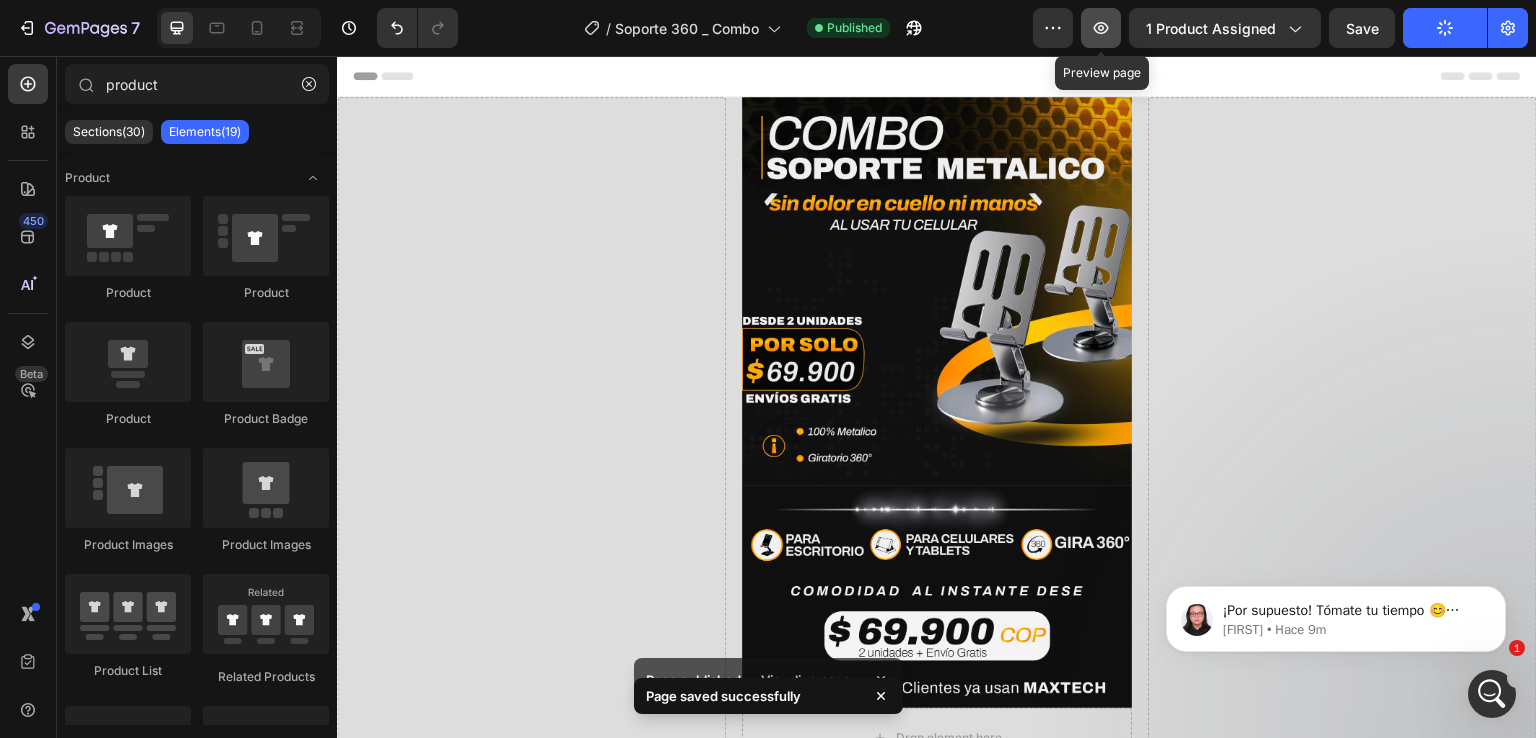 click 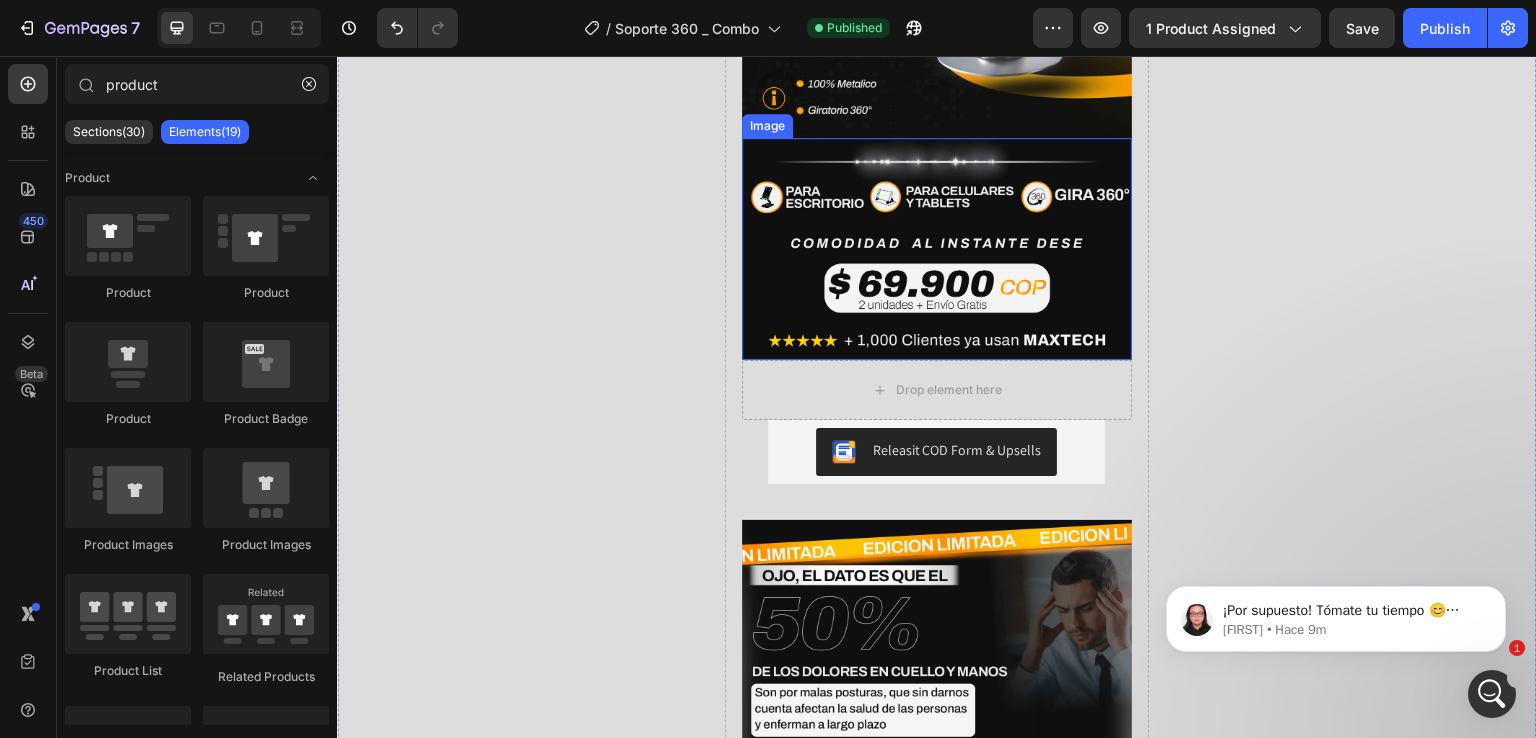 scroll, scrollTop: 351, scrollLeft: 0, axis: vertical 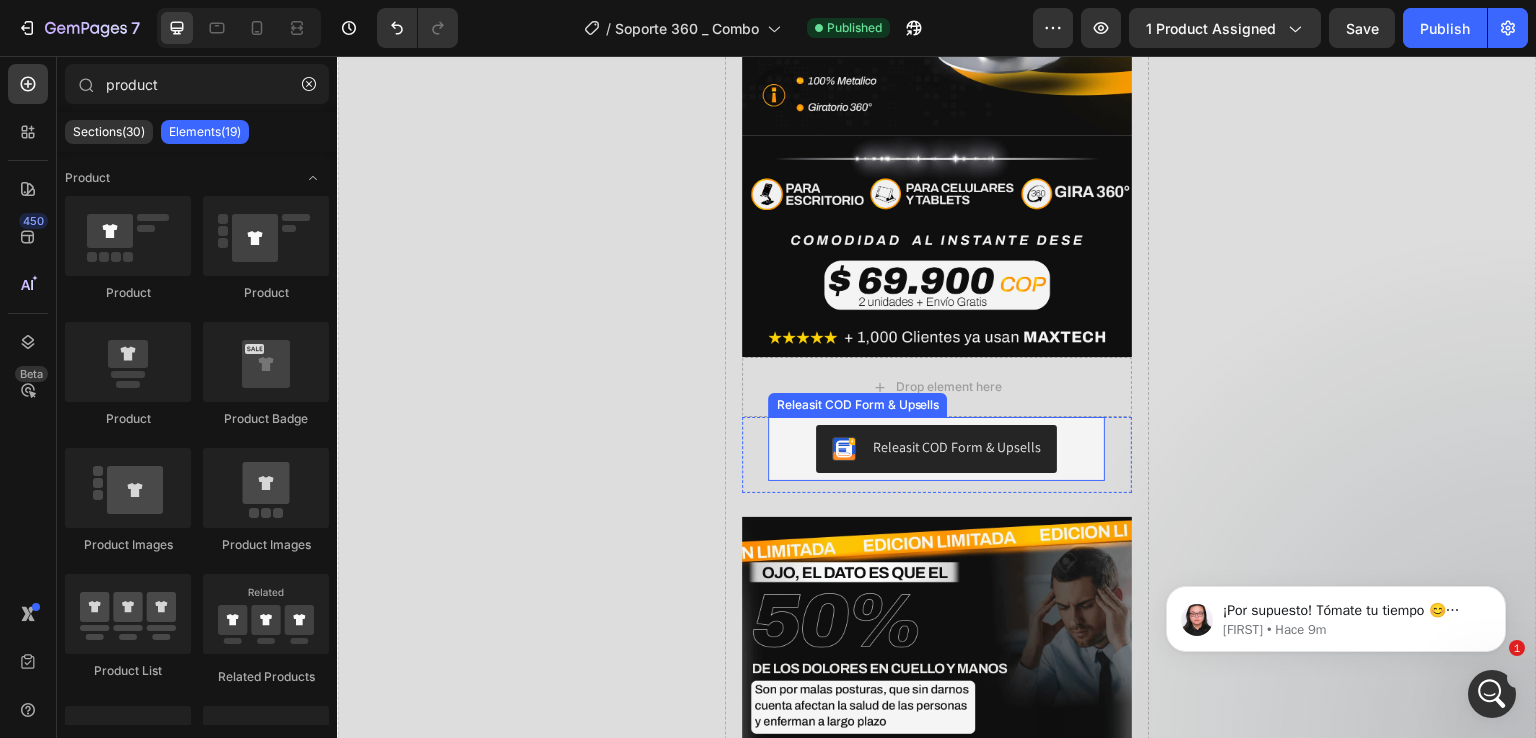 click on "Releasit COD Form & Upsells Releasit COD Form & Upsells" at bounding box center [936, 449] 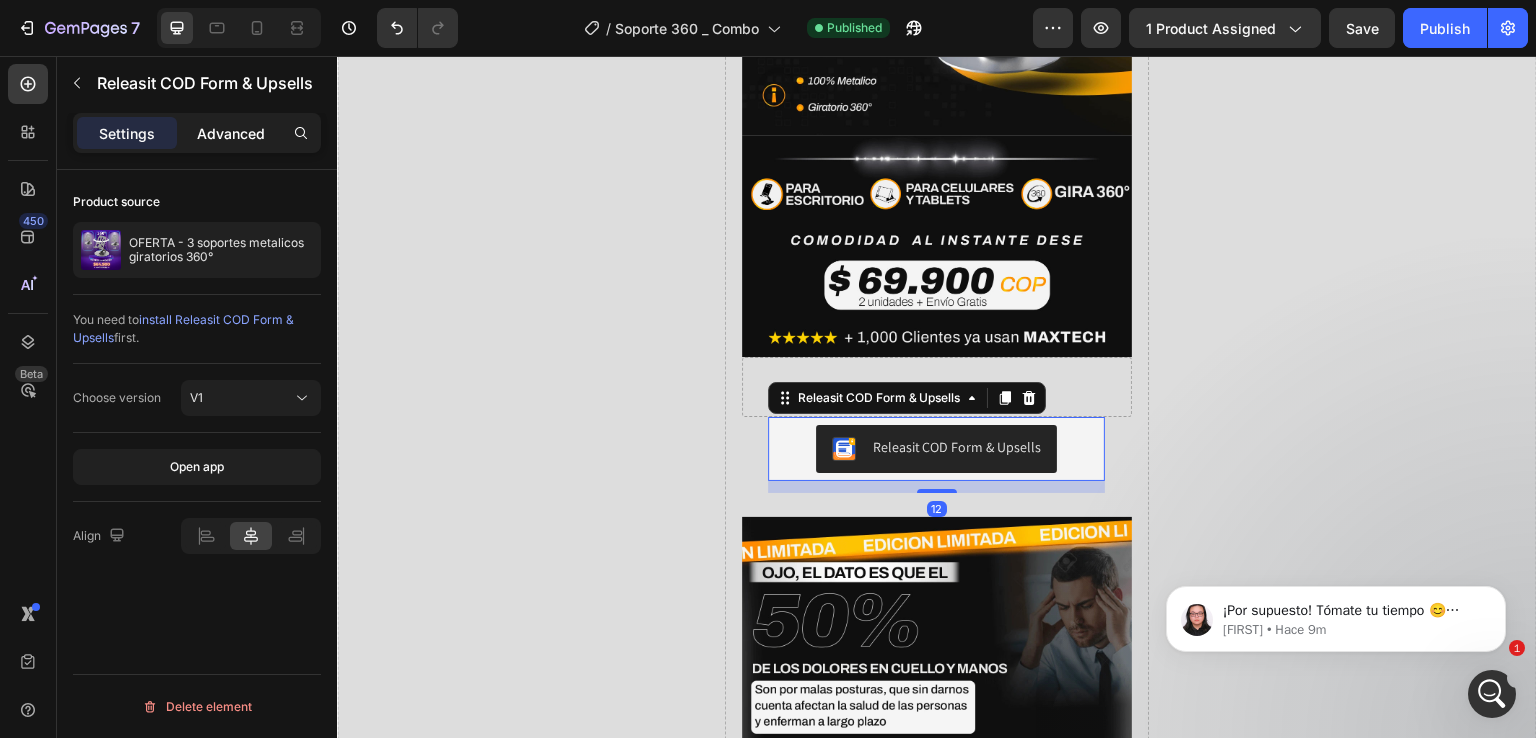 click on "Advanced" at bounding box center (231, 133) 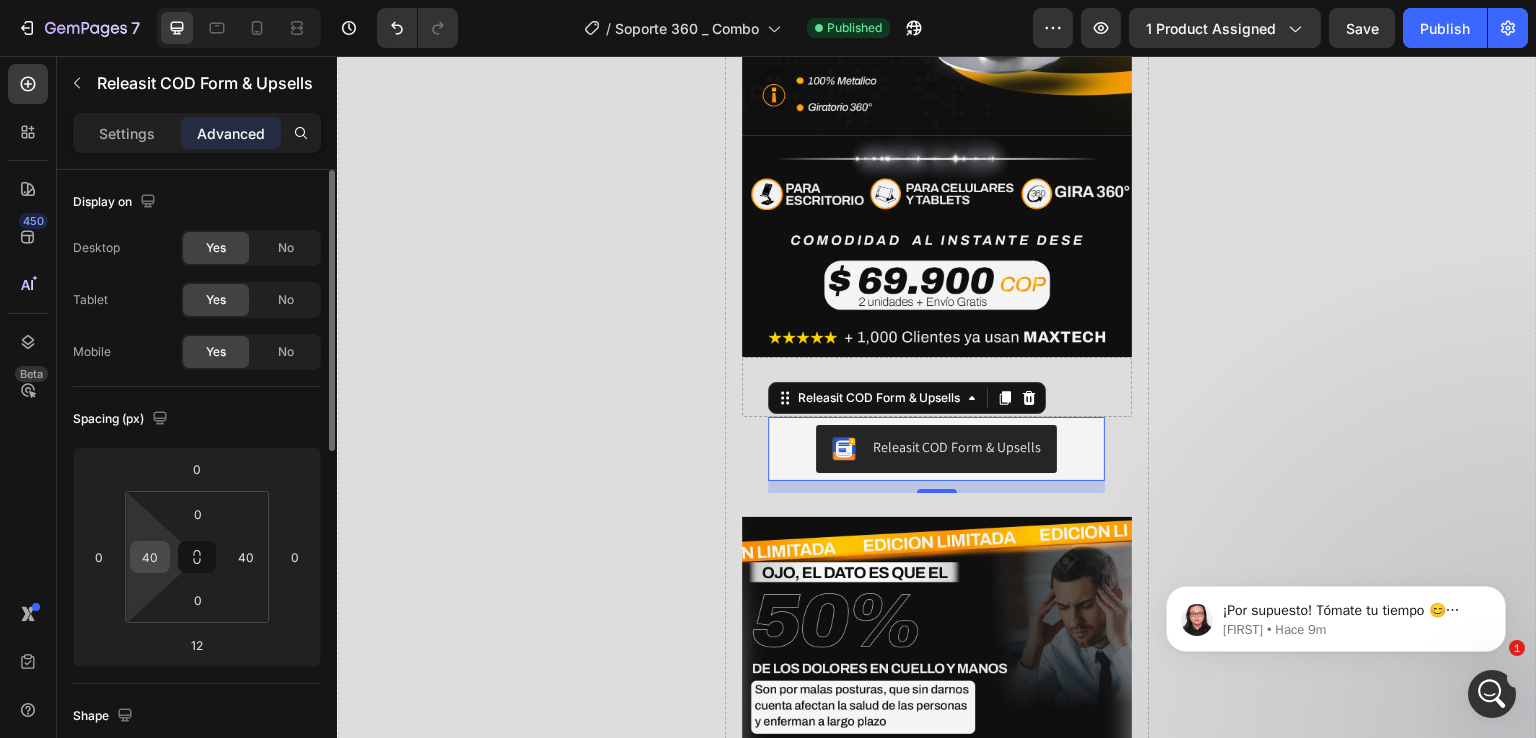 click on "40" at bounding box center [150, 557] 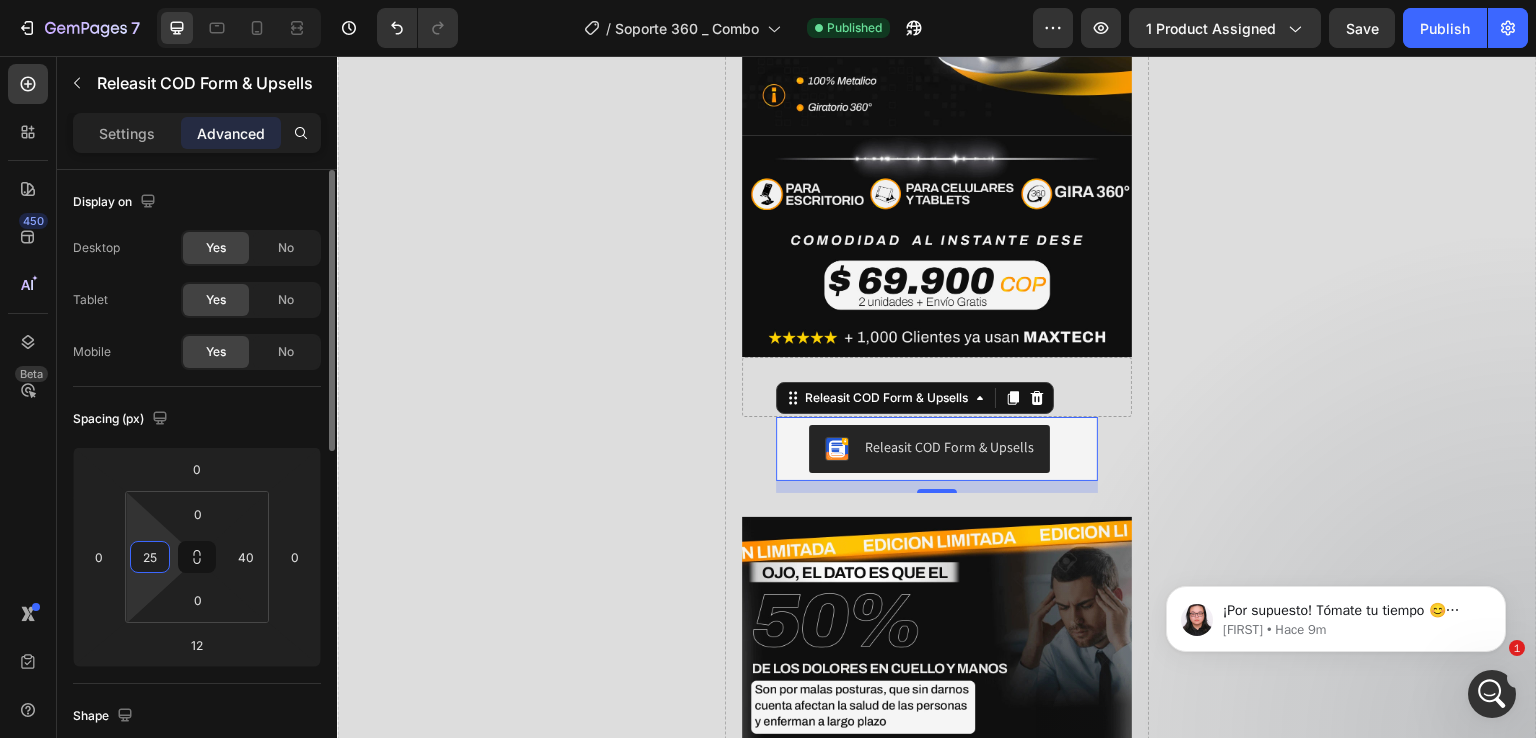 type on "25" 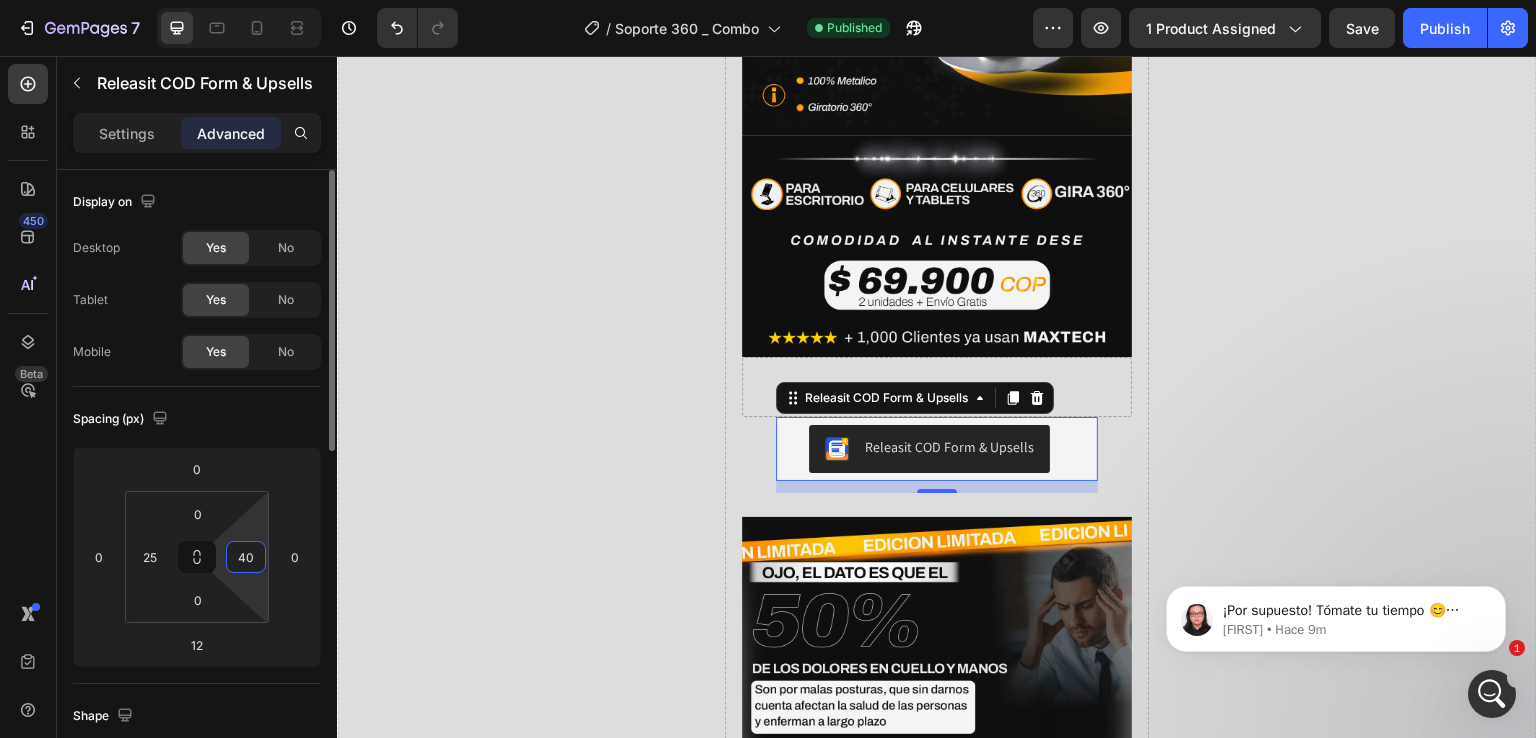 click on "40" at bounding box center [246, 557] 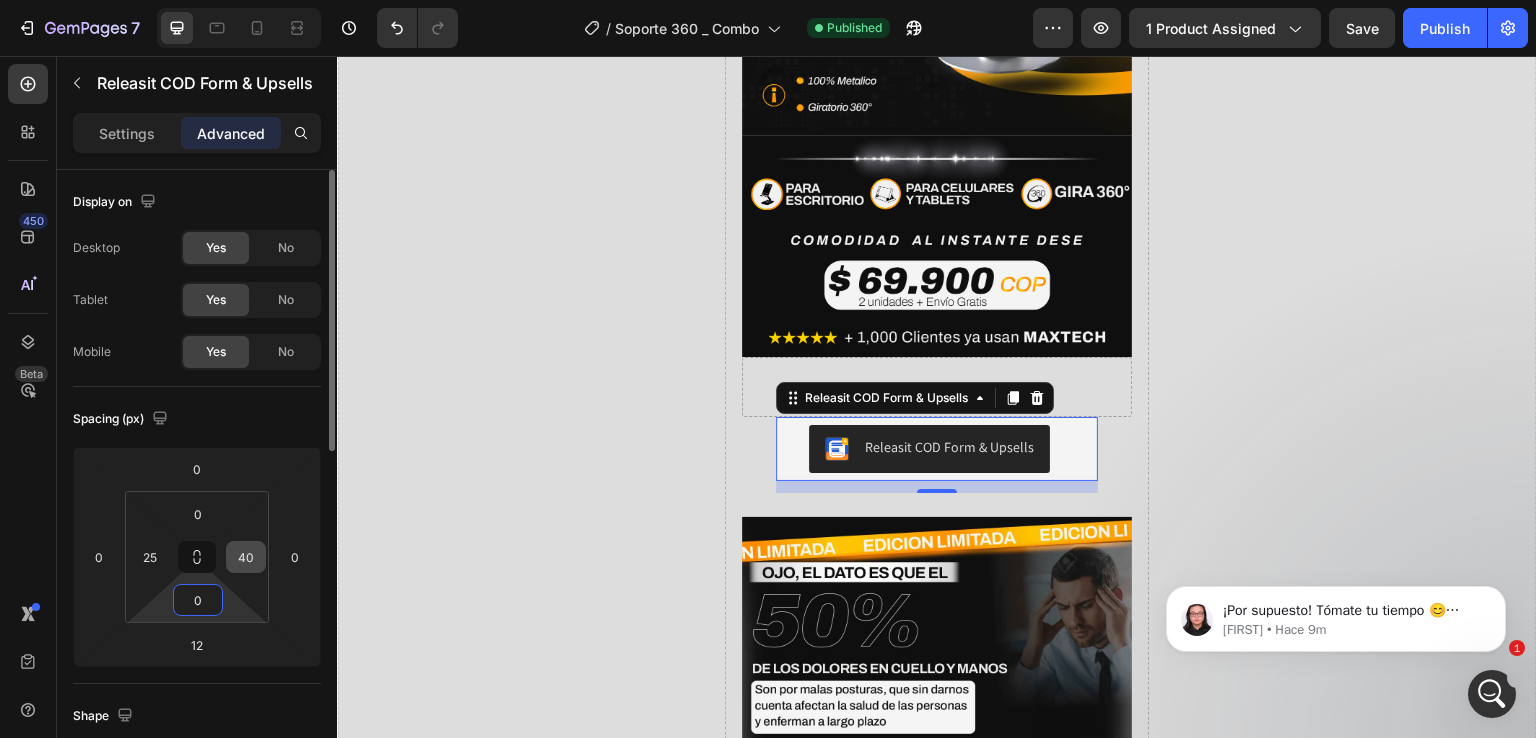 click on "40" at bounding box center (246, 557) 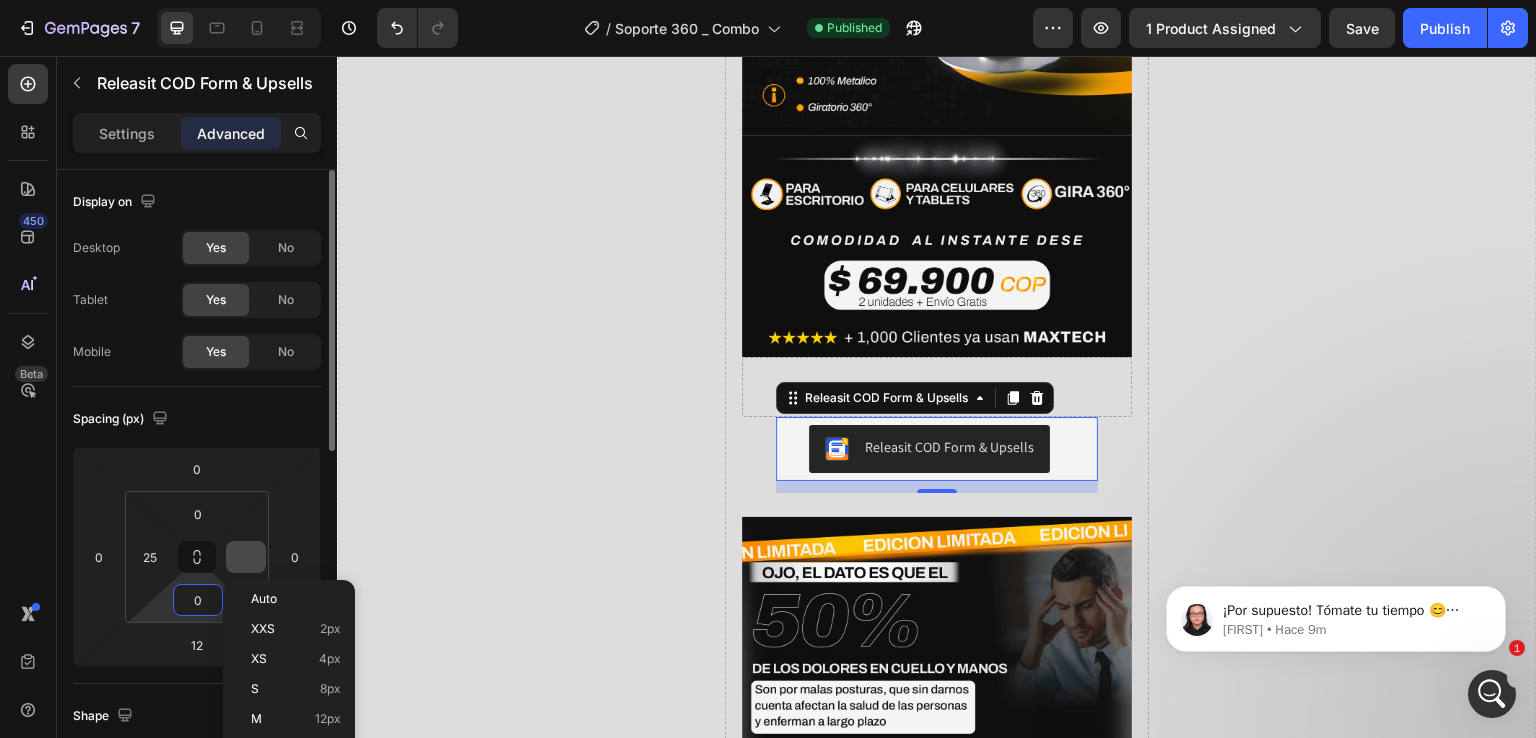 type on "0" 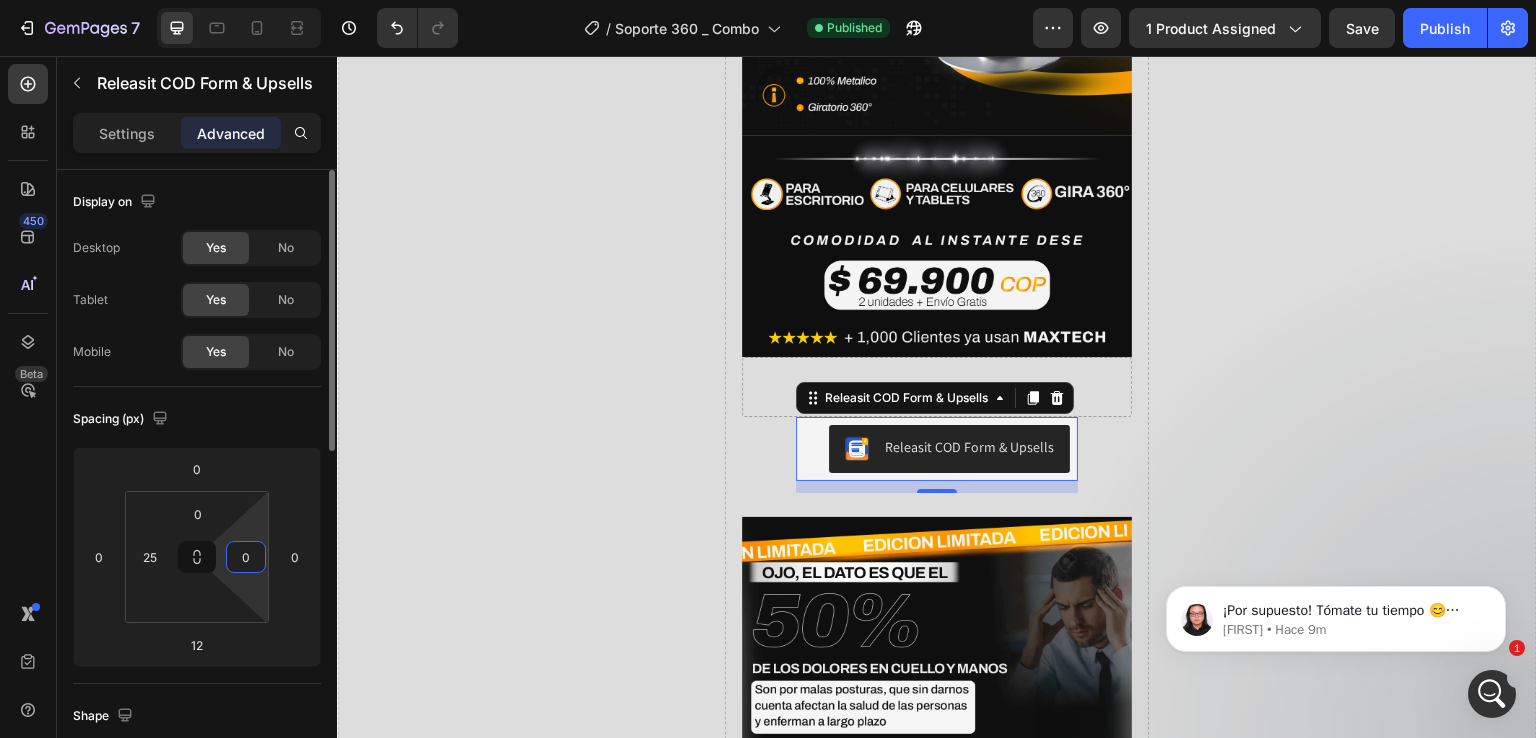 type on "0" 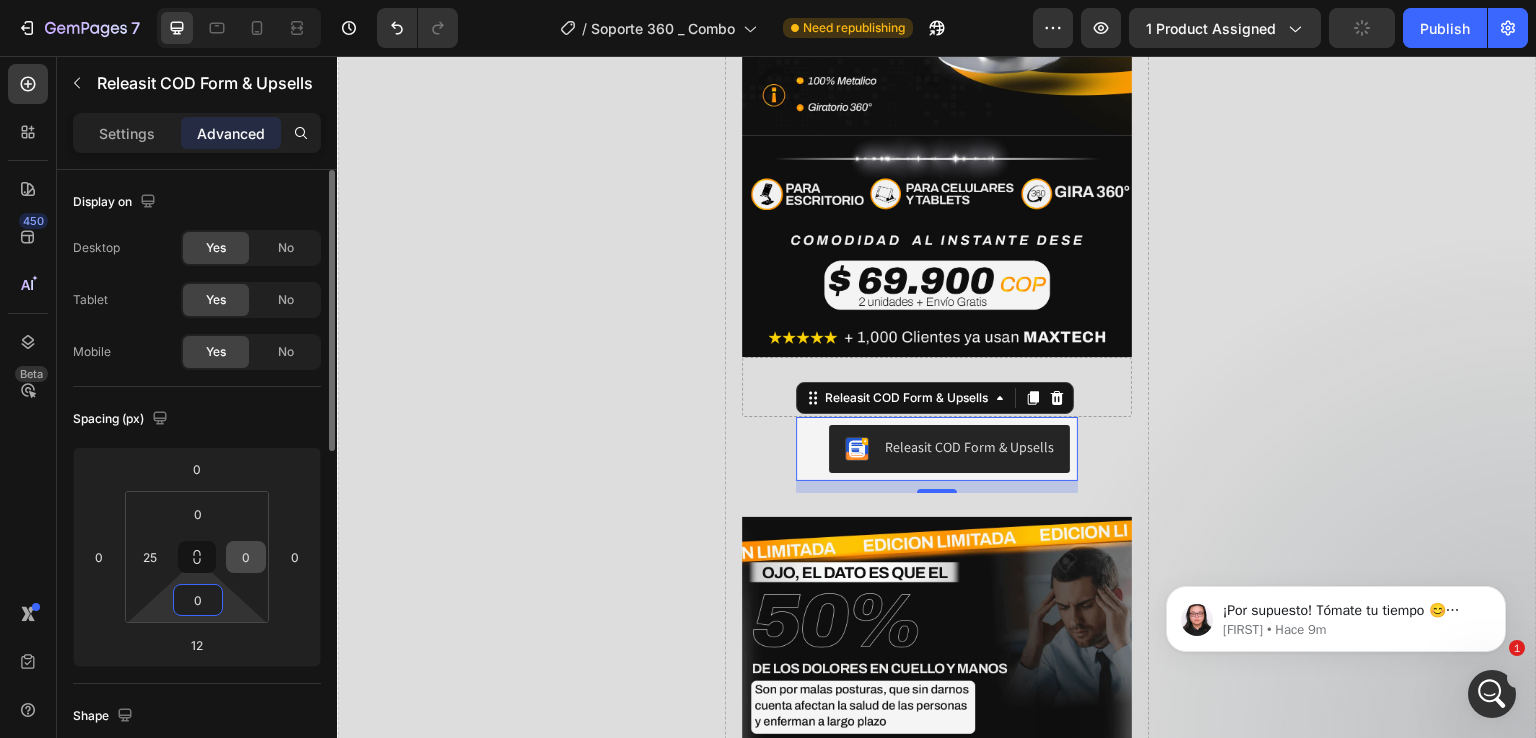 click on "0" at bounding box center [246, 557] 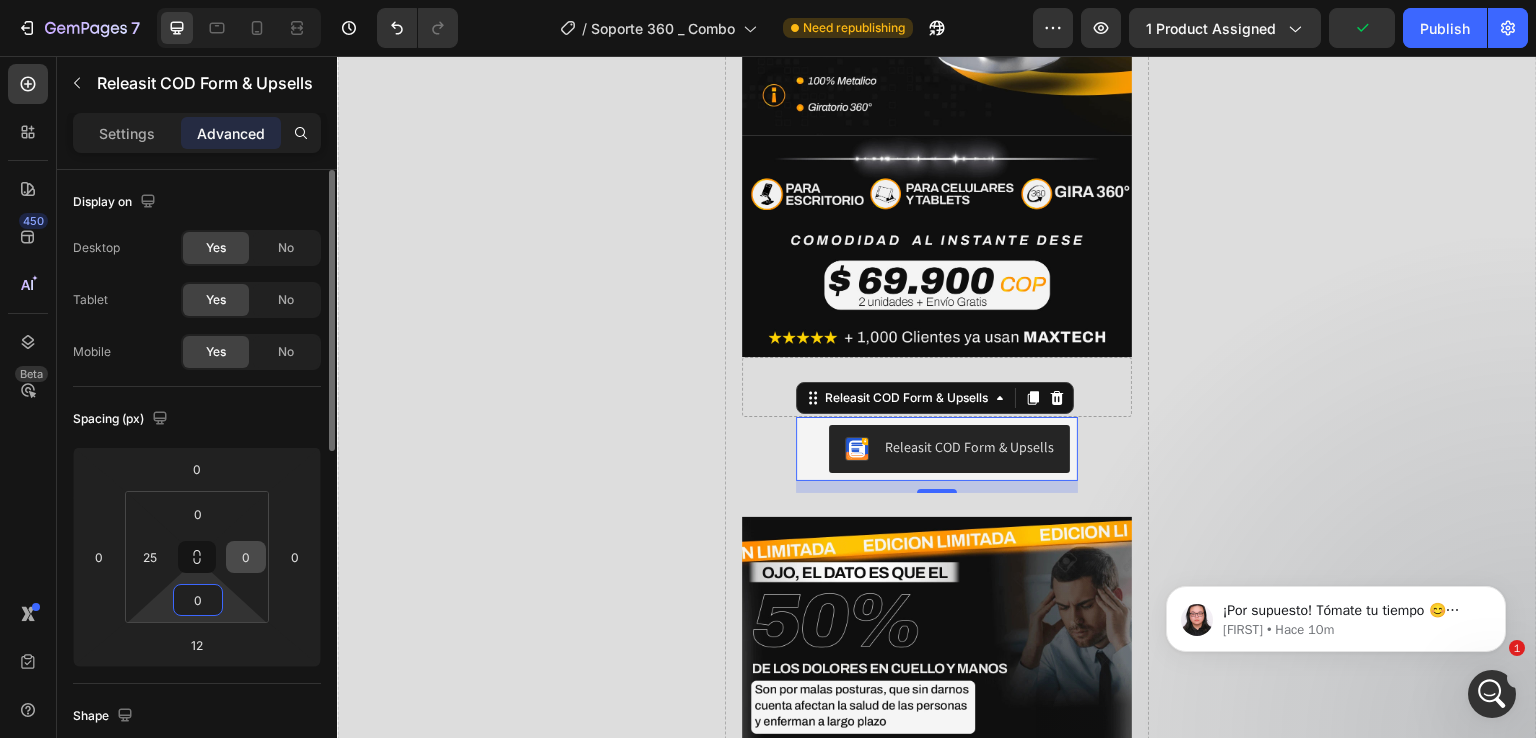 click on "0" at bounding box center [246, 557] 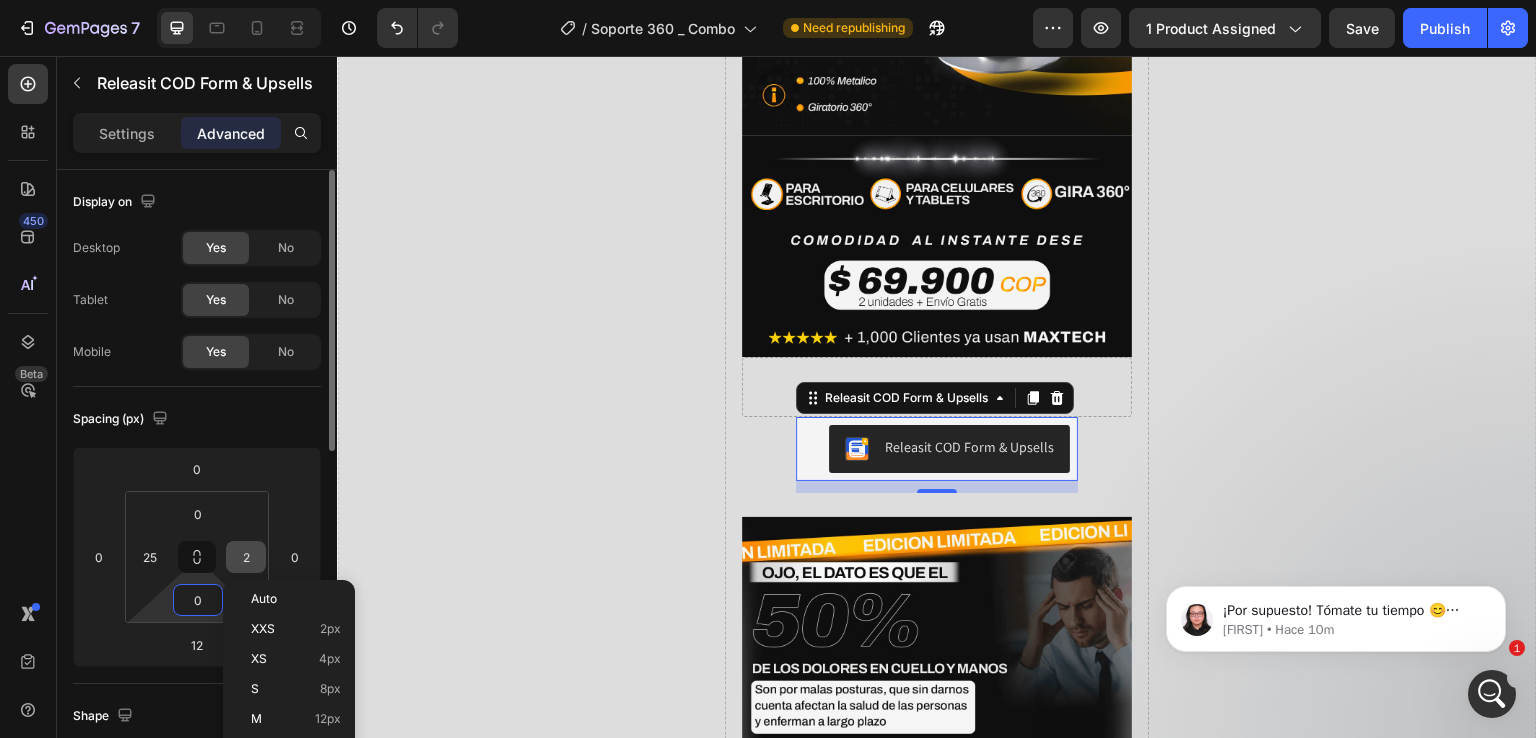 type on "2" 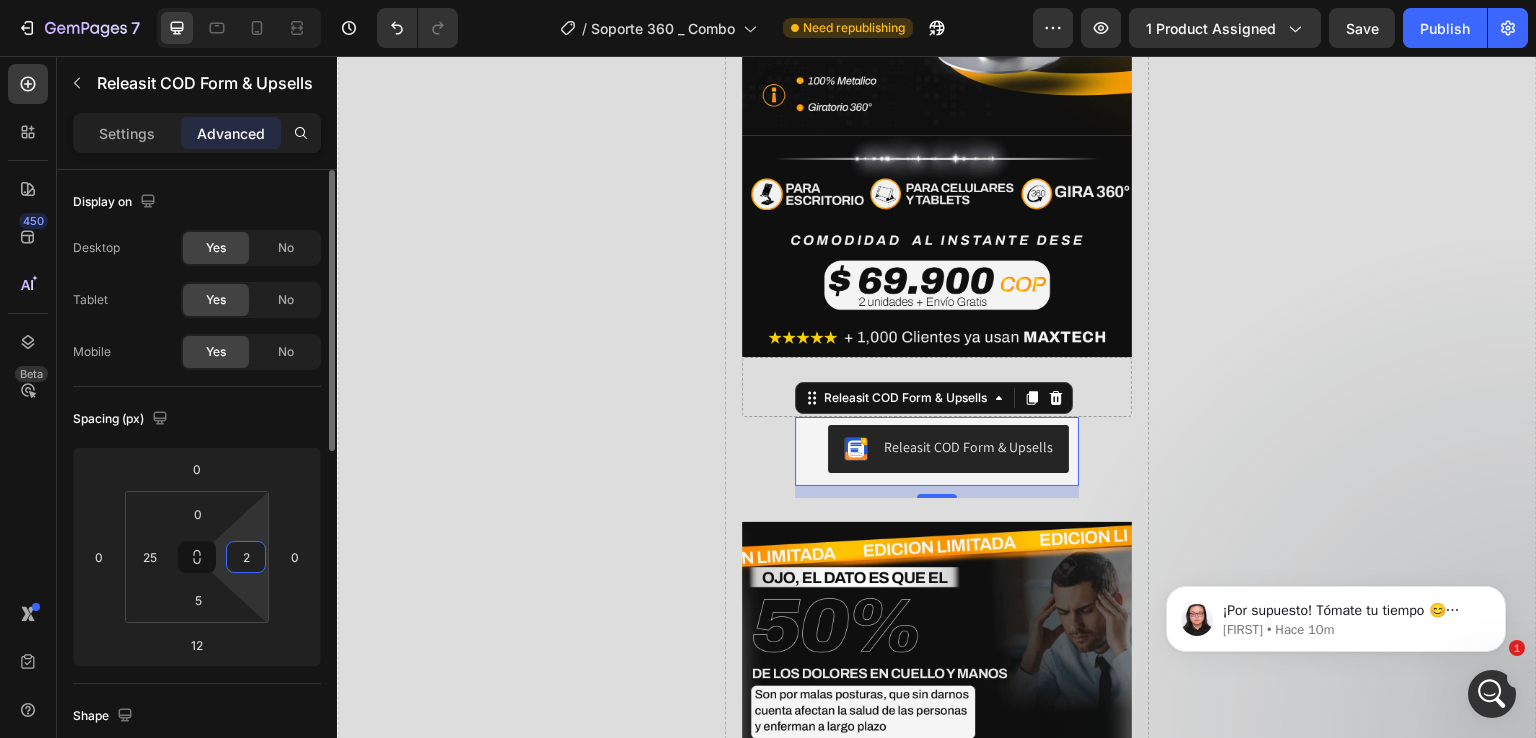 click on "2" at bounding box center (246, 557) 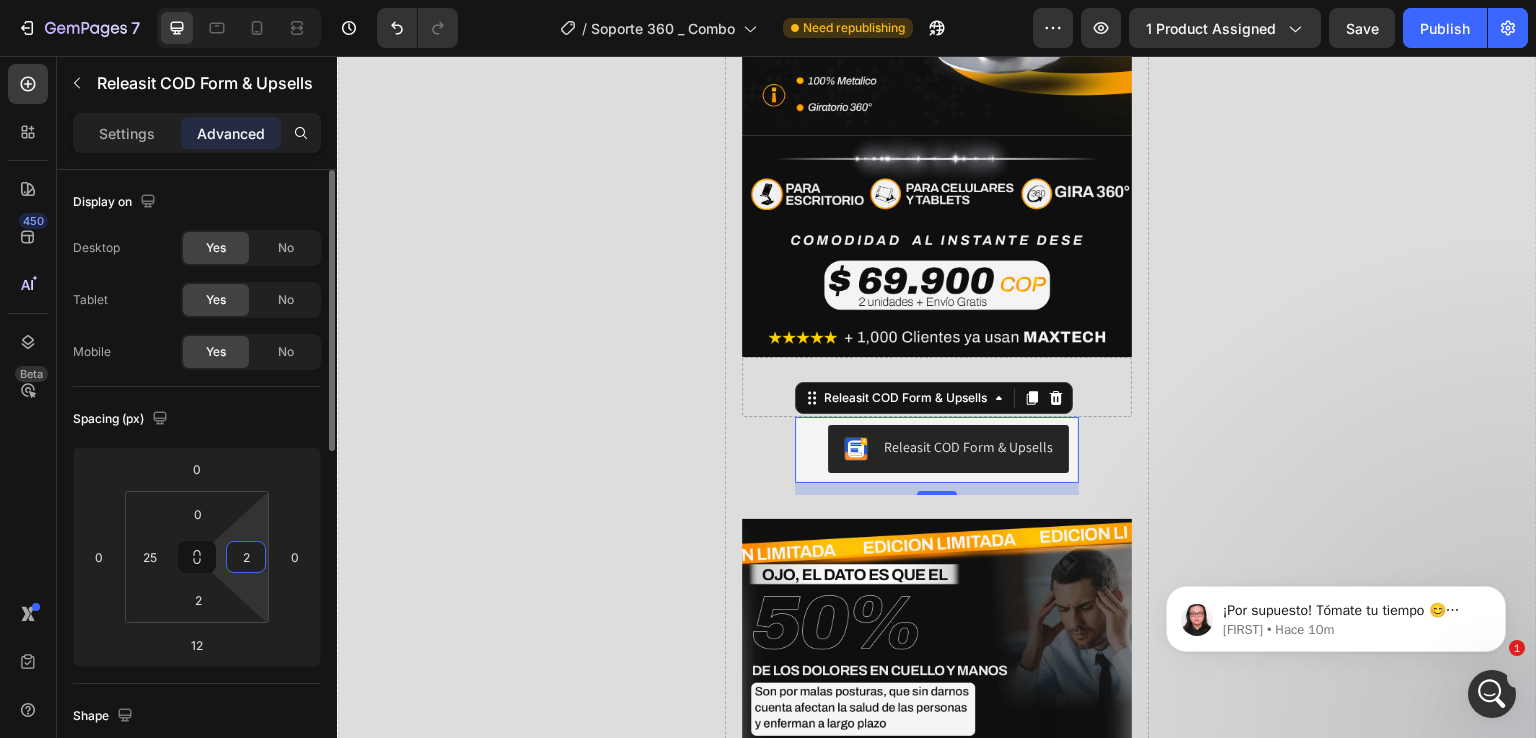 type on "2" 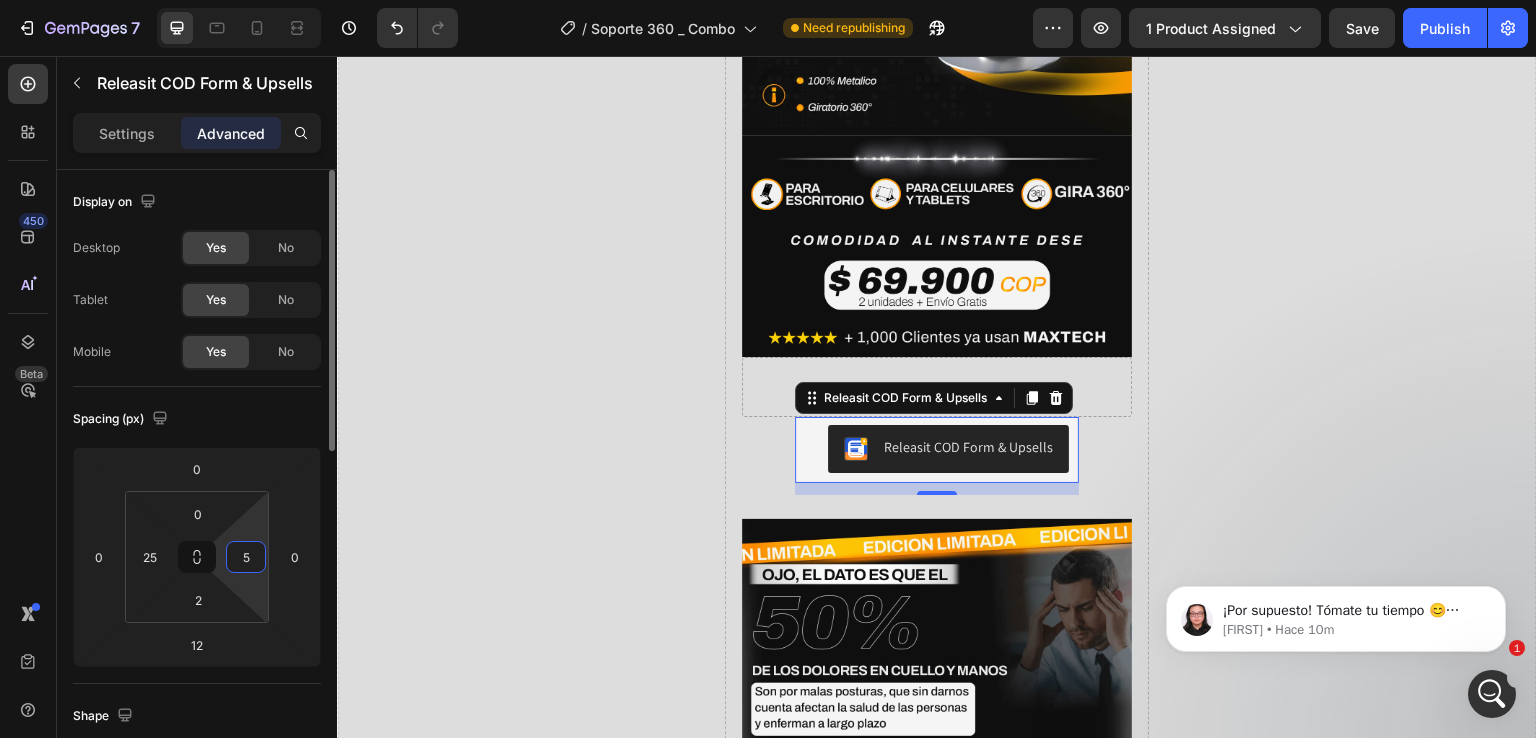 type on "5" 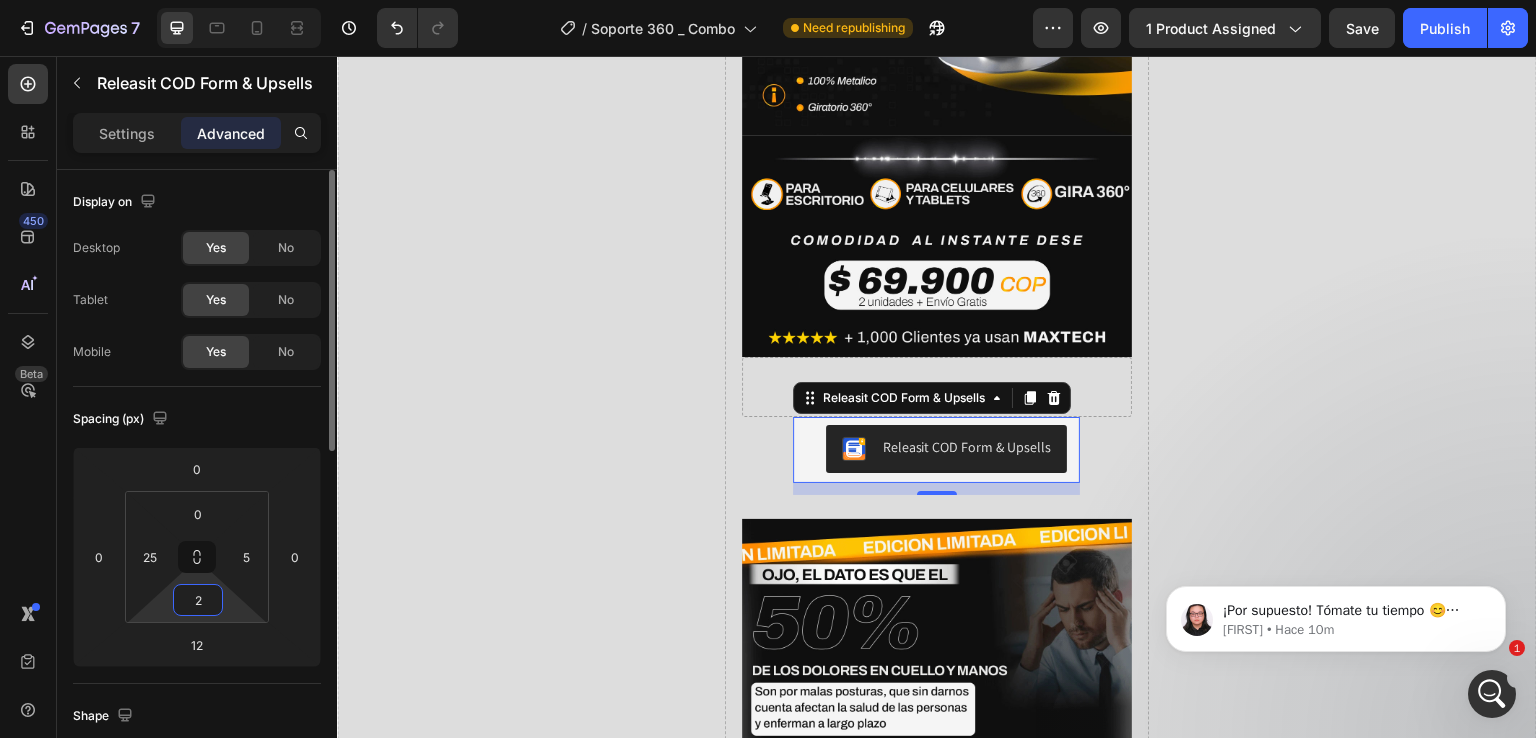 click on "2" at bounding box center [198, 600] 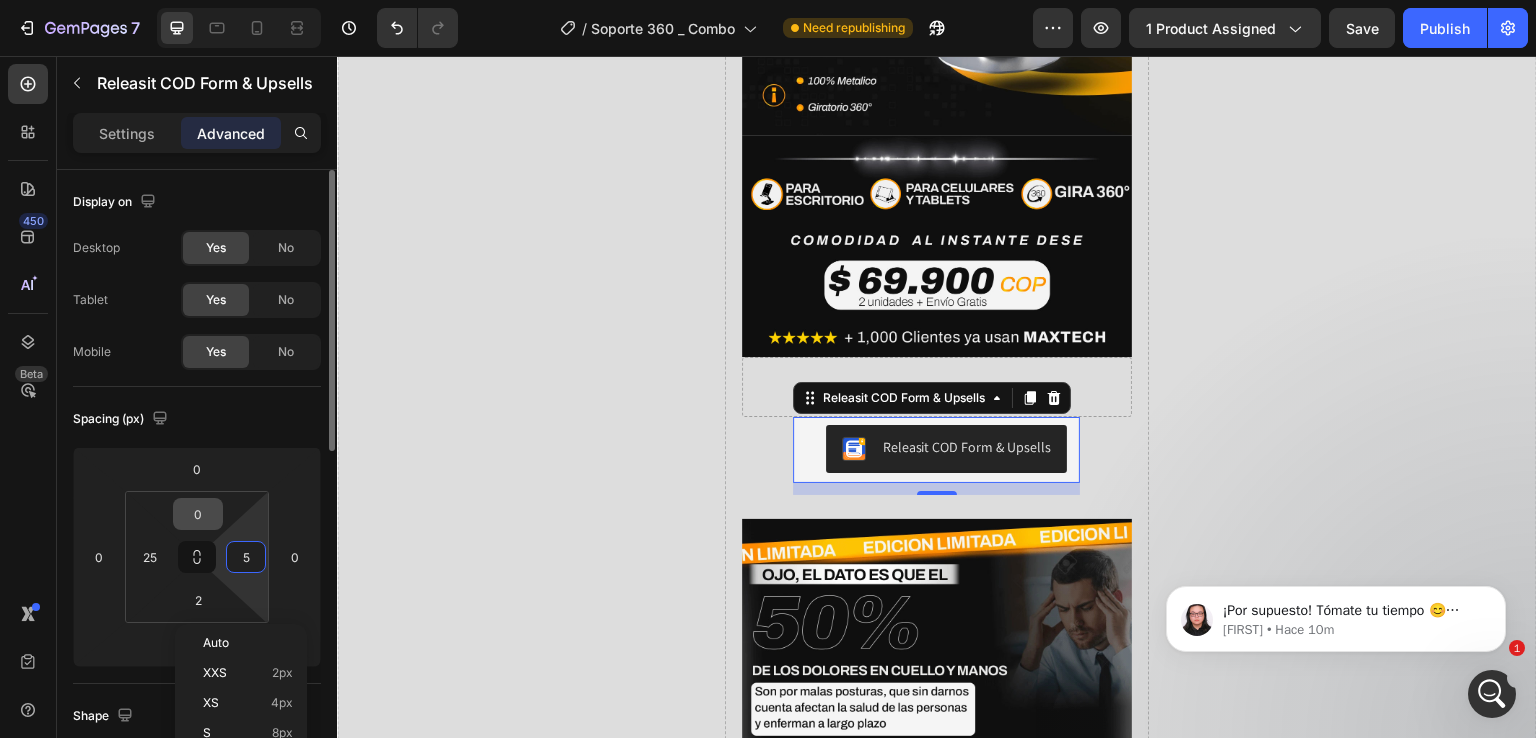 click on "0" at bounding box center (198, 514) 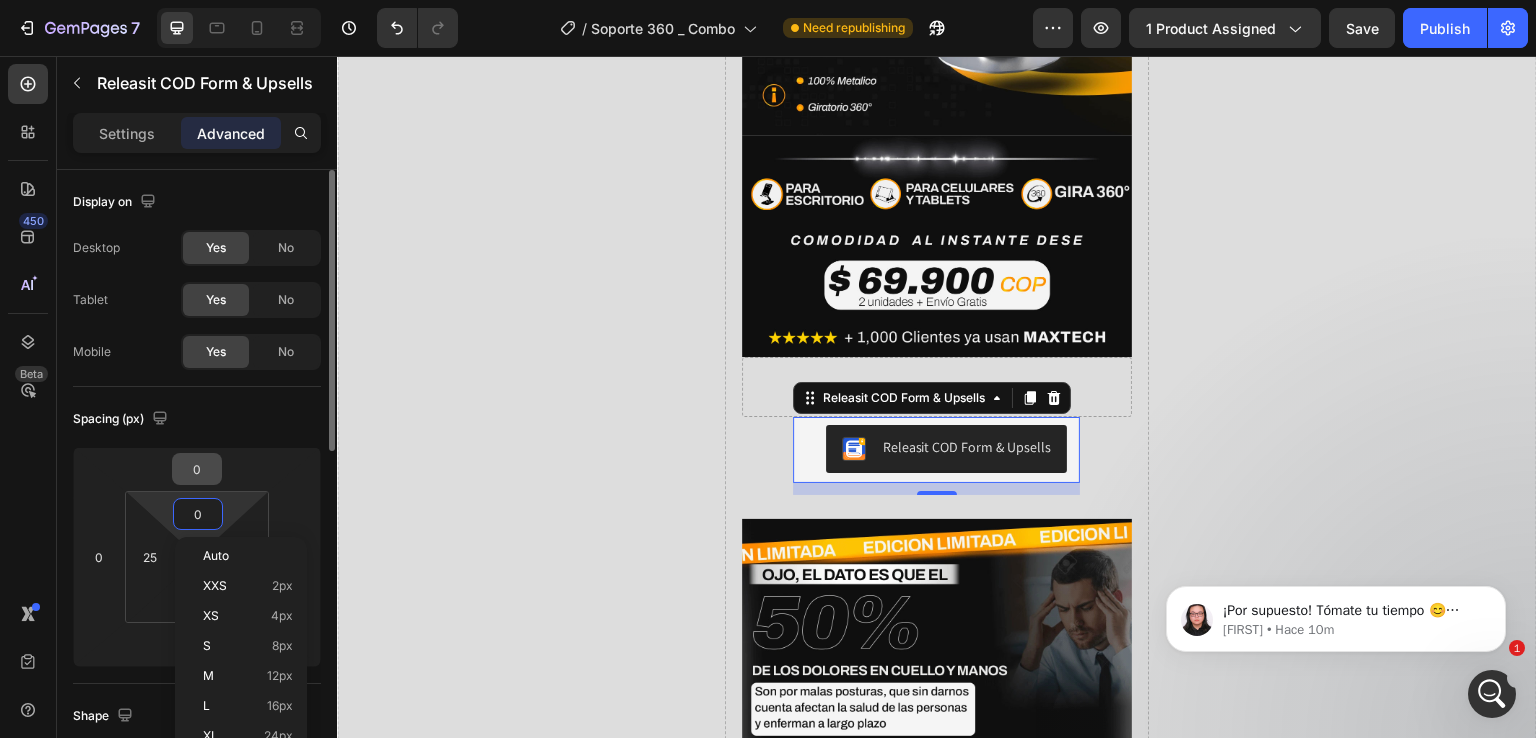 click on "0" at bounding box center (197, 469) 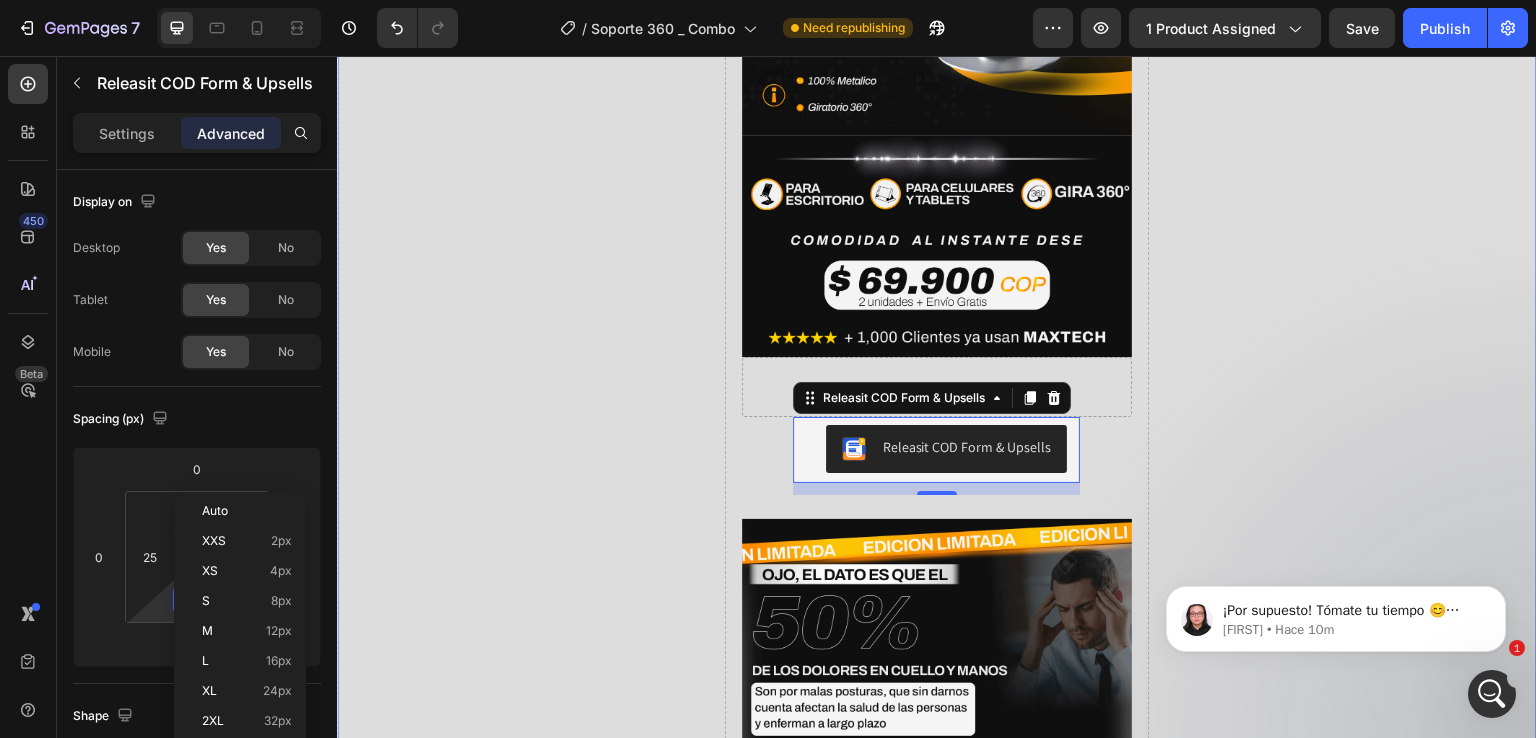 click on "Drop element here" at bounding box center [531, 923] 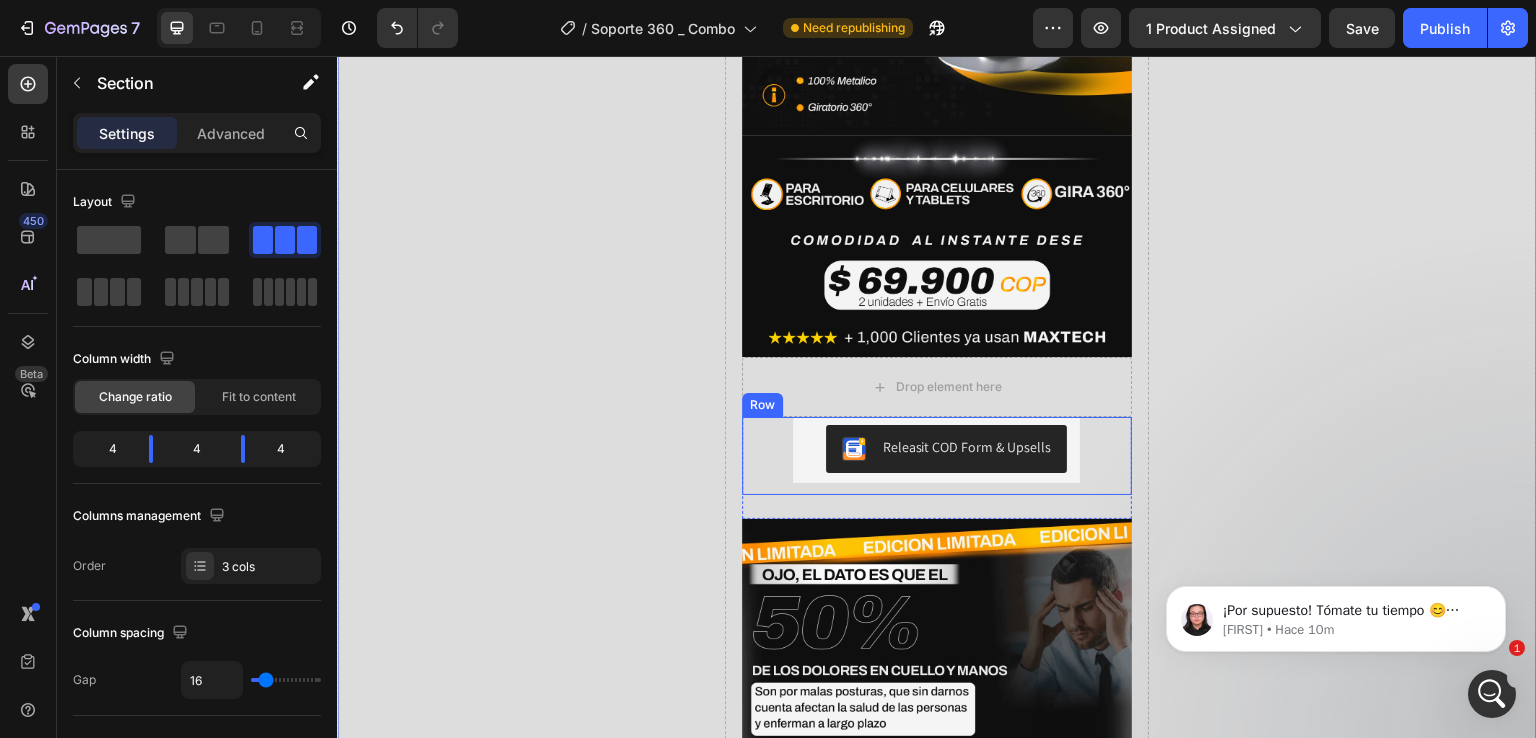 click on "Releasit COD Form & Upsells Releasit COD Form & Upsells Row" at bounding box center (936, 456) 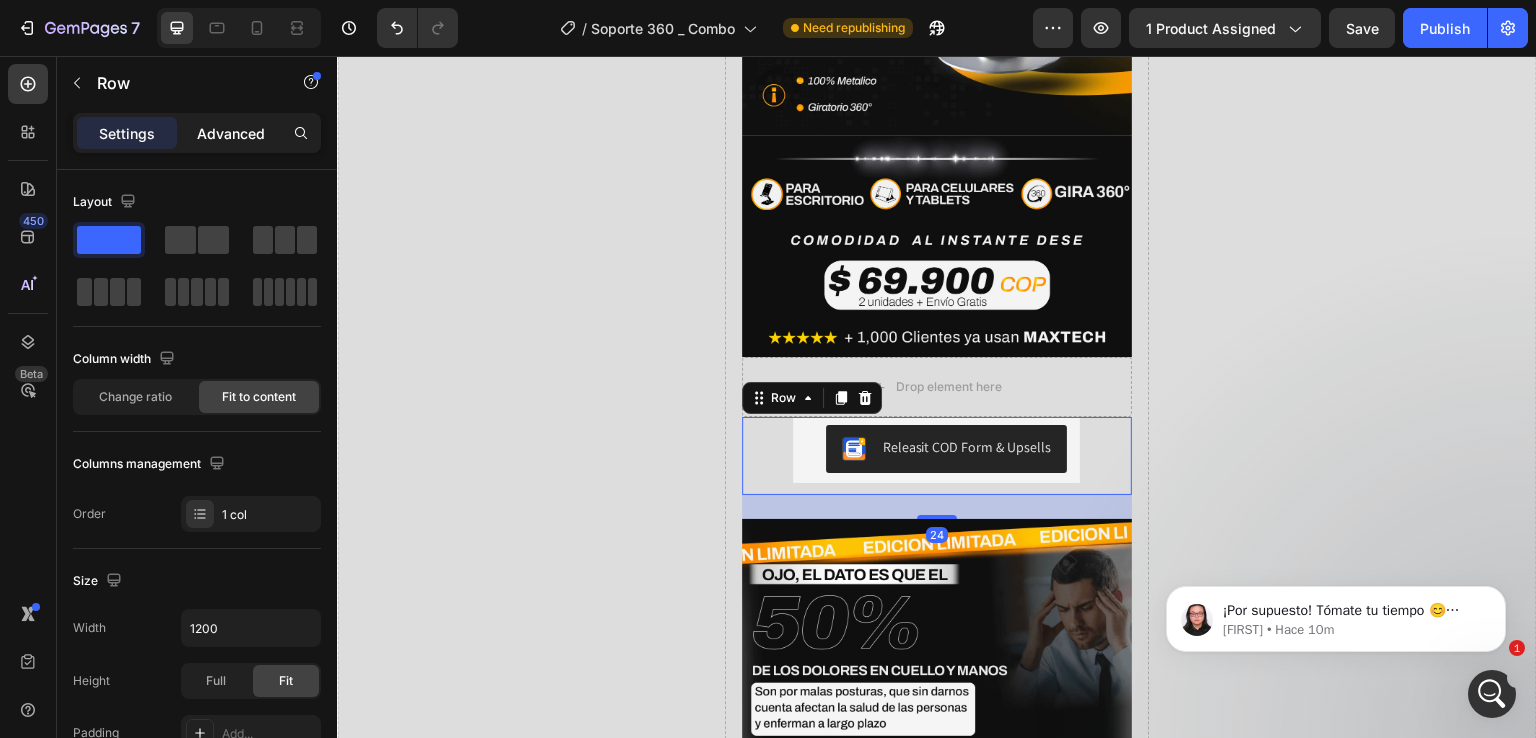 click on "Advanced" at bounding box center (231, 133) 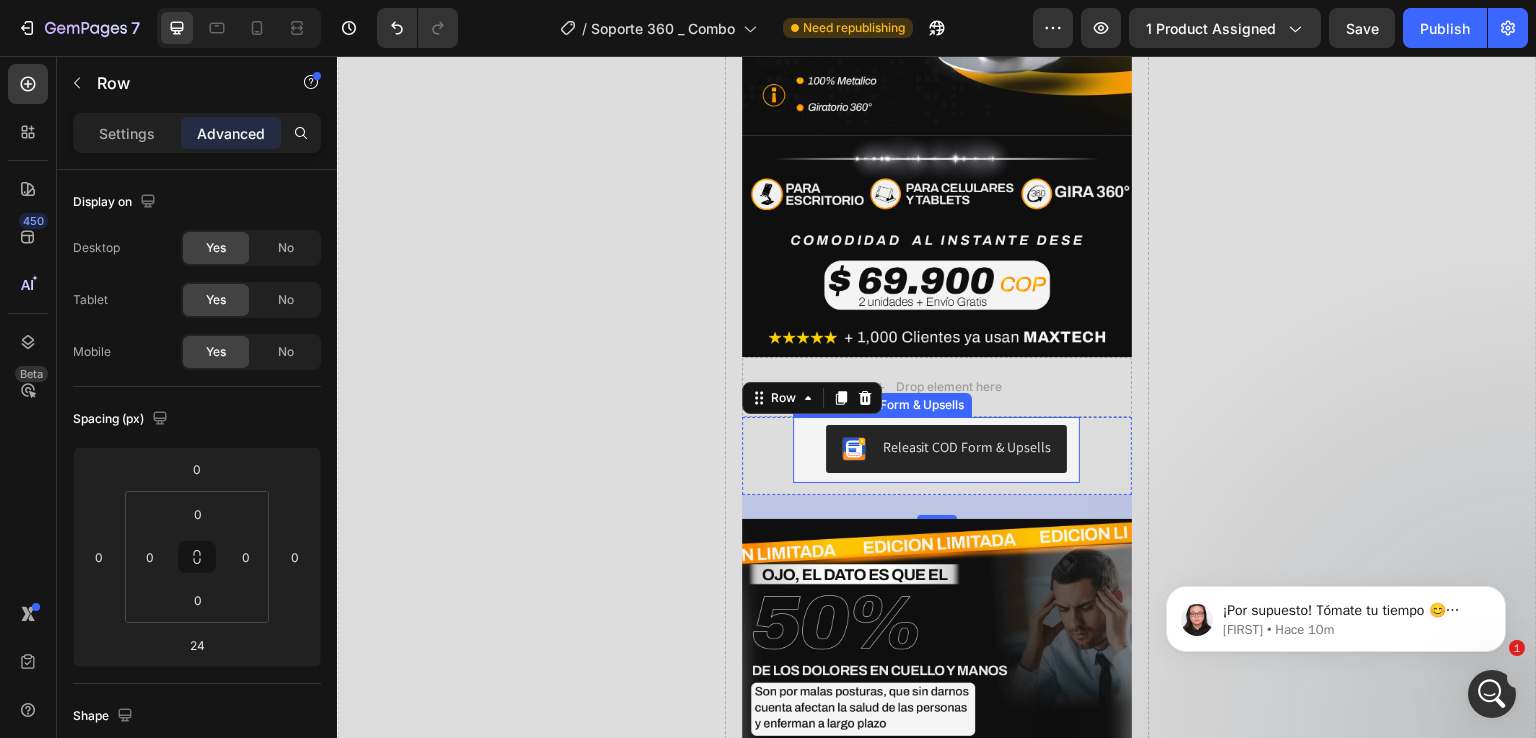 click on "Releasit COD Form & Upsells" at bounding box center (966, 447) 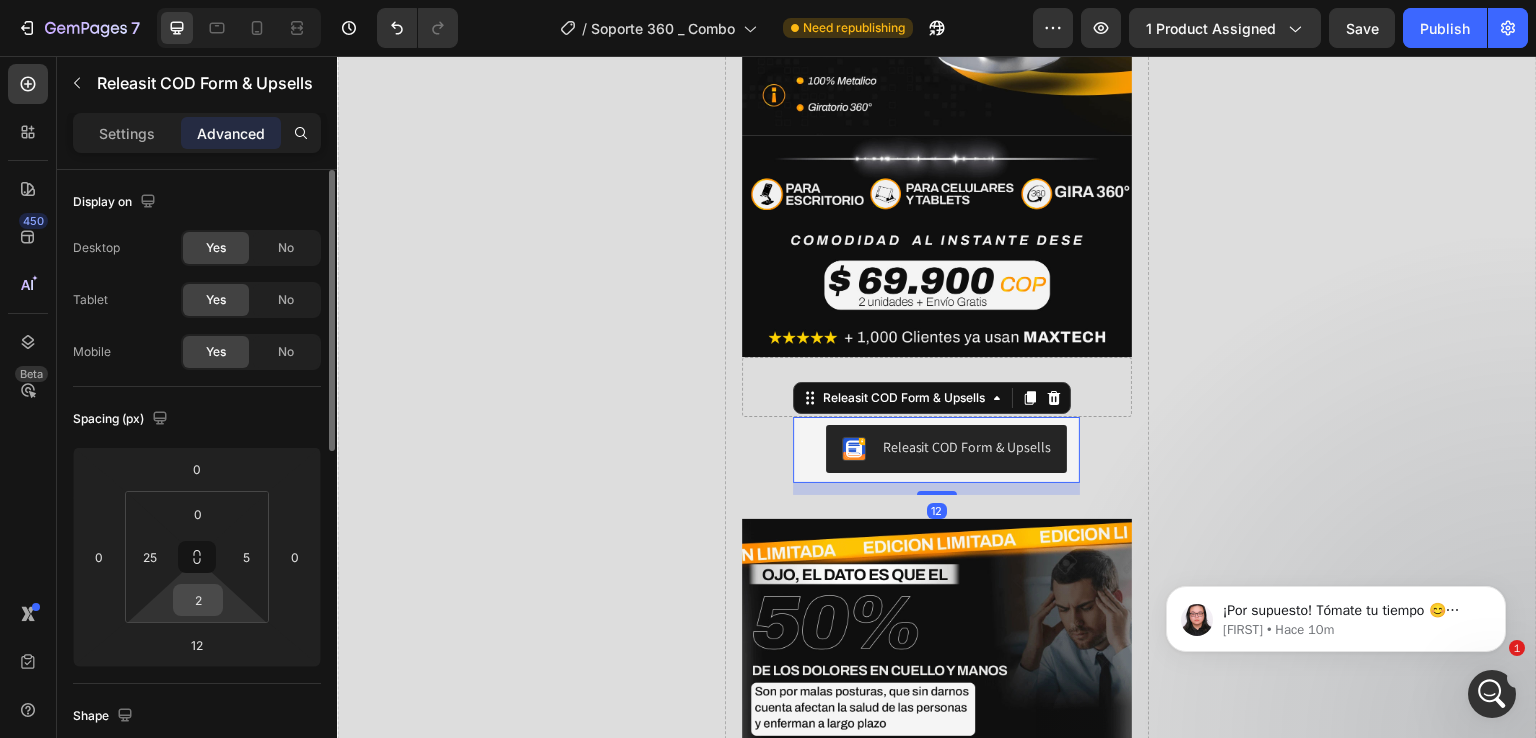 click on "2" at bounding box center [198, 600] 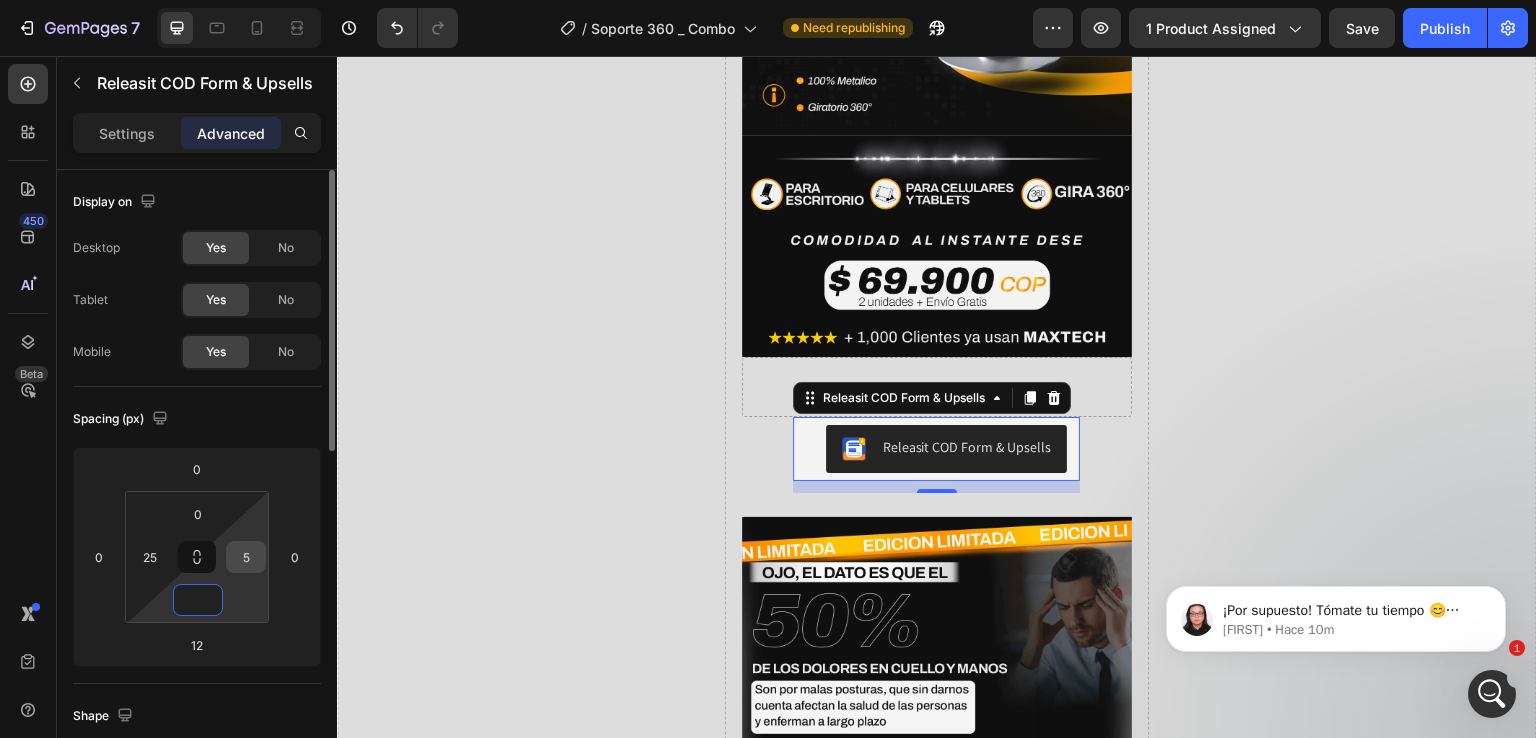 type on "0" 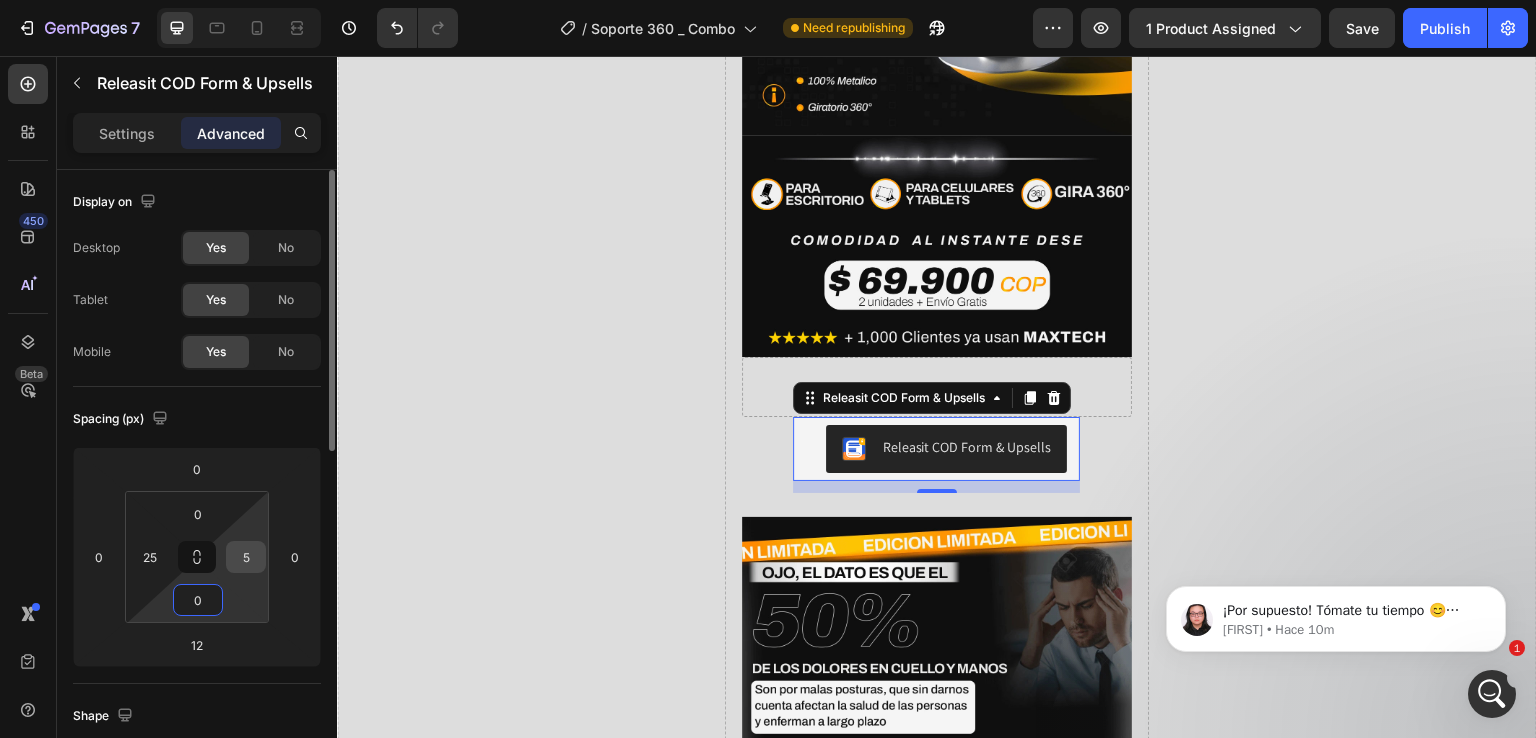 click on "5" at bounding box center [246, 557] 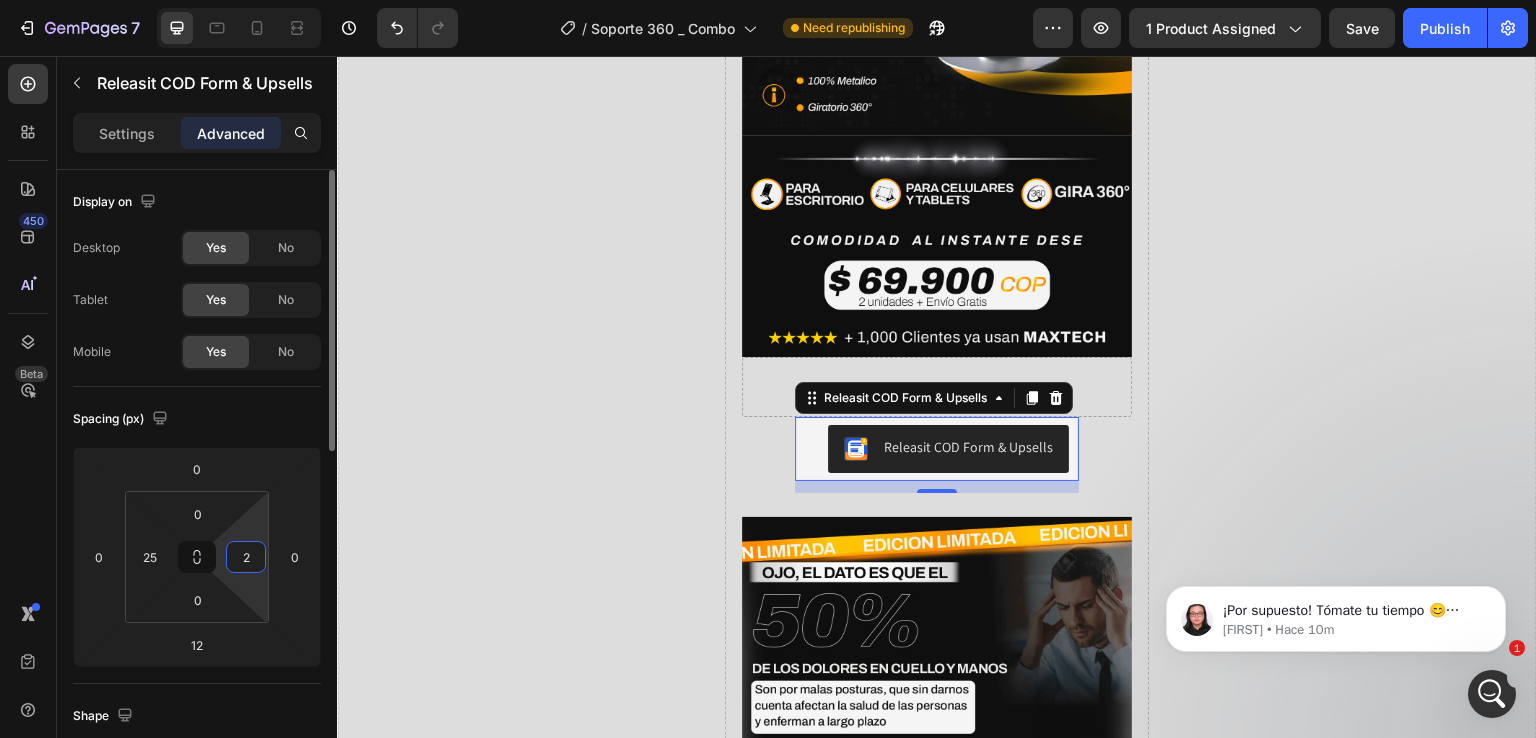 type on "25" 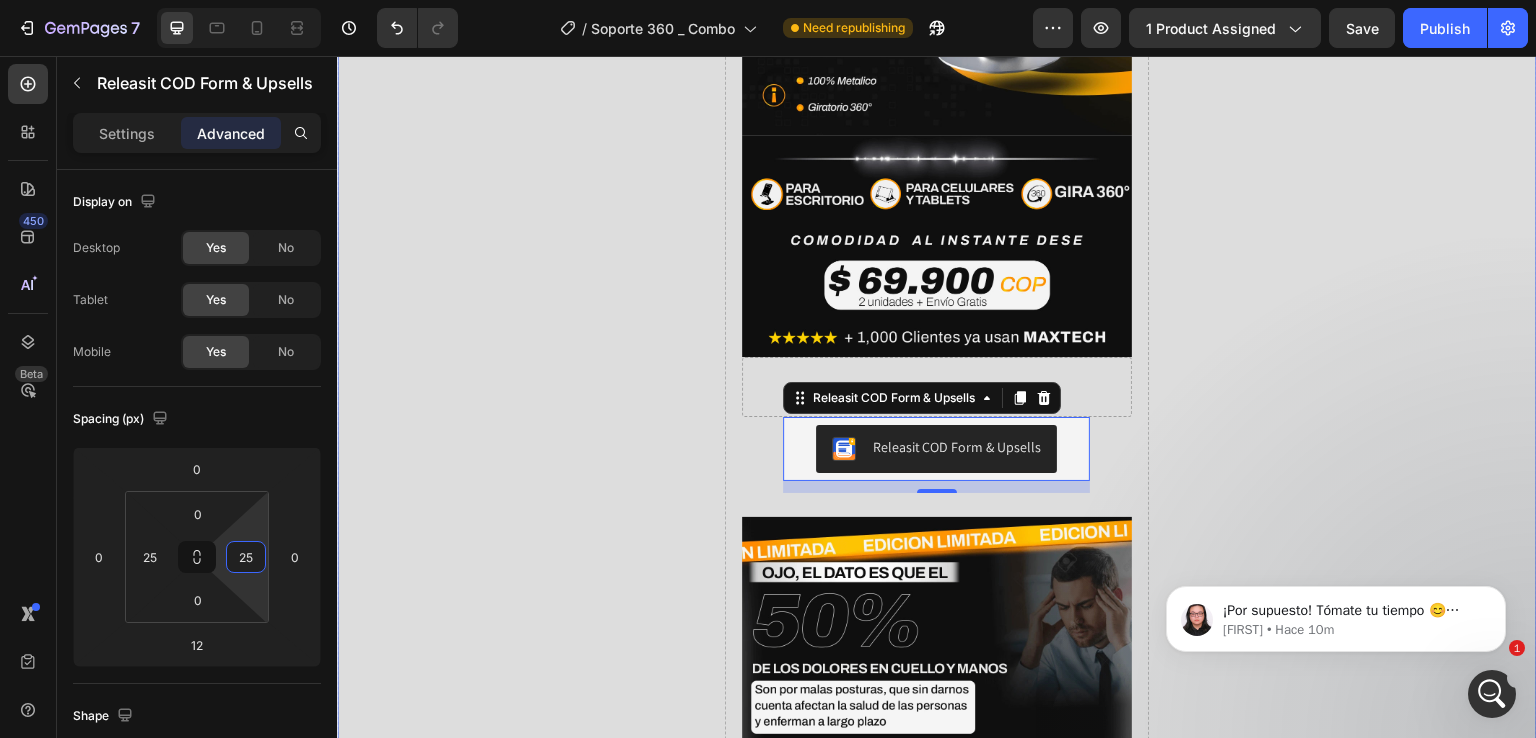 click on "Drop element here" at bounding box center (531, 922) 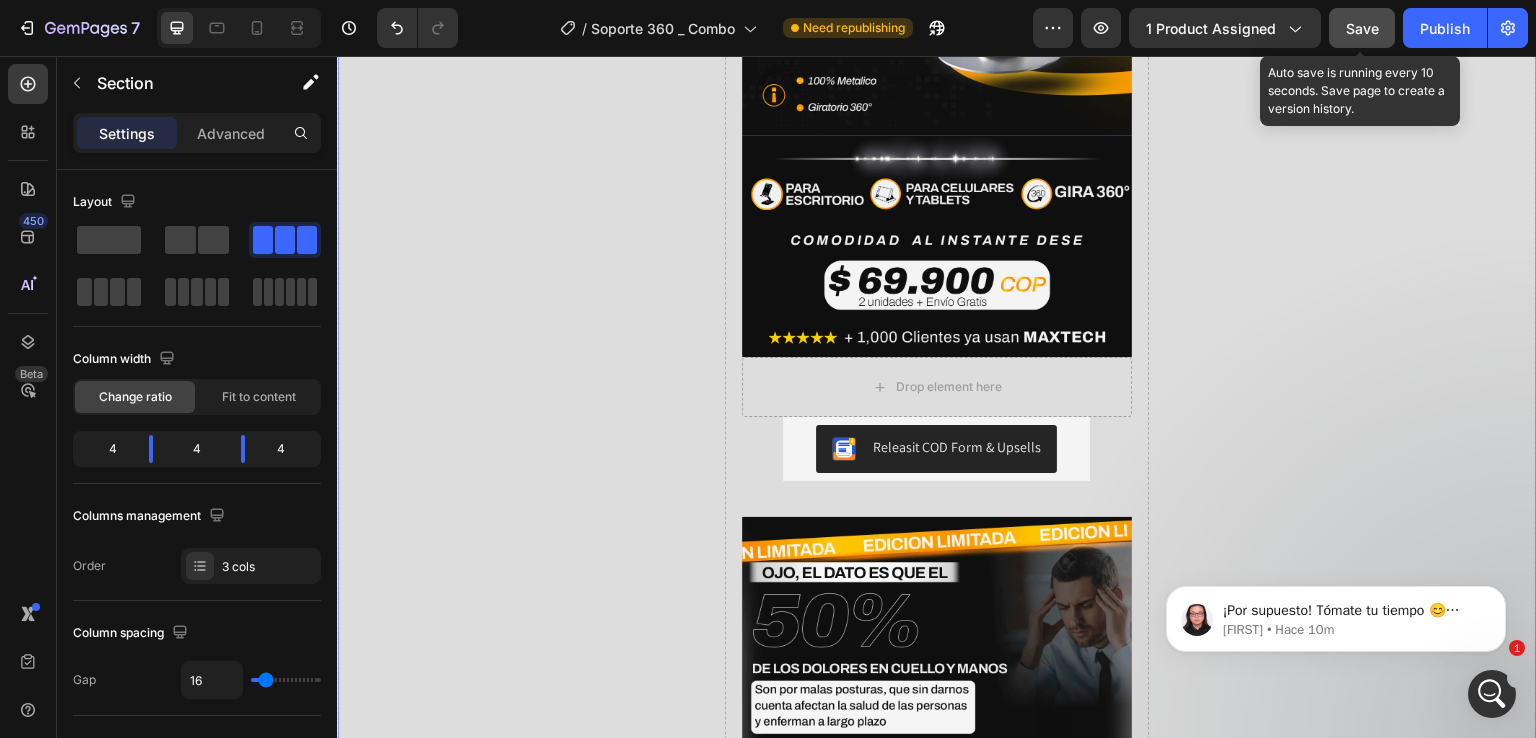 click on "Save" 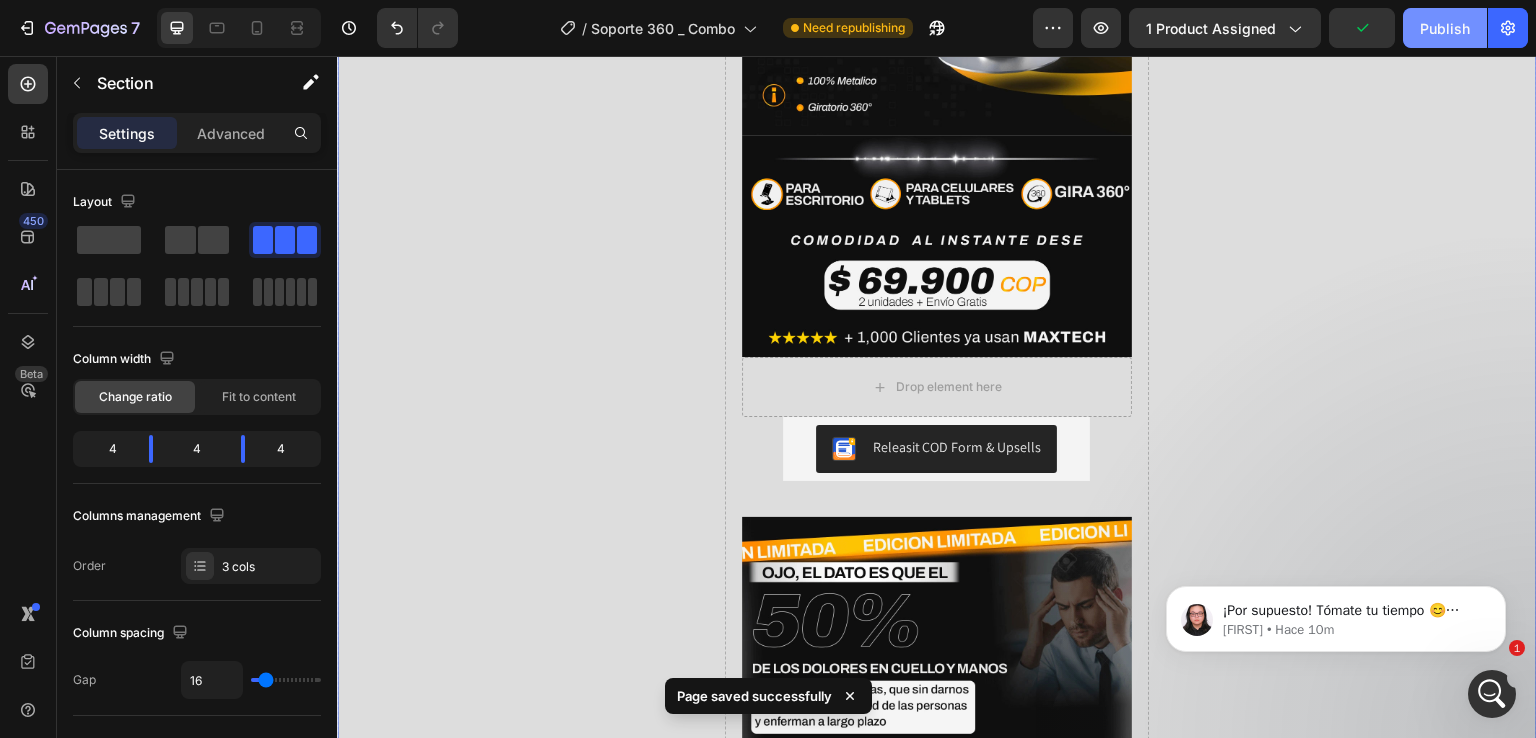 click on "Publish" at bounding box center (1445, 28) 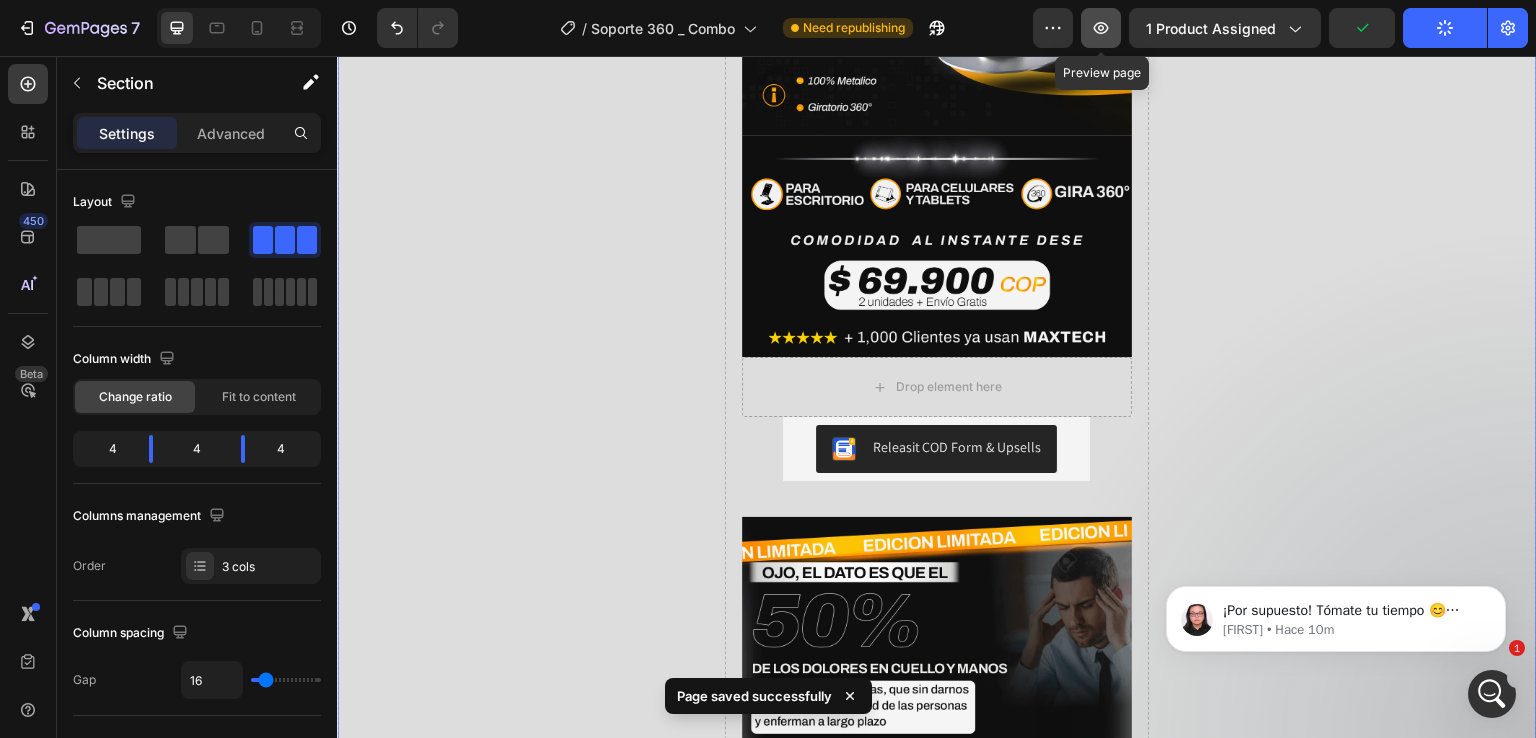 click 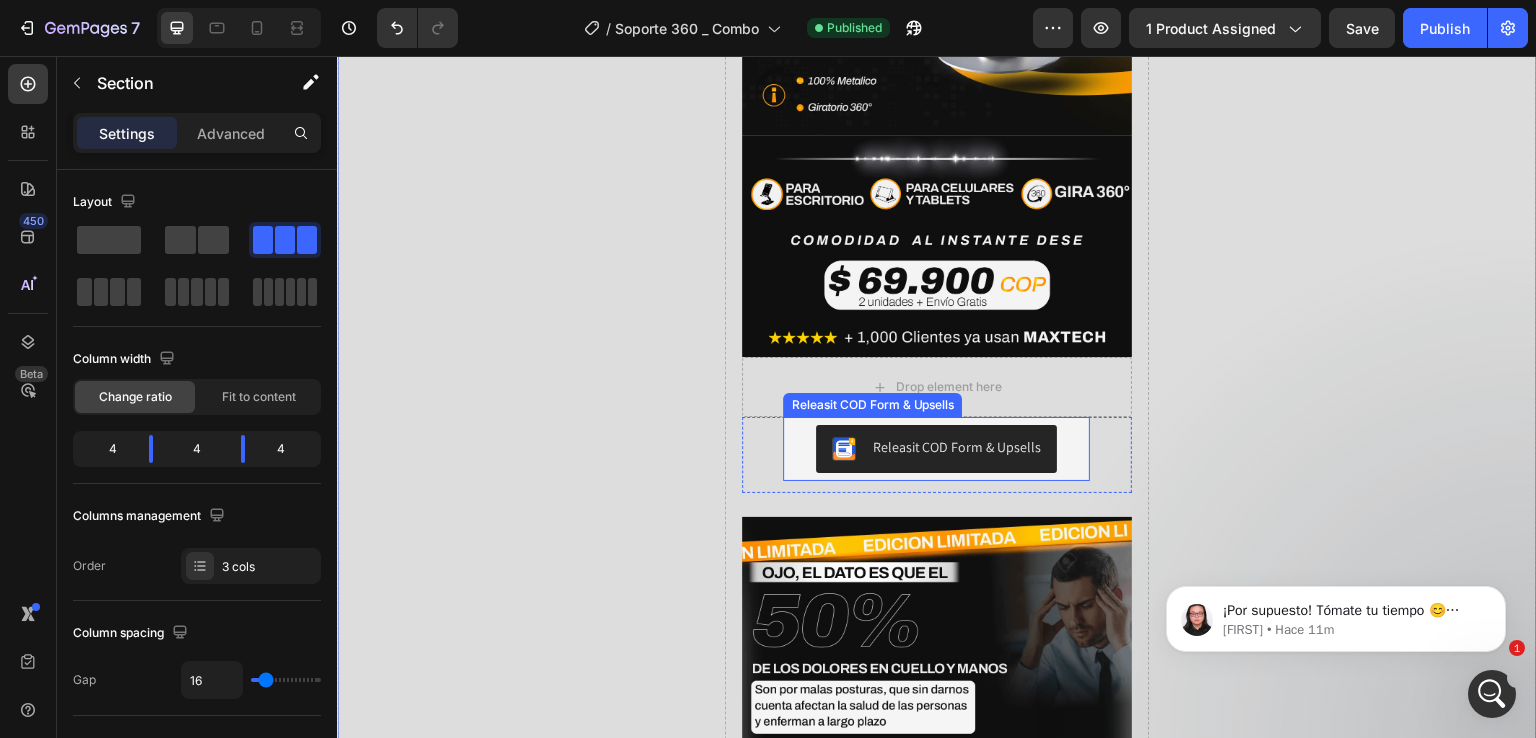 click on "Releasit COD Form & Upsells Releasit COD Form & Upsells" at bounding box center (936, 449) 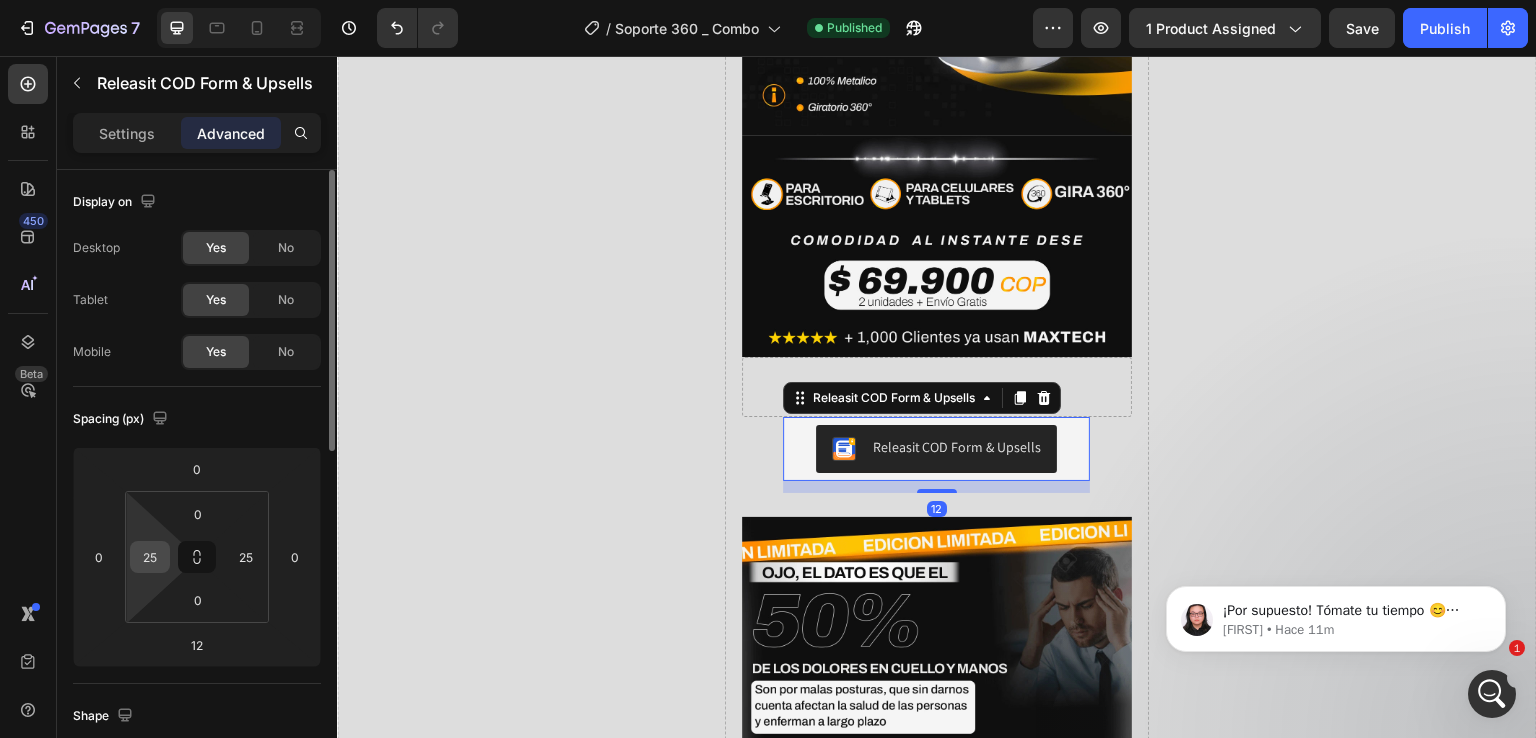 click on "25" at bounding box center [150, 557] 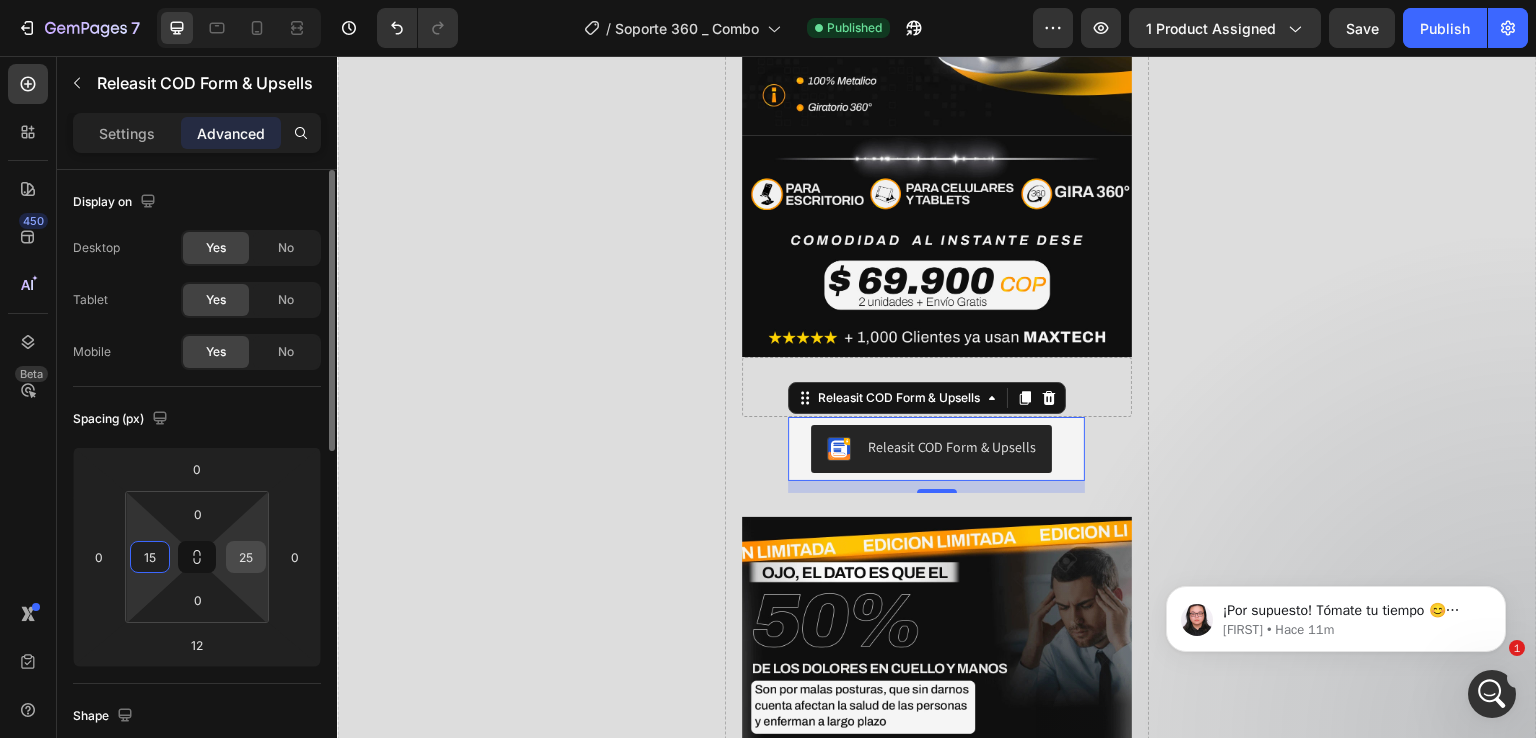 type on "15" 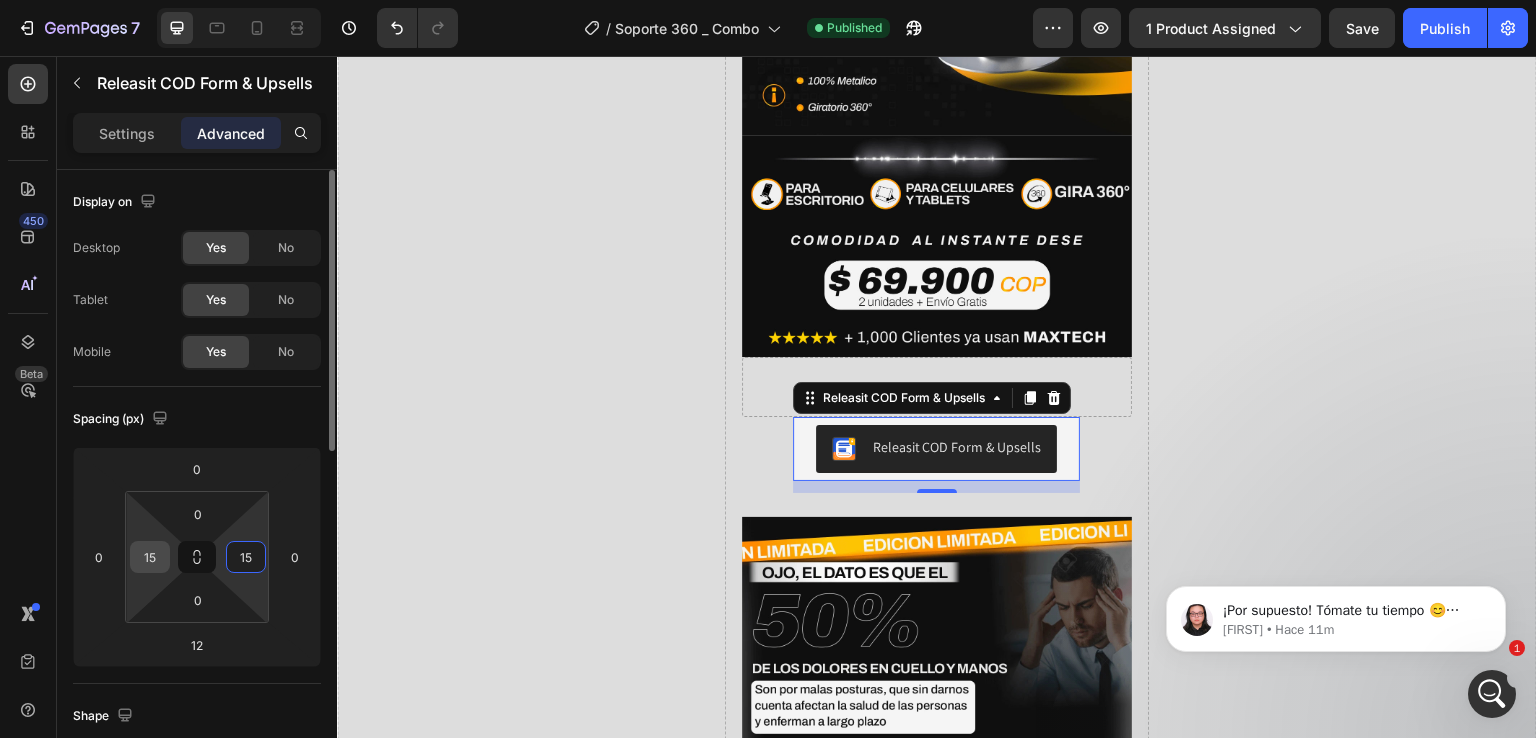 type on "15" 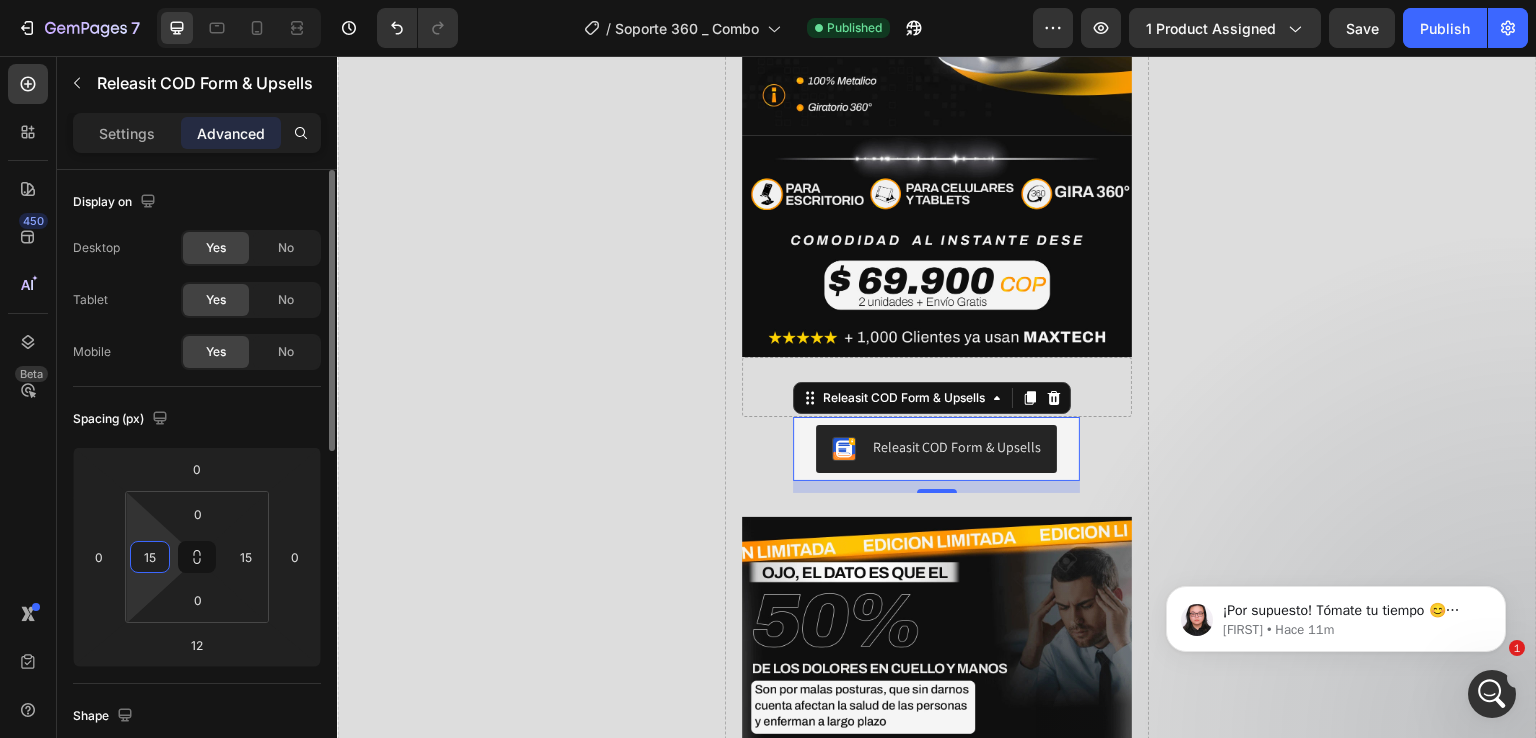 click on "15" at bounding box center [150, 557] 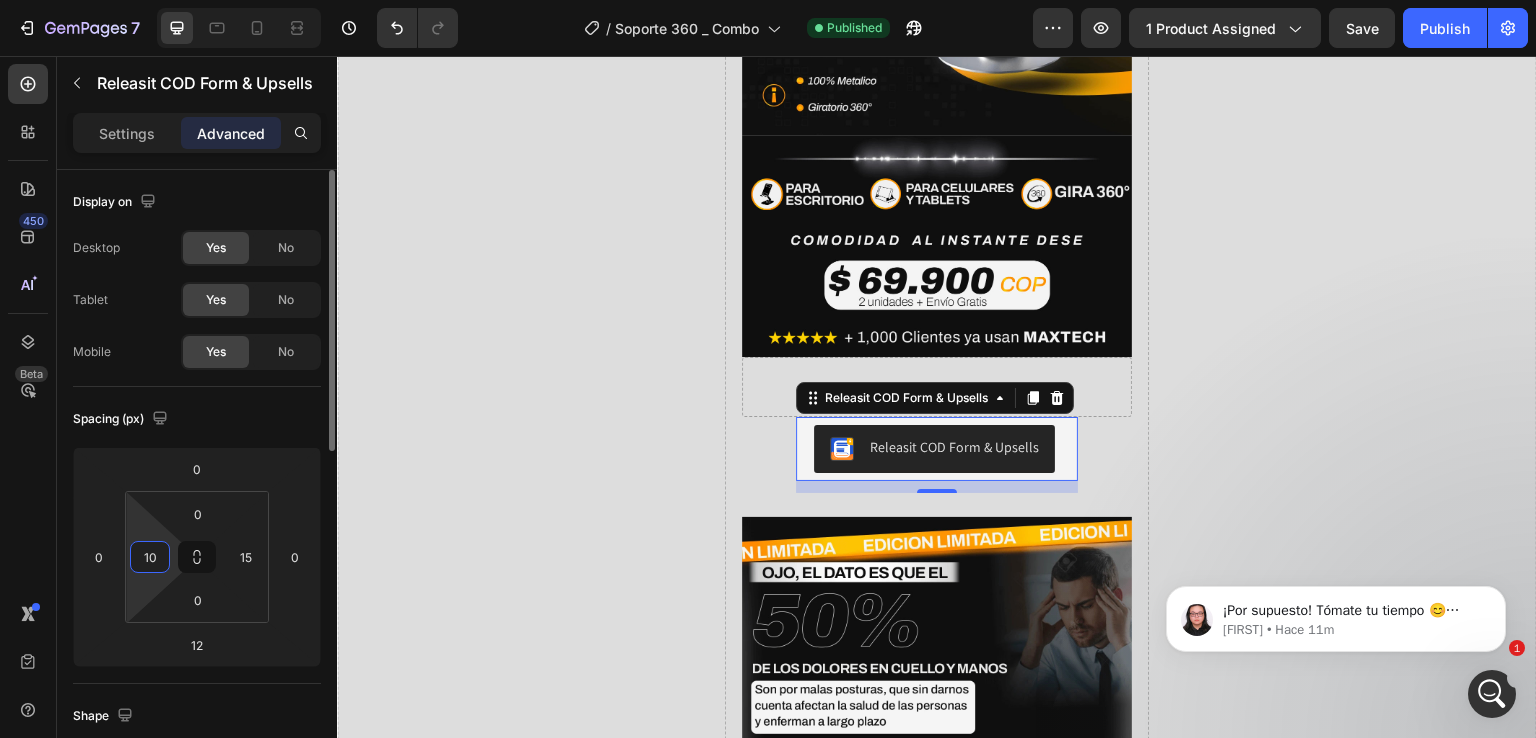 type on "10" 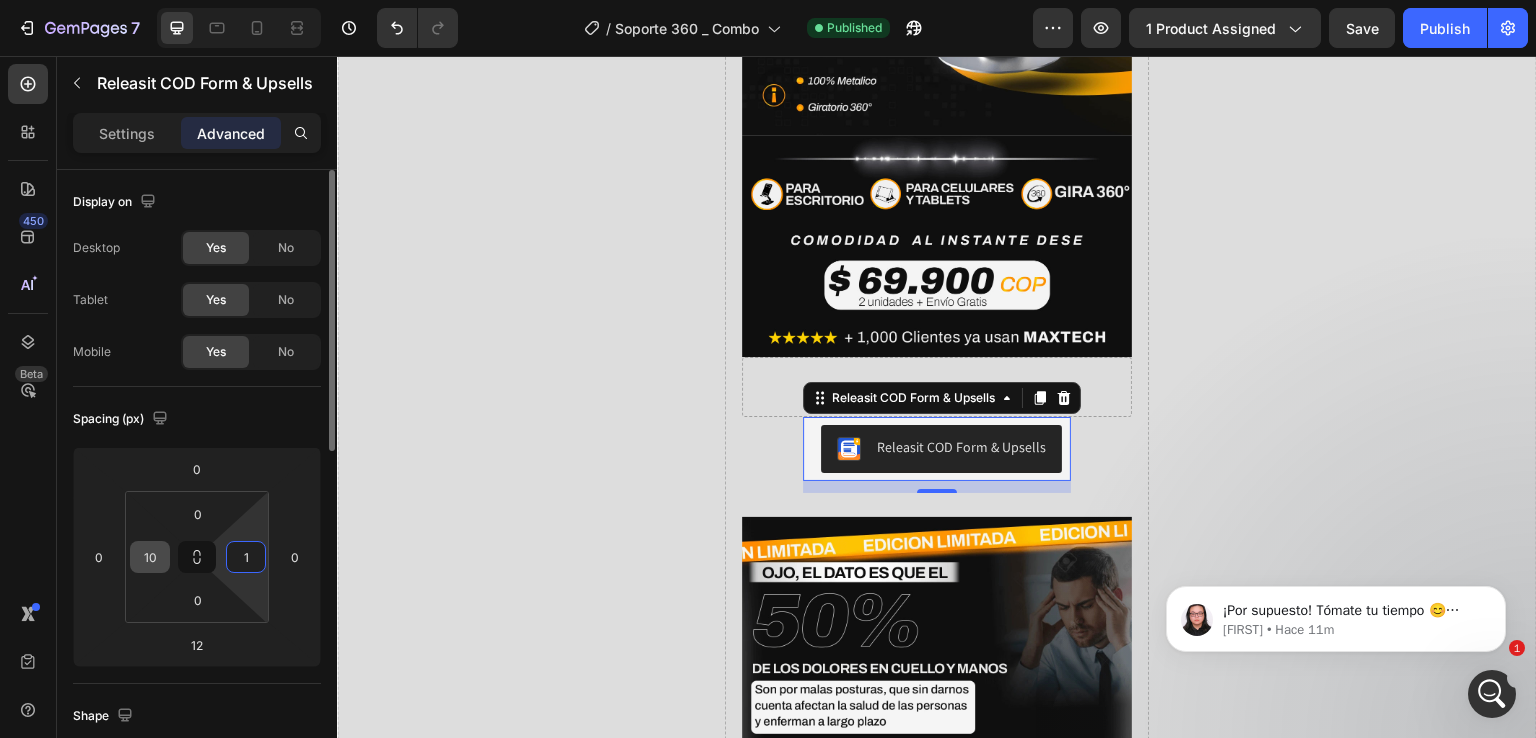 type on "10" 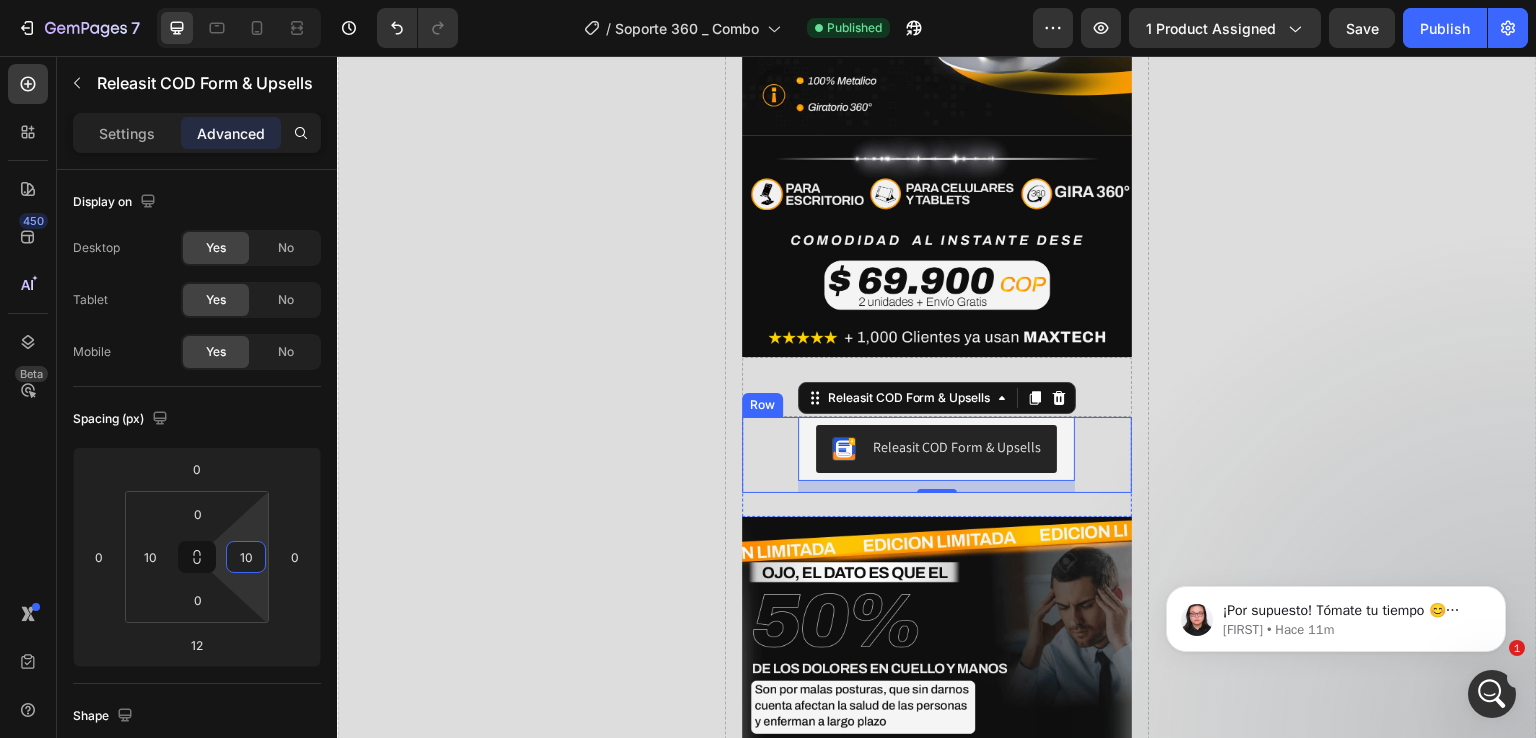 click on "Releasit COD Form & Upsells Releasit COD Form & Upsells   12 Row" at bounding box center [936, 455] 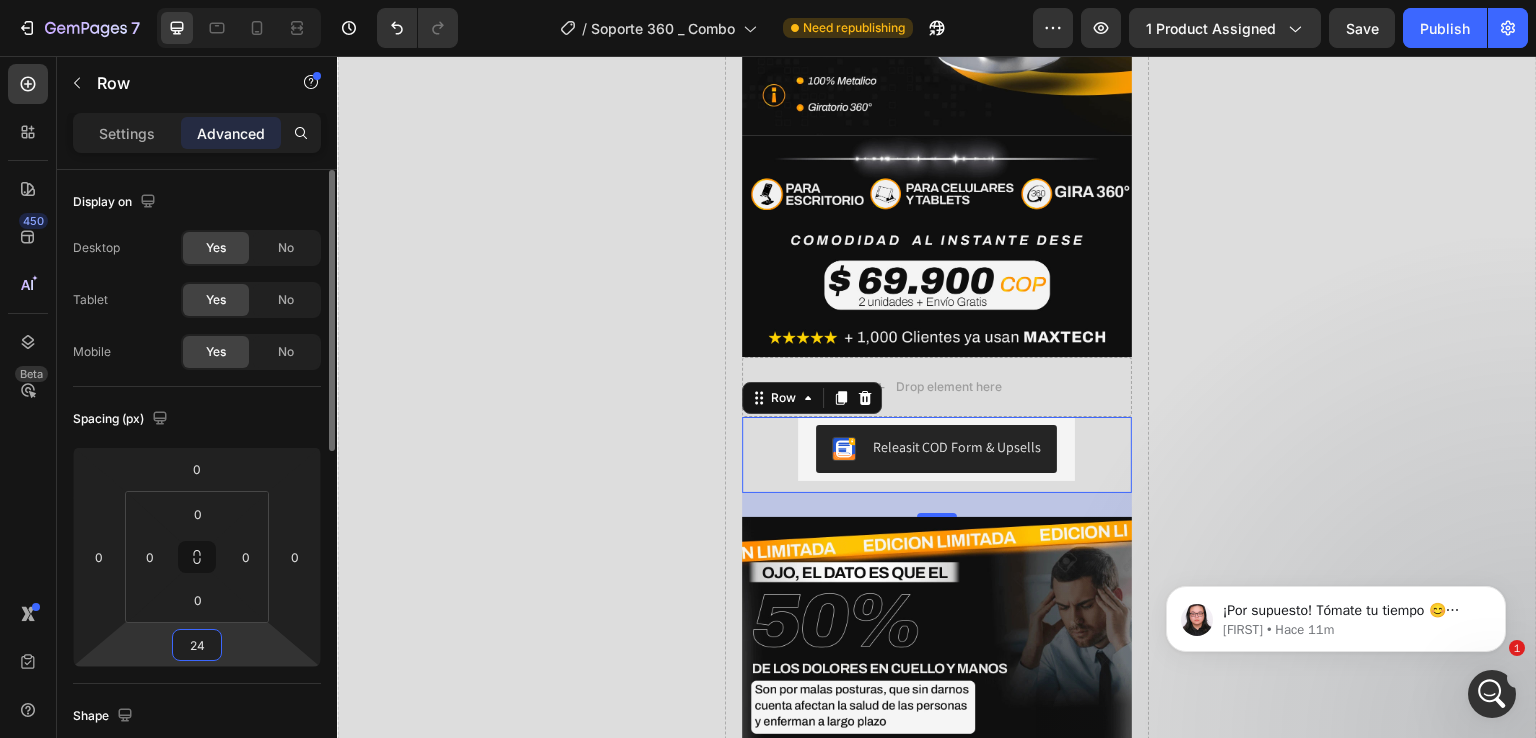 click on "24" at bounding box center [197, 645] 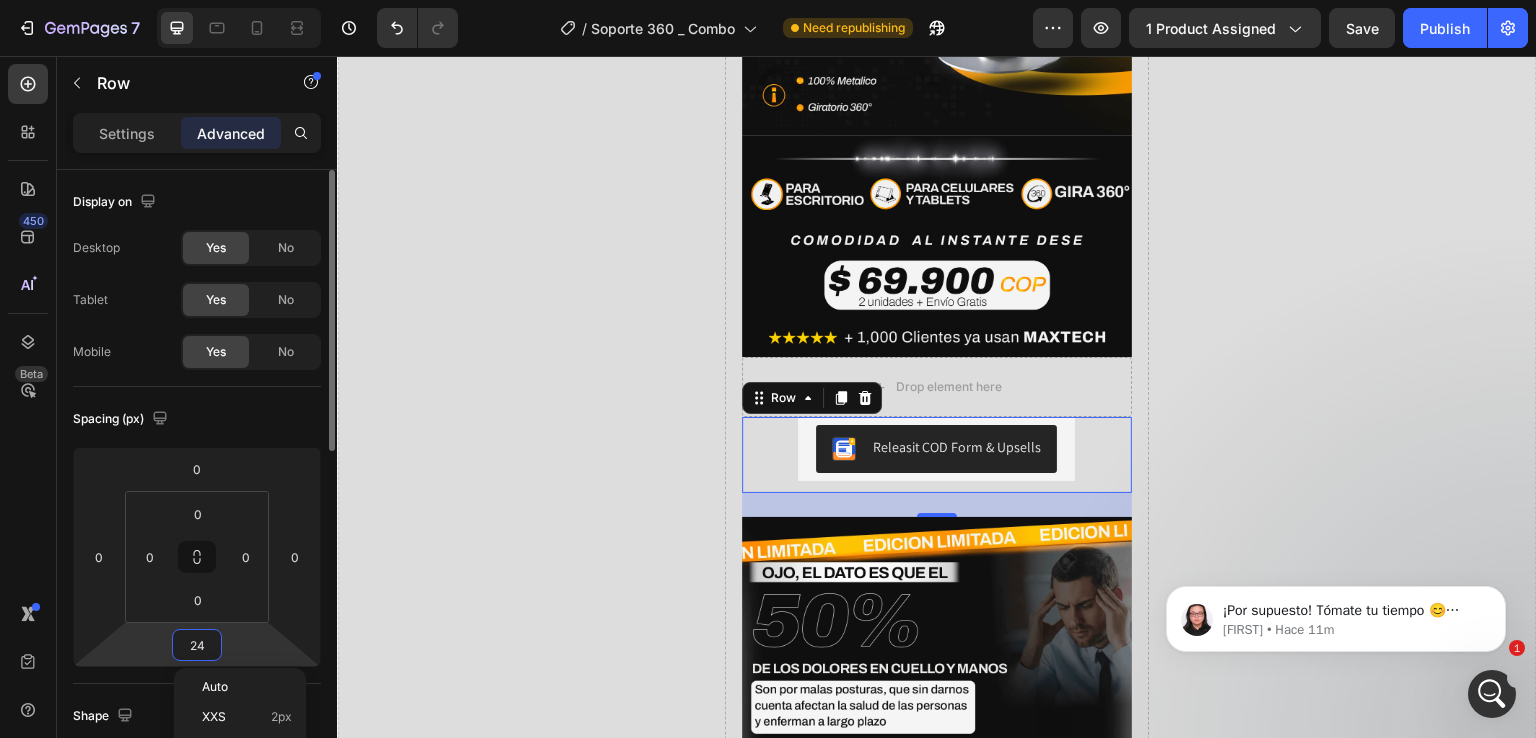 type on "2" 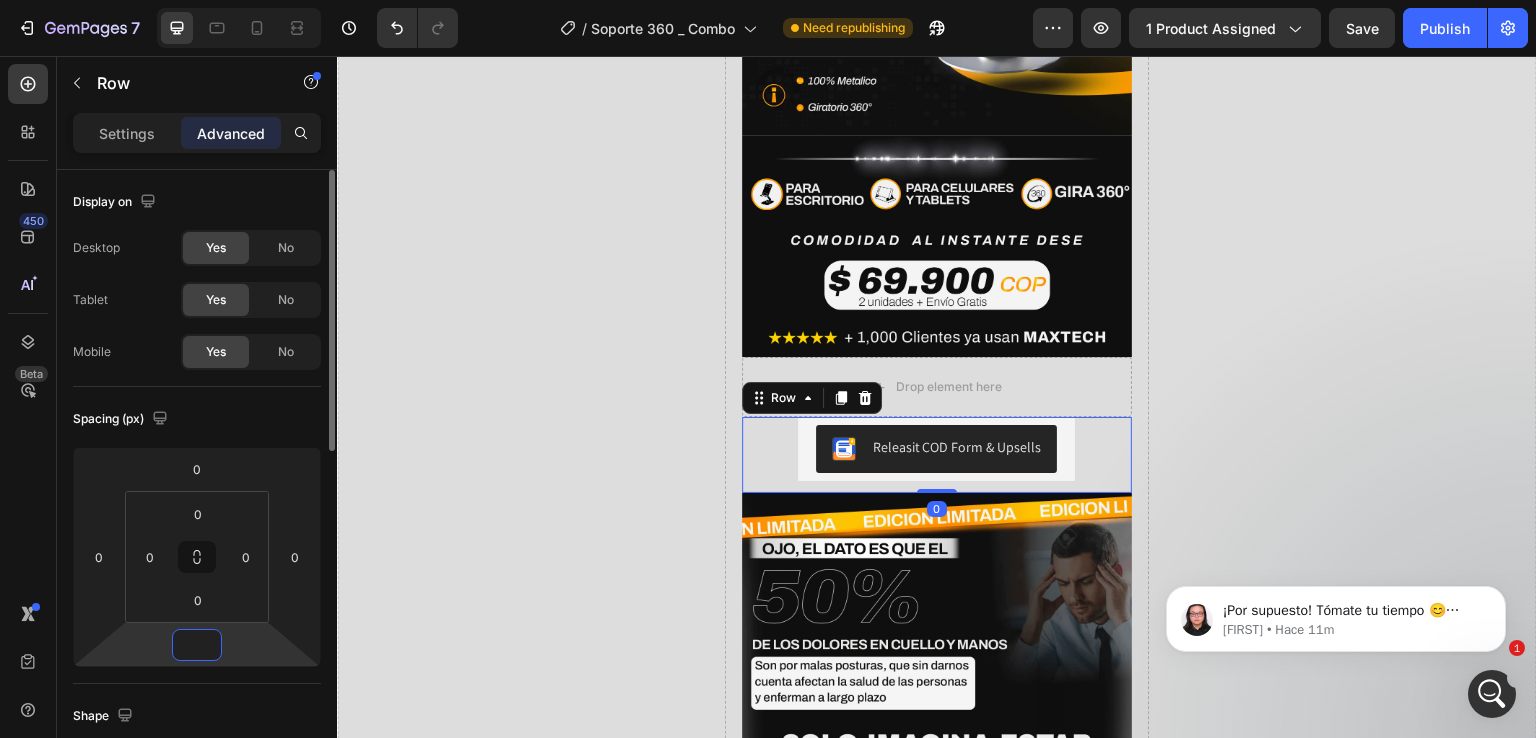 type on "0" 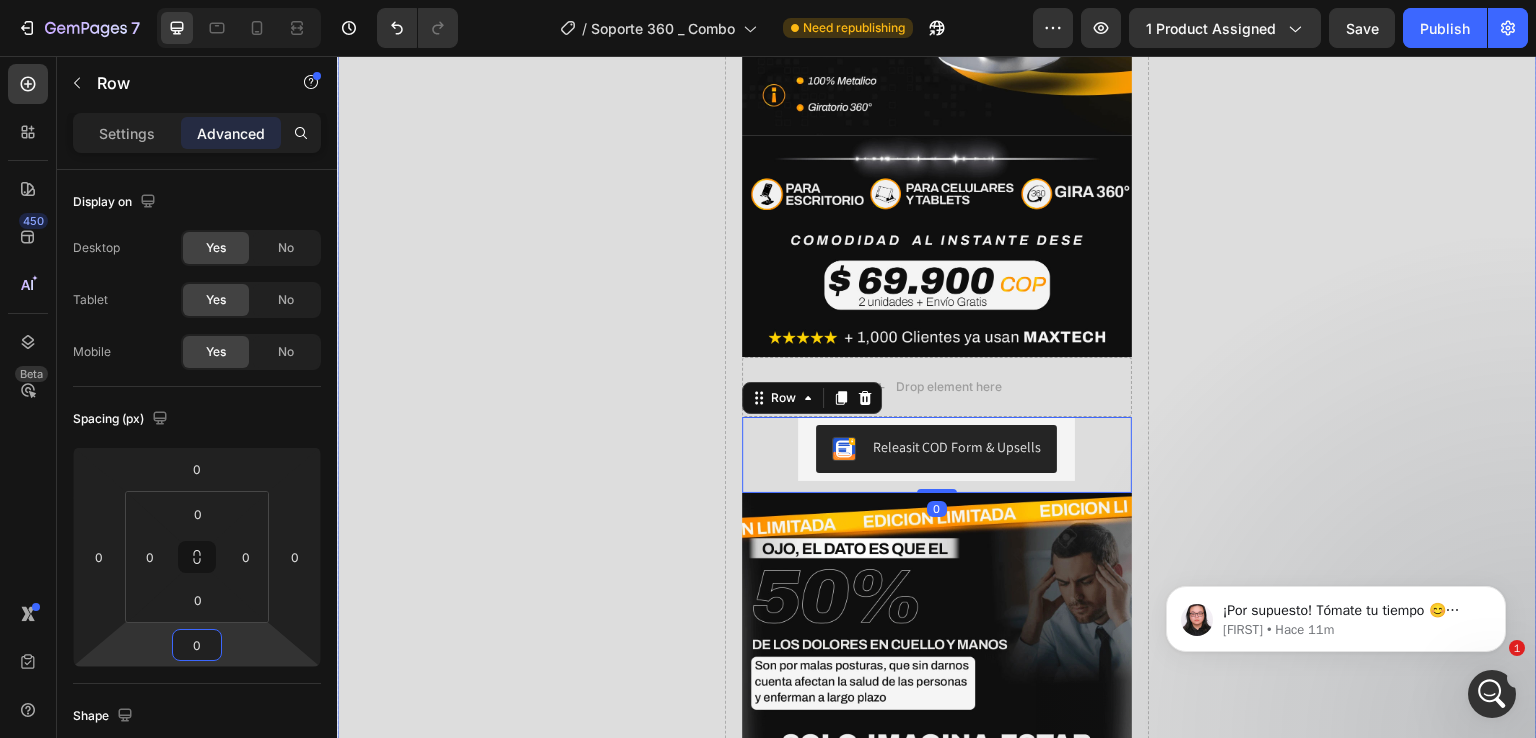 click on "Drop element here" at bounding box center [531, 910] 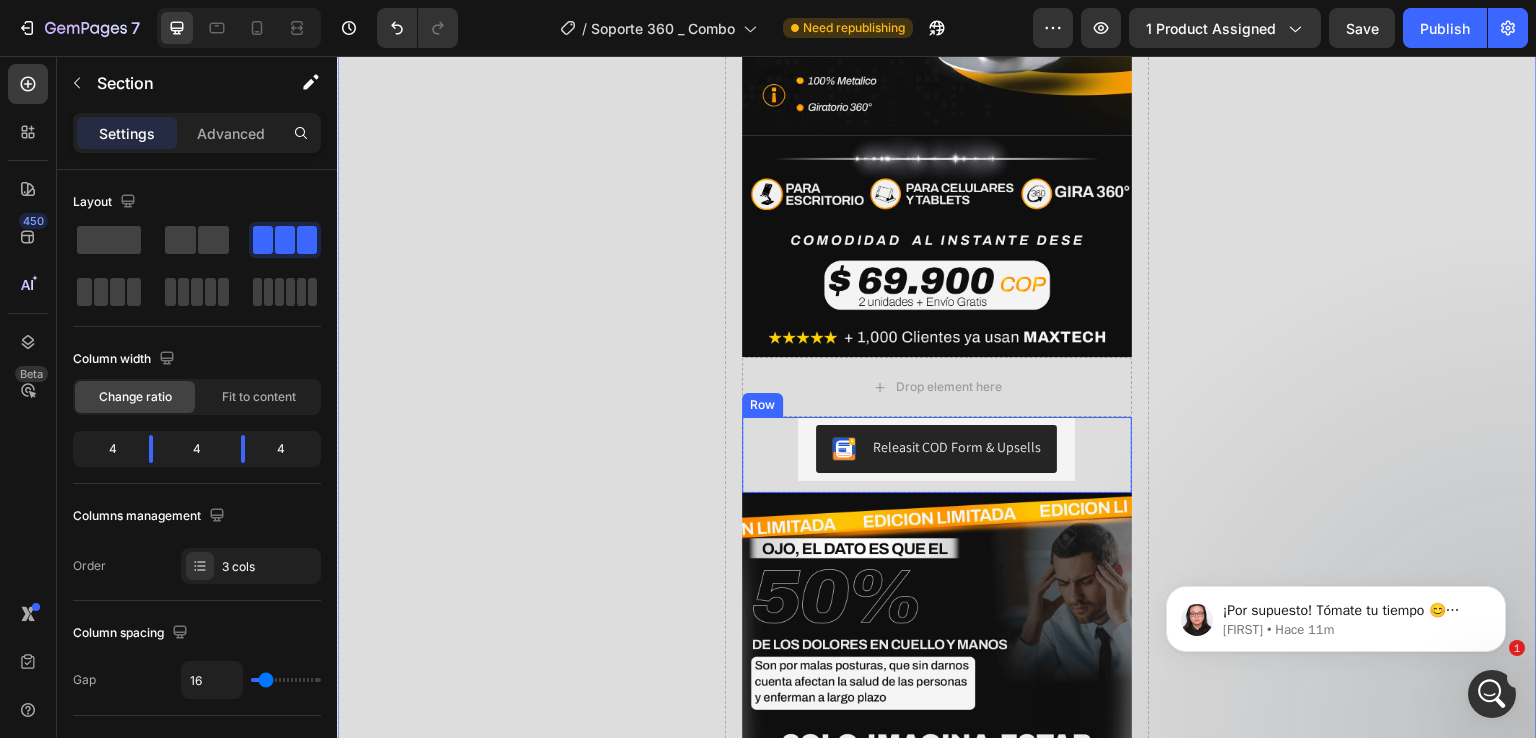 click on "Releasit COD Form & Upsells Releasit COD Form & Upsells Row" at bounding box center (936, 455) 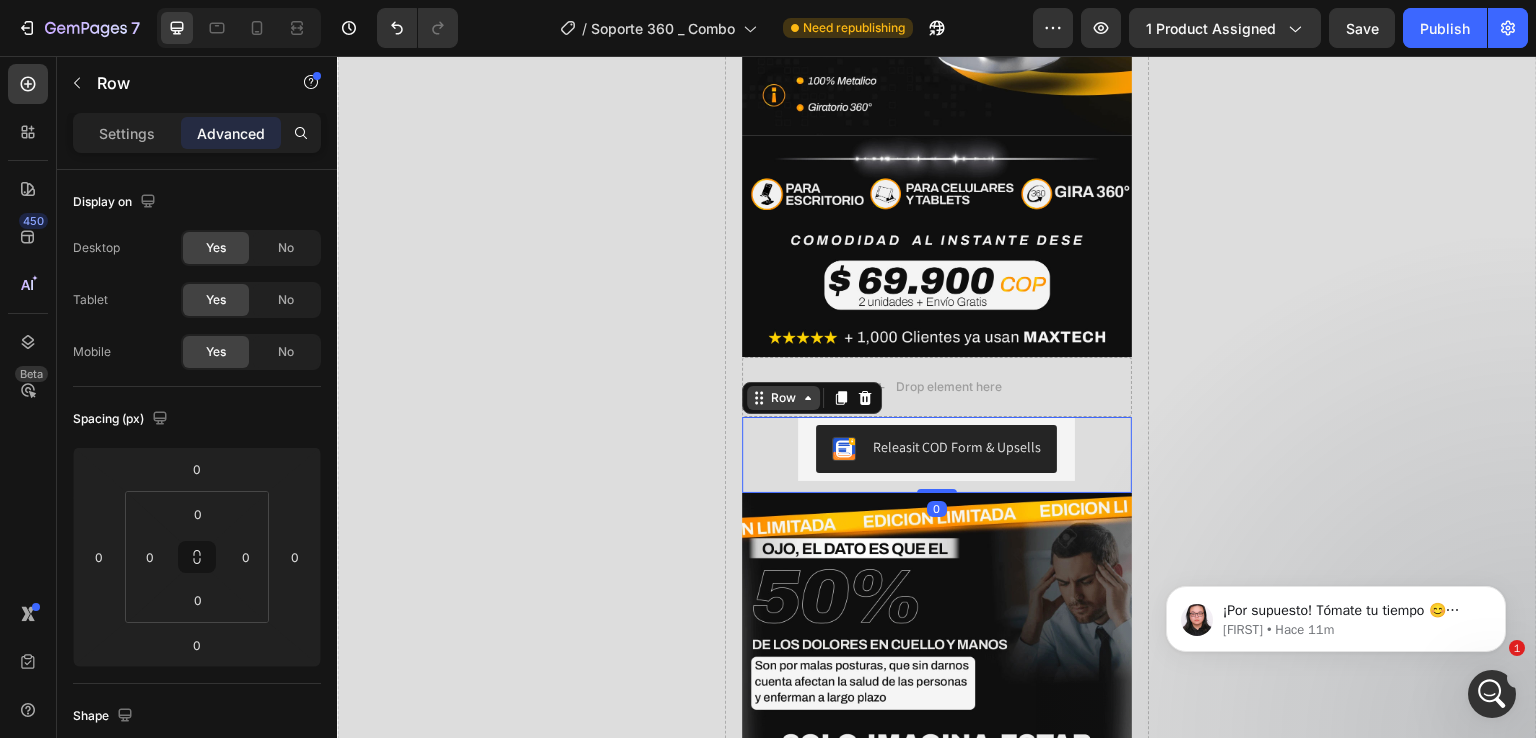 click on "Row" at bounding box center (783, 398) 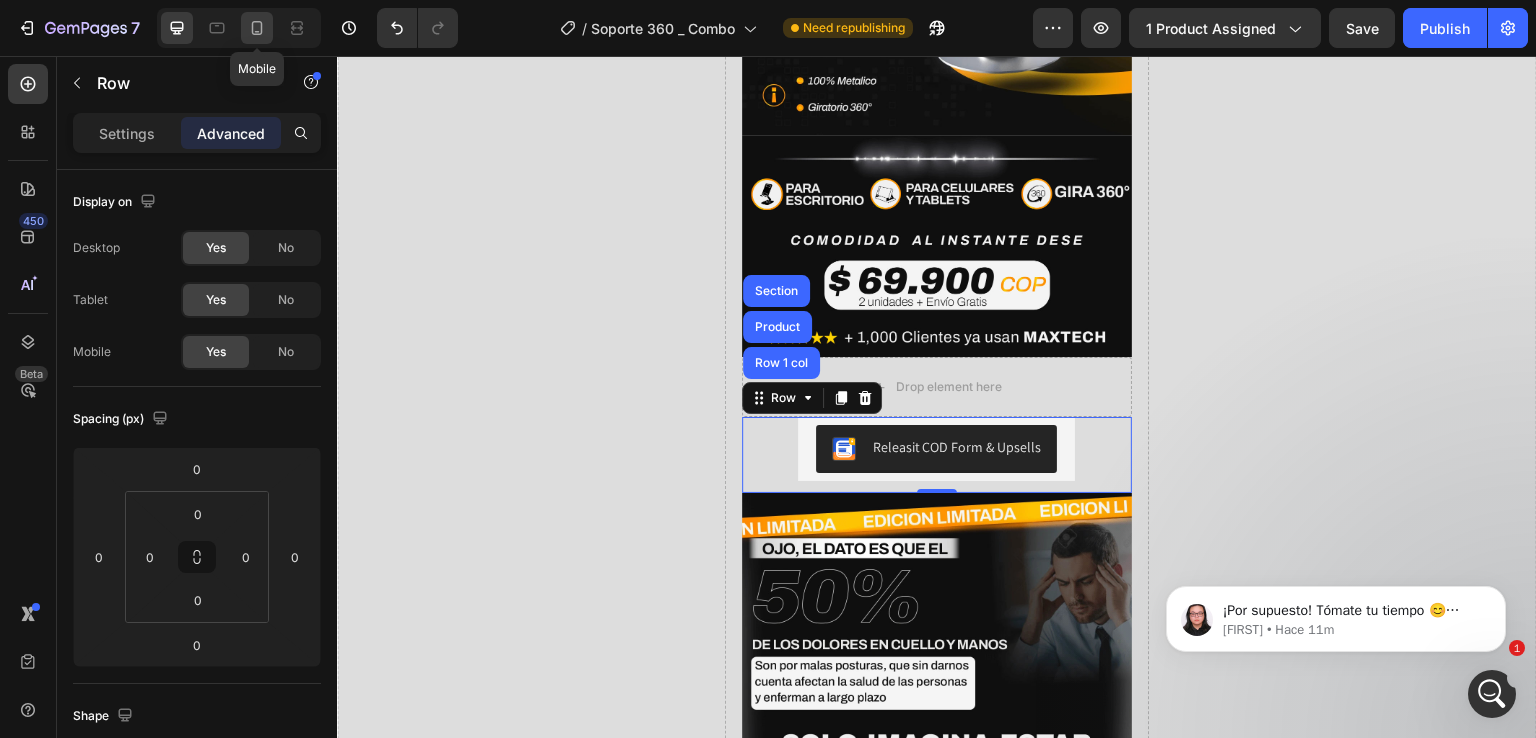 click 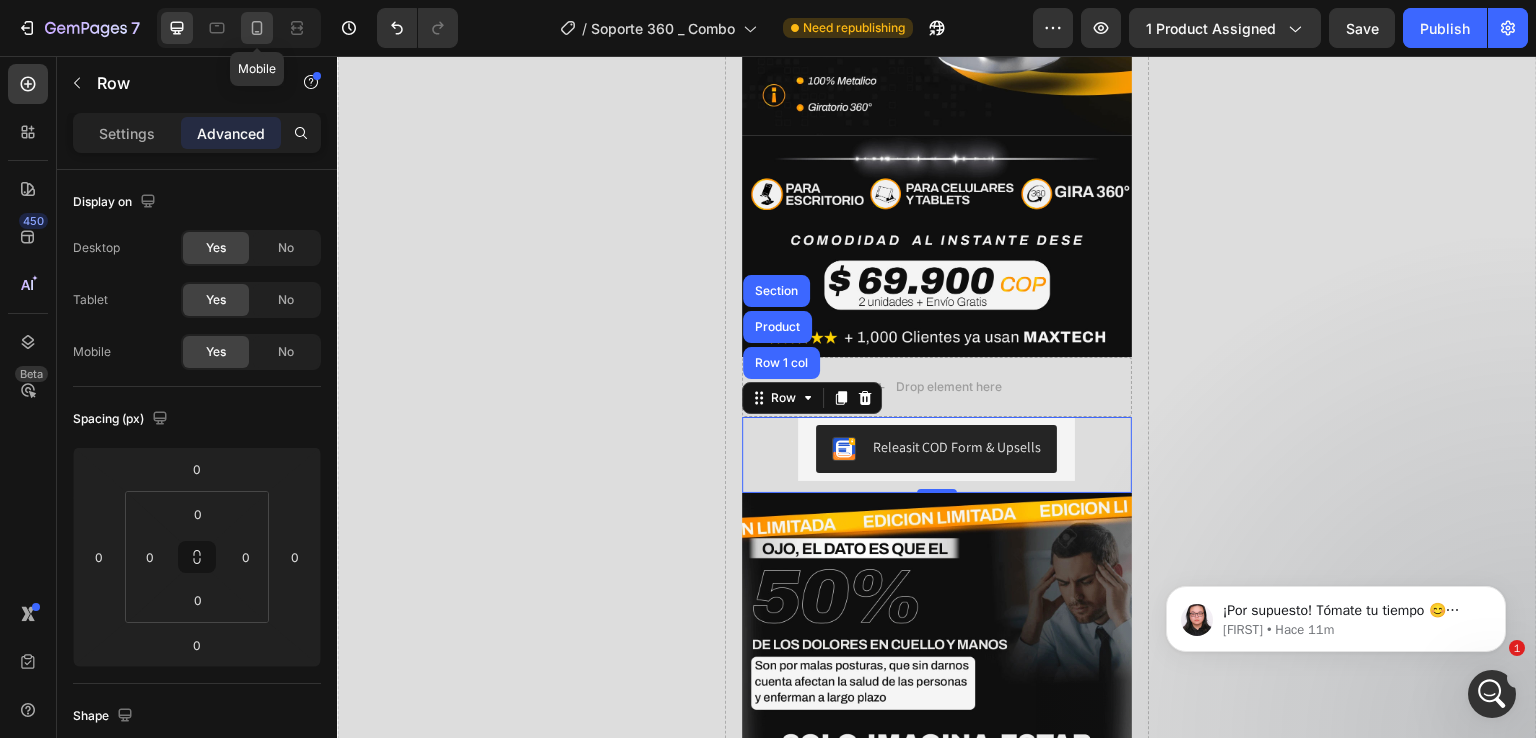type on "21" 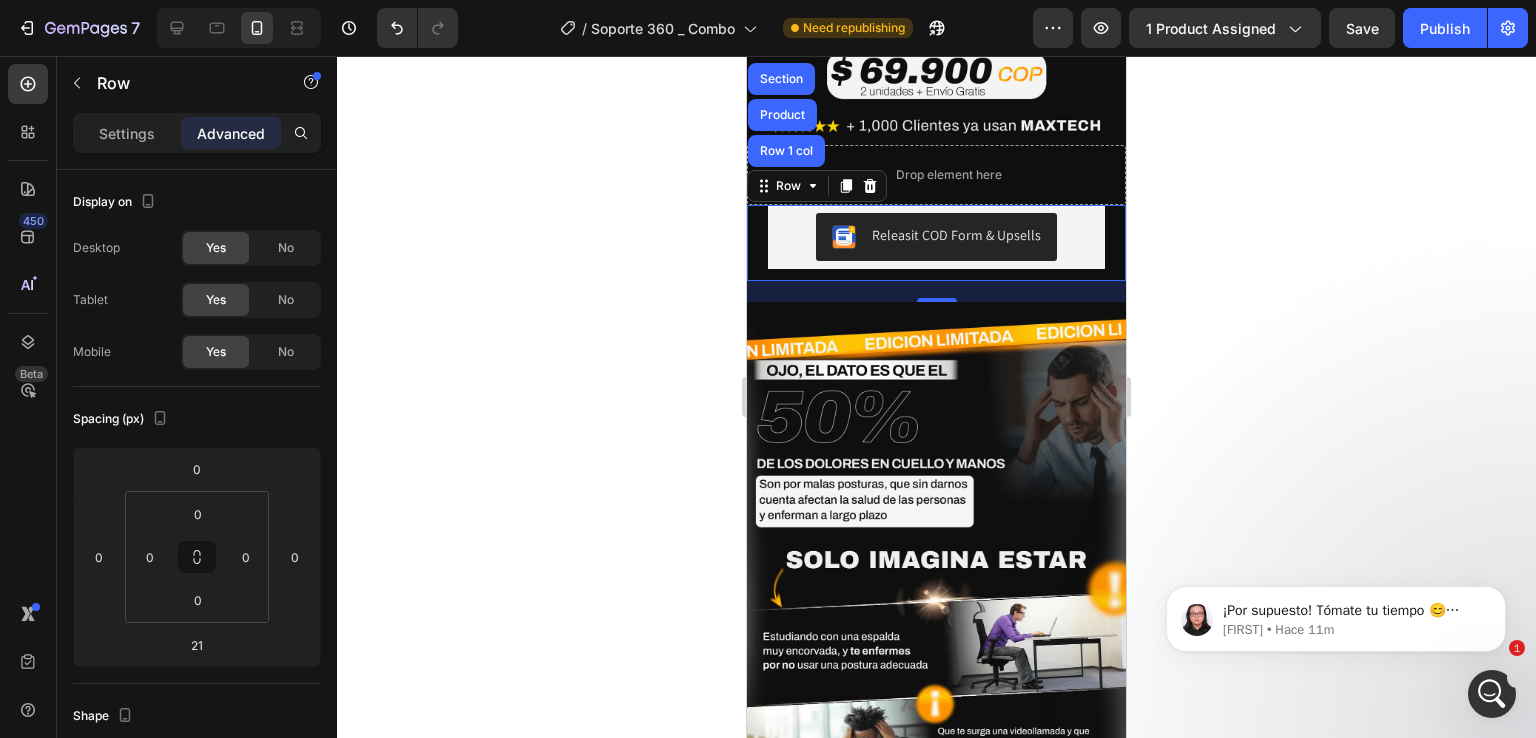 scroll, scrollTop: 662, scrollLeft: 0, axis: vertical 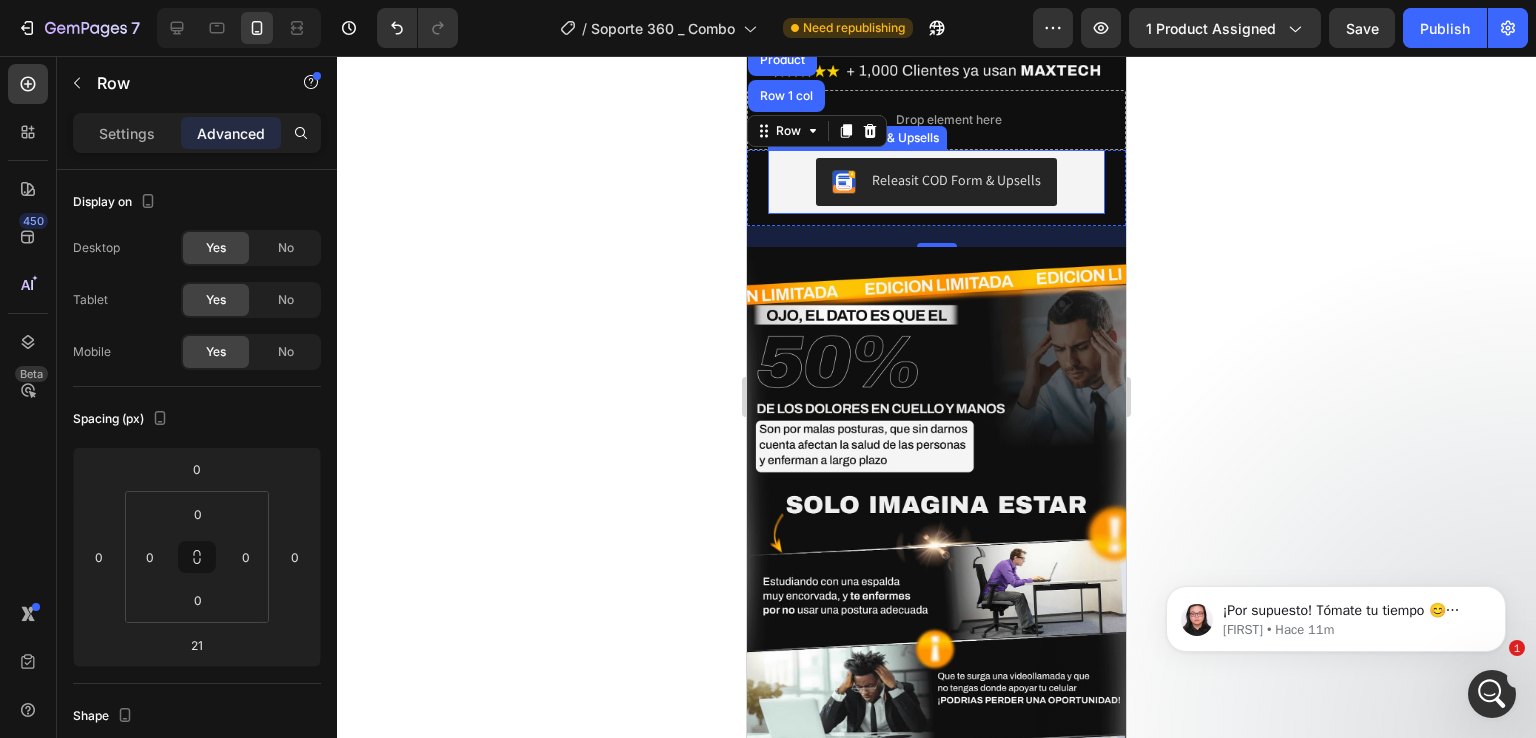 click on "Releasit COD Form & Upsells Releasit COD Form & Upsells" at bounding box center (936, 182) 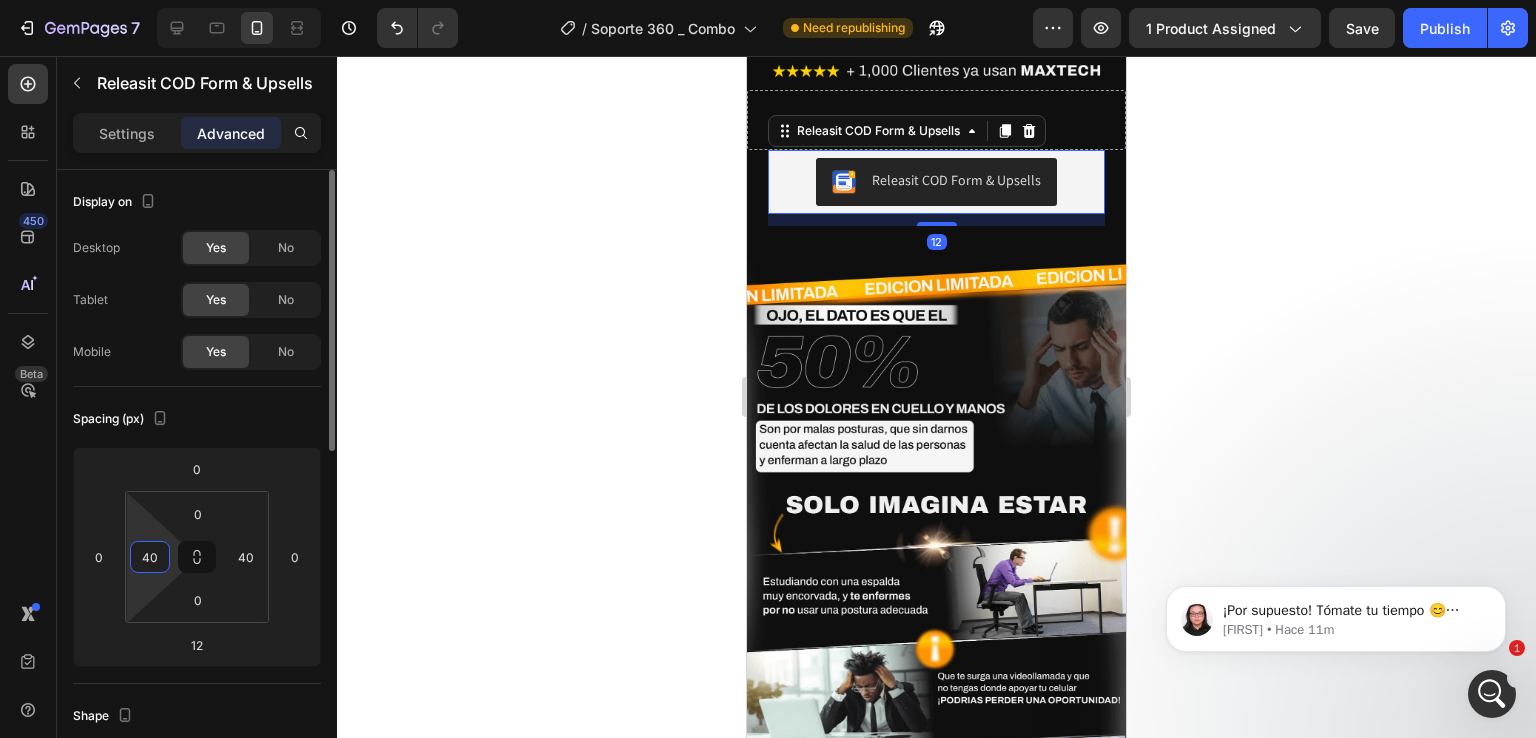 click on "40" at bounding box center [150, 557] 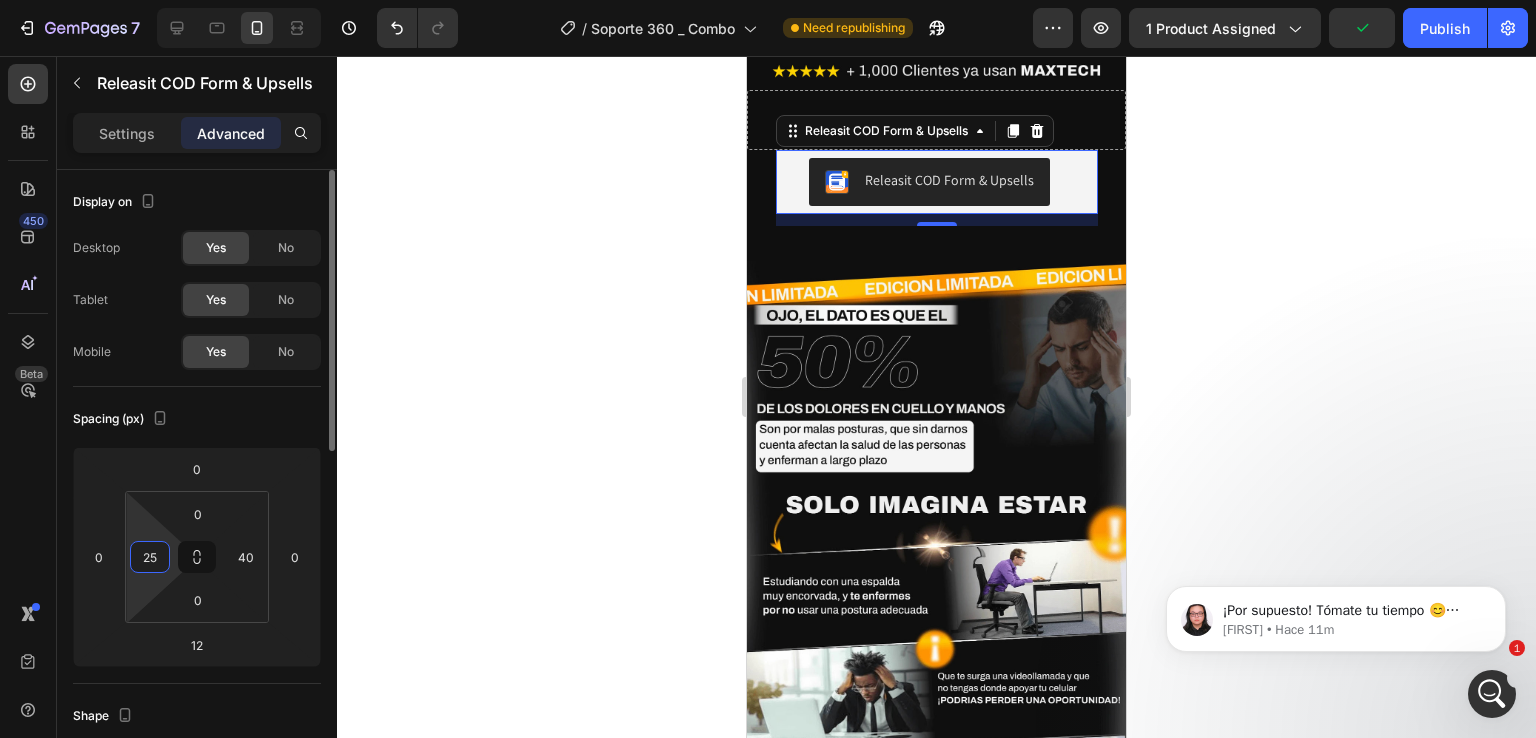 type on "25" 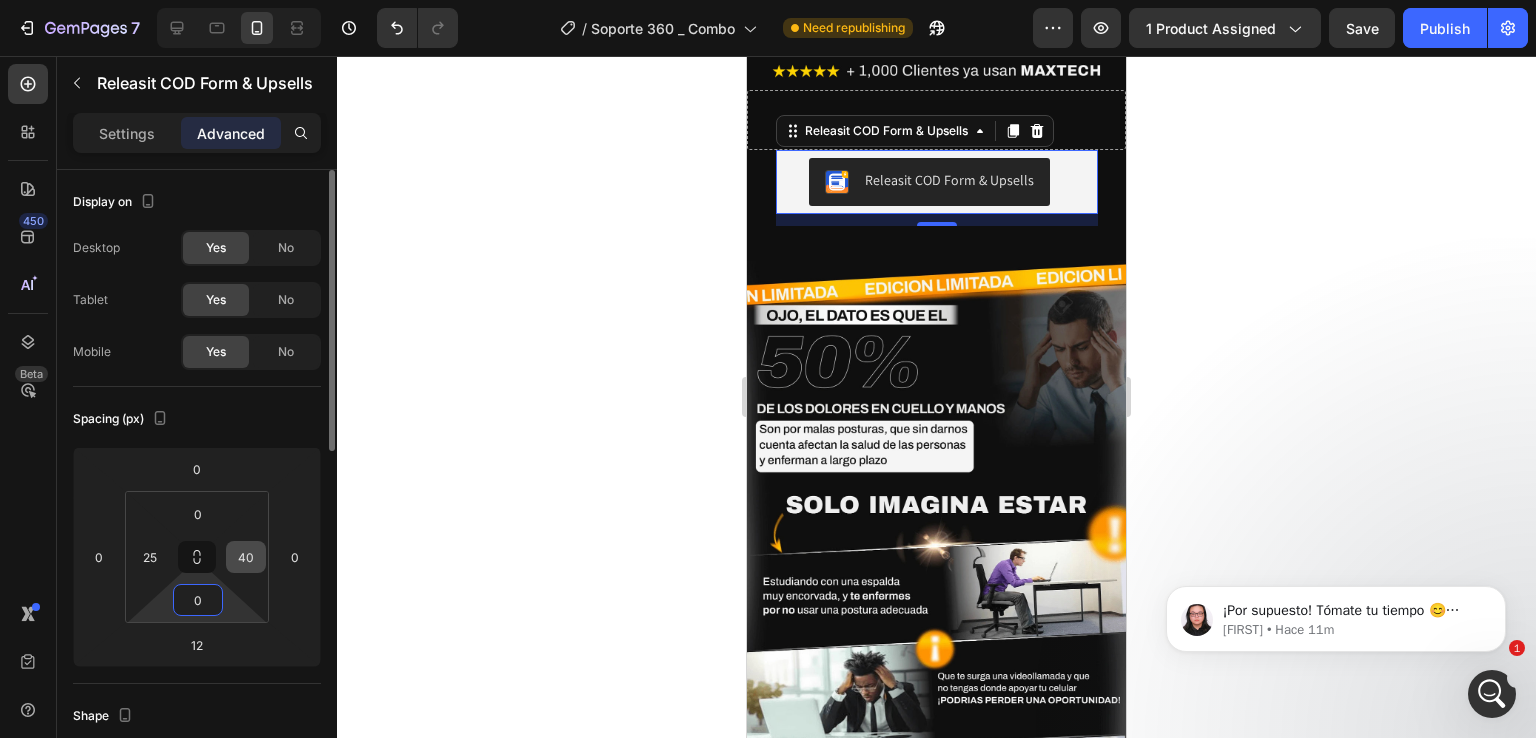 click on "40" at bounding box center [246, 557] 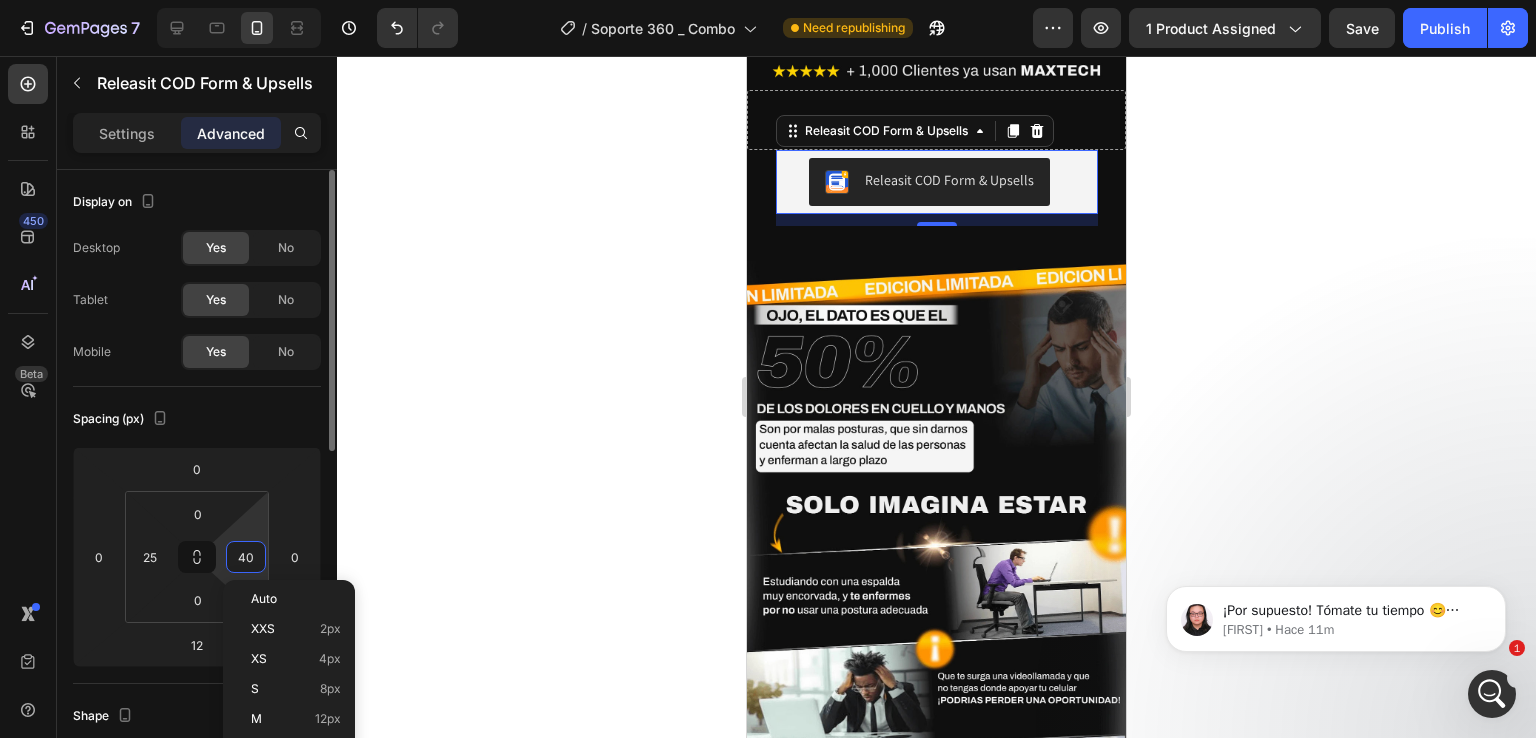click on "40" at bounding box center [246, 557] 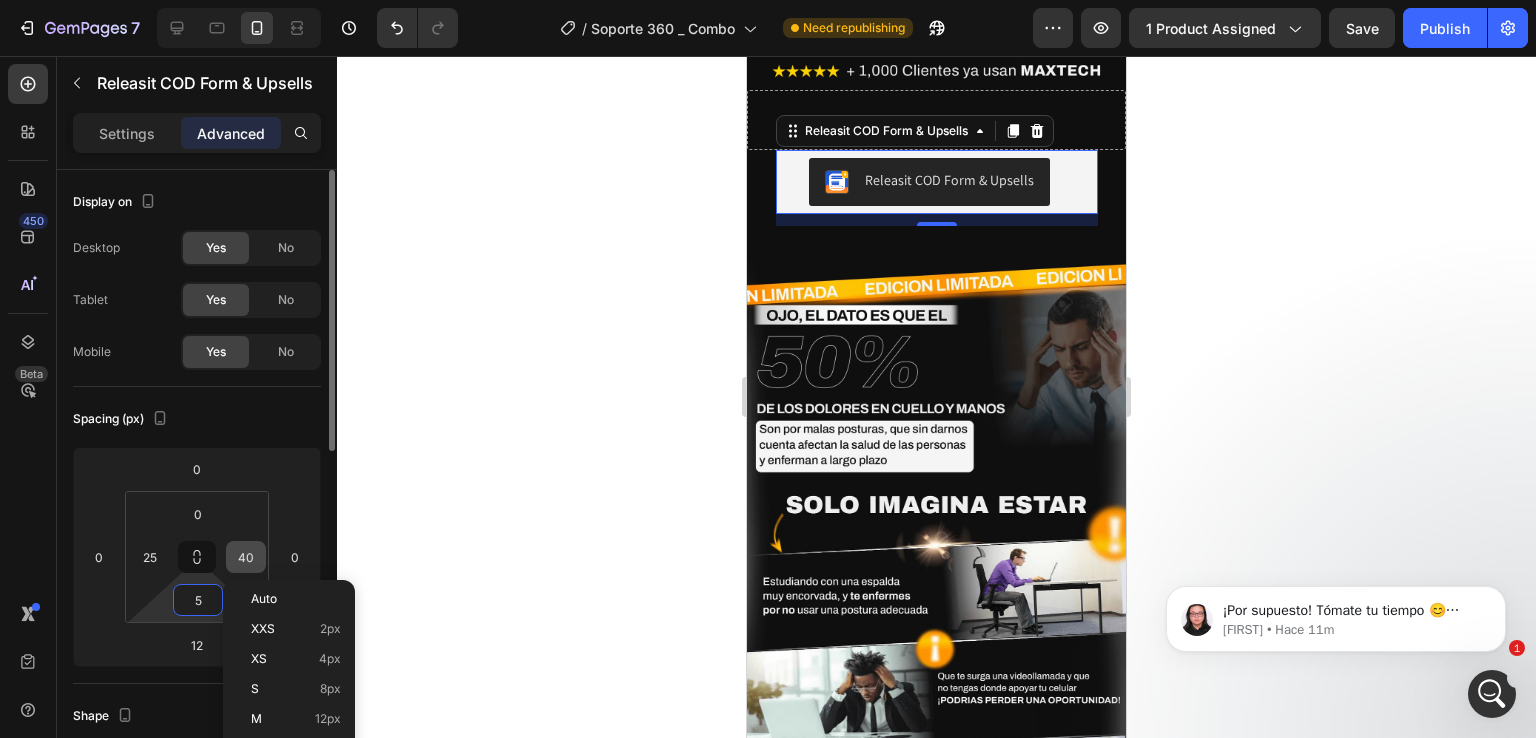 type on "5" 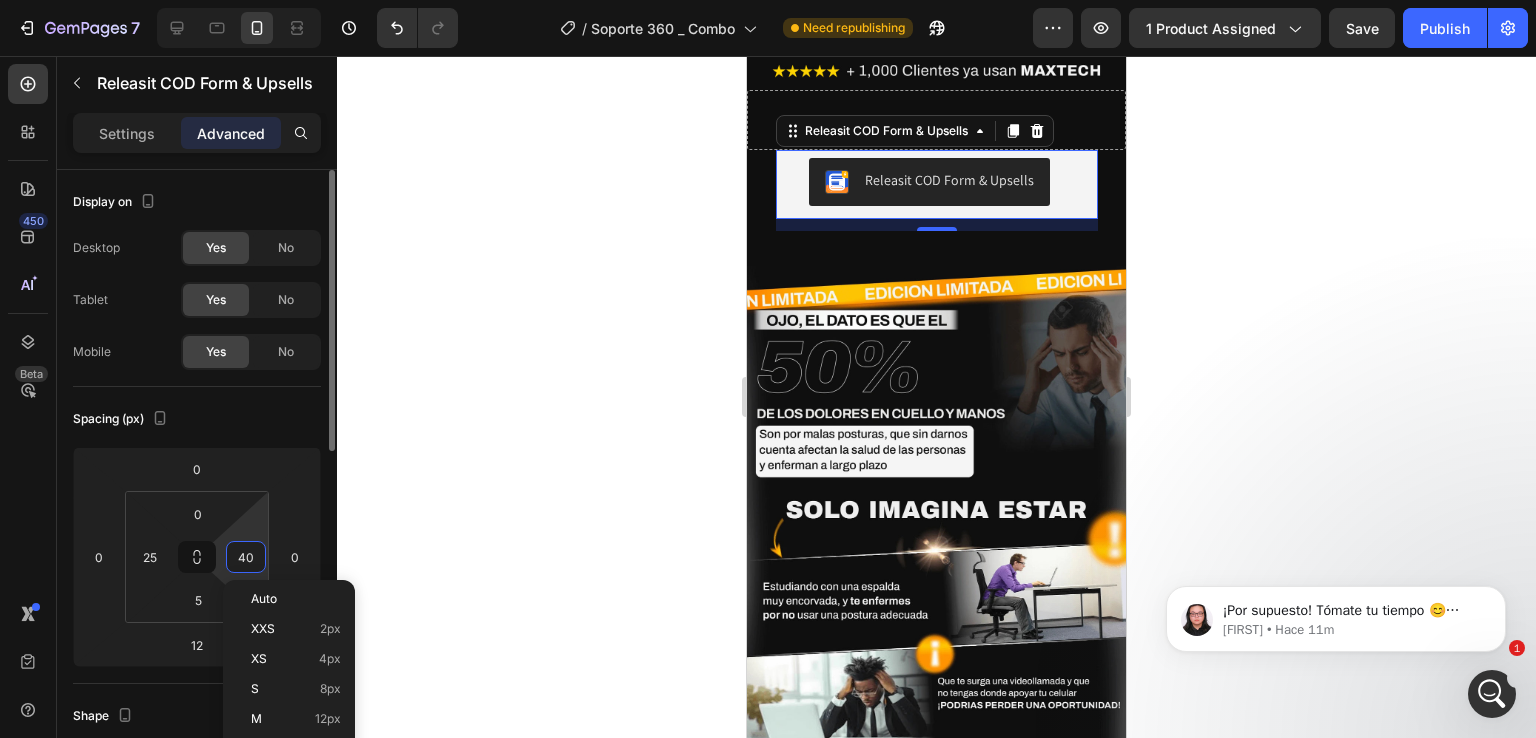 click on "40" at bounding box center [246, 557] 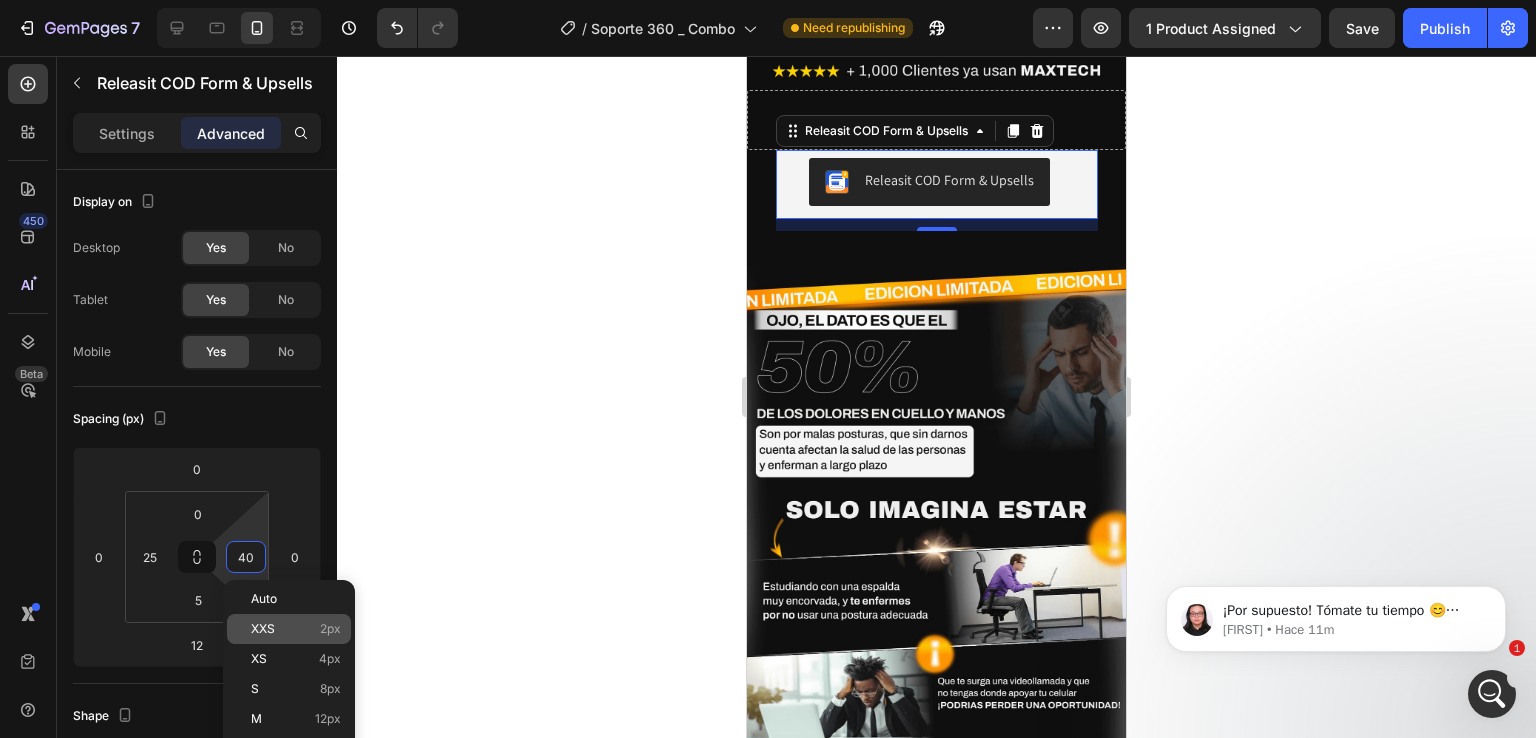 click on "XXS" at bounding box center [263, 629] 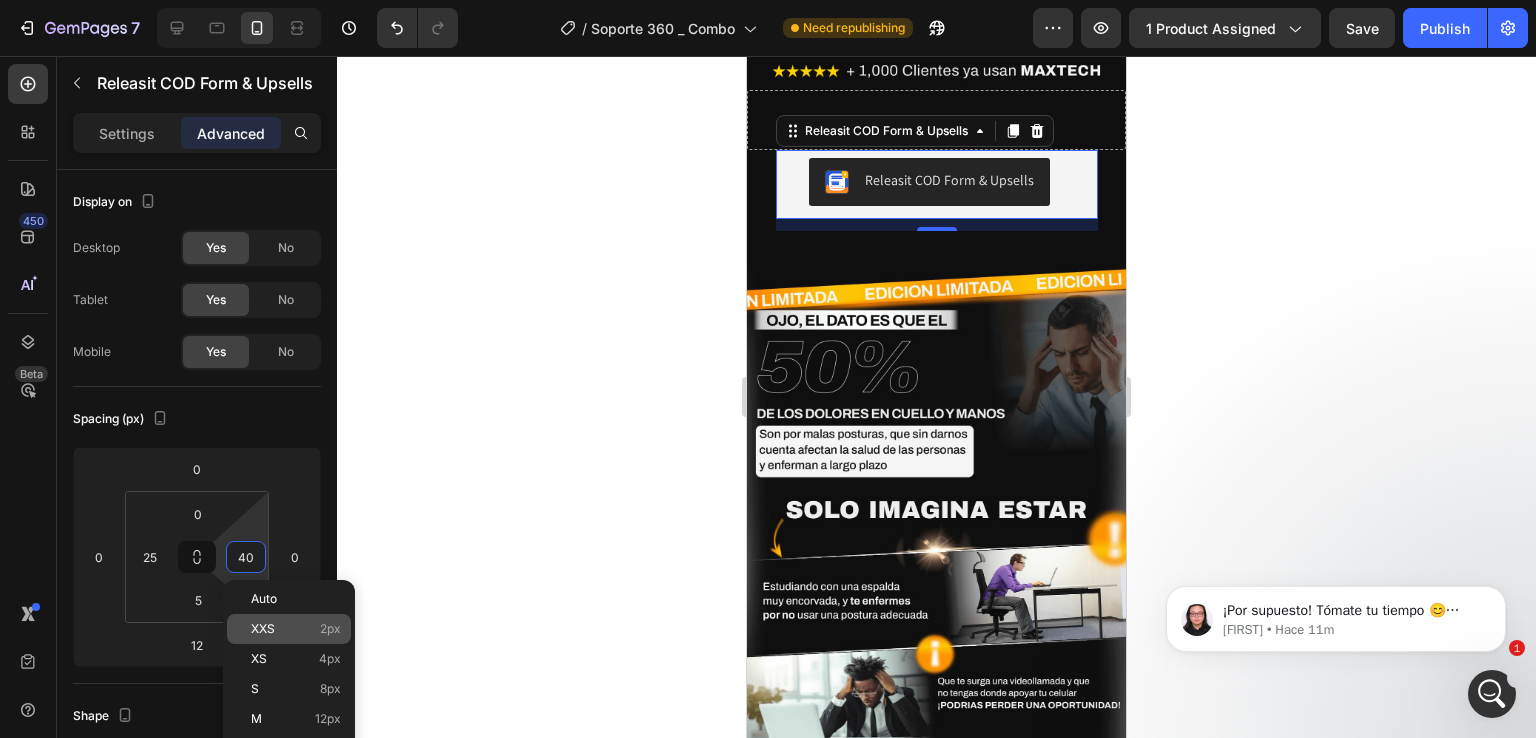 type on "2" 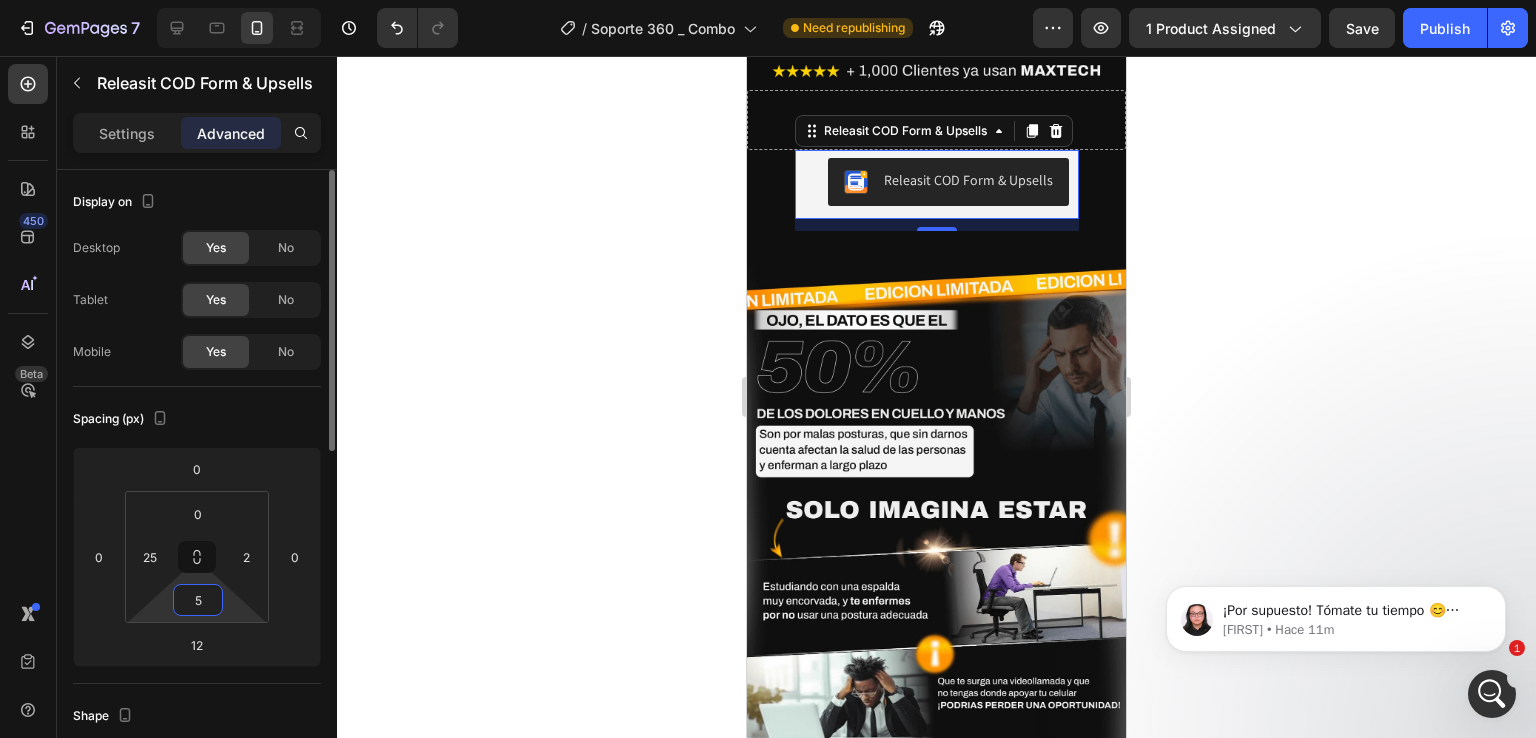 click on "5" at bounding box center (198, 600) 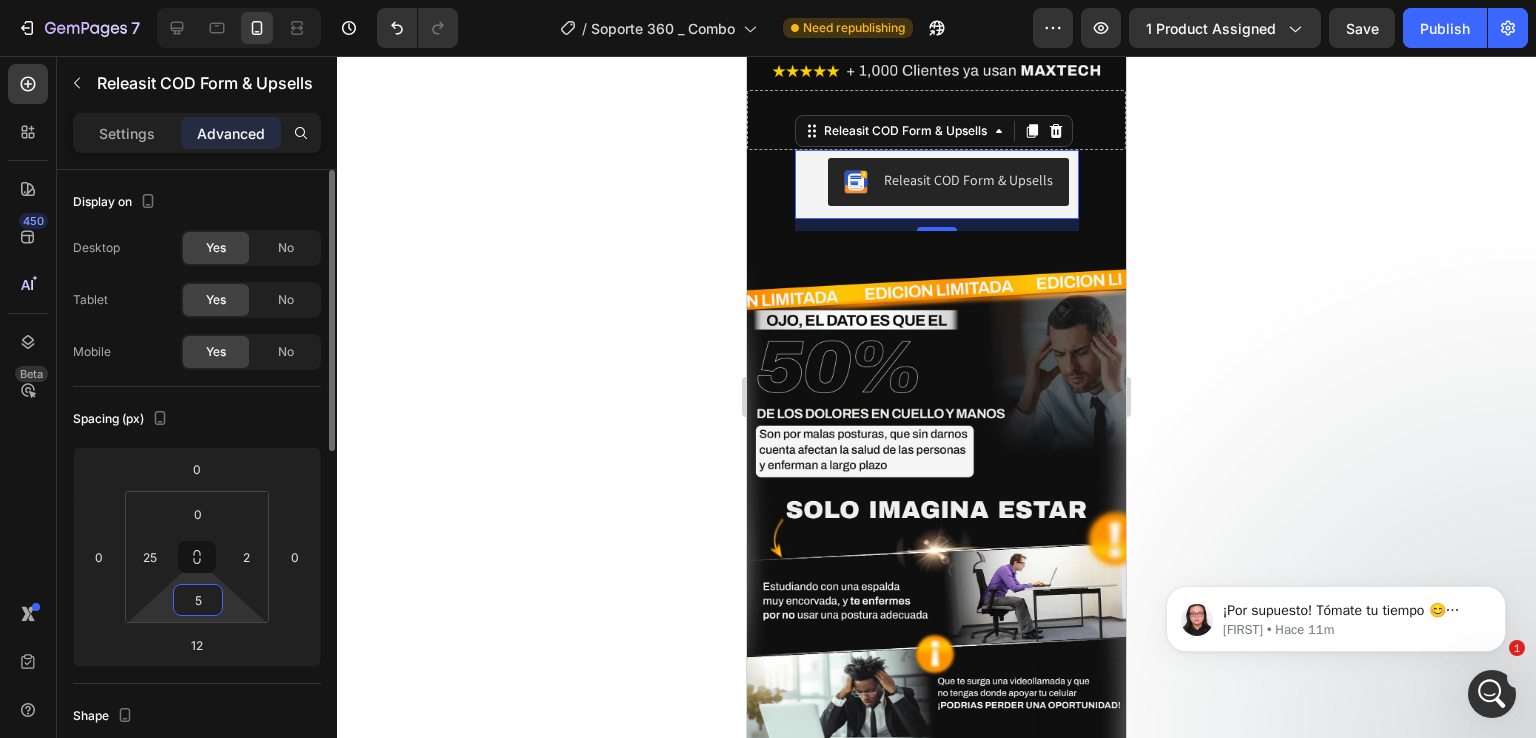 click on "5" at bounding box center [198, 600] 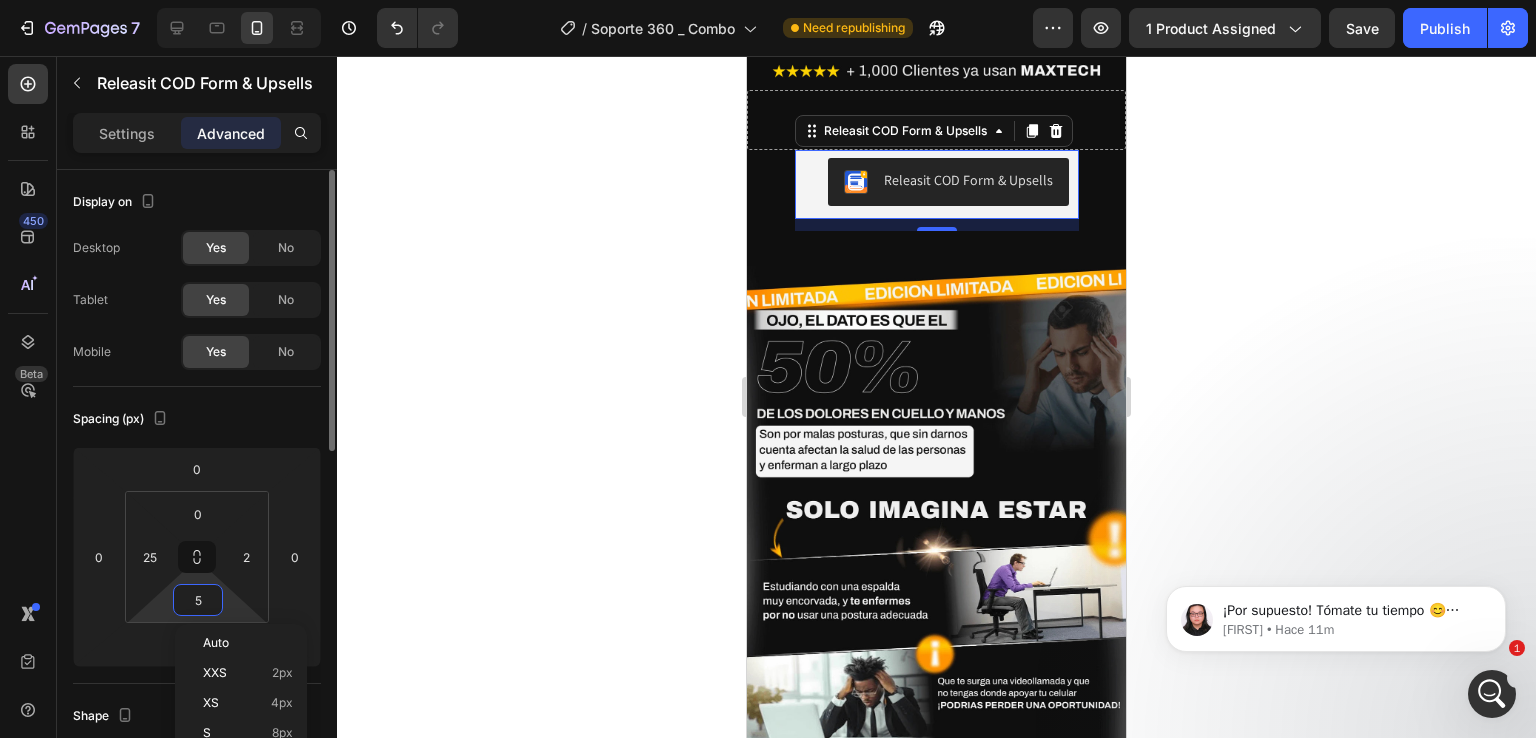 click on "5" at bounding box center (198, 600) 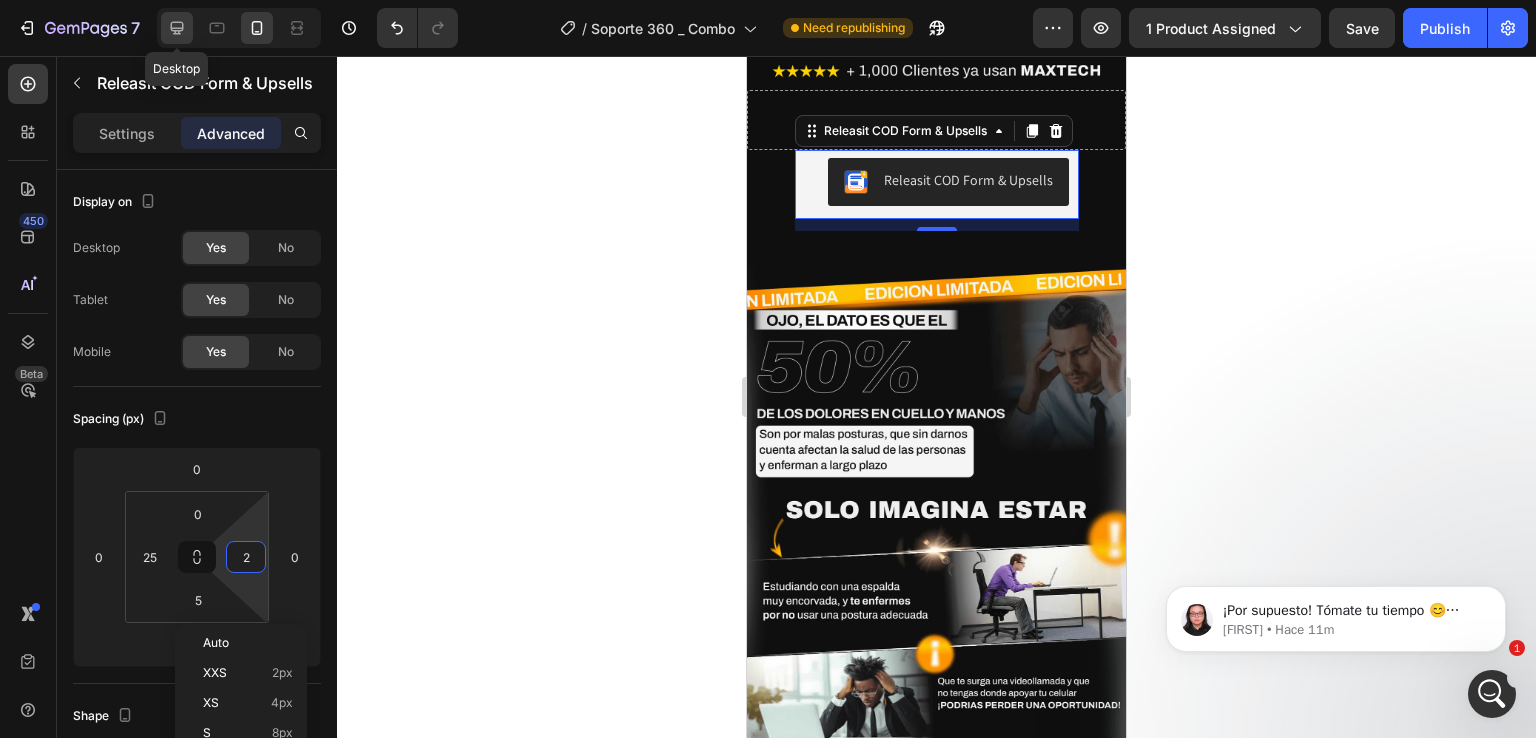 click 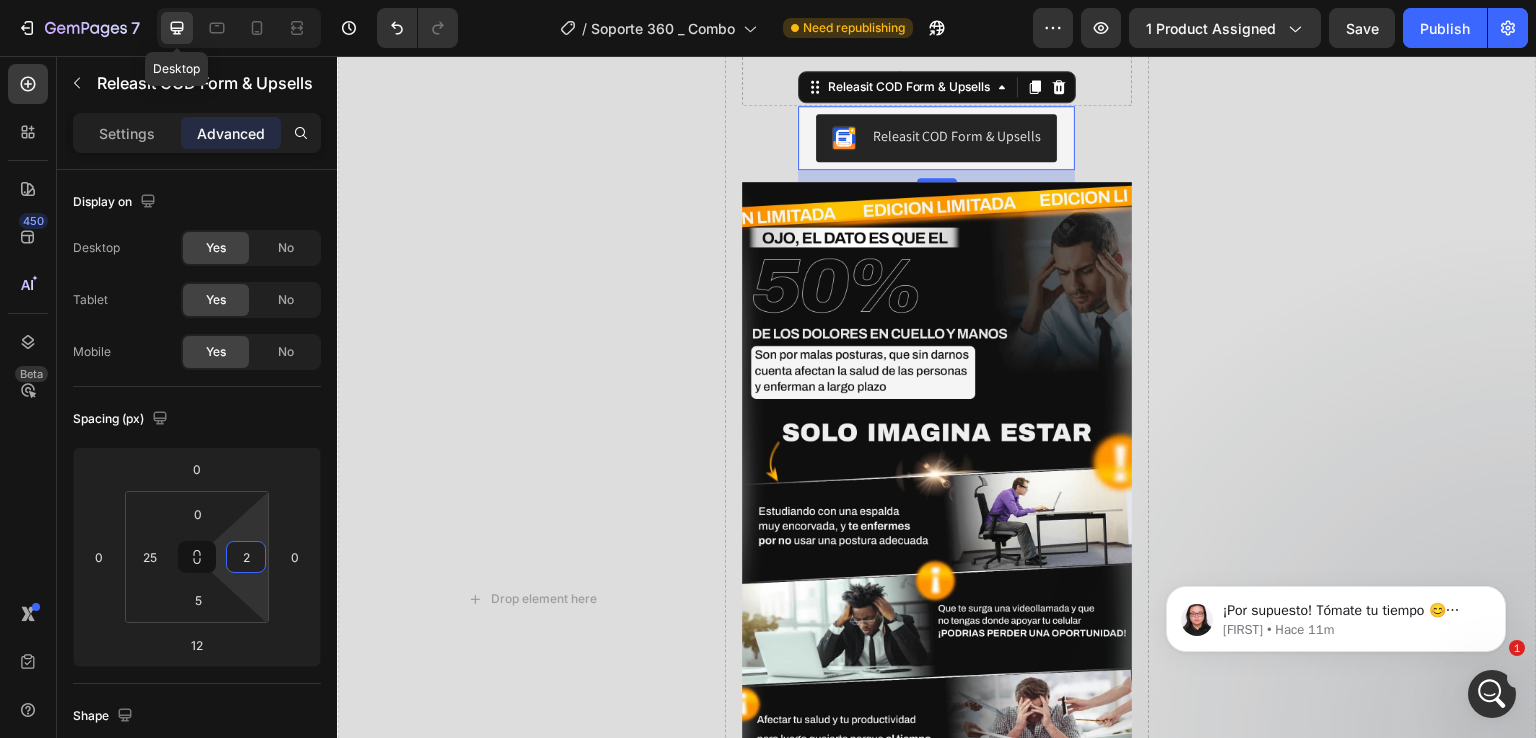 type on "10" 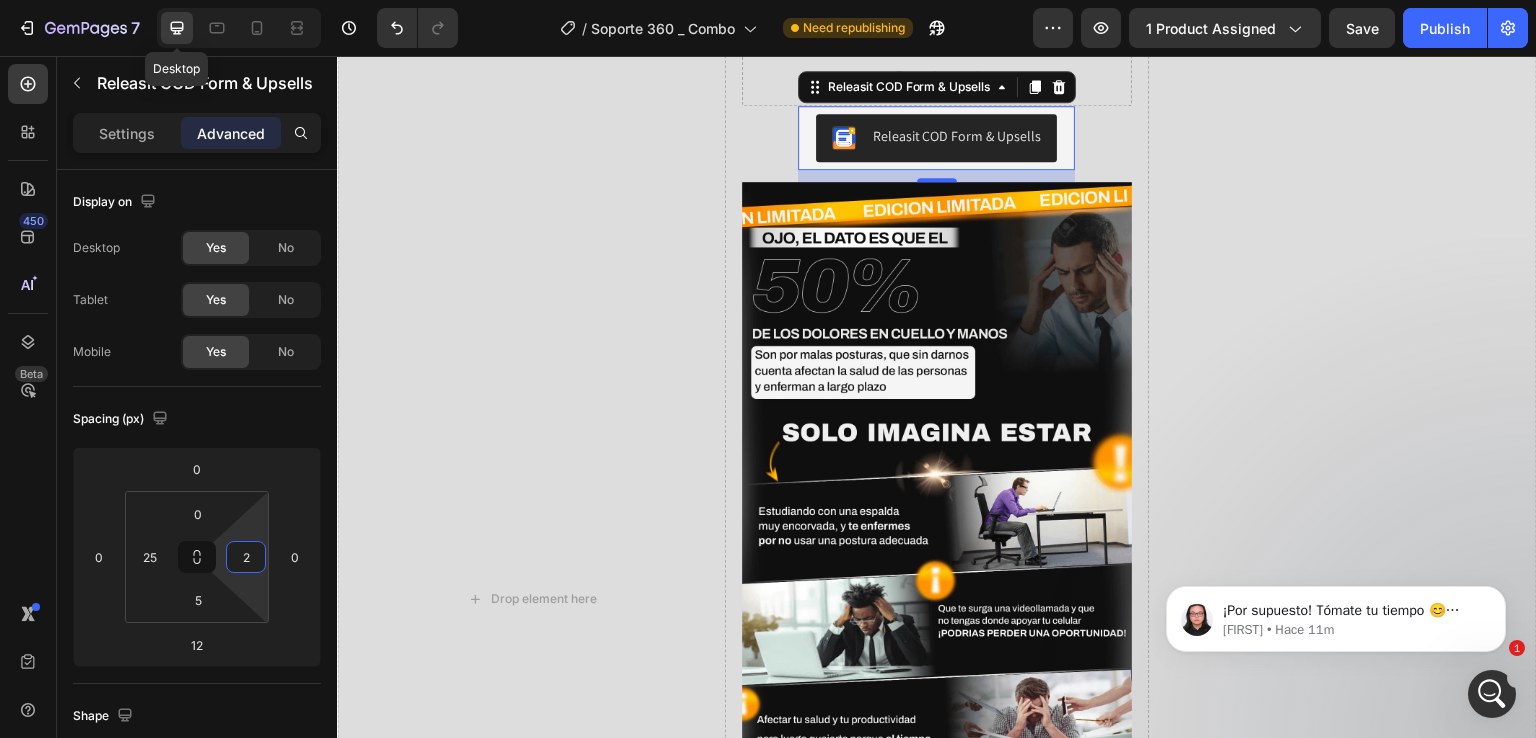 type on "0" 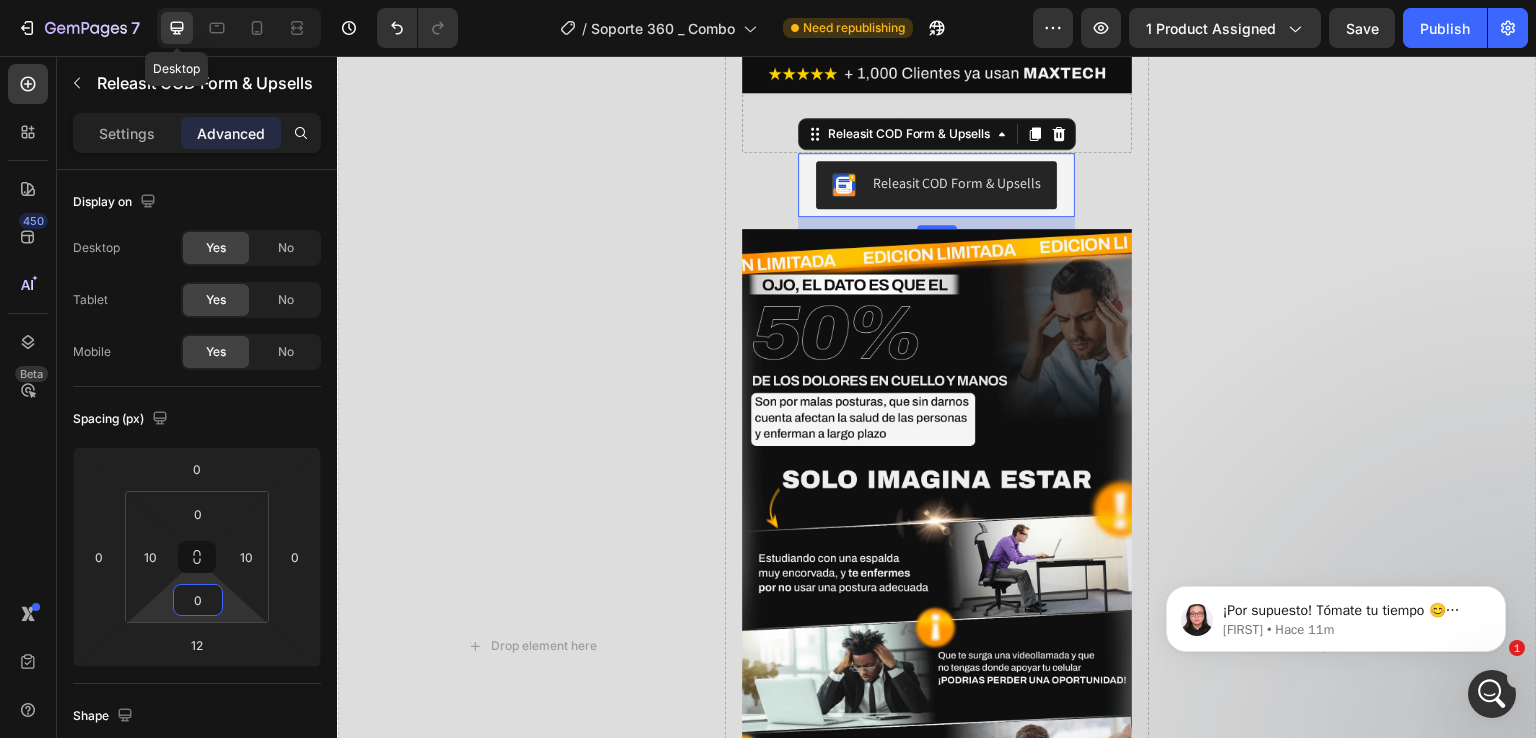 scroll, scrollTop: 633, scrollLeft: 0, axis: vertical 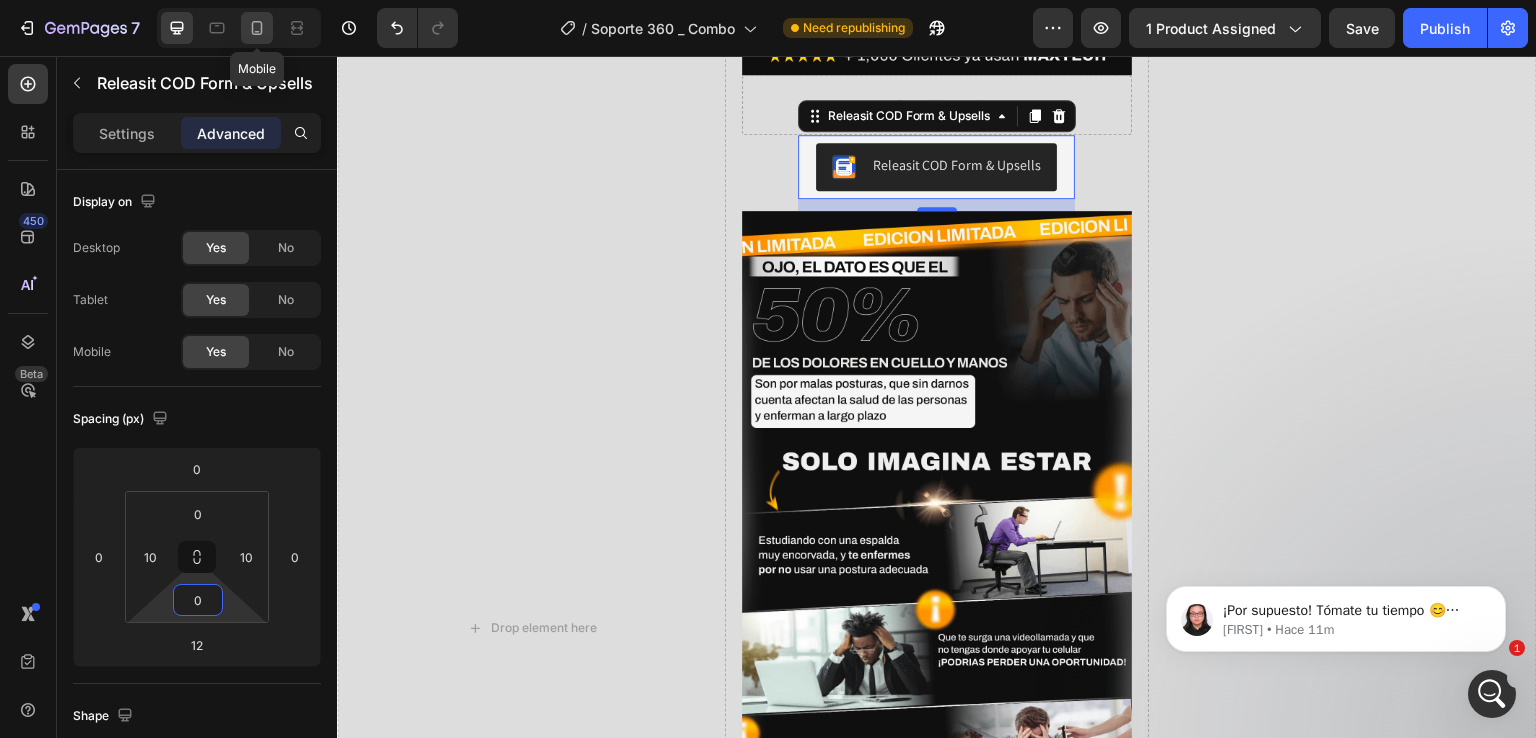 click 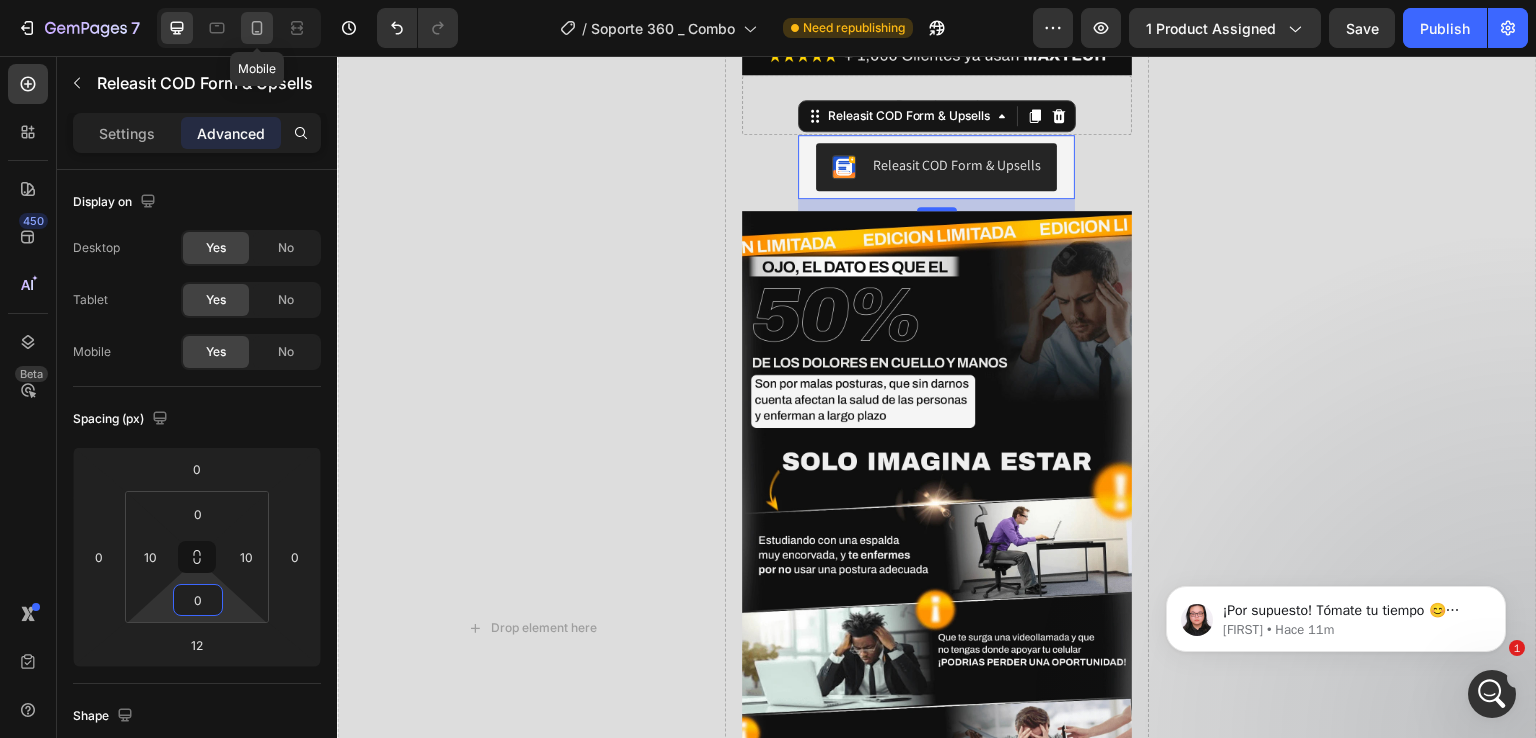 type on "25" 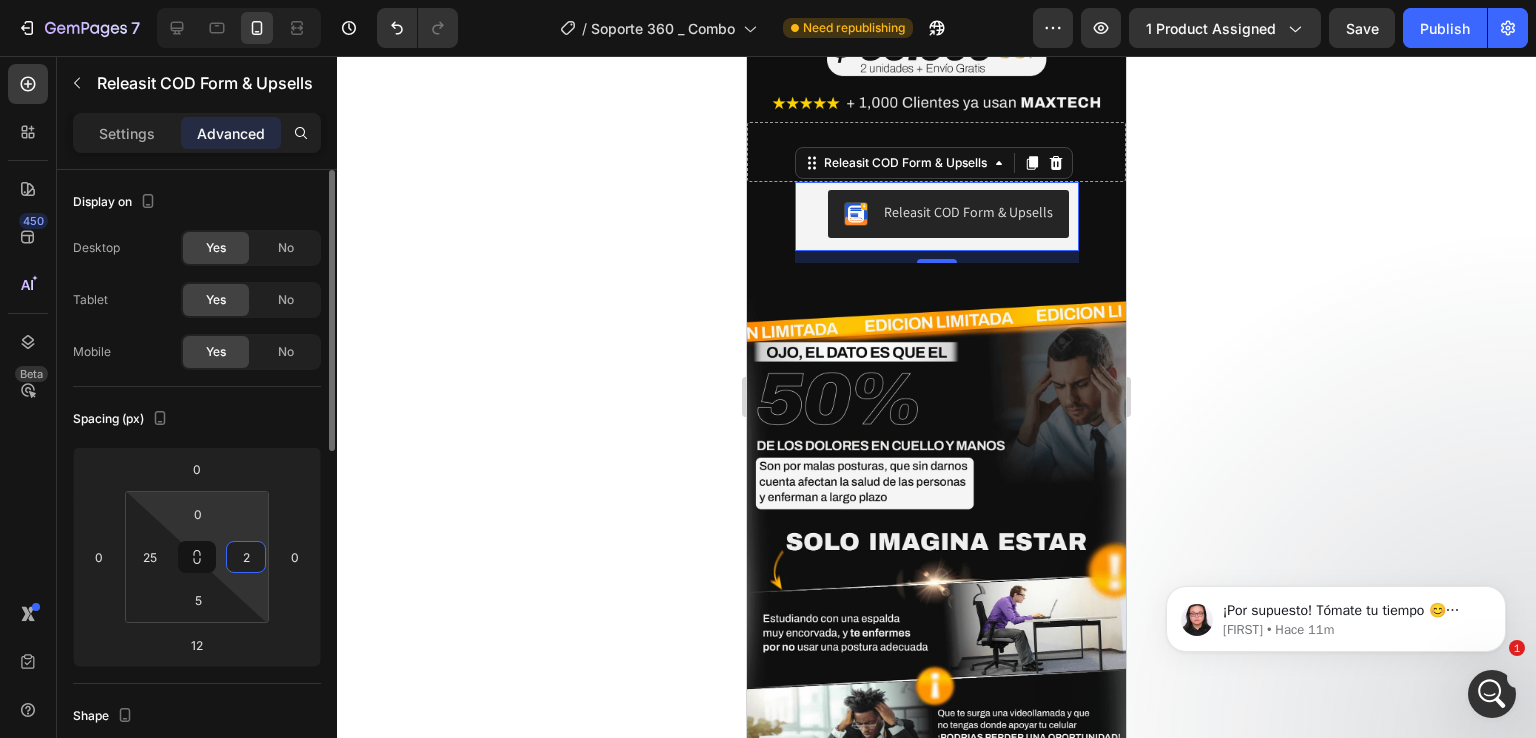 scroll, scrollTop: 662, scrollLeft: 0, axis: vertical 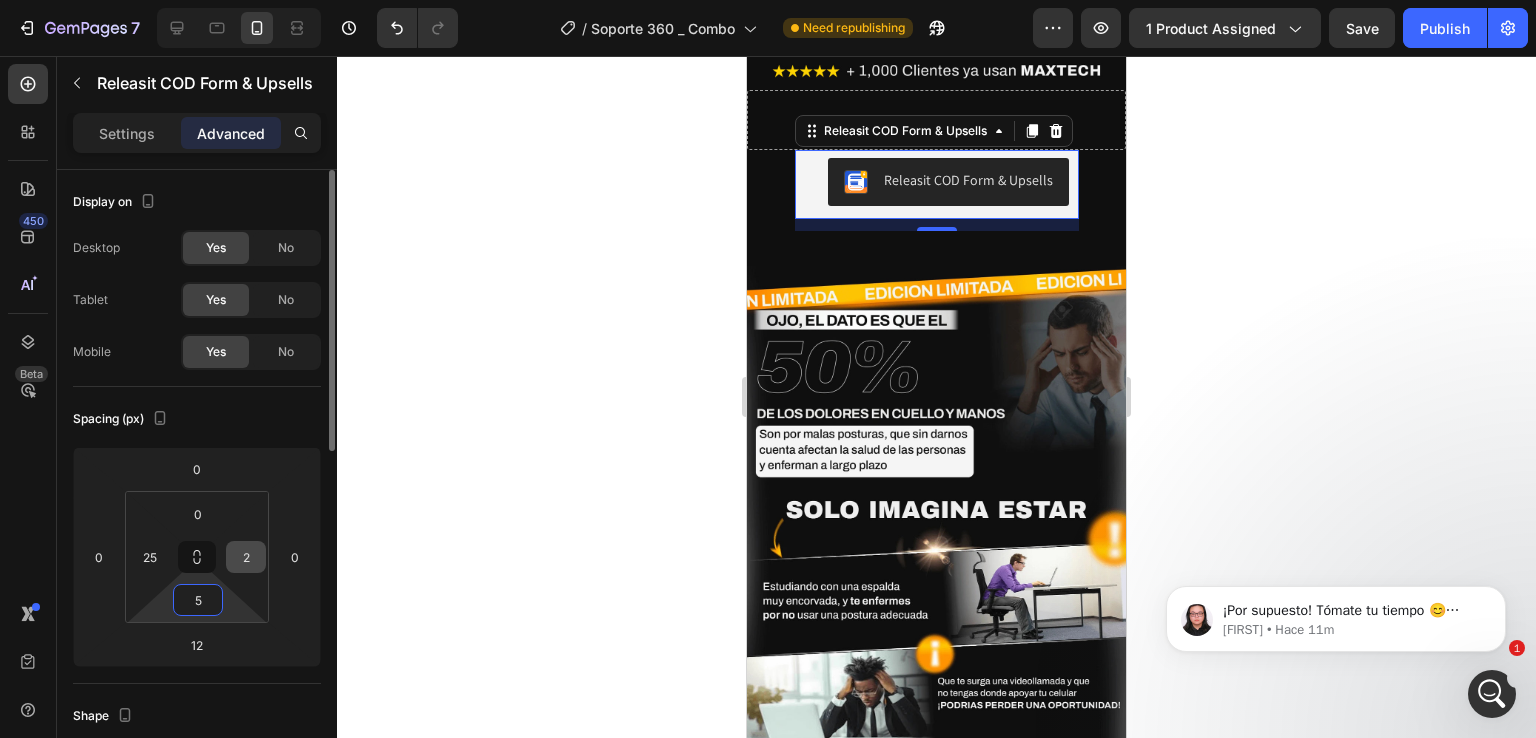 click on "2" at bounding box center [246, 557] 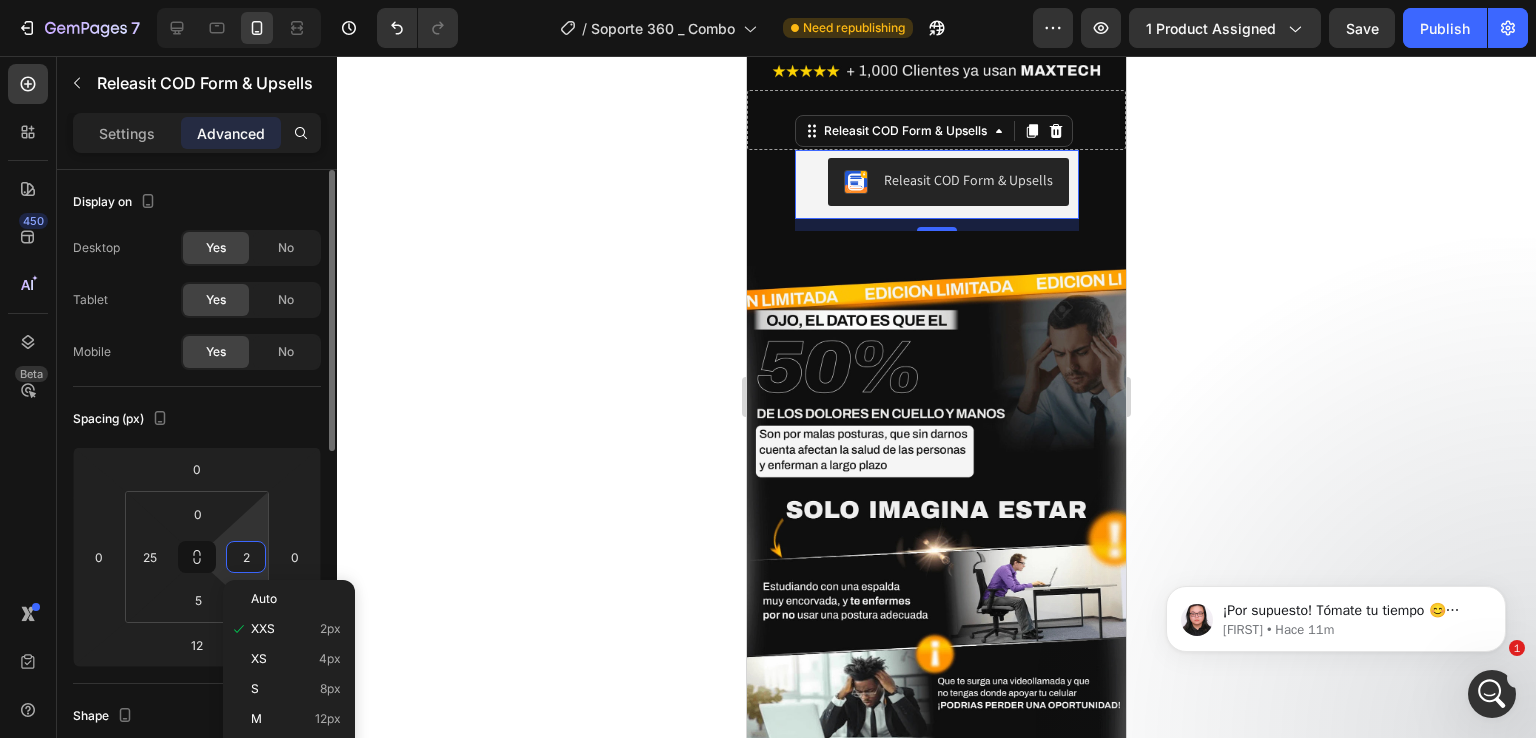 click on "2" at bounding box center [246, 557] 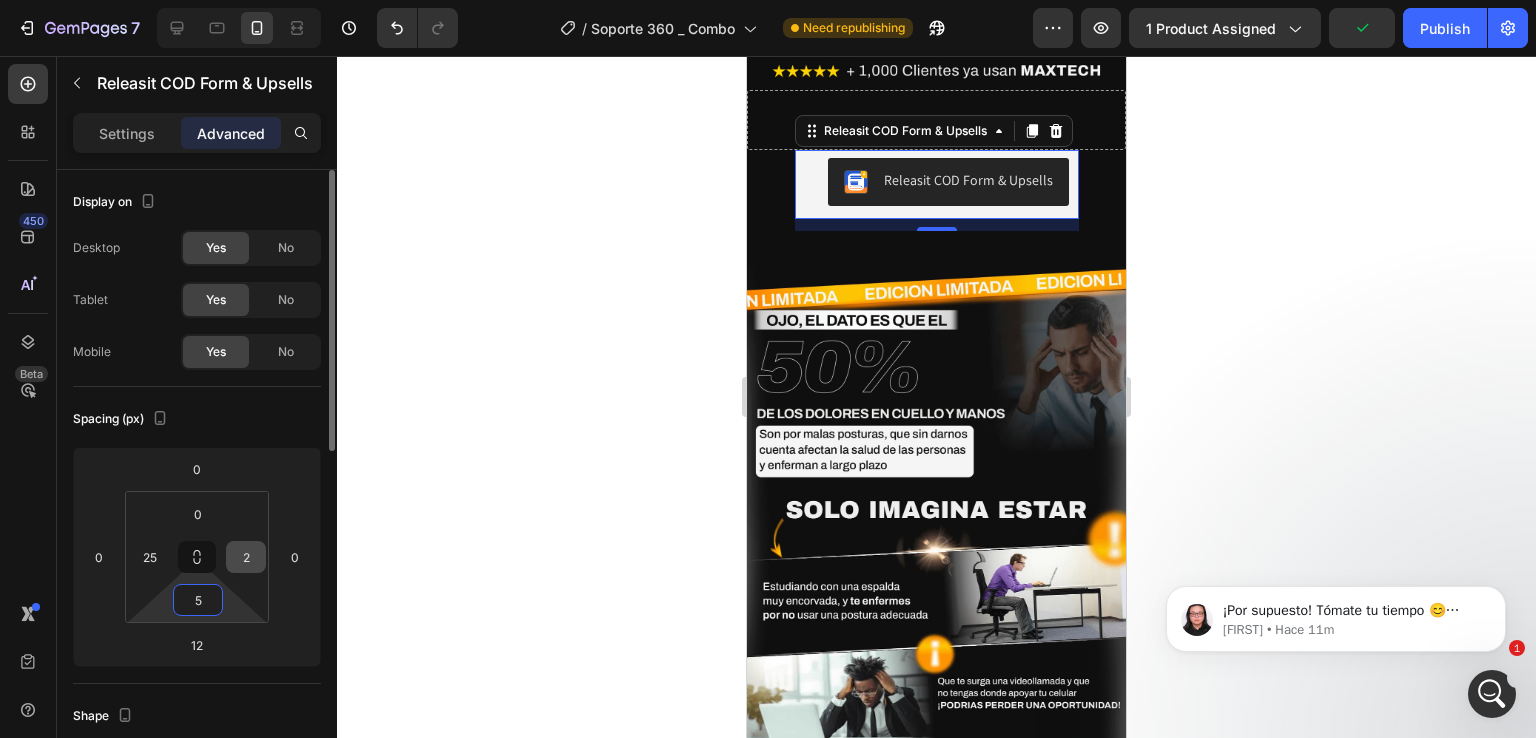 click on "2" at bounding box center [246, 557] 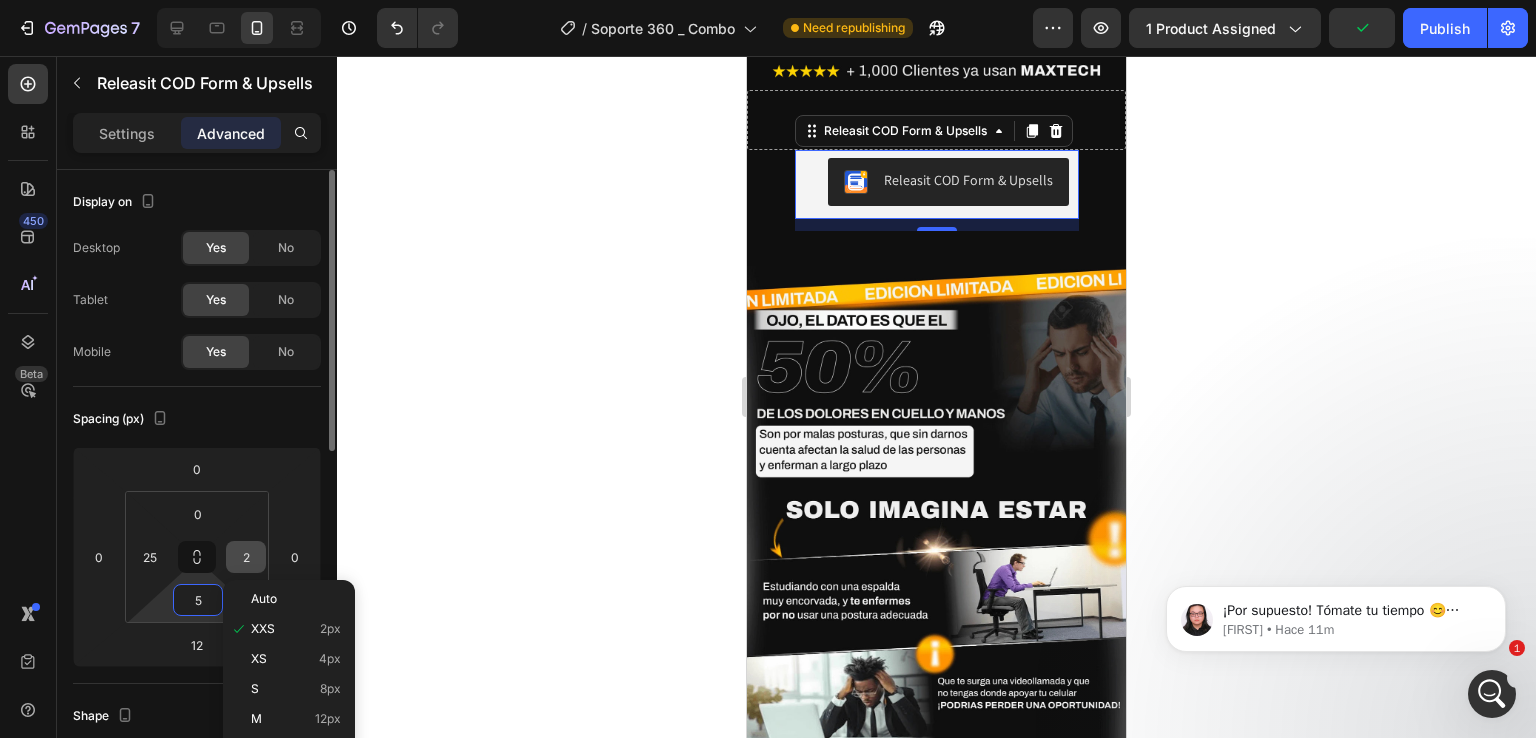 type on "4" 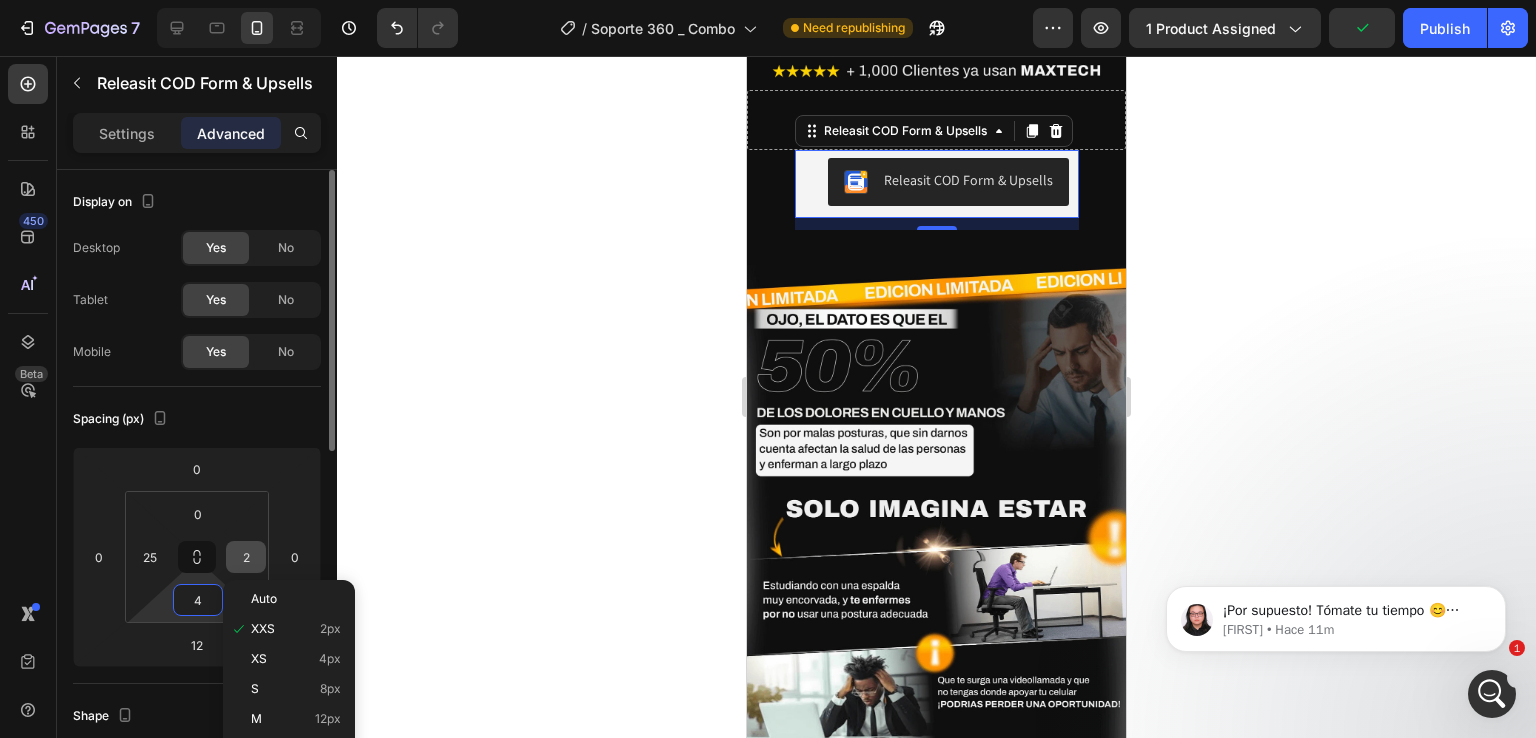 type on "1" 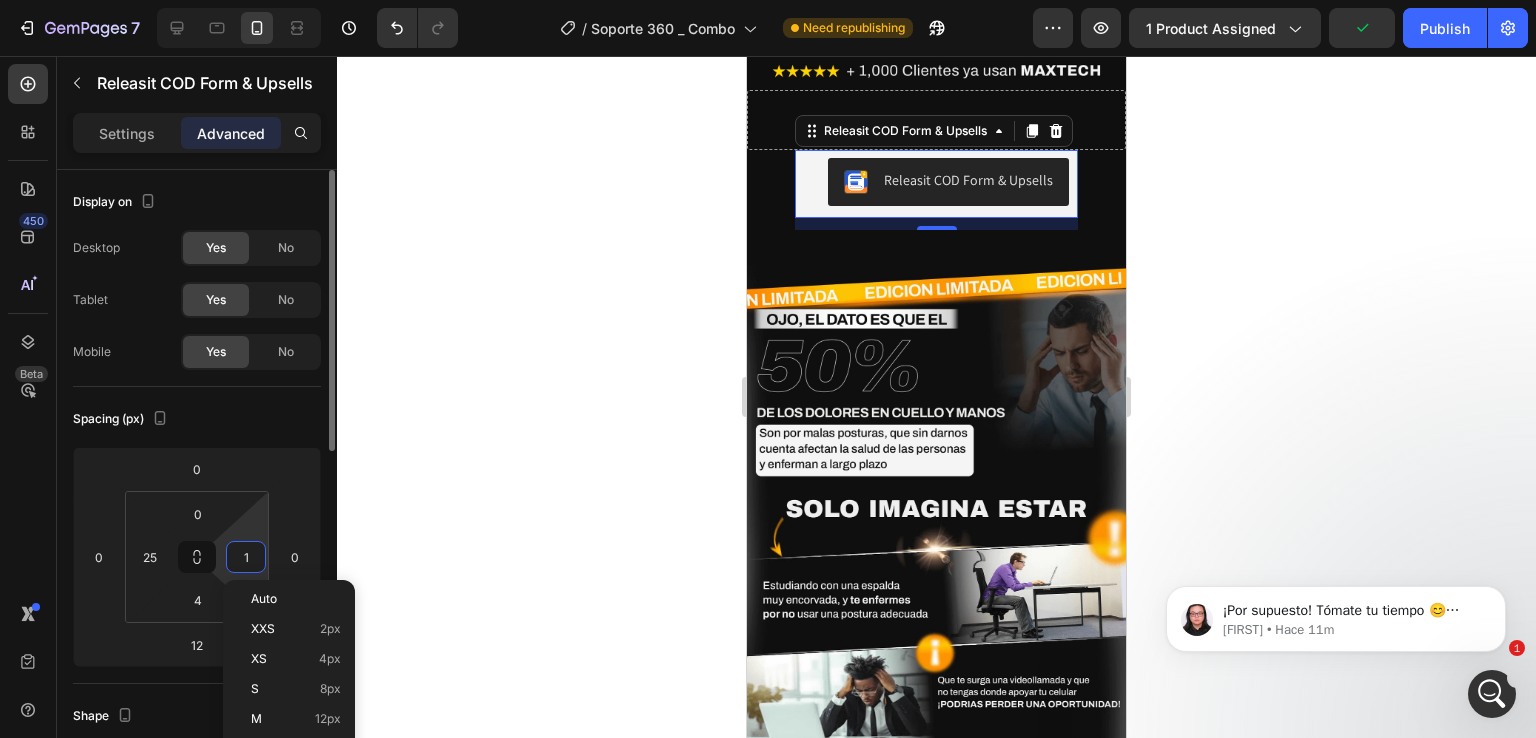 type on "3" 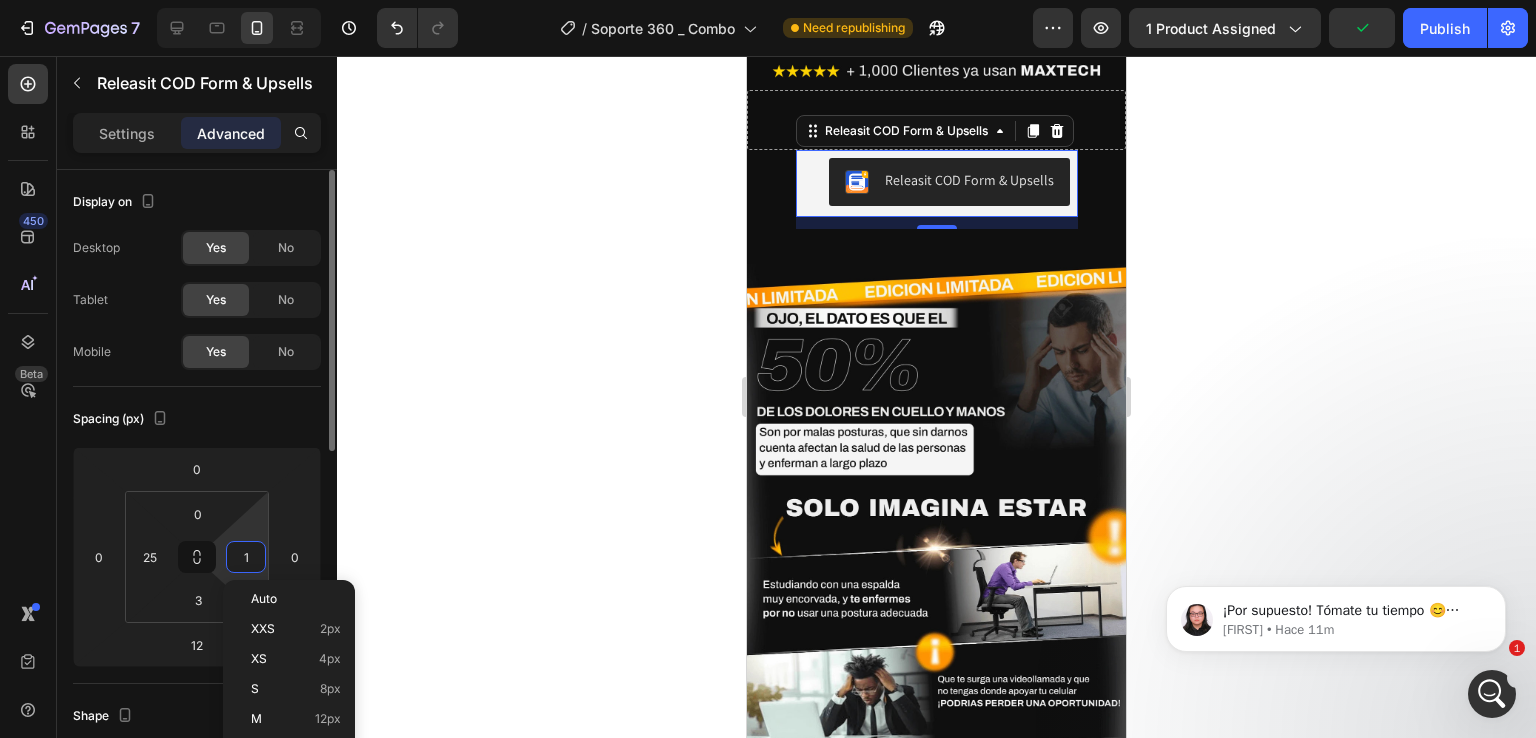 type on "0" 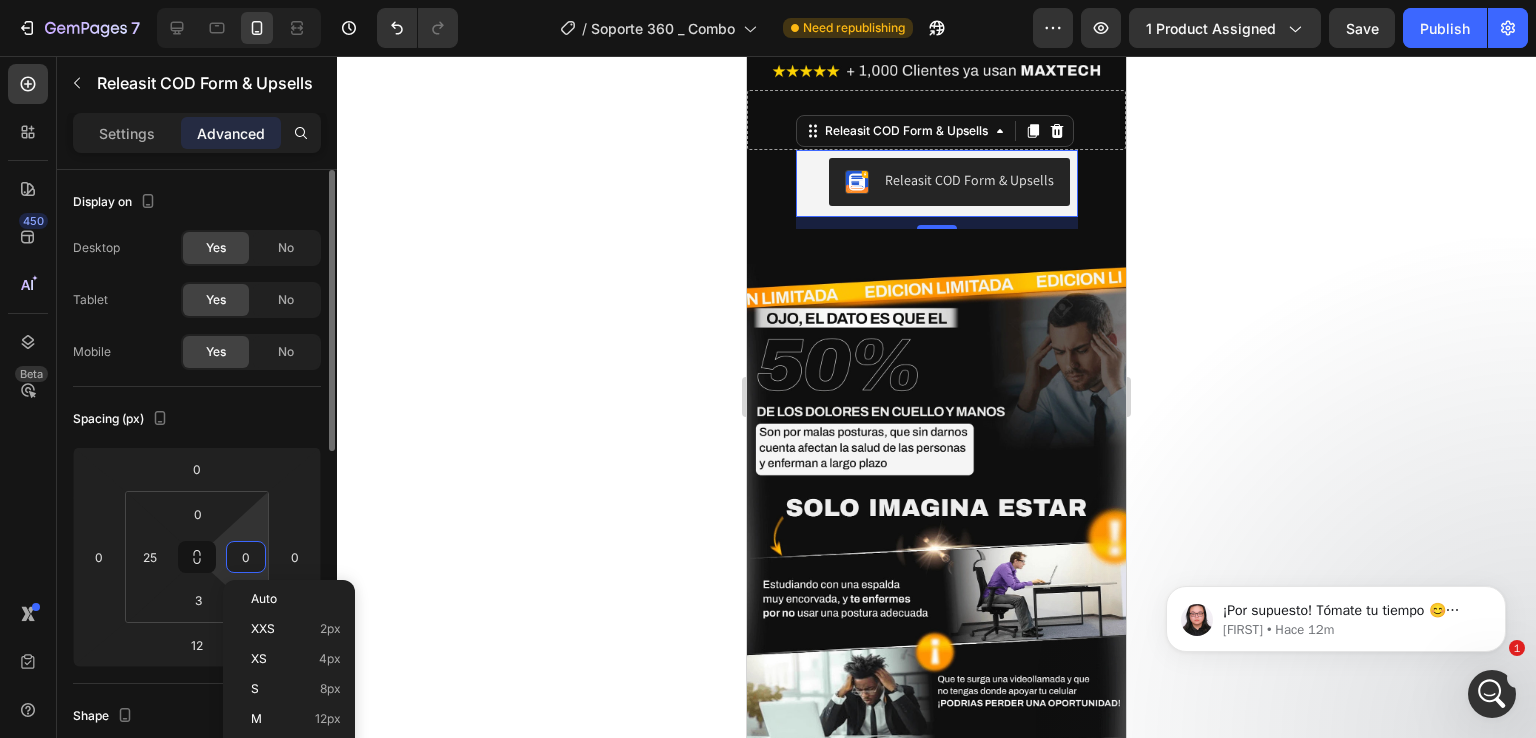 click on "0" at bounding box center (246, 557) 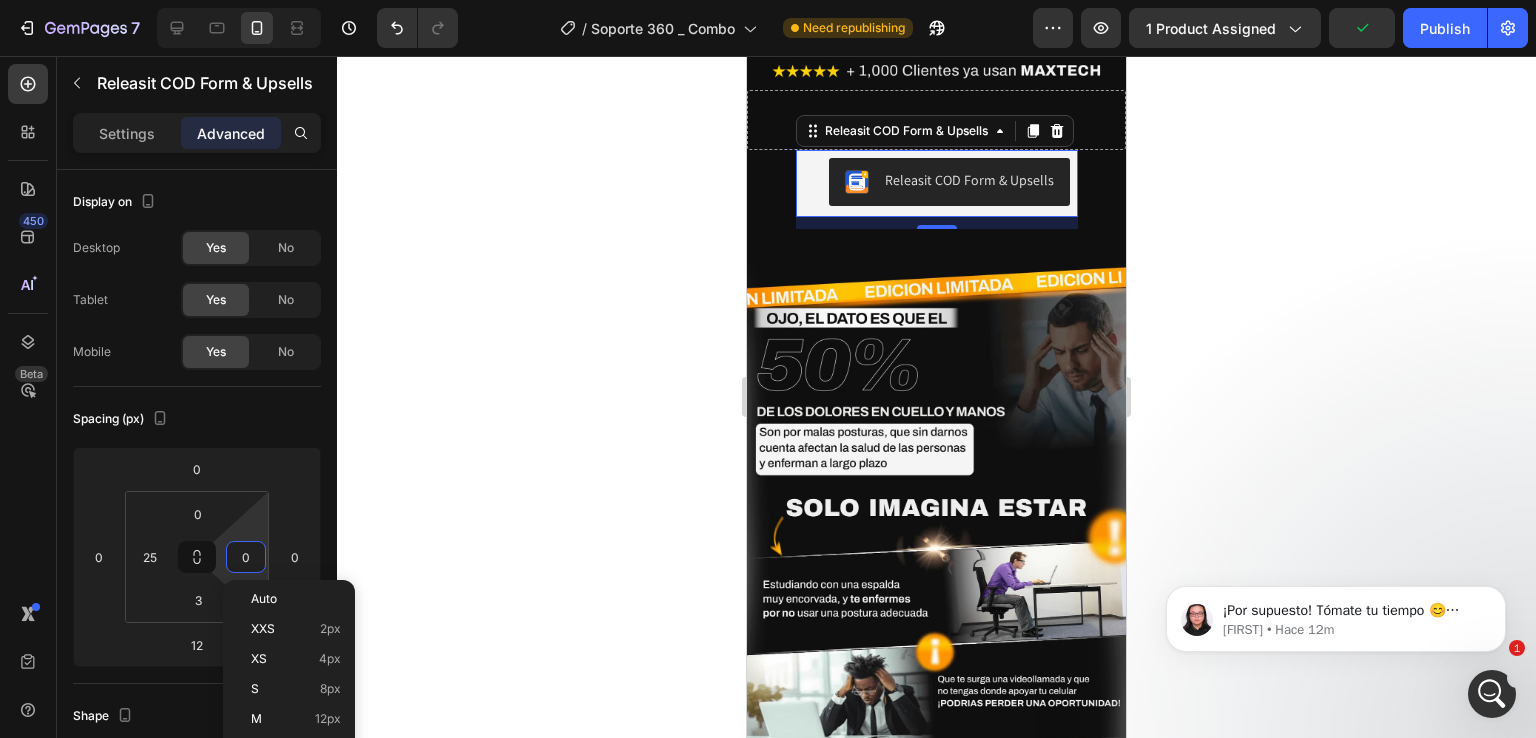 click 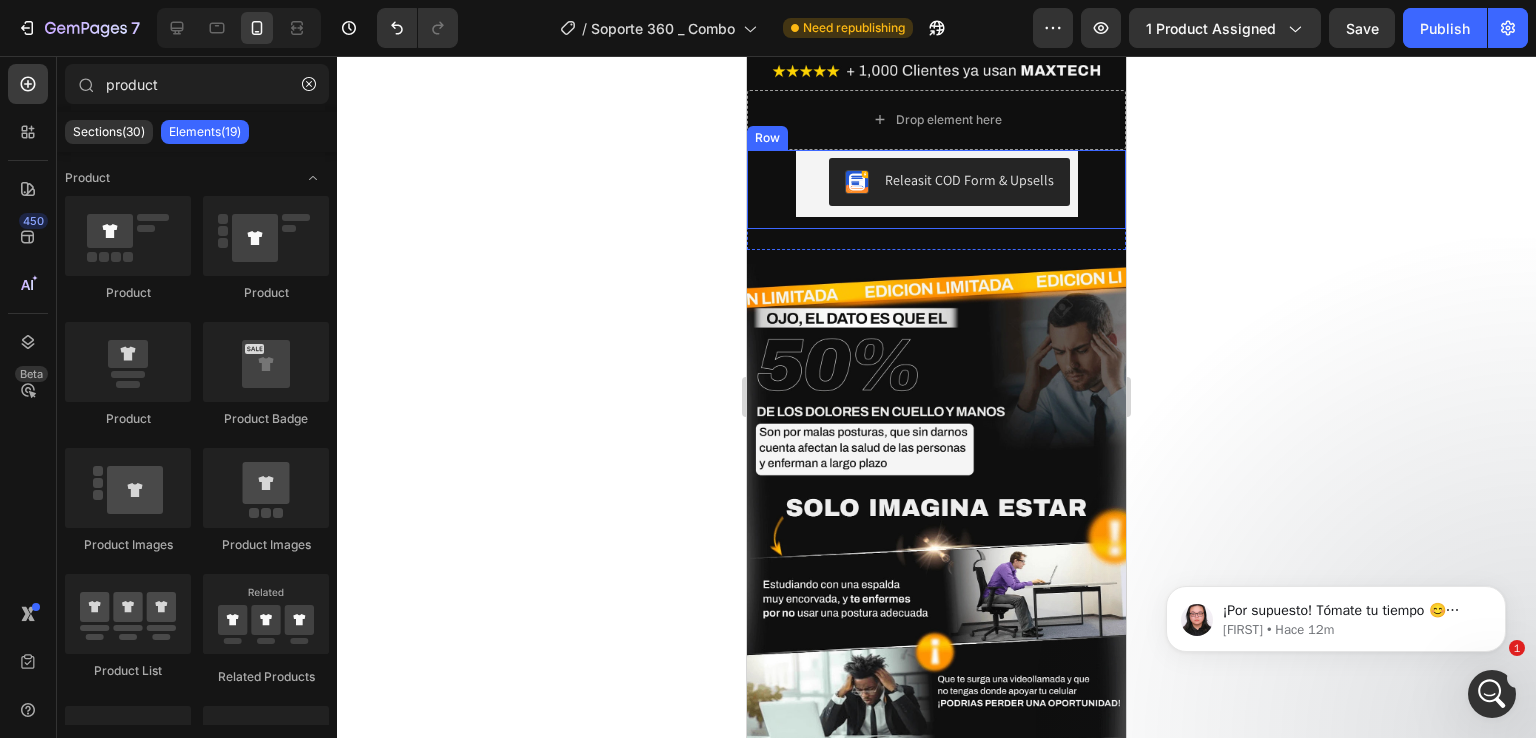 click on "Releasit COD Form & Upsells Releasit COD Form & Upsells Row" at bounding box center [936, 189] 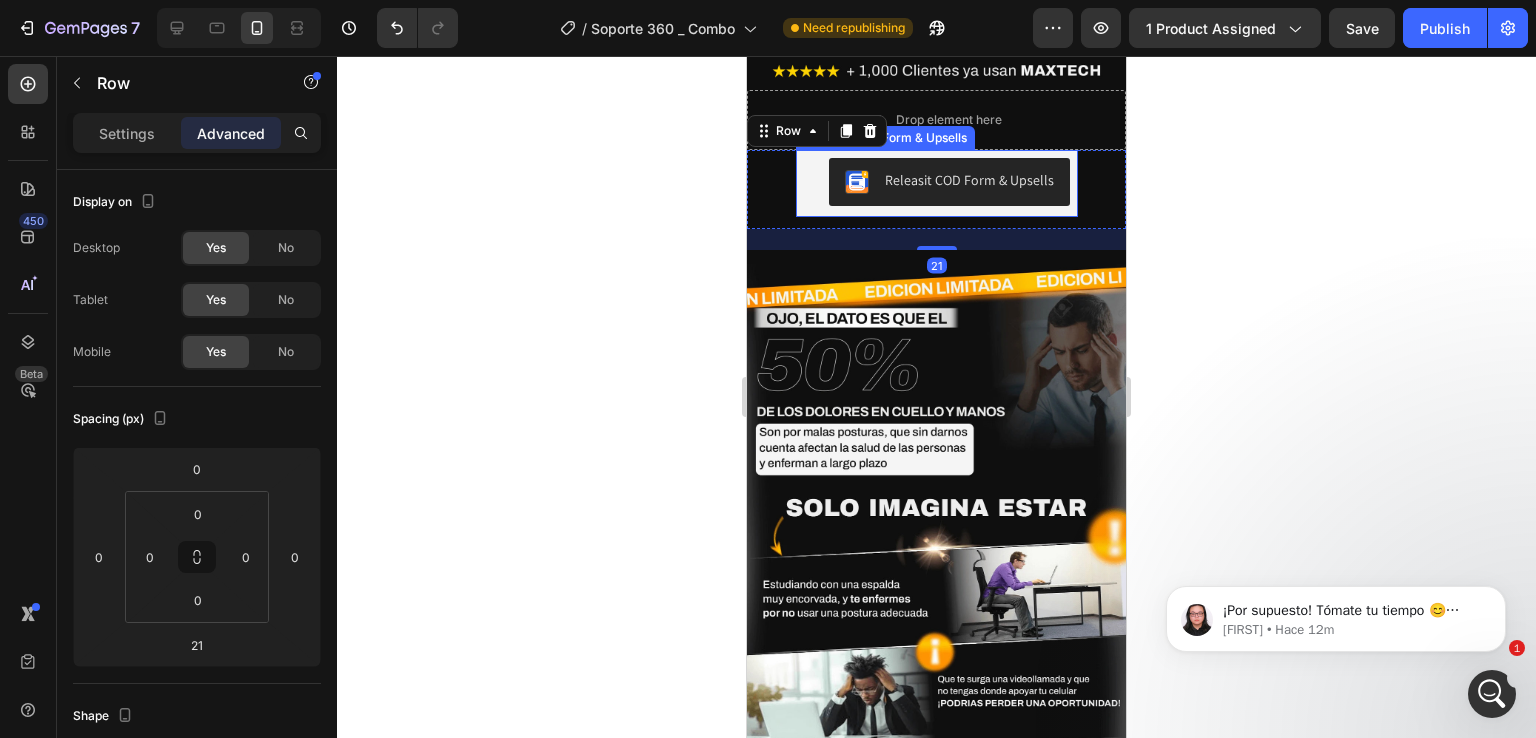 click on "Releasit COD Form & Upsells" at bounding box center [949, 182] 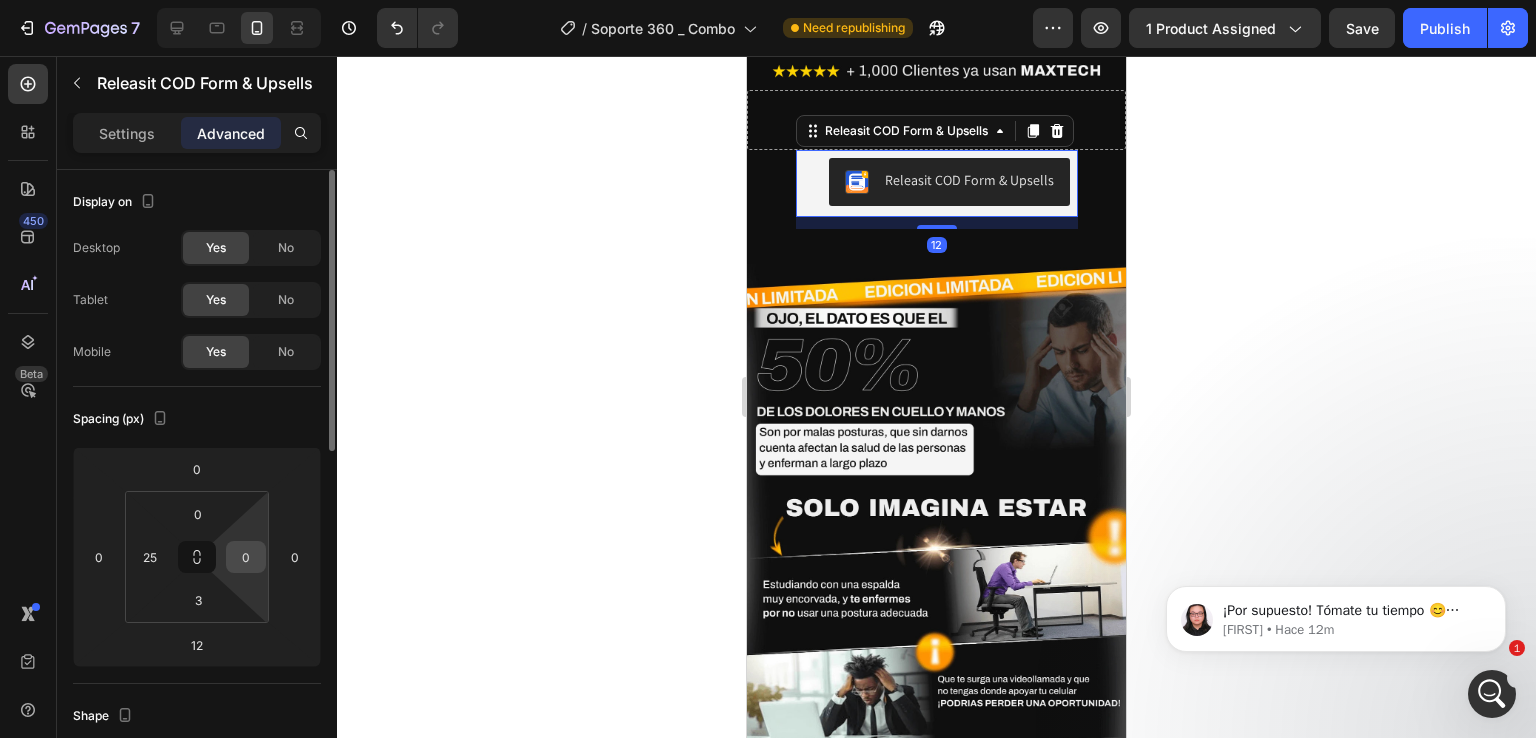 click on "0" at bounding box center [246, 557] 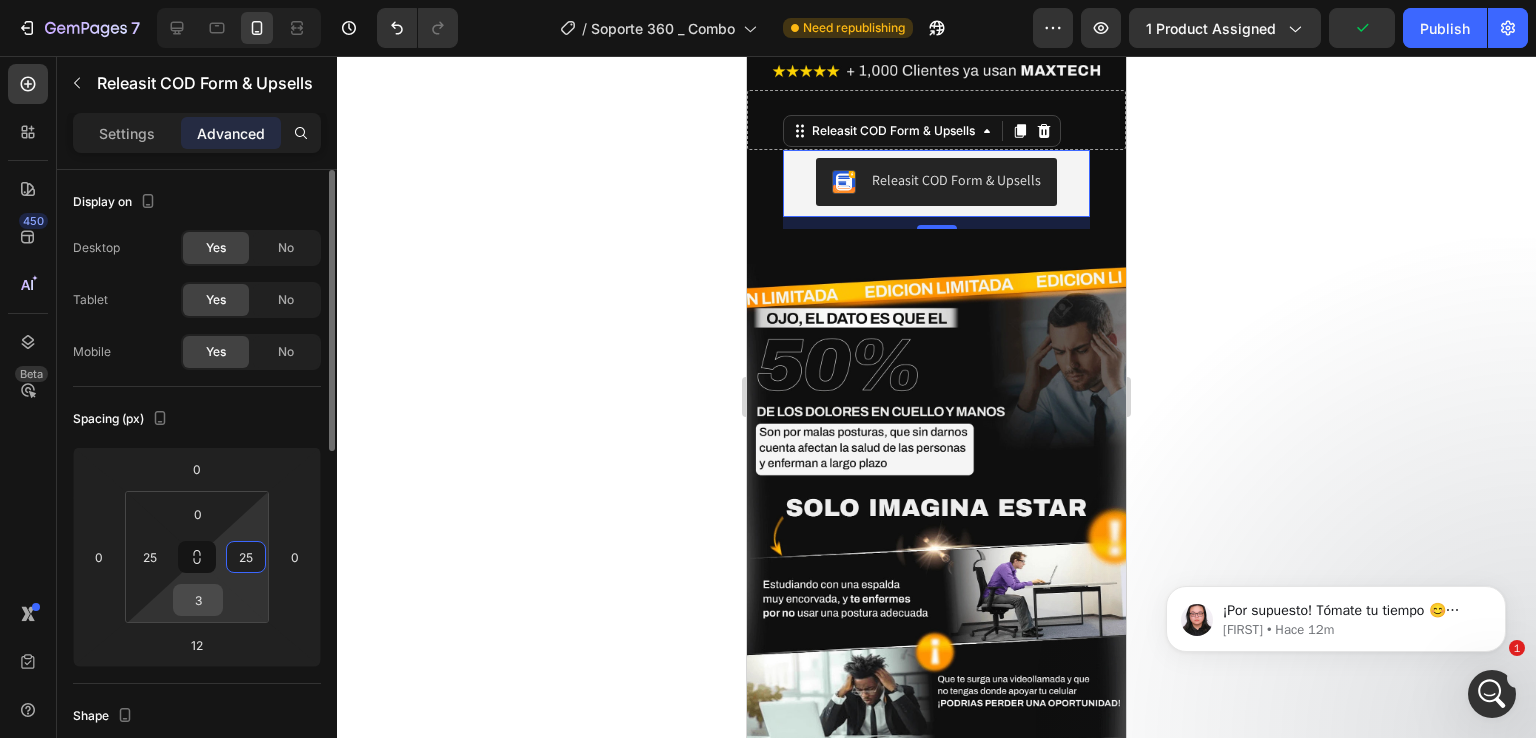type on "25" 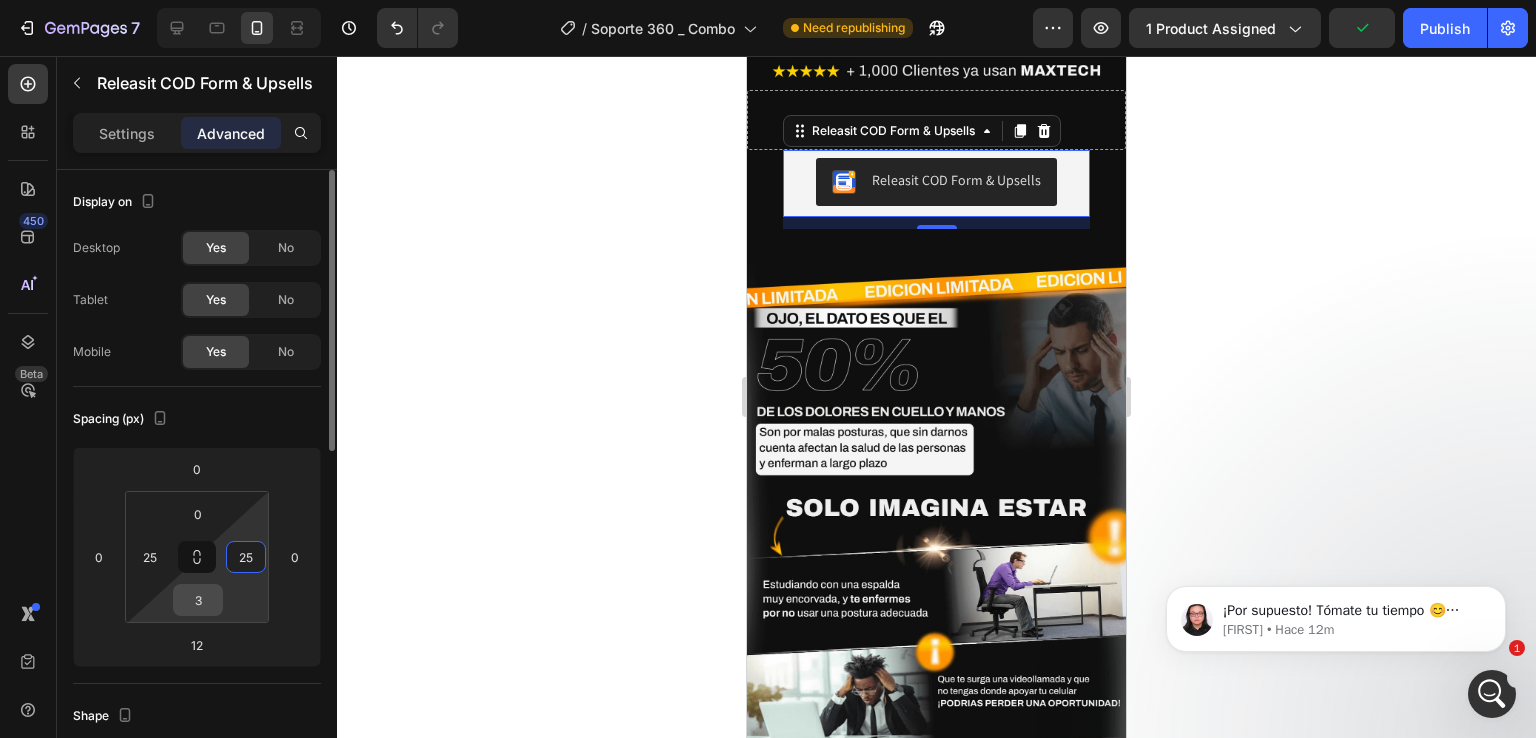 click on "3" at bounding box center (198, 600) 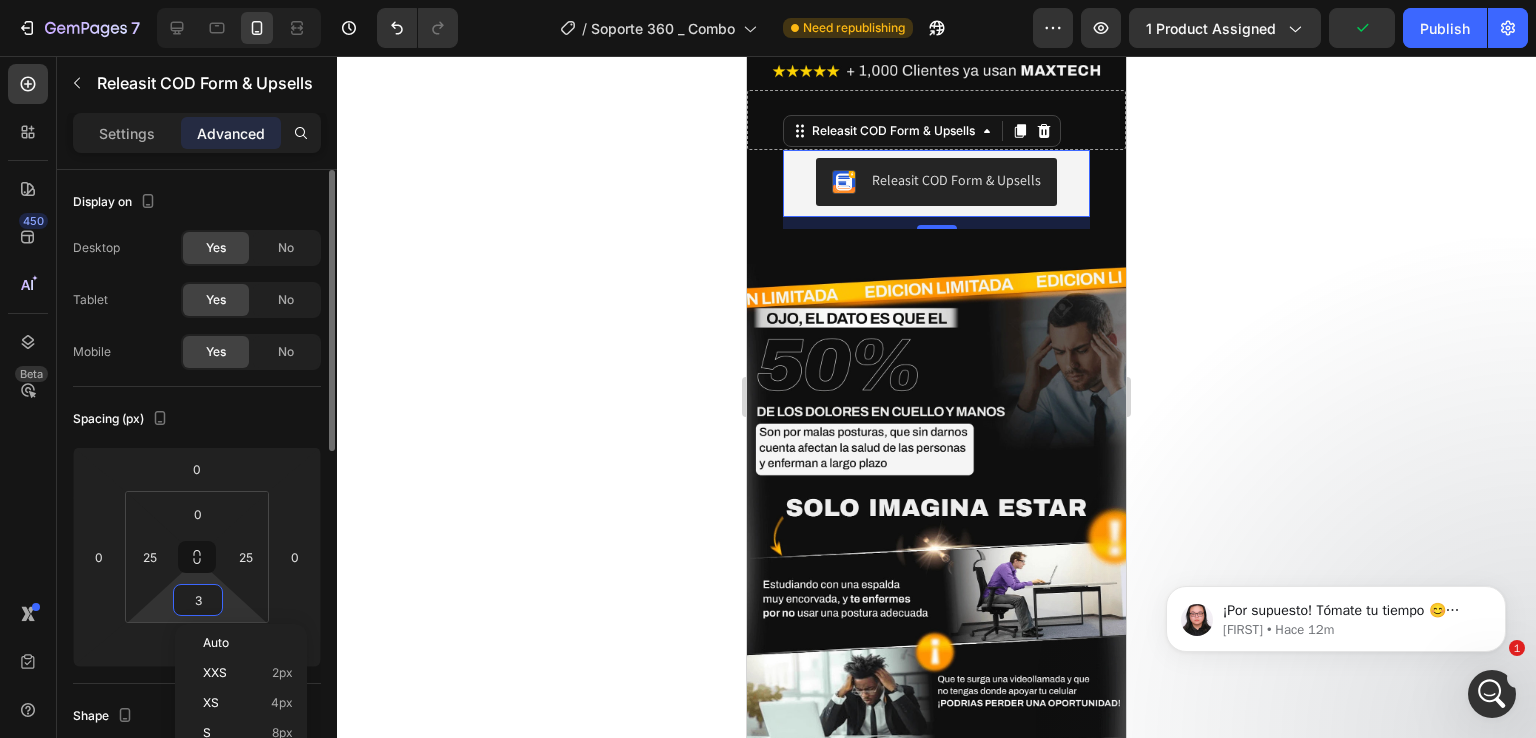 type on "0" 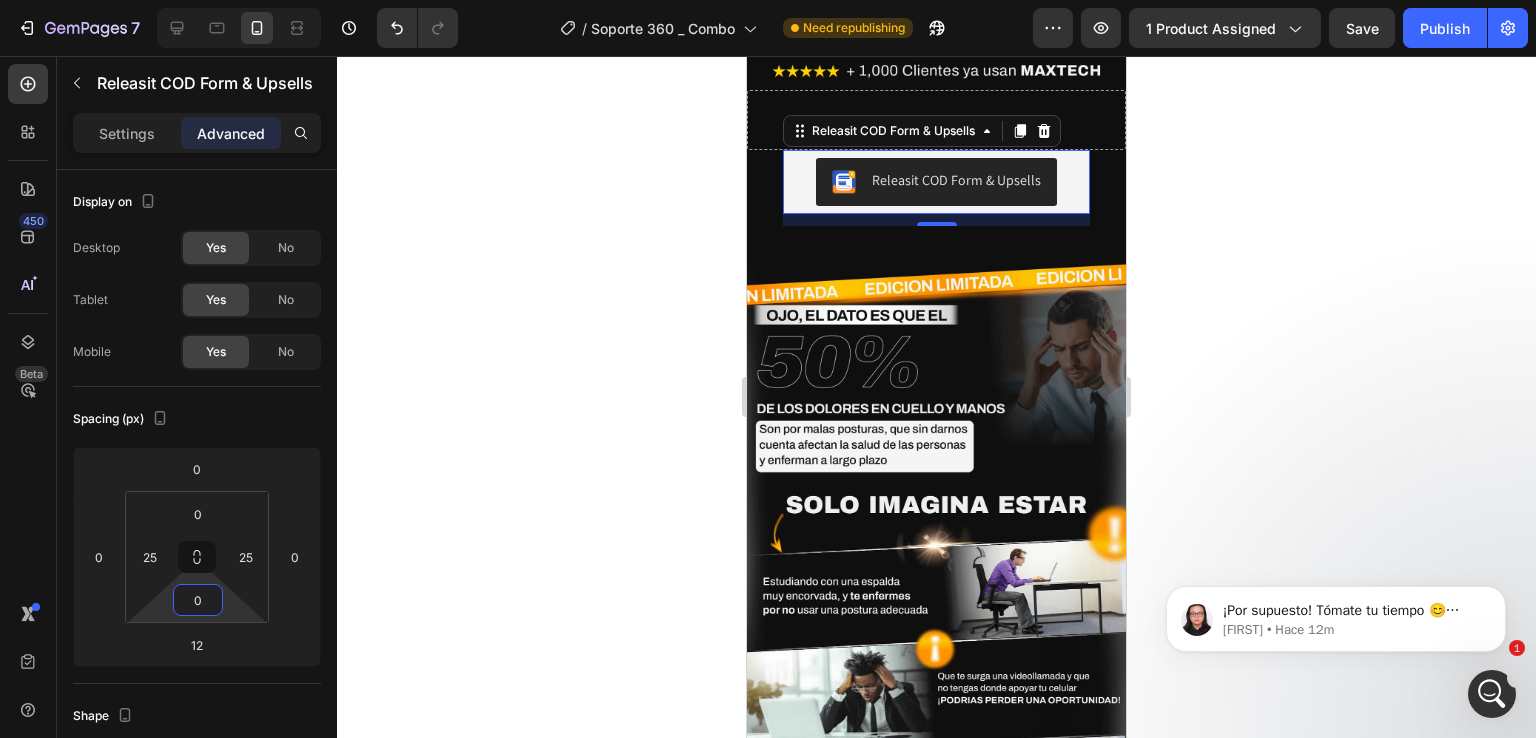 click 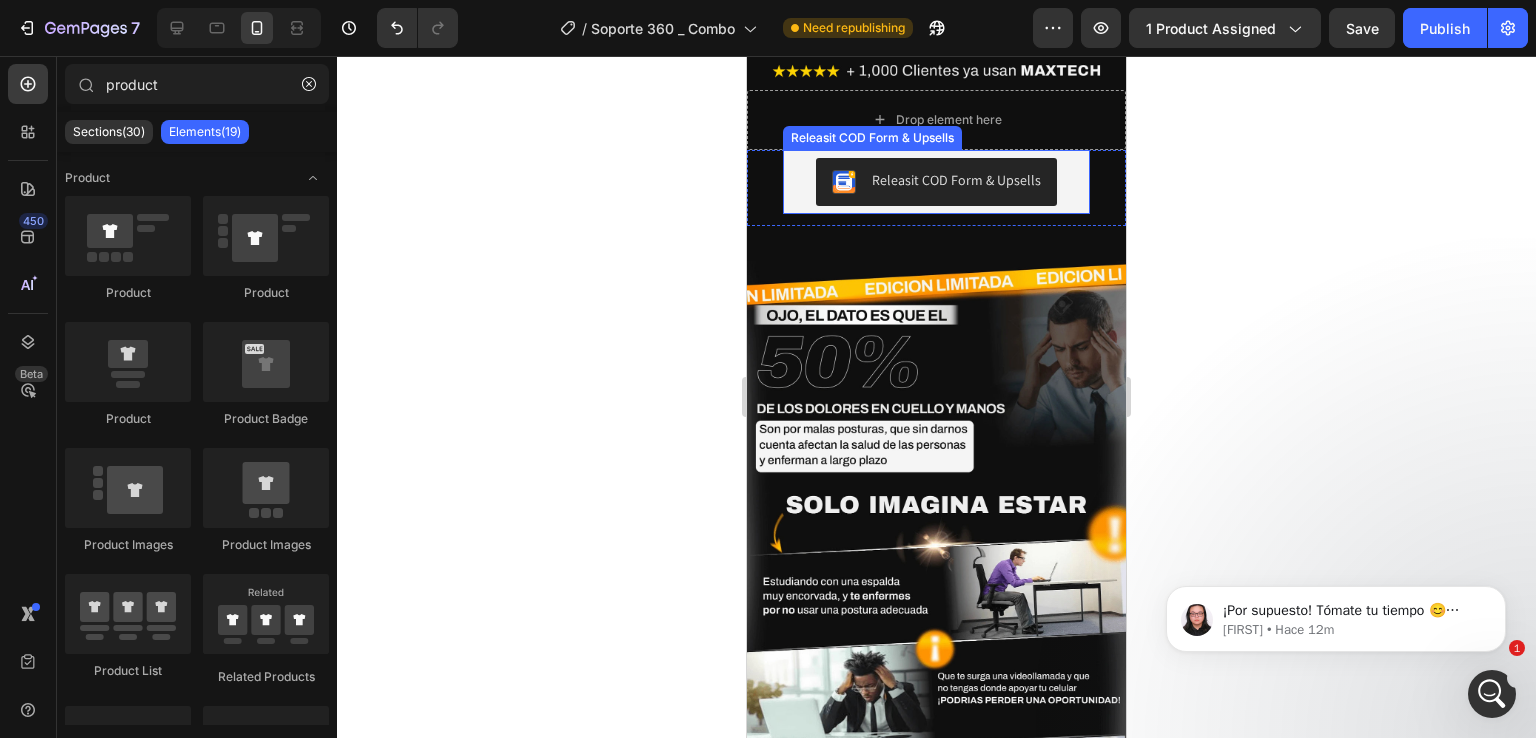 click on "Releasit COD Form & Upsells Releasit COD Form & Upsells" at bounding box center [936, 182] 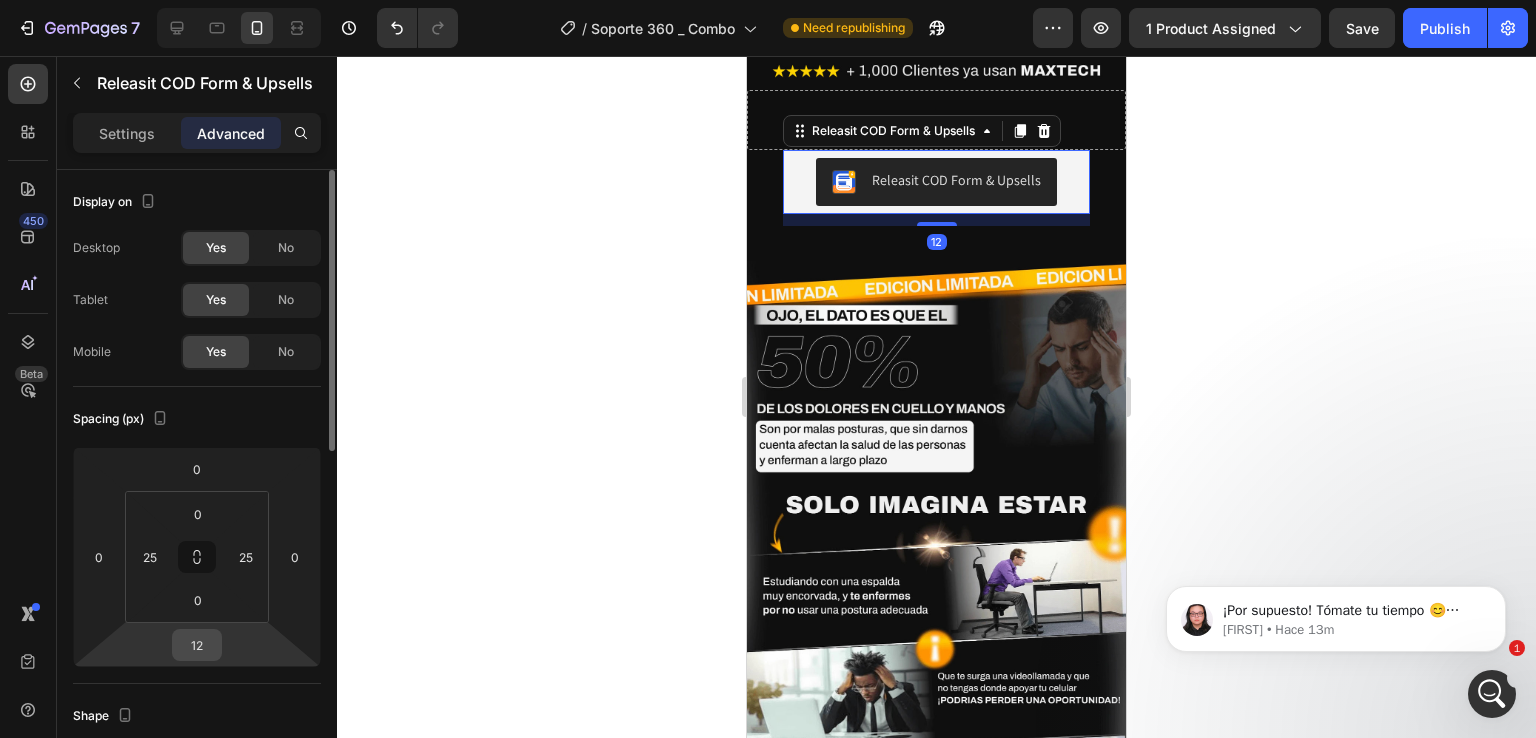 click on "12" at bounding box center [197, 645] 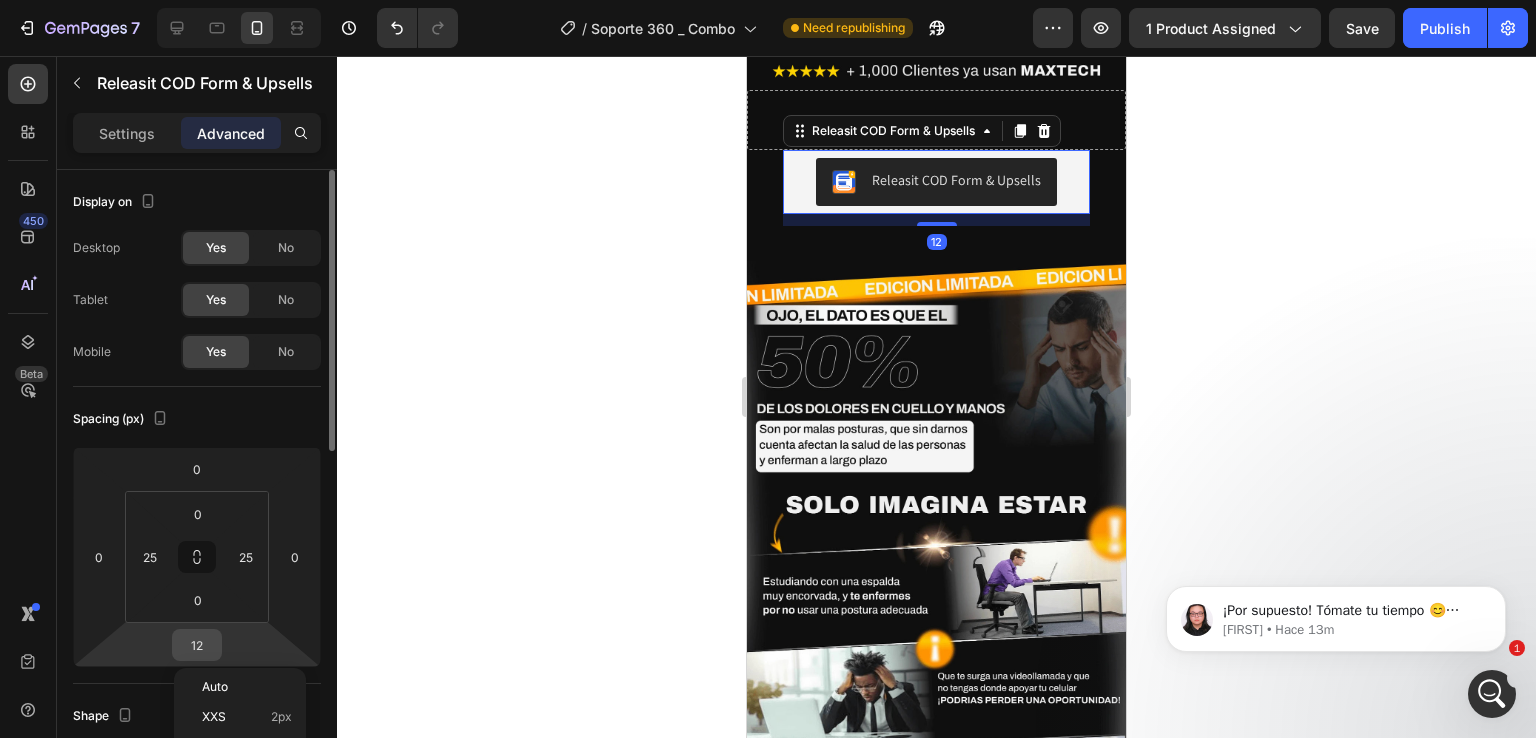 click on "12" at bounding box center (197, 645) 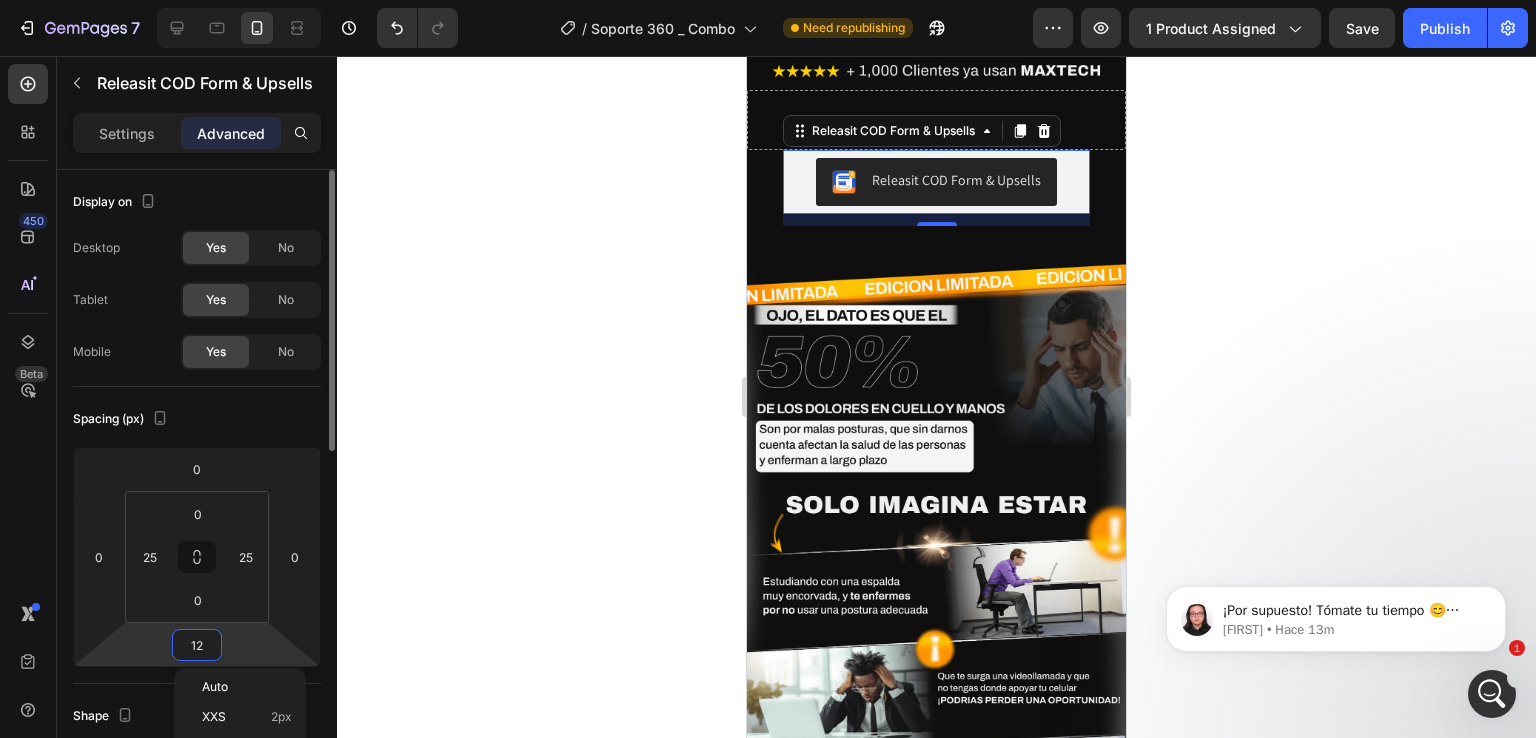 type on "0" 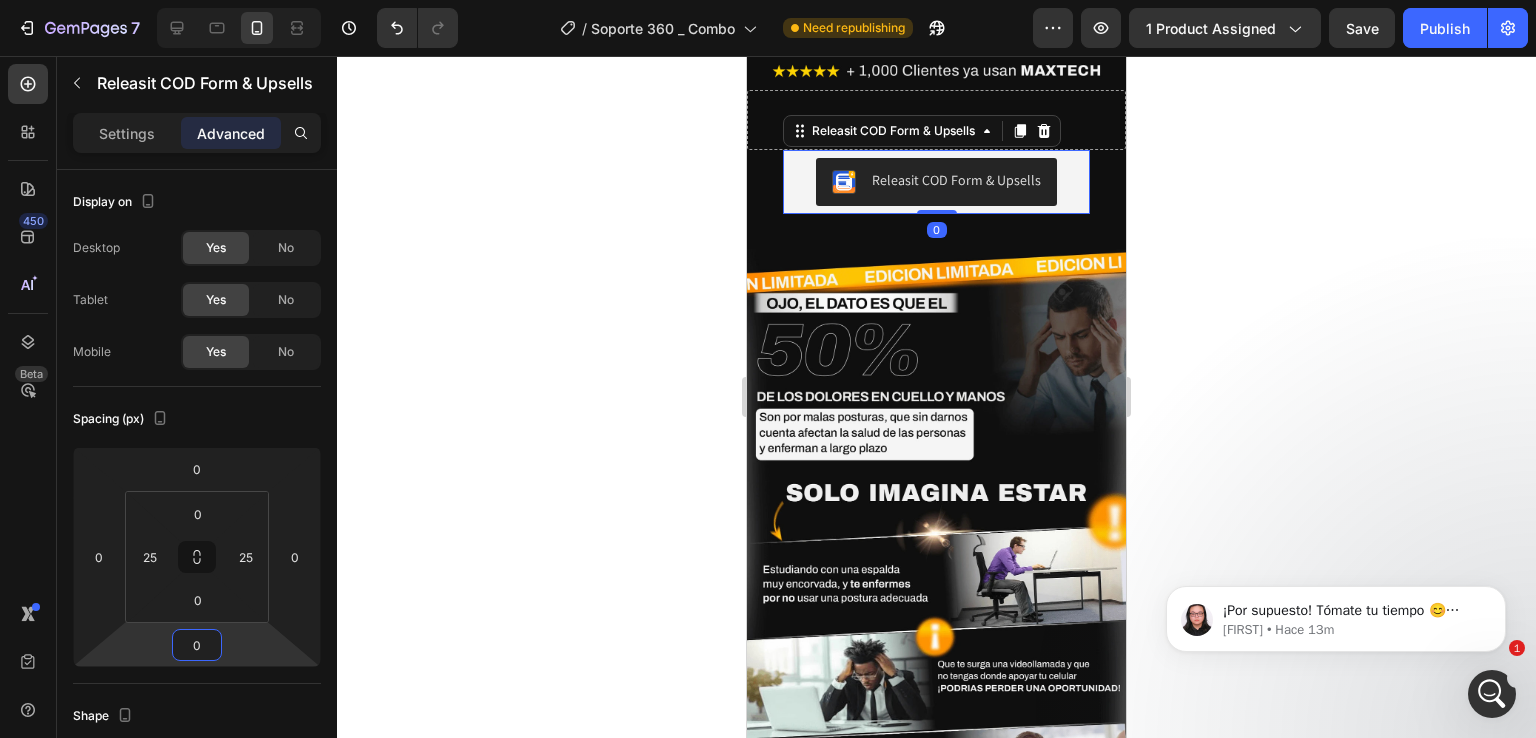 click 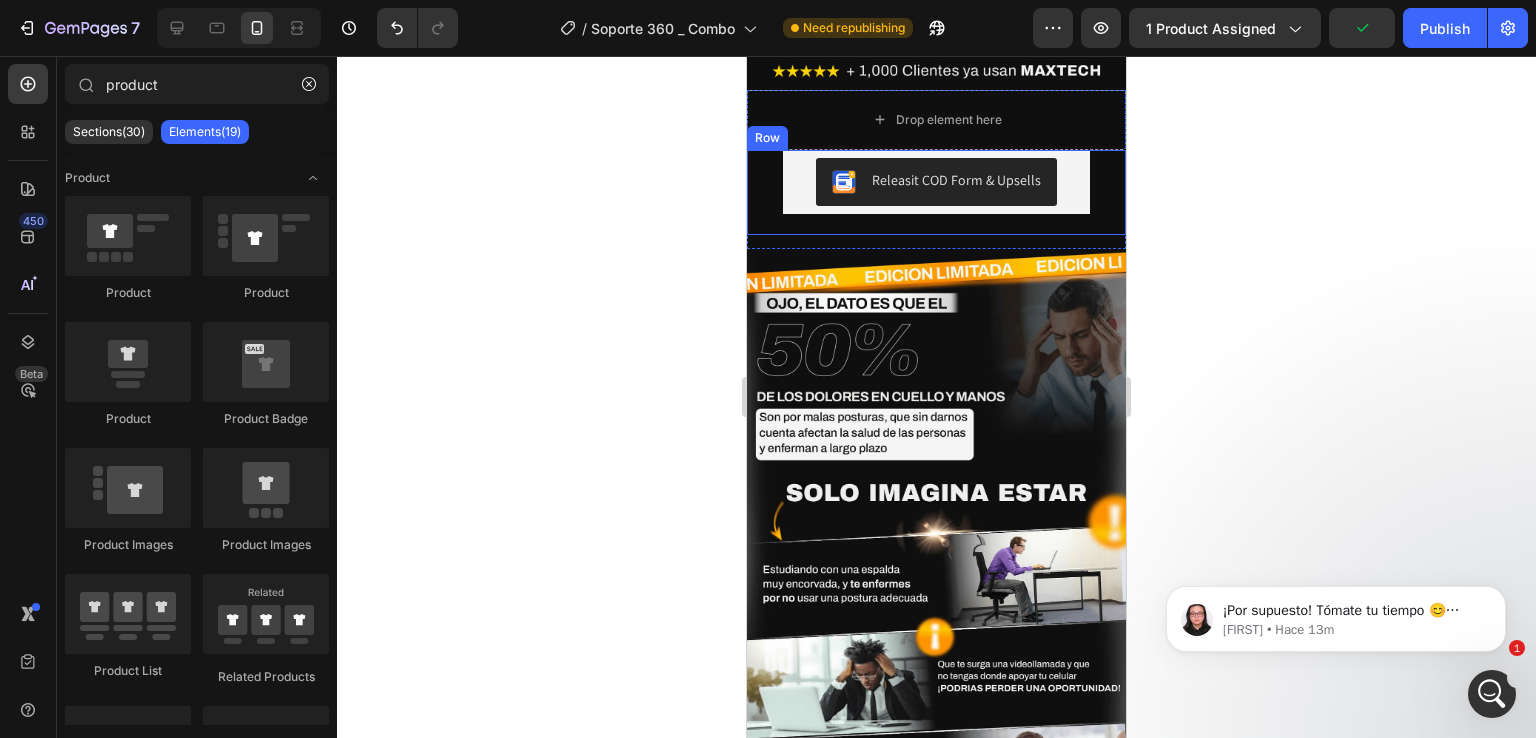 click on "Releasit COD Form & Upsells Releasit COD Form & Upsells Row" at bounding box center (936, 192) 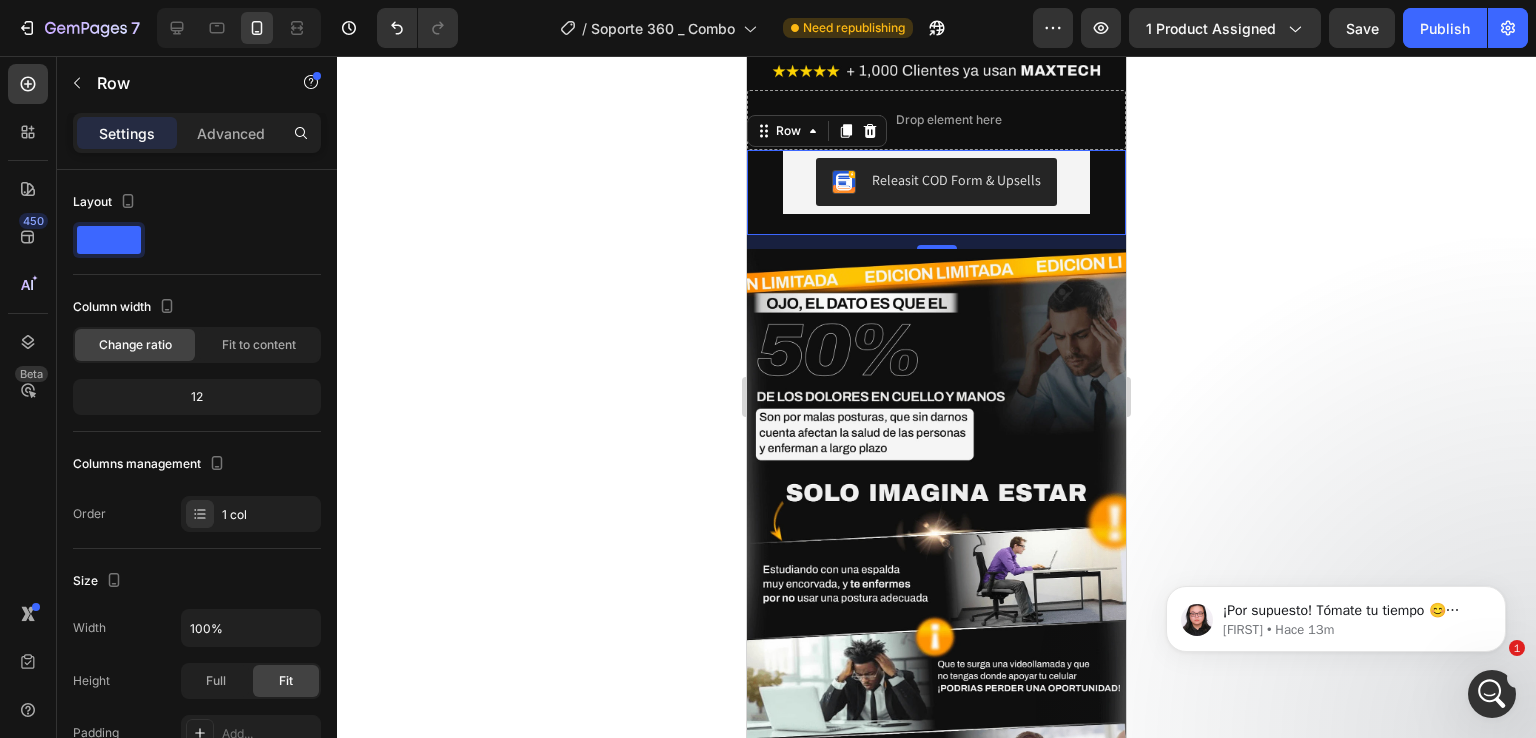 click on "Settings Advanced" at bounding box center [197, 141] 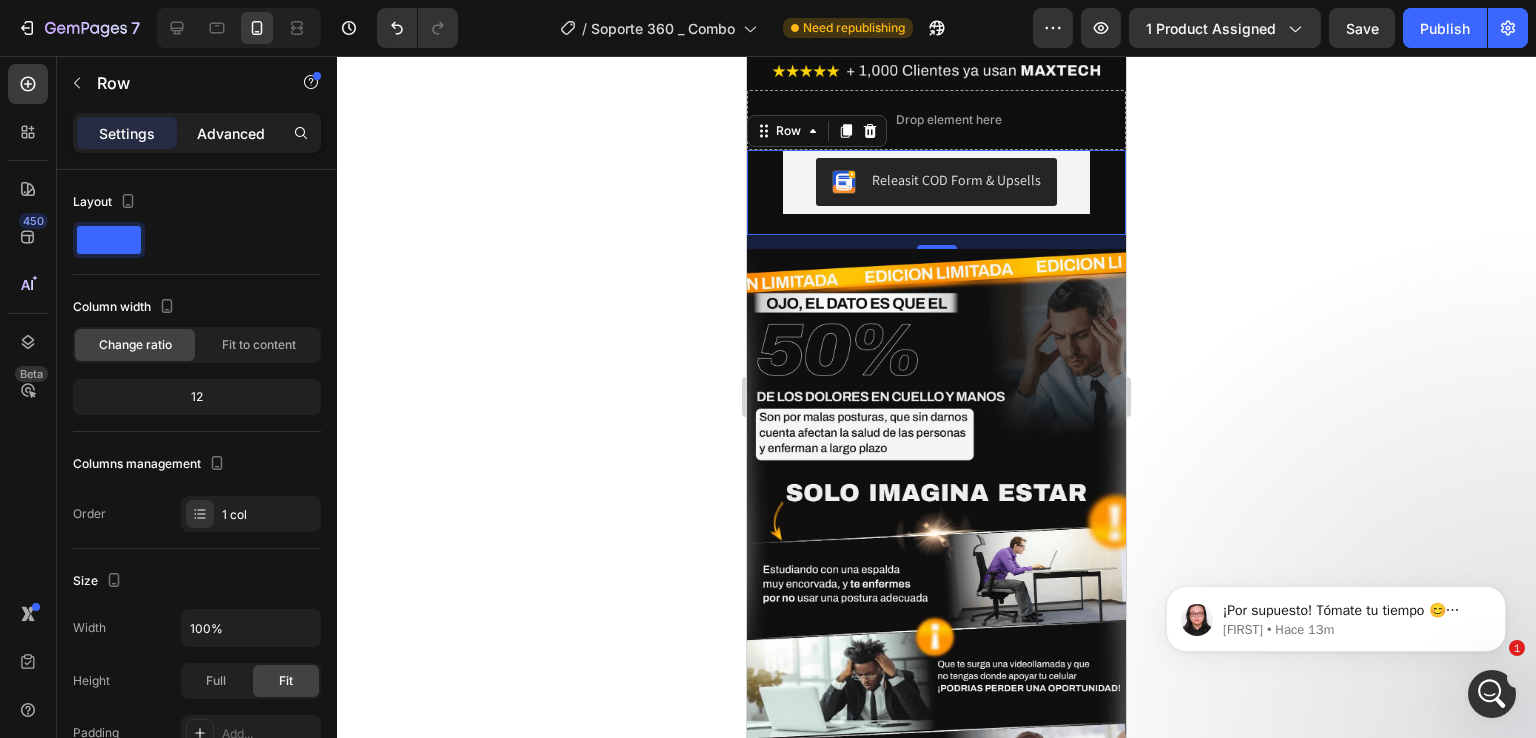 click on "Advanced" at bounding box center (231, 133) 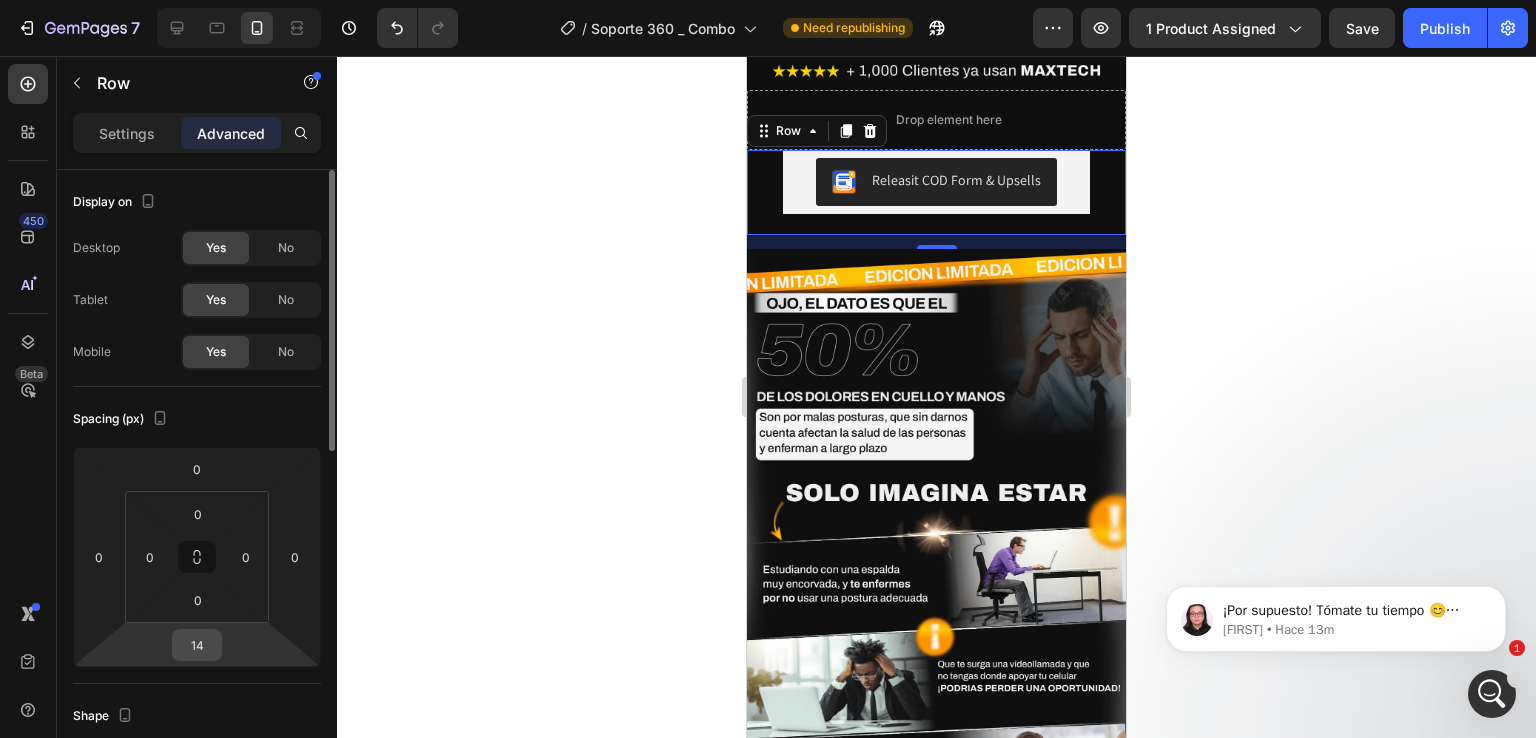 click on "14" at bounding box center [197, 645] 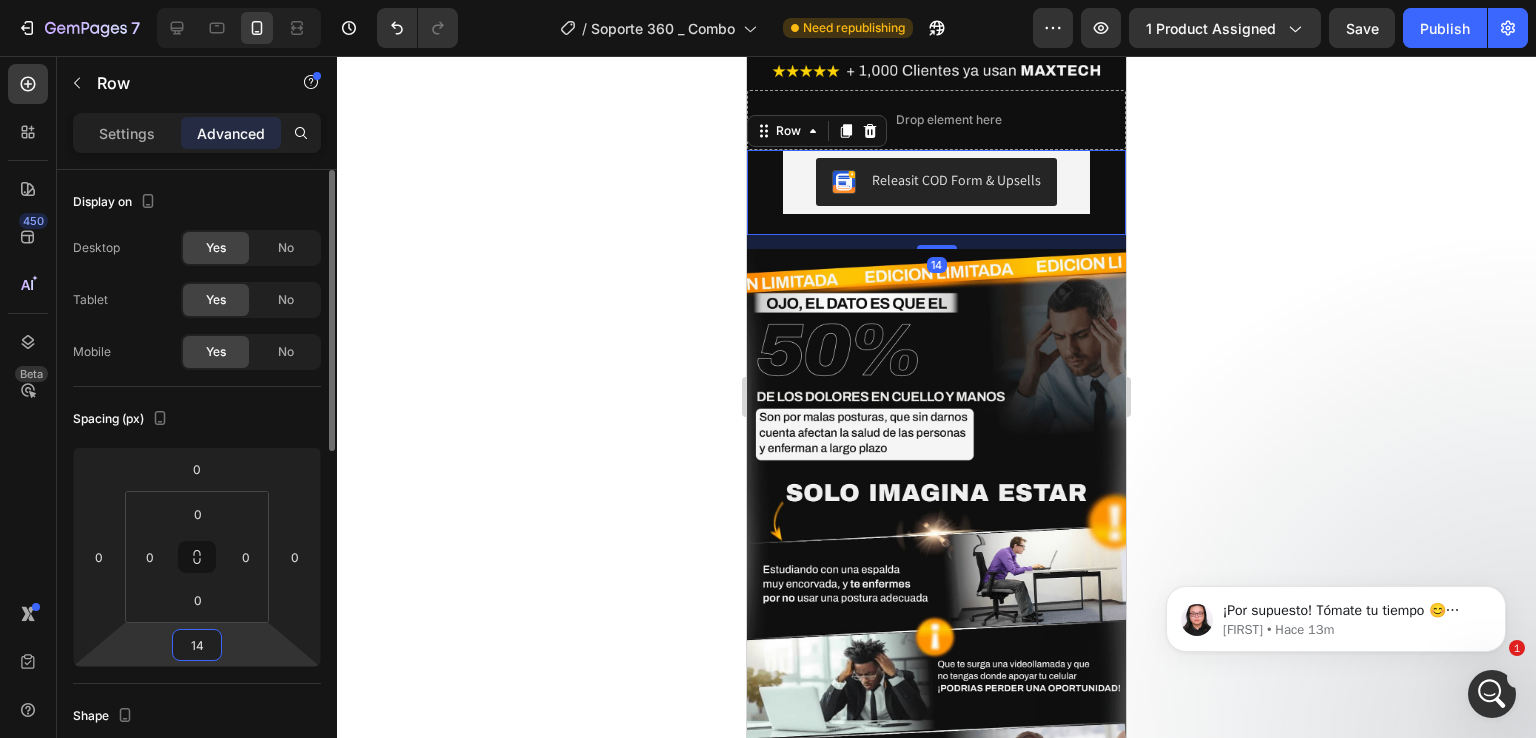 click on "14" at bounding box center [197, 645] 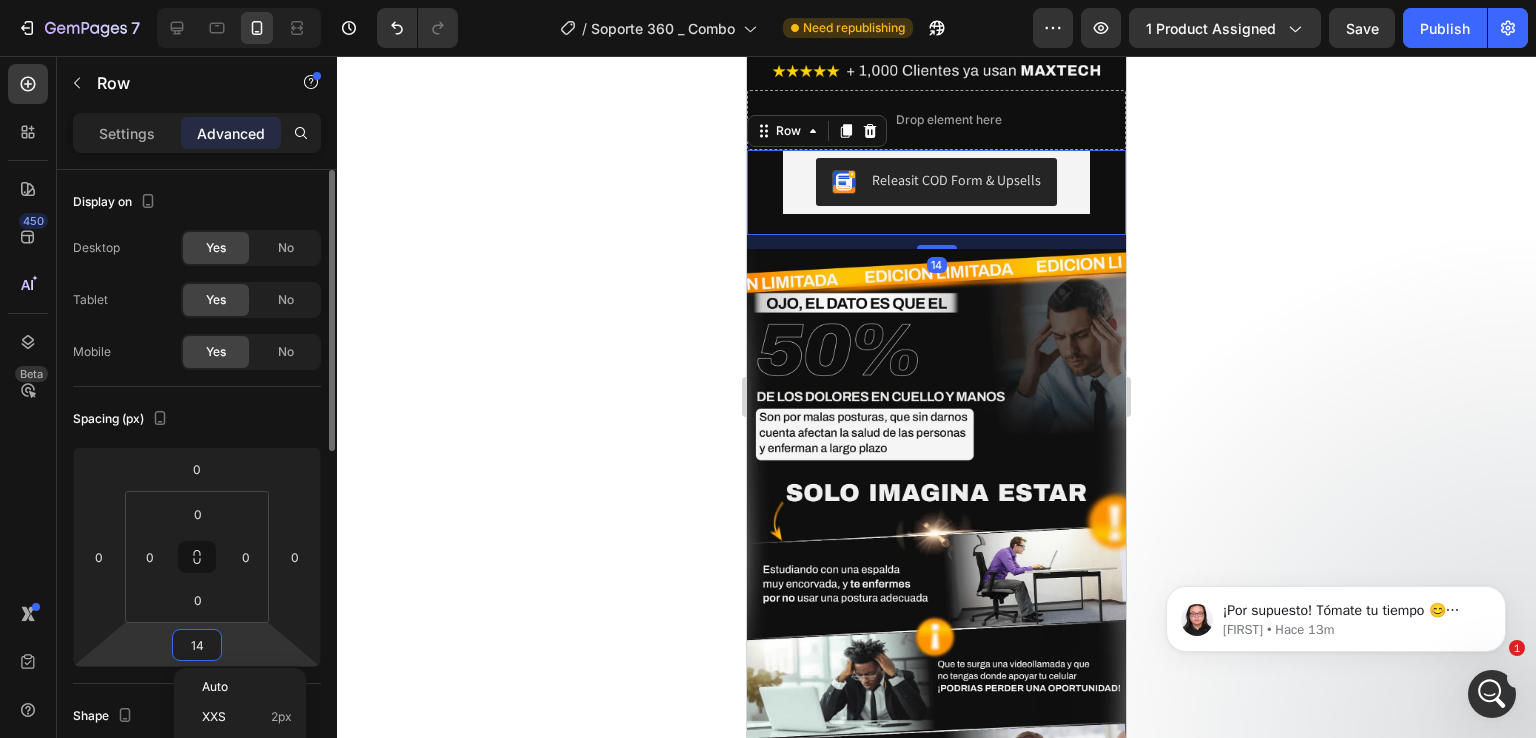 type on "0" 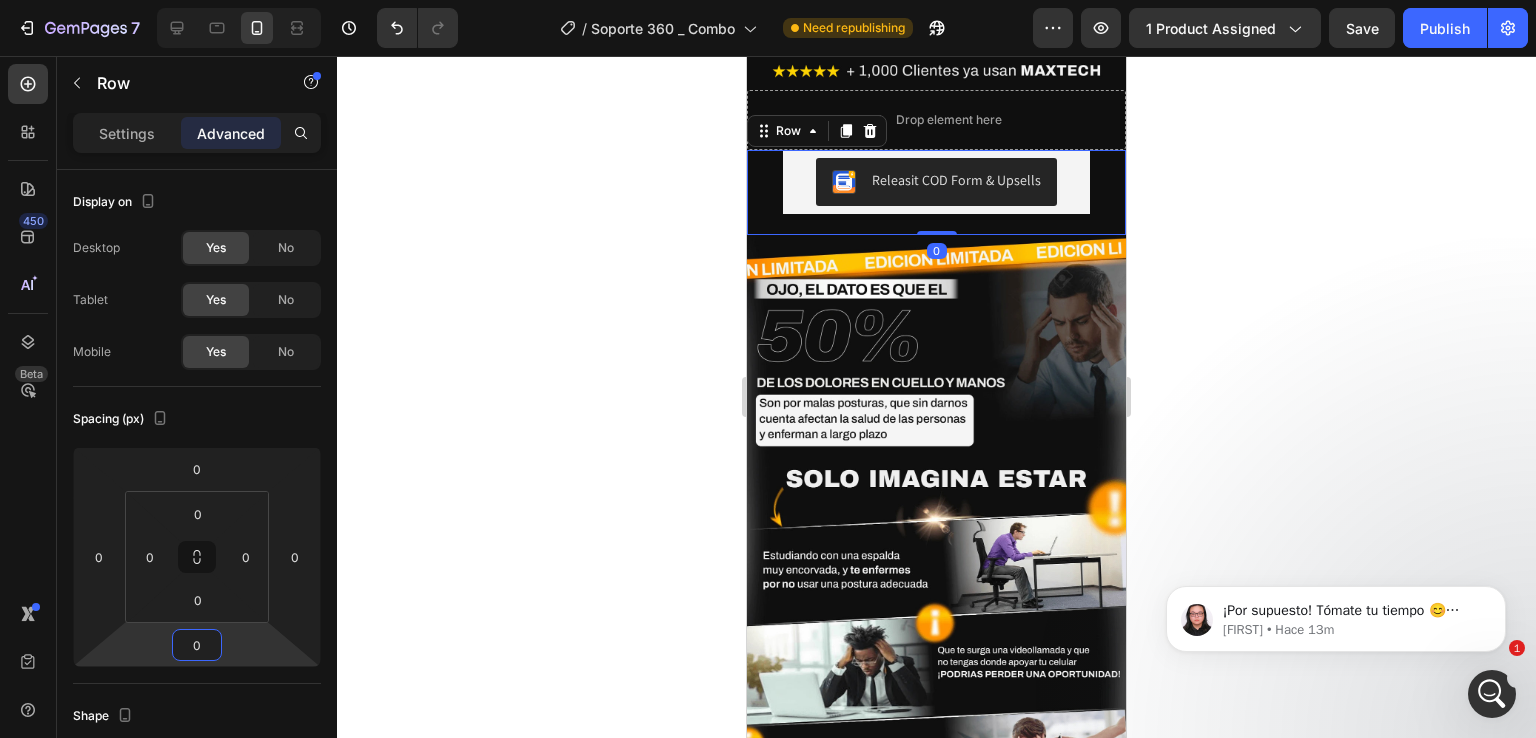 click 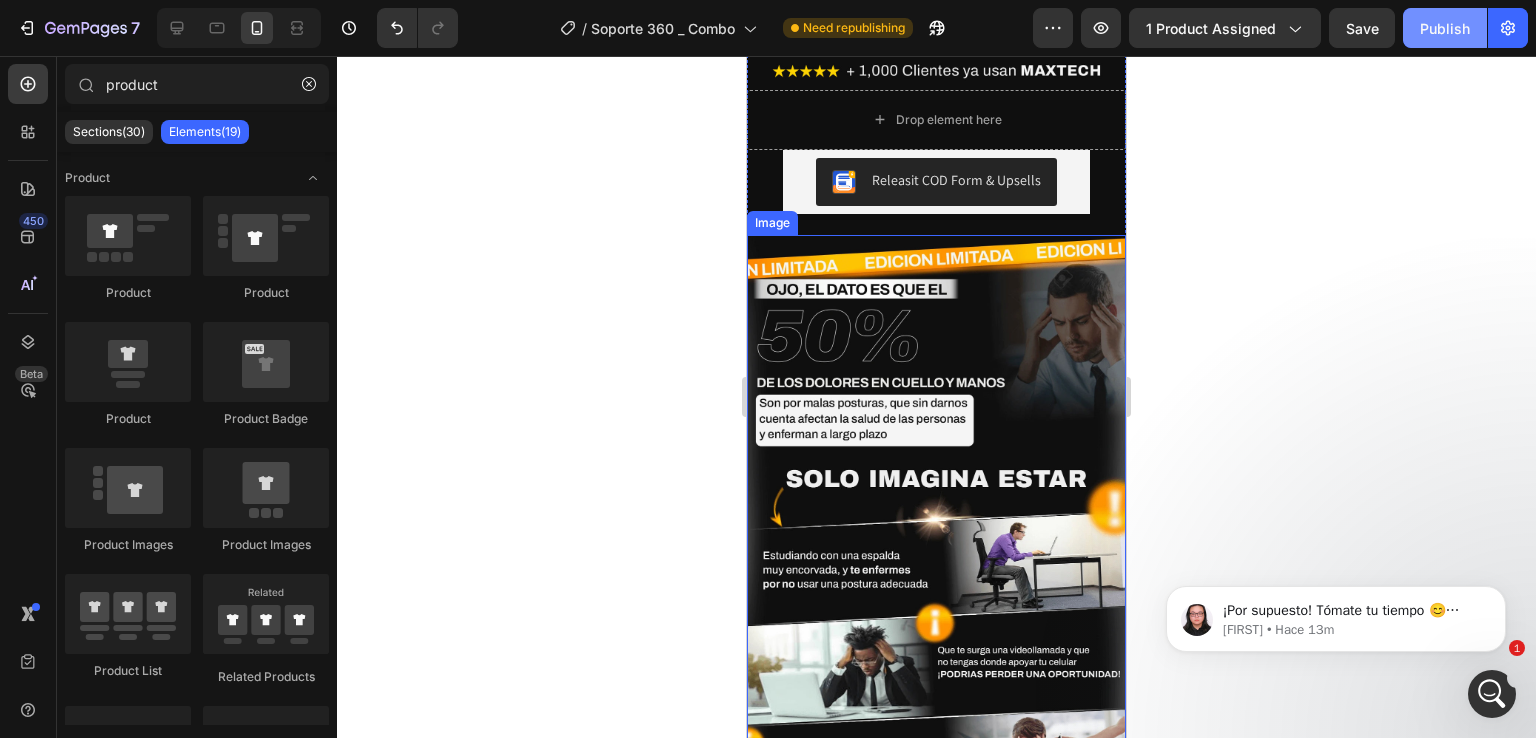 click on "Publish" 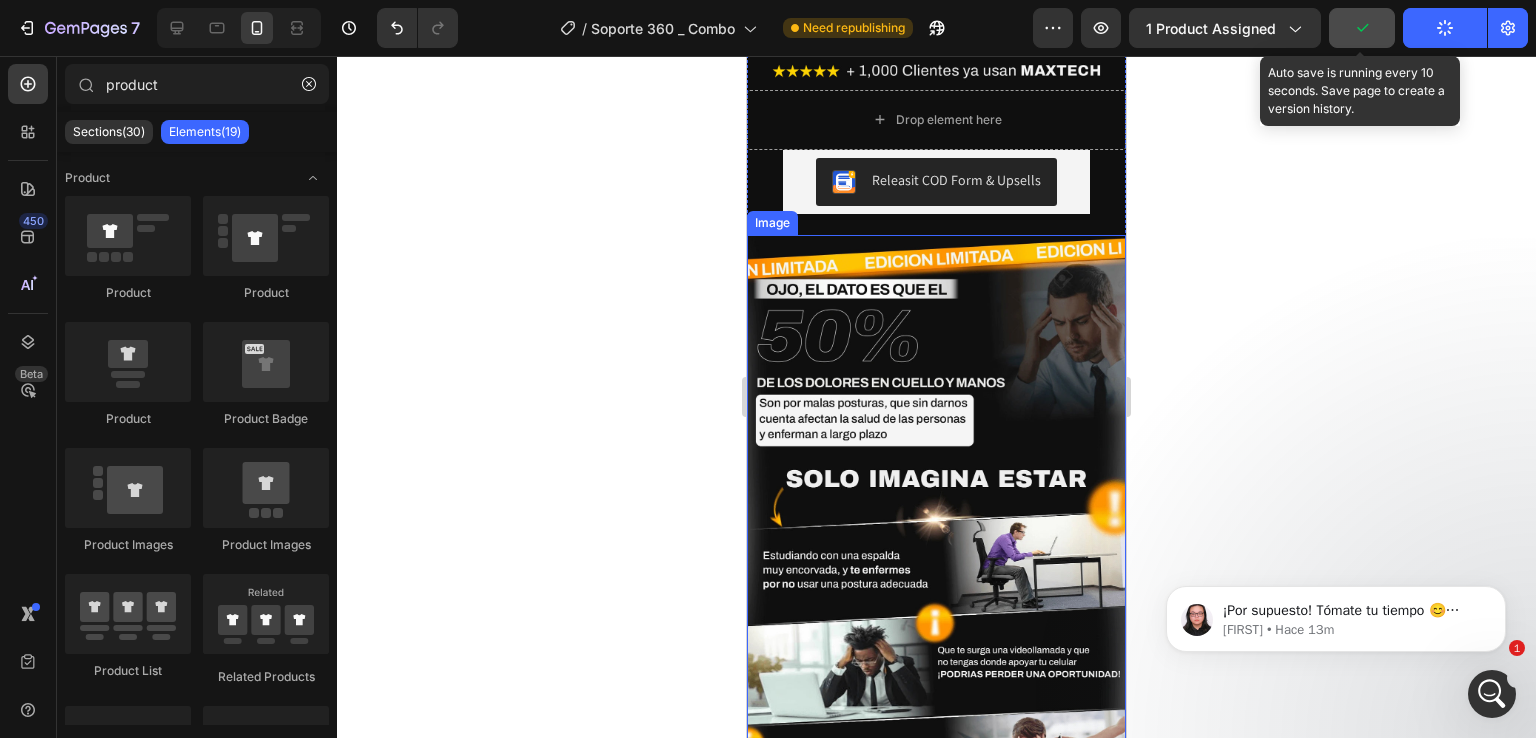 click 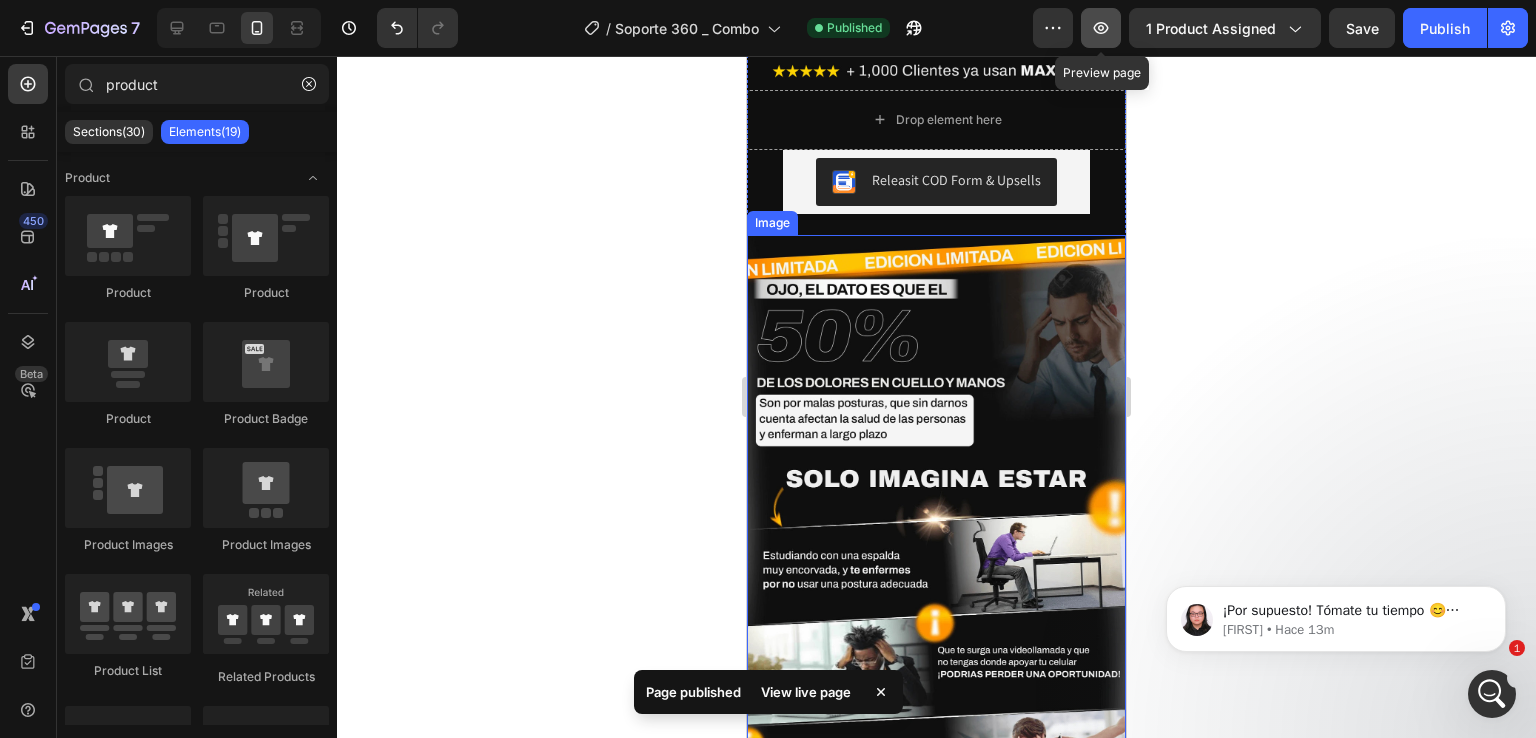 click 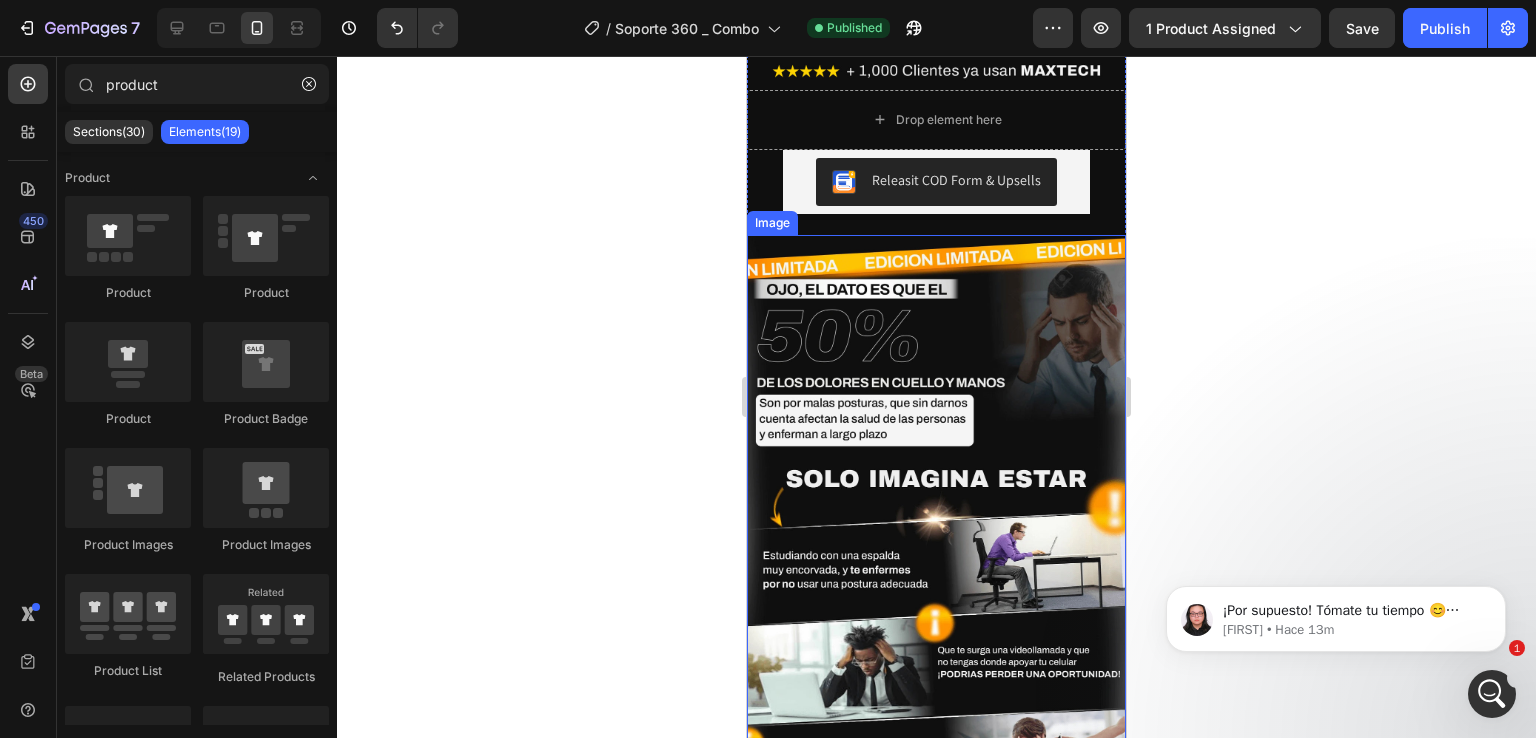 scroll, scrollTop: 538, scrollLeft: 0, axis: vertical 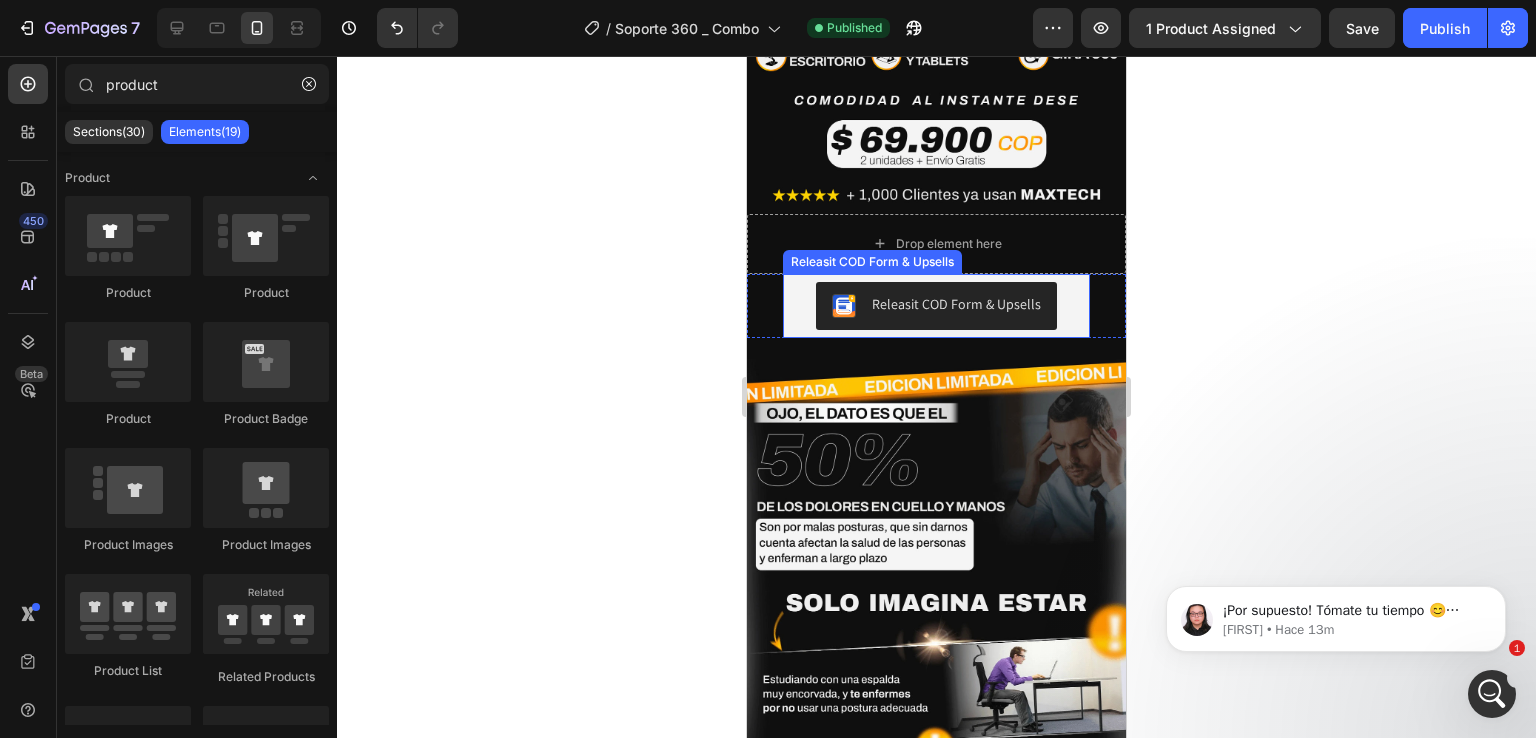 click on "Releasit COD Form & Upsells Releasit COD Form & Upsells" at bounding box center (936, 306) 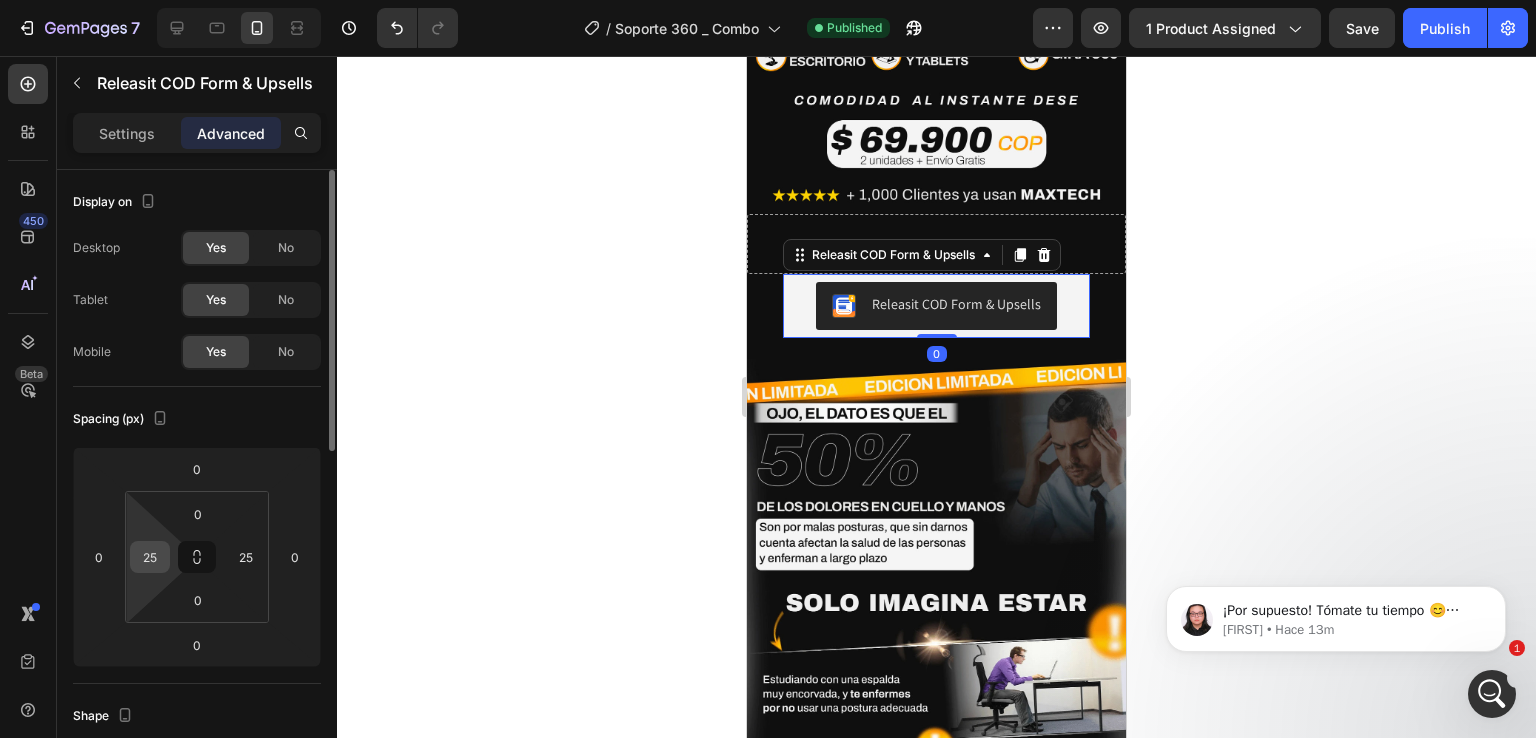click on "25" at bounding box center [150, 557] 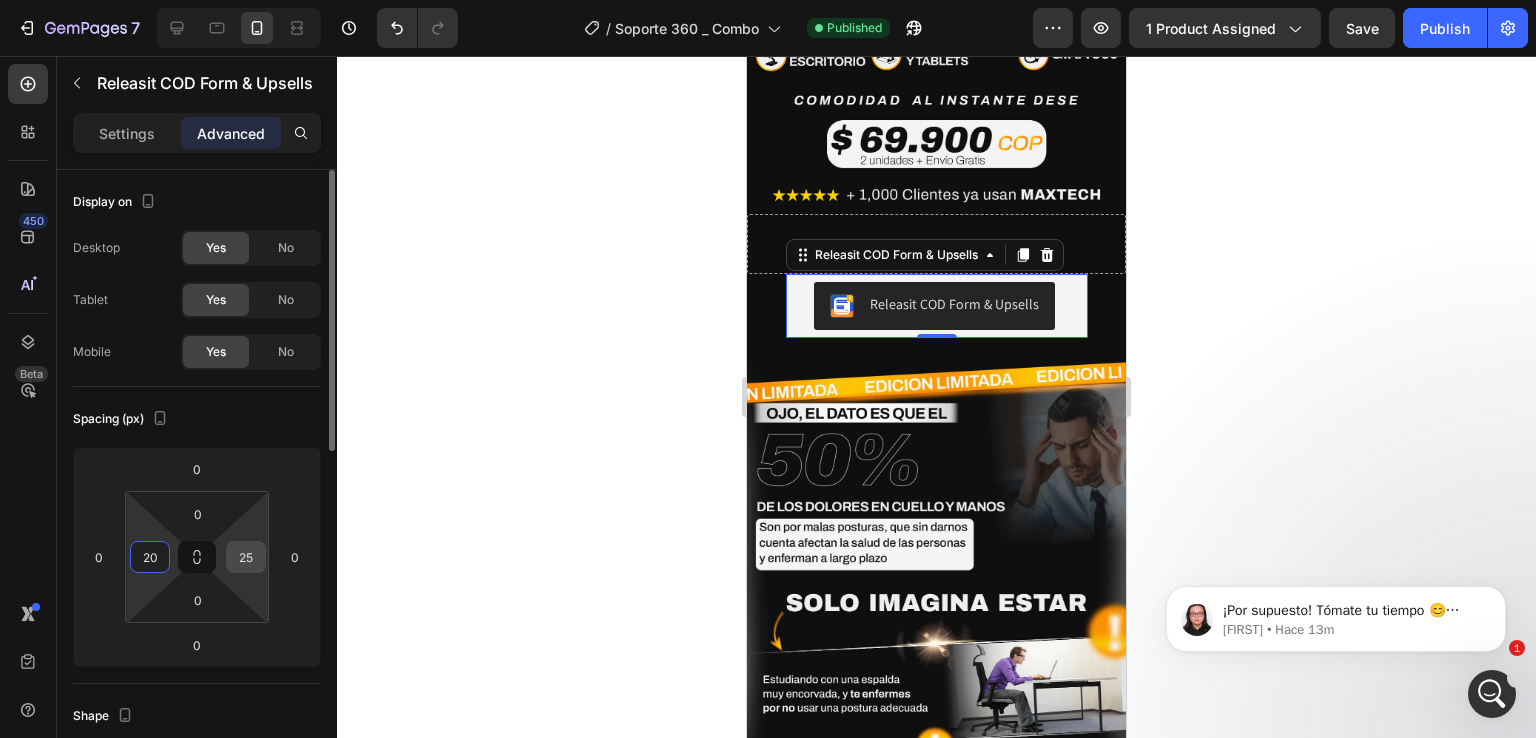 type on "20" 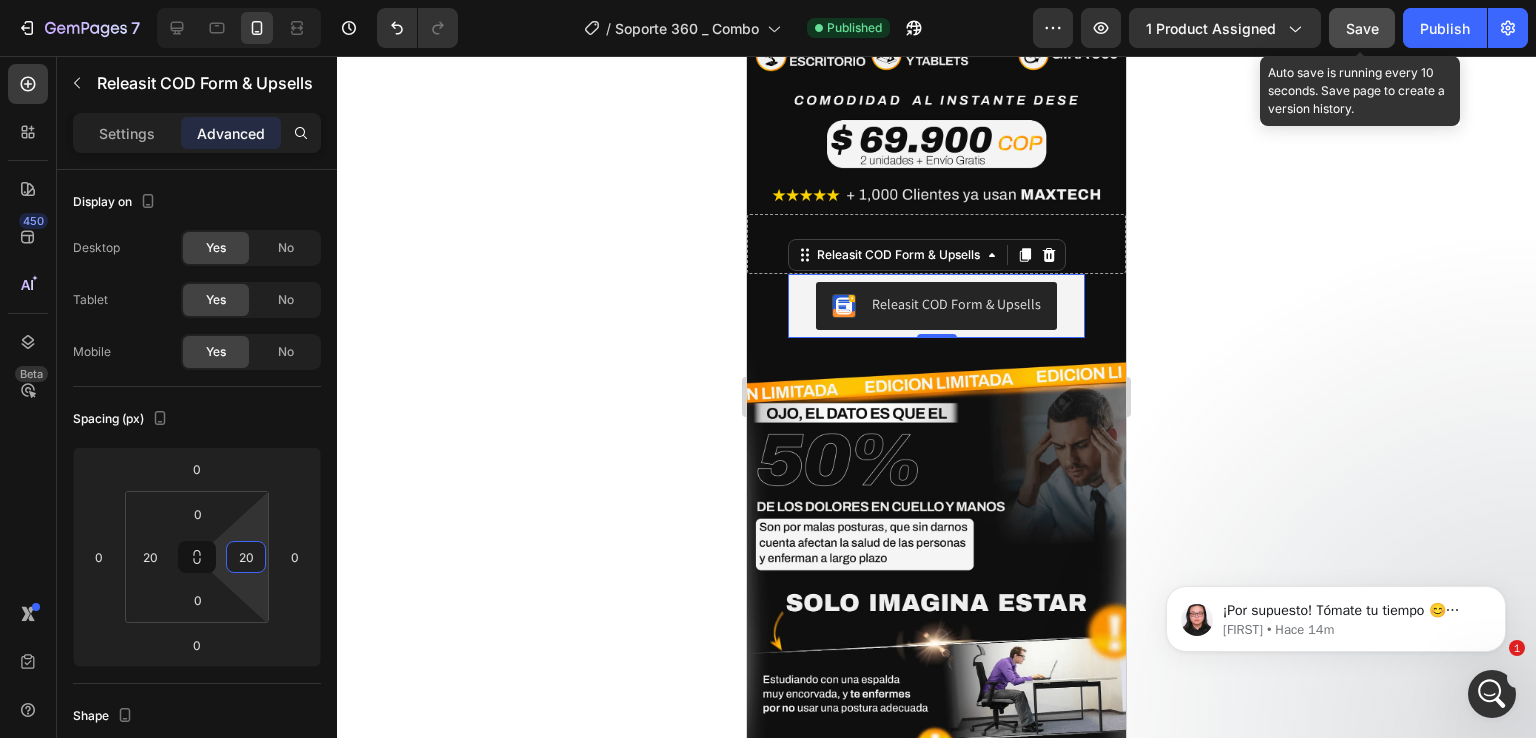 type on "20" 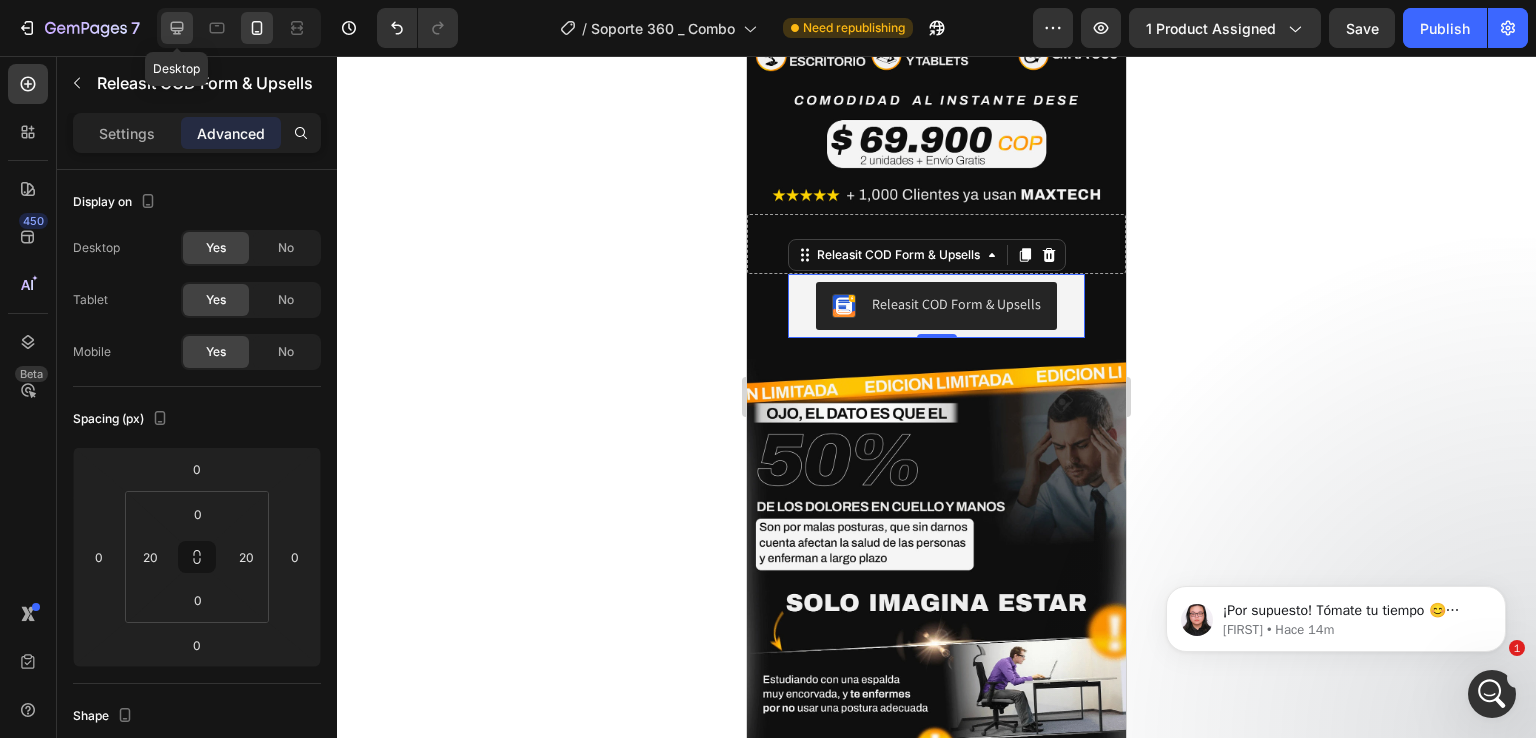click 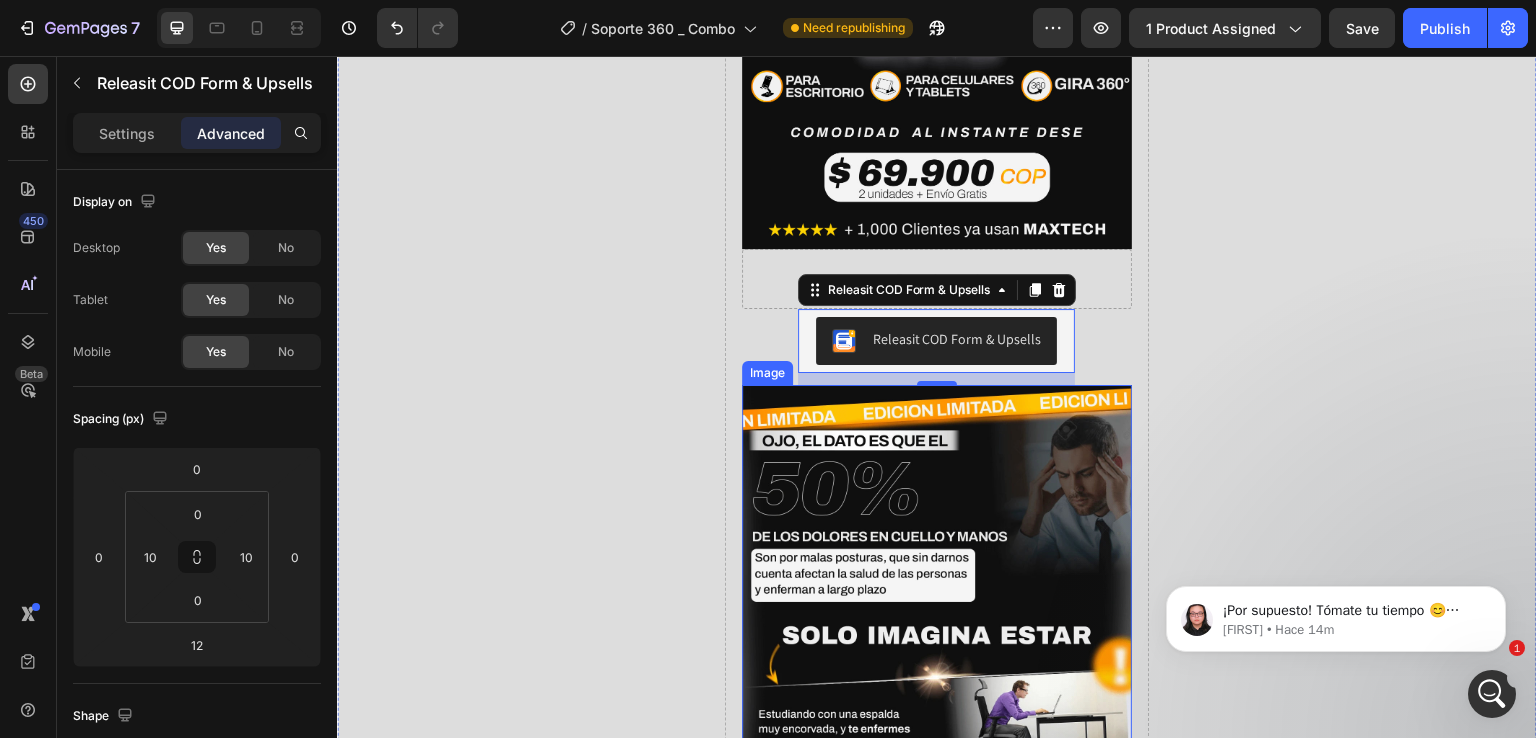 scroll, scrollTop: 458, scrollLeft: 0, axis: vertical 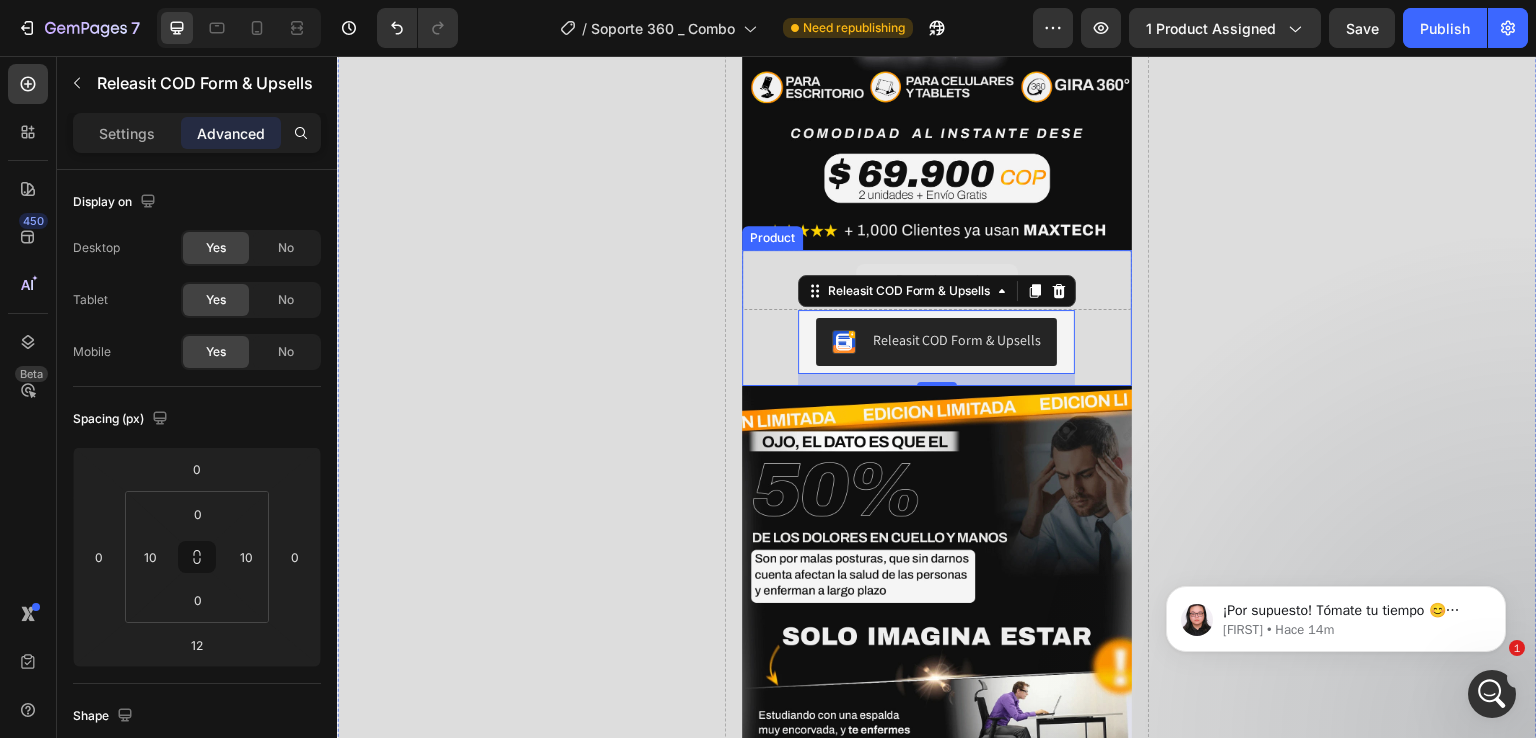 click on "Drop element here" at bounding box center [936, 280] 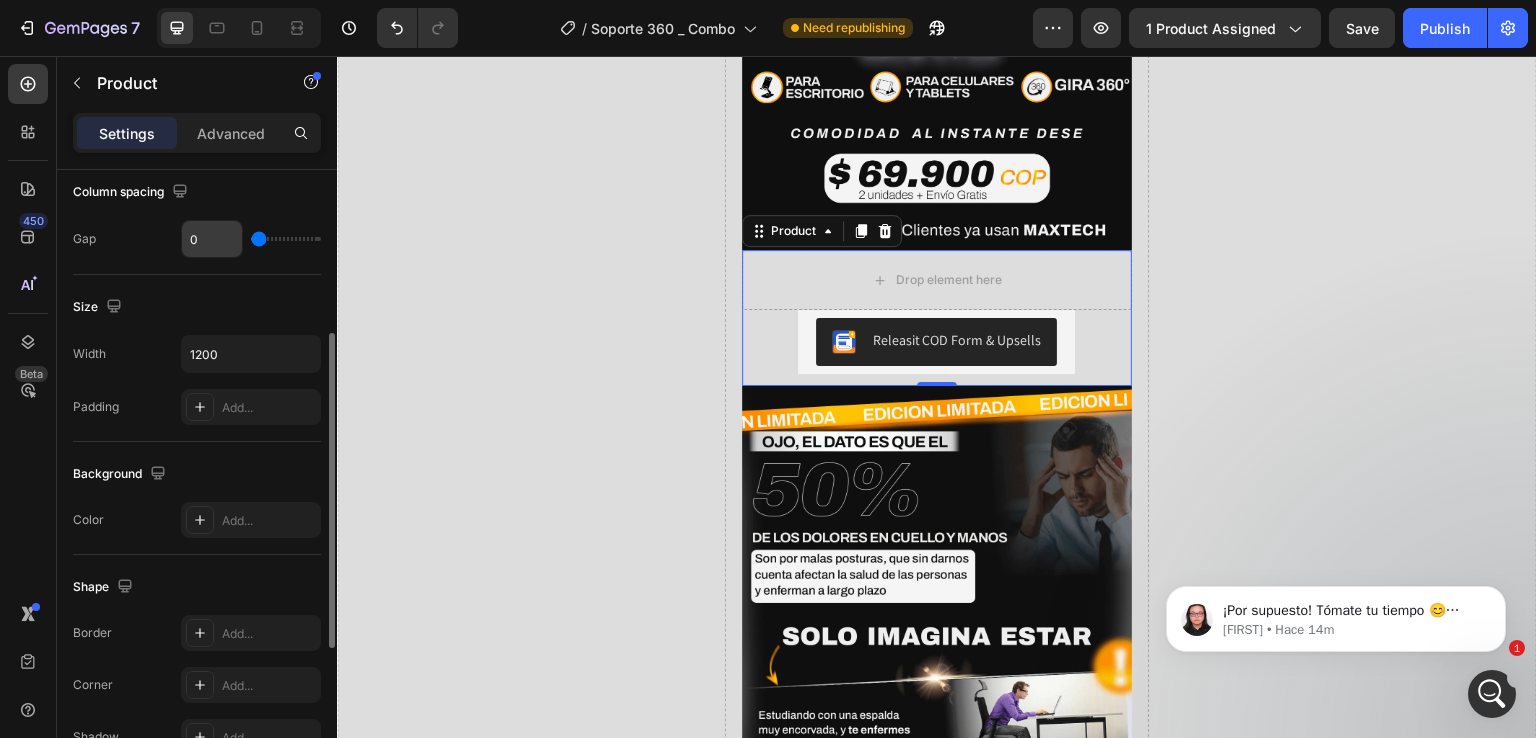 scroll, scrollTop: 299, scrollLeft: 0, axis: vertical 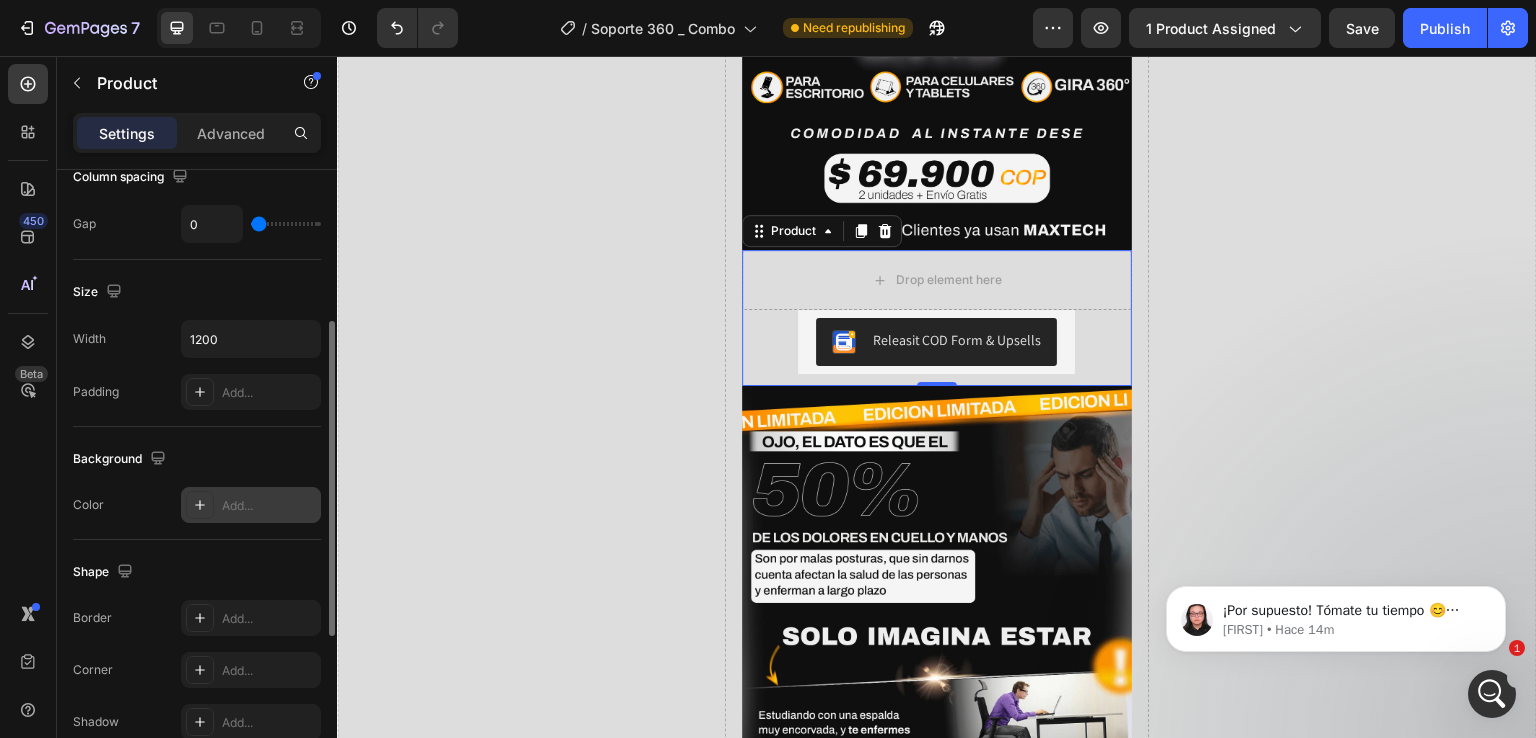 click on "Add..." at bounding box center (269, 506) 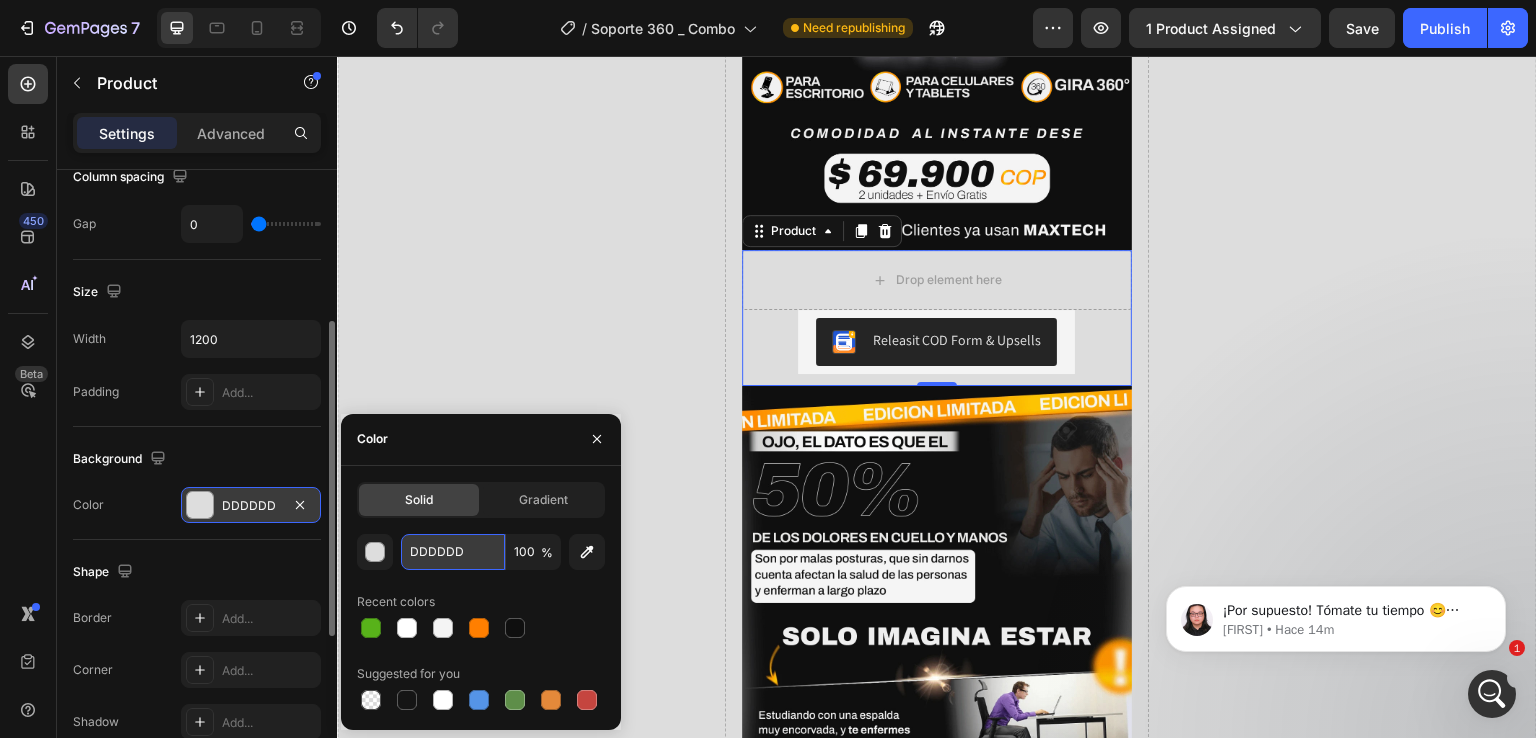 click on "DDDDDD" at bounding box center [453, 552] 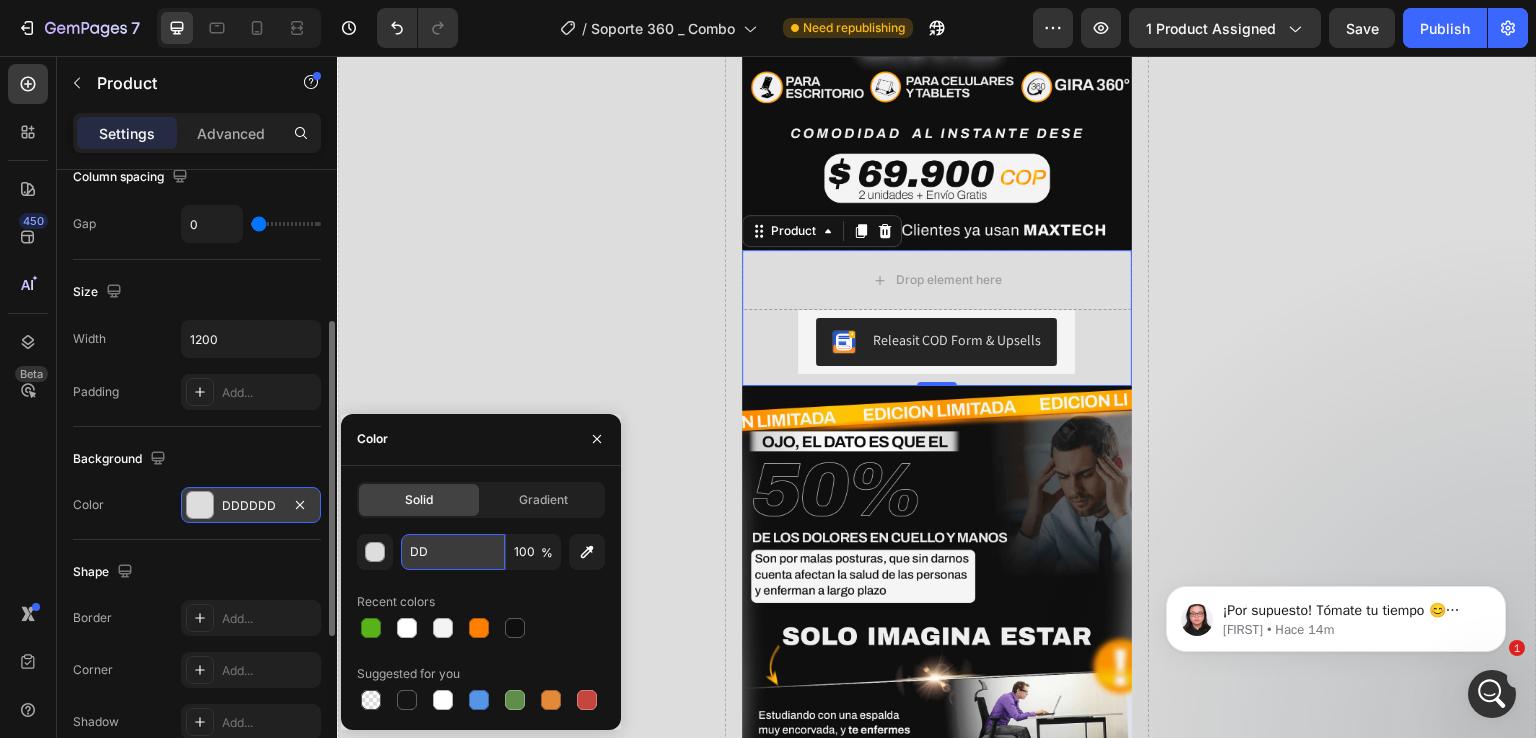 type on "D" 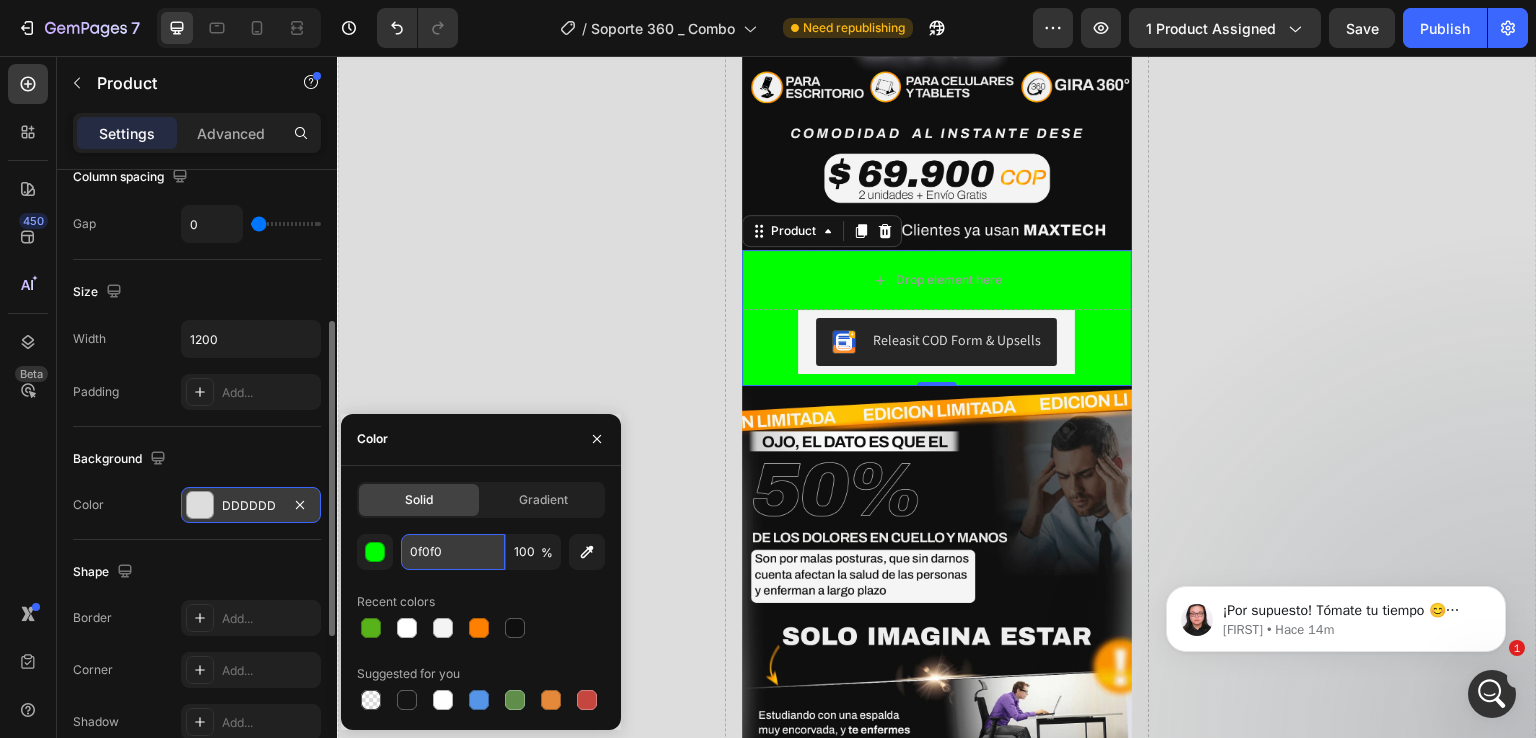 type on "0f0f0f" 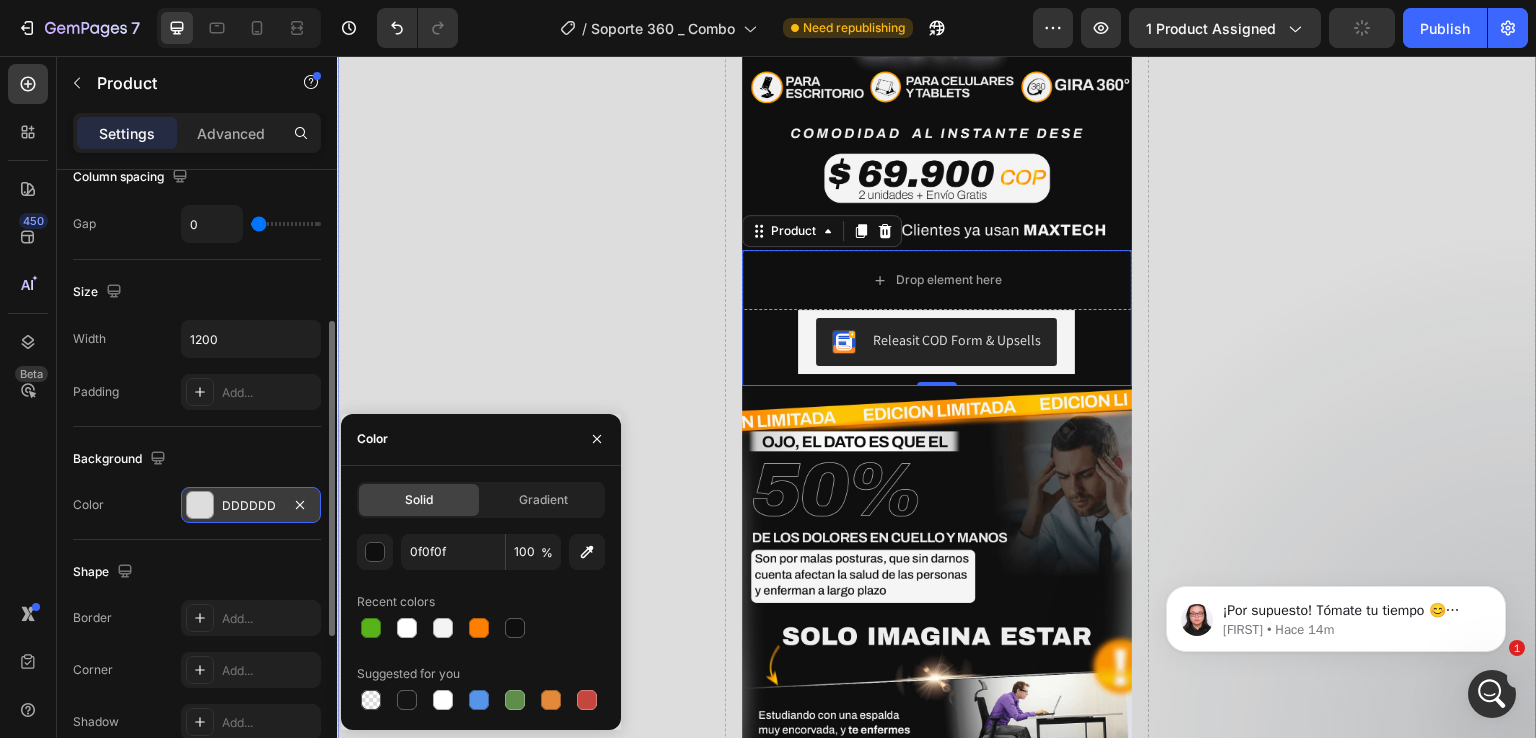 click on "Drop element here" at bounding box center (1342, 803) 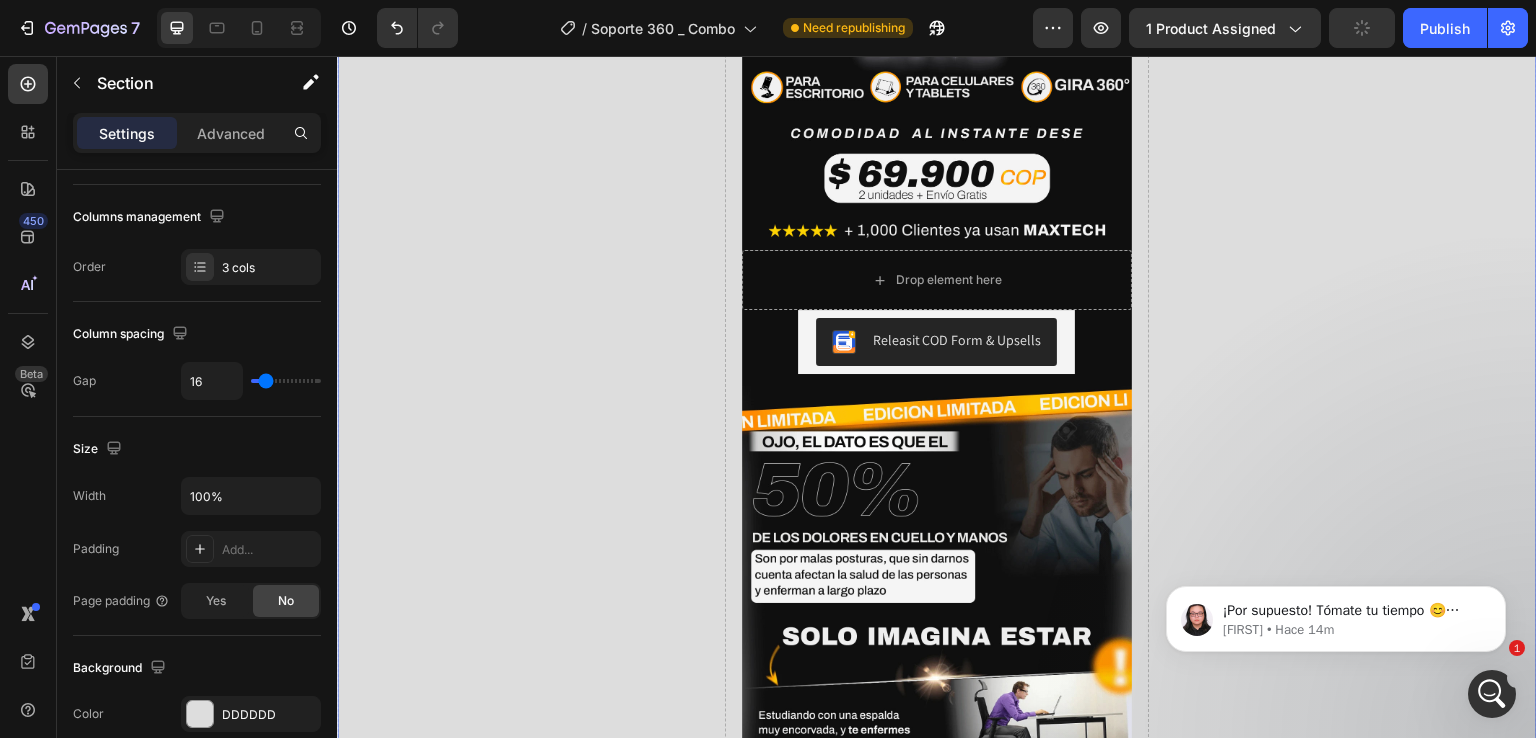 scroll, scrollTop: 0, scrollLeft: 0, axis: both 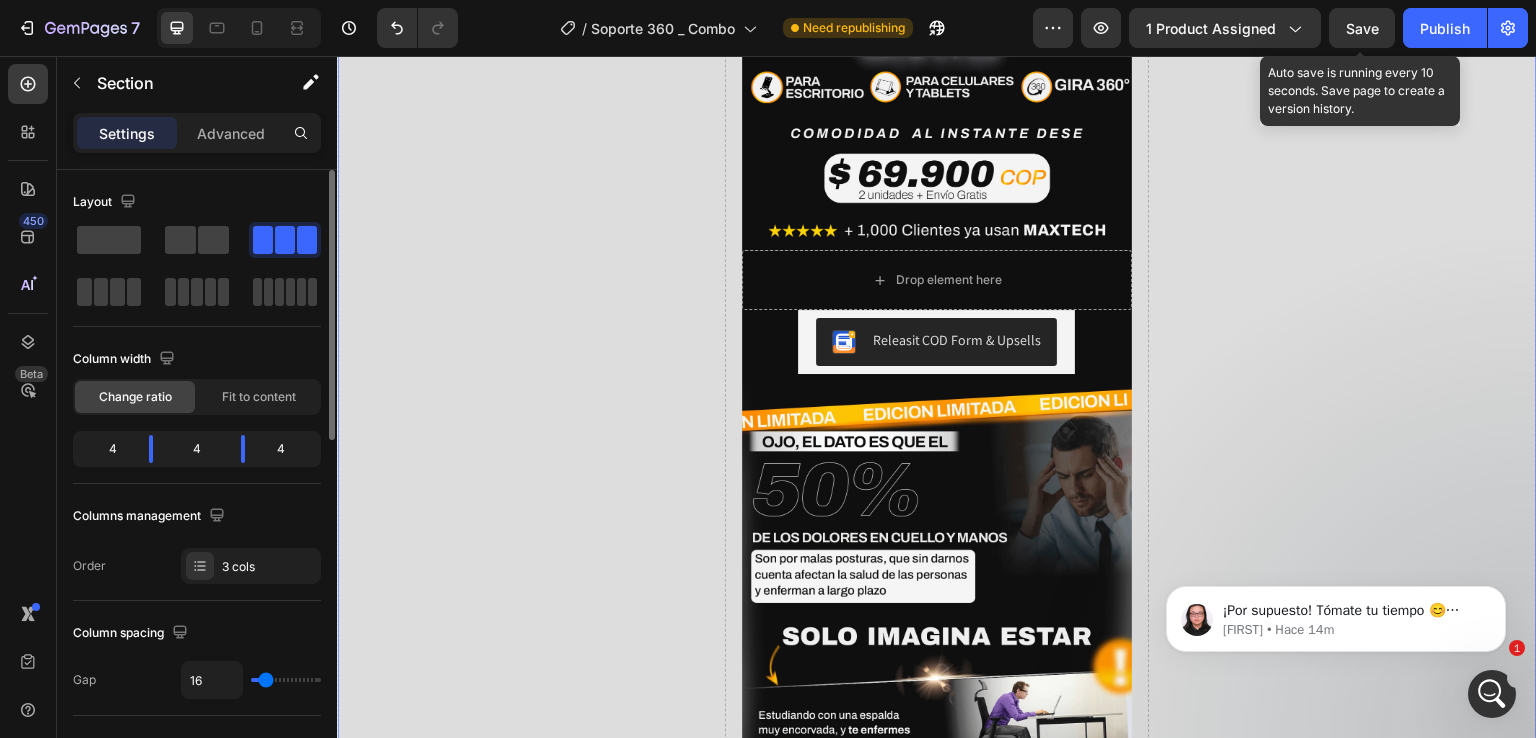 click on "Save" 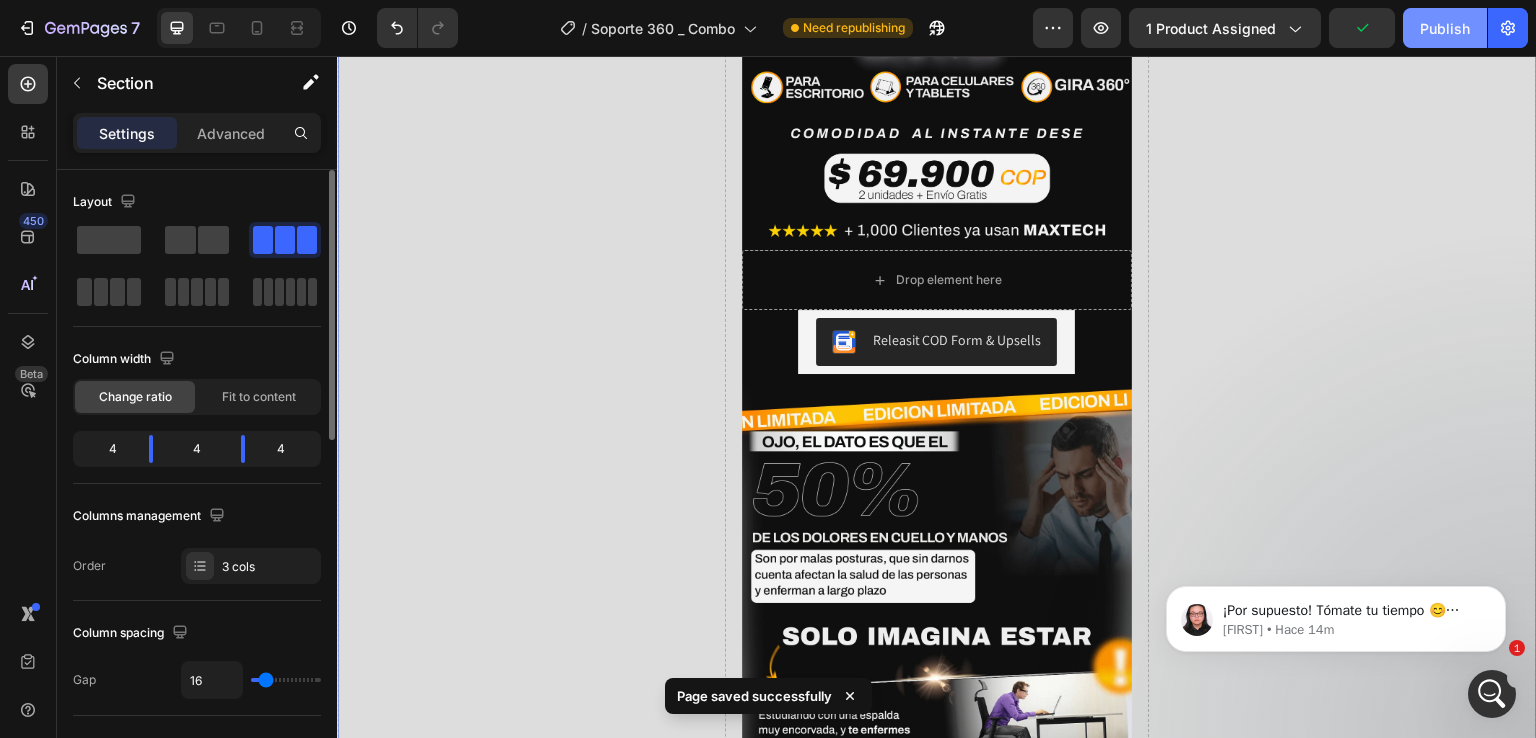 click on "Publish" at bounding box center (1445, 28) 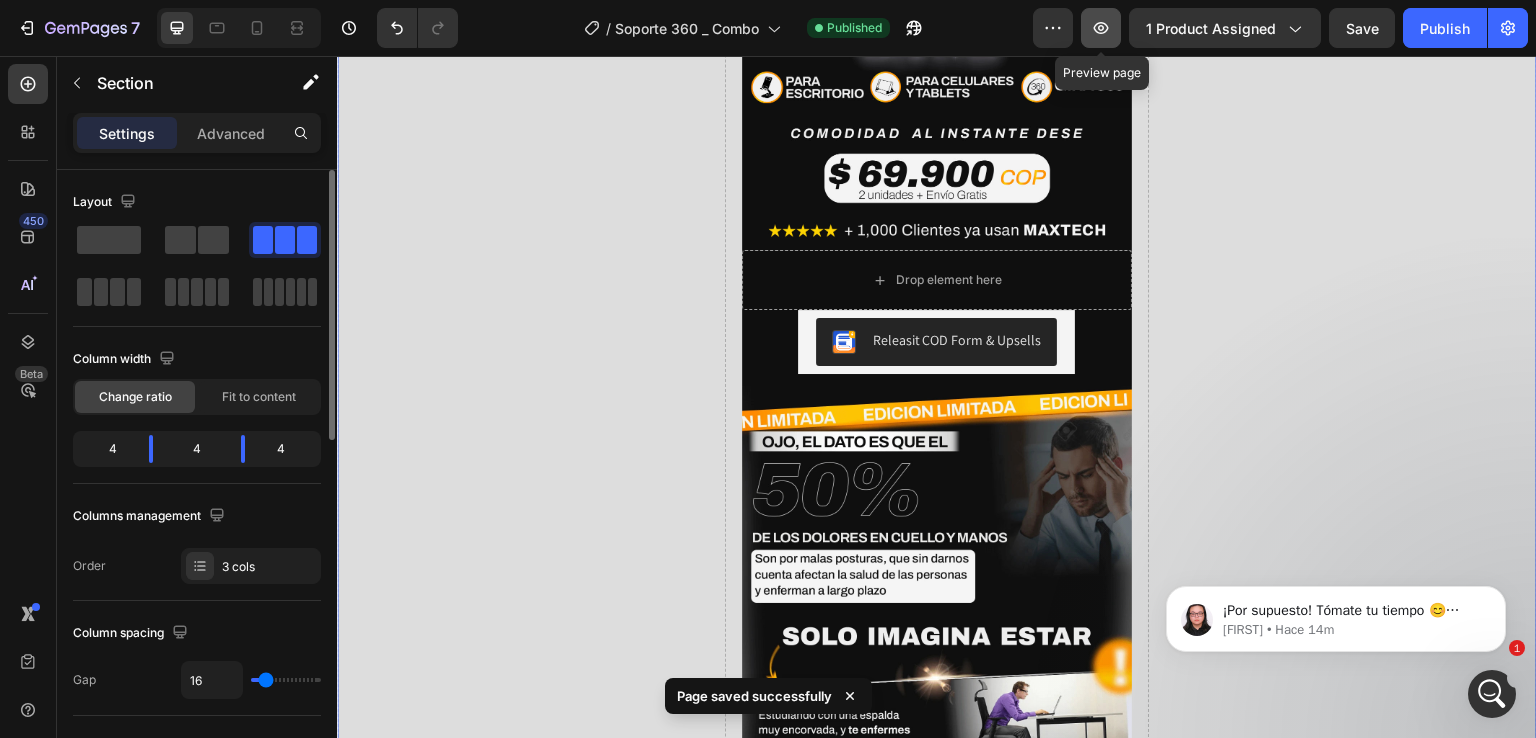 click 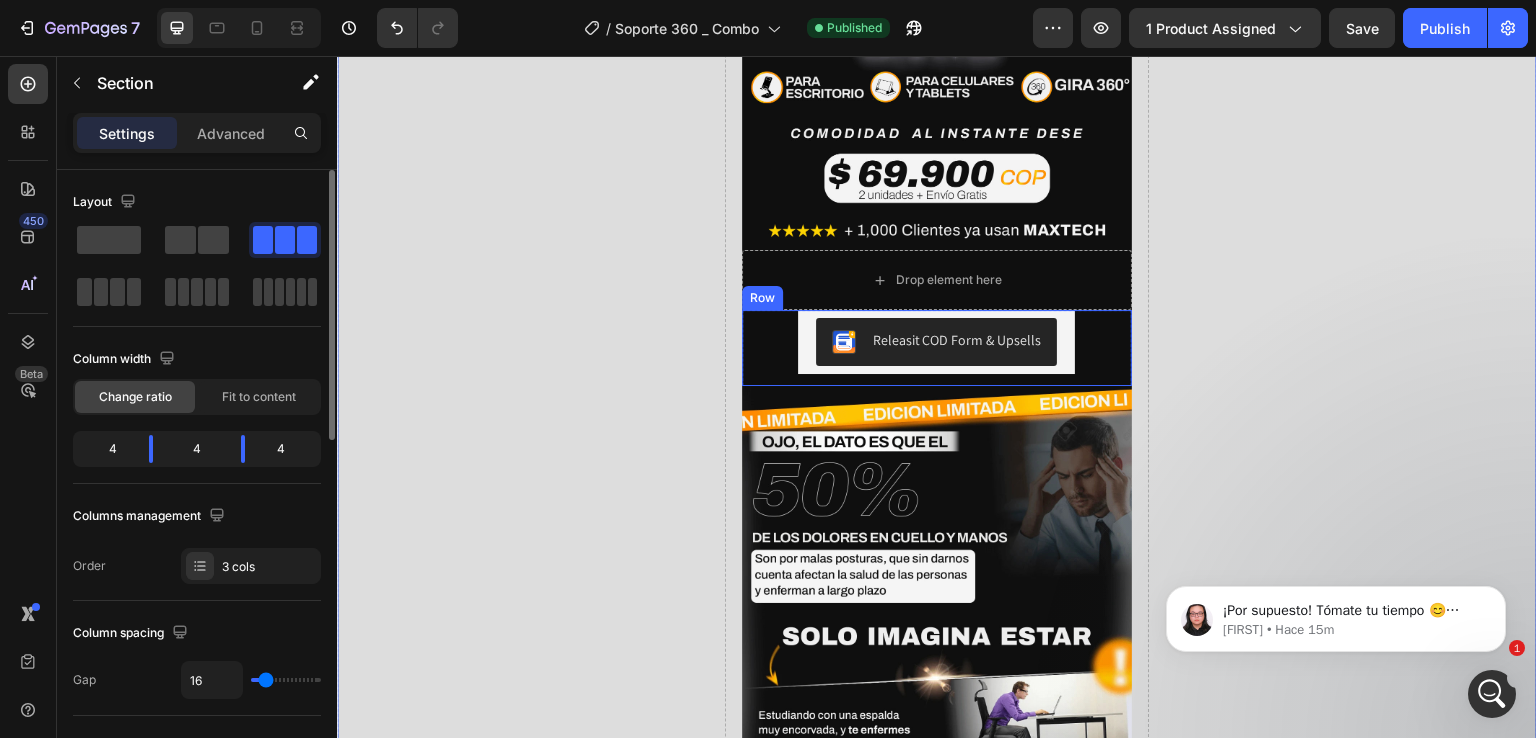 click on "Releasit COD Form & Upsells Releasit COD Form & Upsells Row" at bounding box center (936, 348) 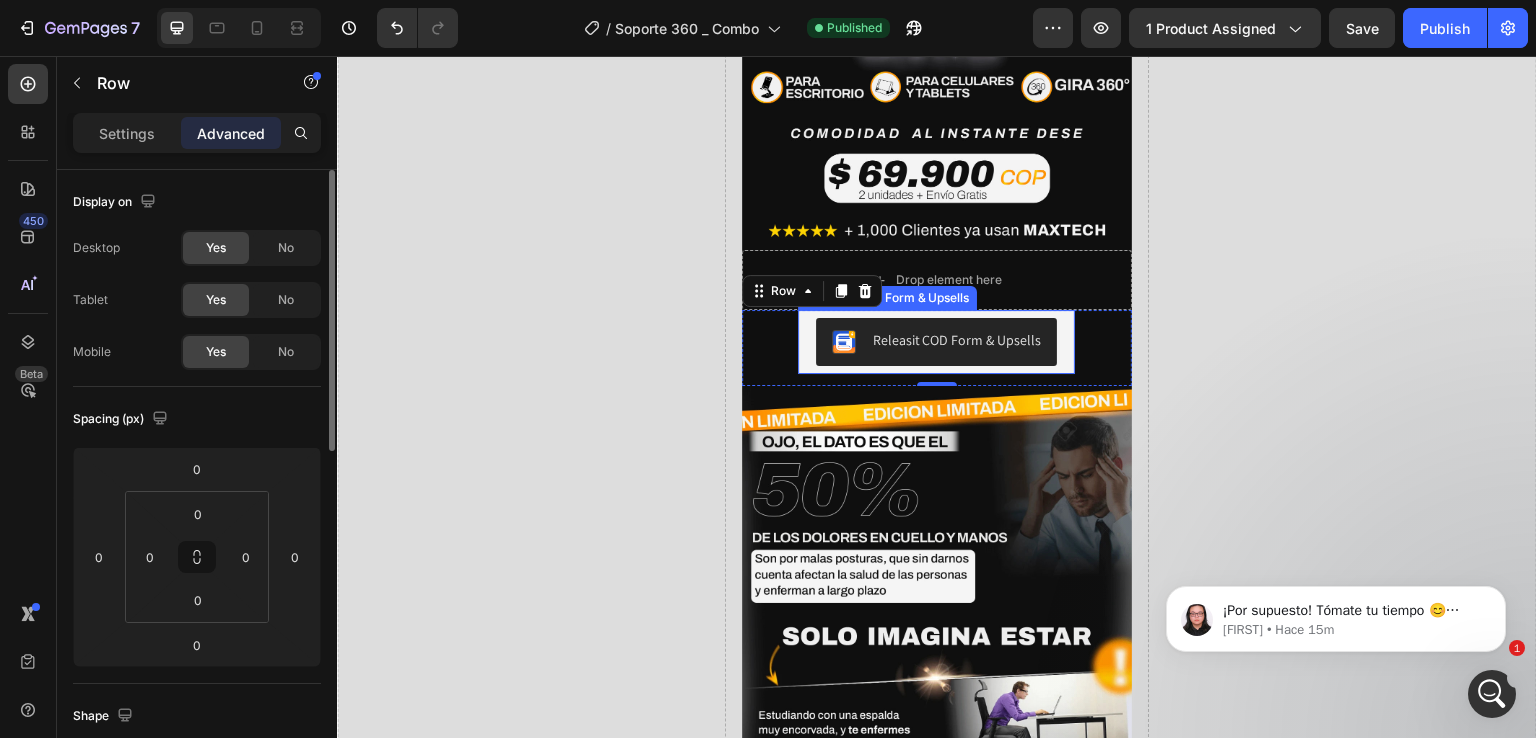 click on "Releasit COD Form & Upsells" at bounding box center (936, 342) 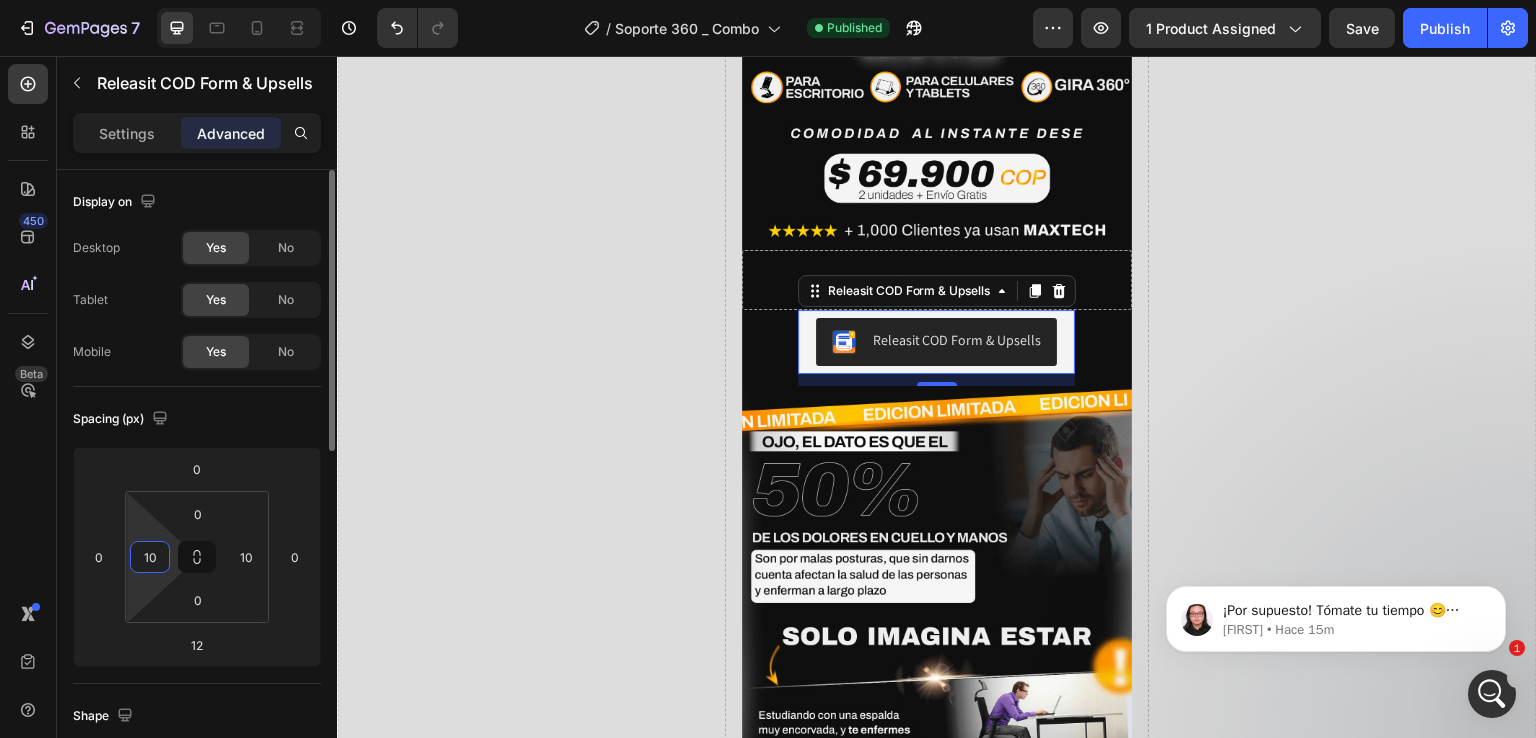 click on "10" at bounding box center [150, 557] 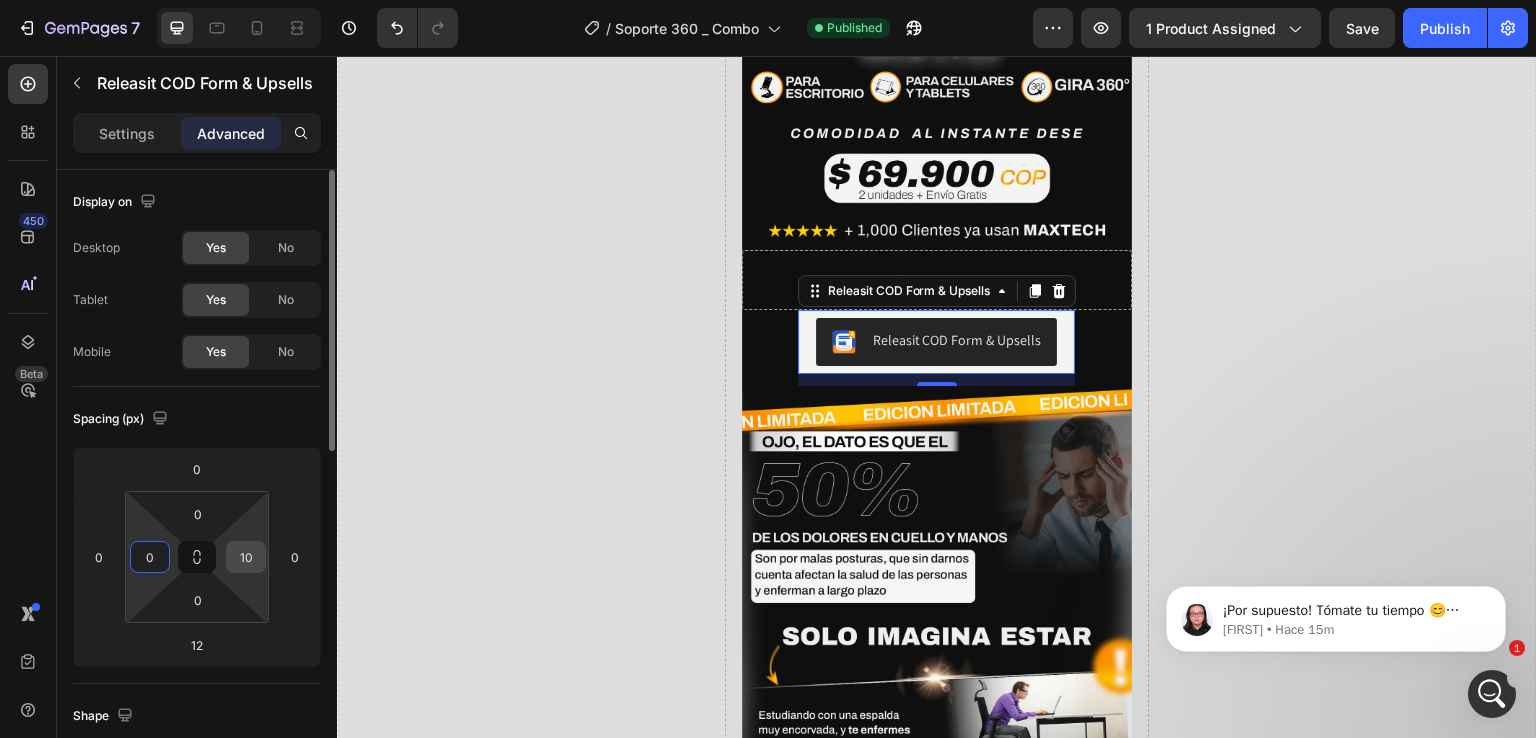 type on "0" 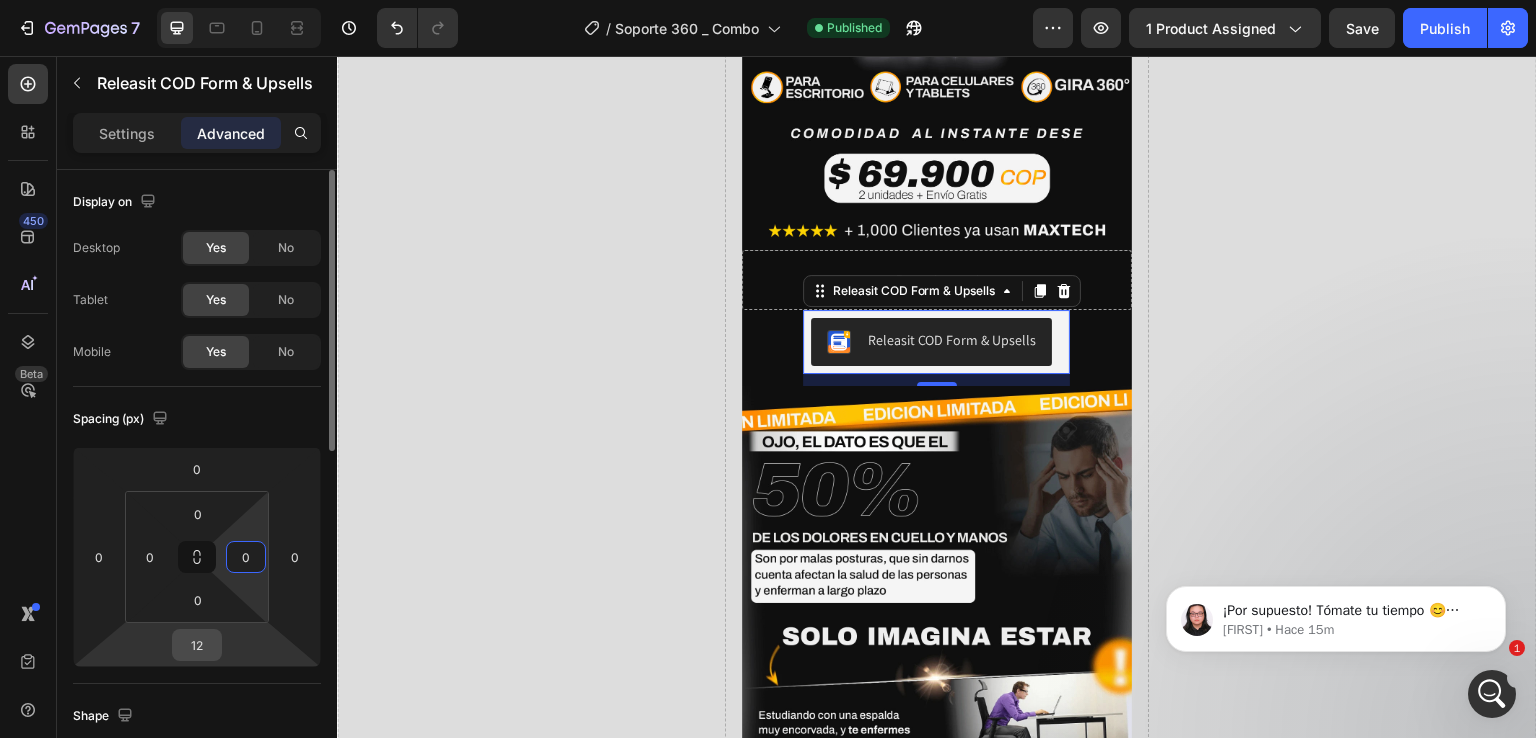 type on "0" 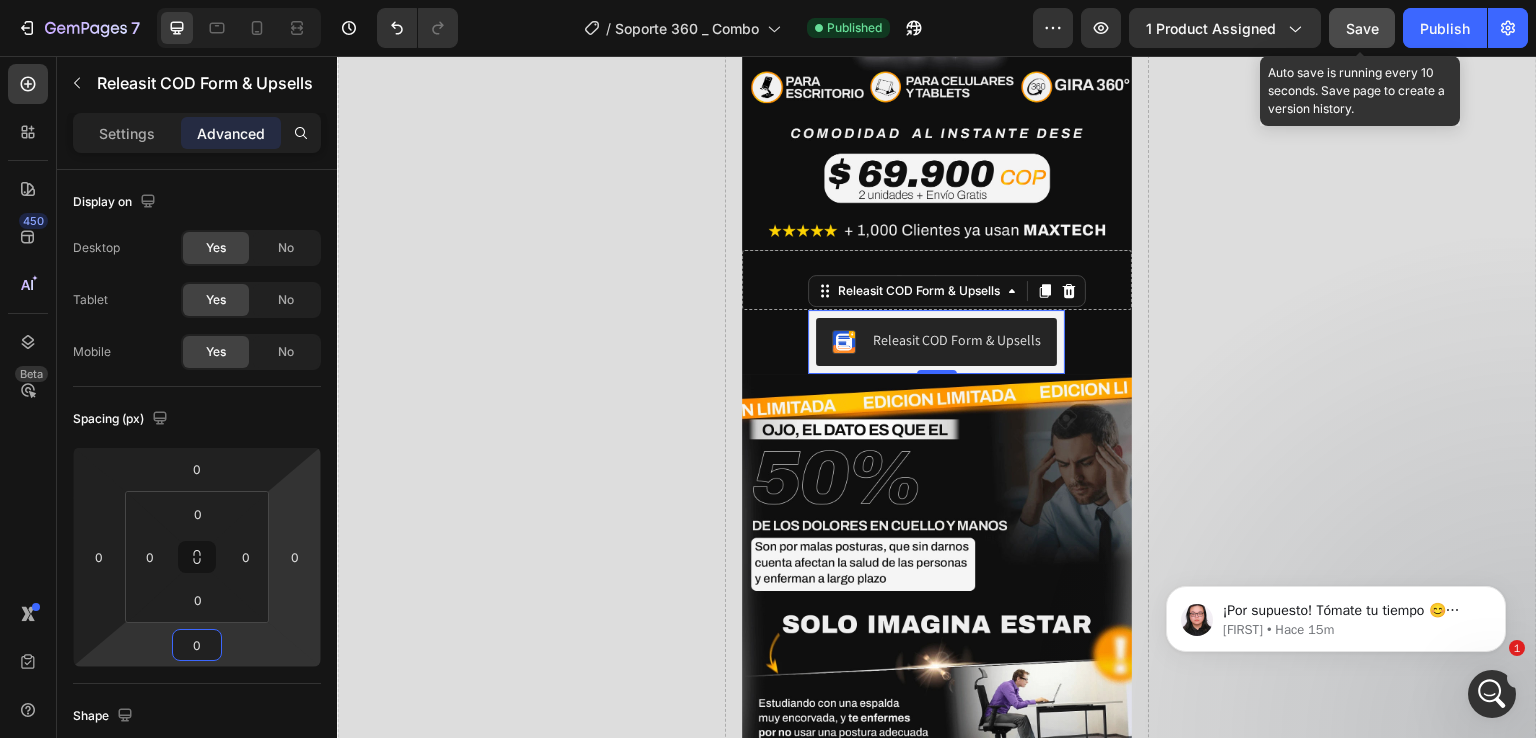 type on "0" 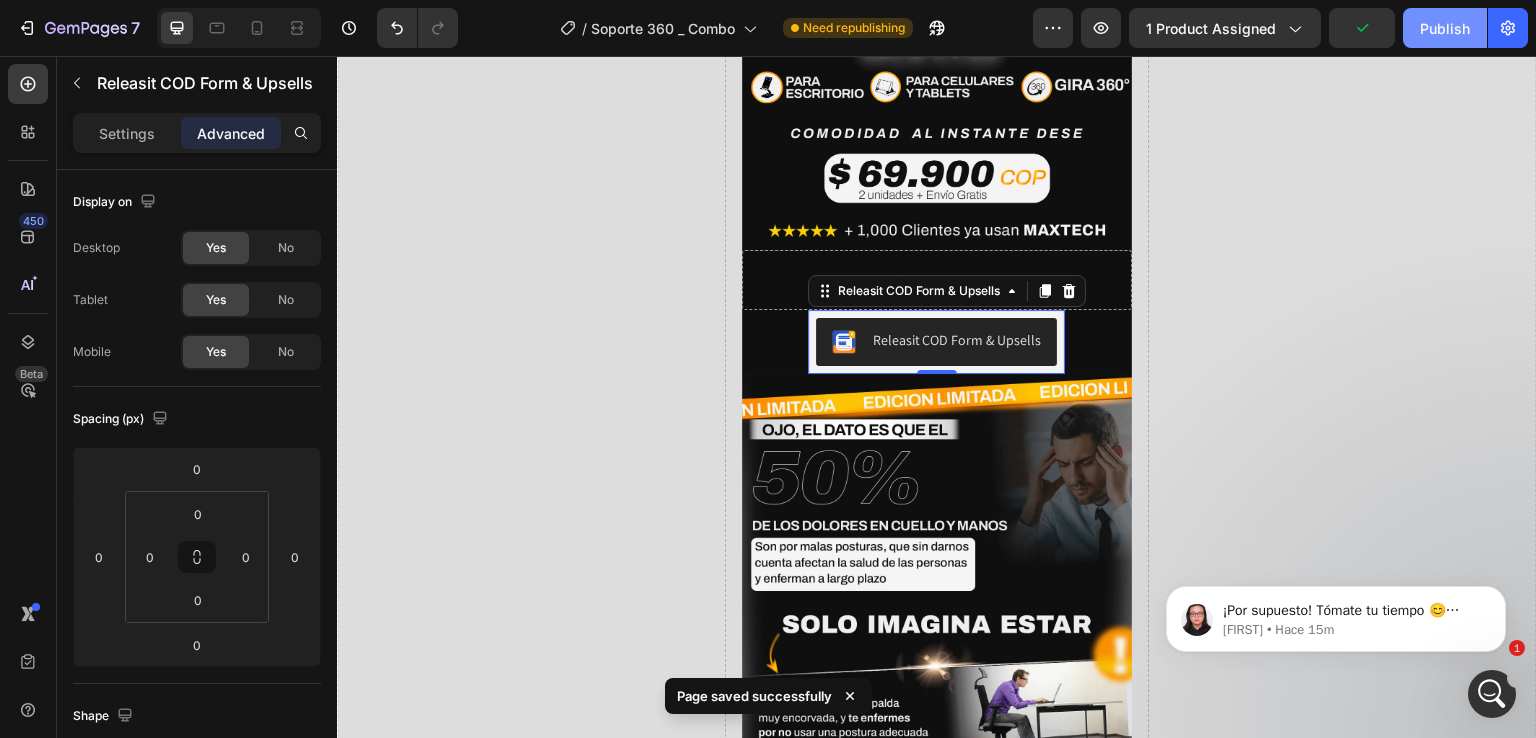 click on "Publish" at bounding box center [1445, 28] 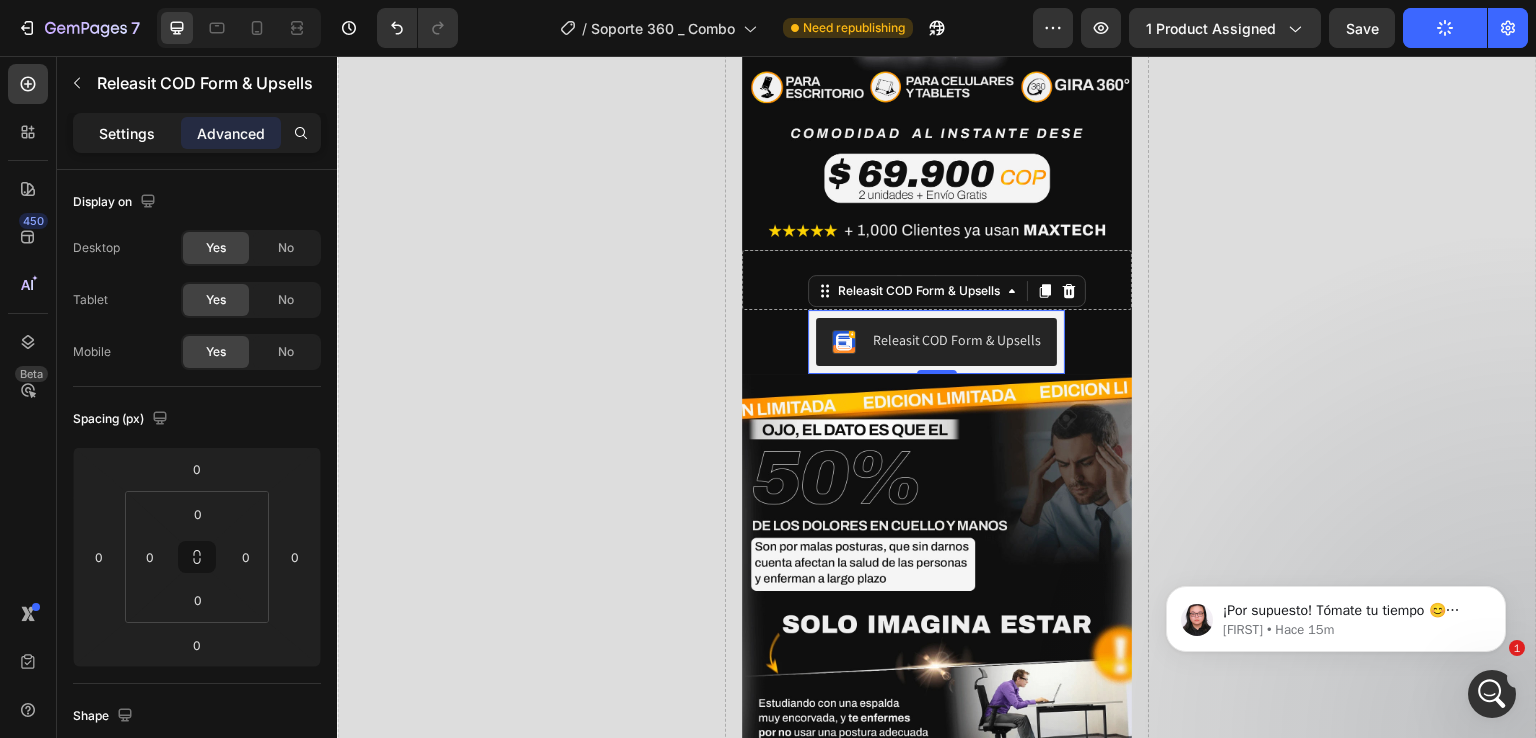 click on "Settings" at bounding box center [127, 133] 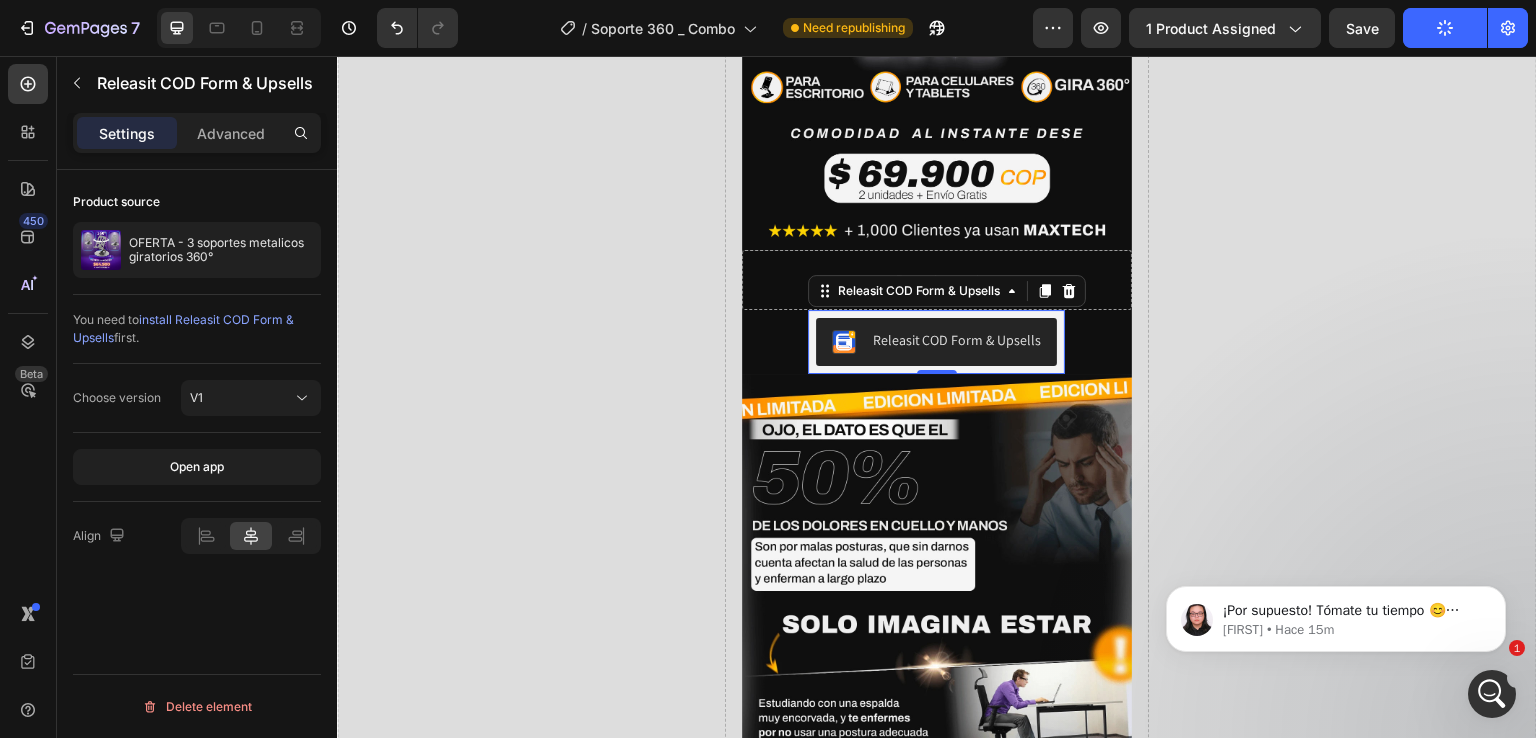 click on "Settings" at bounding box center [127, 133] 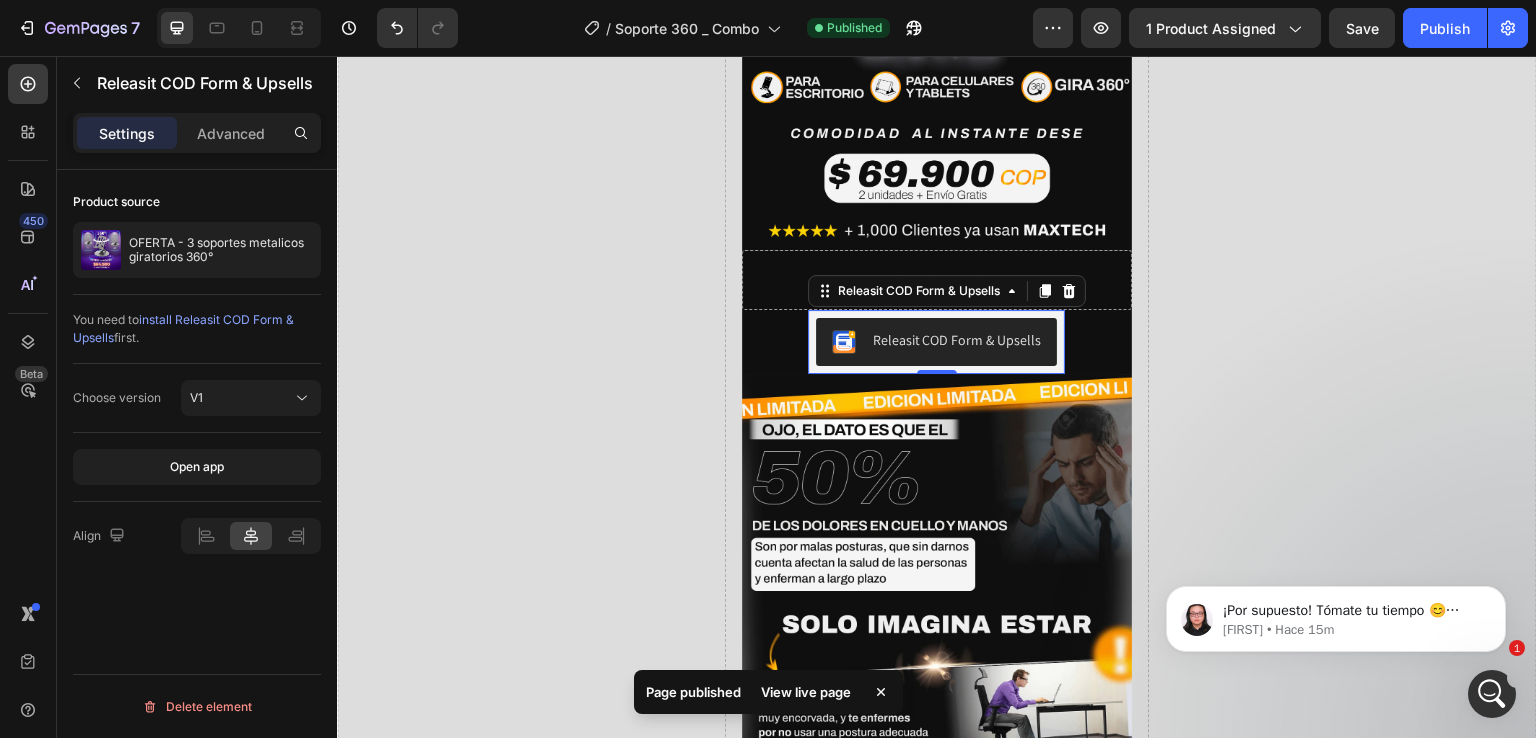 click on "Settings Advanced" at bounding box center [197, 141] 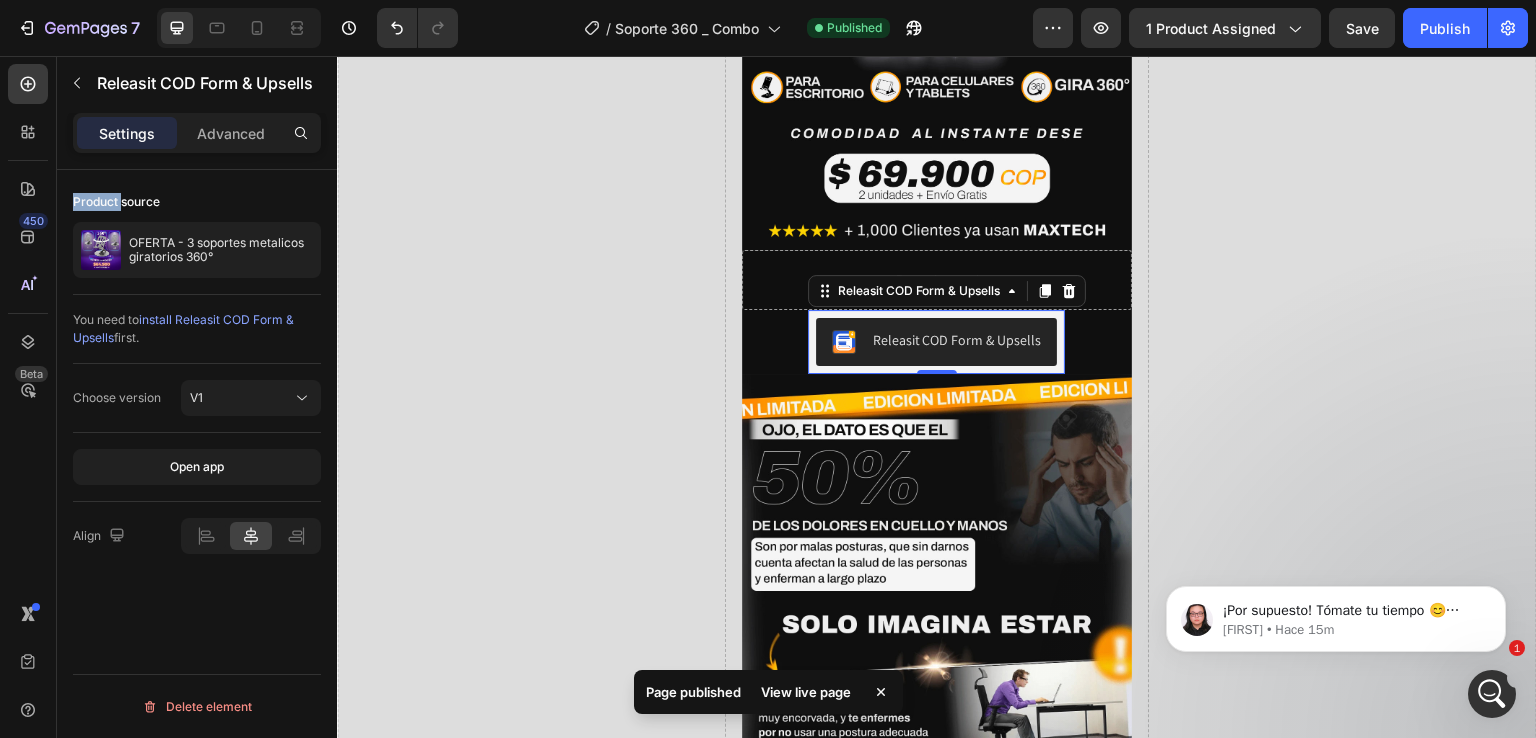 click on "Settings Advanced" at bounding box center [197, 141] 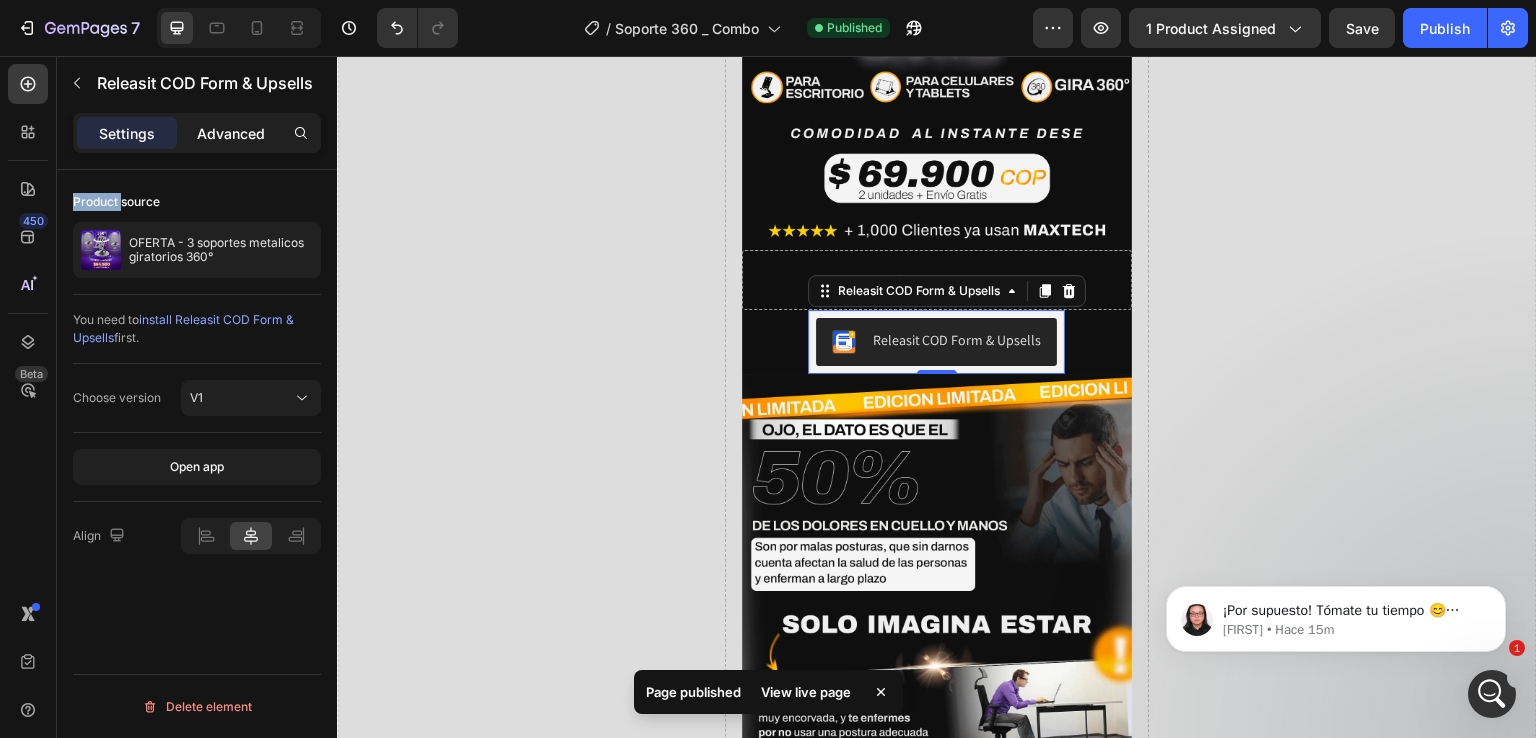 click on "Advanced" at bounding box center (231, 133) 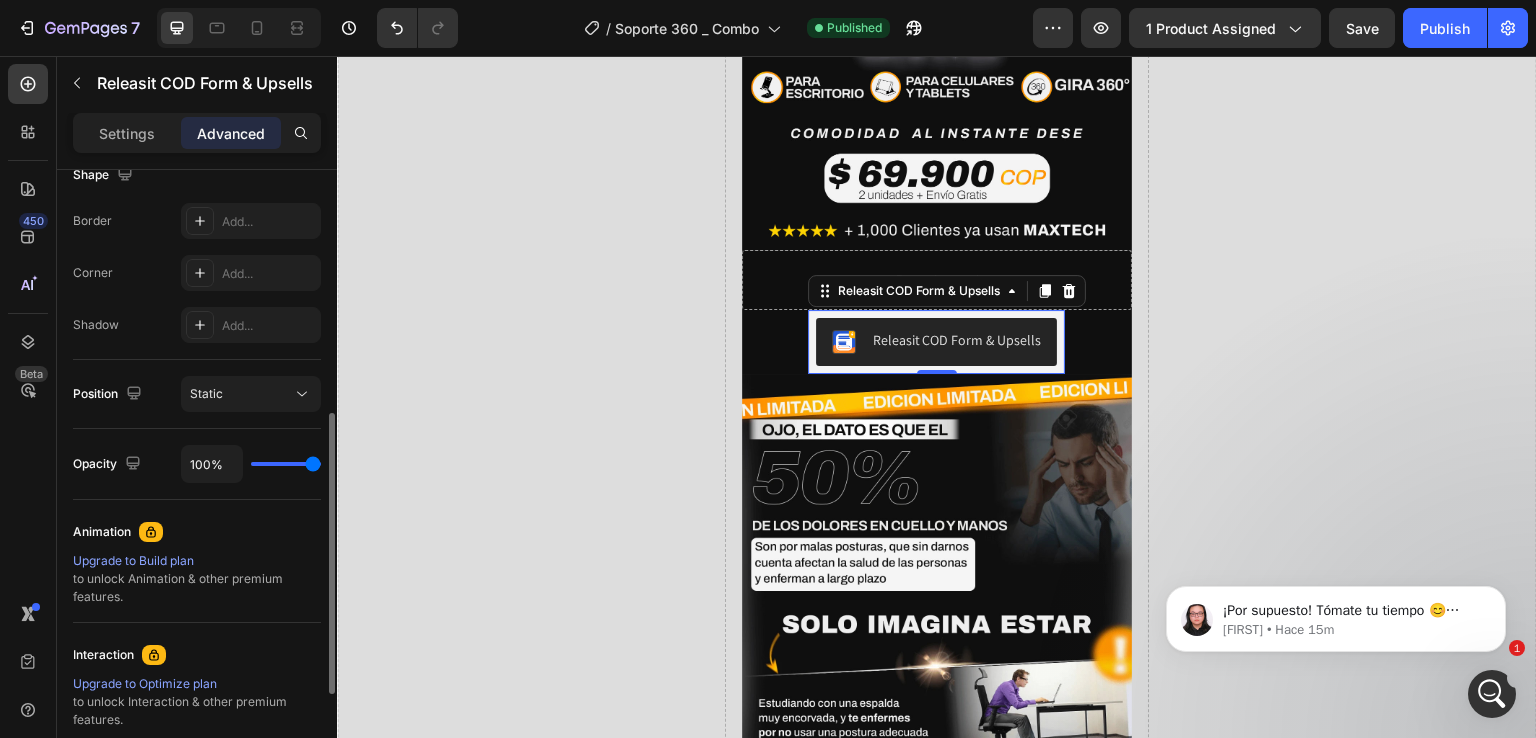 scroll, scrollTop: 542, scrollLeft: 0, axis: vertical 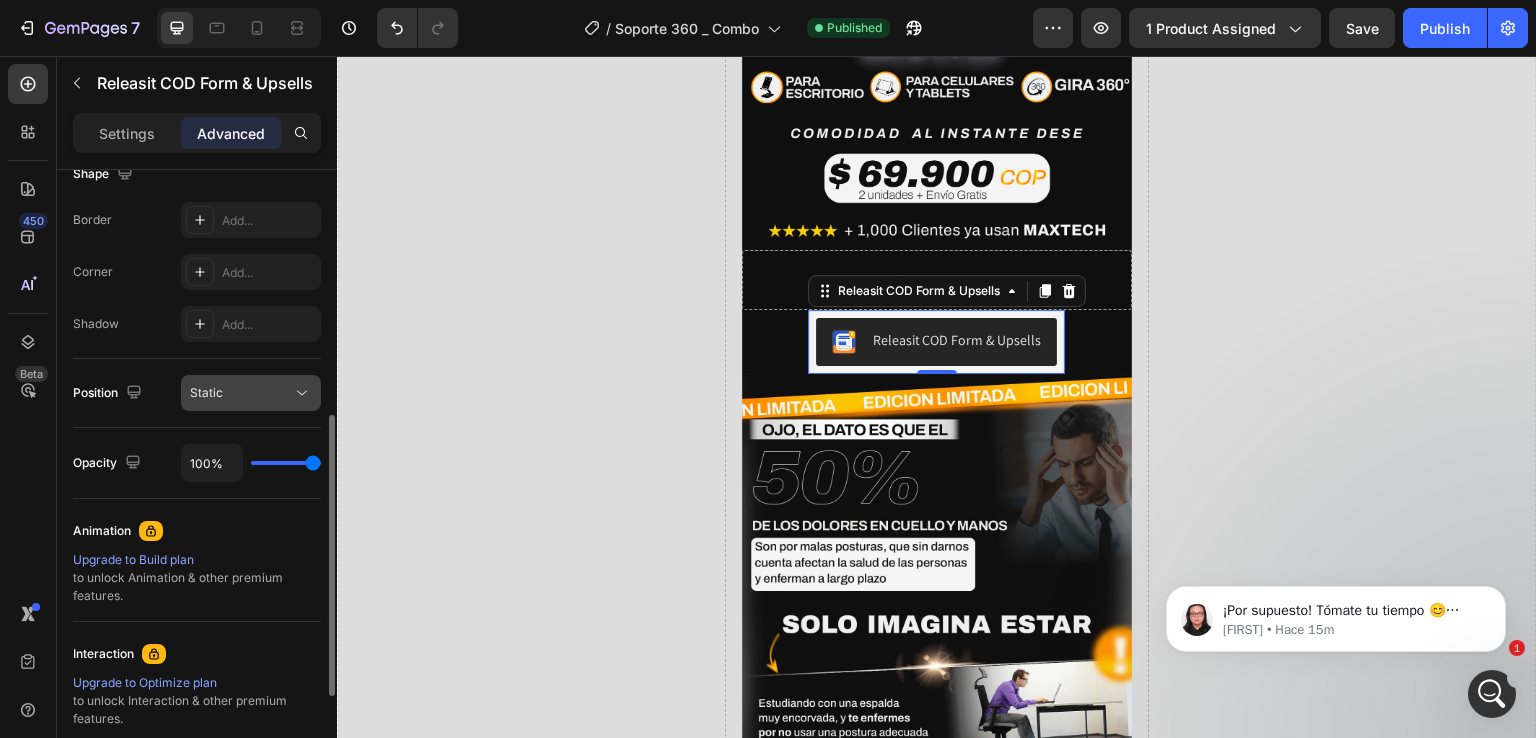 click on "Static" at bounding box center [241, 393] 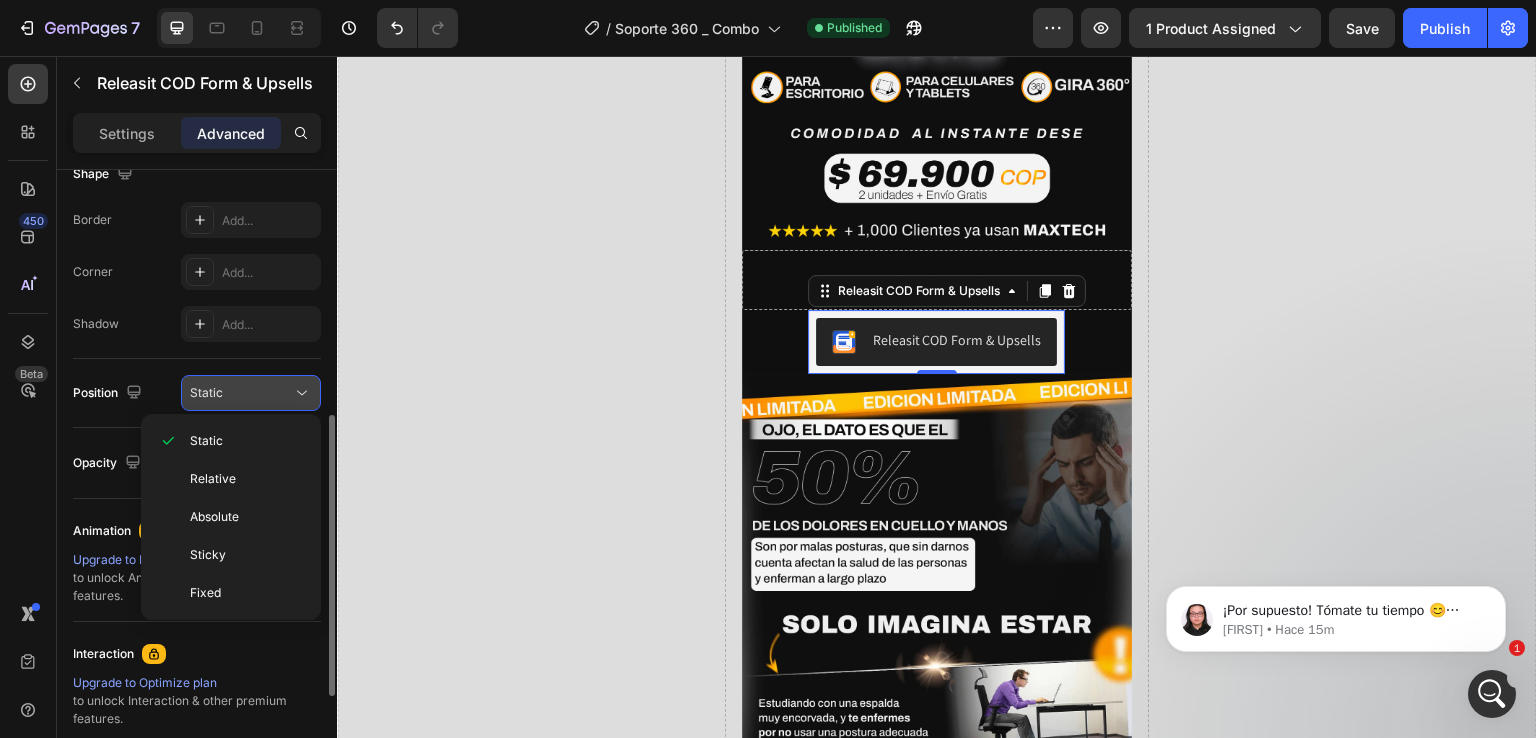 click on "Static" at bounding box center [241, 393] 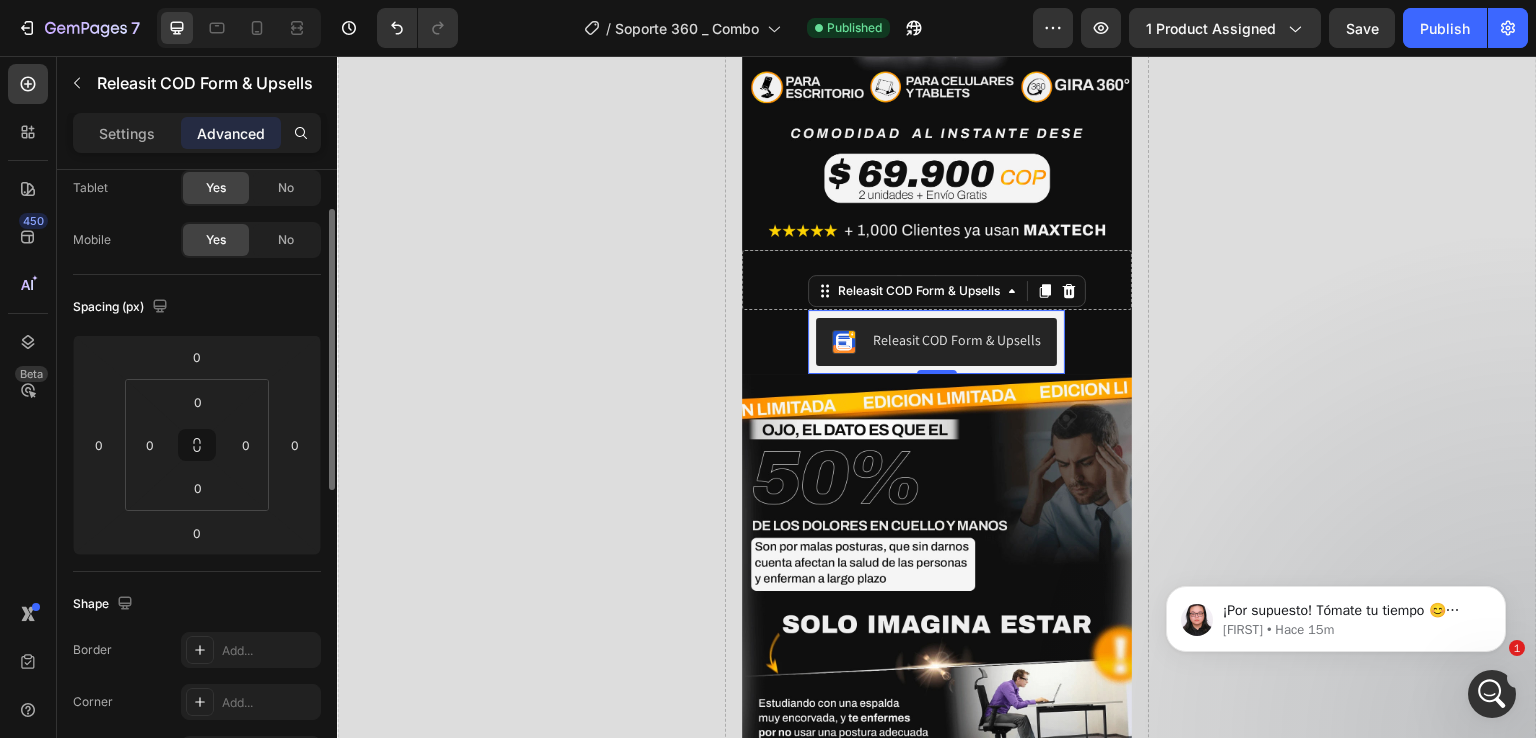 scroll, scrollTop: 0, scrollLeft: 0, axis: both 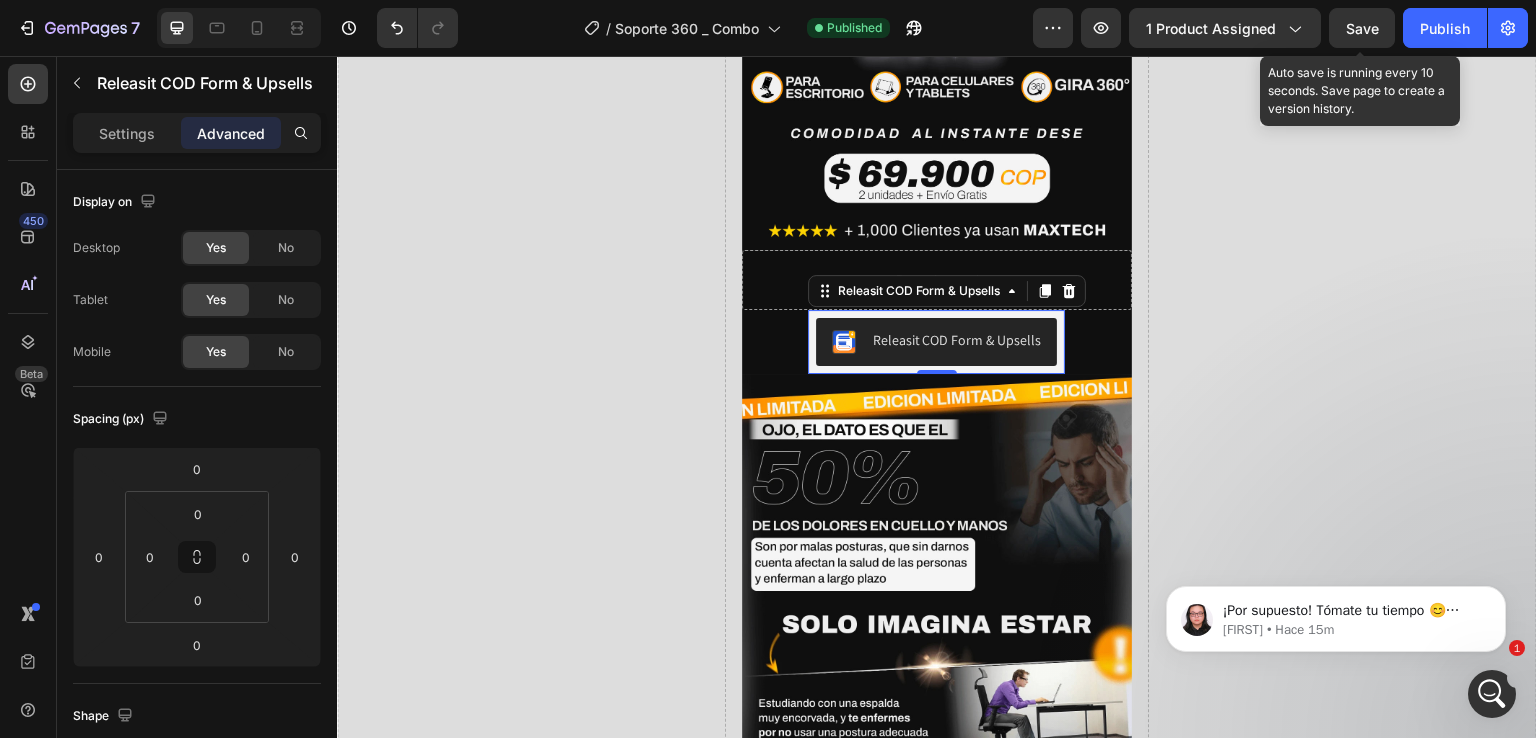 click on "Save" at bounding box center [1362, 28] 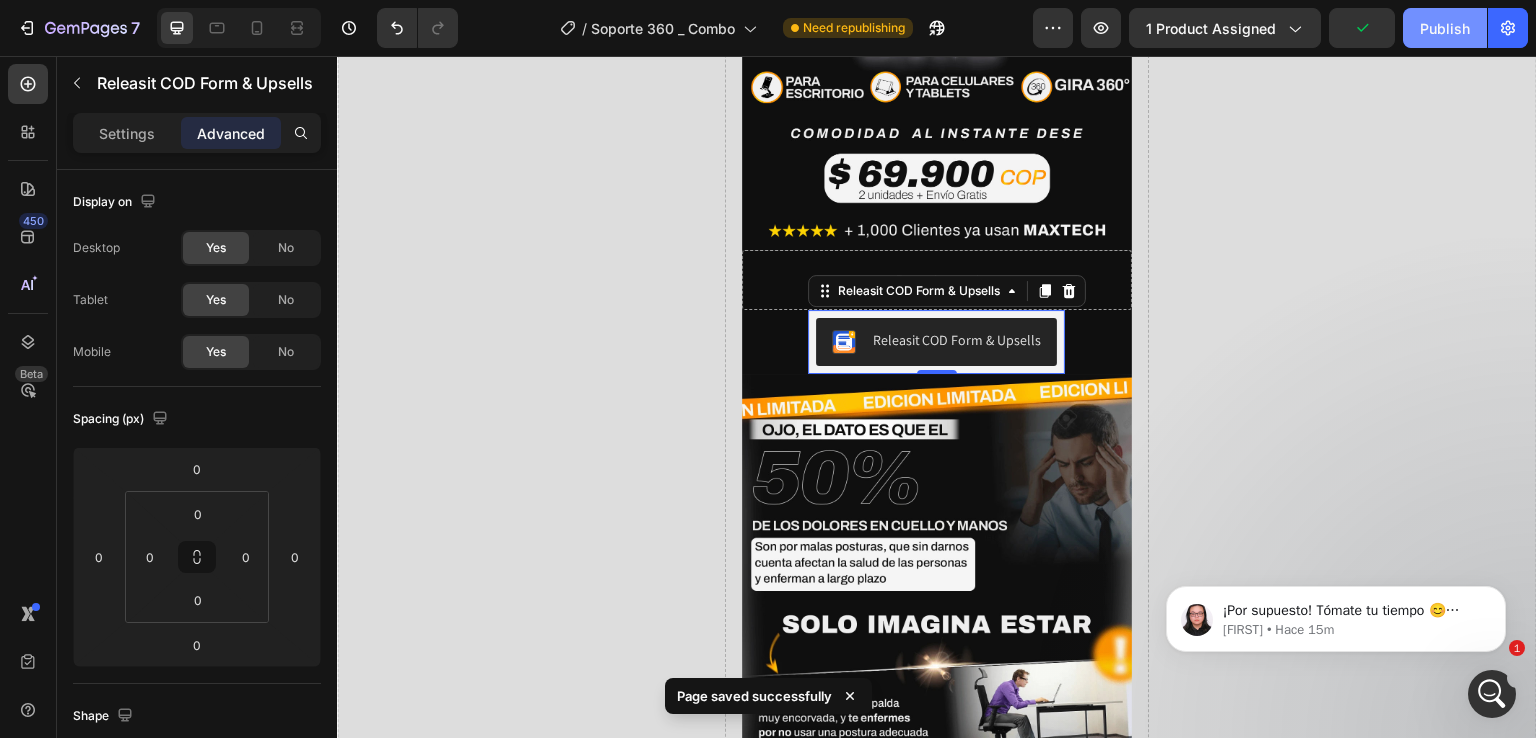 click on "Publish" at bounding box center (1445, 28) 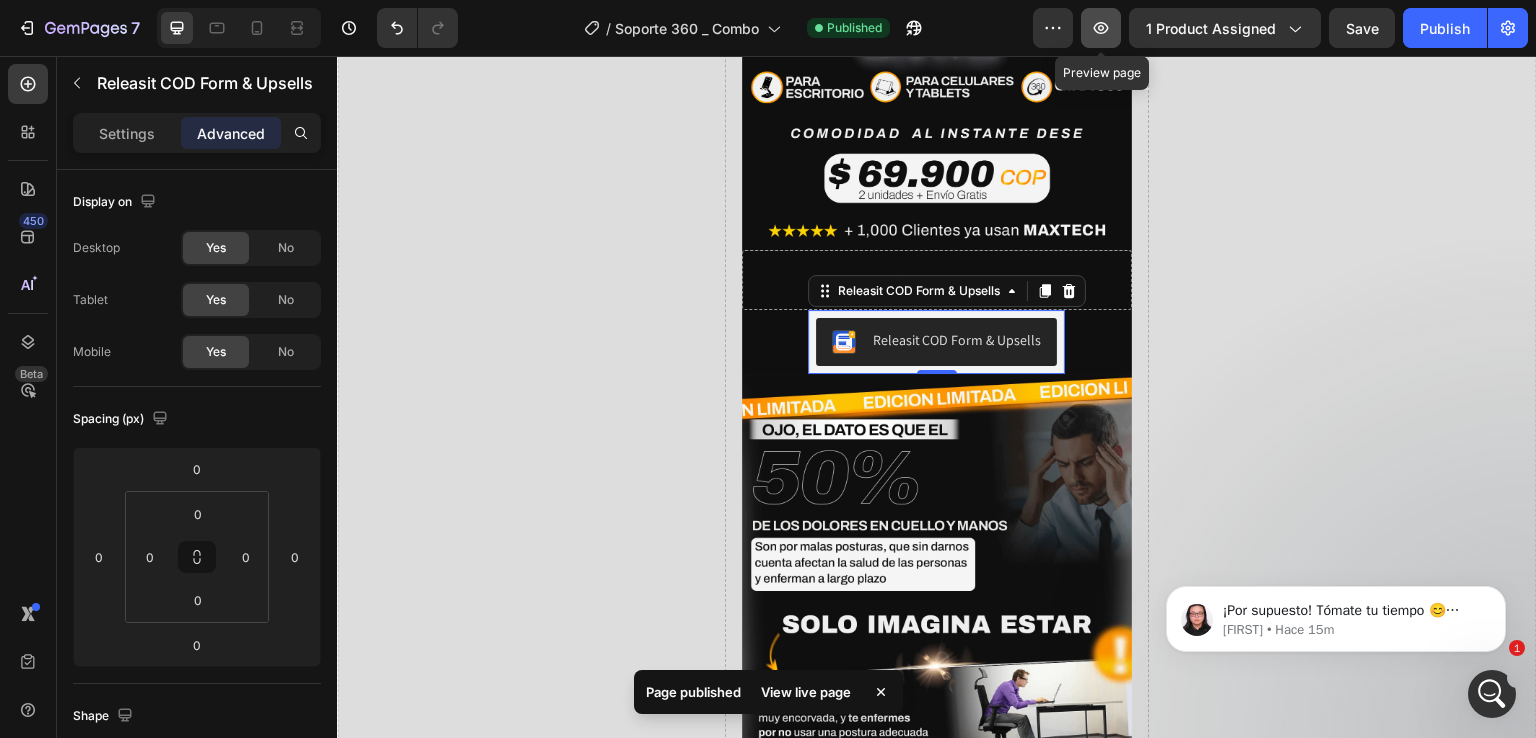 click 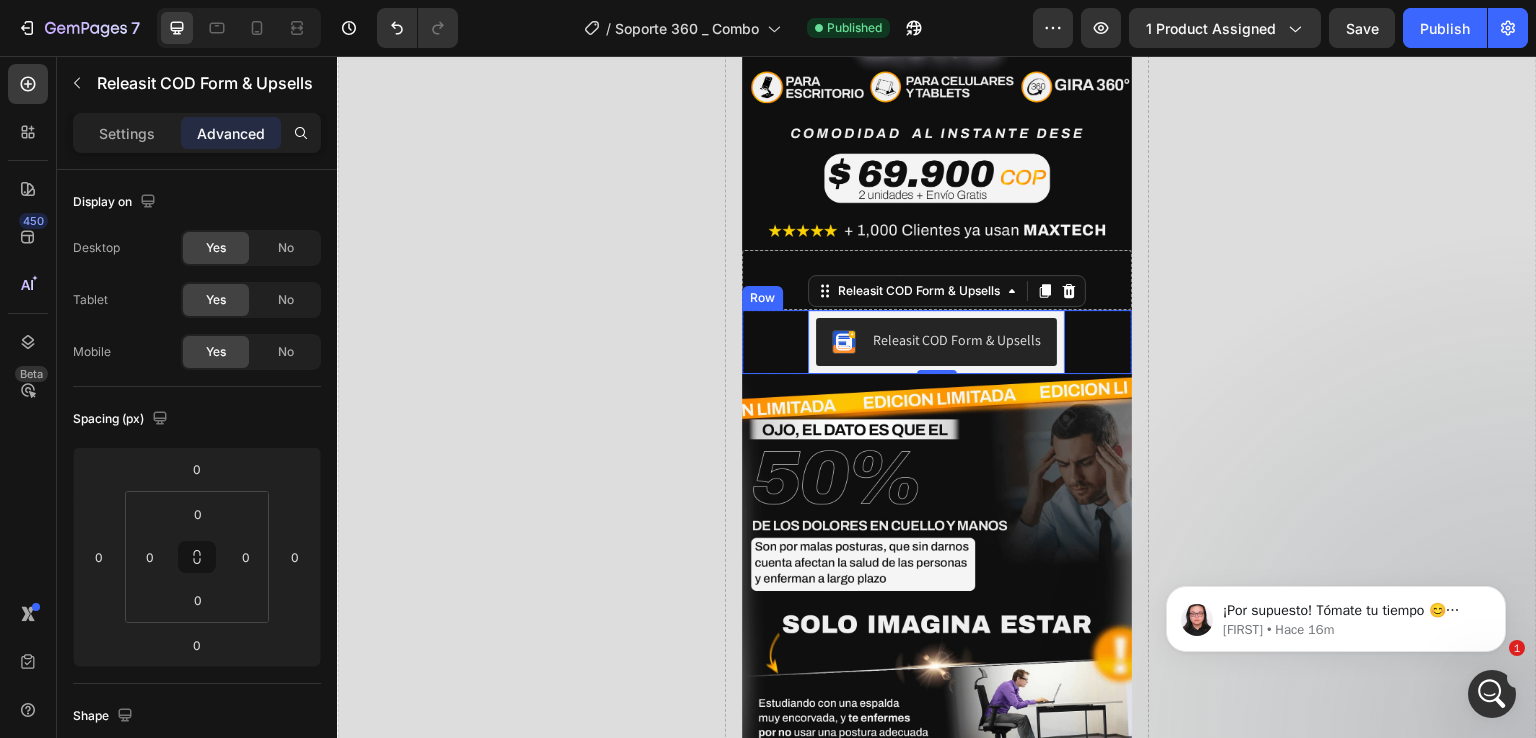 click on "Releasit COD Form & Upsells Releasit COD Form & Upsells   0 Row" at bounding box center (936, 342) 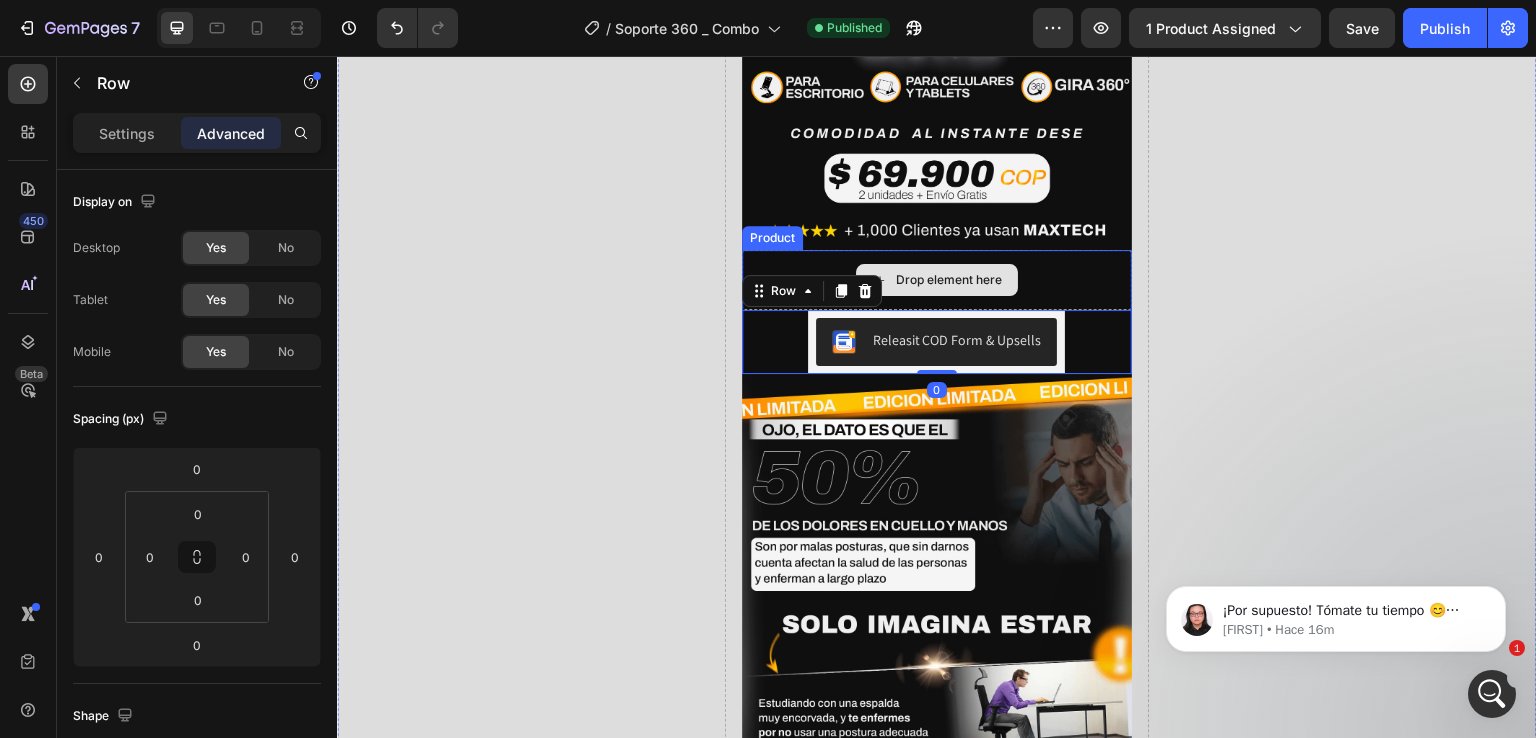 click on "Drop element here" at bounding box center [936, 280] 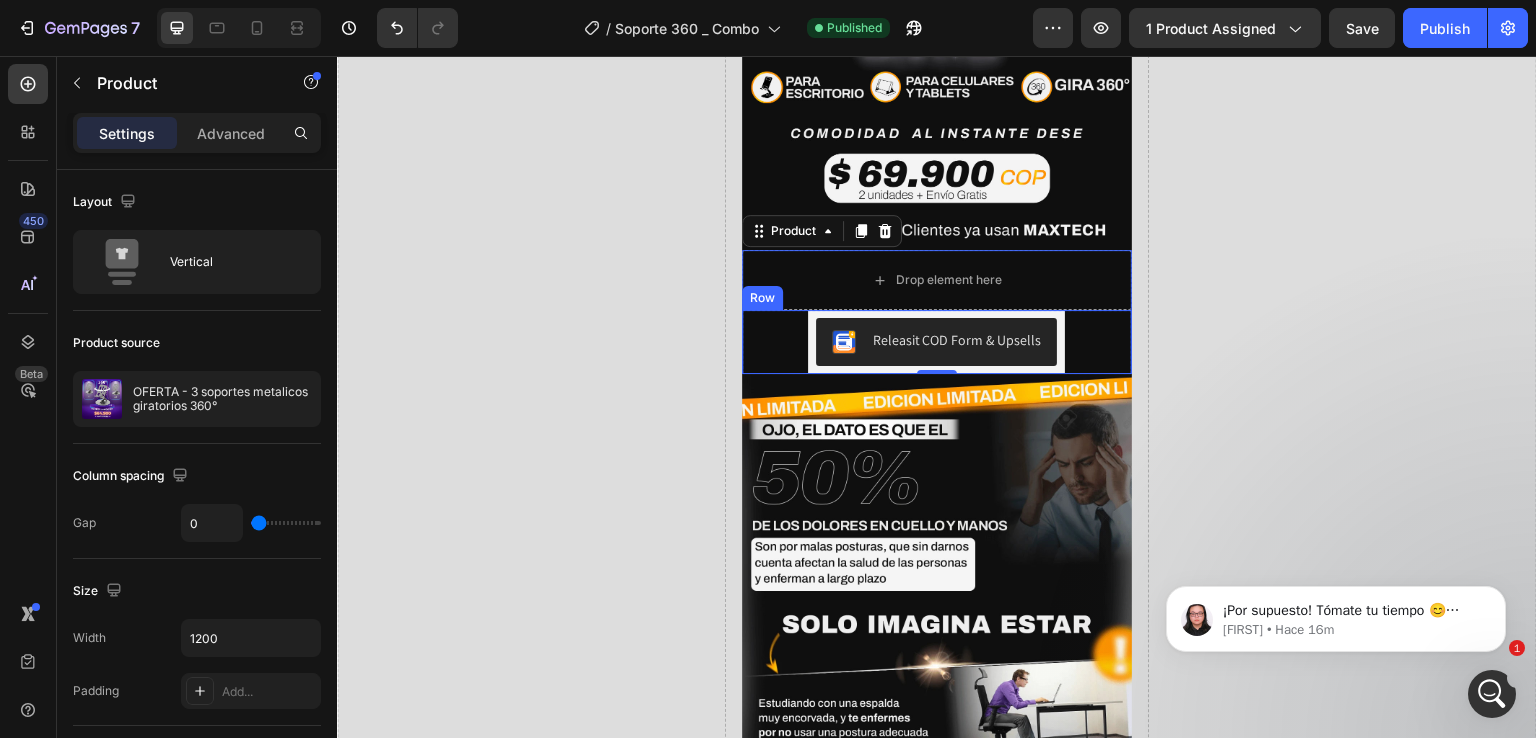 click on "Releasit COD Form & Upsells Releasit COD Form & Upsells Row" at bounding box center (936, 342) 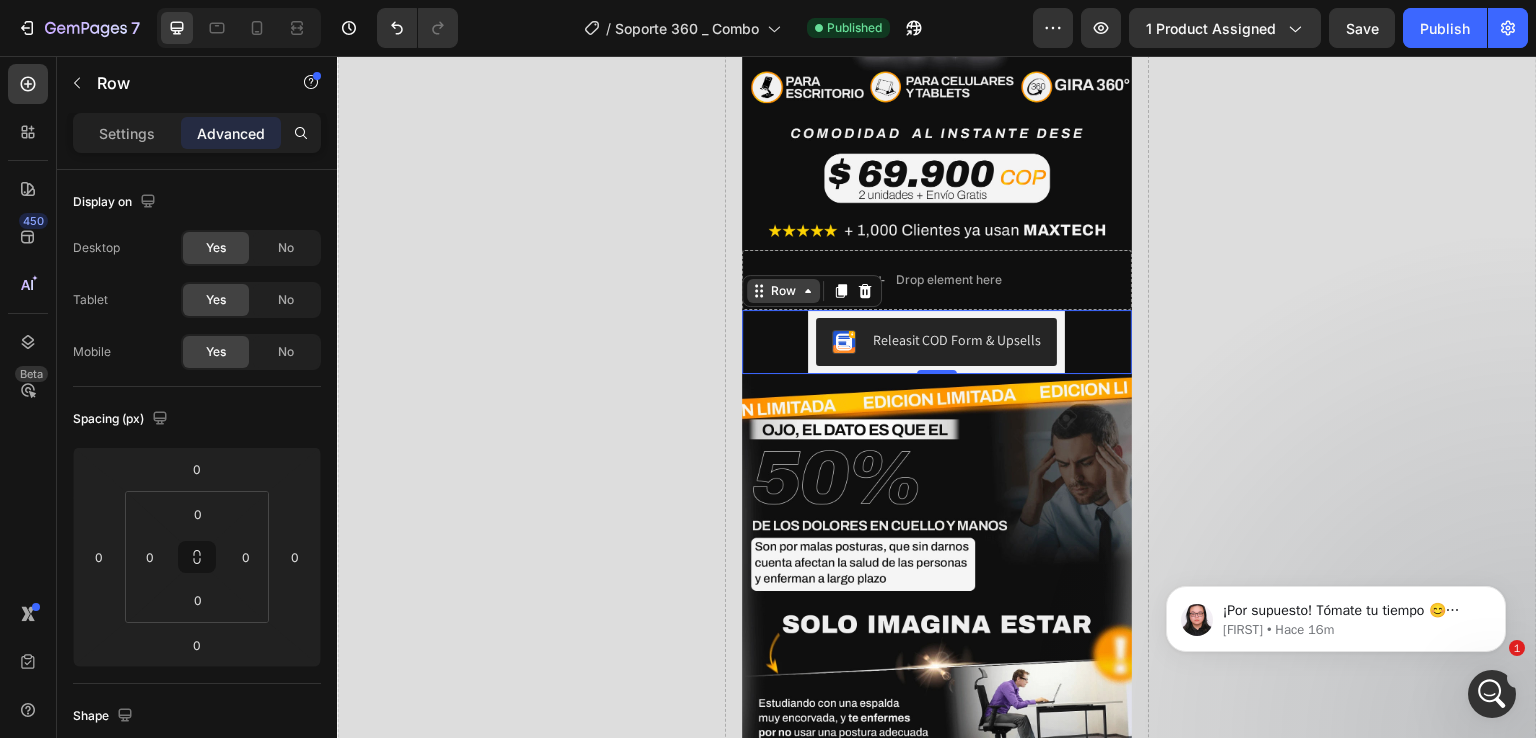 click on "Row" at bounding box center [783, 291] 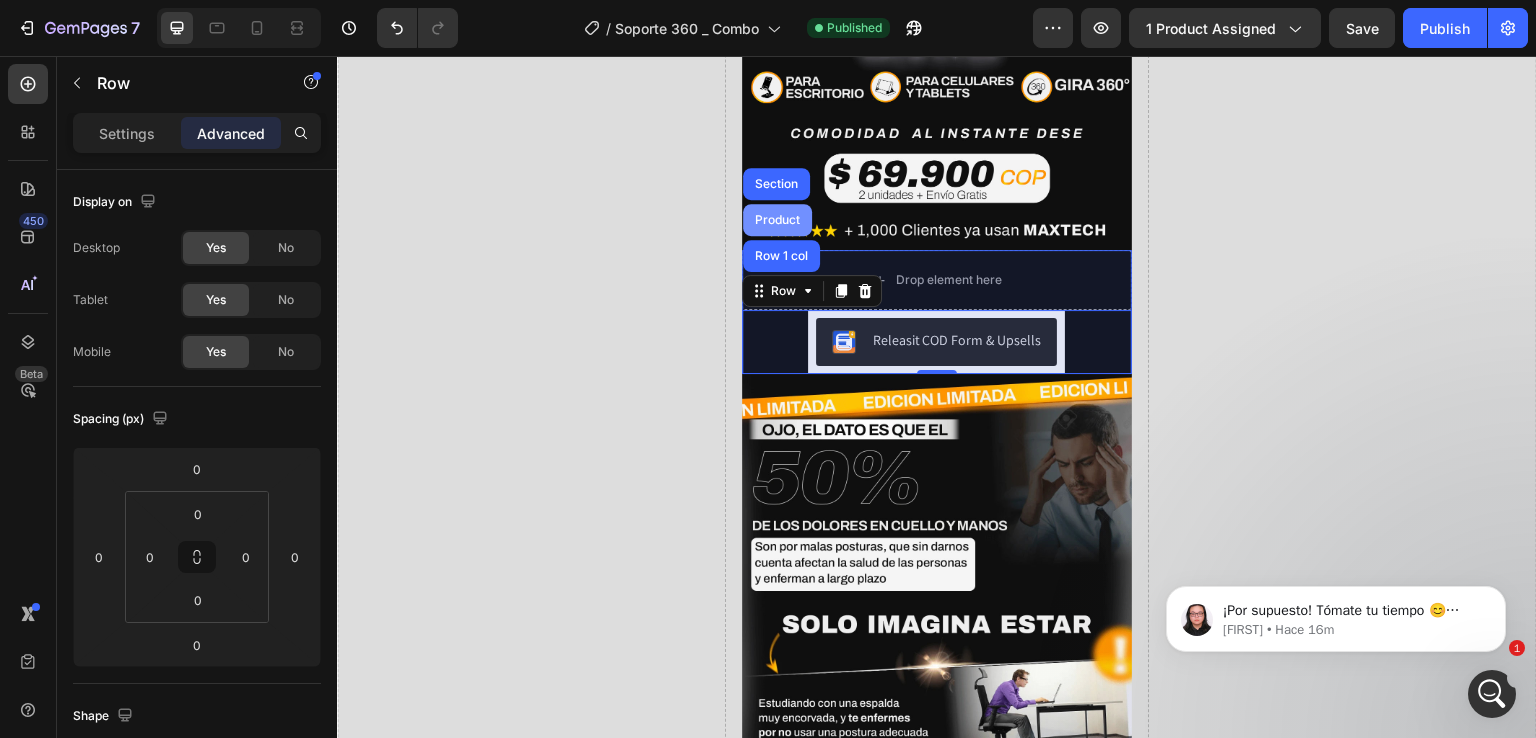 click on "Product" at bounding box center [777, 220] 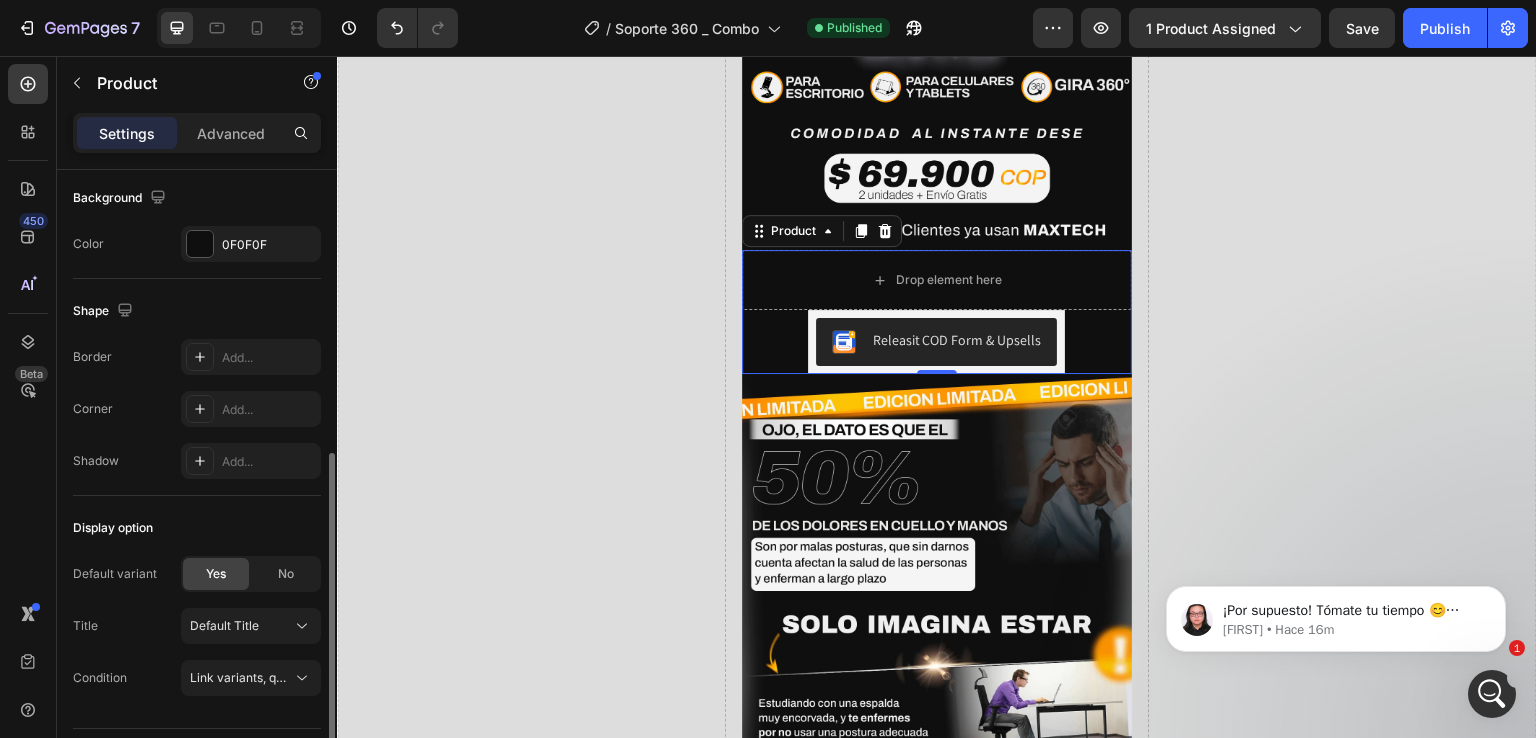 scroll, scrollTop: 612, scrollLeft: 0, axis: vertical 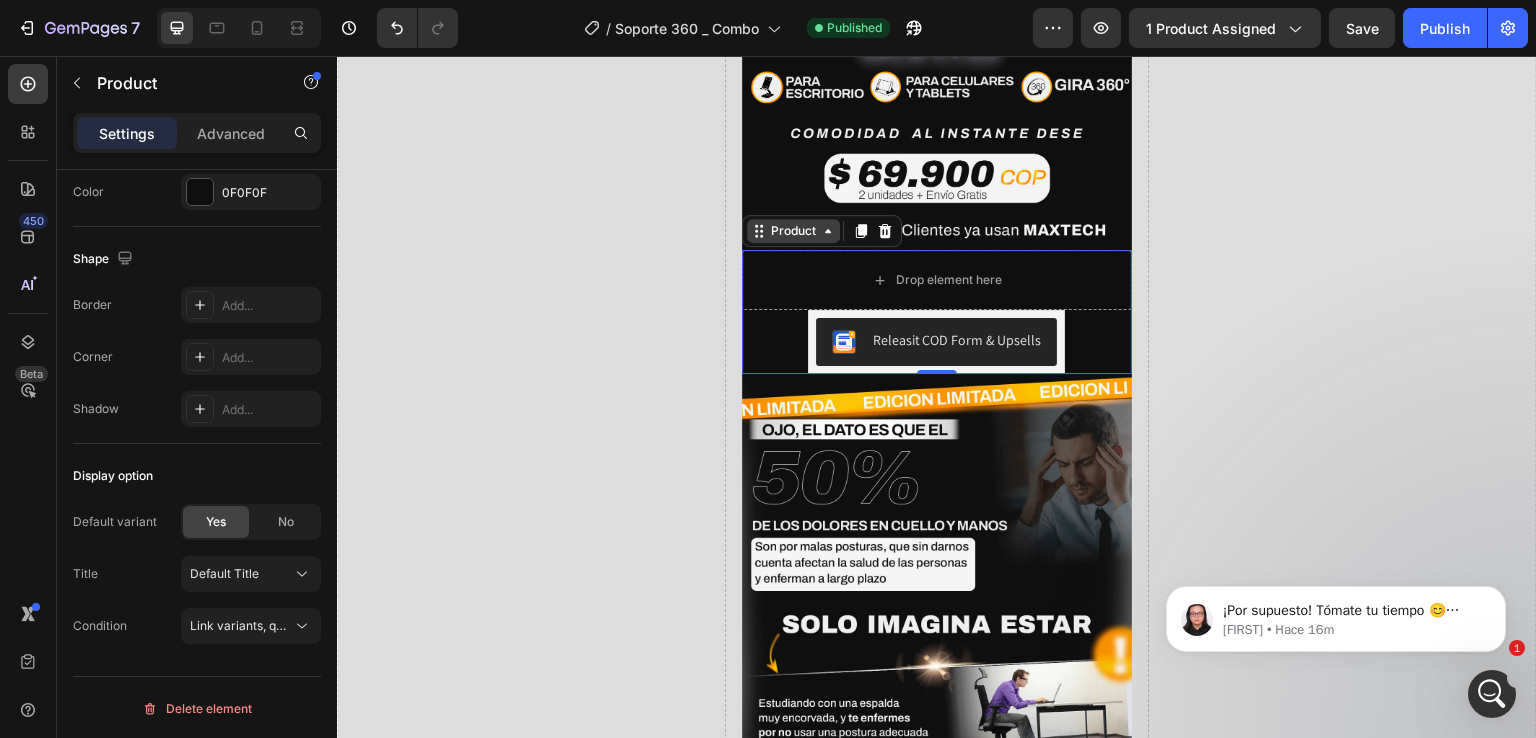 click on "Product" at bounding box center (793, 231) 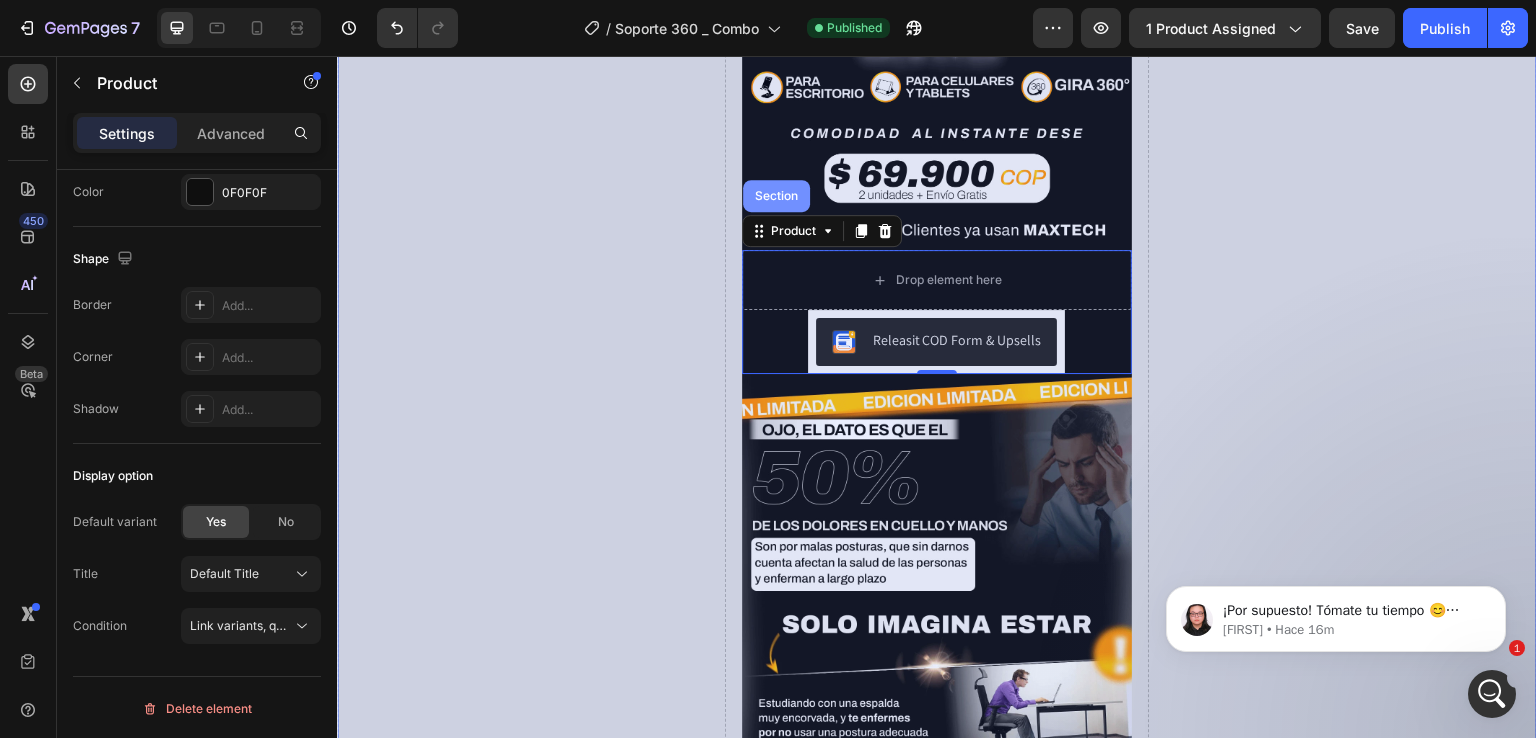 click on "Section" at bounding box center [776, 196] 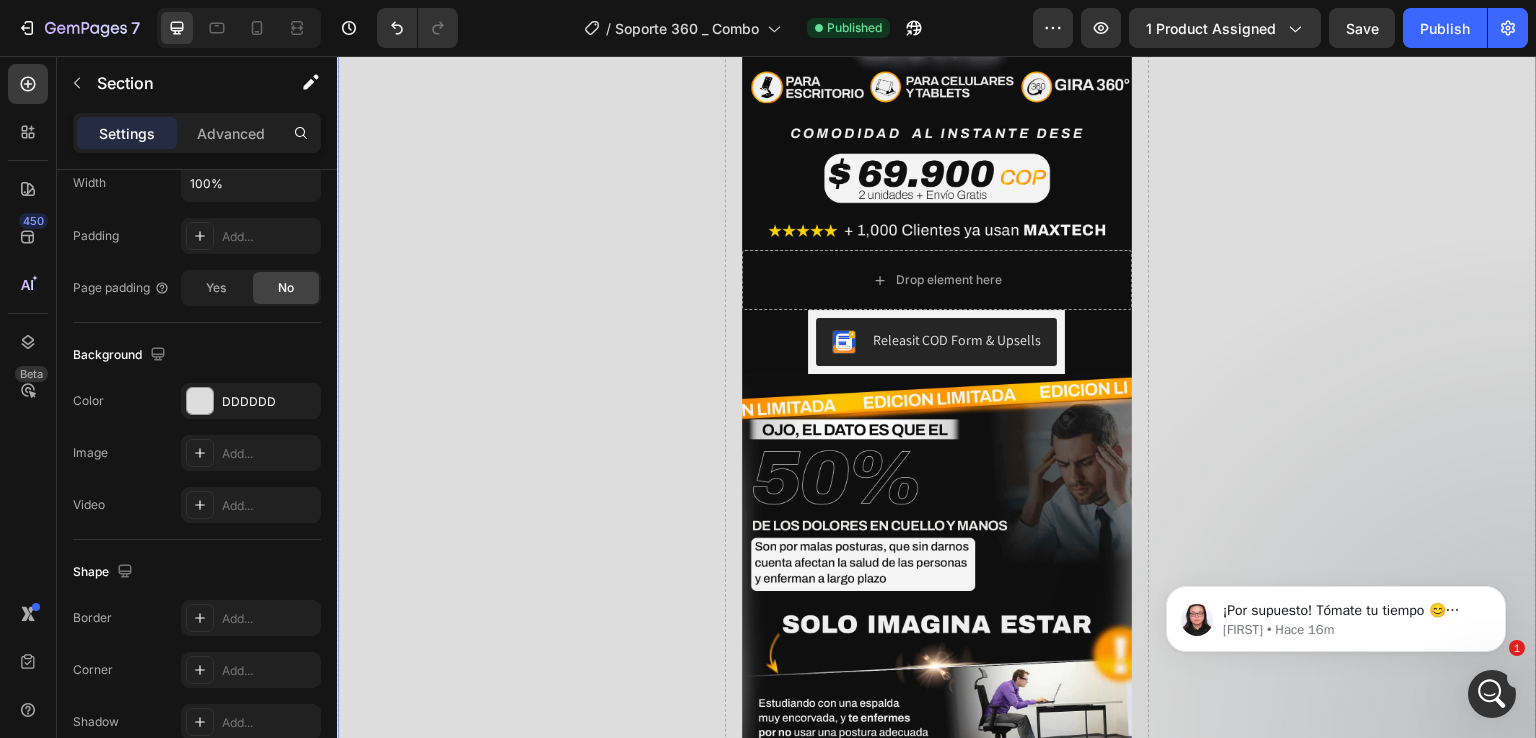scroll, scrollTop: 0, scrollLeft: 0, axis: both 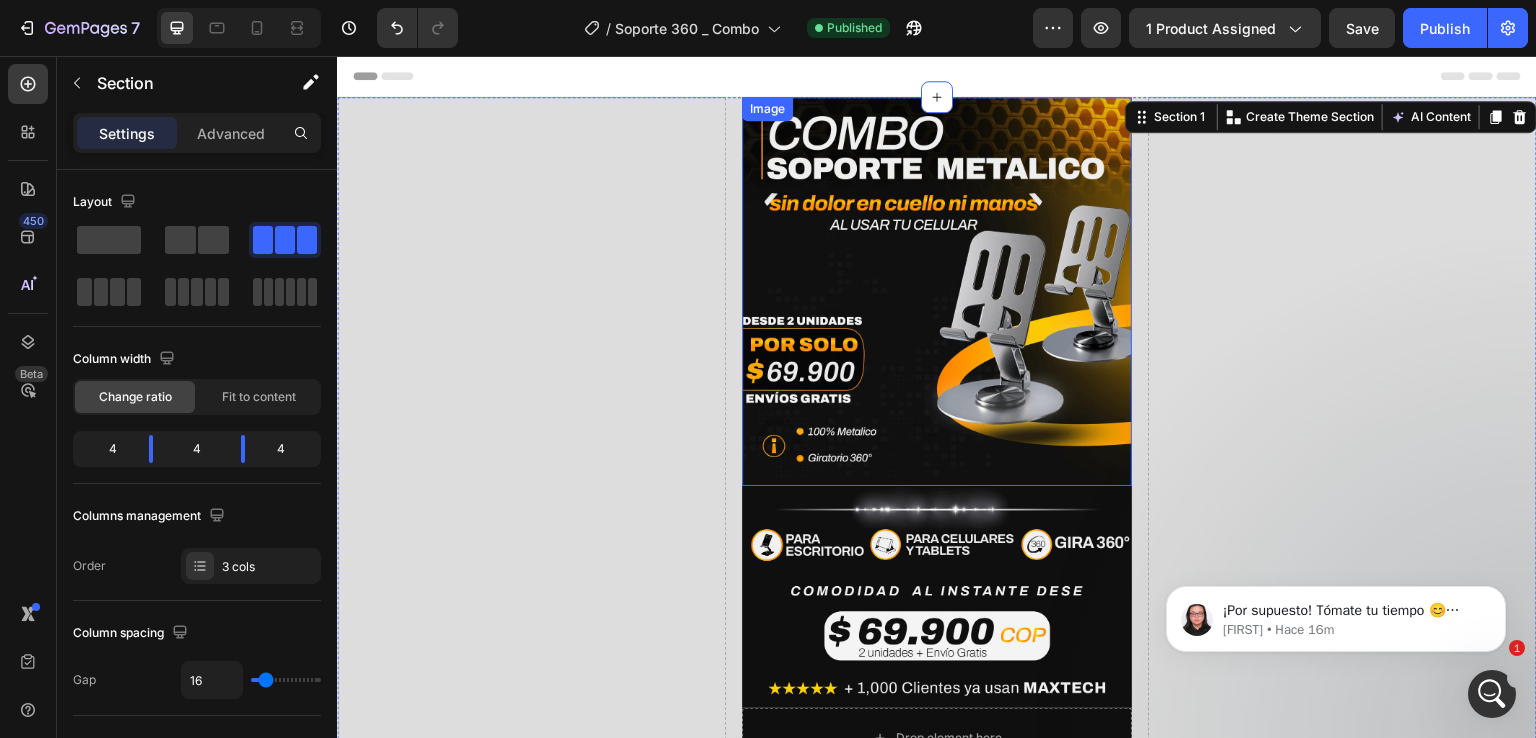 click on "Image" at bounding box center [767, 109] 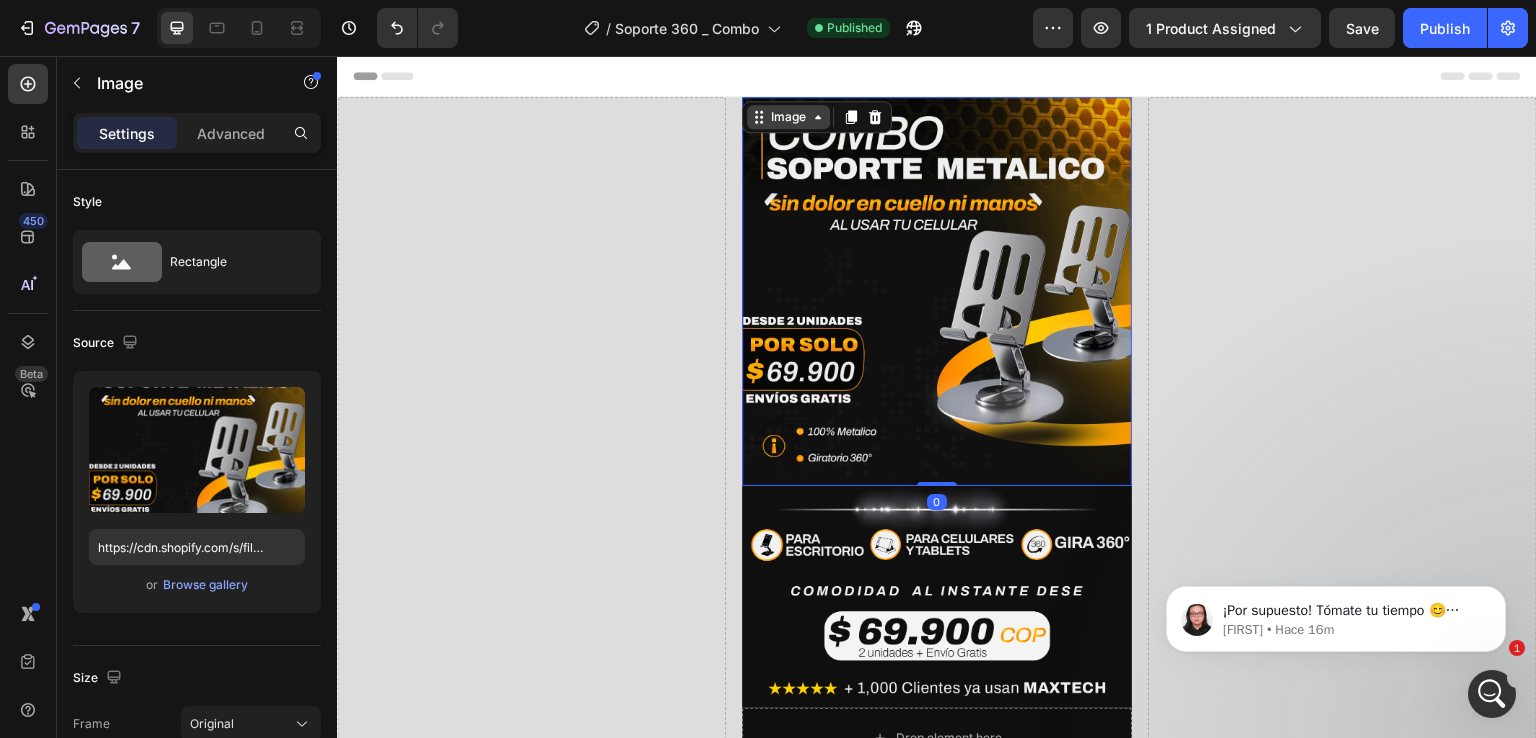 click on "Image" at bounding box center (788, 117) 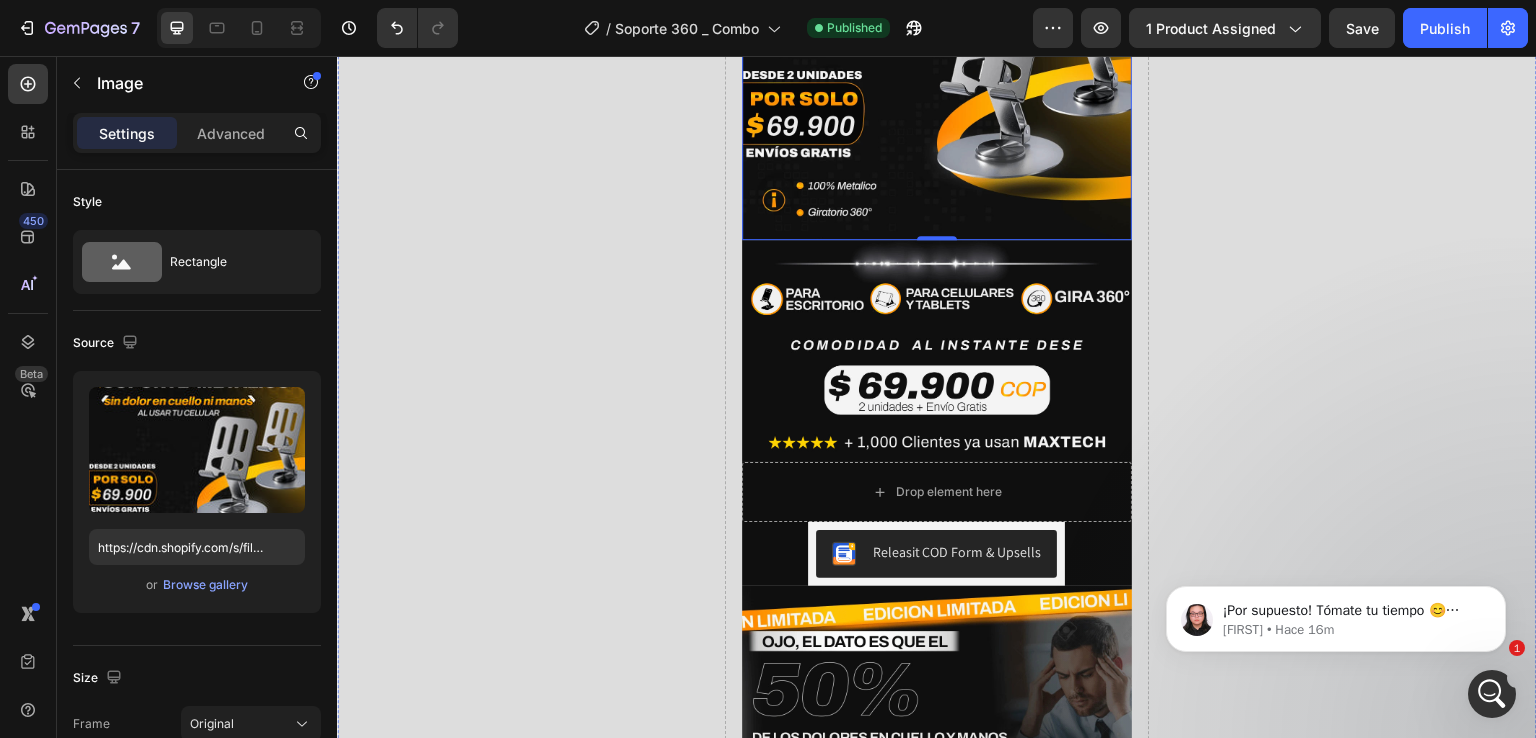 scroll, scrollTop: 240, scrollLeft: 0, axis: vertical 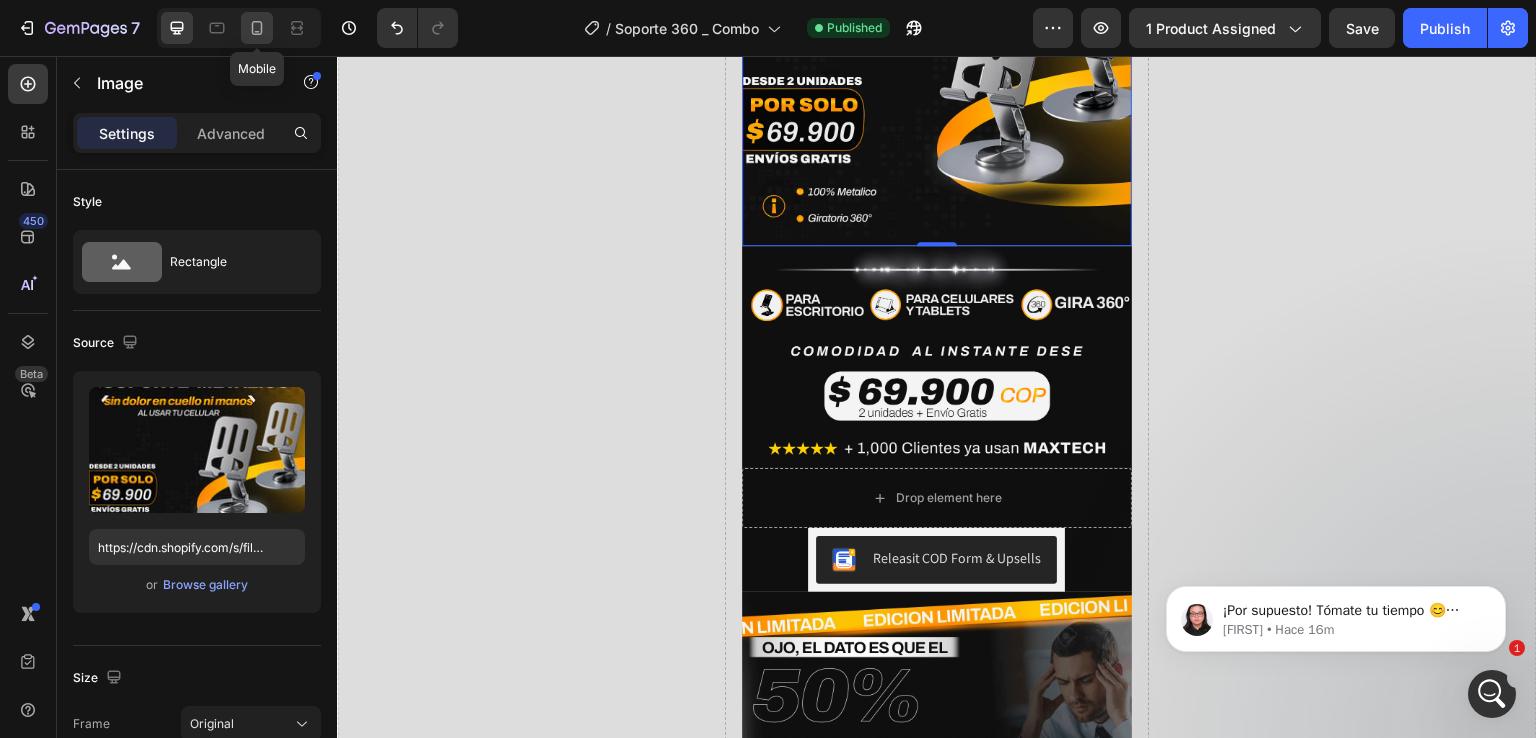 click 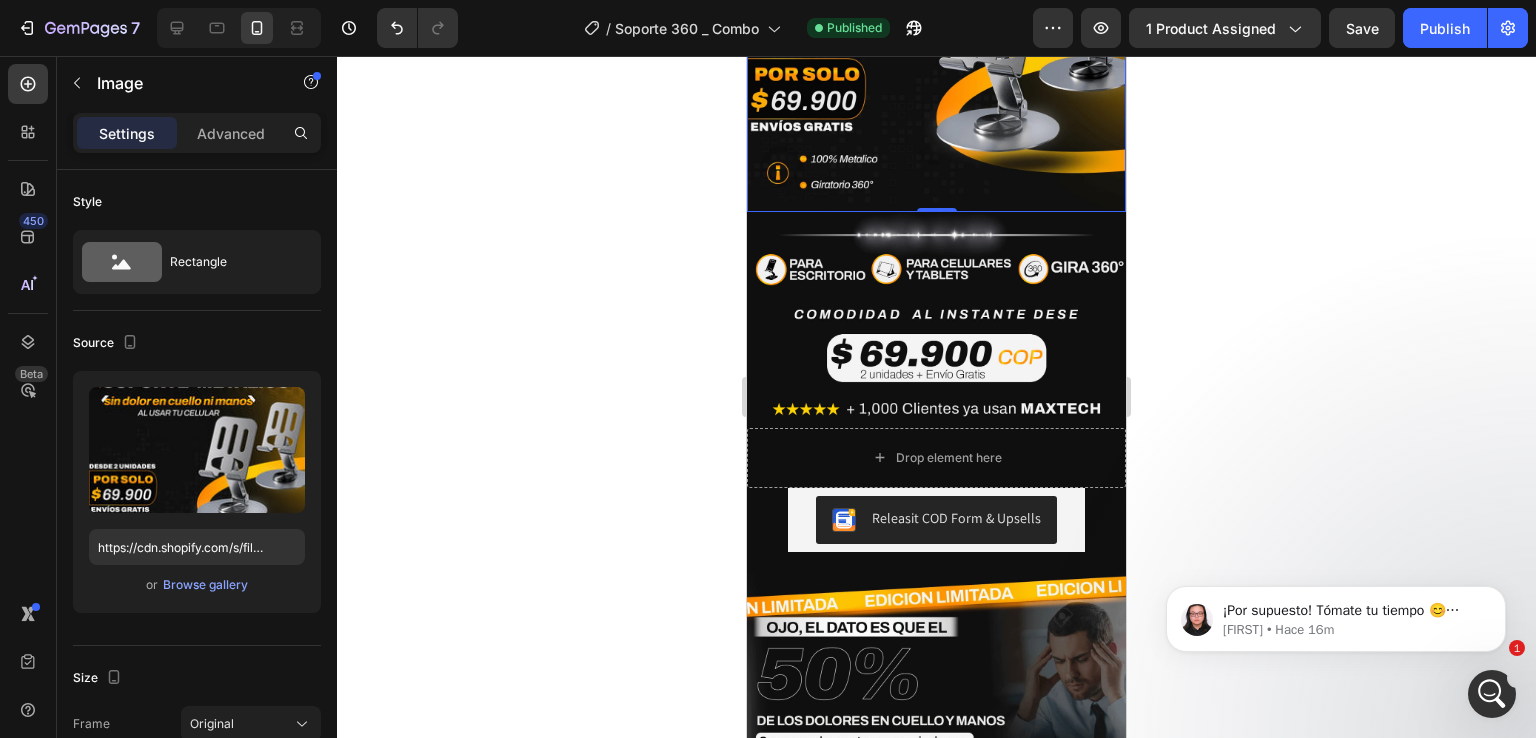 scroll, scrollTop: 344, scrollLeft: 0, axis: vertical 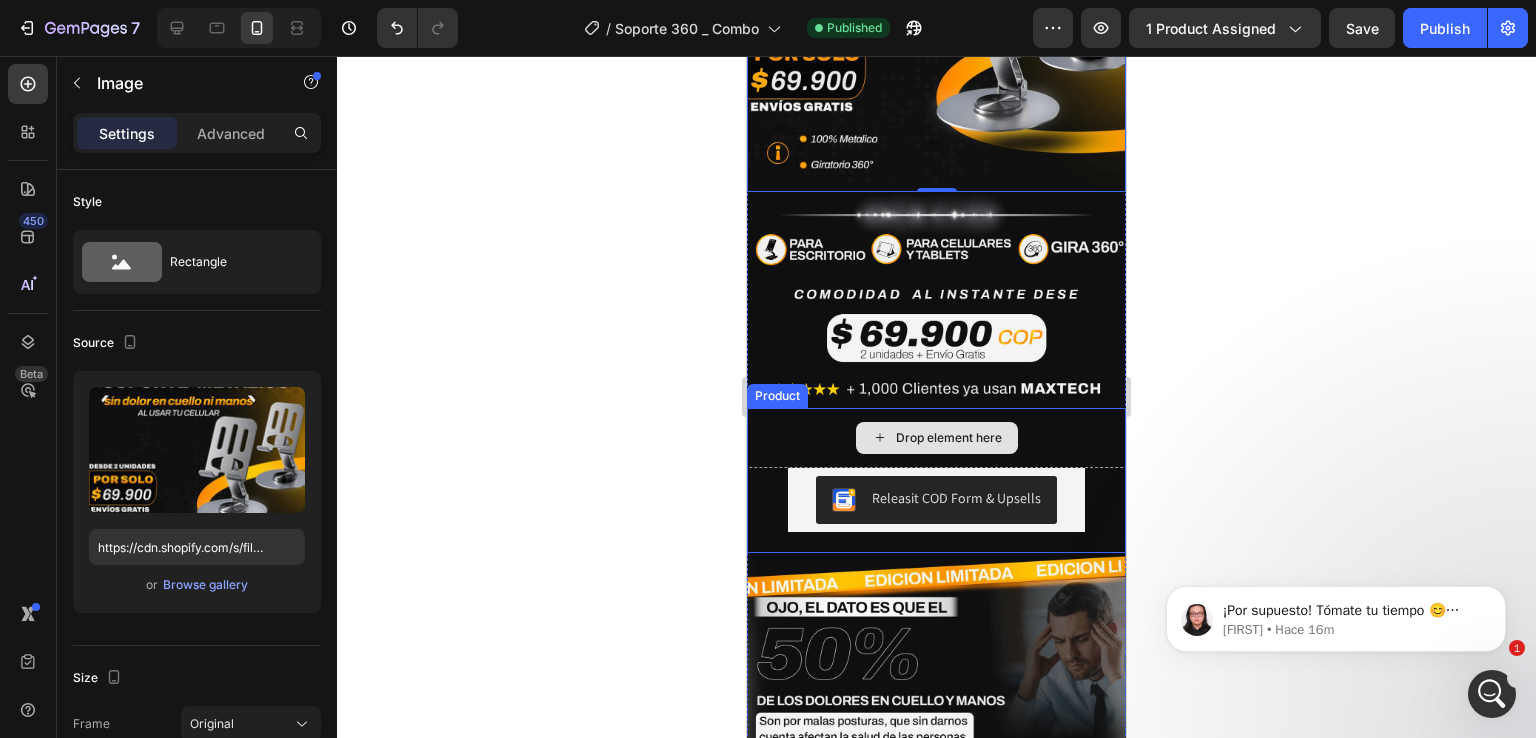 click on "Drop element here" at bounding box center [936, 438] 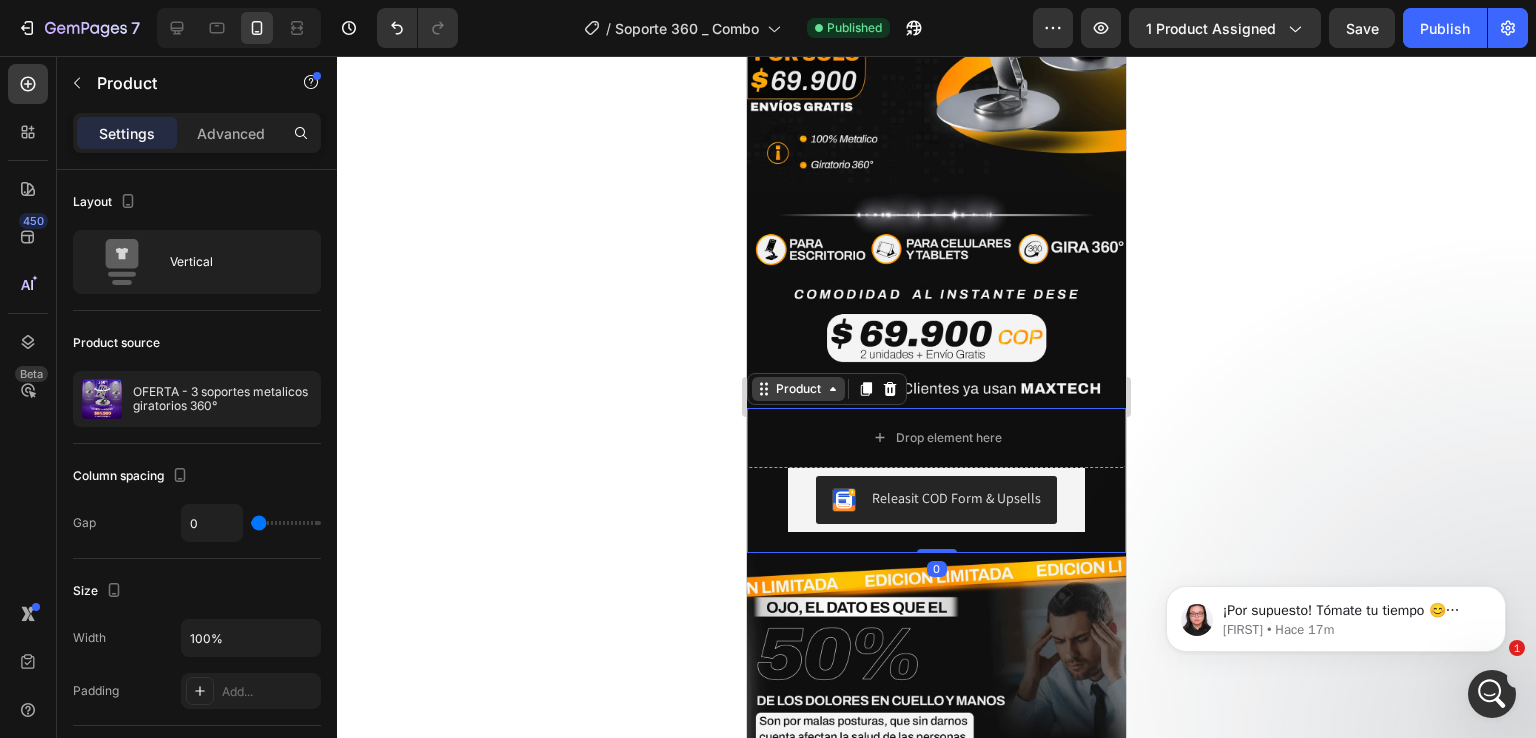 click on "Product" at bounding box center [798, 389] 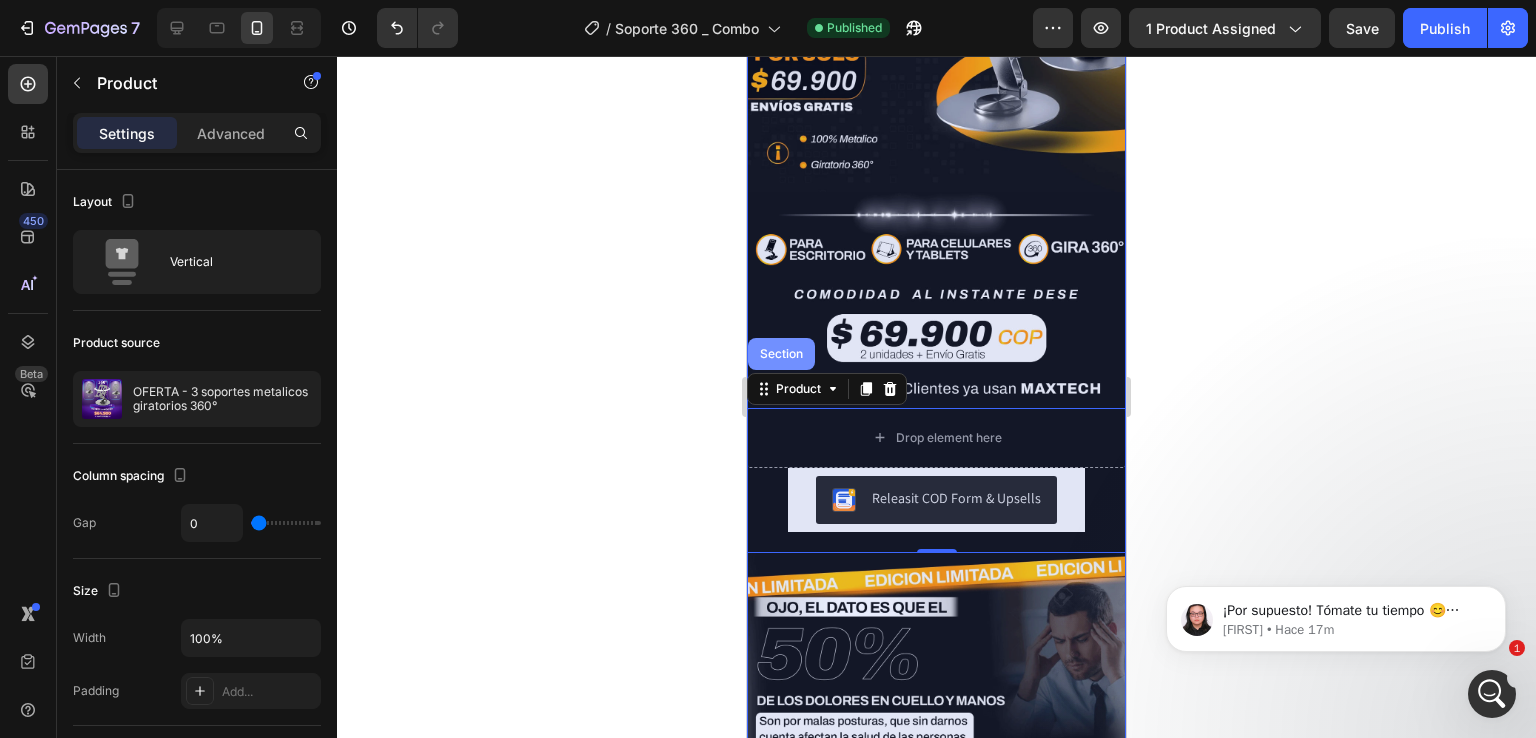 click on "Section" at bounding box center [781, 354] 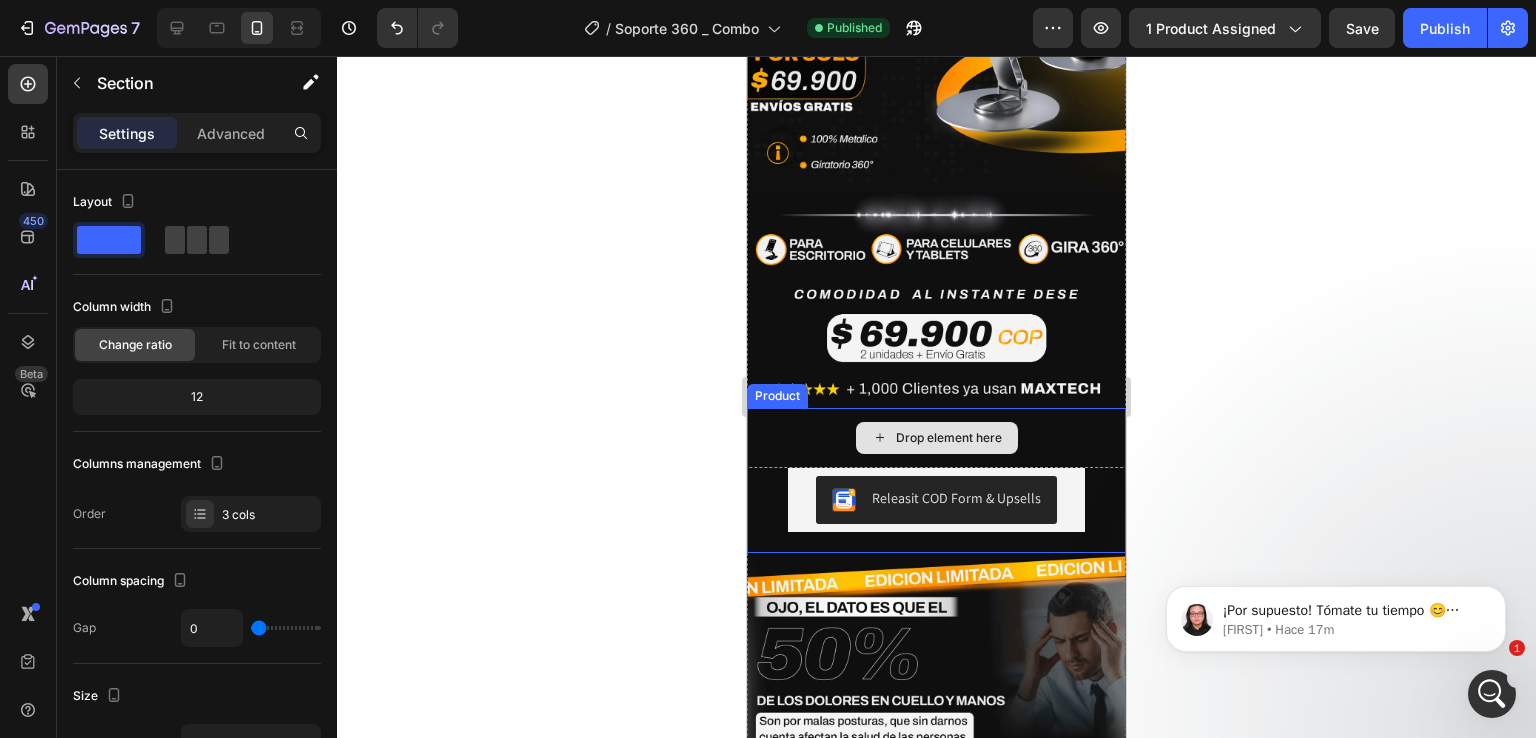 click on "Drop element here" at bounding box center [936, 438] 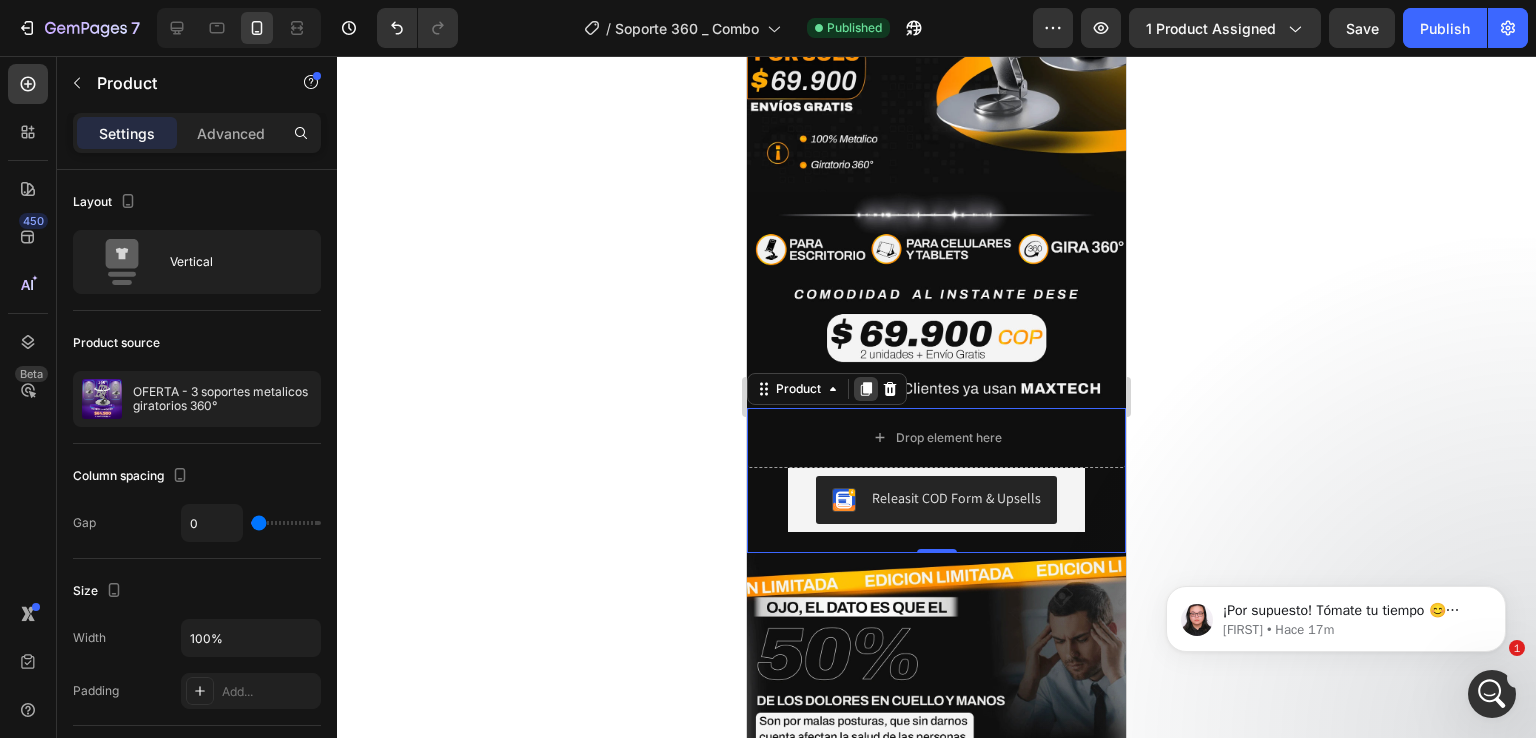 click 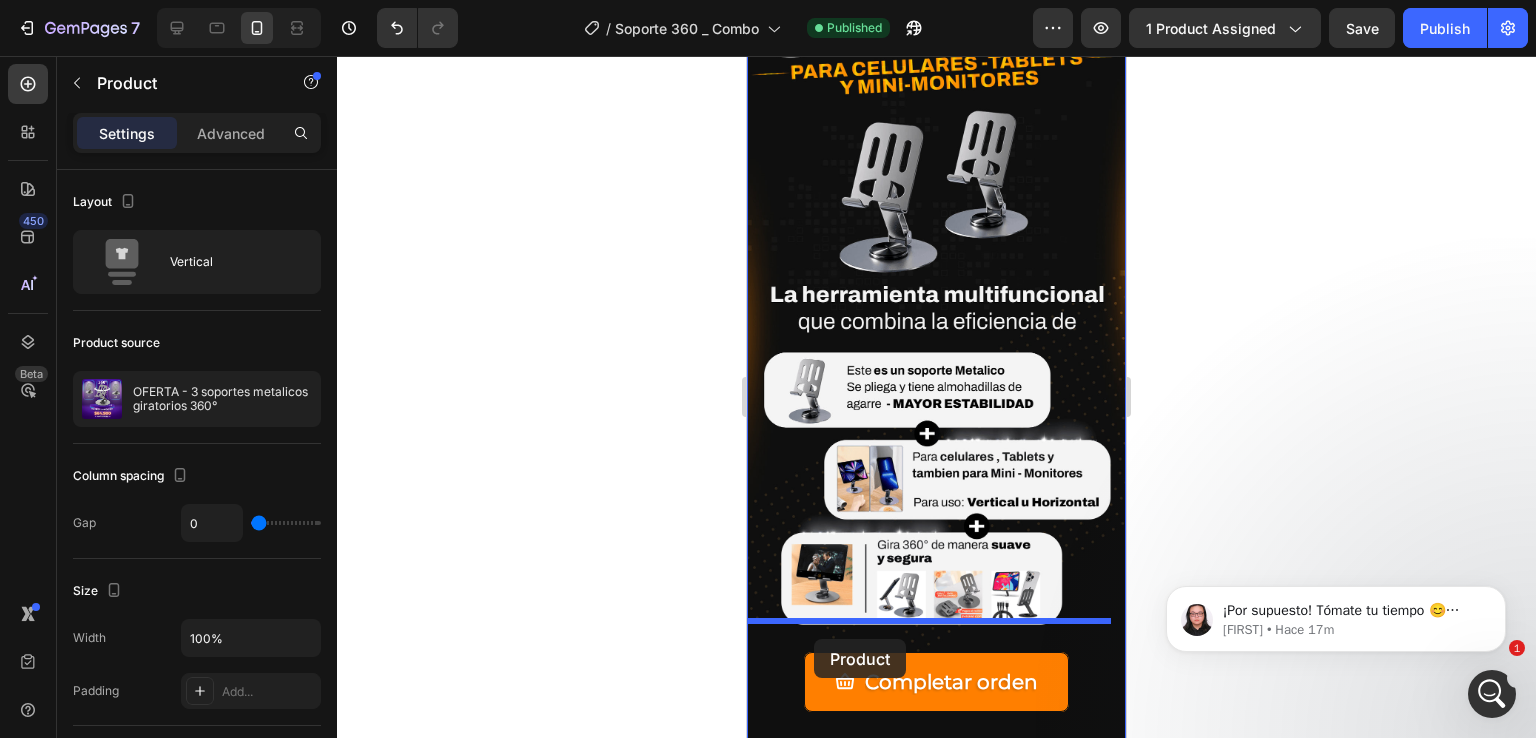 scroll, scrollTop: 2158, scrollLeft: 0, axis: vertical 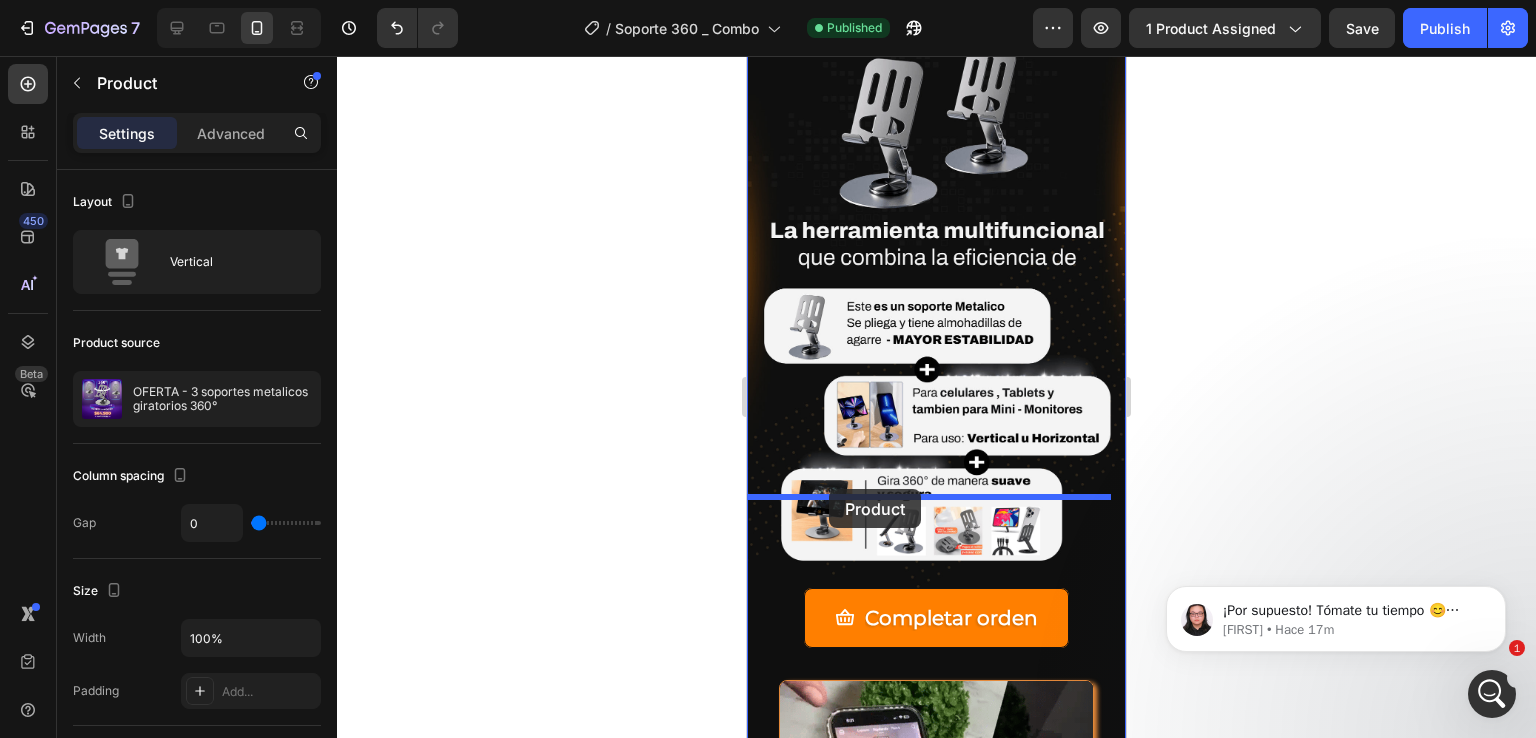 drag, startPoint x: 821, startPoint y: 540, endPoint x: 829, endPoint y: 489, distance: 51.62364 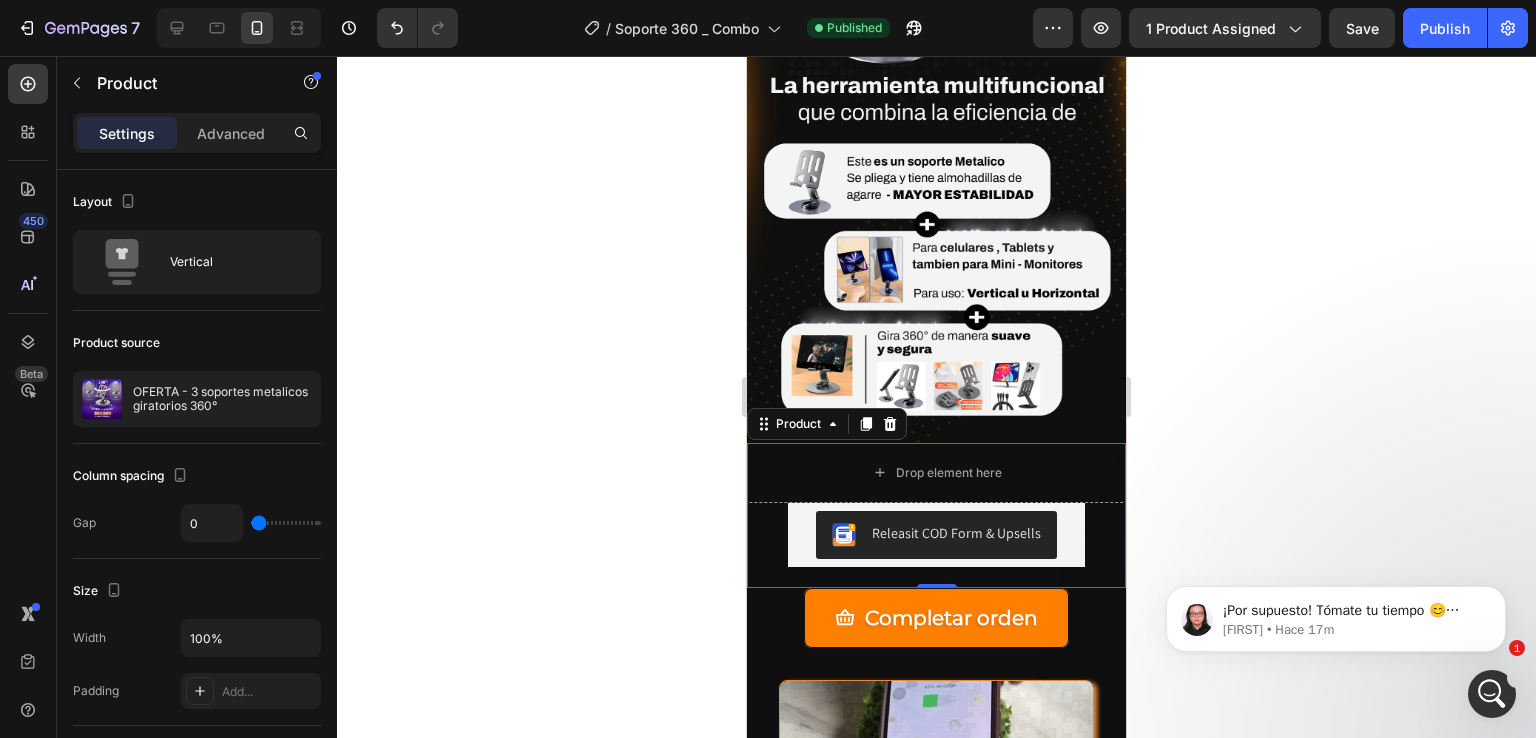 scroll, scrollTop: 2013, scrollLeft: 0, axis: vertical 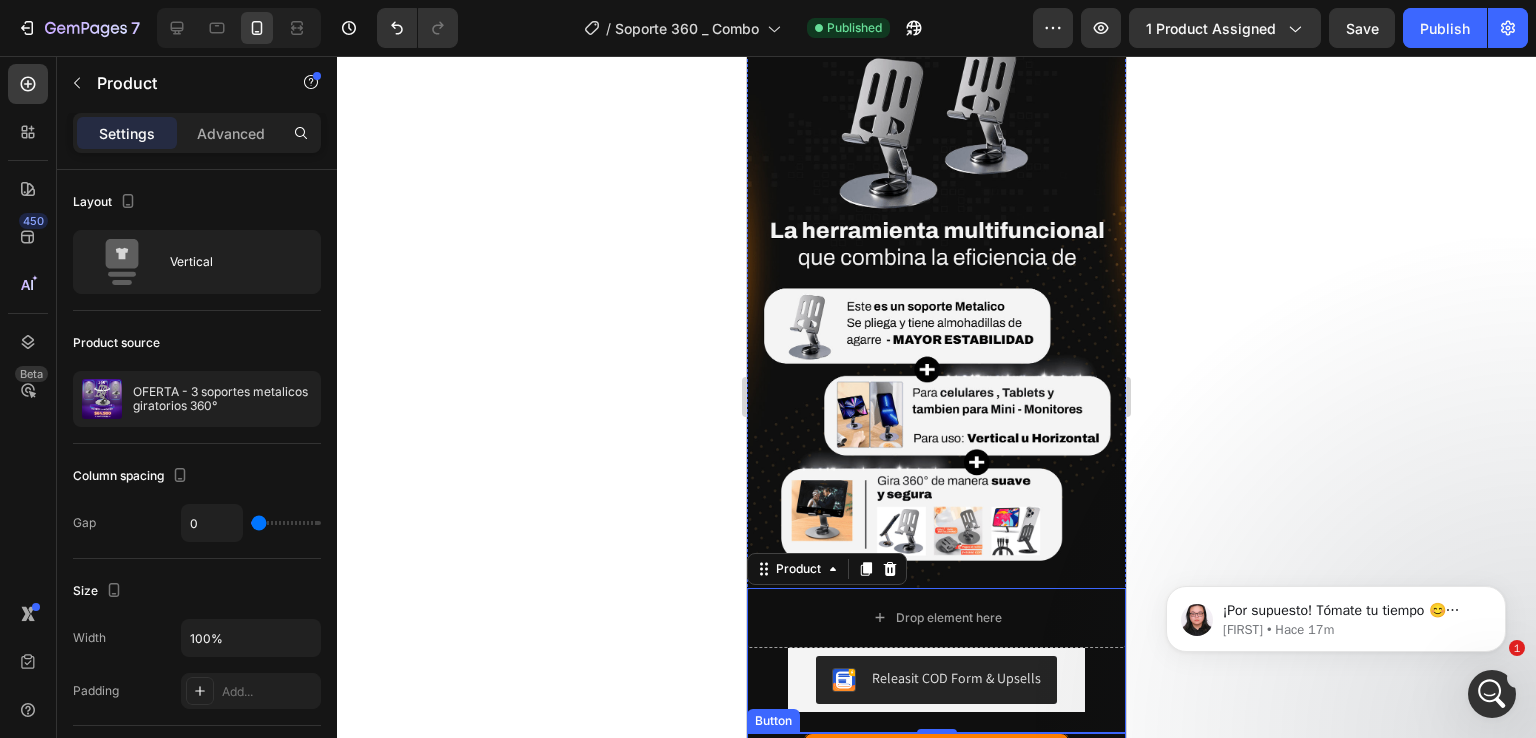 click on "Completar orden Button" at bounding box center [936, 763] 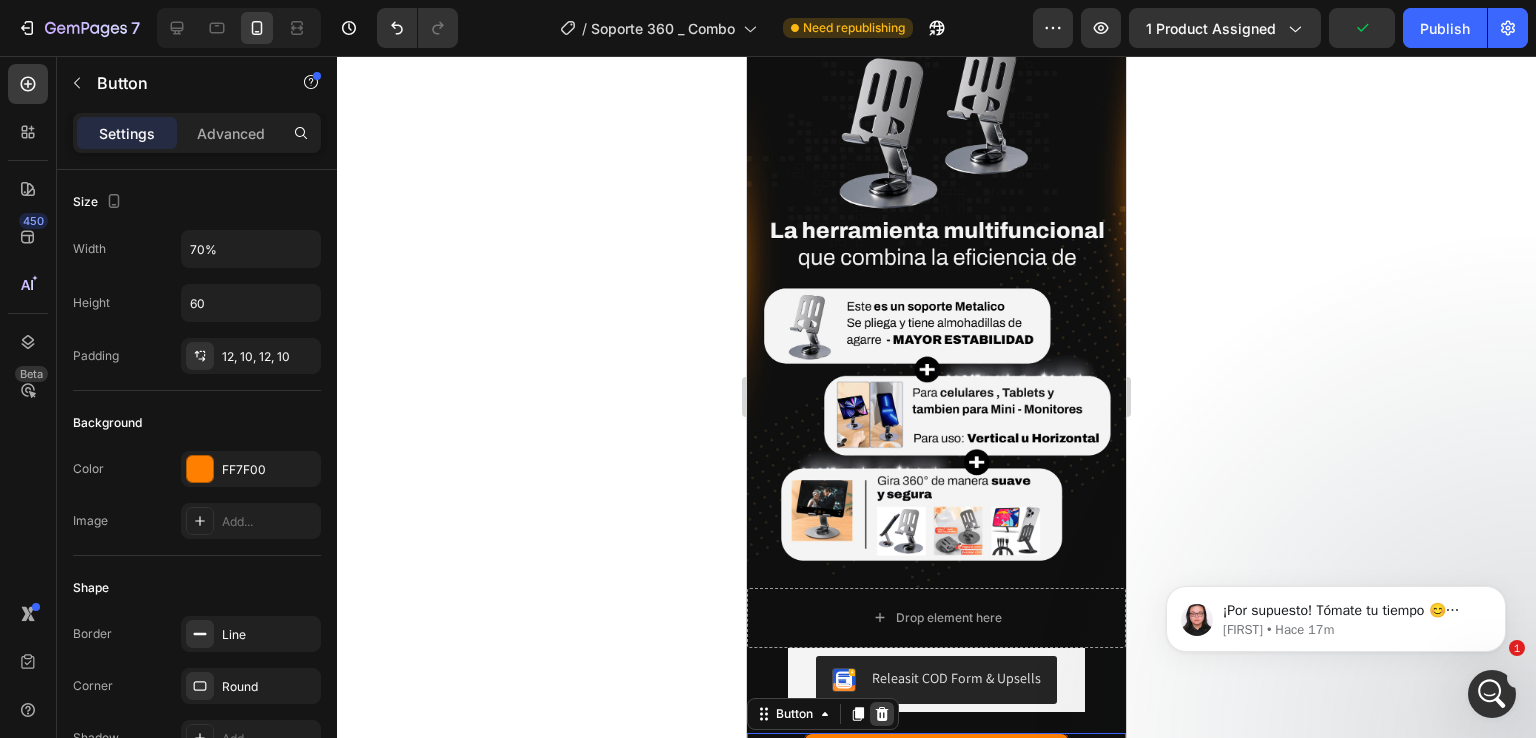 click 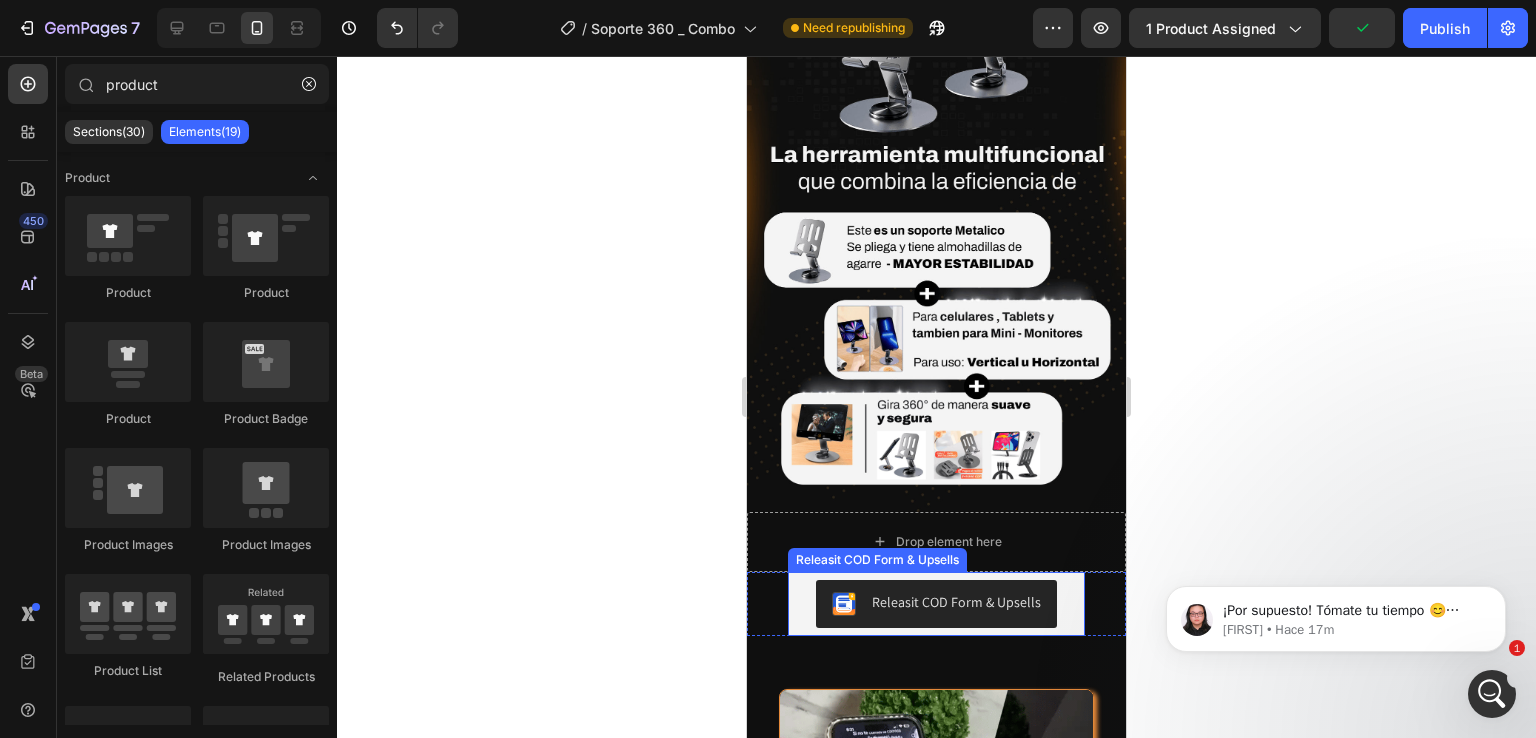 scroll, scrollTop: 2092, scrollLeft: 0, axis: vertical 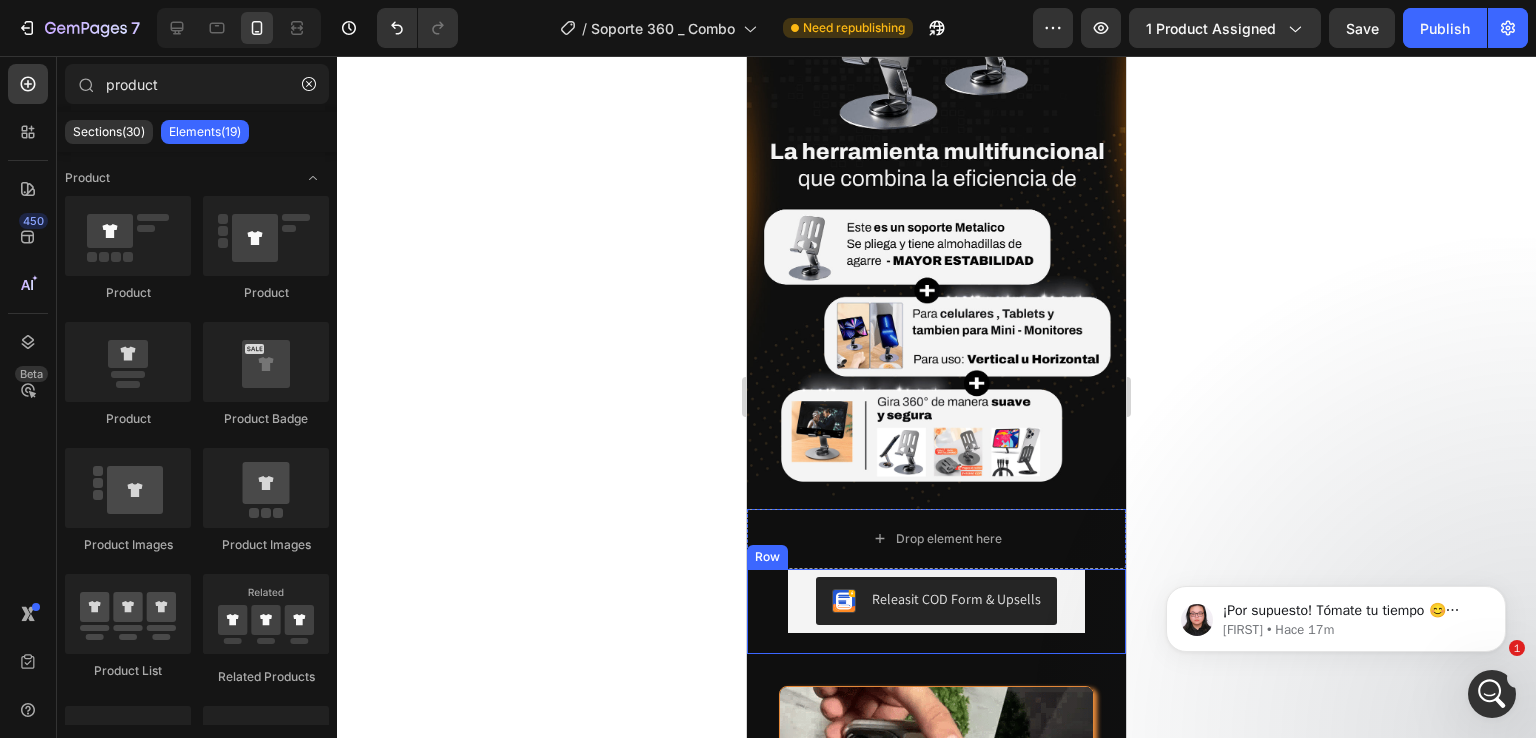 click on "Releasit COD Form & Upsells Releasit COD Form & Upsells Row" at bounding box center [936, 611] 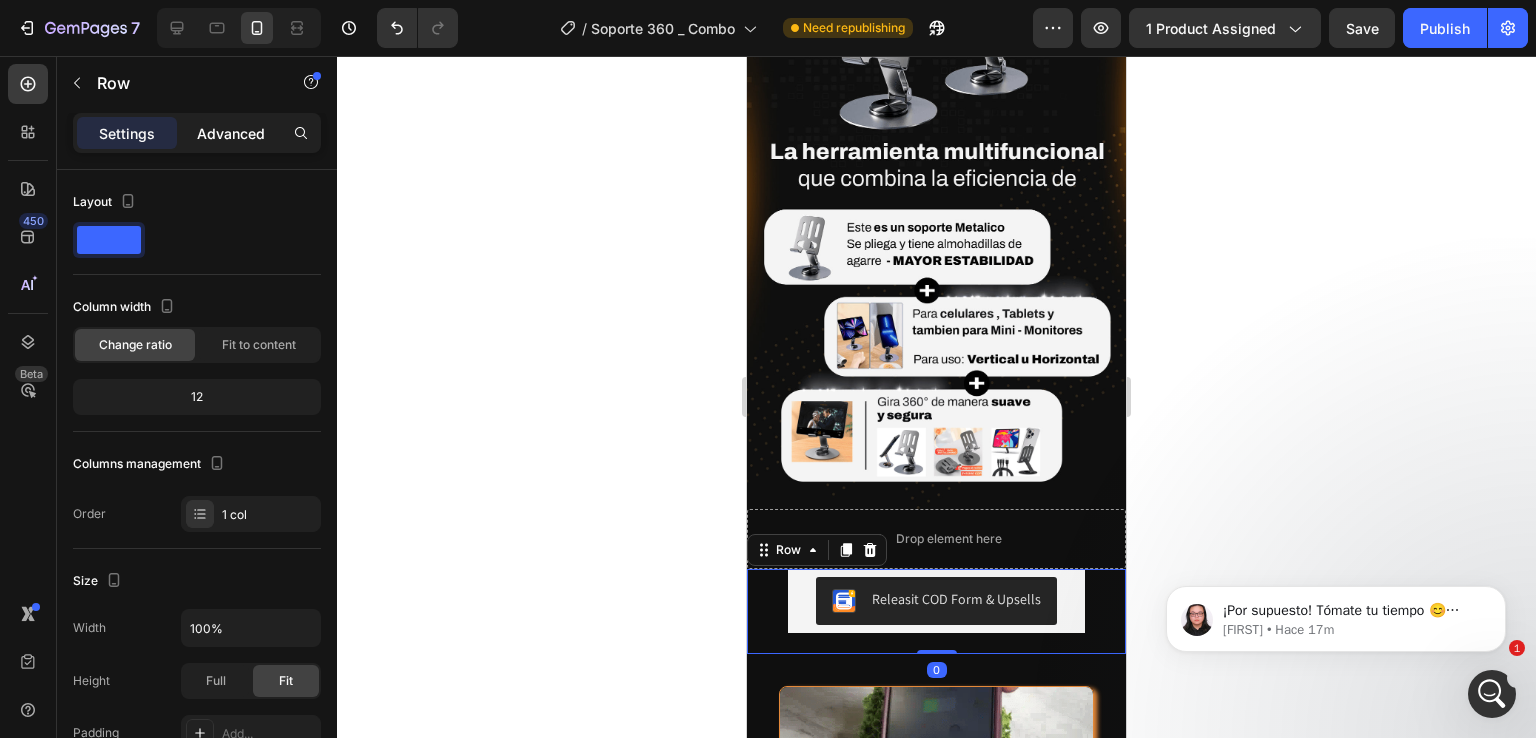click on "Advanced" at bounding box center (231, 133) 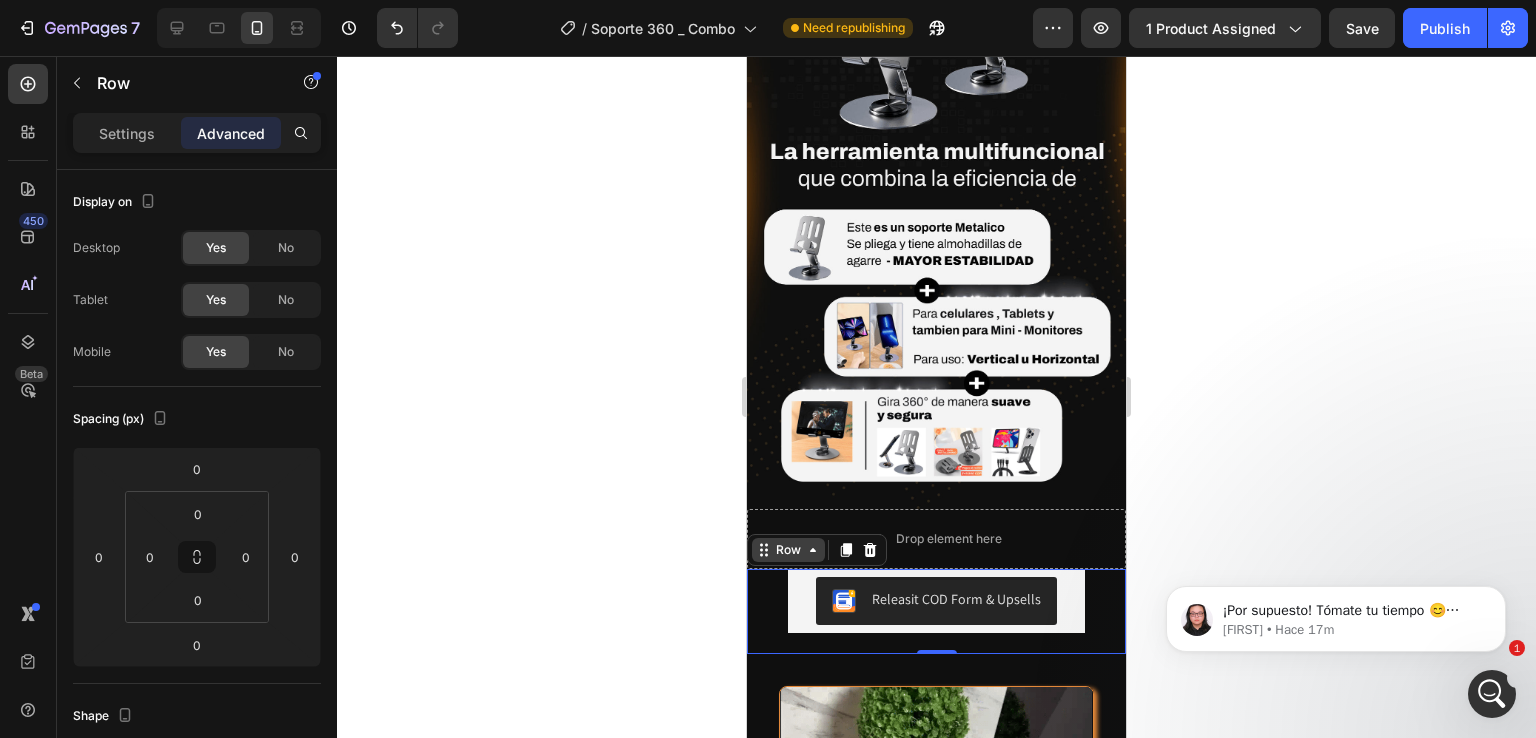 click on "Row" at bounding box center (788, 550) 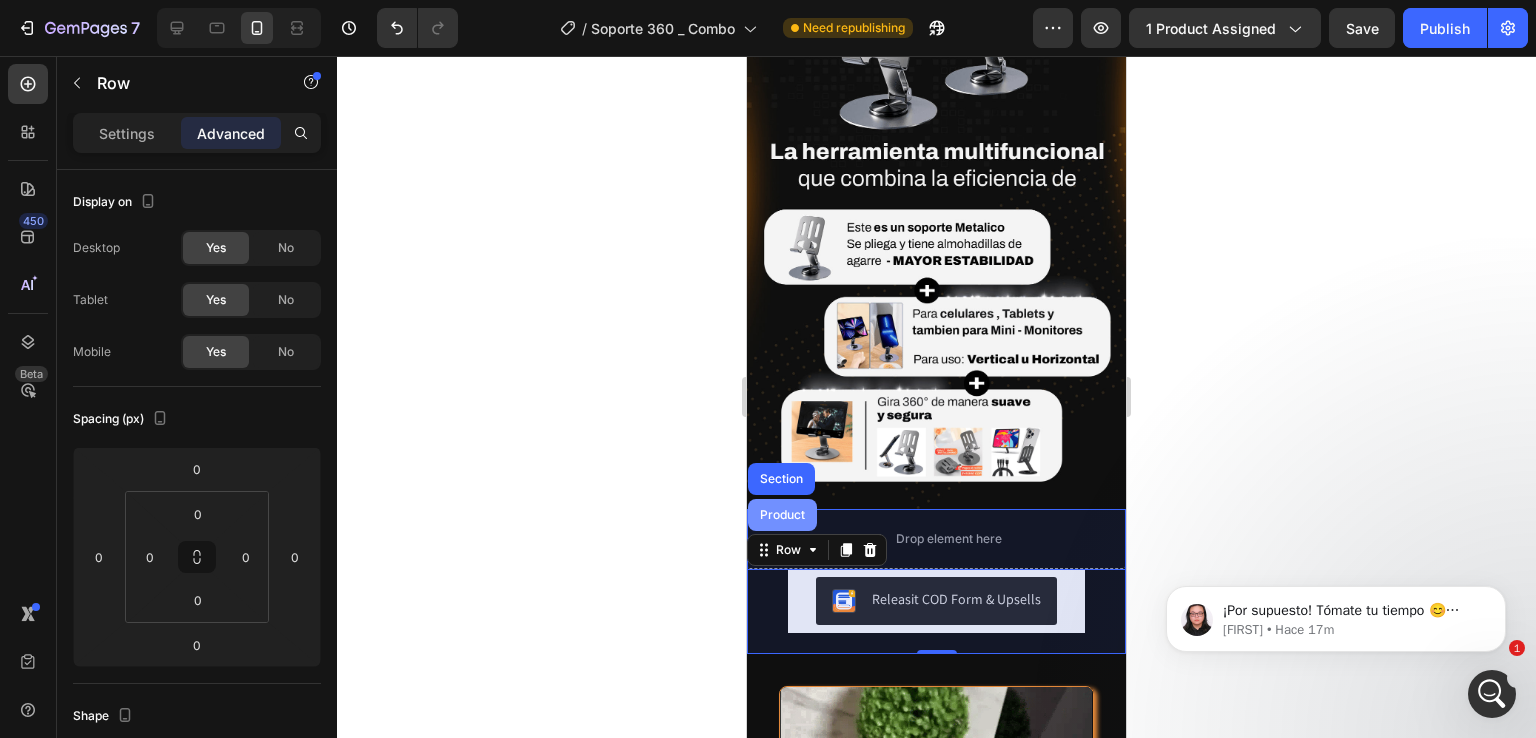 click on "Product" at bounding box center [782, 515] 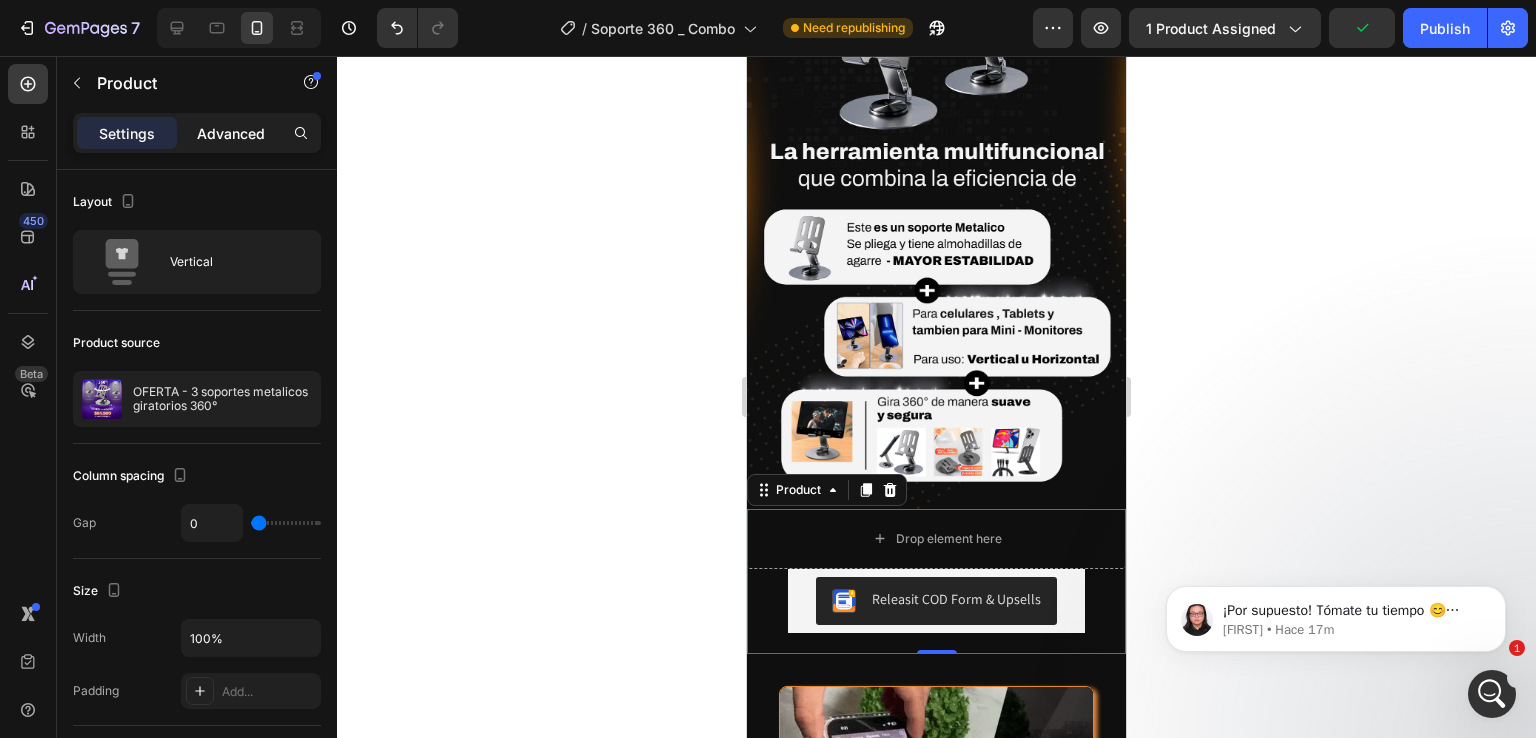 click on "Advanced" at bounding box center (231, 133) 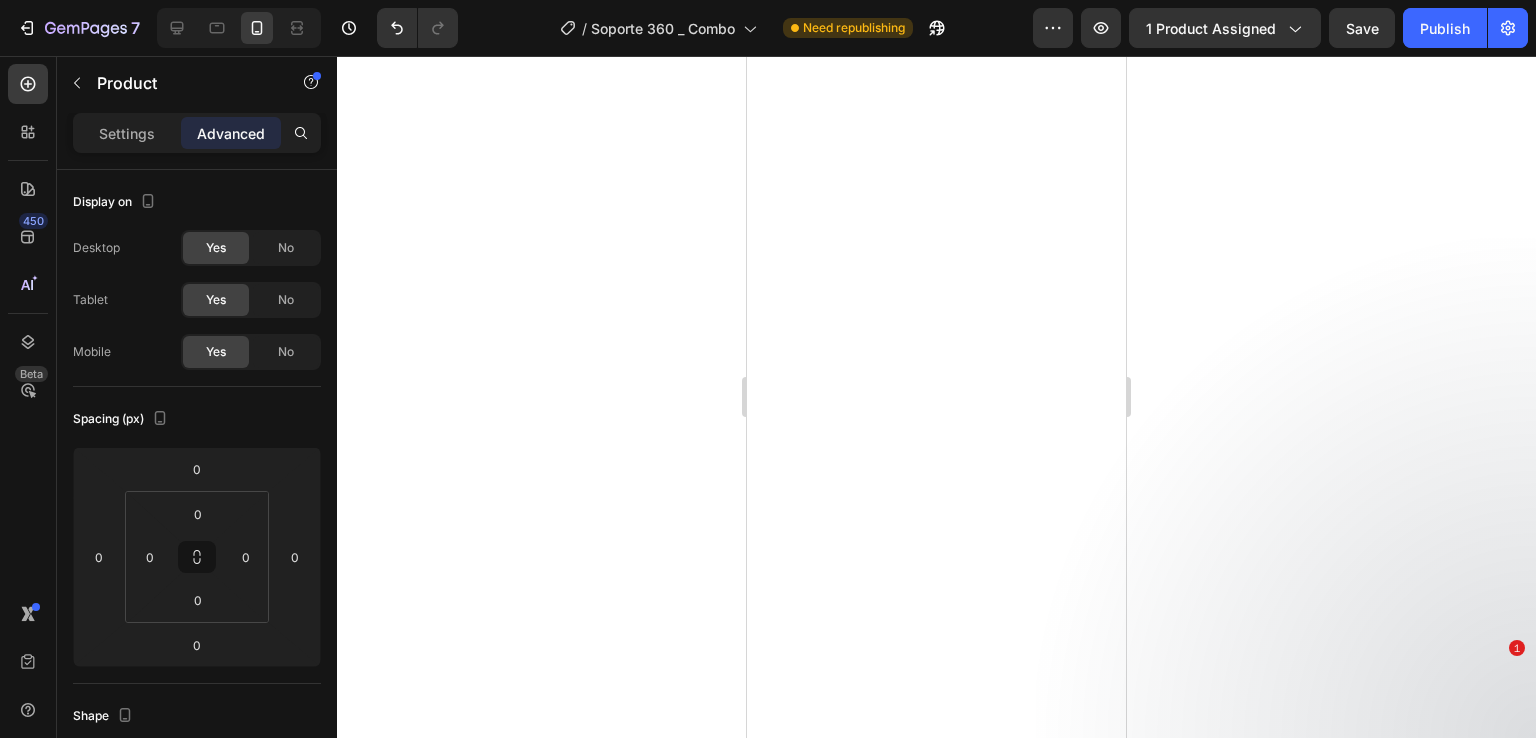 scroll, scrollTop: 0, scrollLeft: 0, axis: both 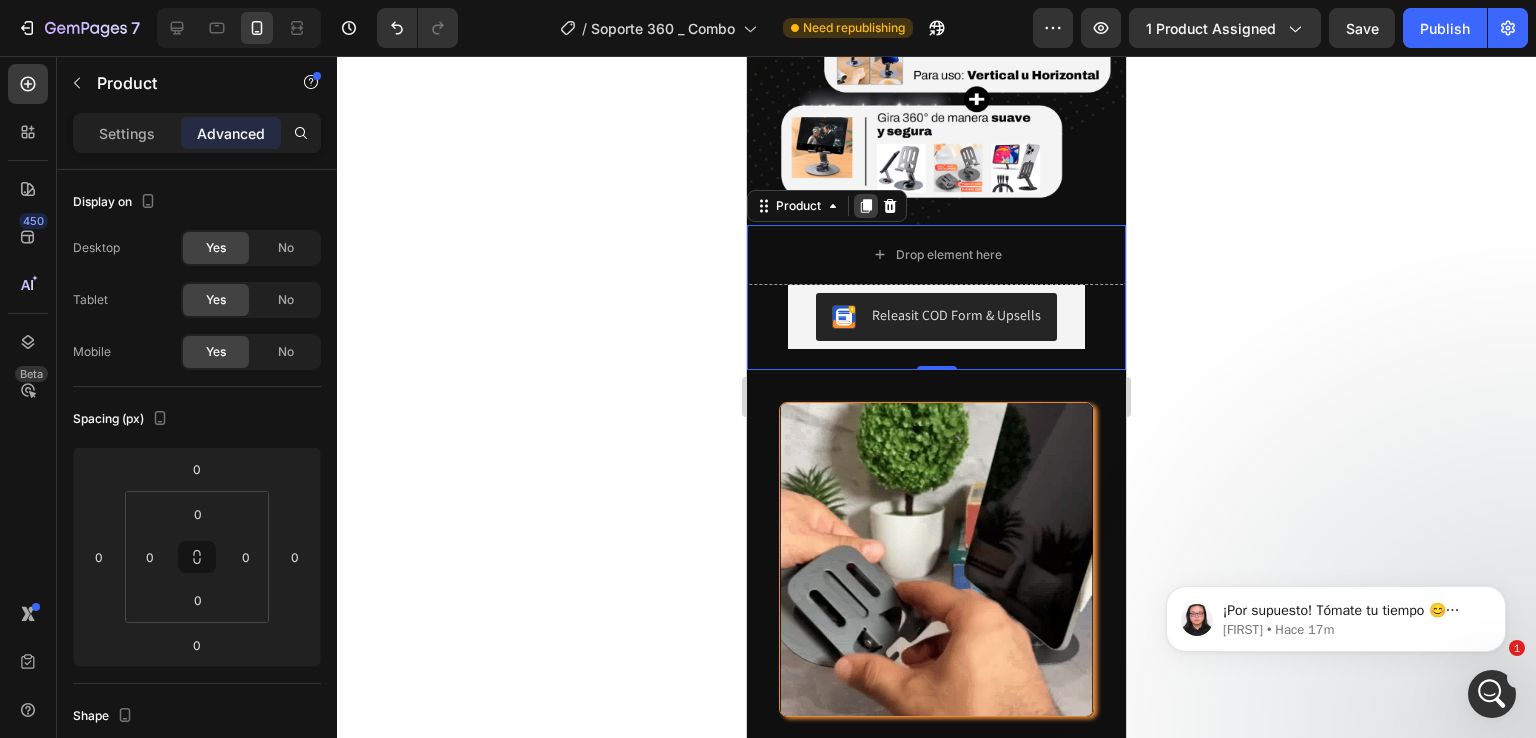 click 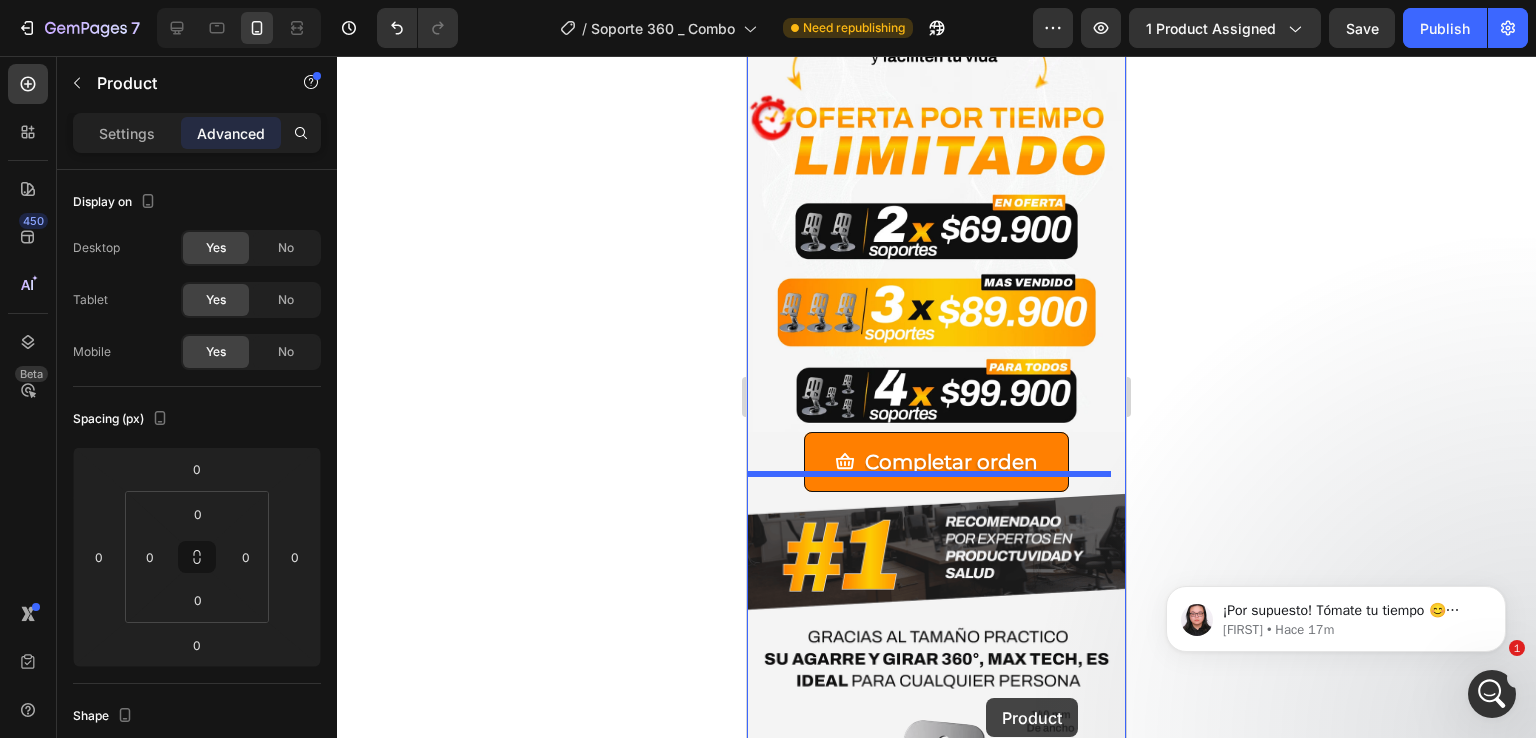 scroll, scrollTop: 3332, scrollLeft: 0, axis: vertical 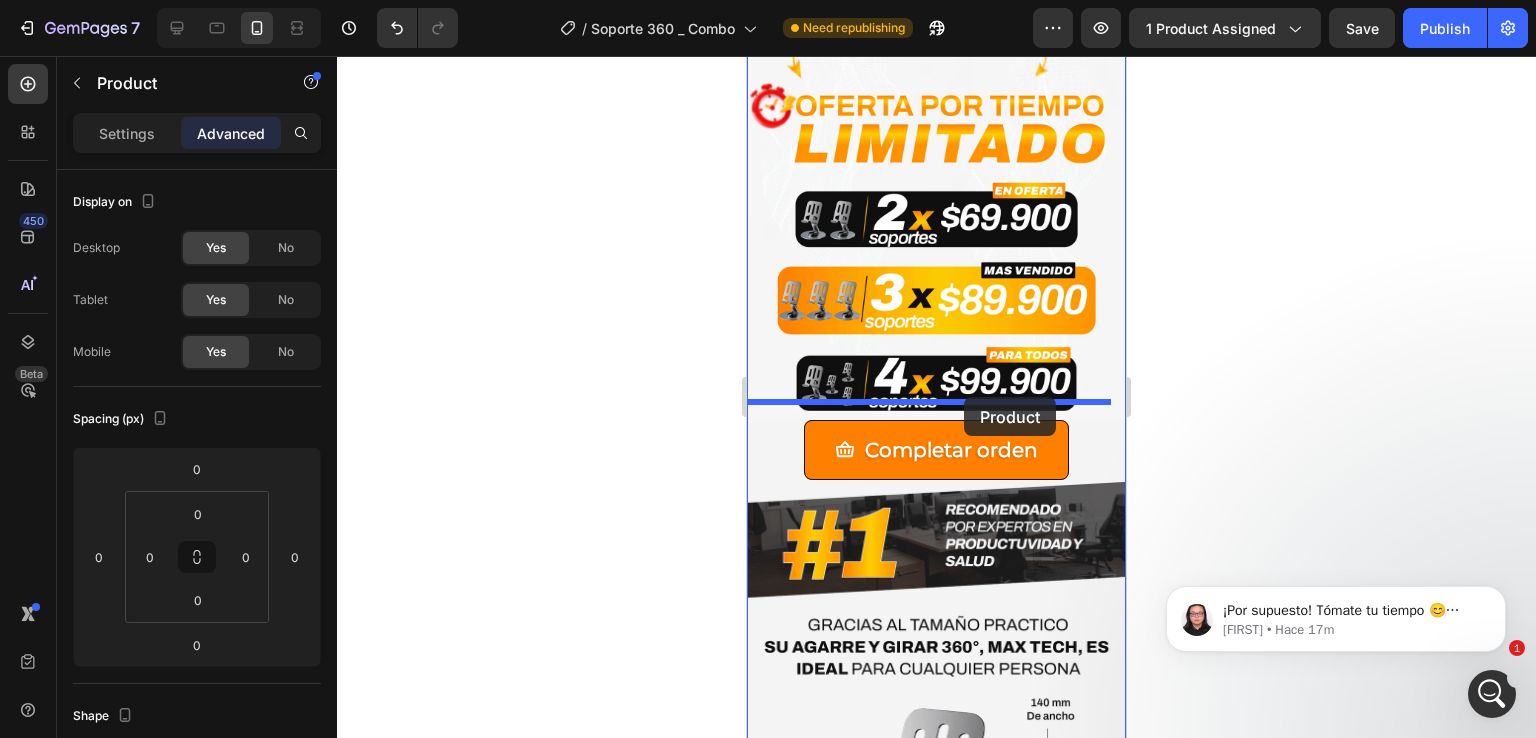 drag, startPoint x: 1038, startPoint y: 296, endPoint x: 964, endPoint y: 398, distance: 126.01587 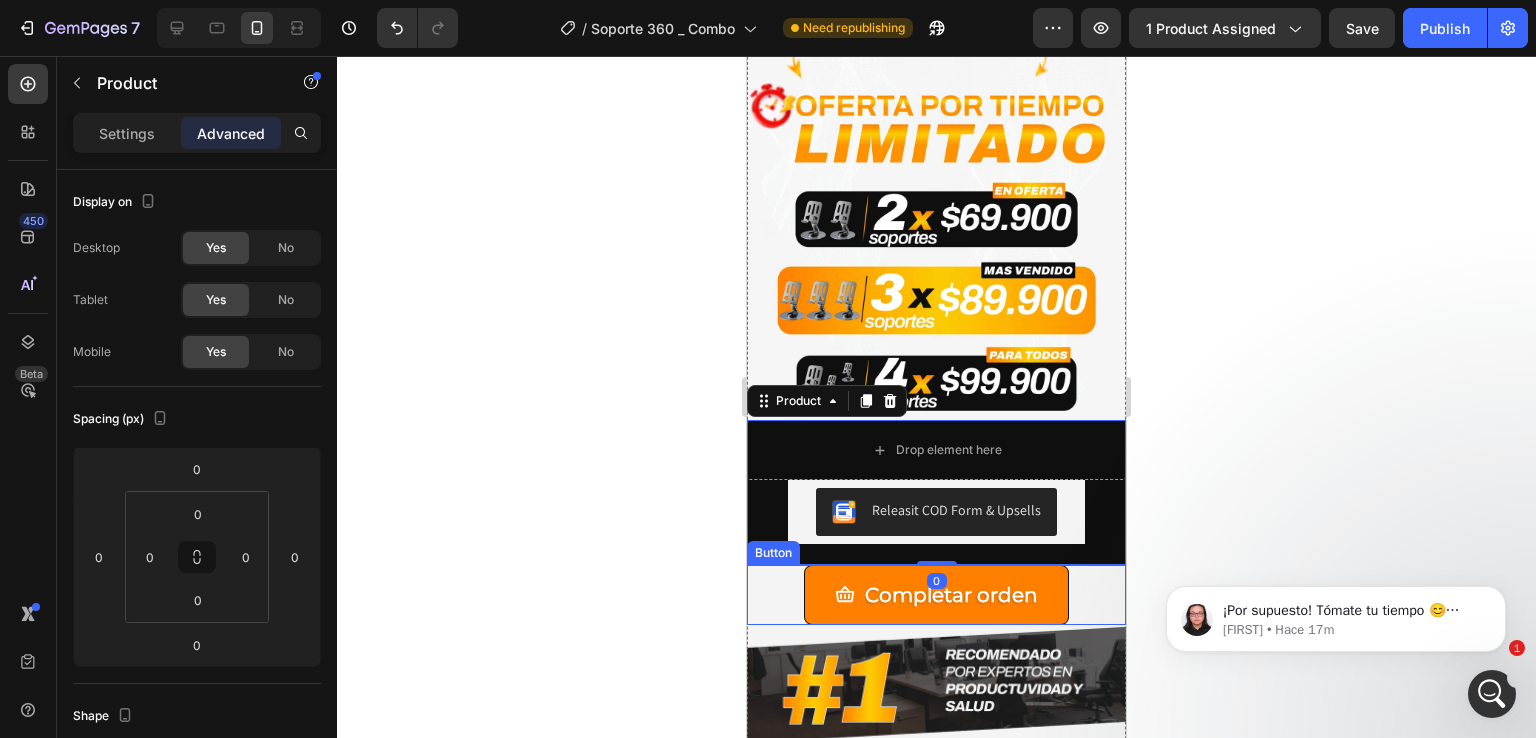 click on "Completar orden Button" at bounding box center [936, 595] 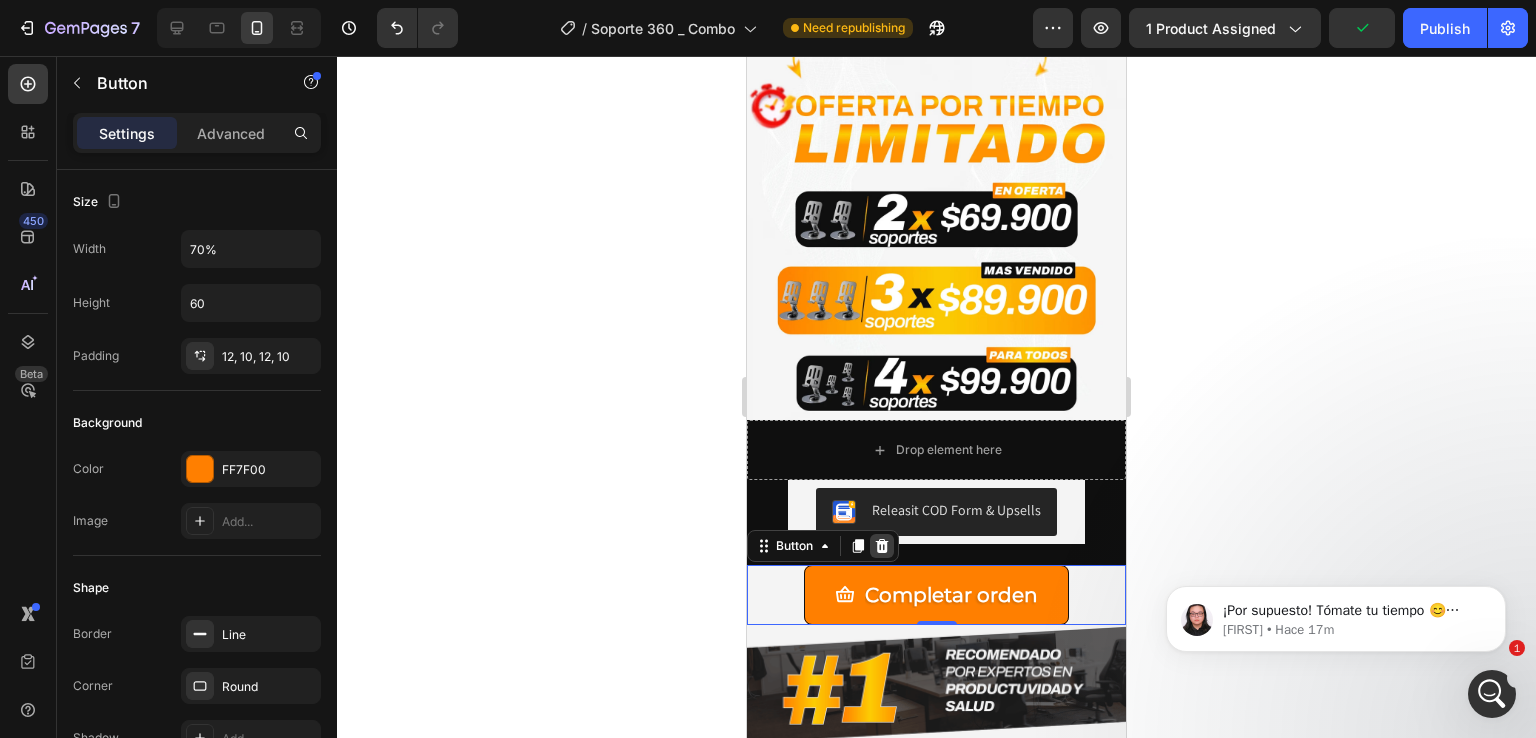click 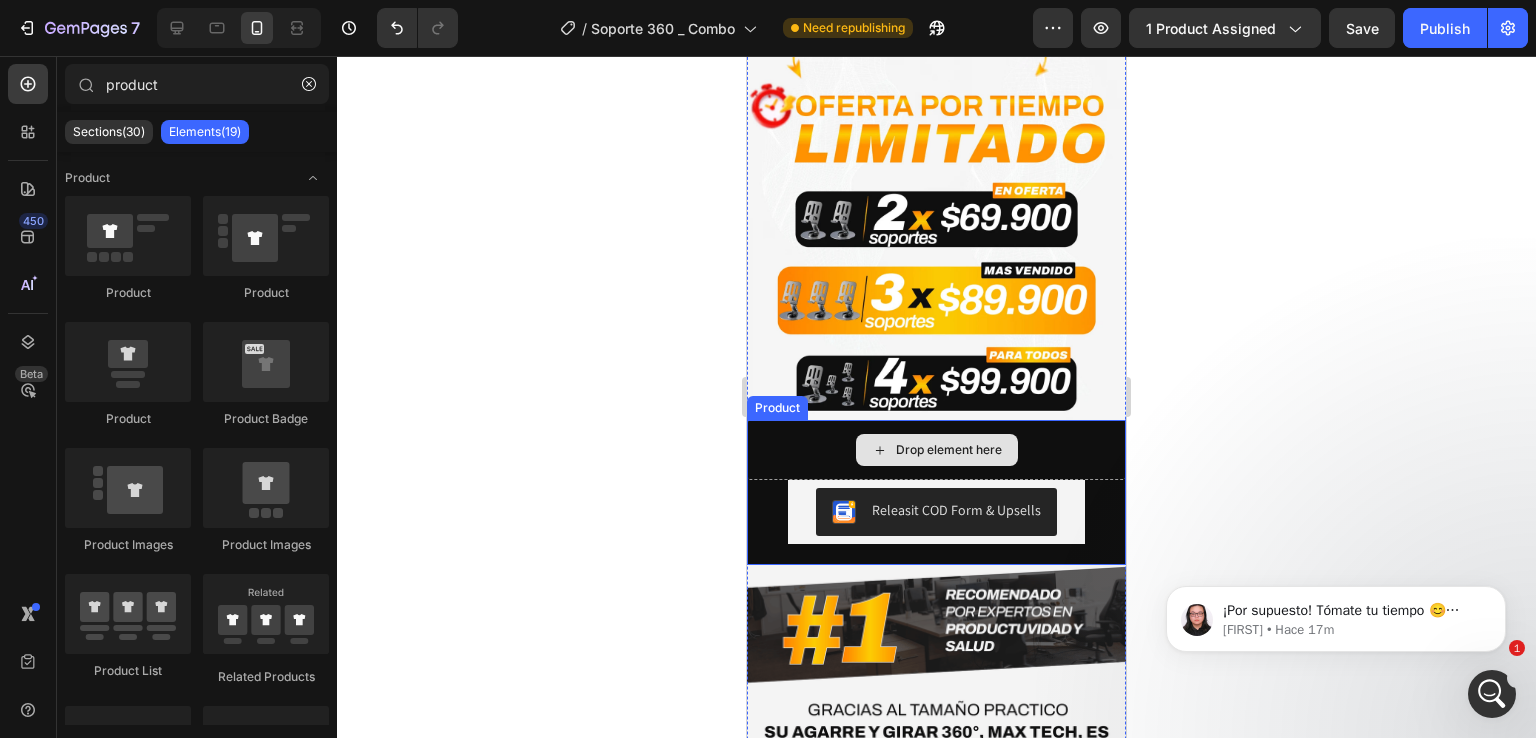 click on "Drop element here" at bounding box center (936, 450) 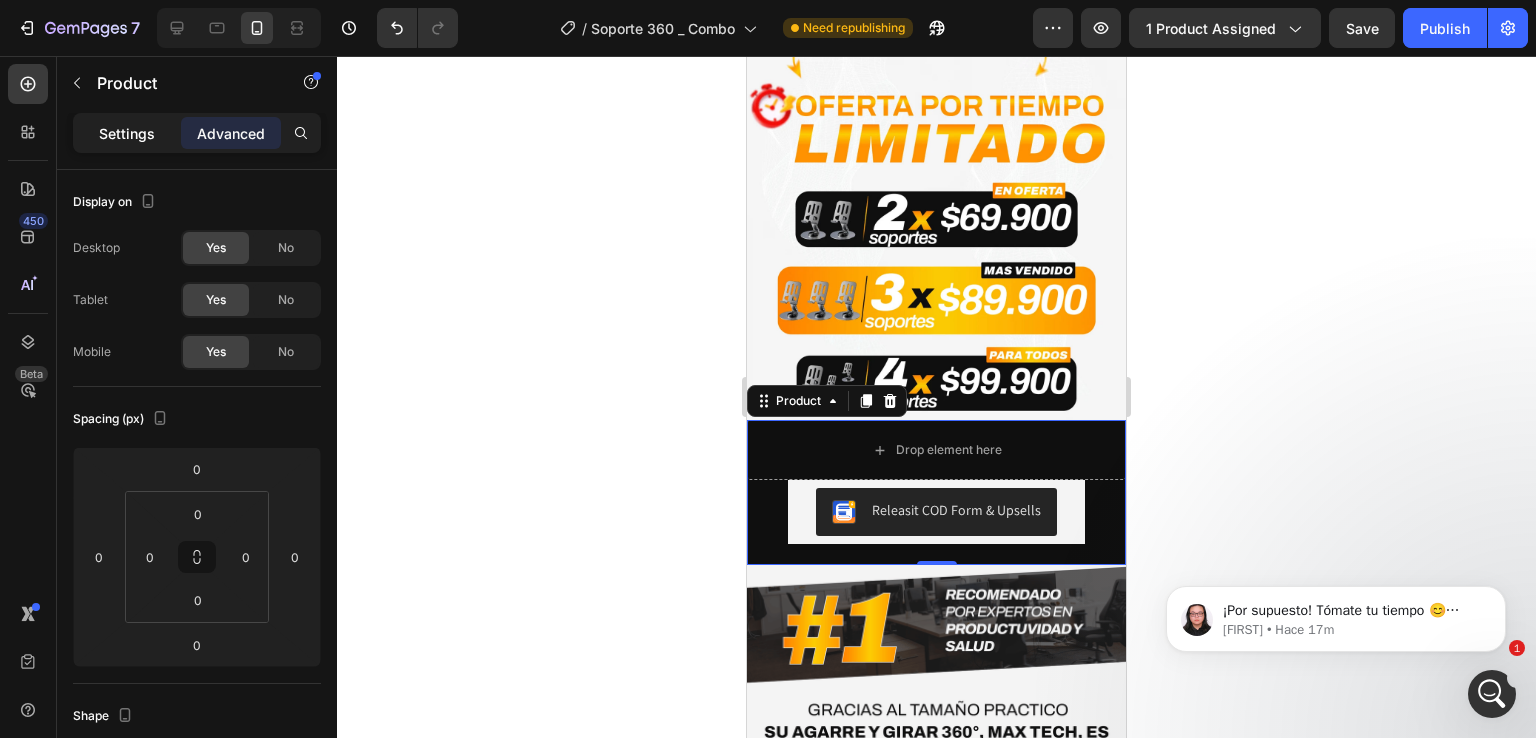 click on "Settings" at bounding box center [127, 133] 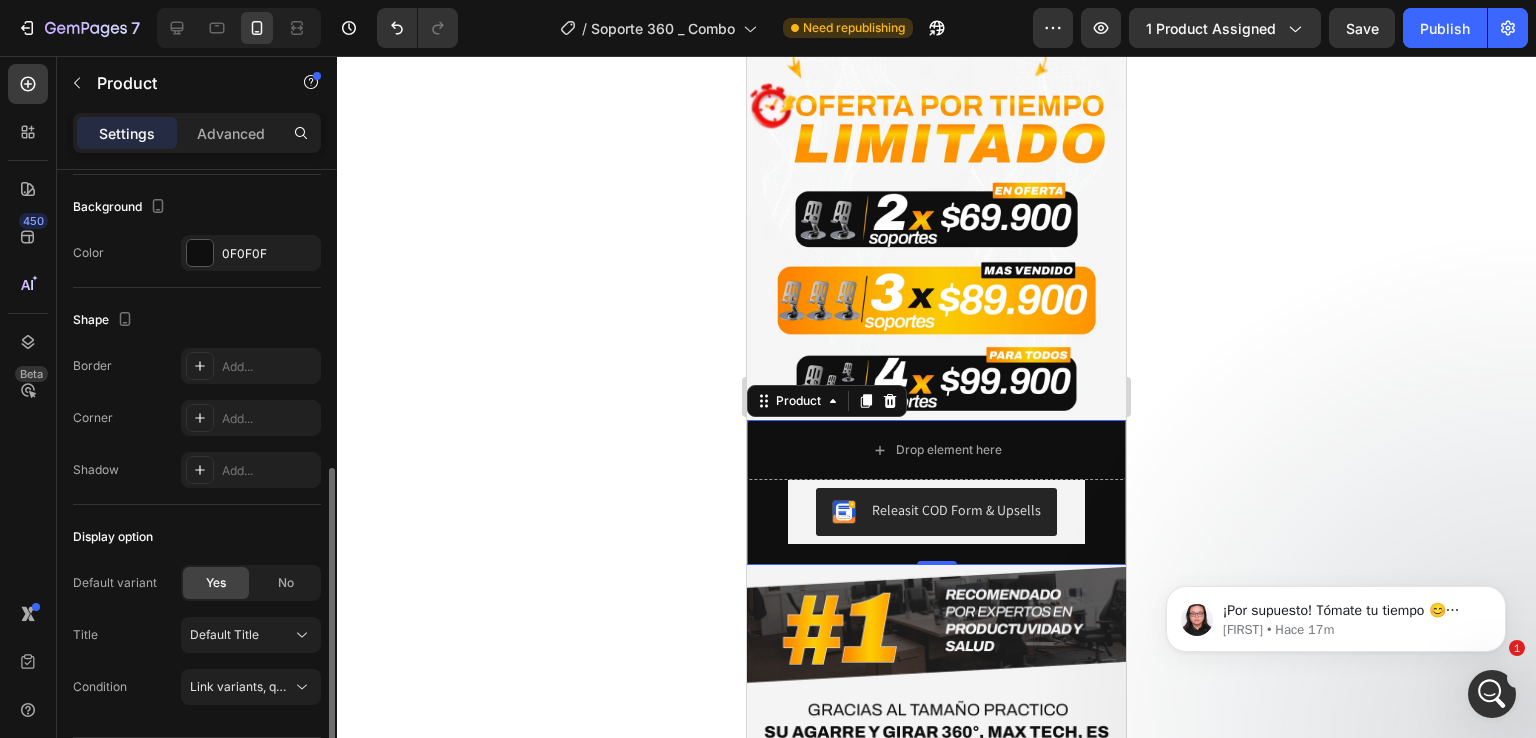 scroll, scrollTop: 564, scrollLeft: 0, axis: vertical 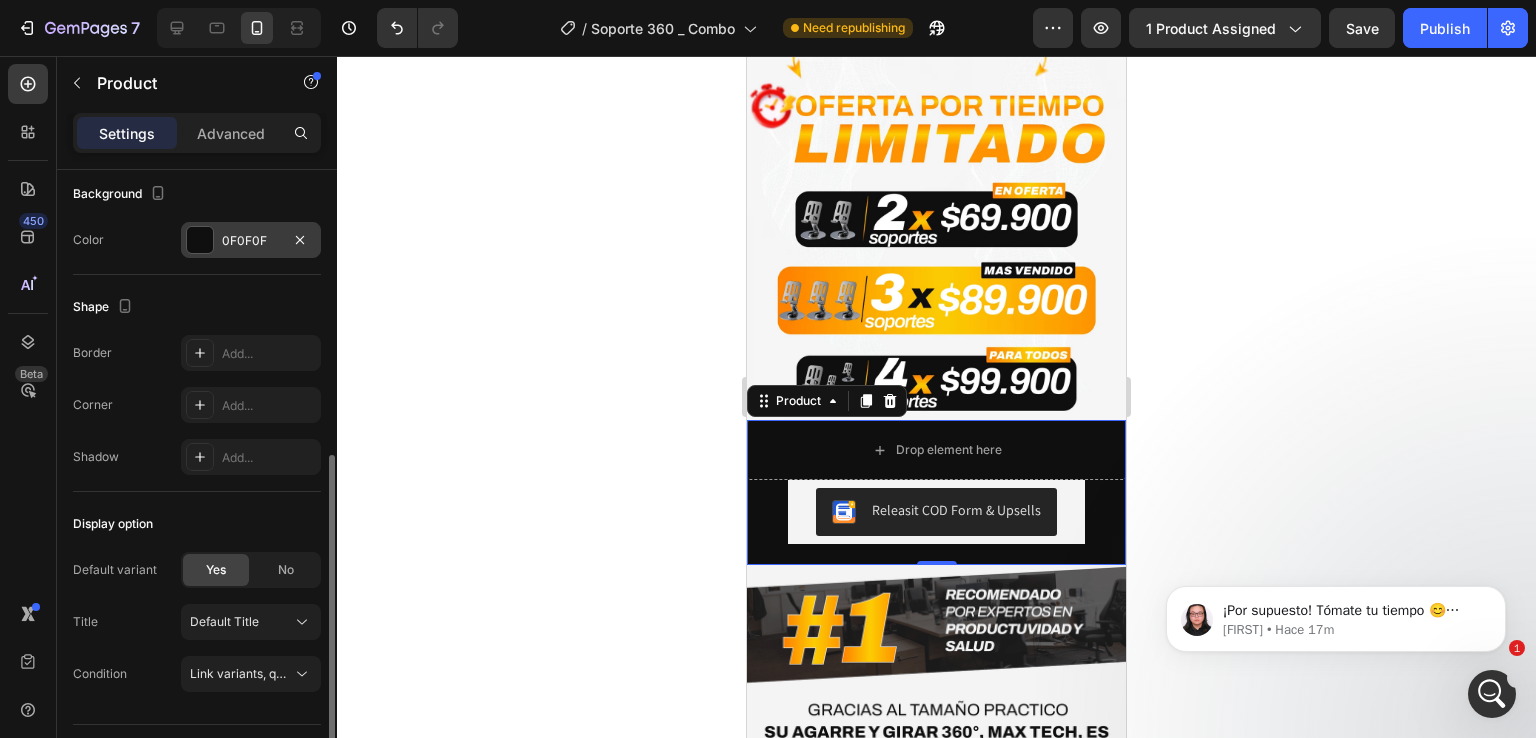 click on "0F0F0F" at bounding box center [251, 241] 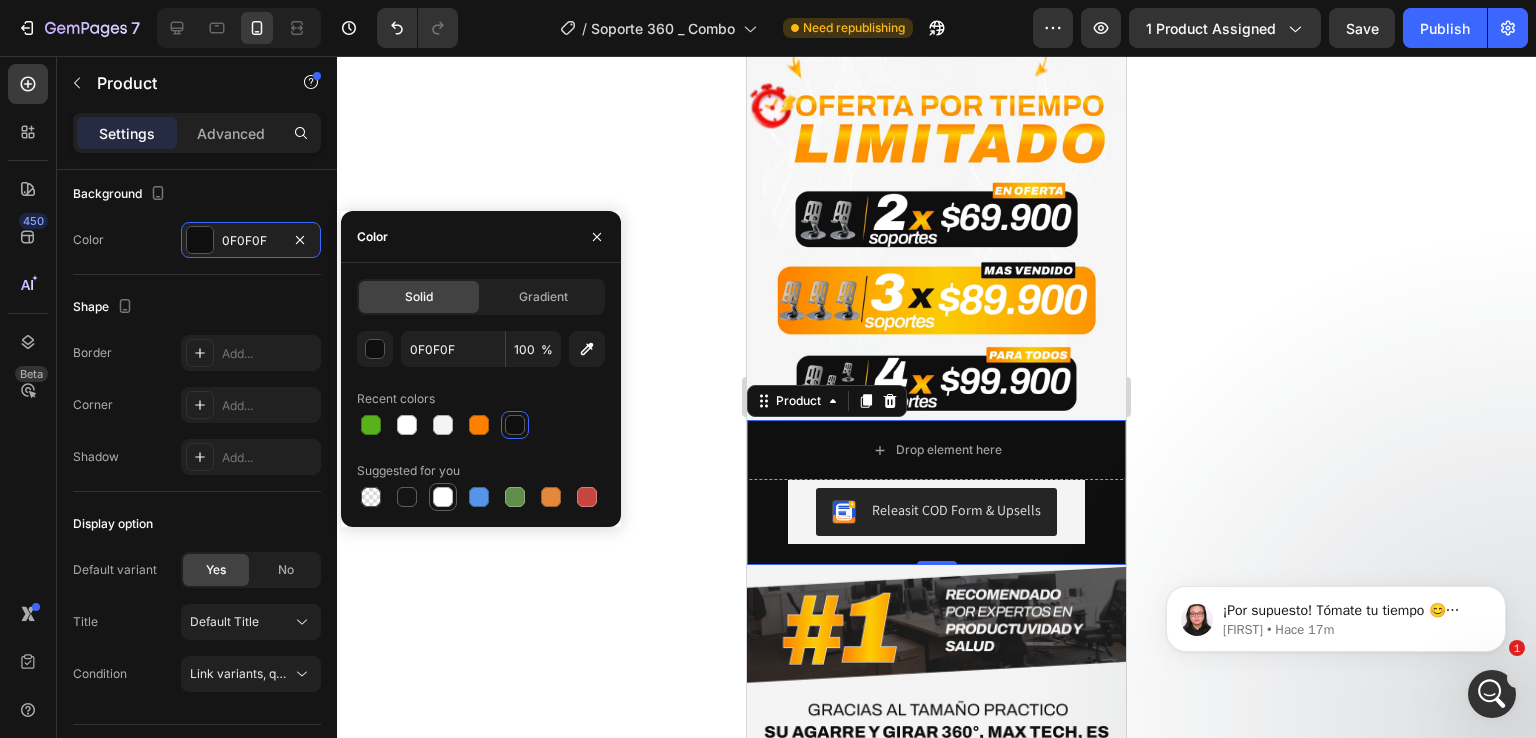 click at bounding box center [443, 497] 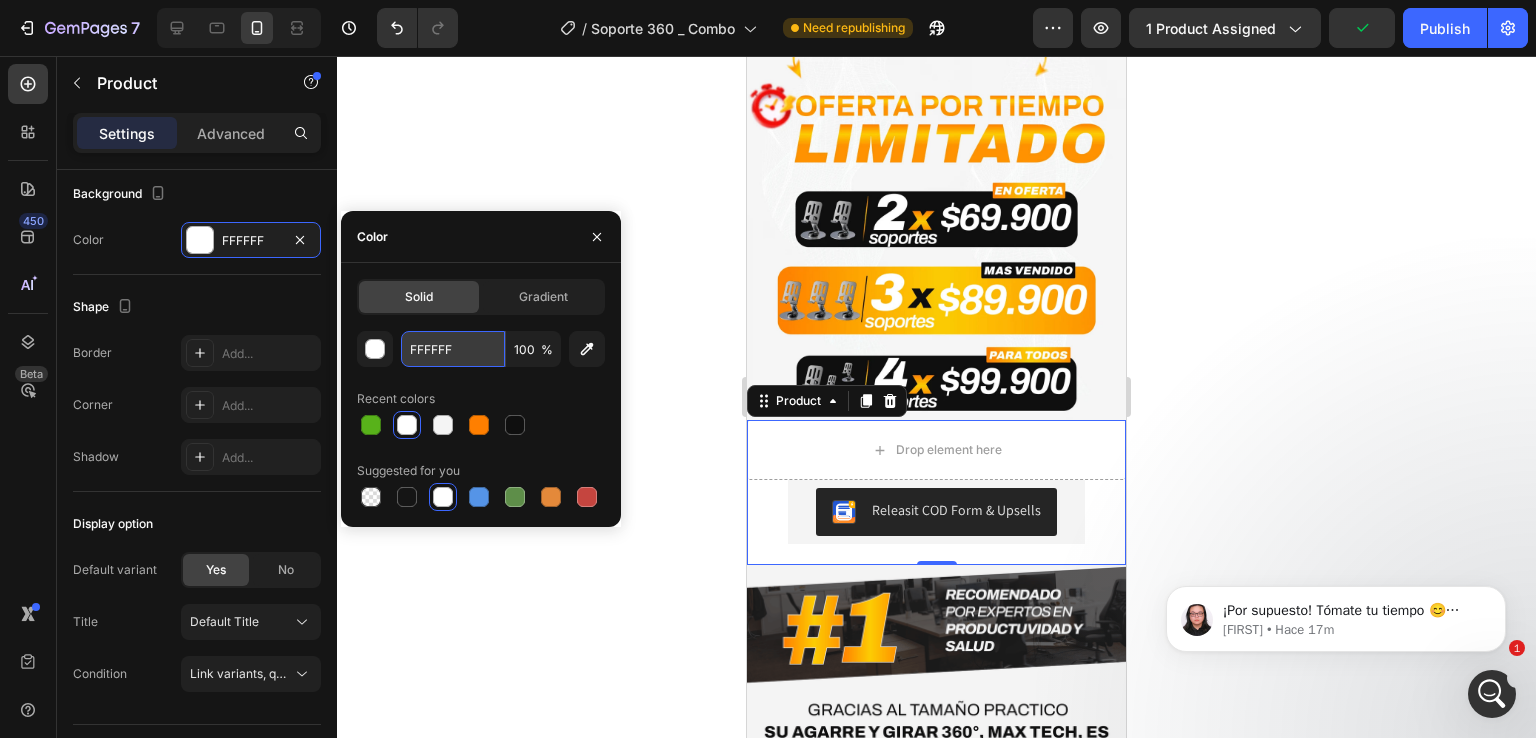 click on "FFFFFF" at bounding box center (453, 349) 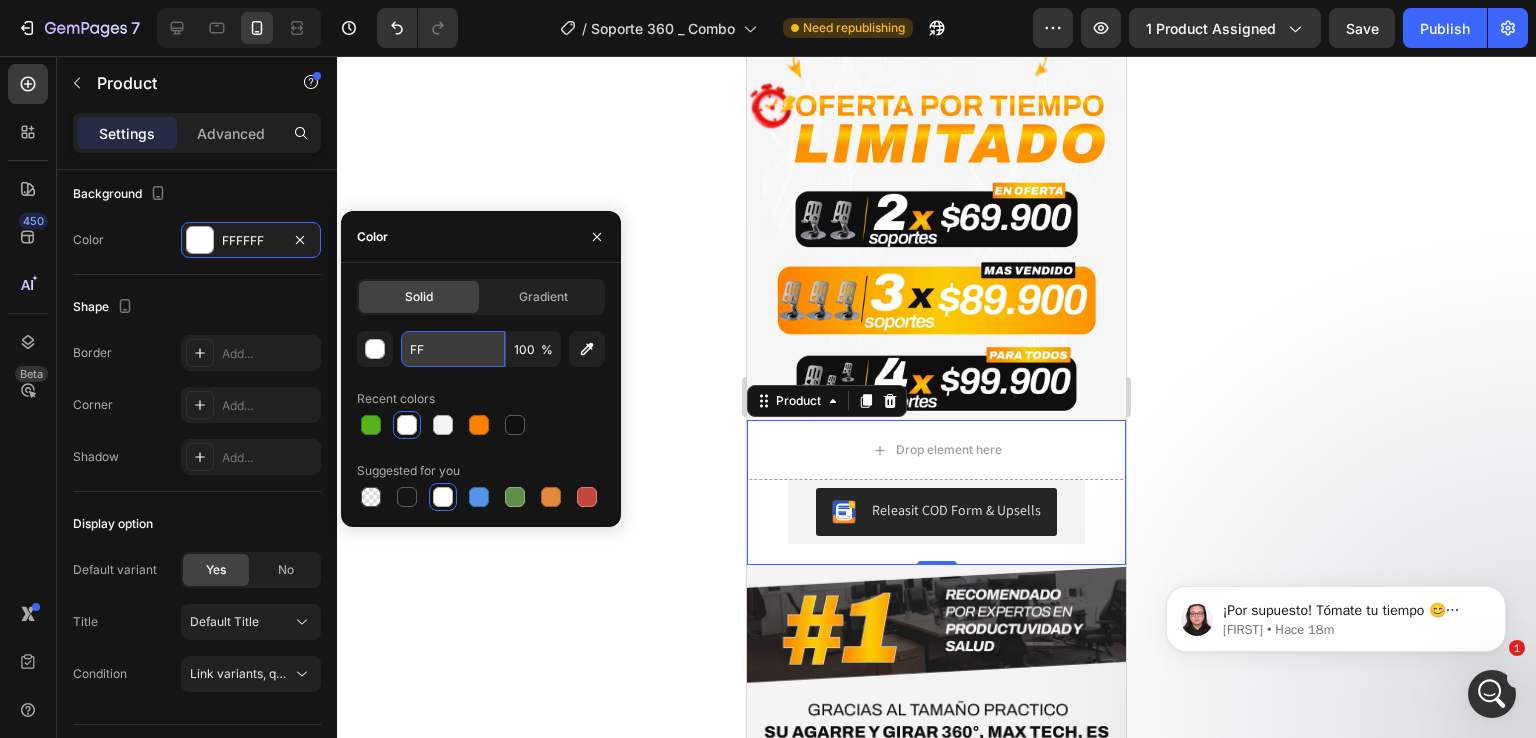 type on "F" 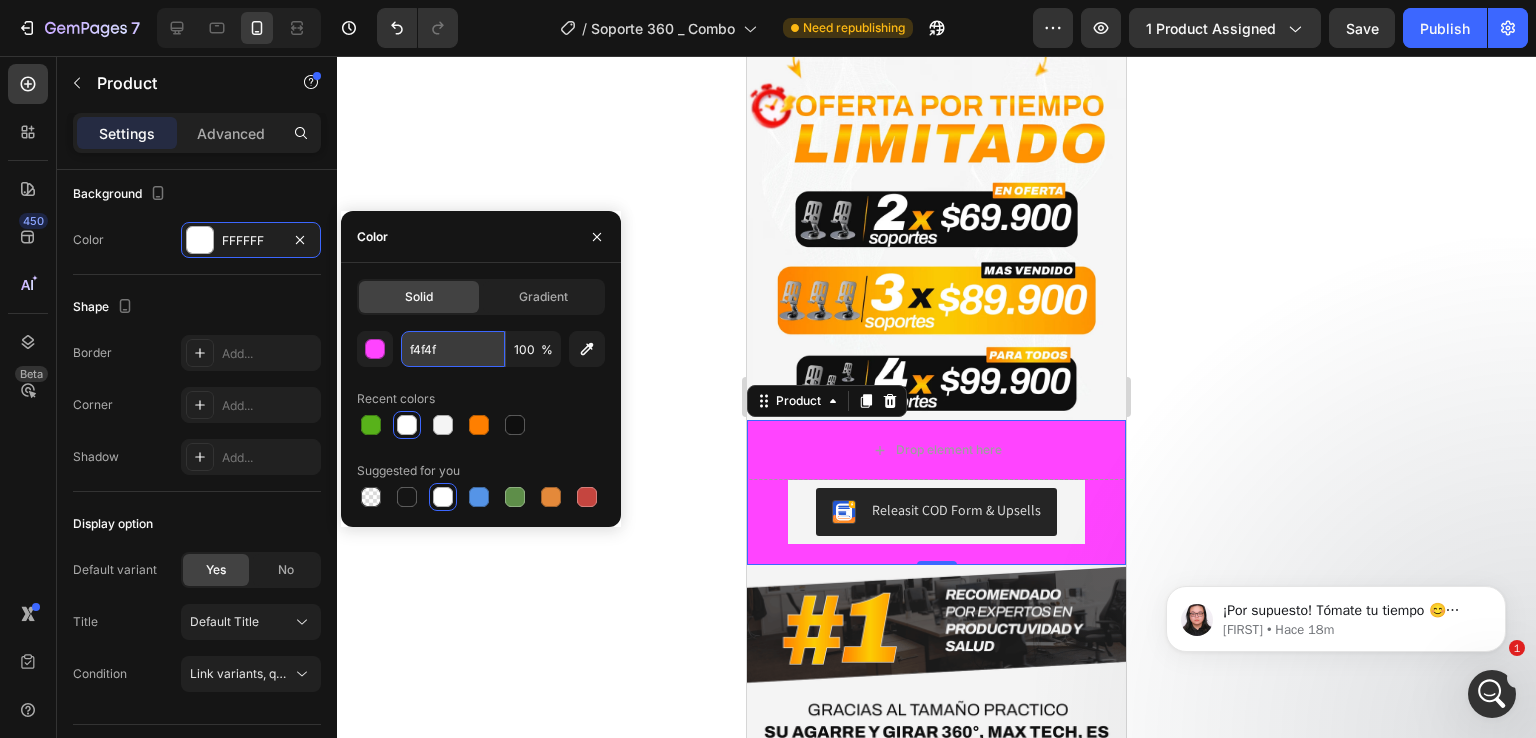 type on "f4f4f4" 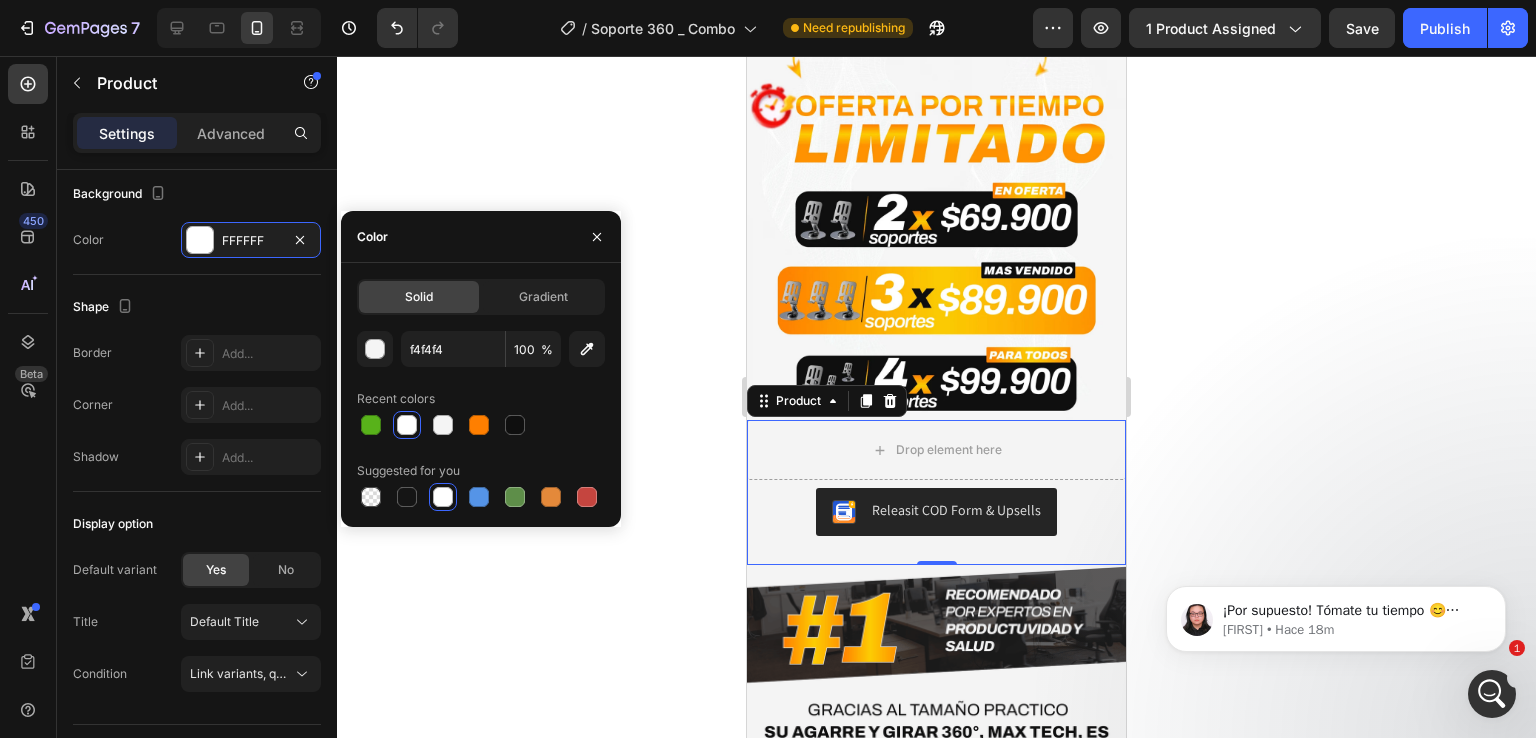 click 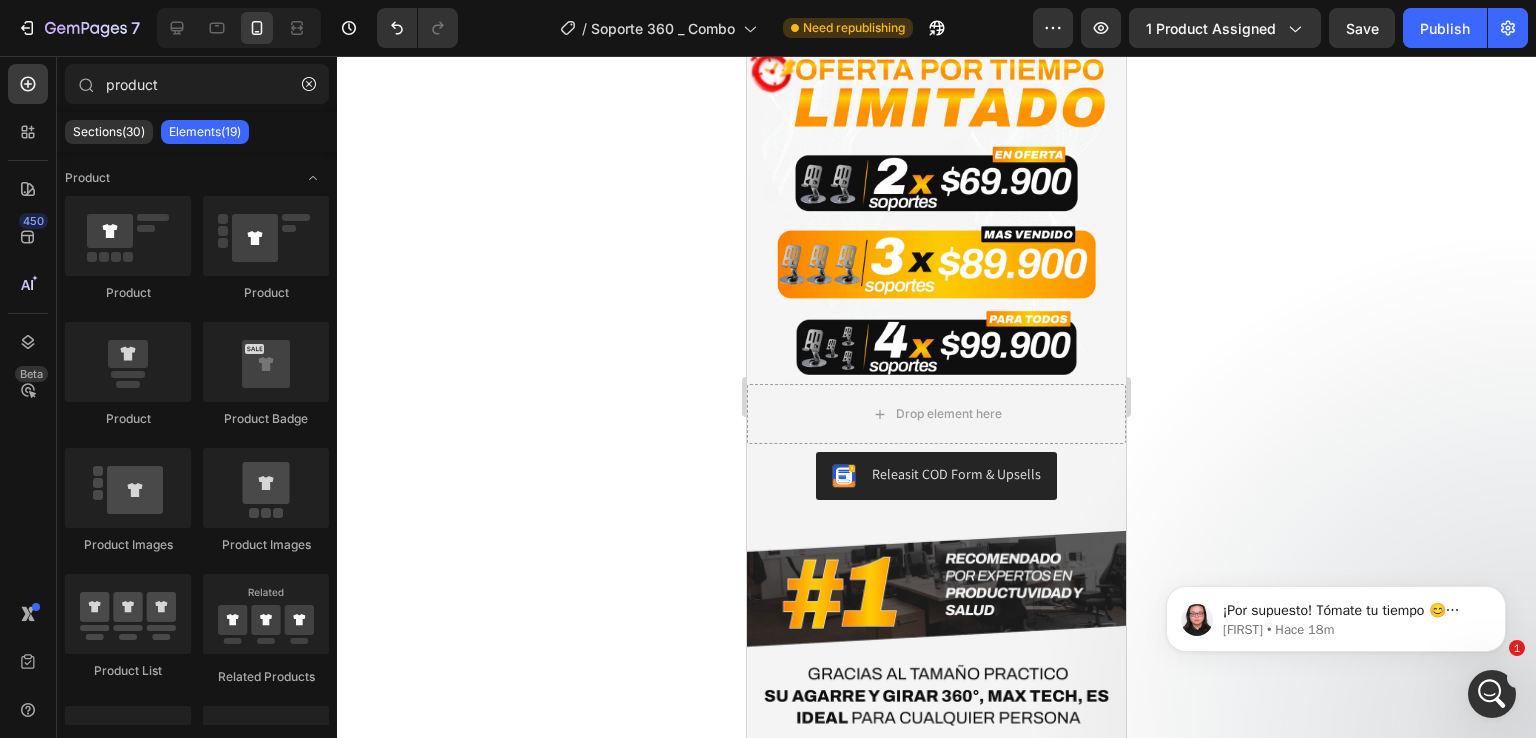 scroll, scrollTop: 3204, scrollLeft: 0, axis: vertical 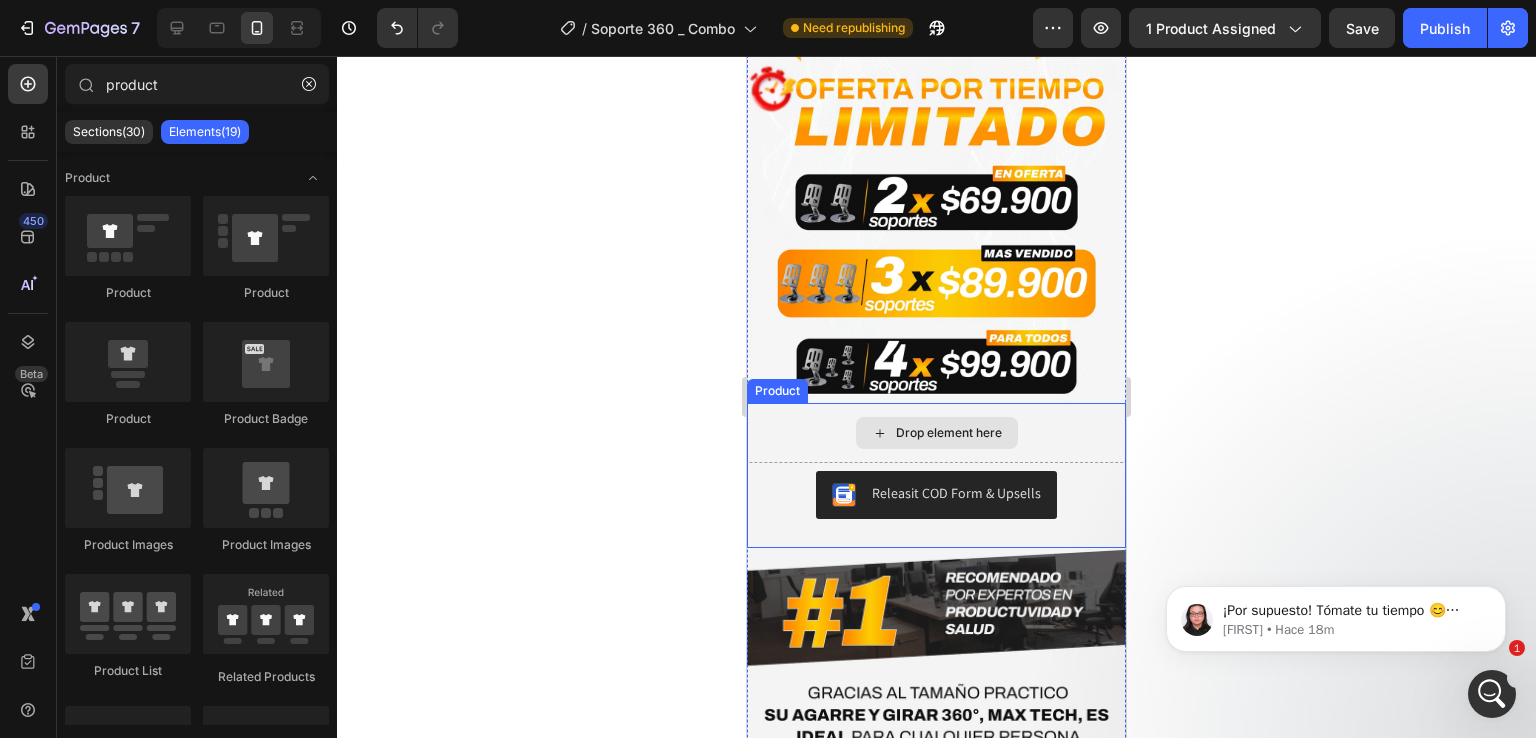 click on "Drop element here" at bounding box center [936, 433] 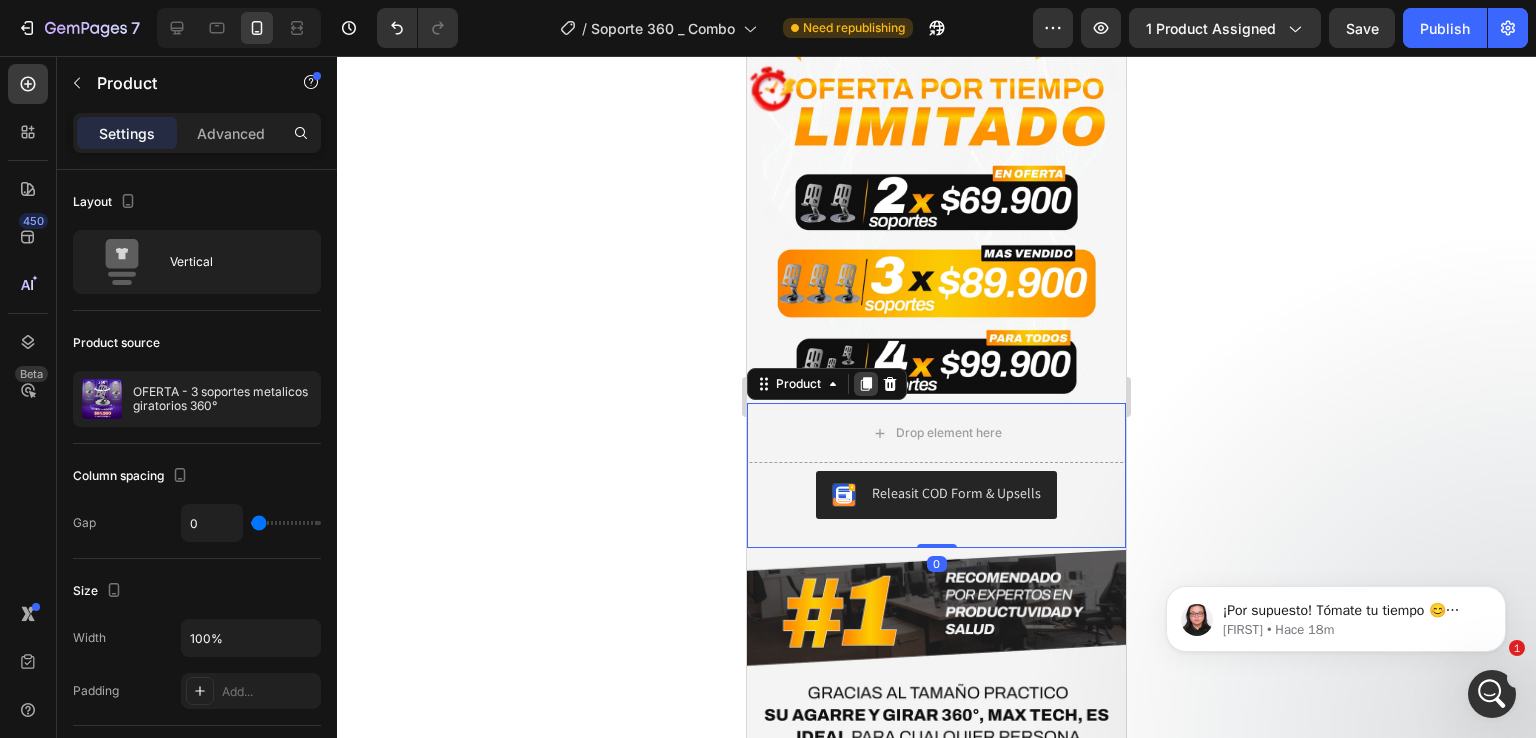 click 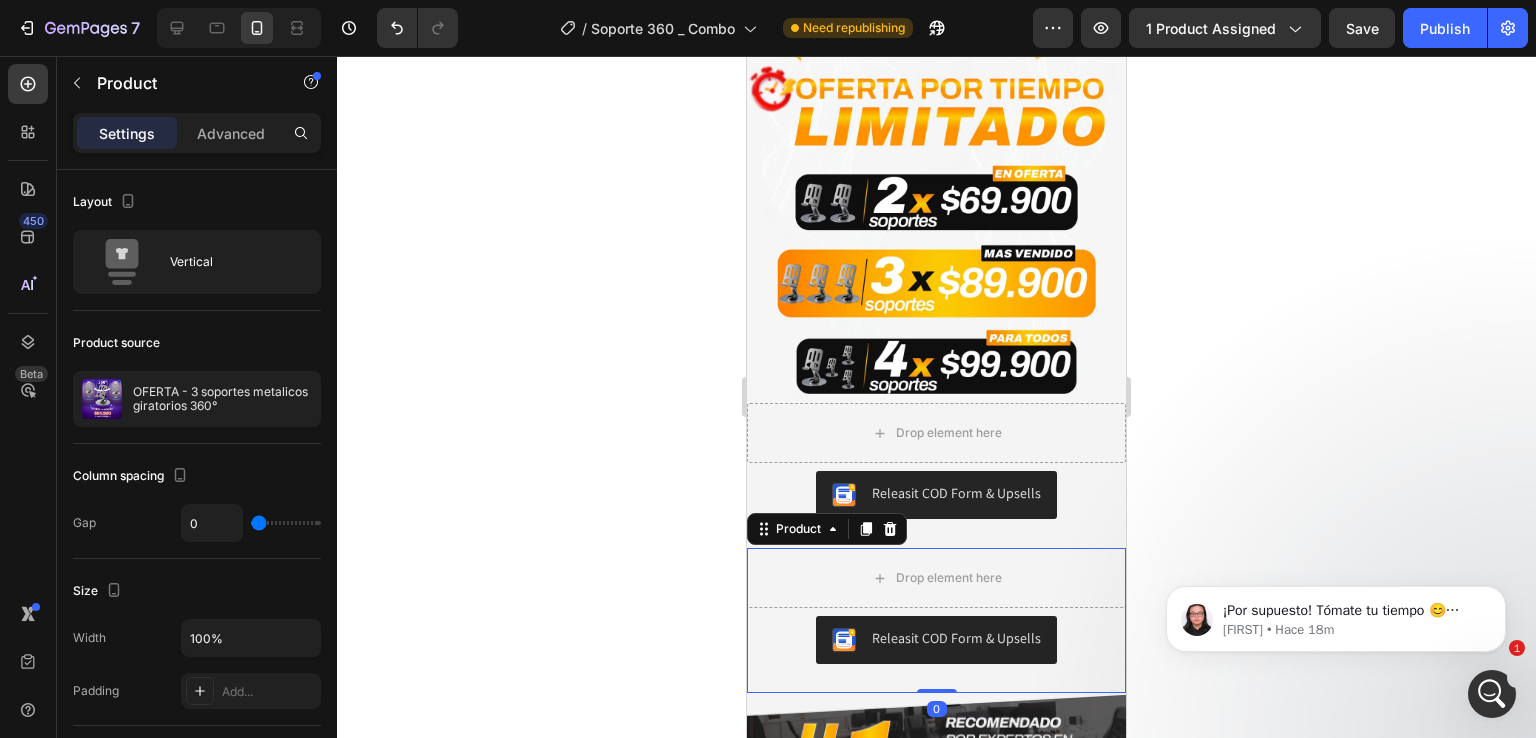 scroll, scrollTop: 524, scrollLeft: 0, axis: vertical 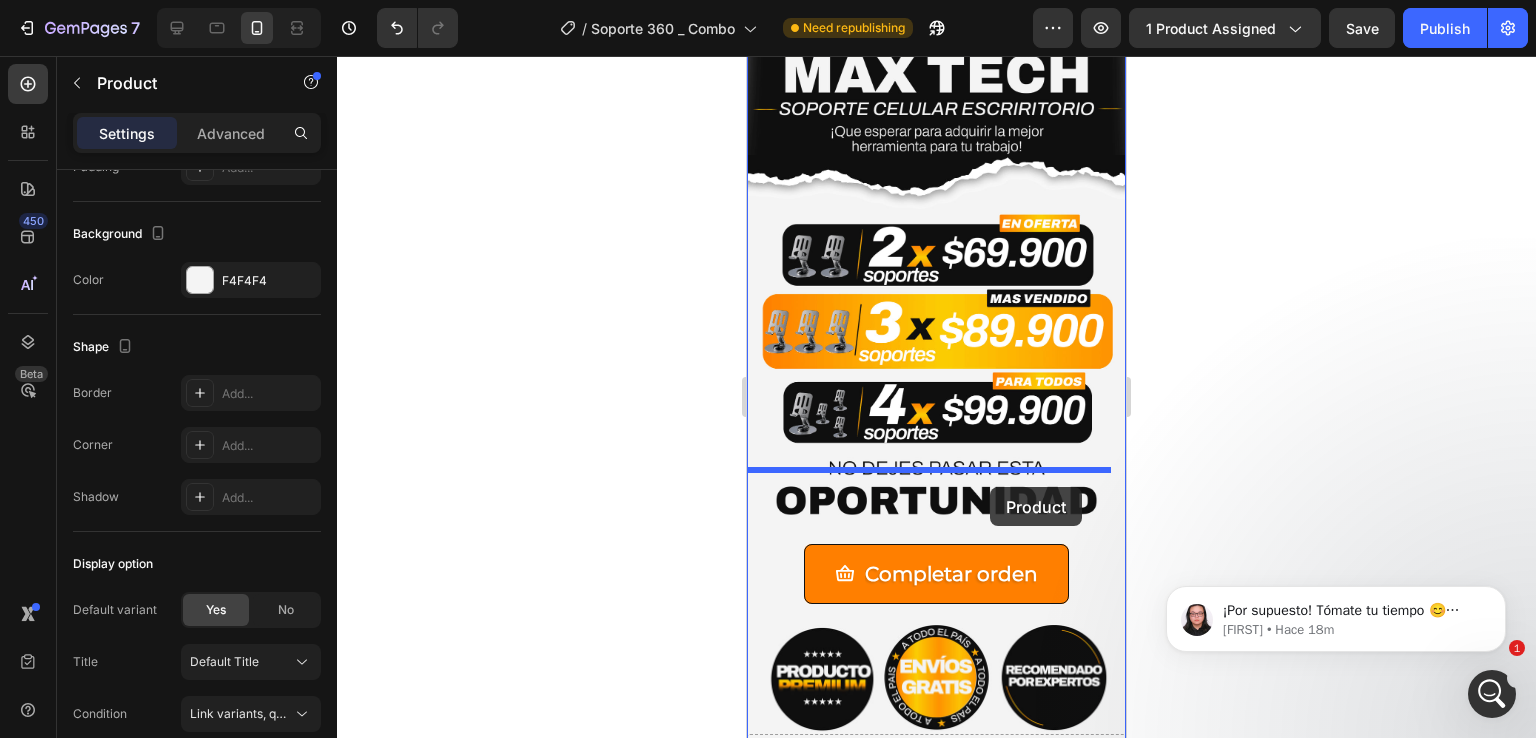 drag, startPoint x: 1083, startPoint y: 538, endPoint x: 990, endPoint y: 487, distance: 106.06602 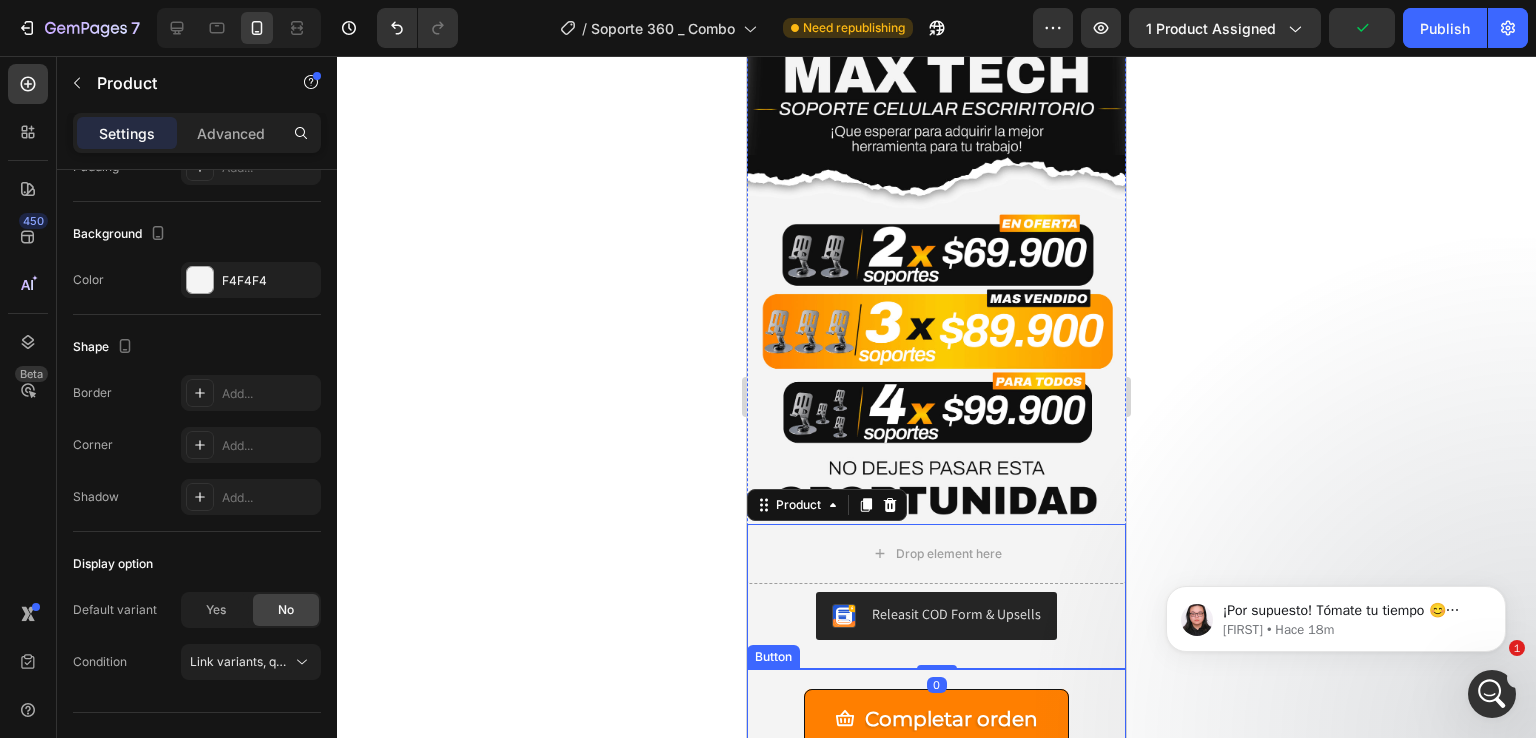 click on "Completar orden Button" at bounding box center [936, 719] 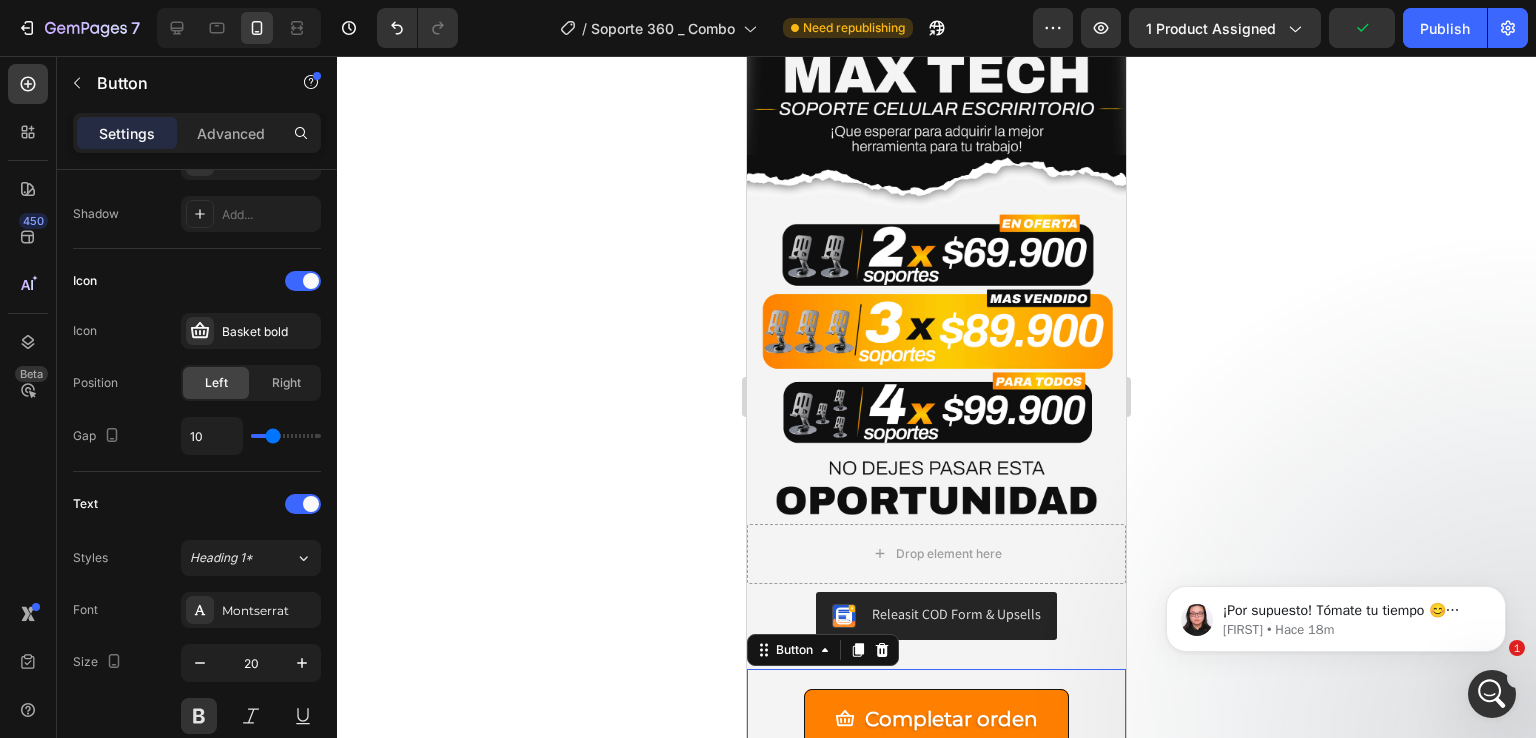scroll, scrollTop: 0, scrollLeft: 0, axis: both 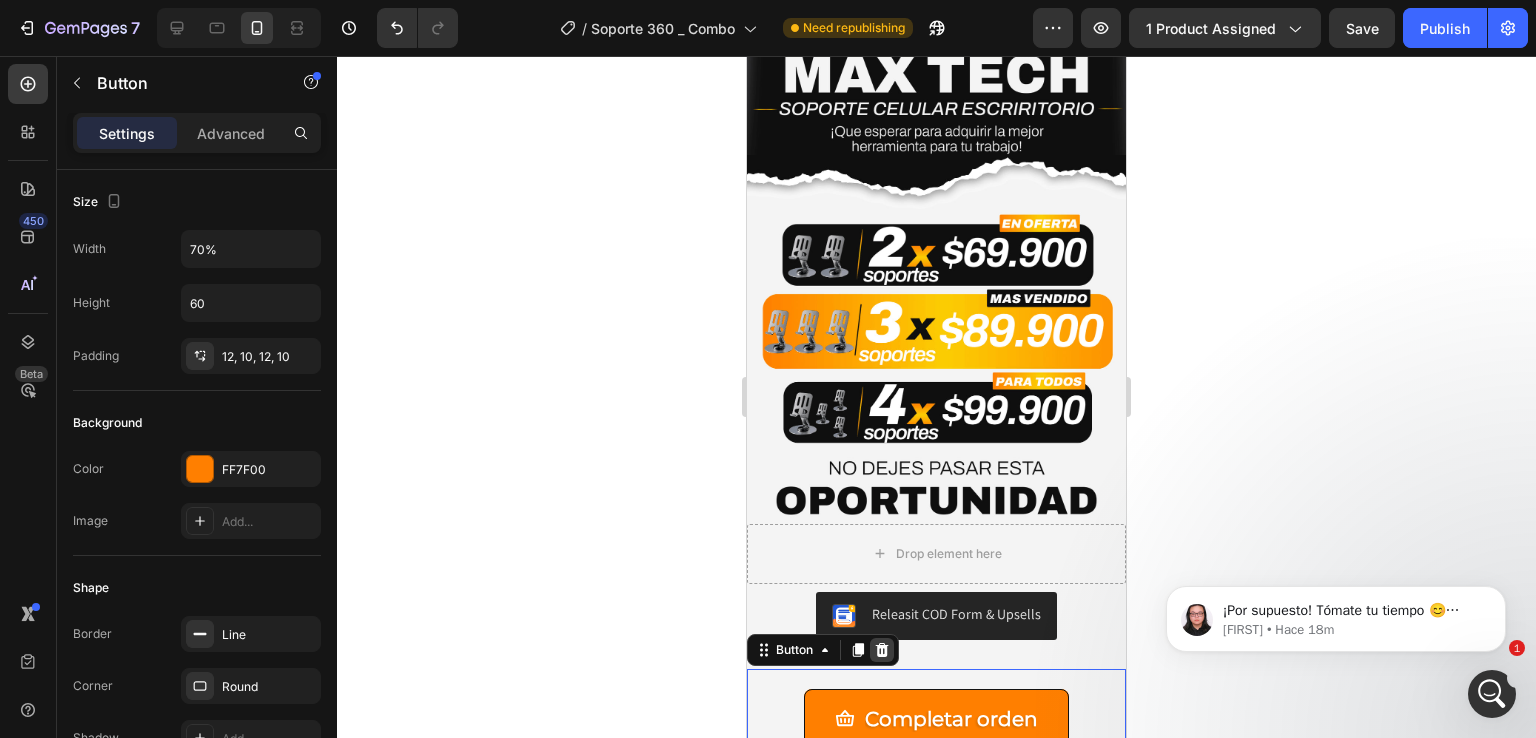 click 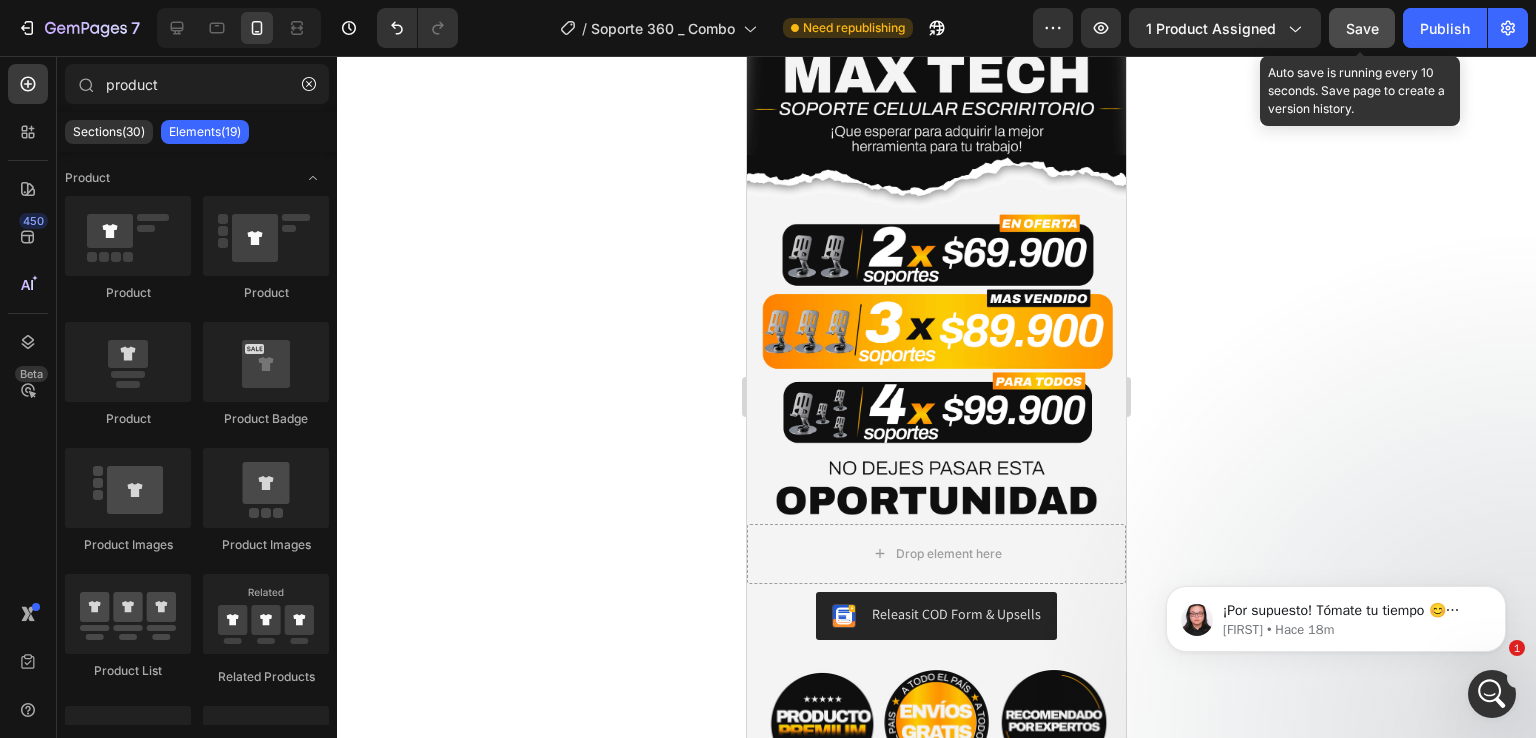 click on "Save" at bounding box center [1362, 28] 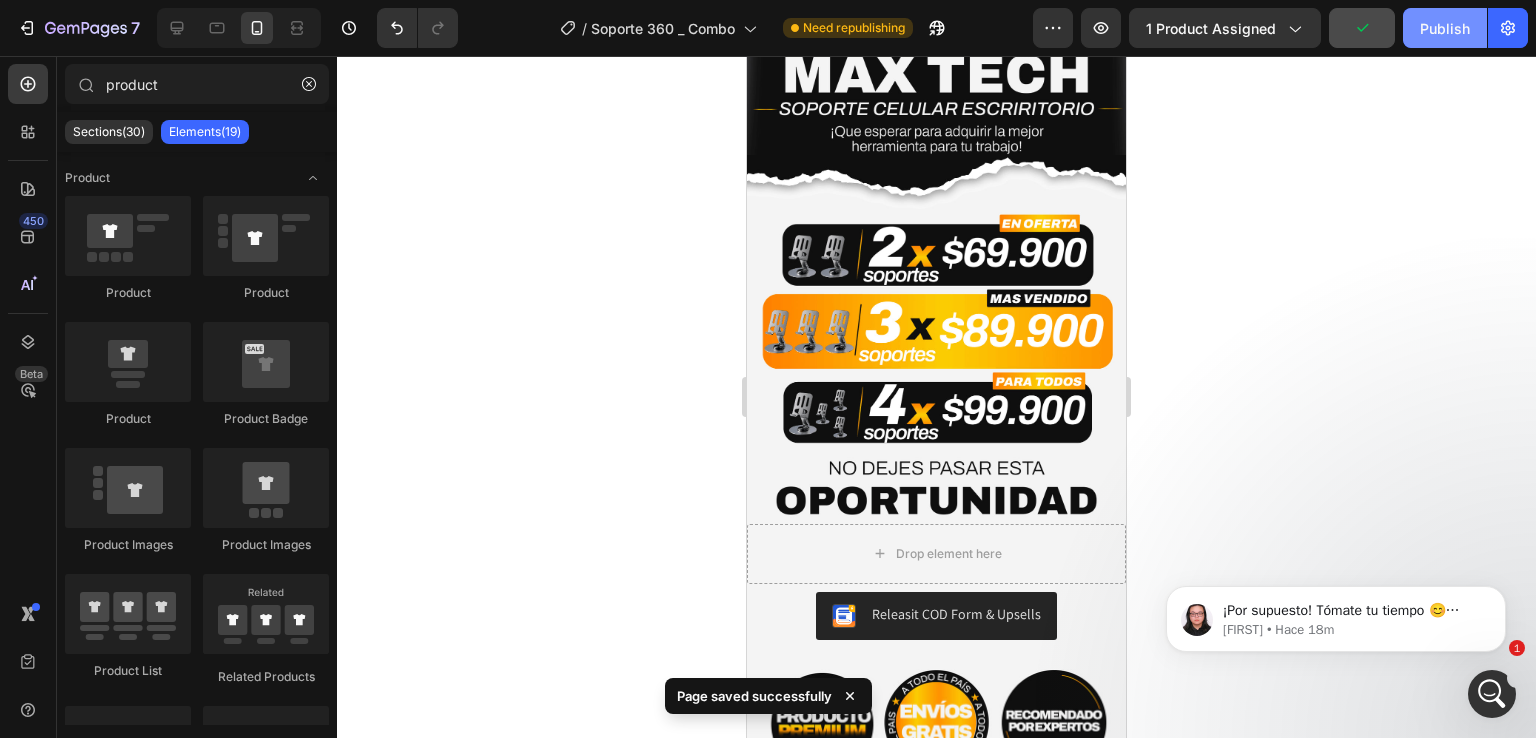 click on "Publish" at bounding box center (1445, 28) 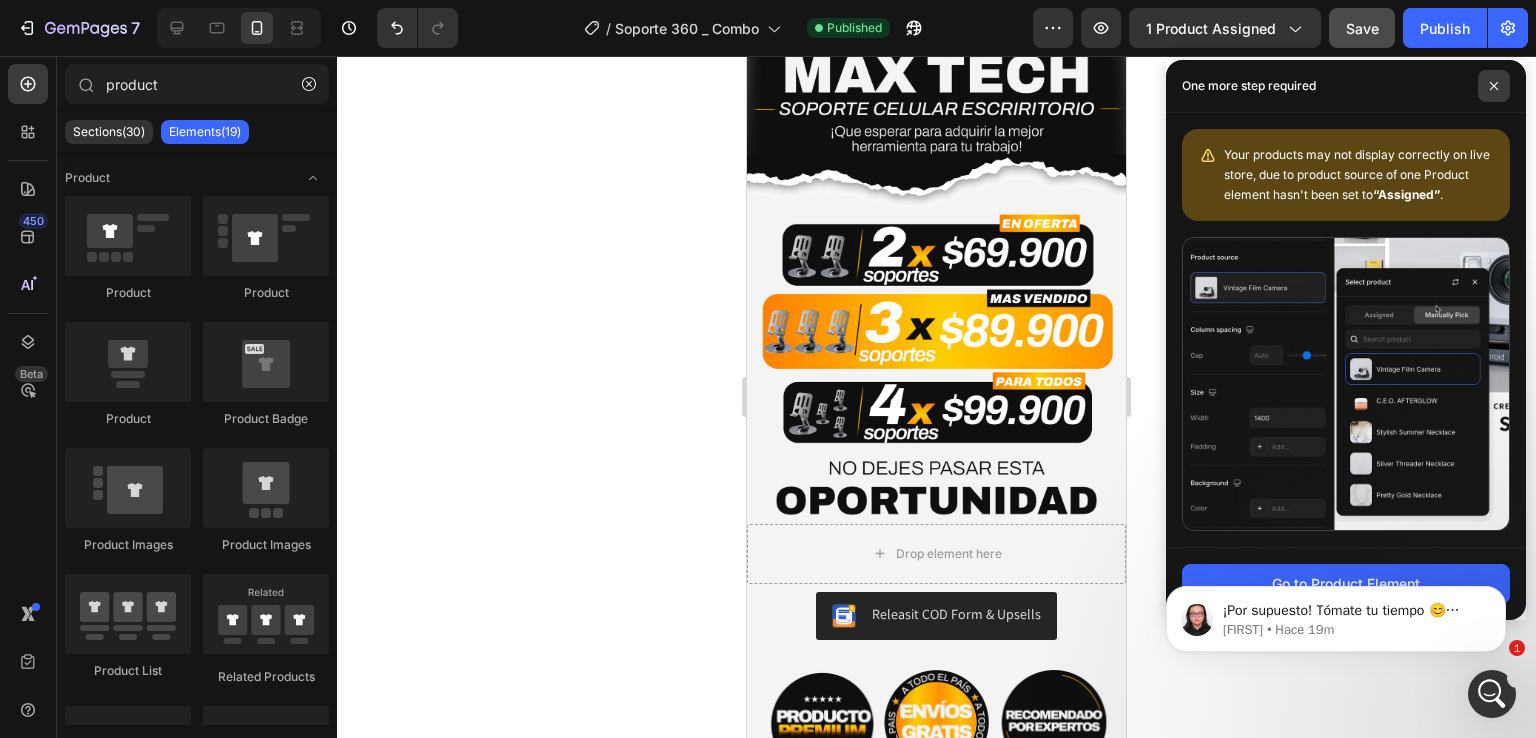 click 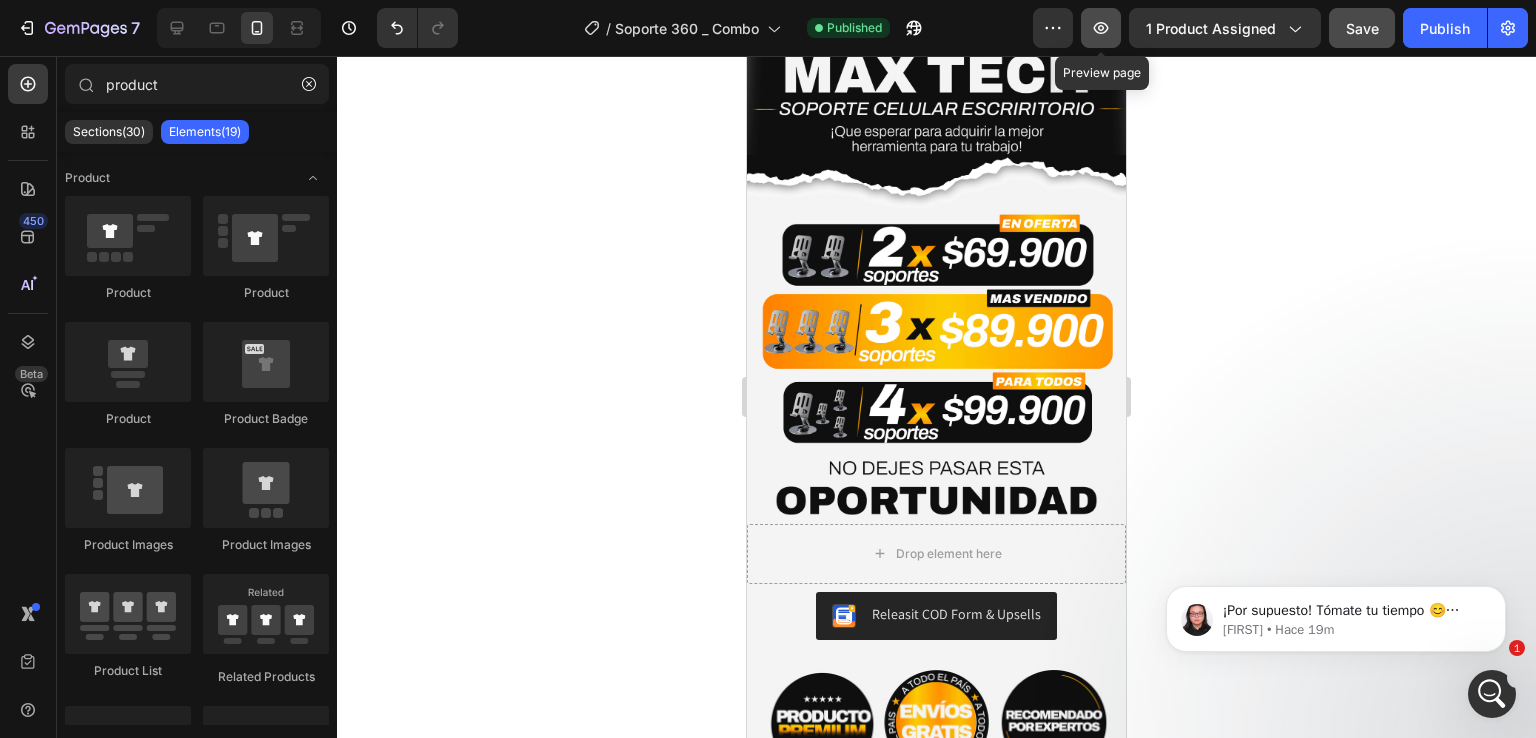 click 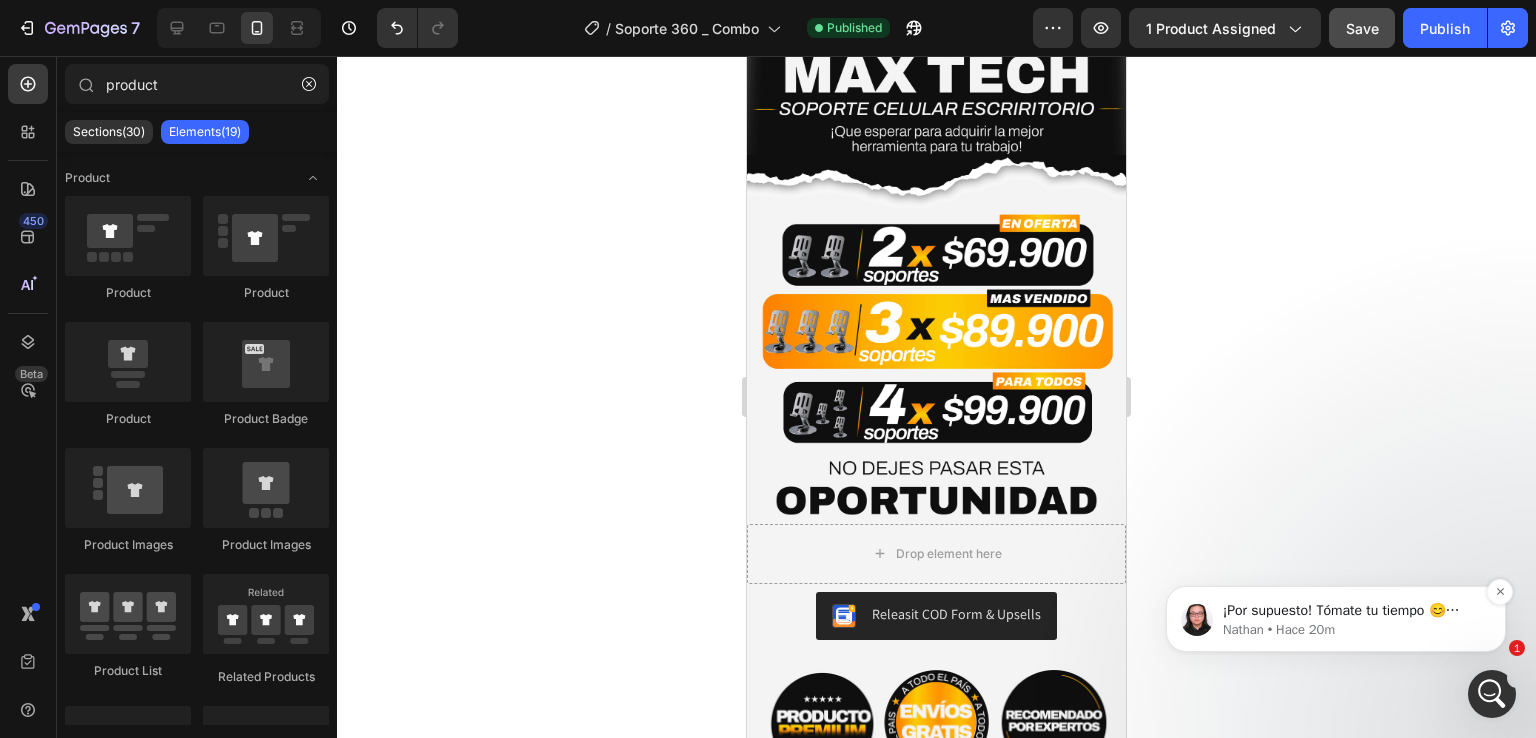 click on "¡Por supuesto! Tómate tu tiempo 😊 Déjame saber cómo te va. Nathan • Hace 20m" at bounding box center (1336, 619) 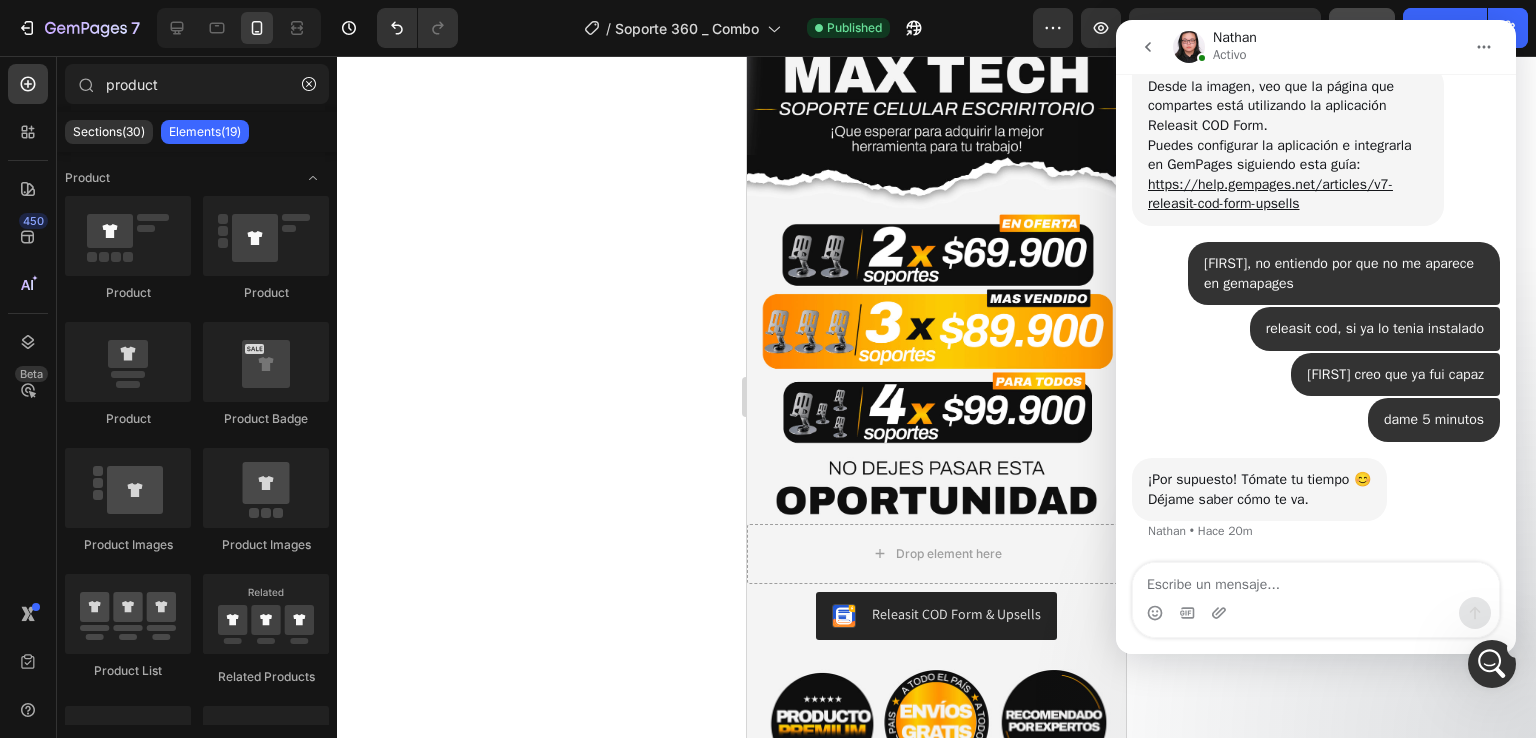 scroll, scrollTop: 0, scrollLeft: 0, axis: both 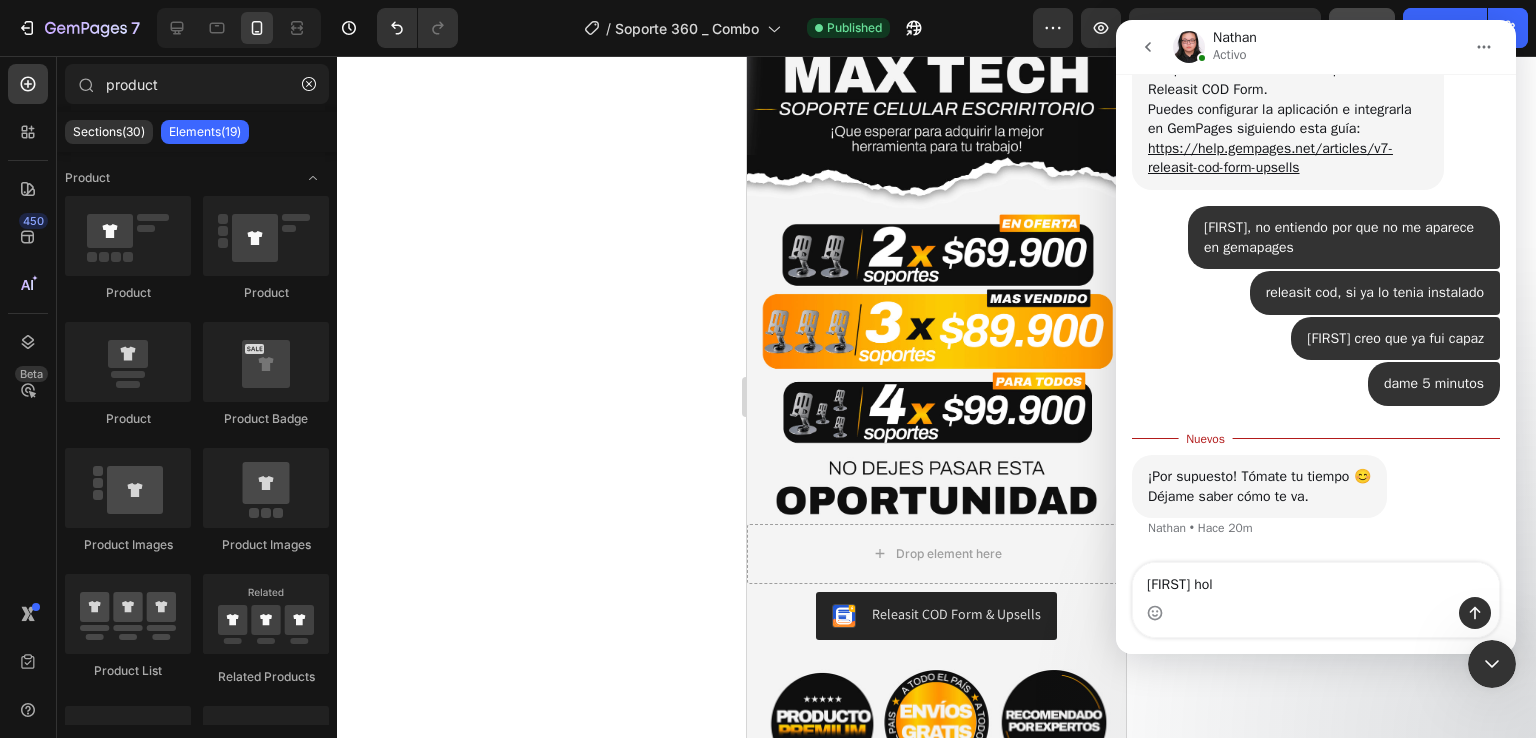 type on "Nathan hola" 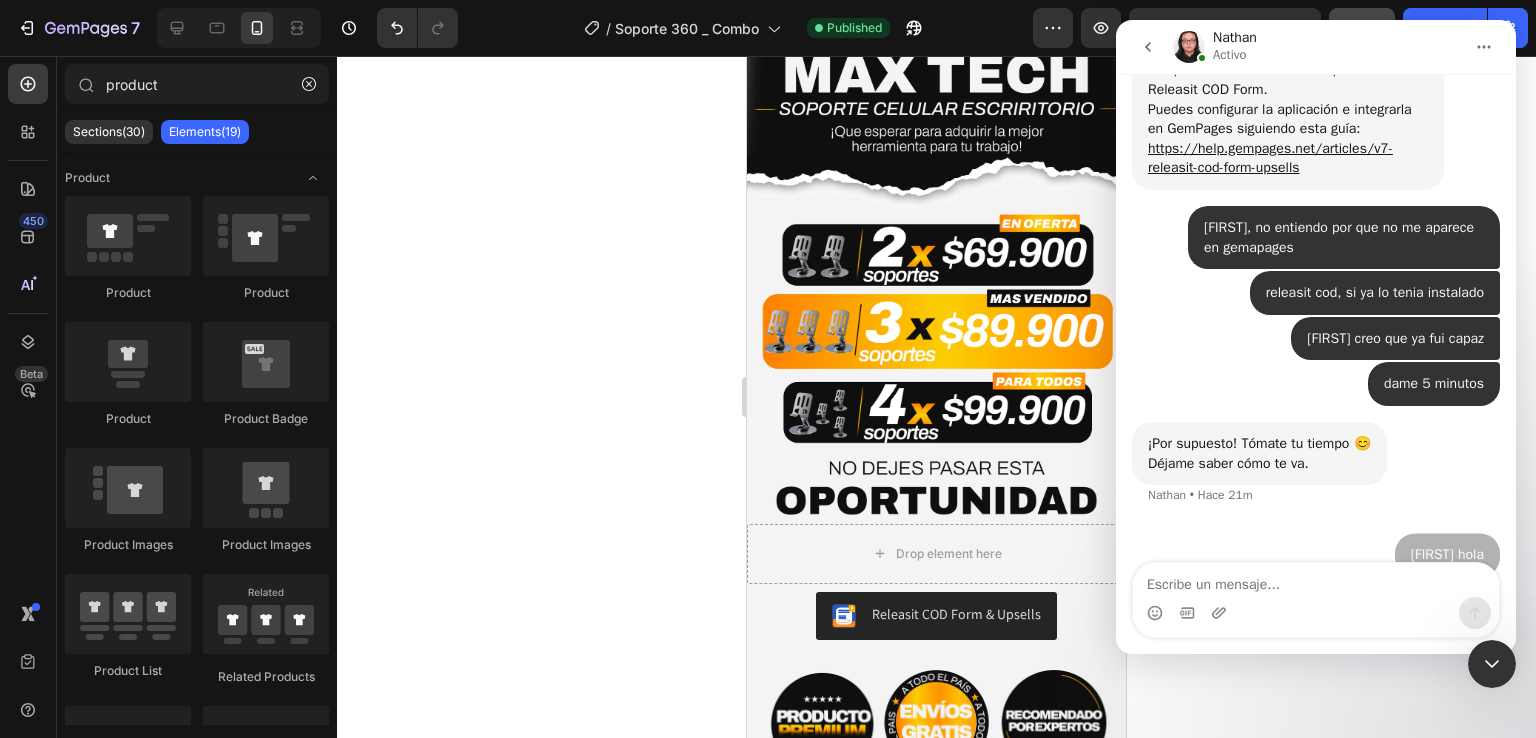 scroll, scrollTop: 2, scrollLeft: 0, axis: vertical 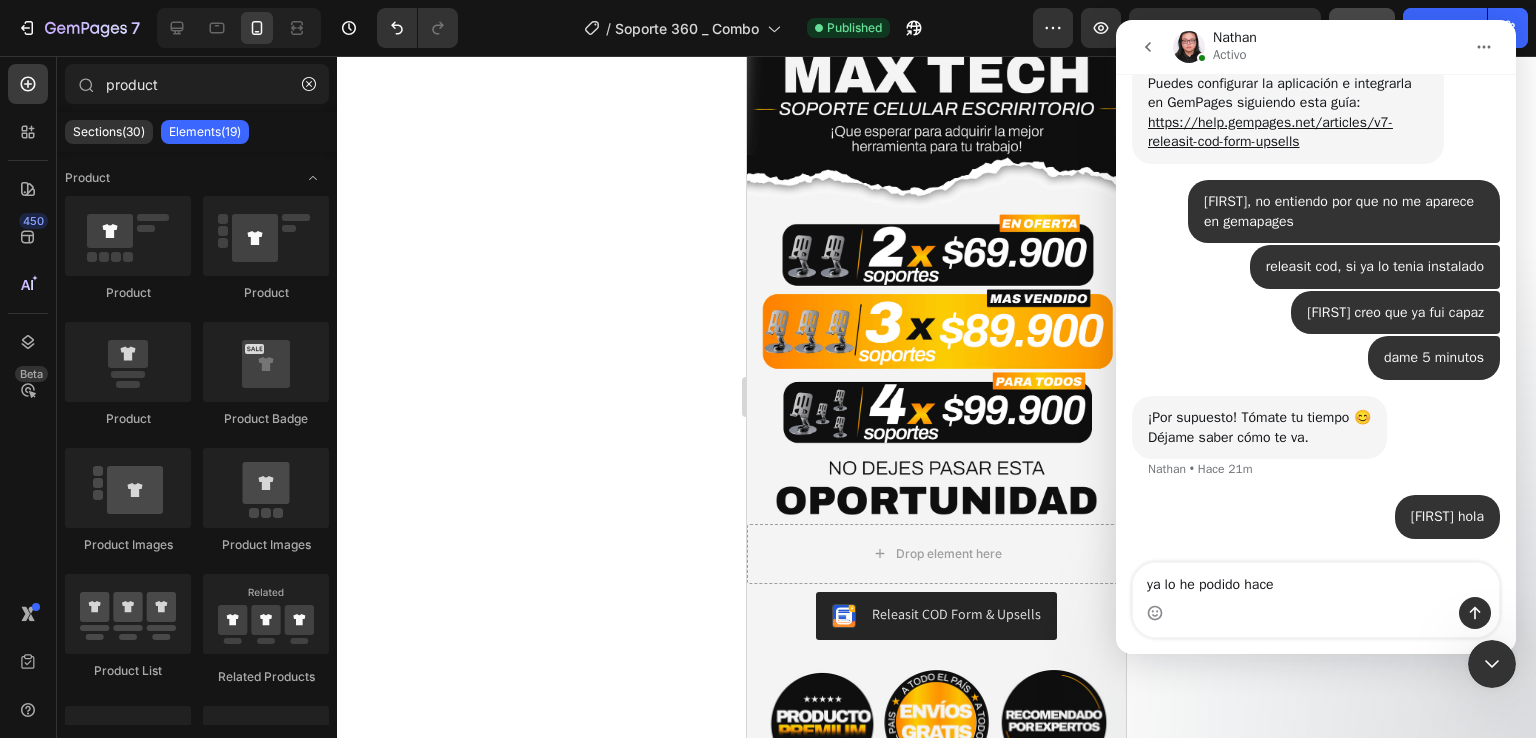 type on "ya lo he podido hacer" 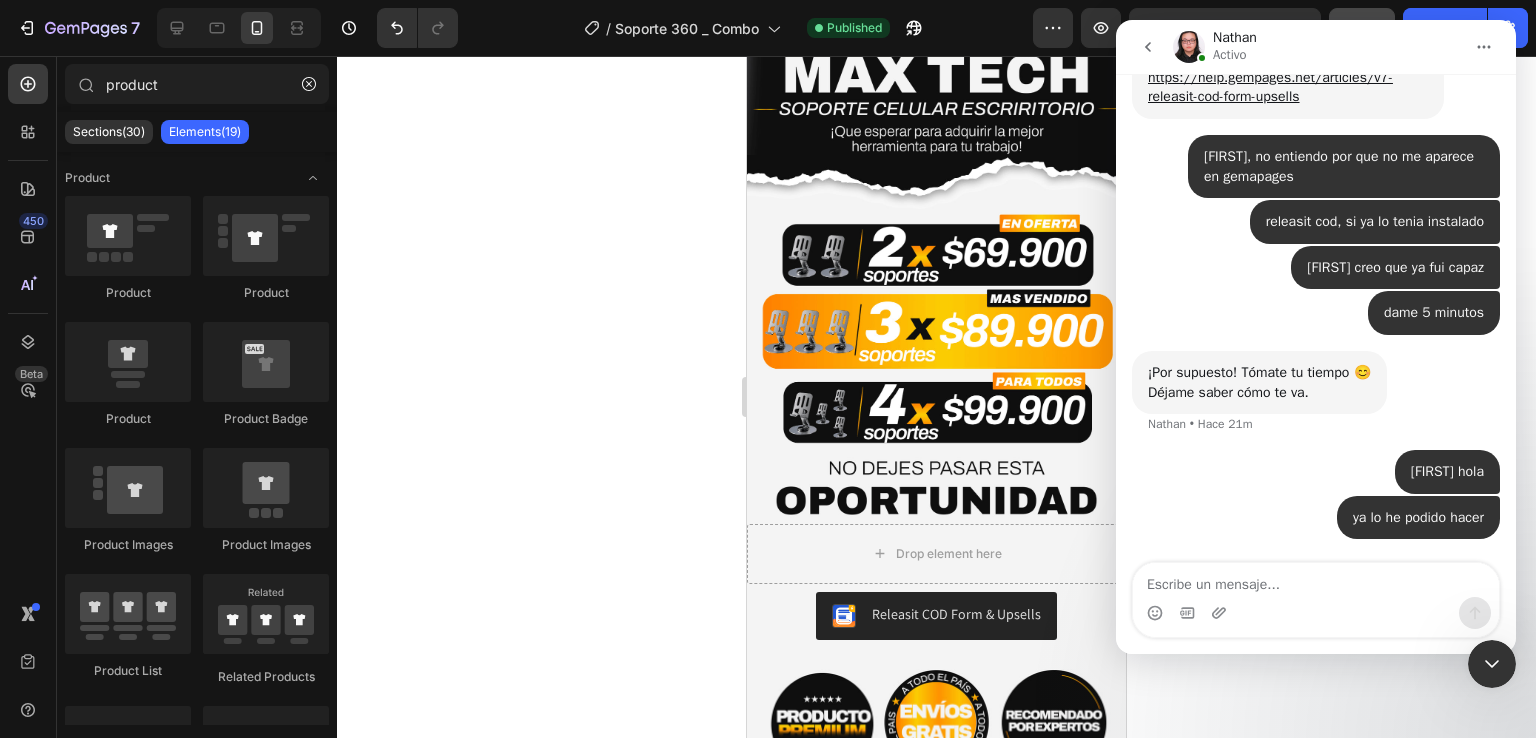 type on "https://www.shopentienda.com/products/combo-3-soportes-metalicos-360" 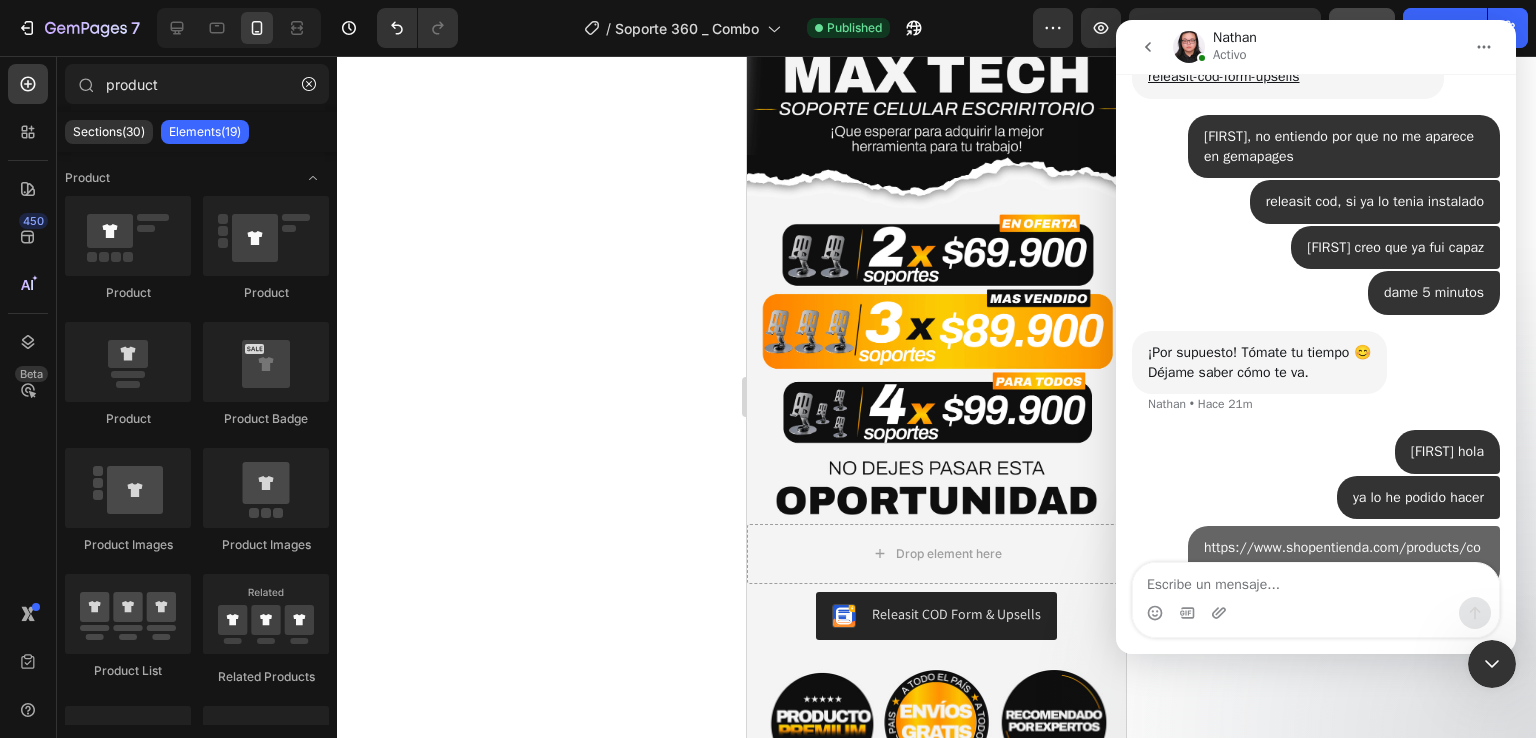 scroll, scrollTop: 6298, scrollLeft: 0, axis: vertical 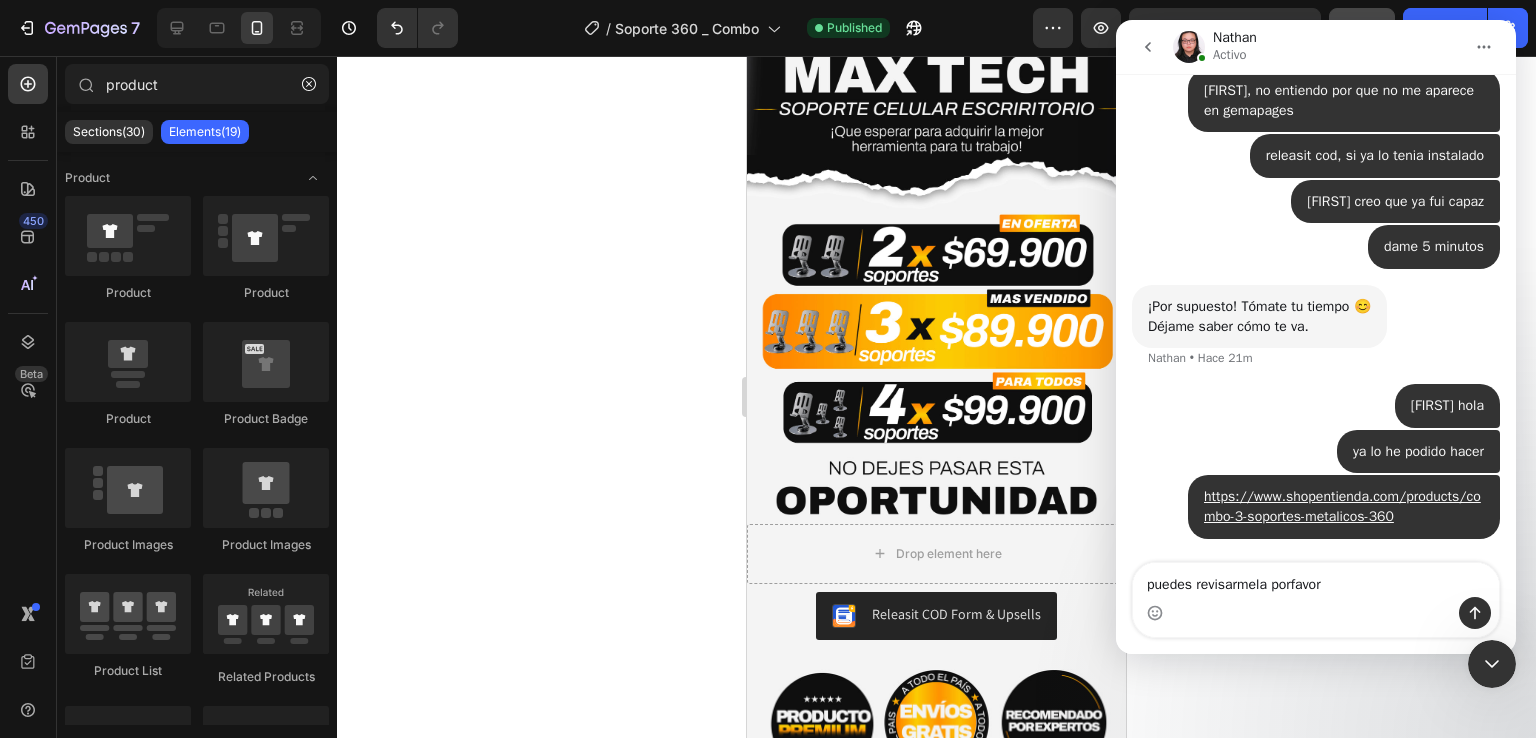 type on "puedes revisarmela porfavor?" 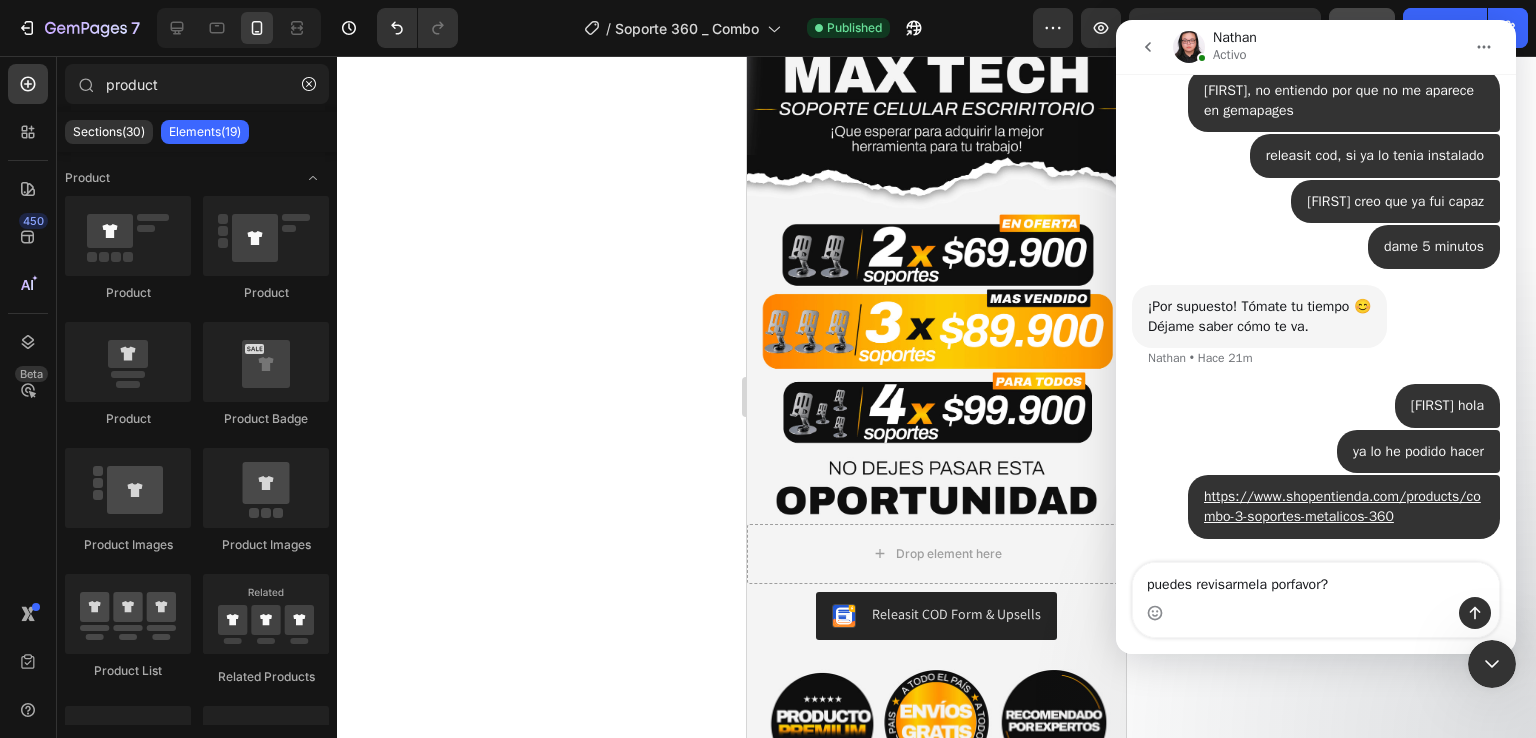 type 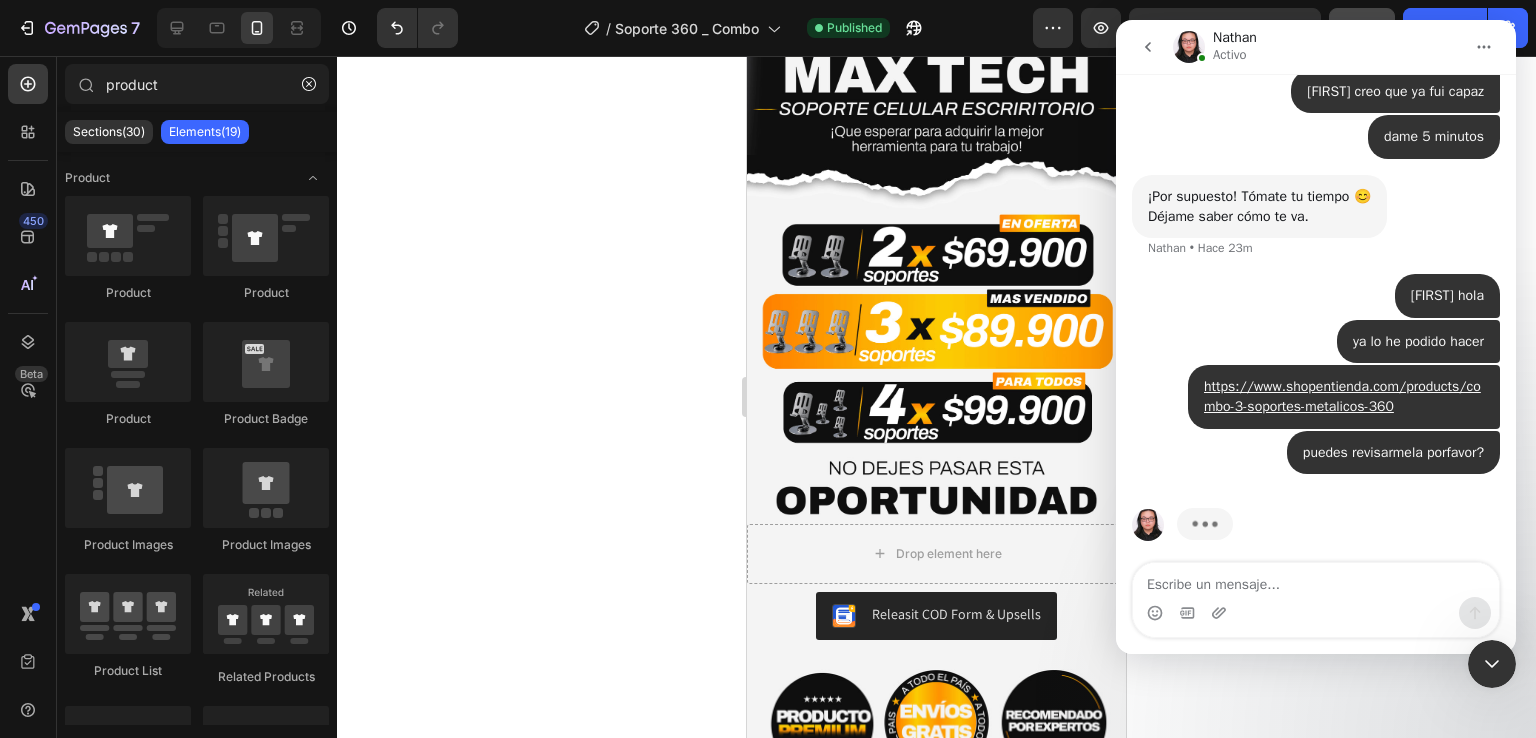 scroll, scrollTop: 6420, scrollLeft: 0, axis: vertical 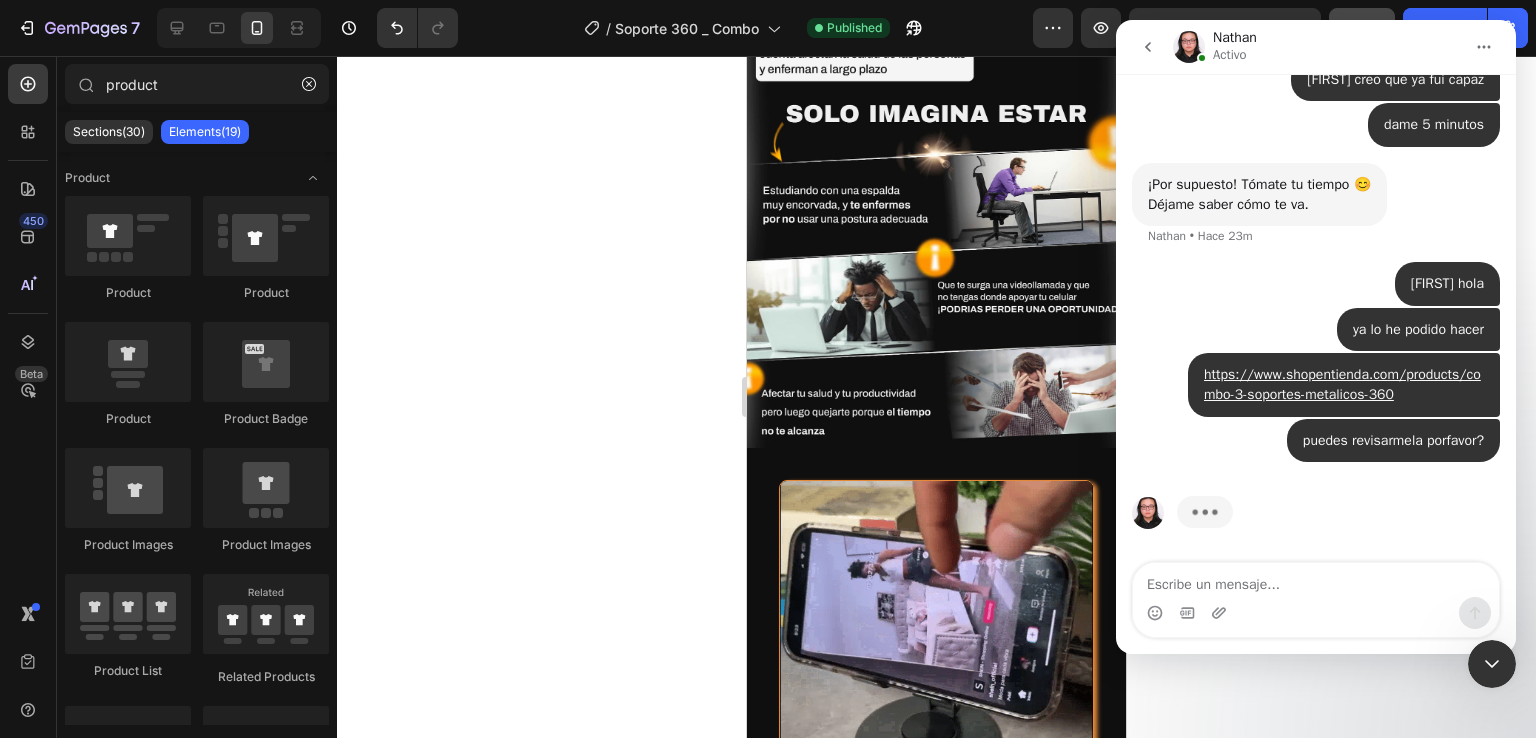 click 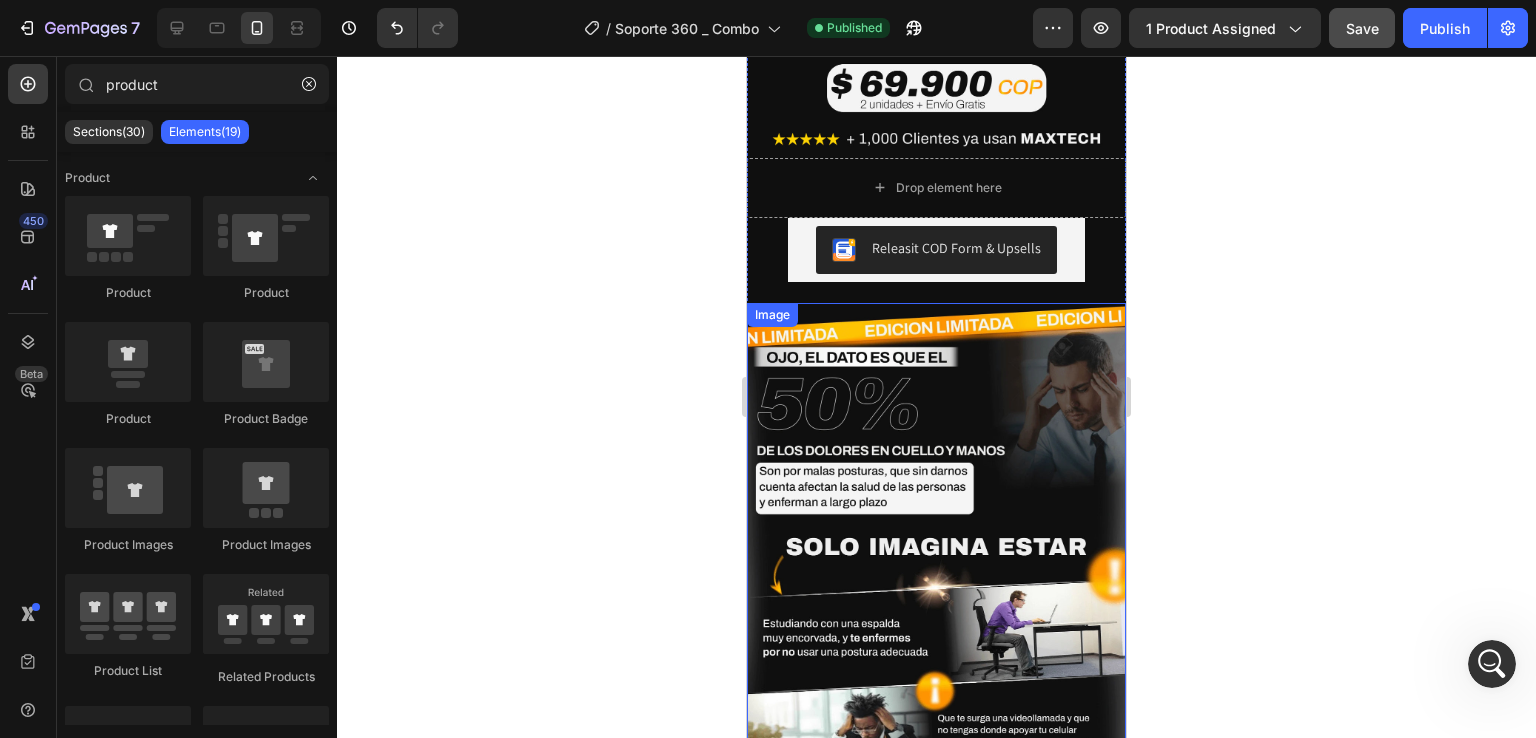 scroll, scrollTop: 0, scrollLeft: 0, axis: both 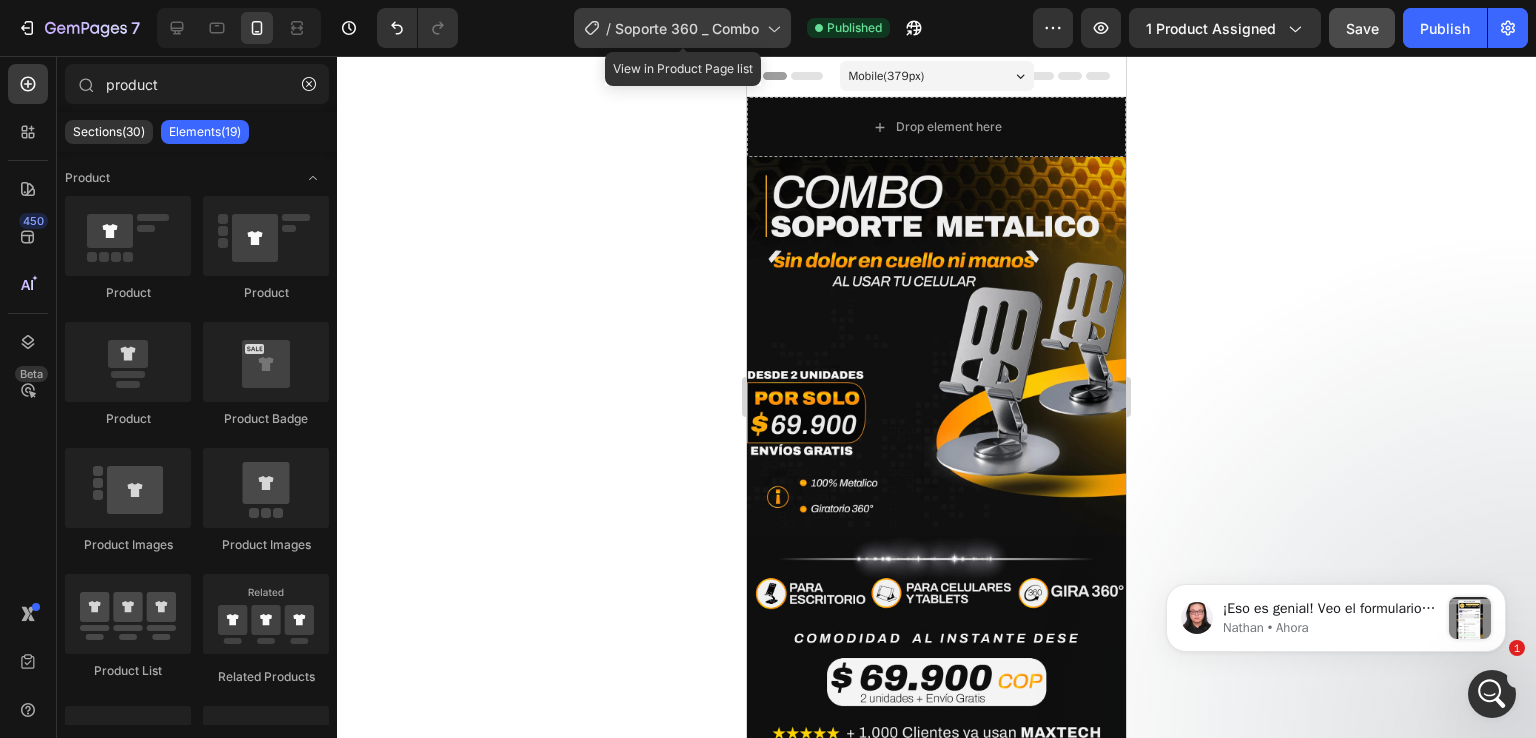 click on "Soporte 360 _ Combo" at bounding box center [687, 28] 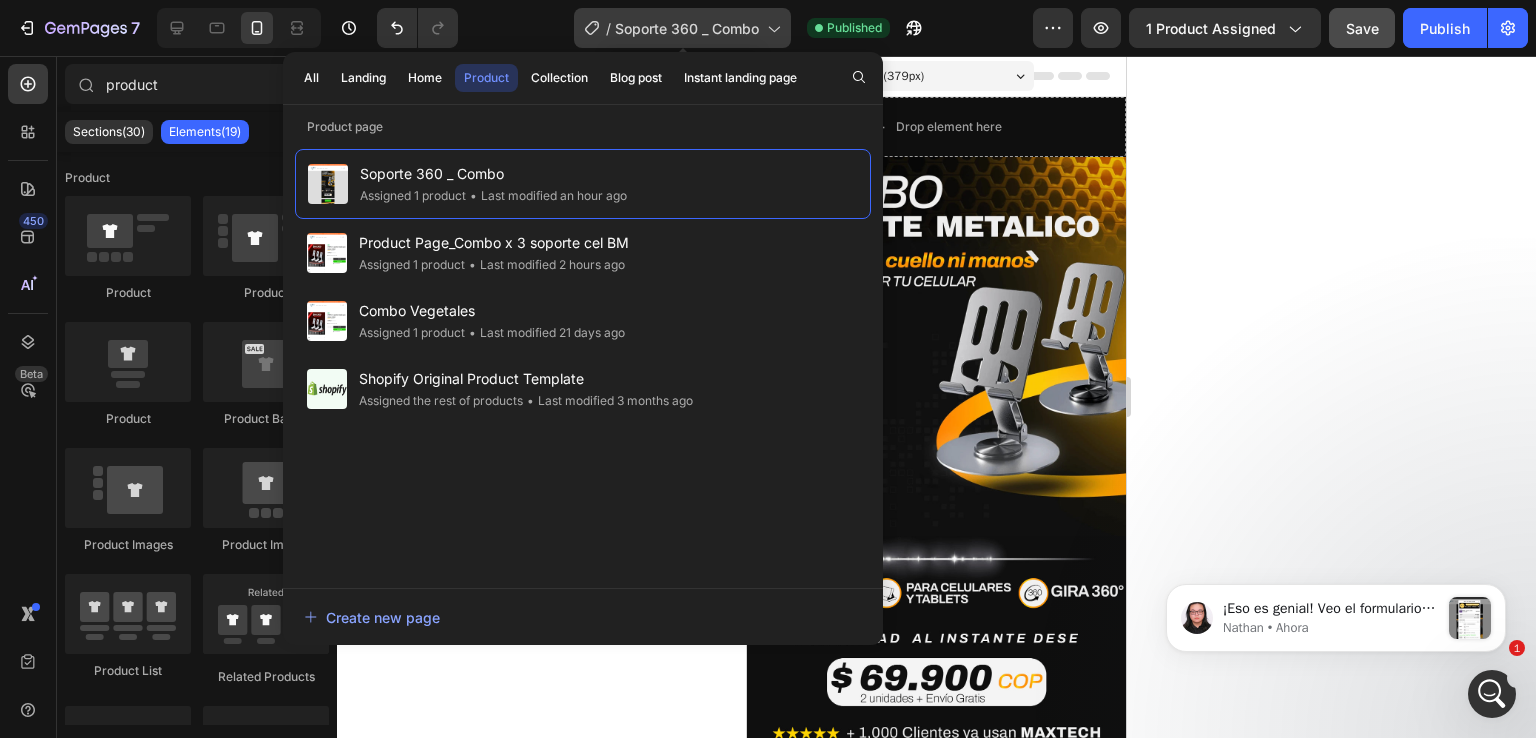 click on "Soporte 360 _ Combo" at bounding box center (687, 28) 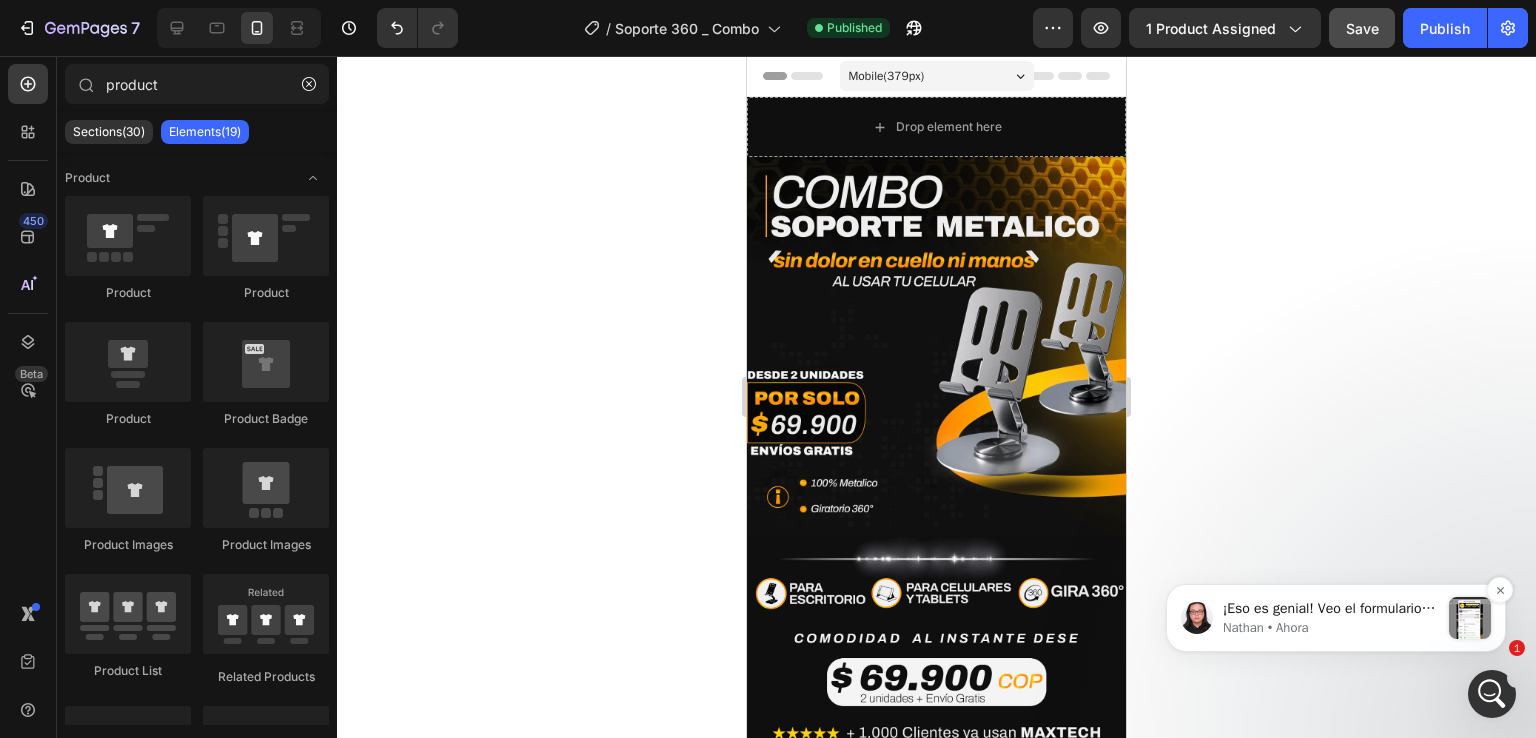 click on "Nathan • Ahora" at bounding box center (1331, 628) 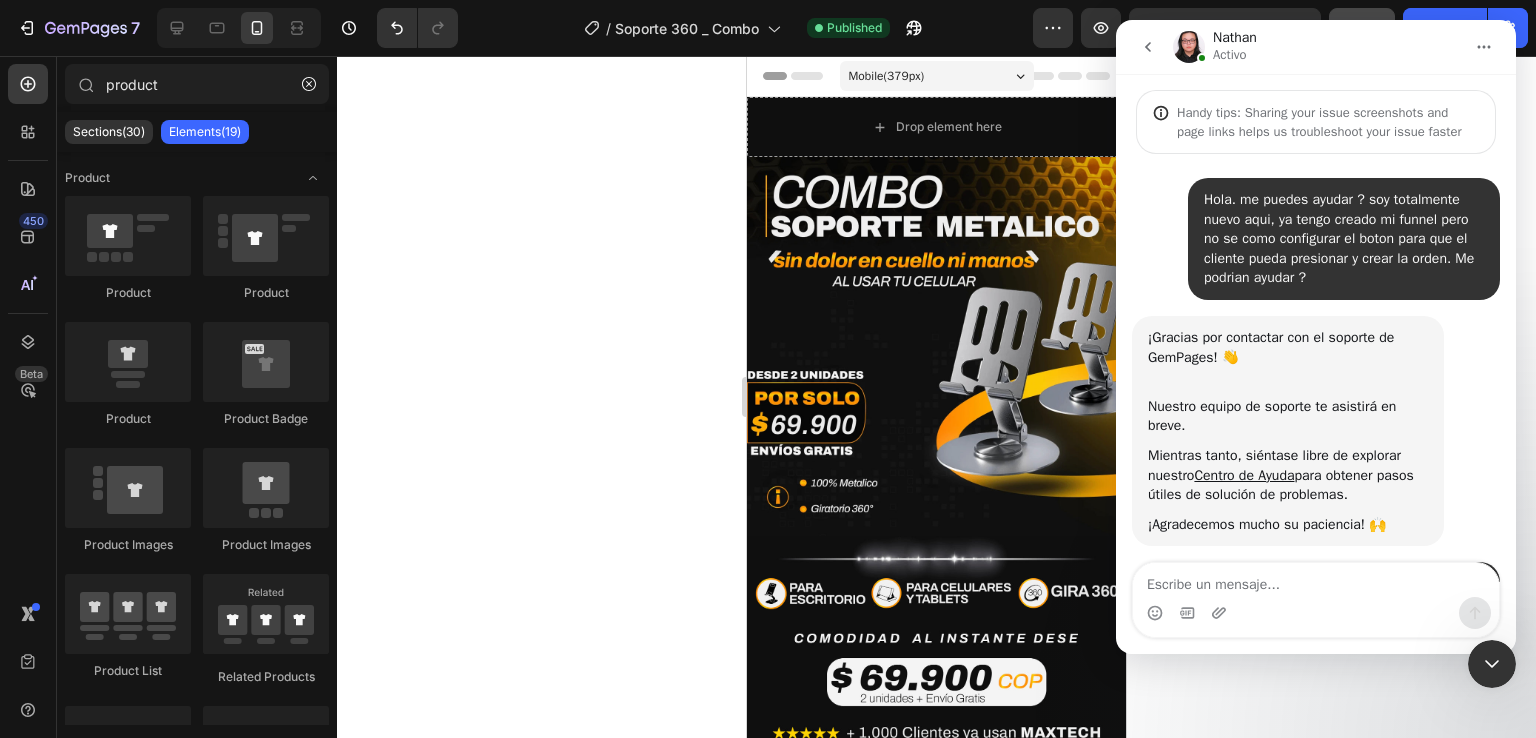 scroll, scrollTop: 3, scrollLeft: 0, axis: vertical 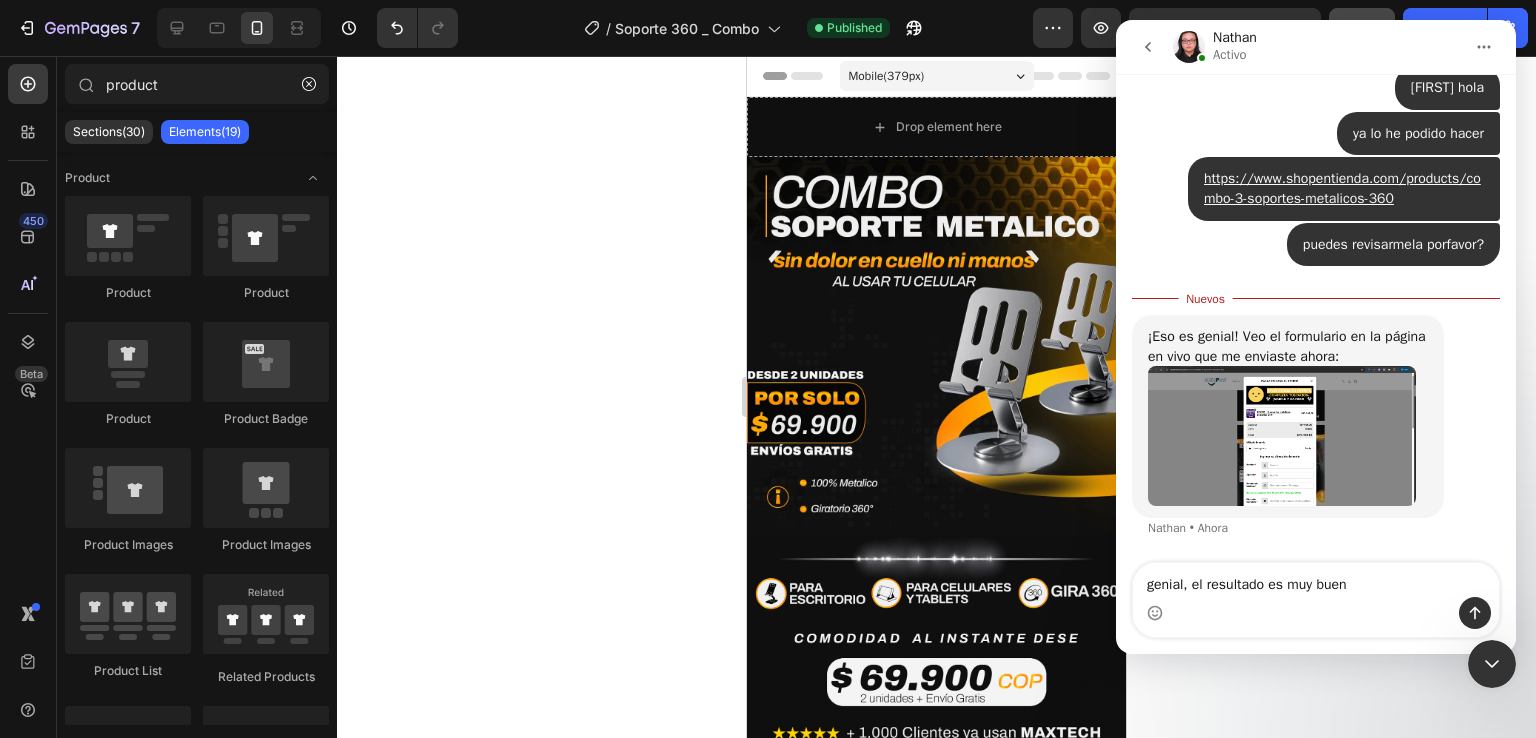 type on "genial, el resultado es muy bueno" 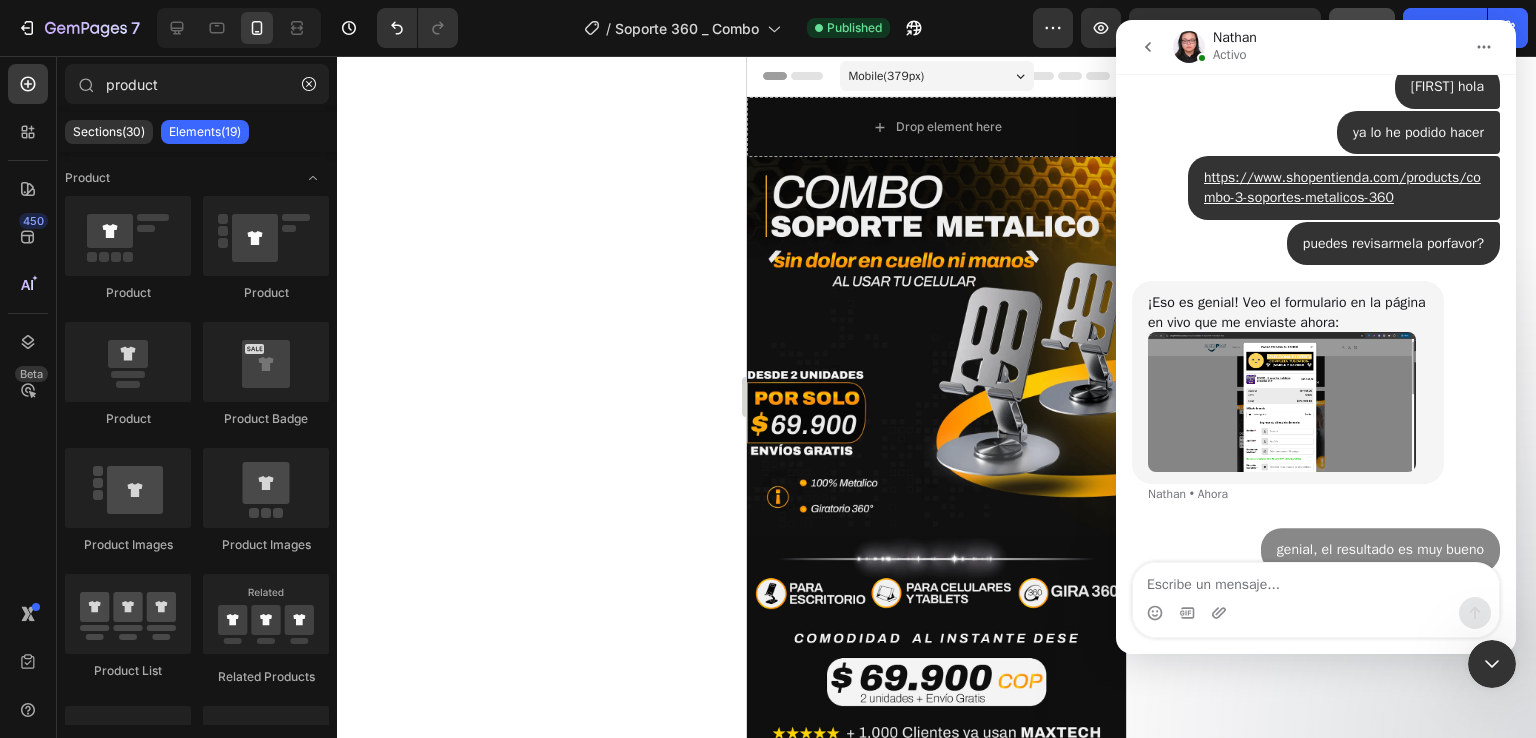 scroll, scrollTop: 2, scrollLeft: 0, axis: vertical 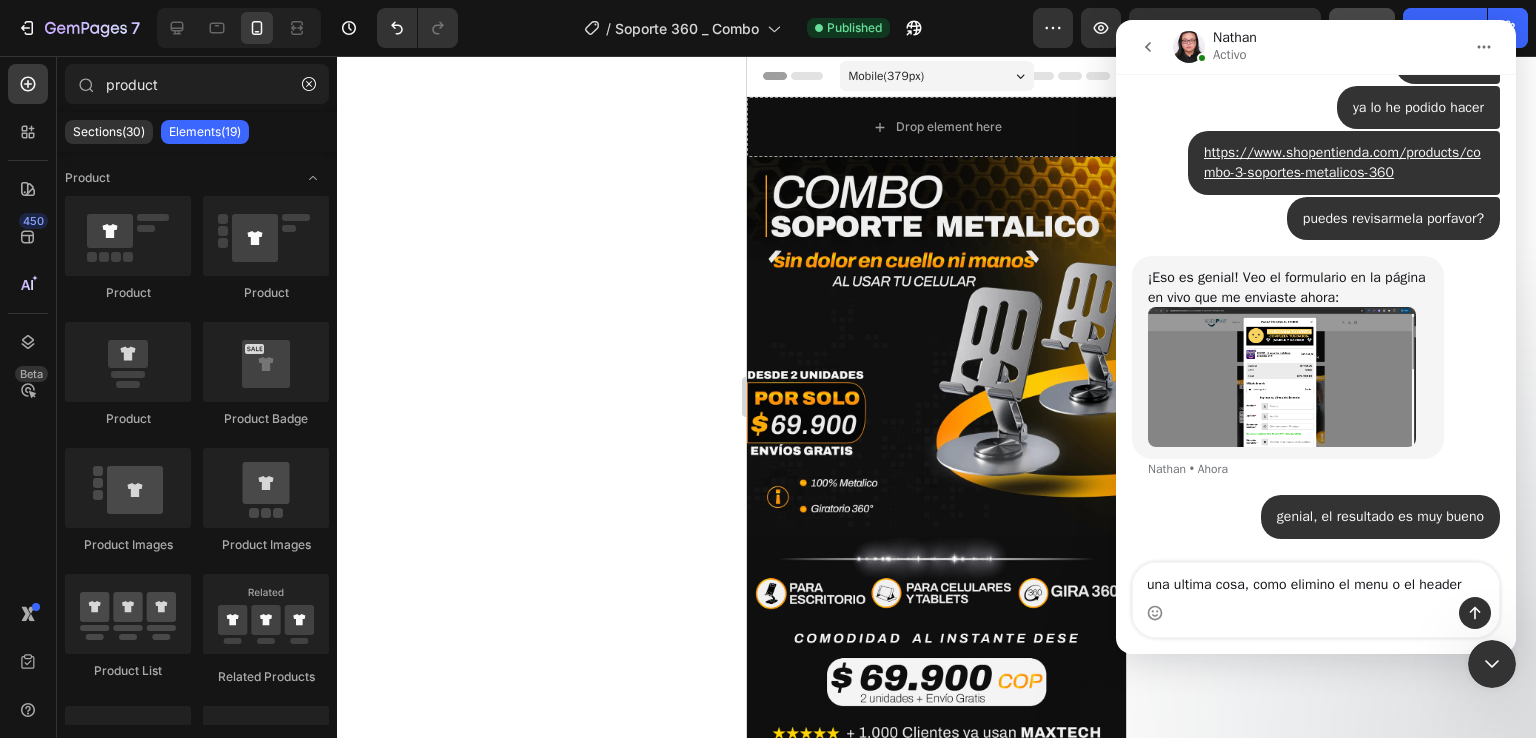 type on "una ultima cosa, como elimino el menu o el header ?" 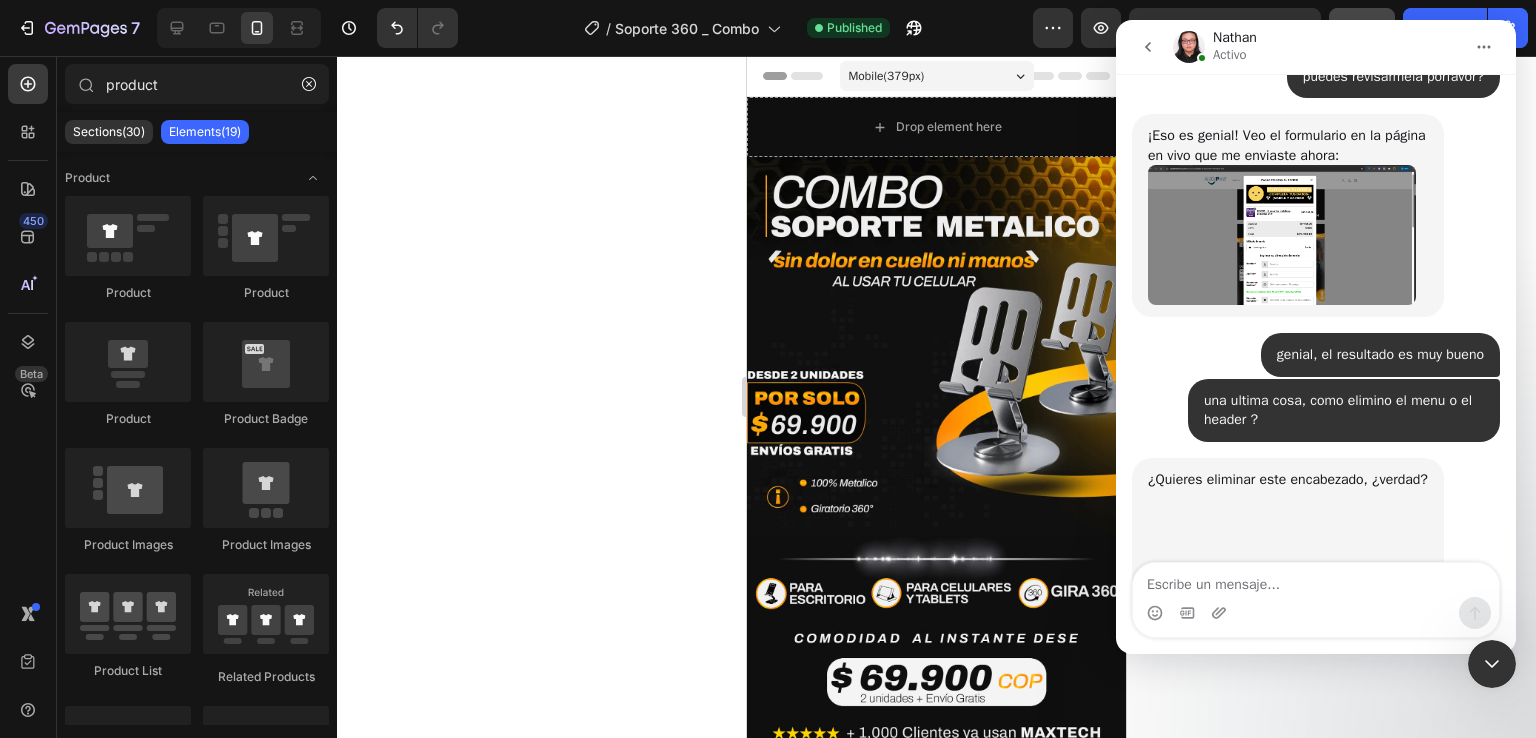 scroll, scrollTop: 6881, scrollLeft: 0, axis: vertical 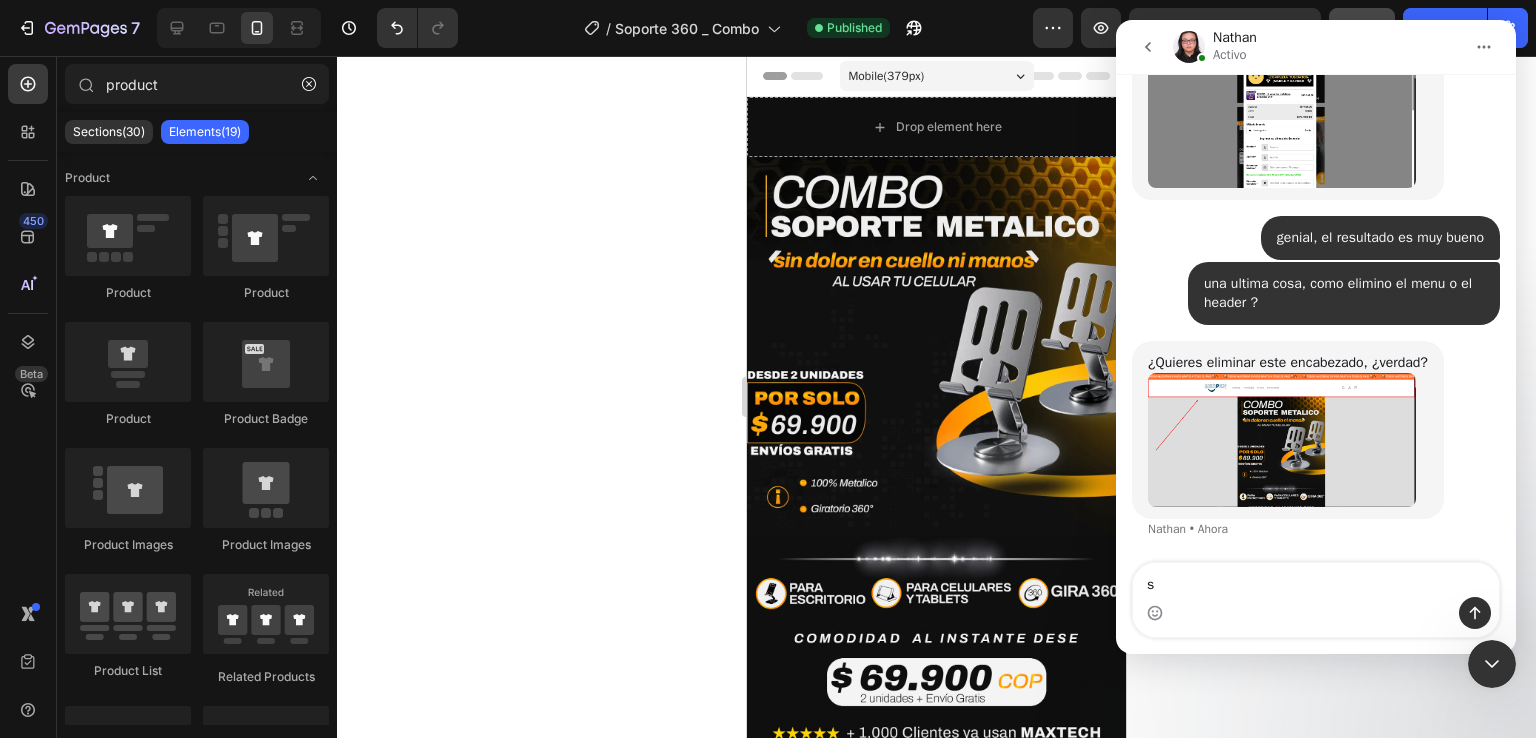 type on "si" 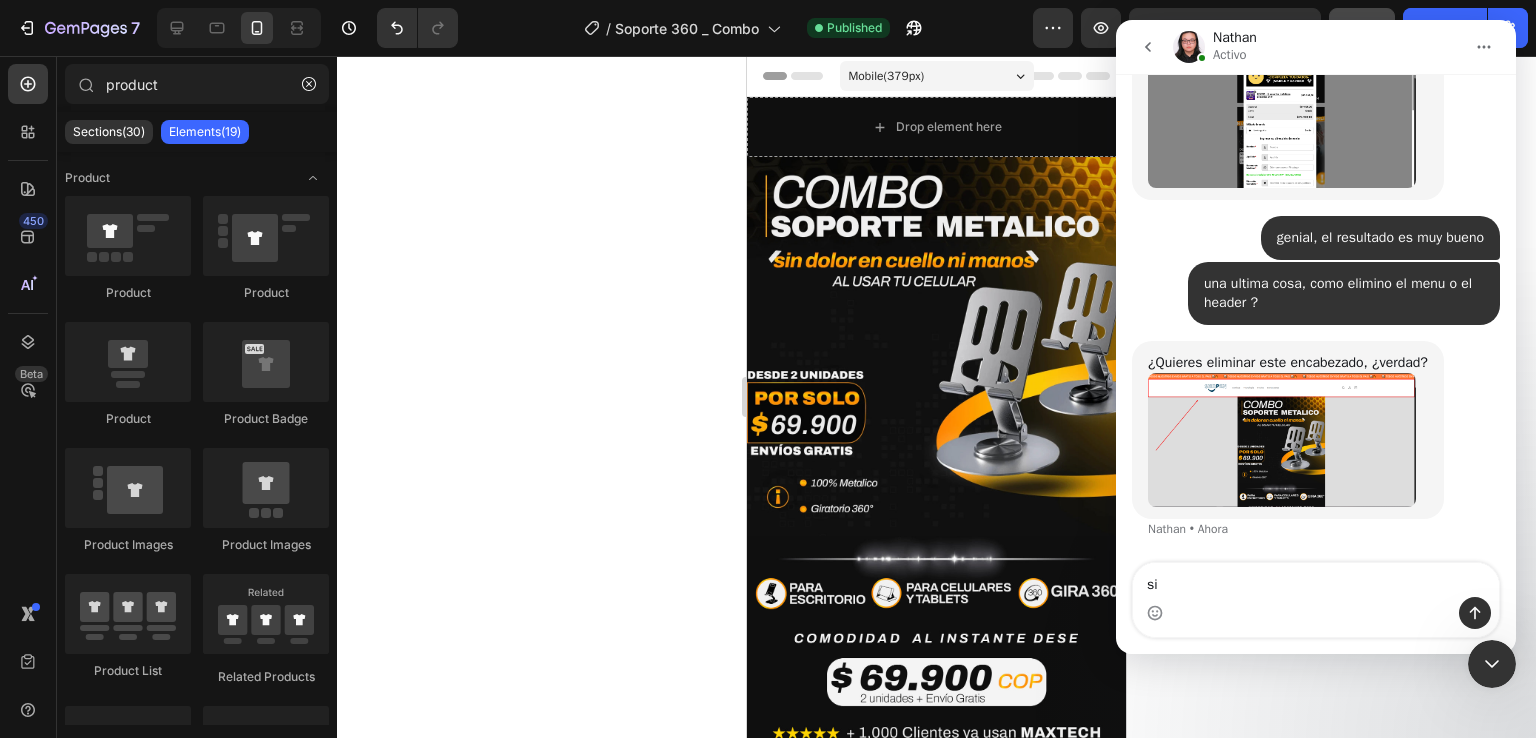 type 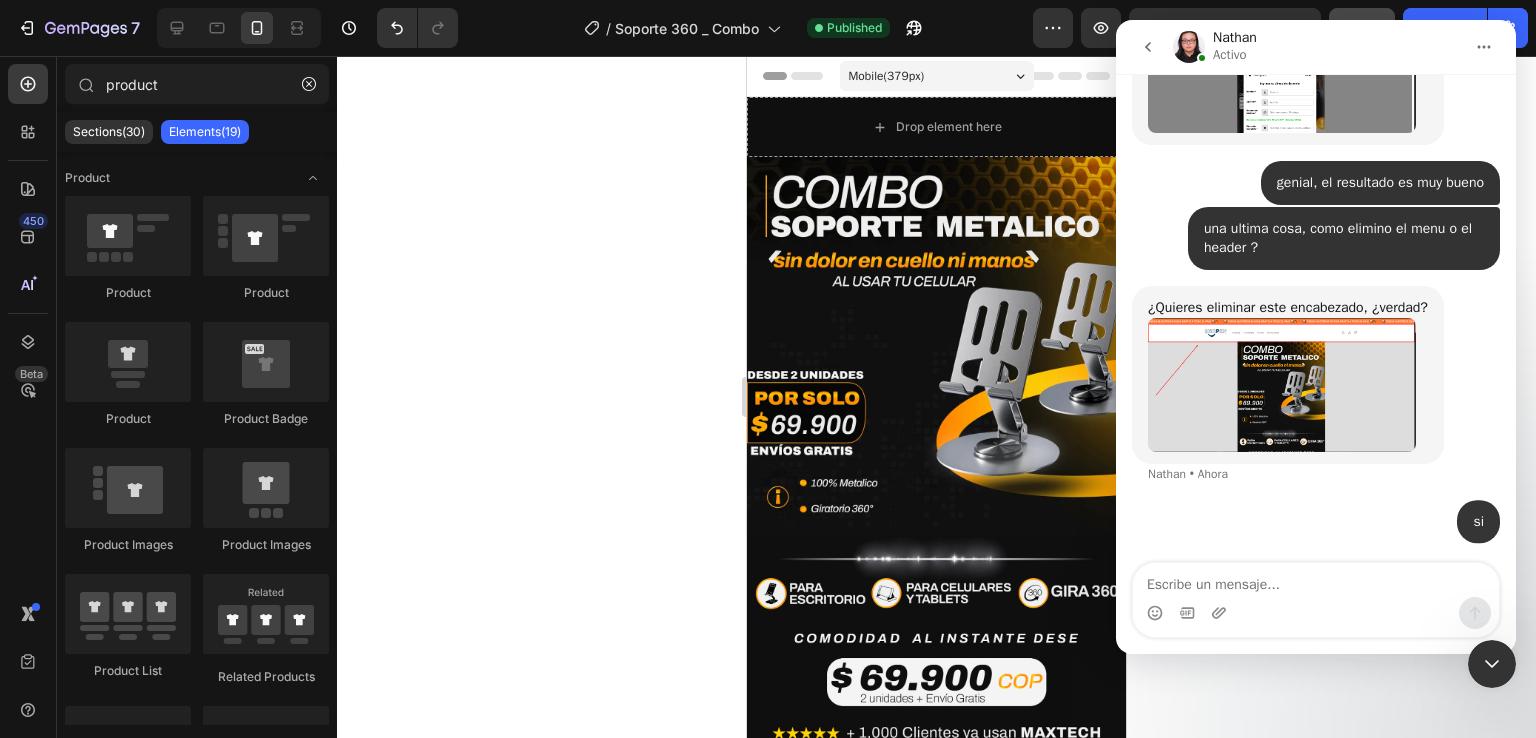 scroll, scrollTop: 6940, scrollLeft: 0, axis: vertical 